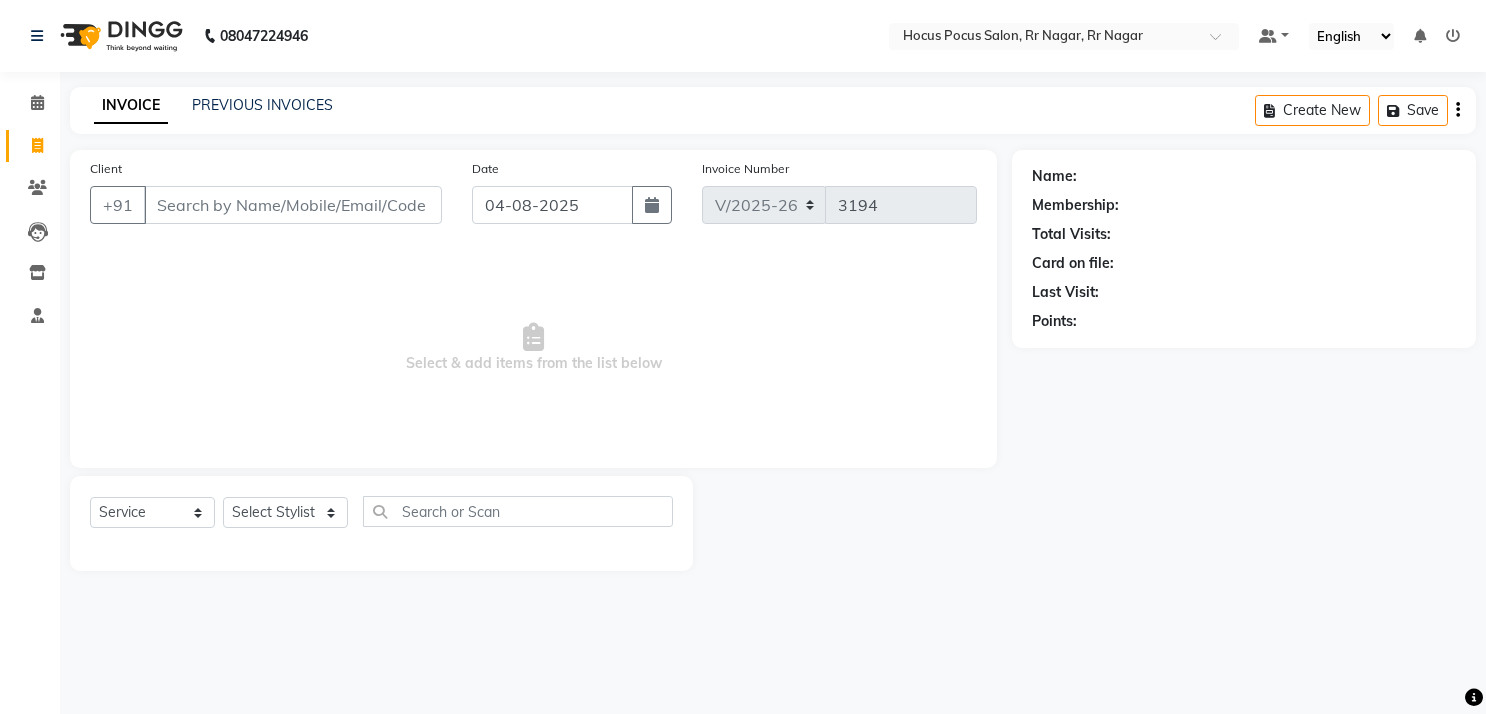 select on "5019" 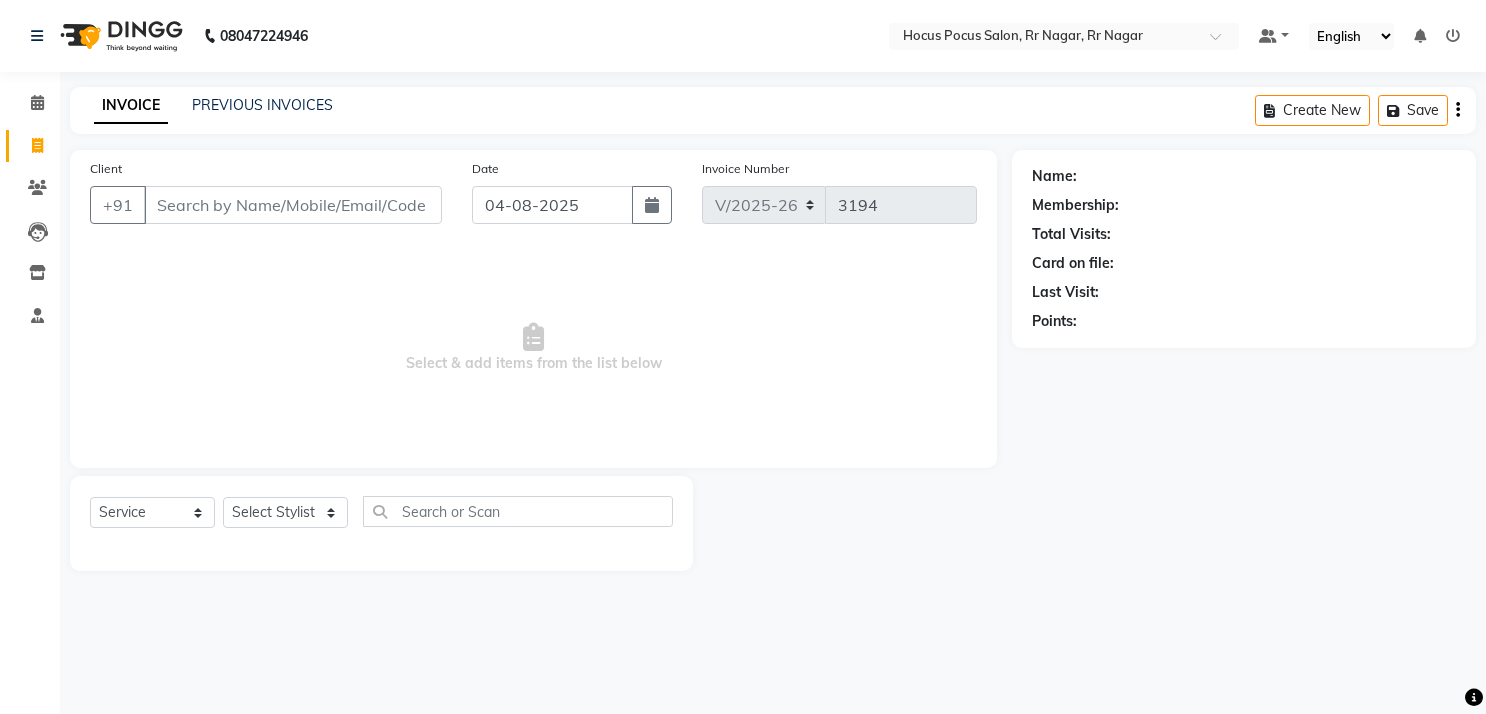 scroll, scrollTop: 0, scrollLeft: 0, axis: both 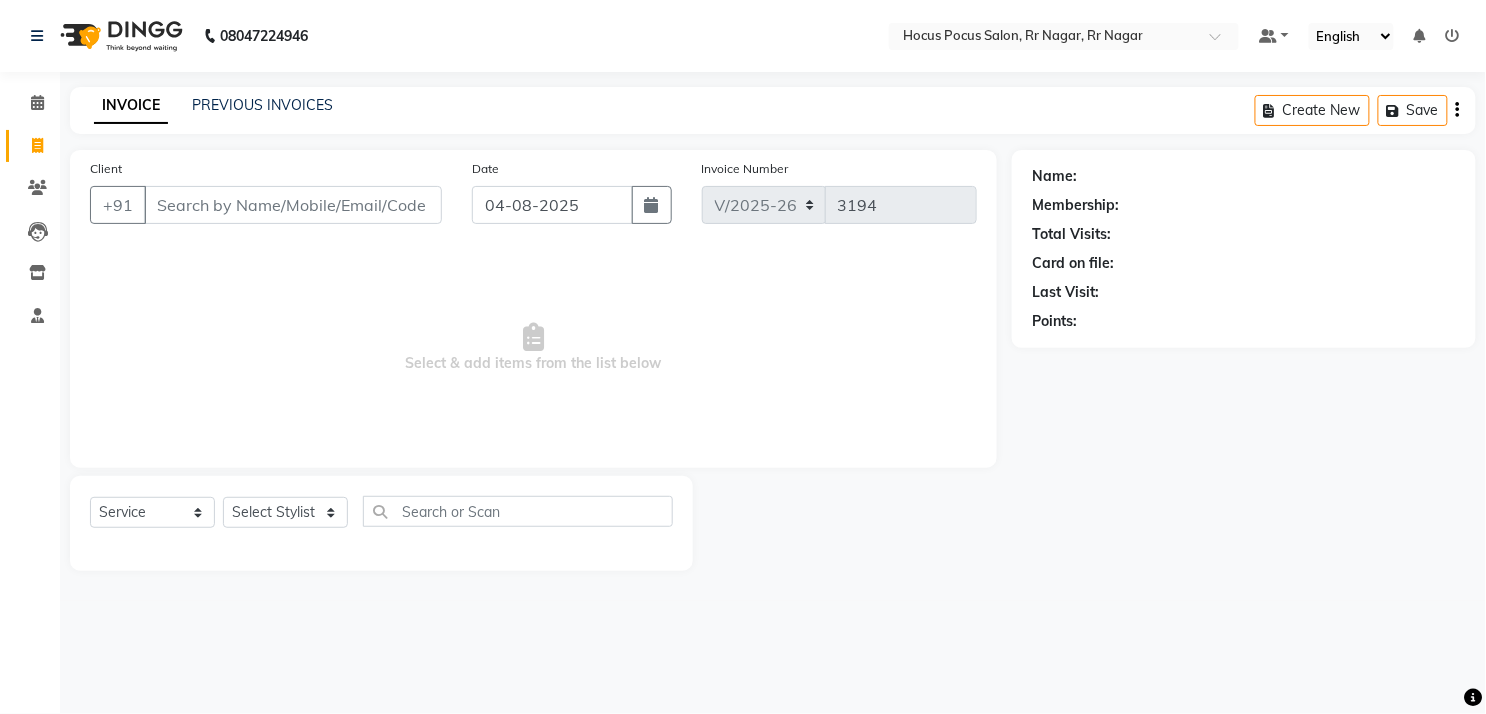 drag, startPoint x: 596, startPoint y: 316, endPoint x: 106, endPoint y: 296, distance: 490.408 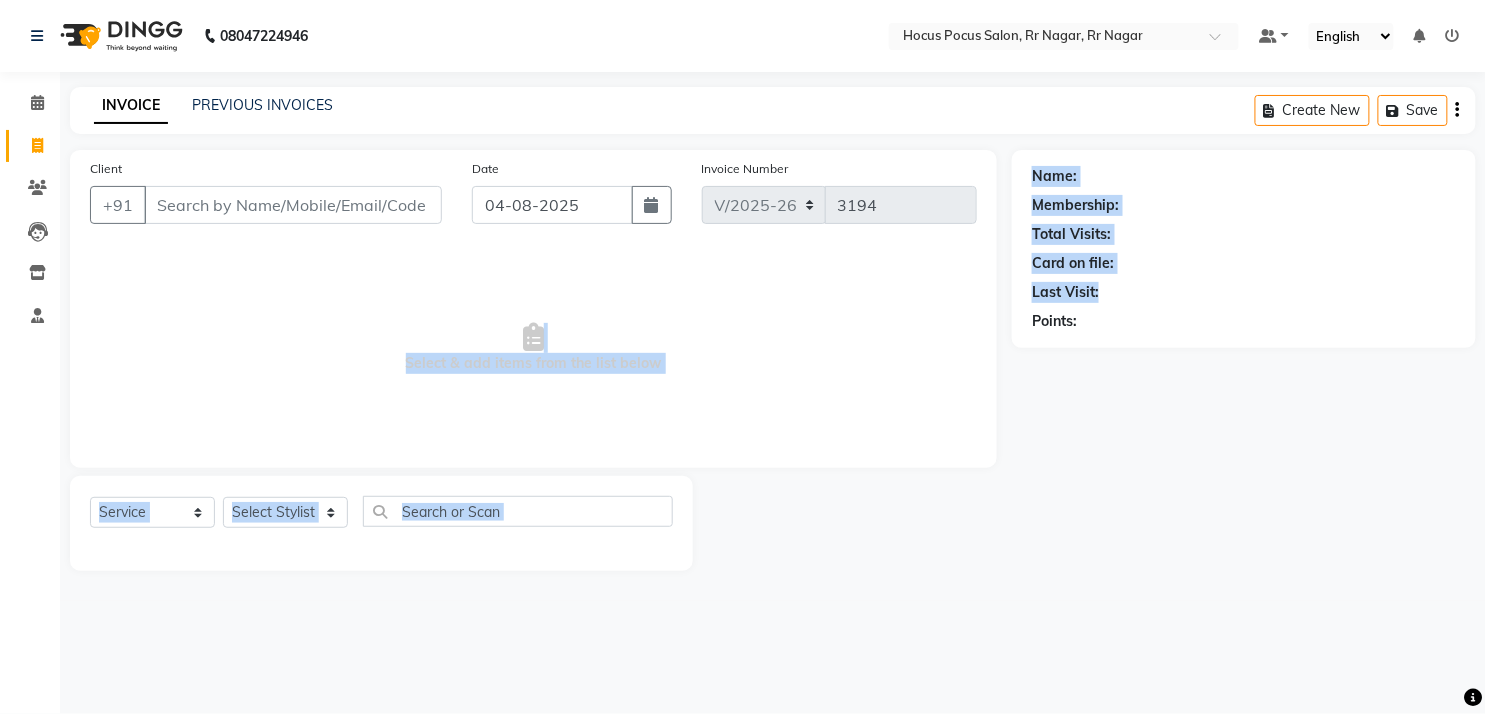 drag, startPoint x: 728, startPoint y: 326, endPoint x: 1293, endPoint y: 275, distance: 567.2971 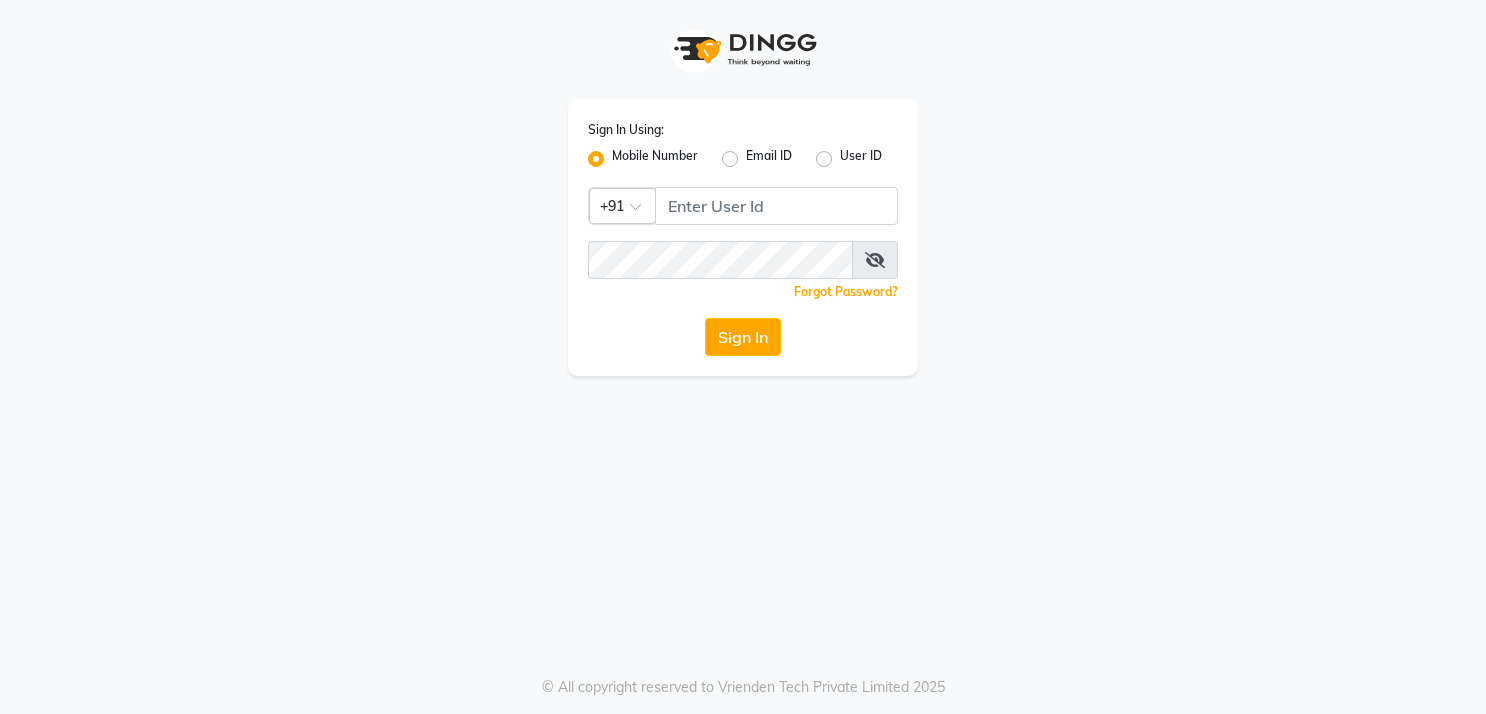 scroll, scrollTop: 0, scrollLeft: 0, axis: both 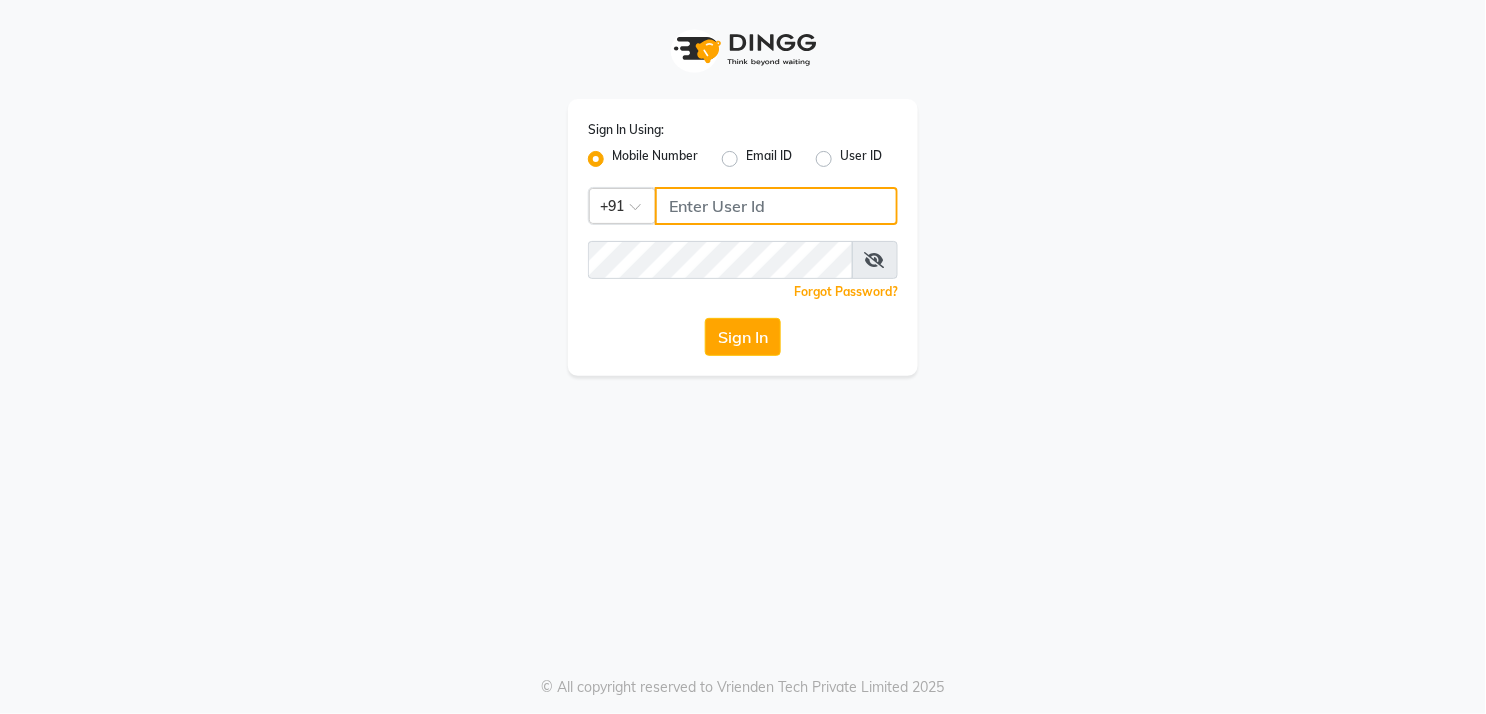 click 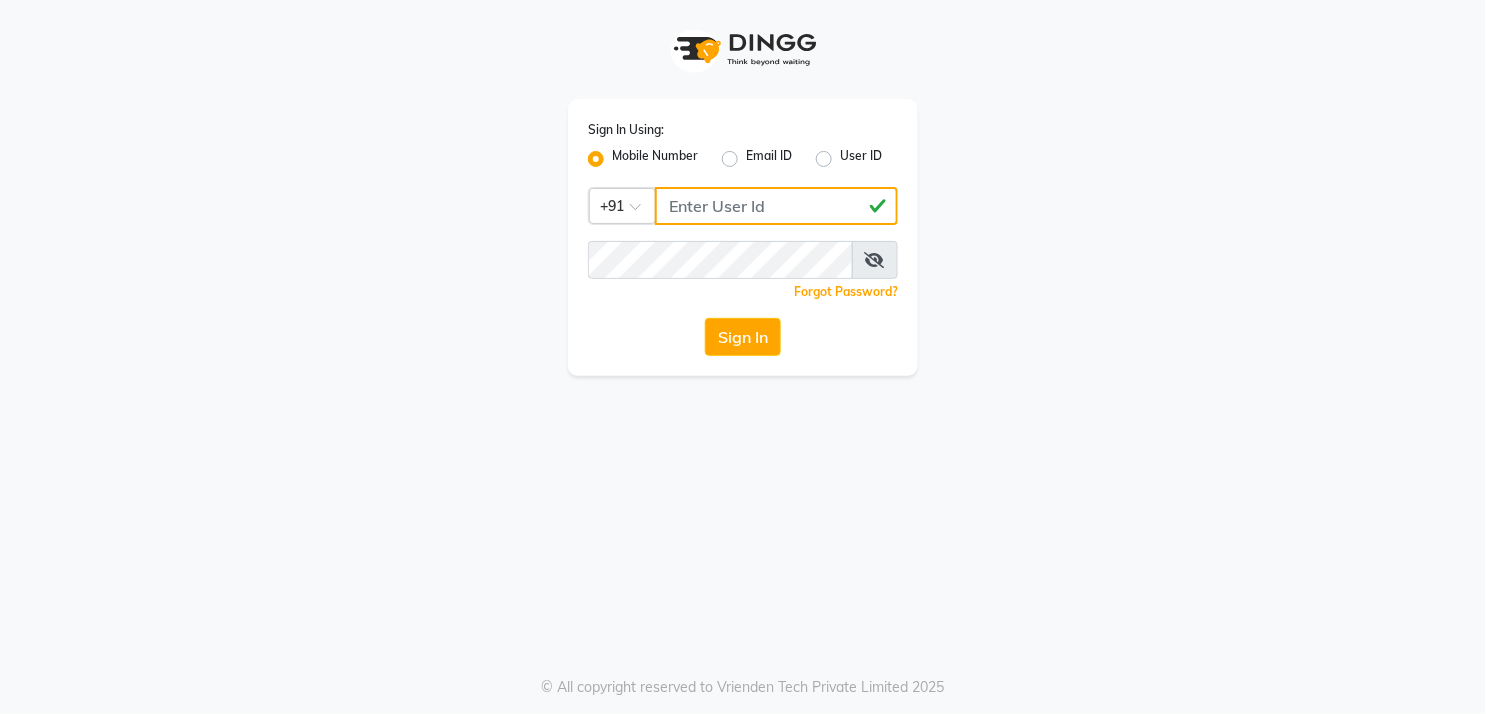 type on "[PHONE]" 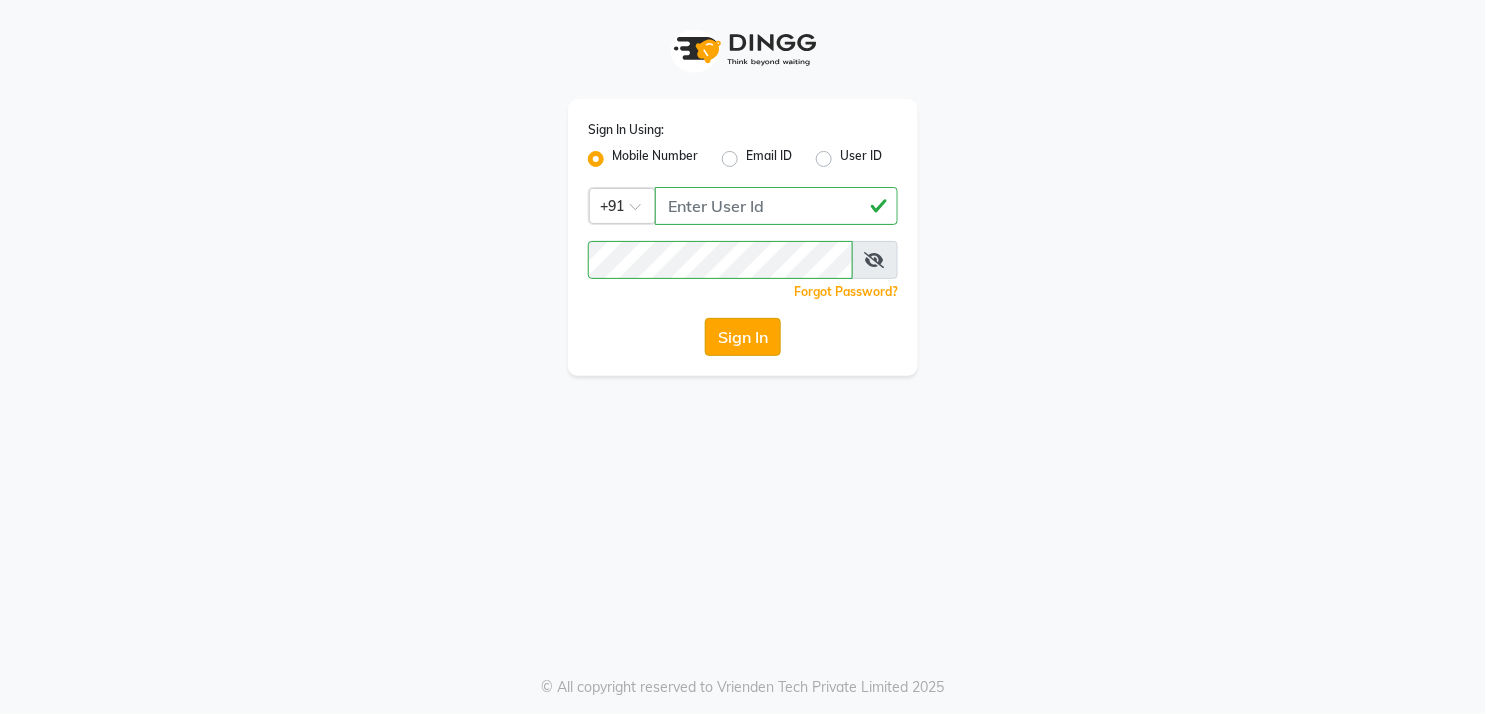 click on "Sign In" 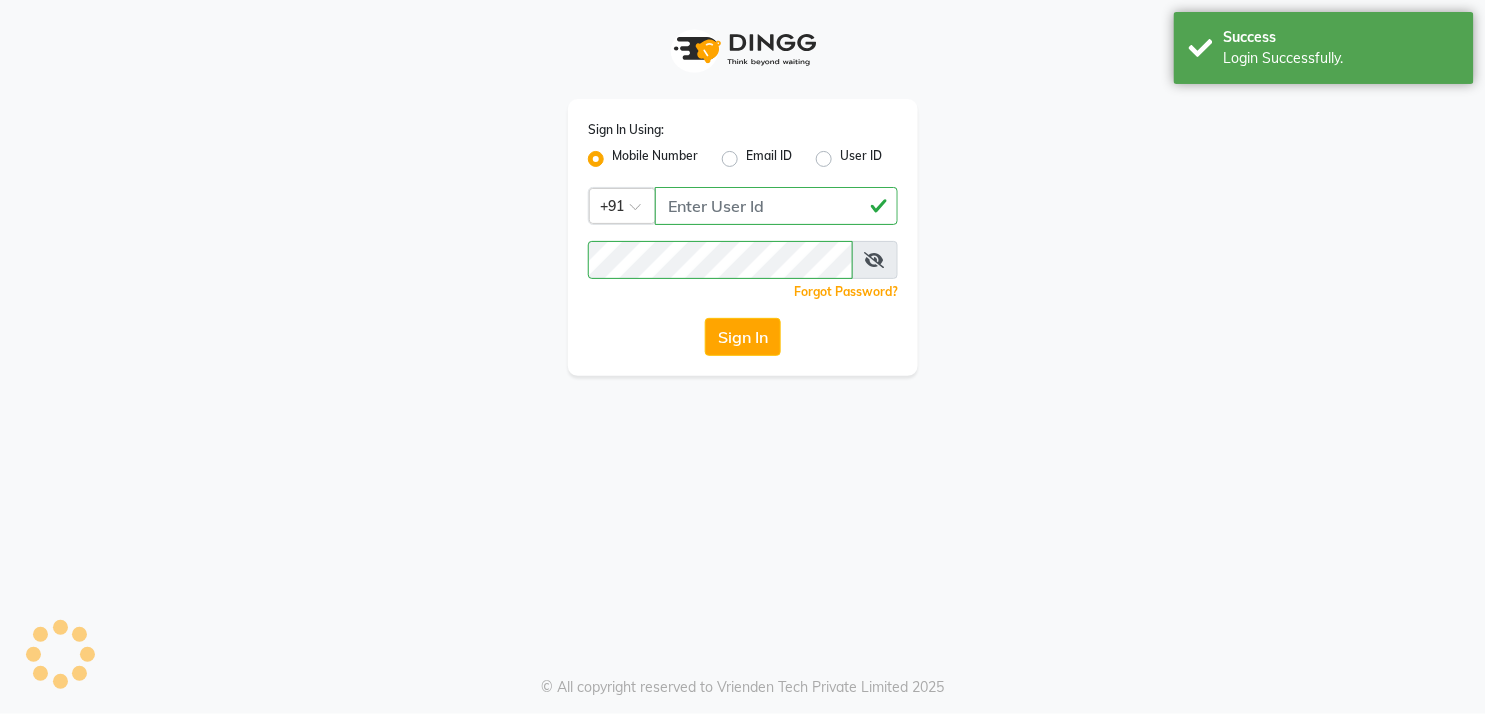 select on "5019" 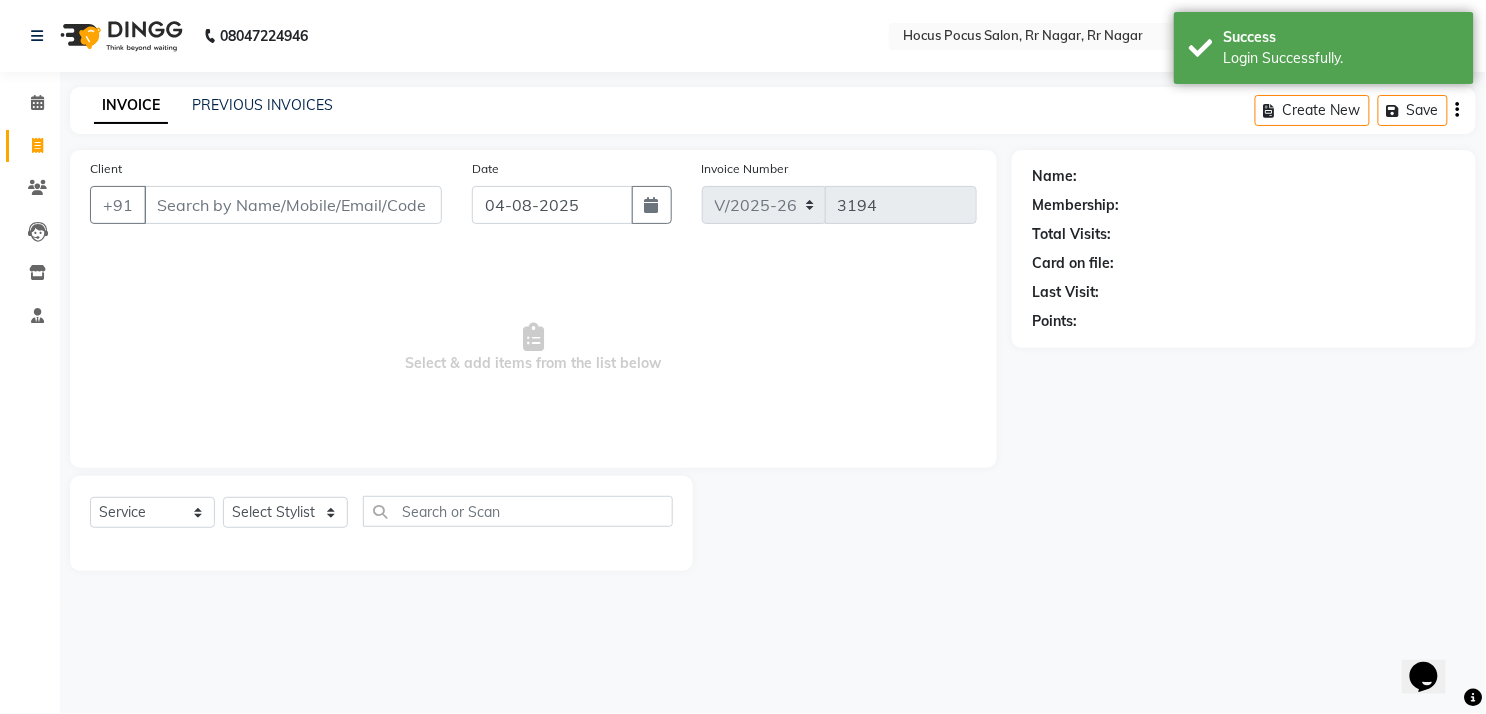 scroll, scrollTop: 0, scrollLeft: 0, axis: both 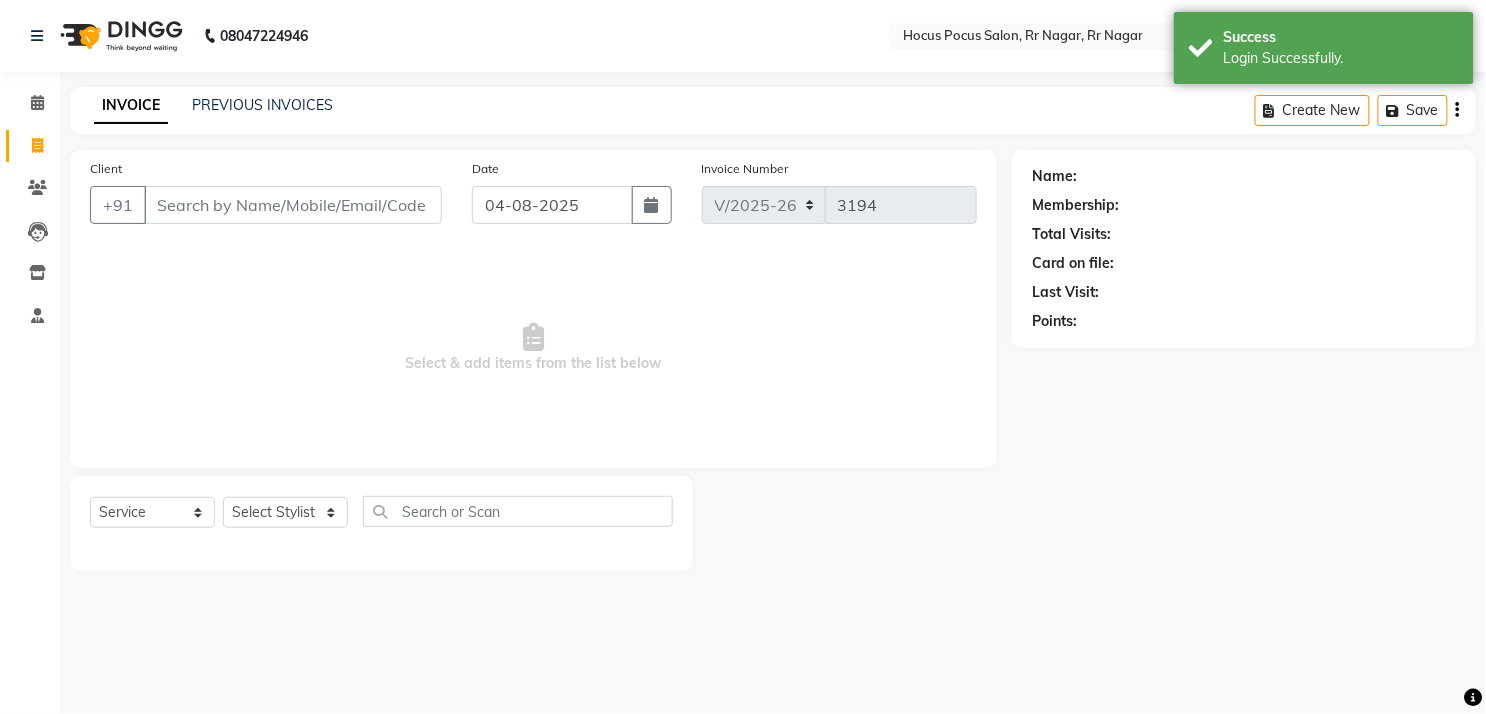 click on "Select & add items from the list below" at bounding box center [533, 348] 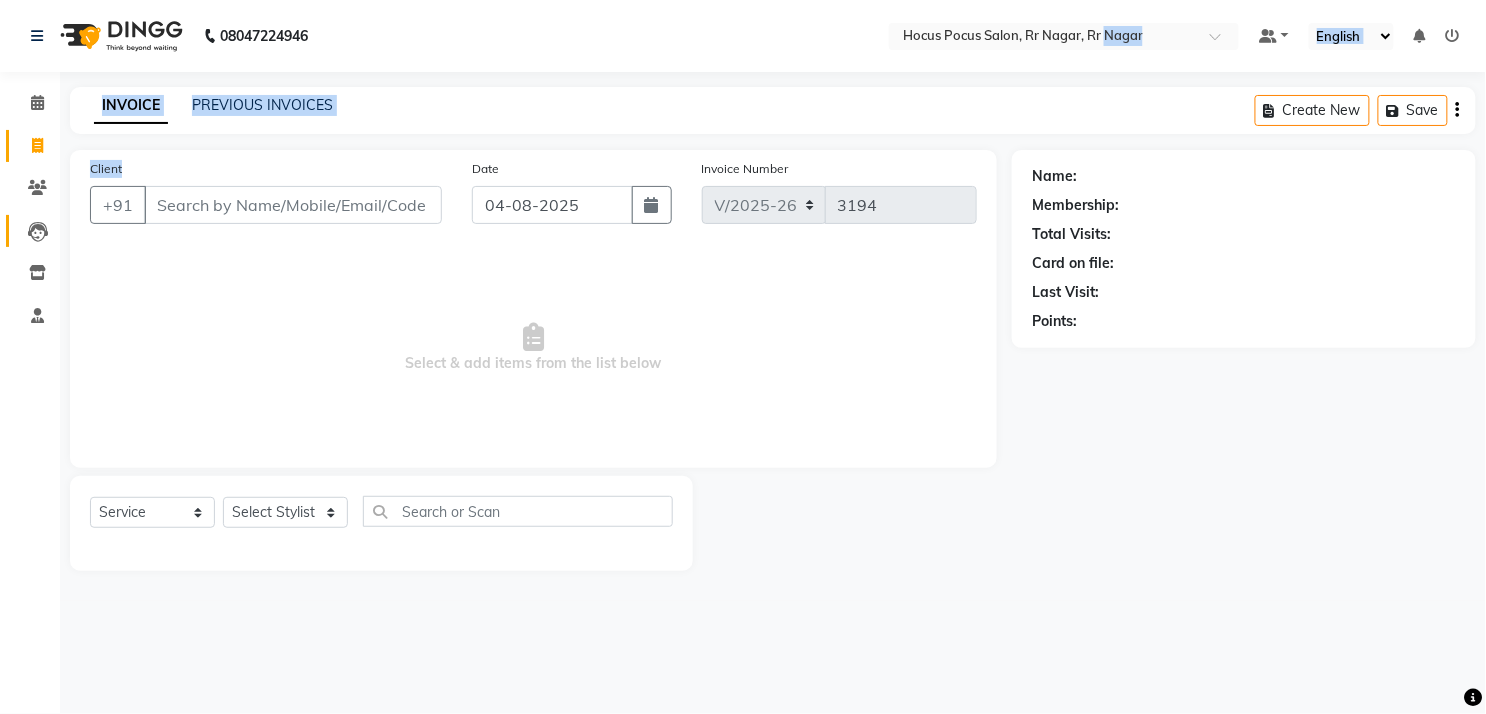 drag, startPoint x: 1111, startPoint y: 55, endPoint x: 25, endPoint y: 240, distance: 1101.6447 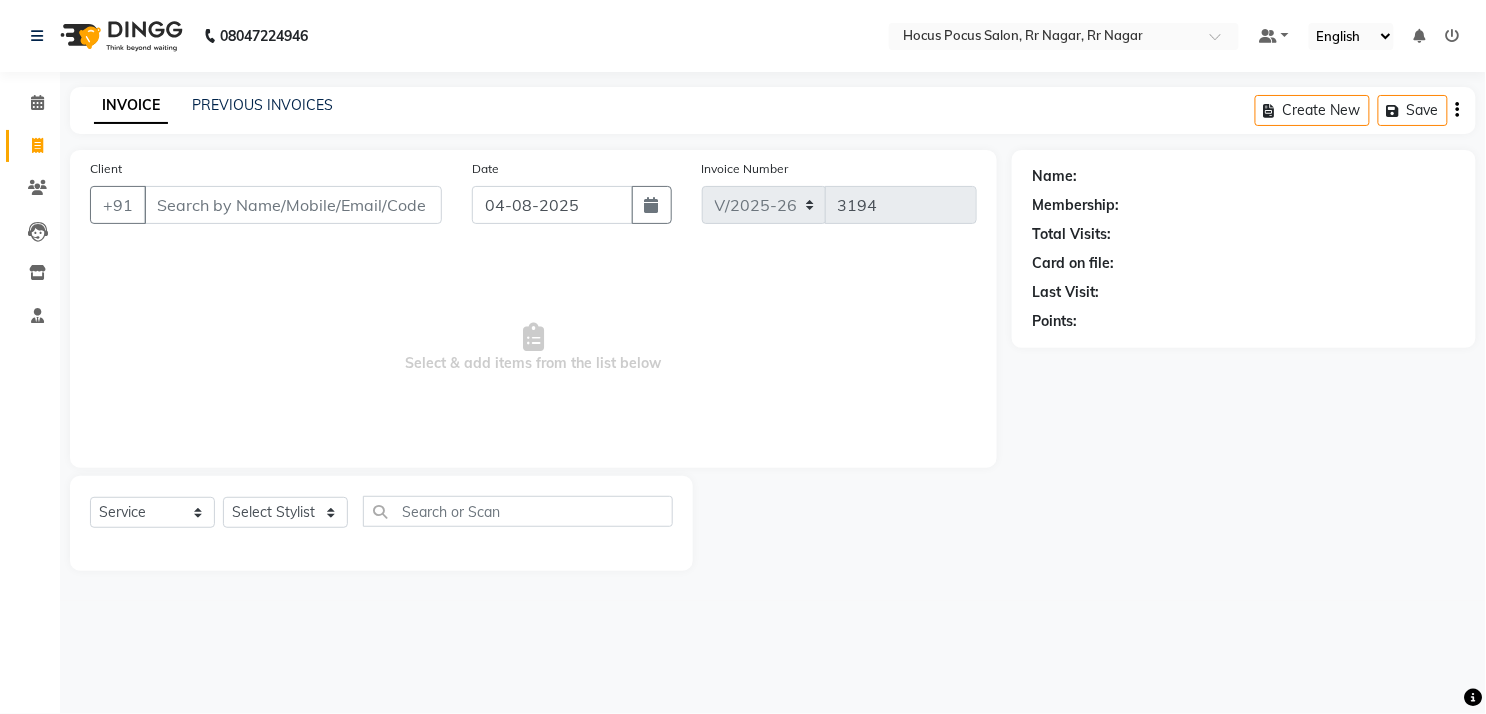 drag, startPoint x: 891, startPoint y: 272, endPoint x: 58, endPoint y: 350, distance: 836.6439 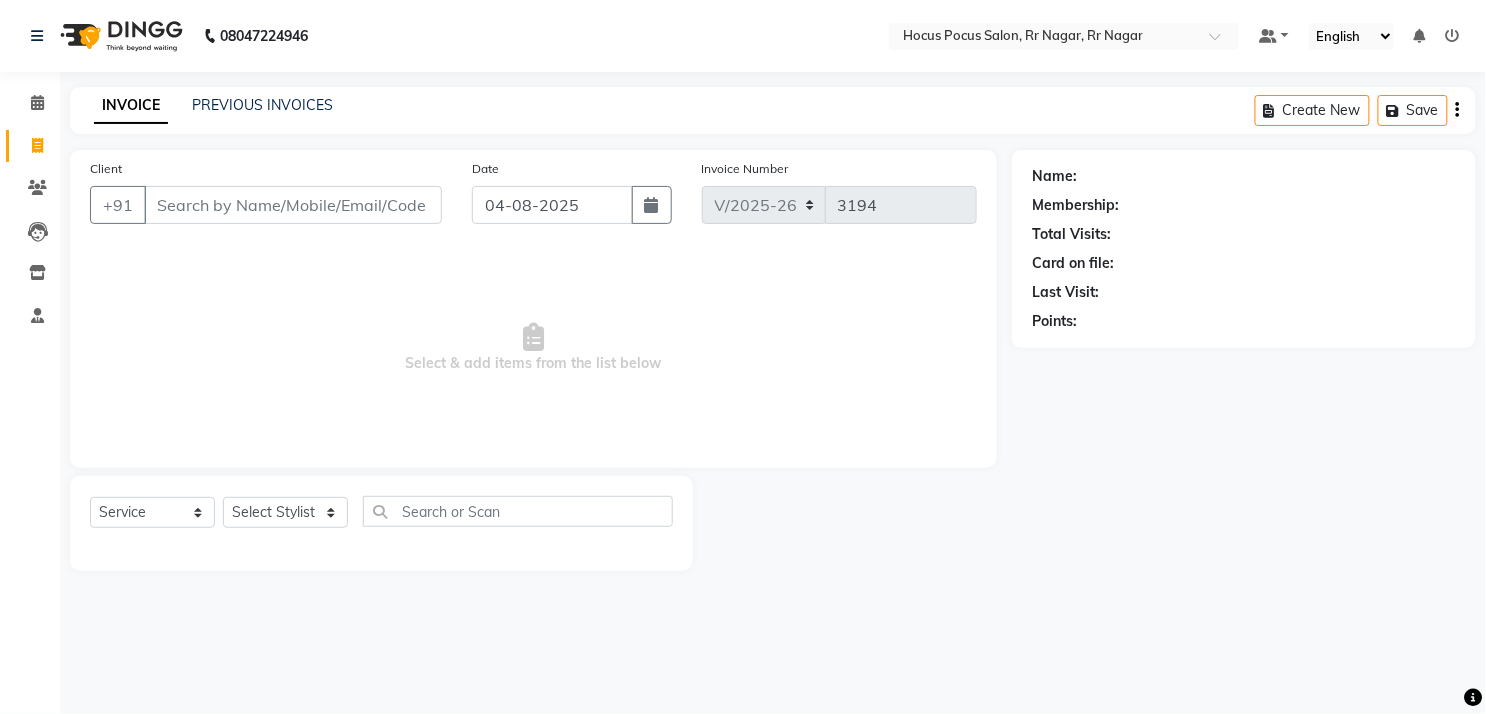 click on "08047224946 Select Location × Hocus Pocus Salon, Rr Nagar, Rr Nagar Default Panel My Panel English ENGLISH Español العربية मराठी हिंदी ગુજરાતી தமிழ் 中文 Notifications nothing to show ☀ hocus pocus salon, rr nagar, RR Nagar  Calendar  Invoice  Clients  Leads   Inventory  Staff Completed InProgress Upcoming Dropped Tentative Check-In Confirm Bookings Segments Page Builder INVOICE PREVIOUS INVOICES Create New   Save  Client +91 Date 04-08-2025 Invoice Number V/2025 V/2025-26 3194  Select & add items from the list below  Select  Service  Product  Membership  Package Voucher Prepaid Gift Card  Select Stylist Amar  Arjun Eliza hocus pocus Jonathan Maya Mona Neha Ravi Salima Sonam Name: Membership: Total Visits: Card on file: Last Visit:  Points:
Help" at bounding box center [743, 357] 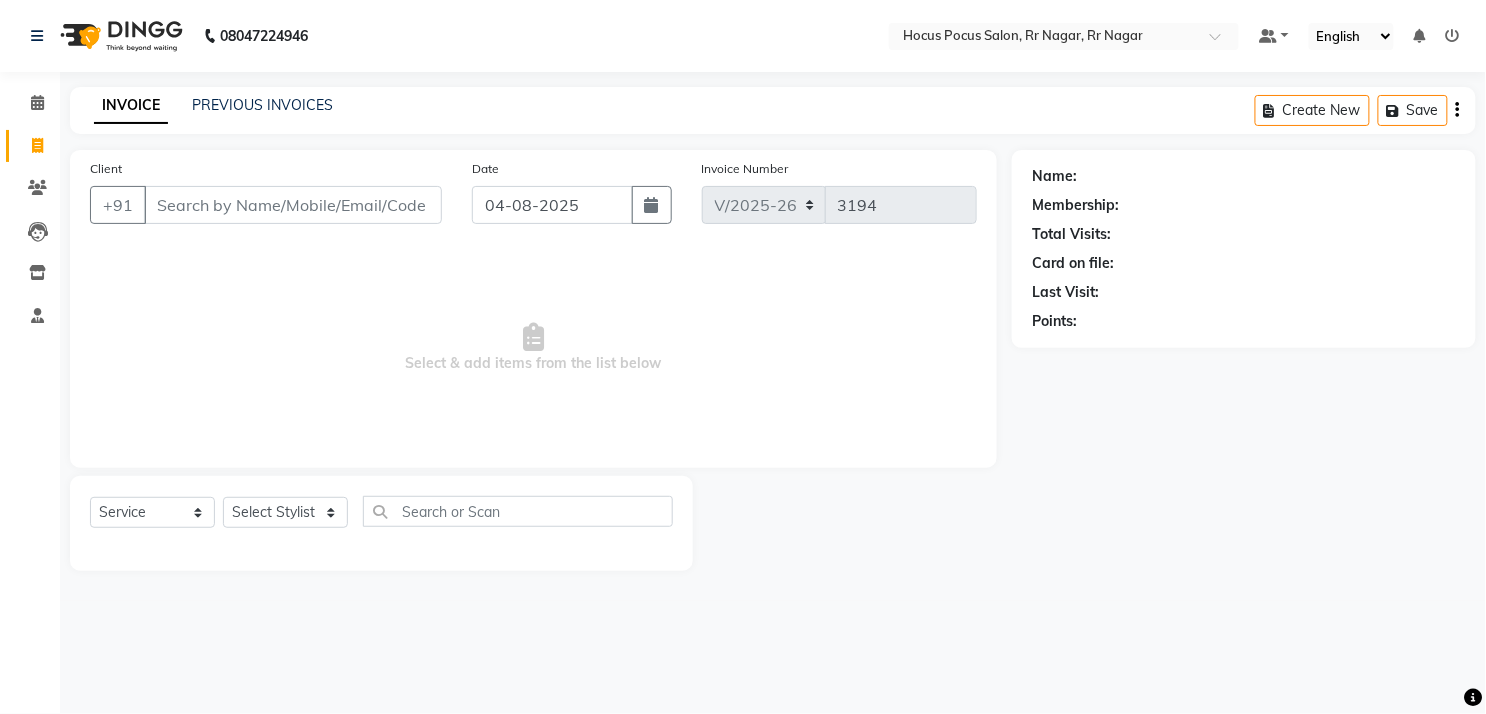 drag, startPoint x: 558, startPoint y: 340, endPoint x: -25, endPoint y: 386, distance: 584.81195 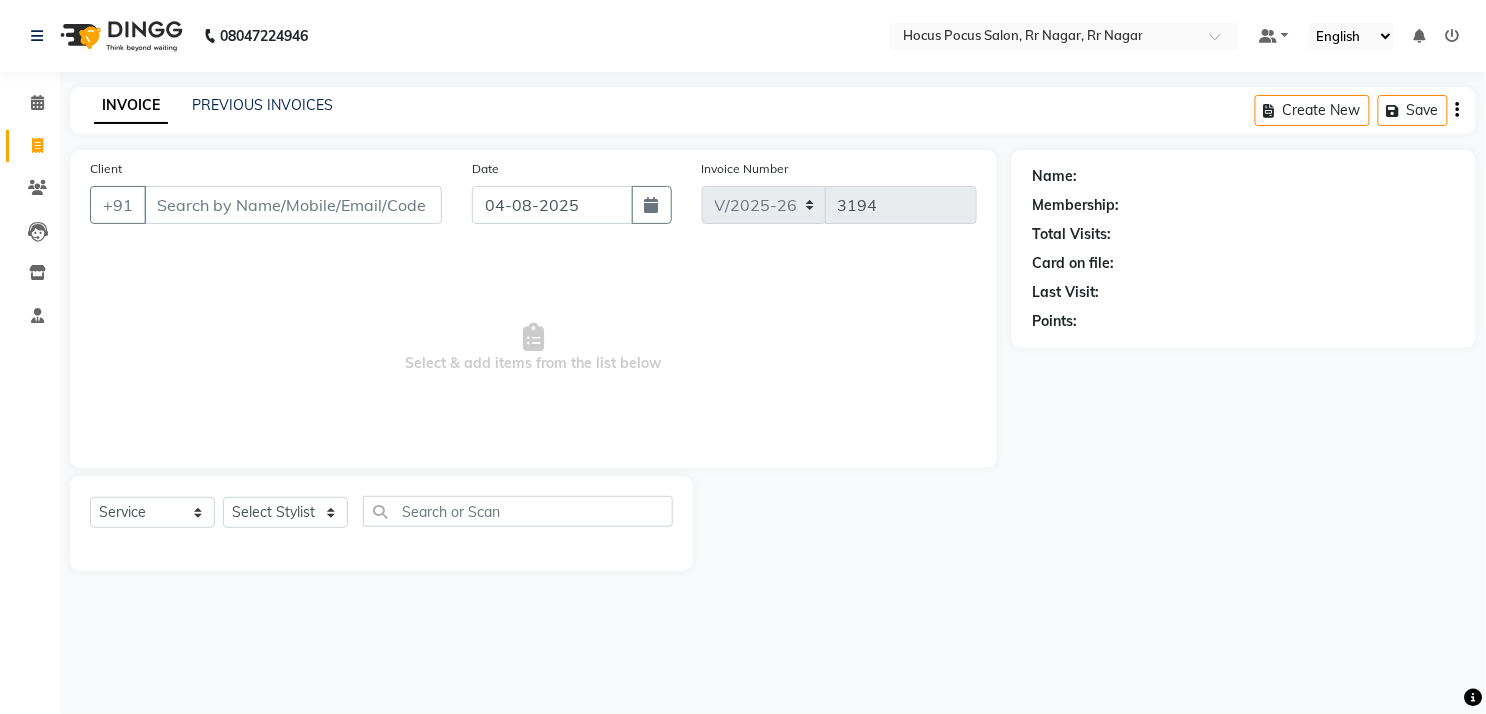drag, startPoint x: 782, startPoint y: 334, endPoint x: 253, endPoint y: 352, distance: 529.30615 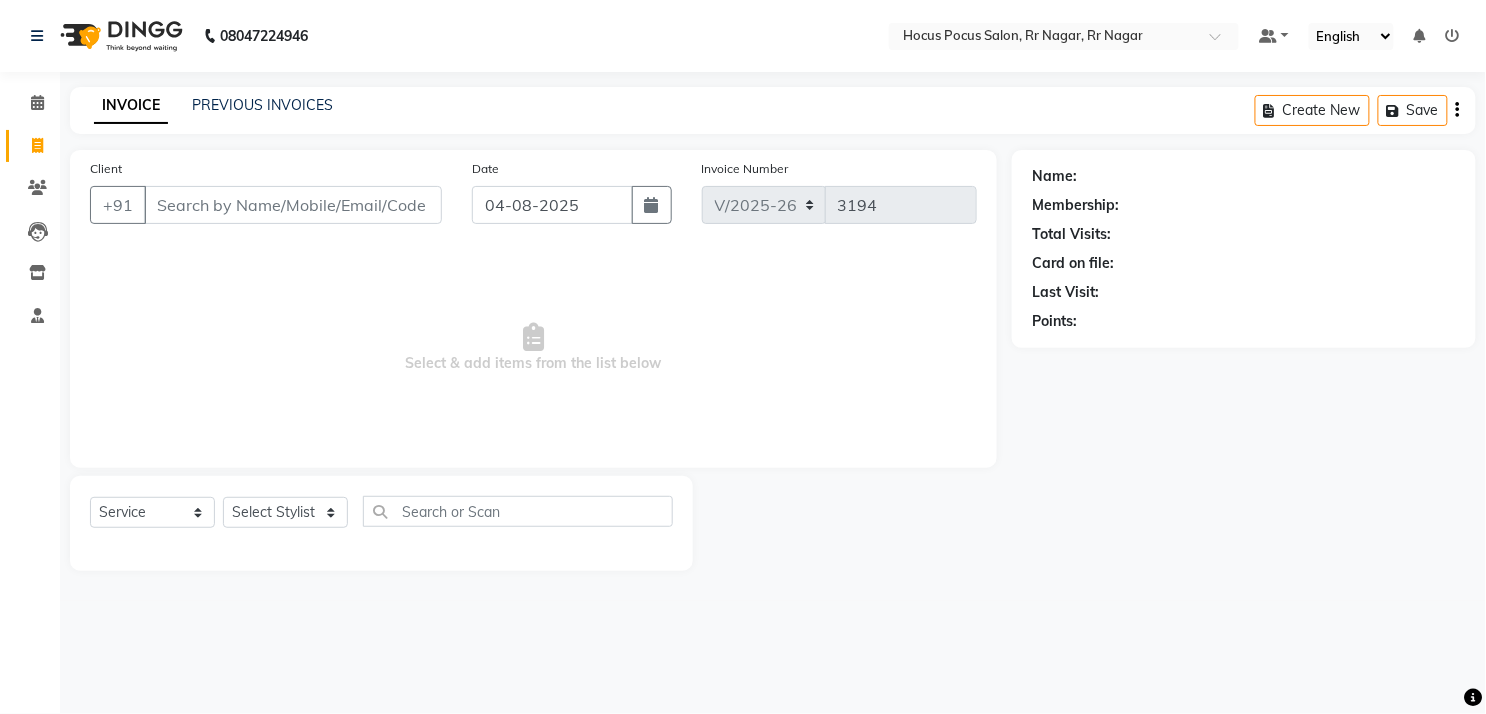 click on "Select & add items from the list below" at bounding box center (533, 348) 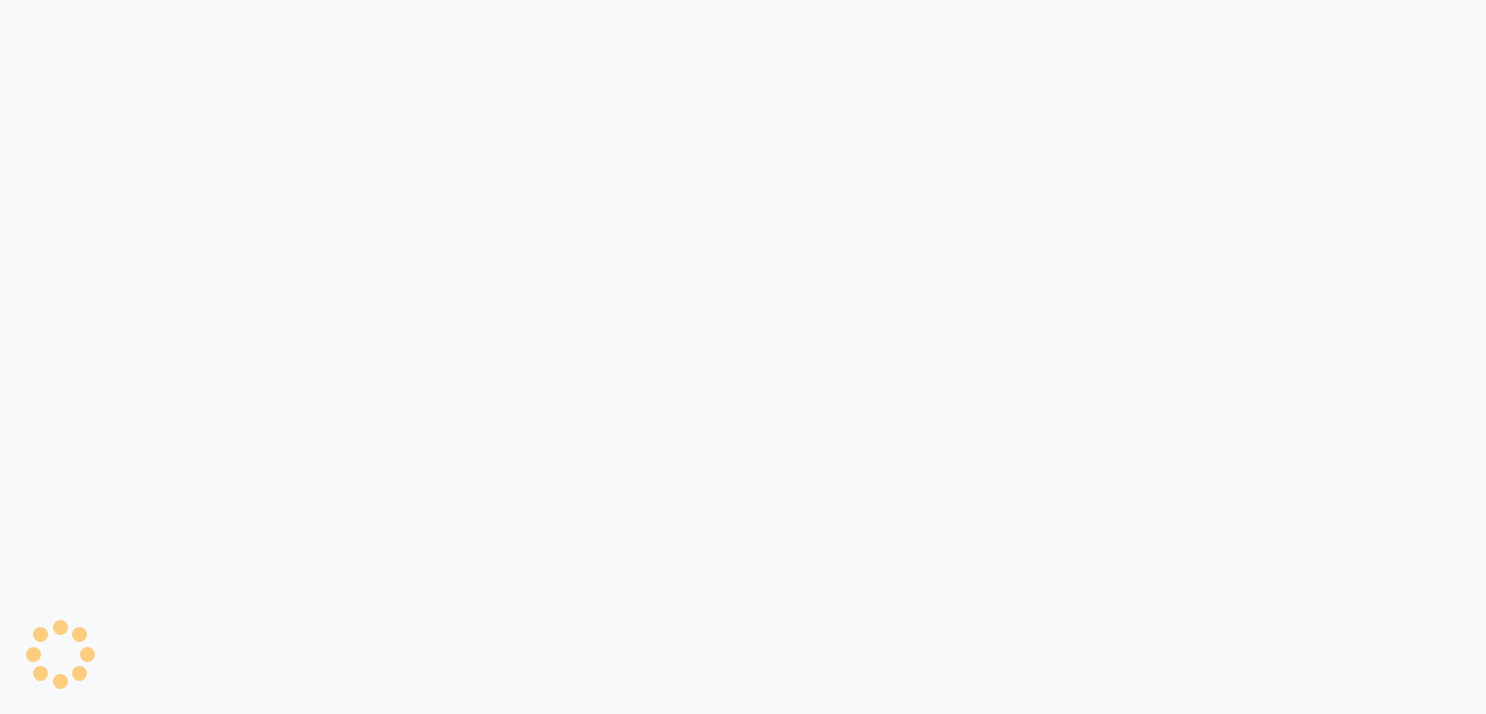 scroll, scrollTop: 0, scrollLeft: 0, axis: both 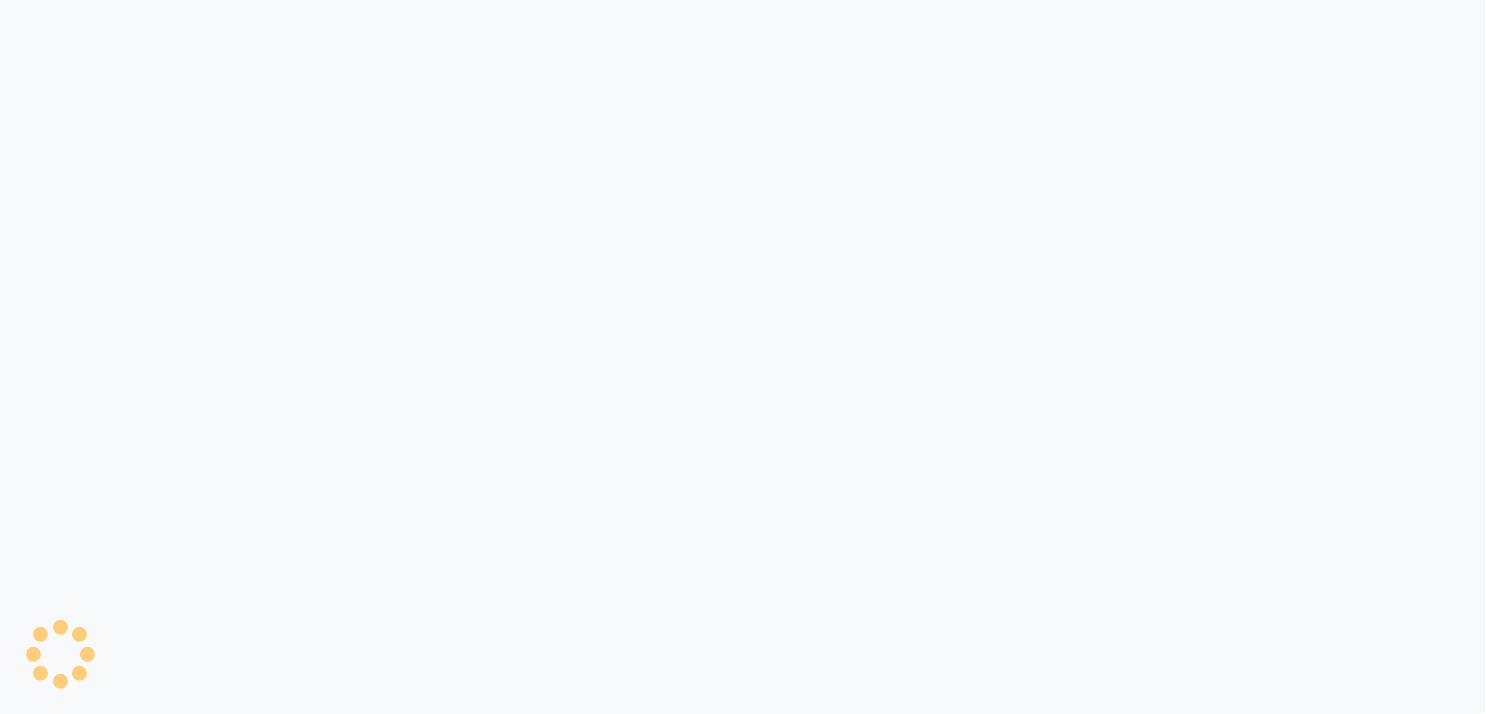 select on "5019" 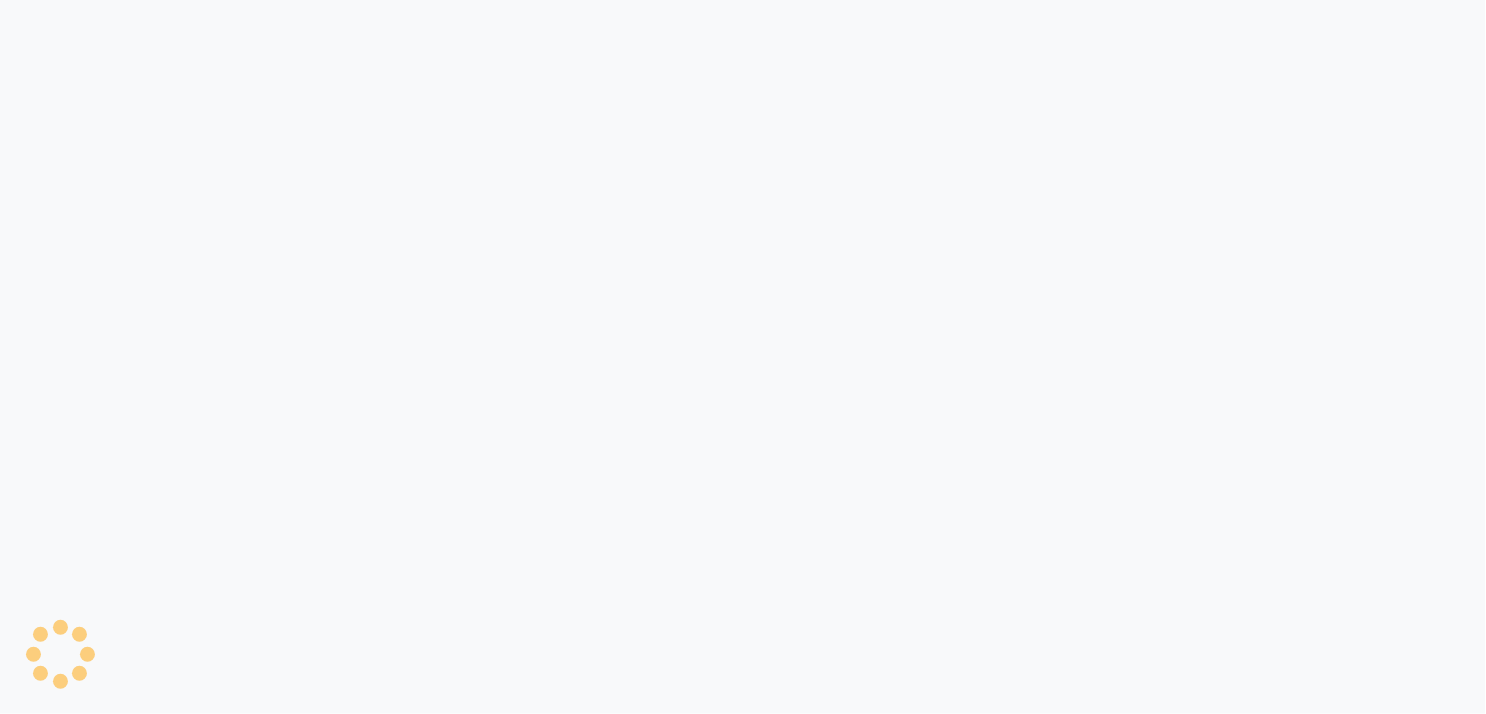 select on "service" 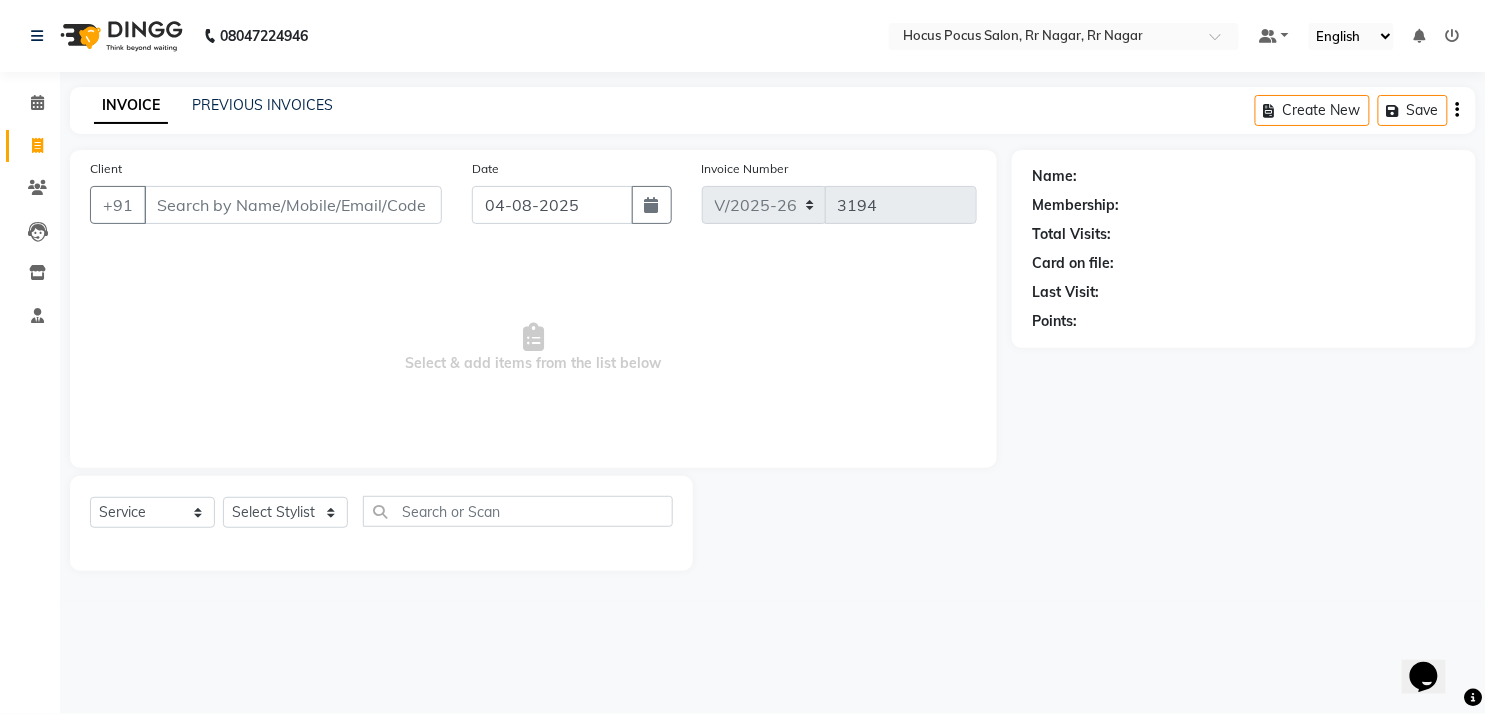 scroll, scrollTop: 0, scrollLeft: 0, axis: both 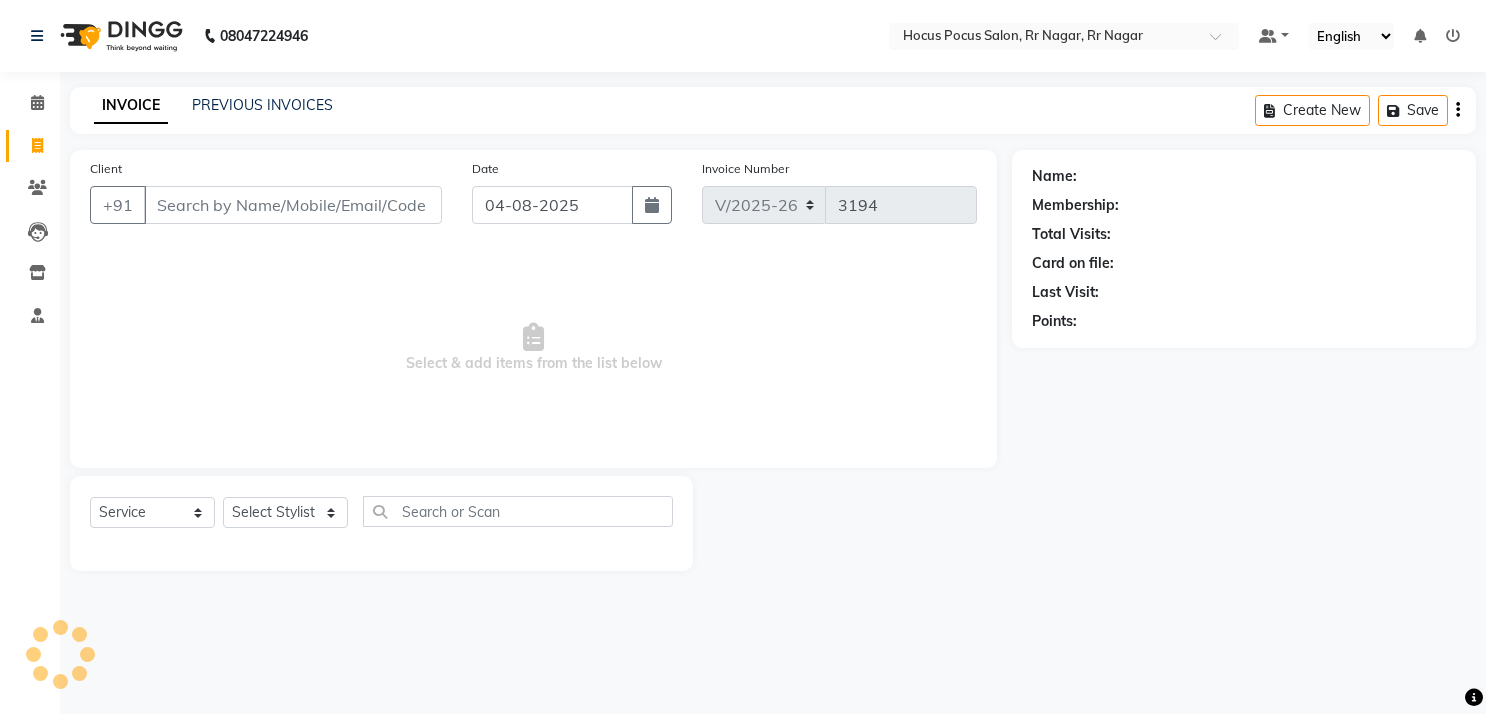 select on "5019" 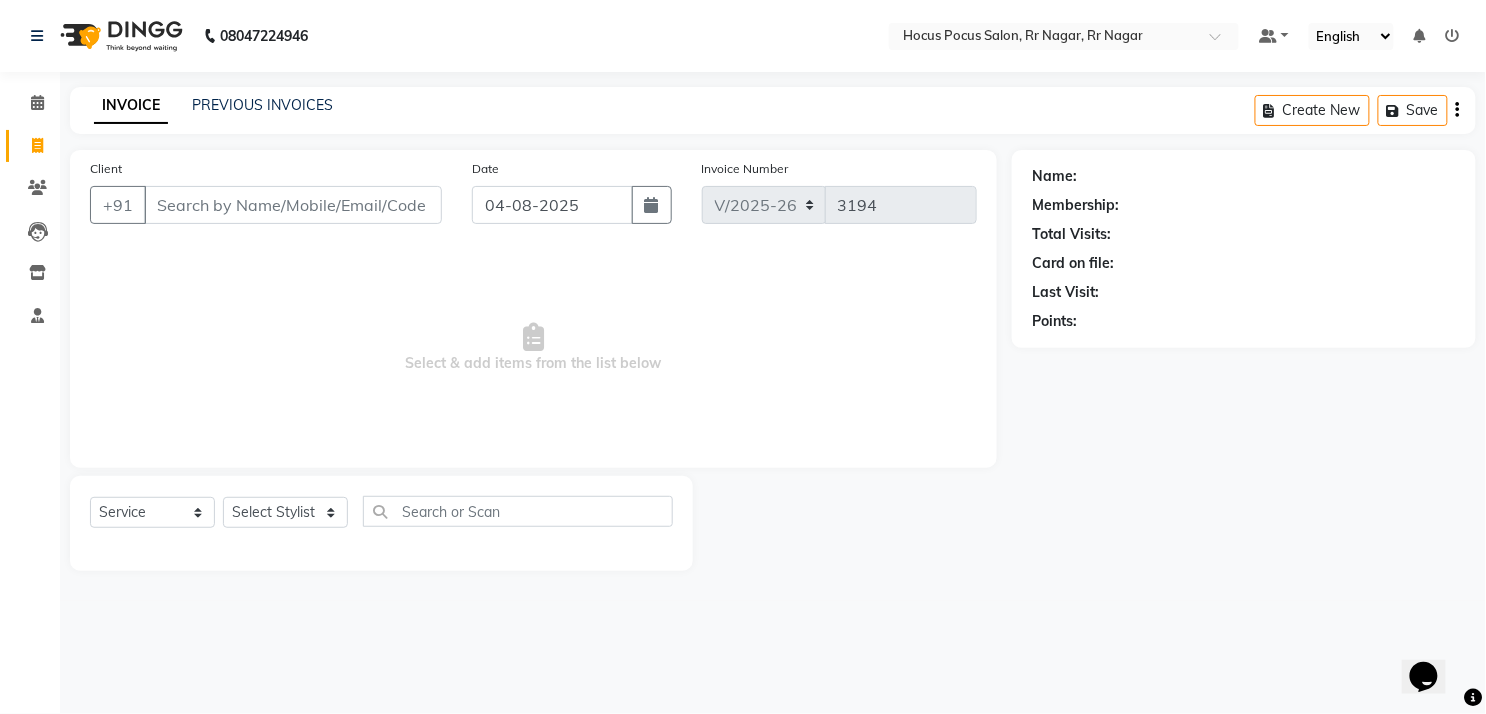 scroll, scrollTop: 0, scrollLeft: 0, axis: both 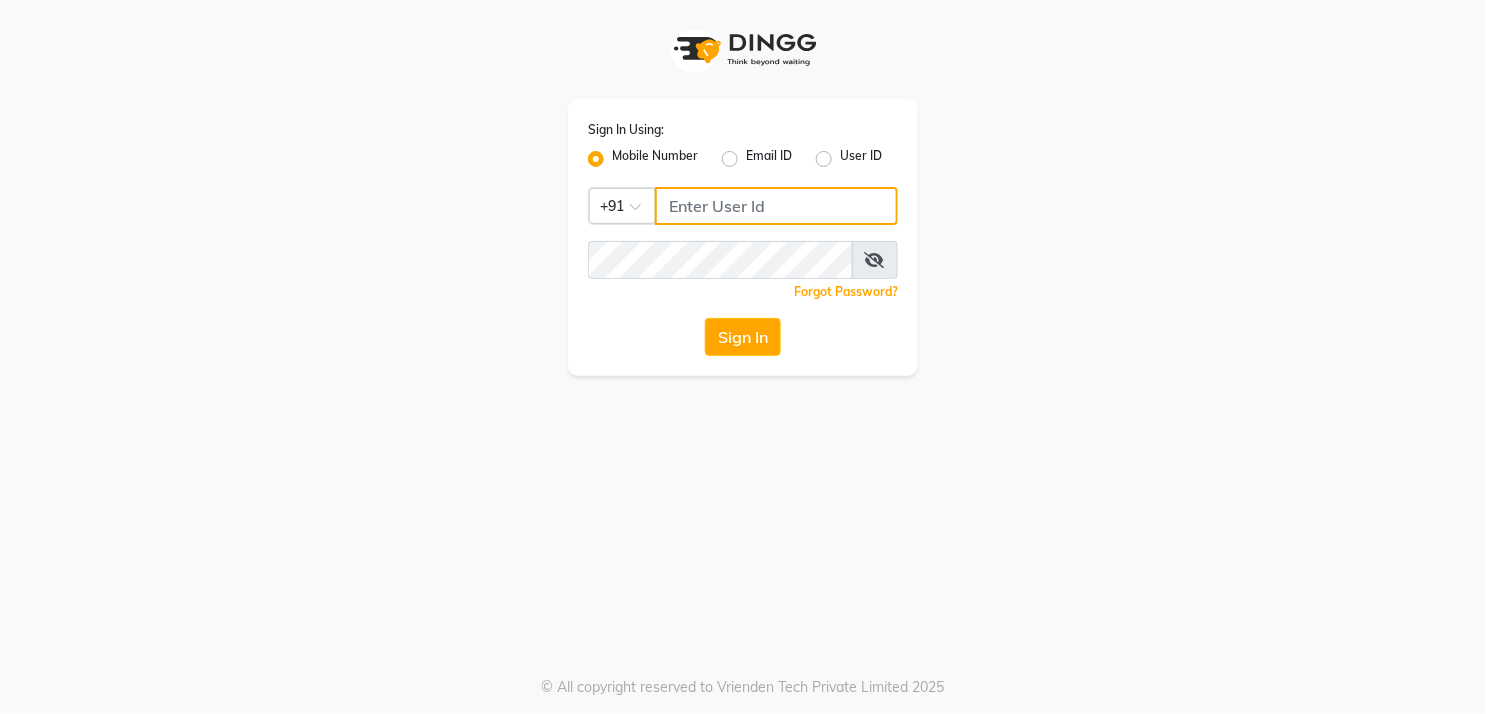 click 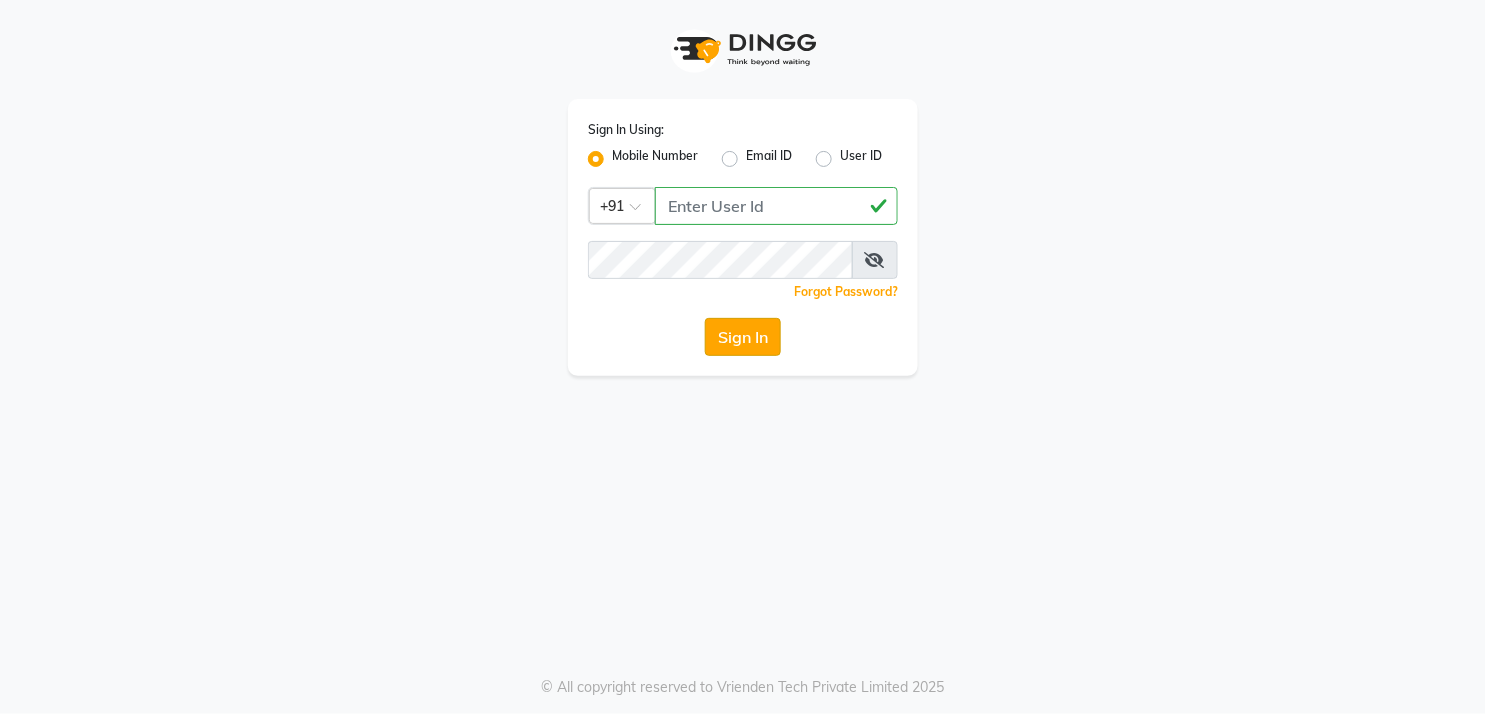 click on "Sign In" 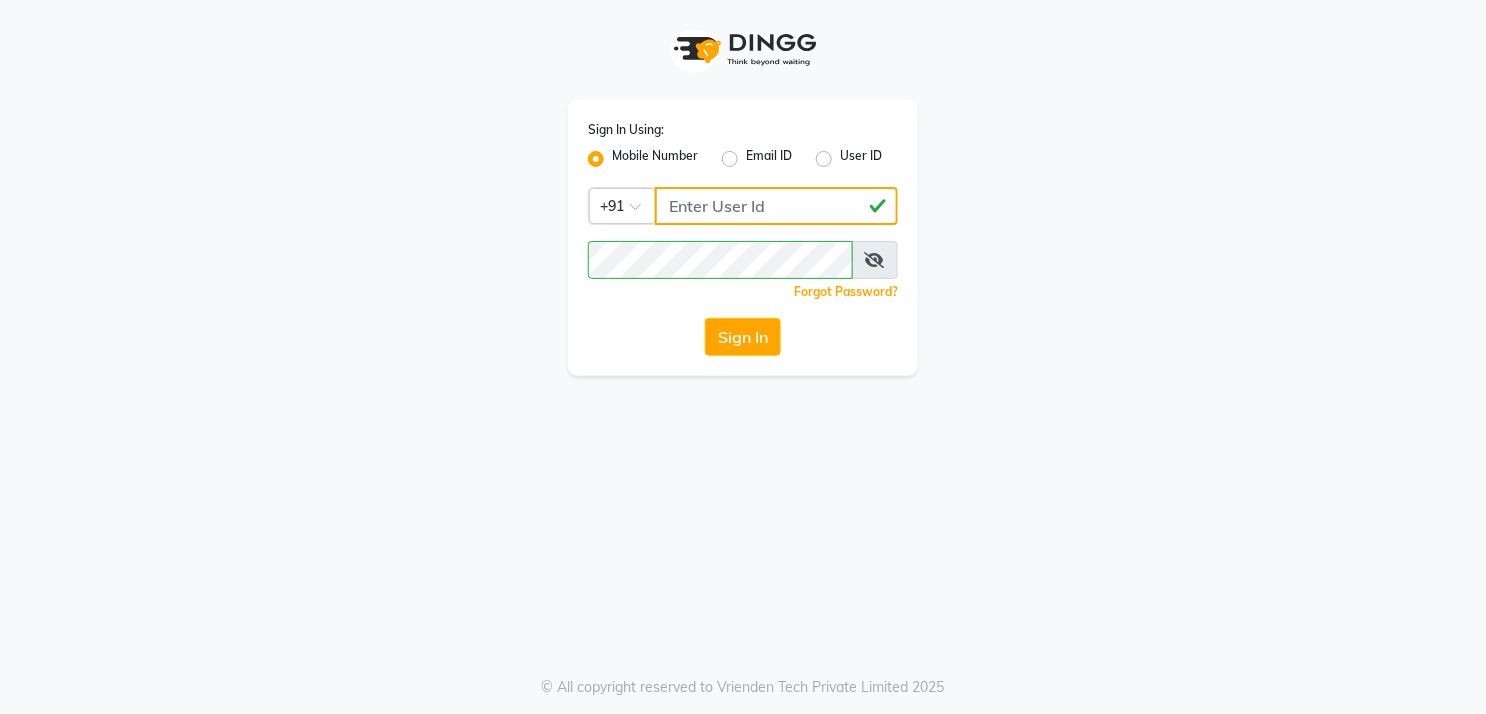 click on "[PHONE]" 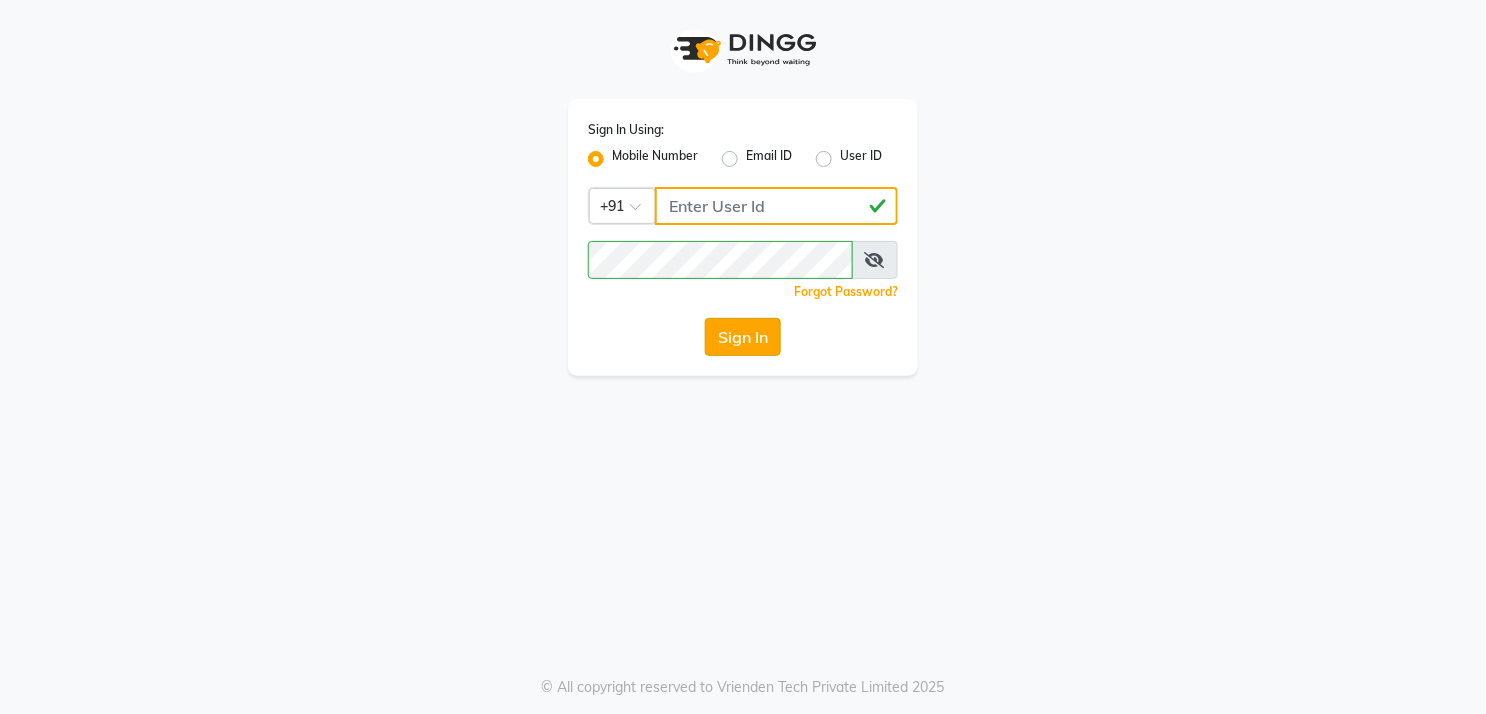 type on "[PHONE]" 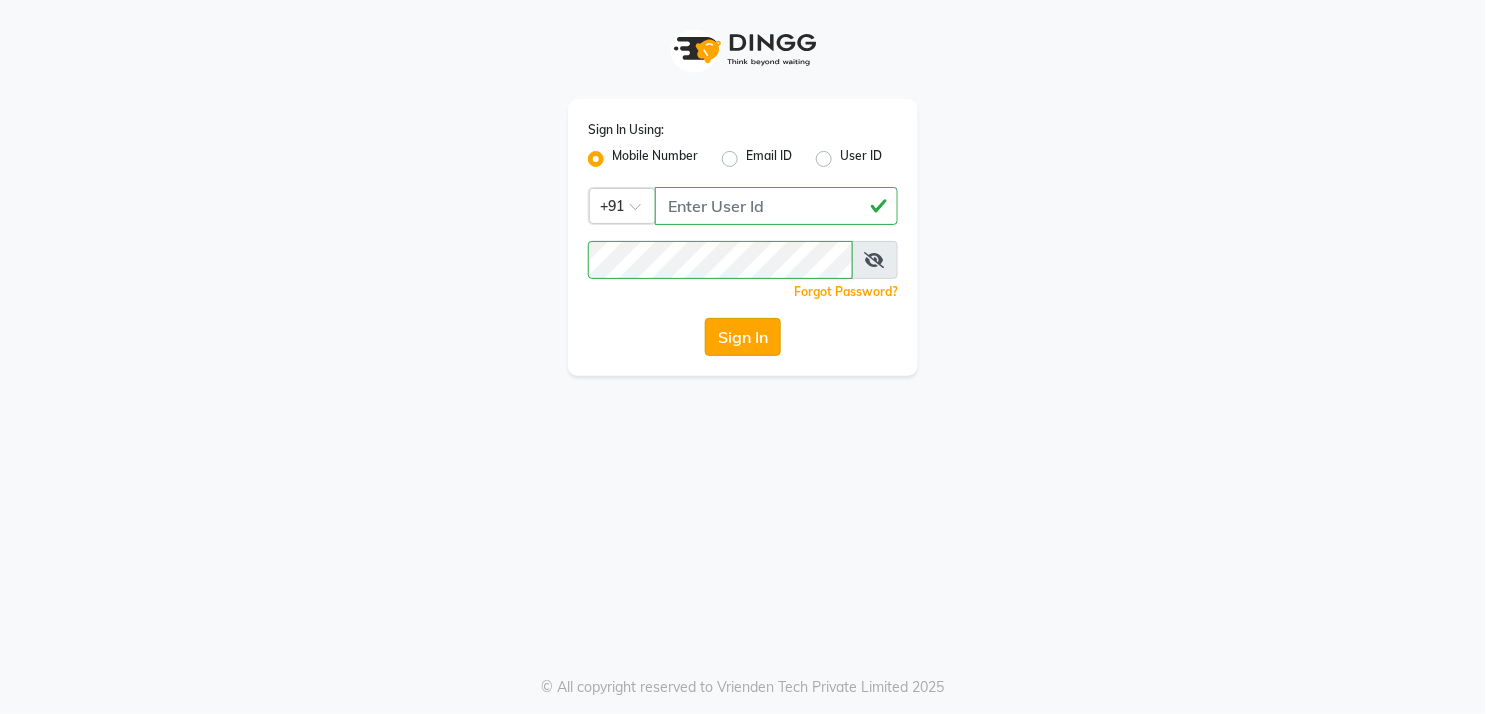 click on "Sign In" 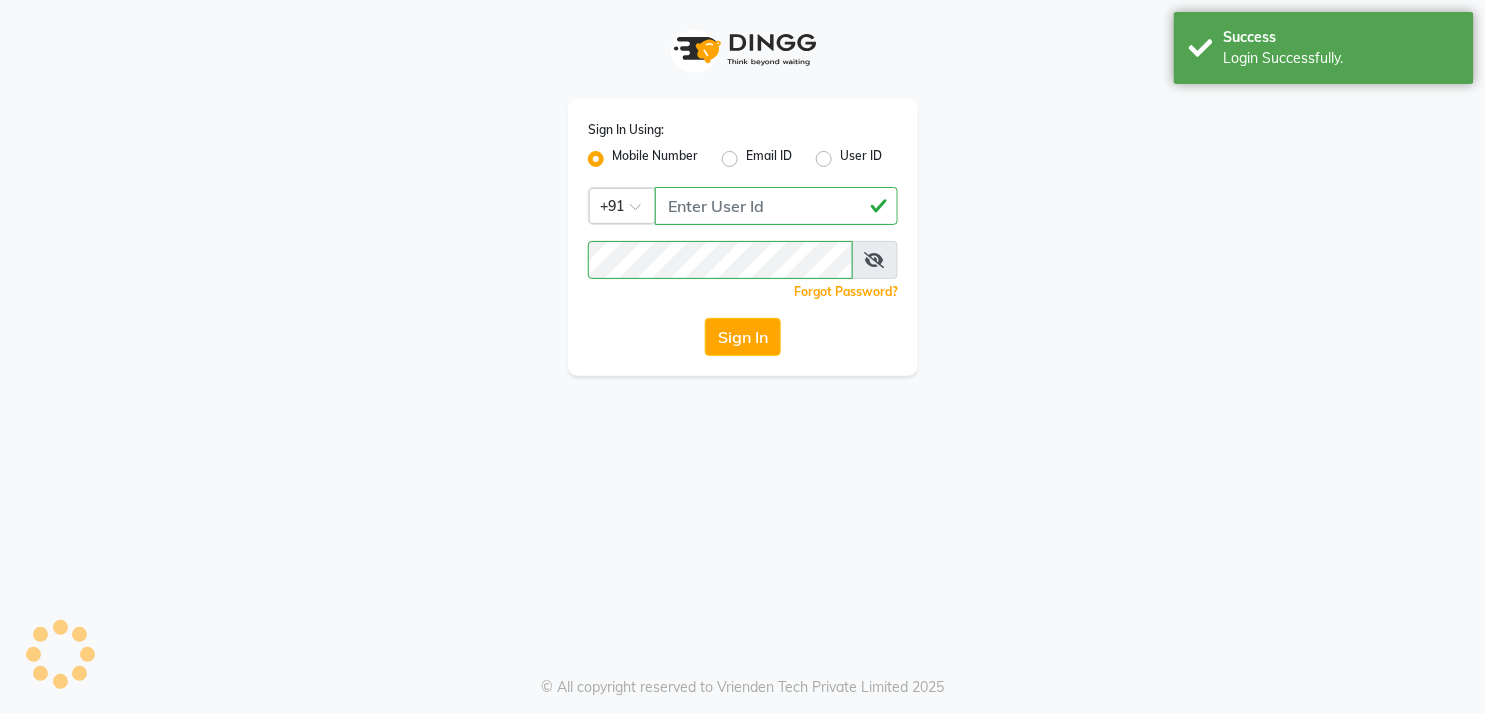 select on "5019" 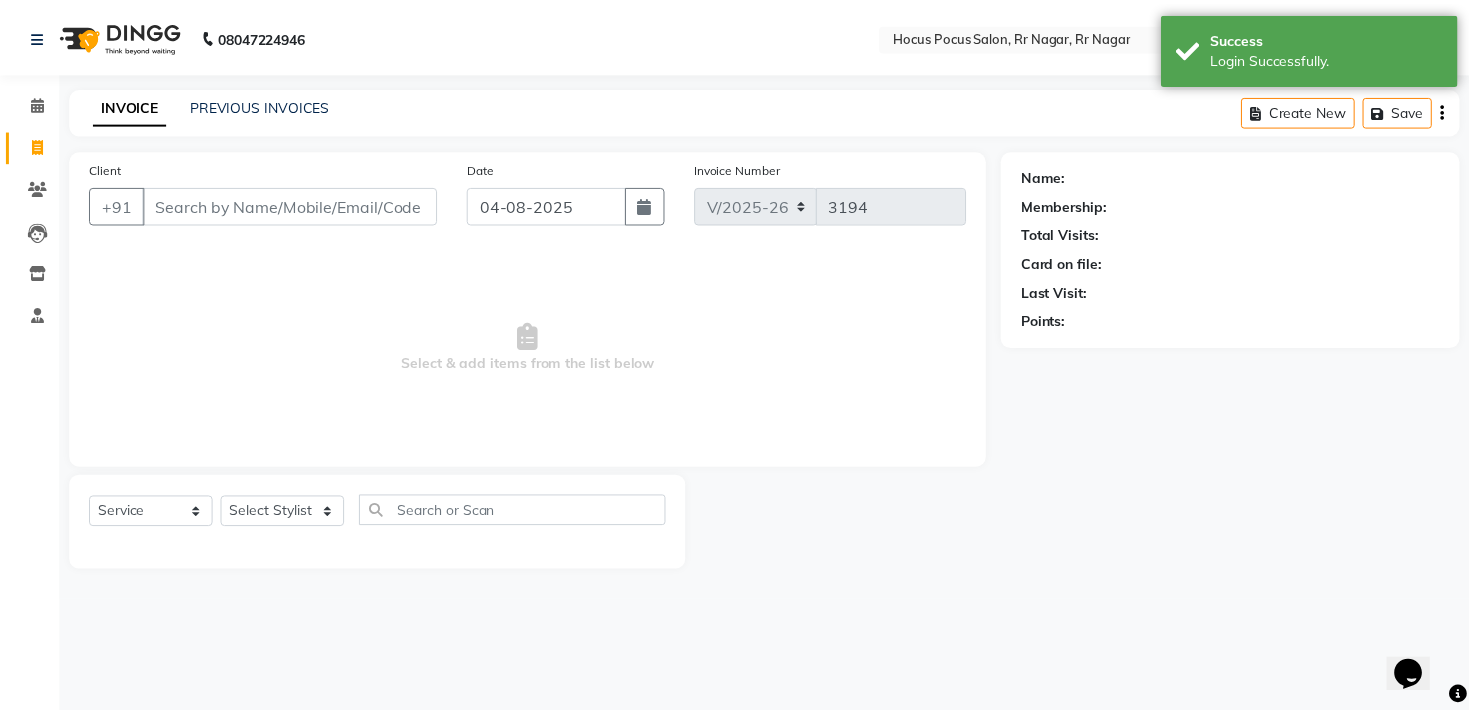 scroll, scrollTop: 0, scrollLeft: 0, axis: both 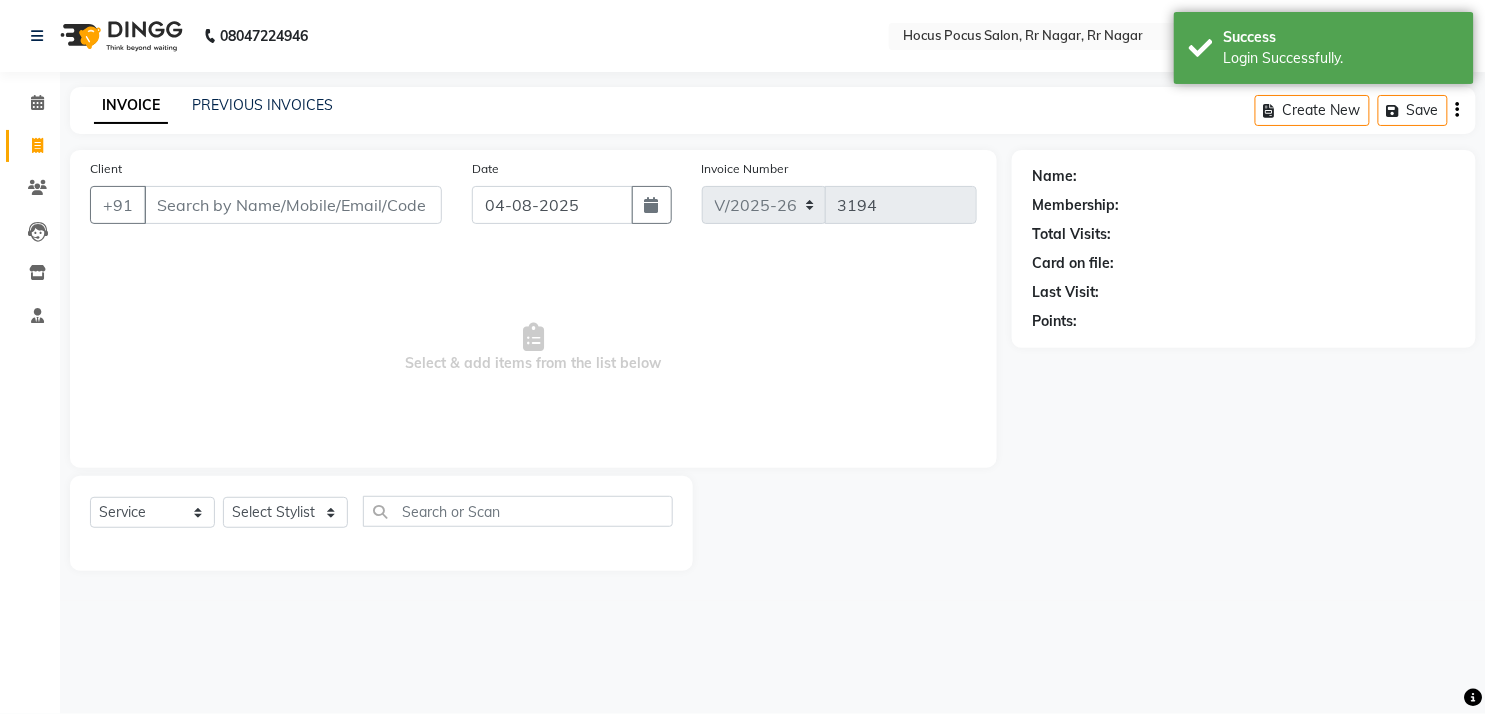 drag, startPoint x: 916, startPoint y: 332, endPoint x: 260, endPoint y: 274, distance: 658.559 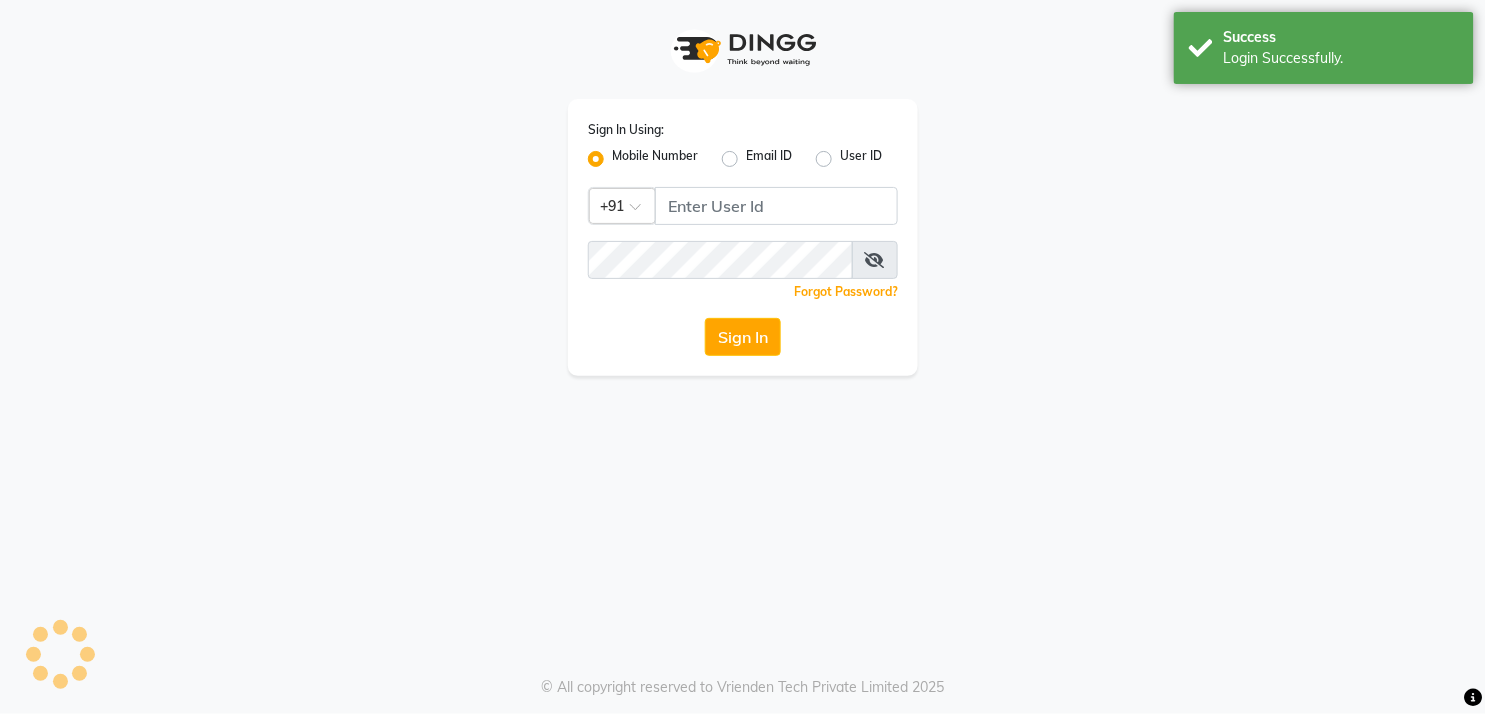 select on "service" 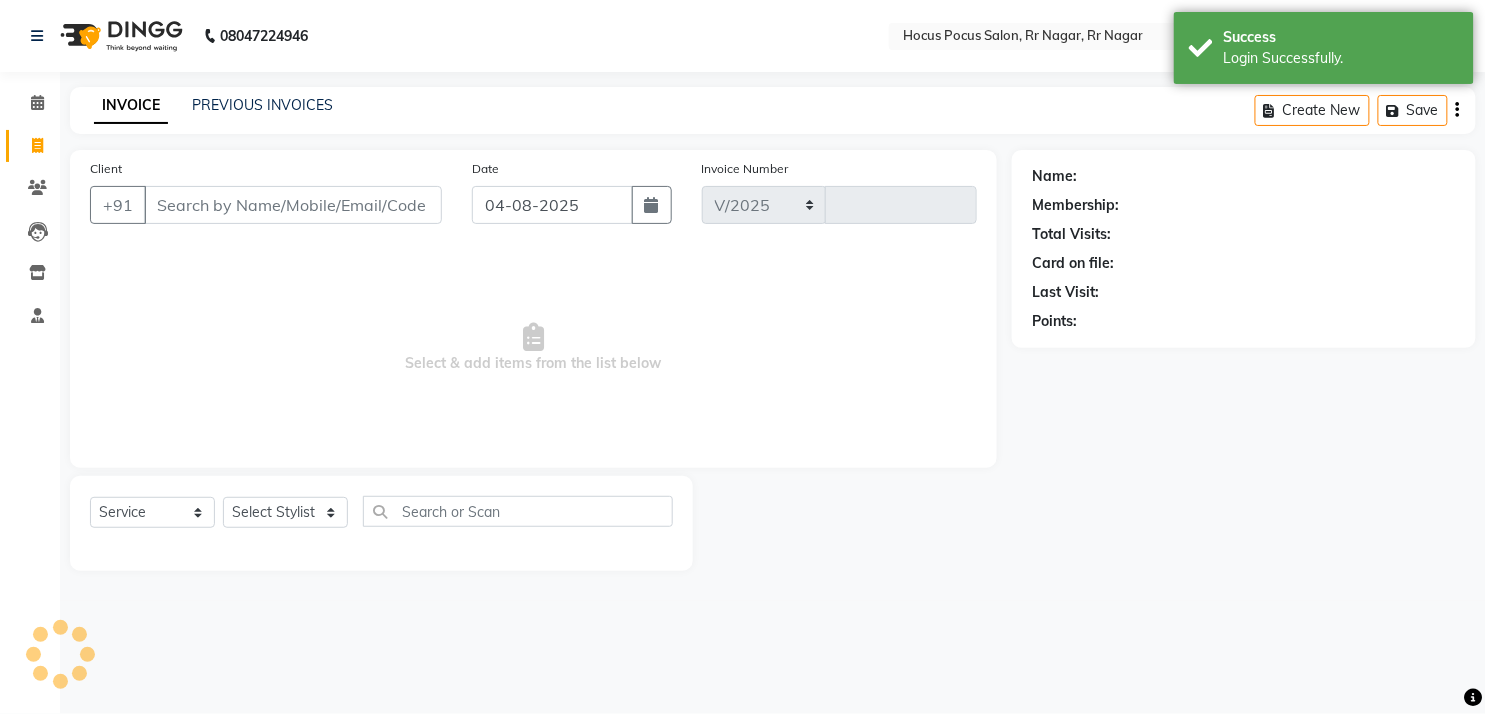 select on "5019" 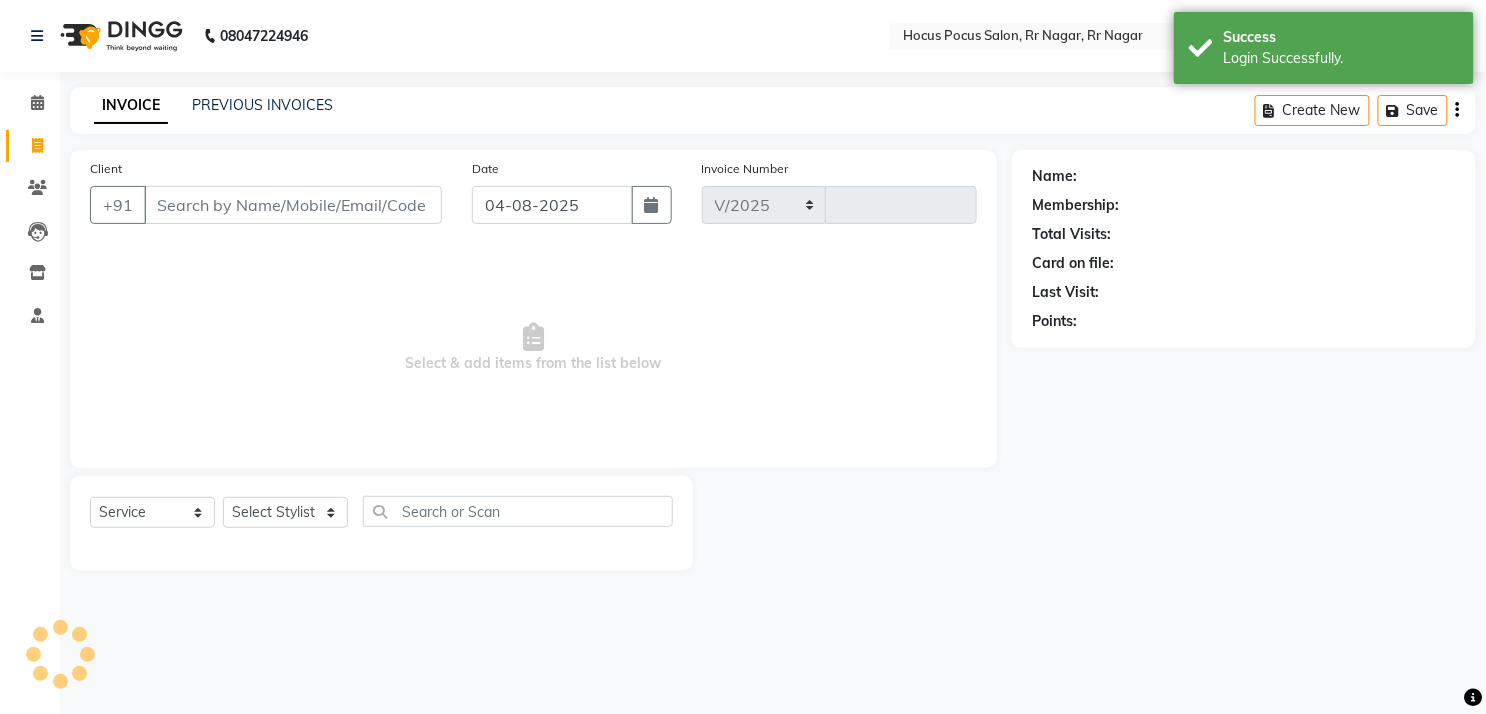 type on "3194" 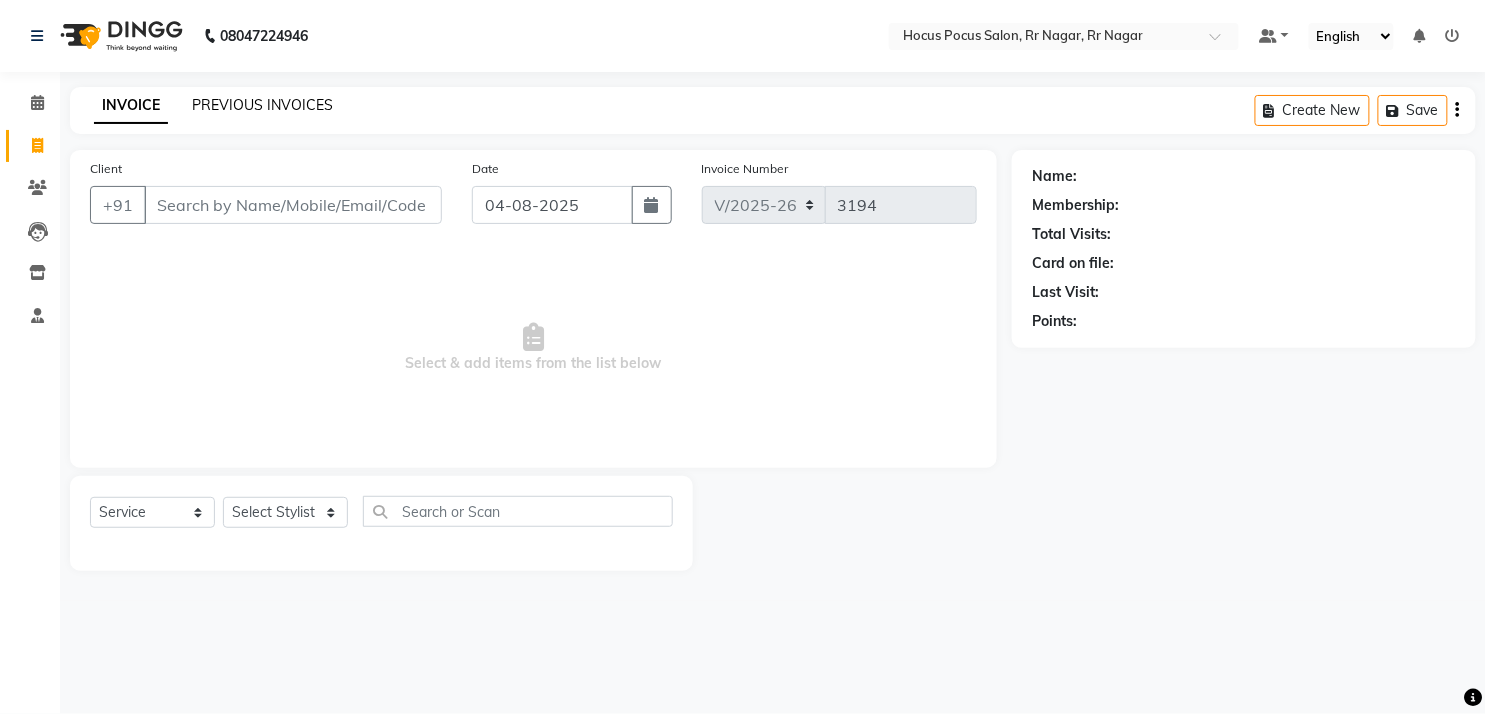 click on "PREVIOUS INVOICES" 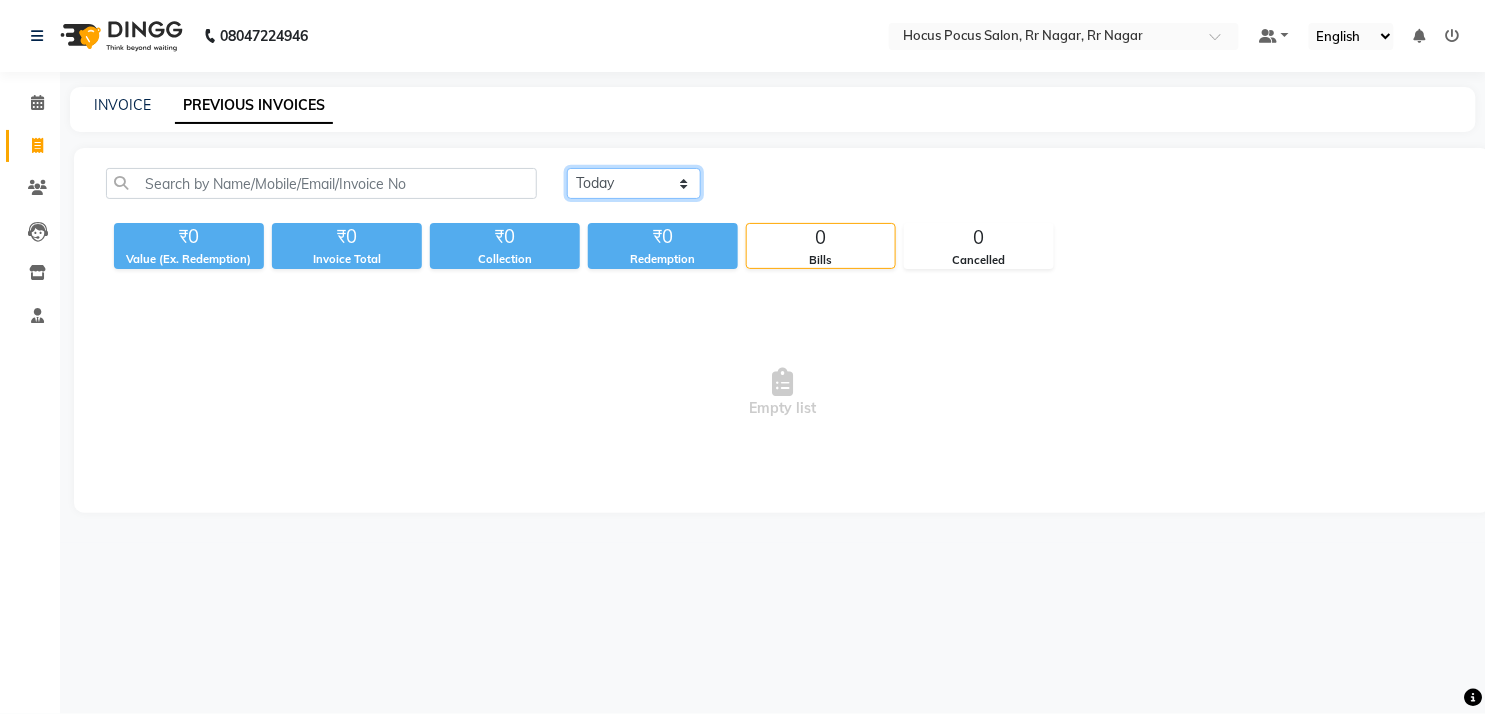 click on "Today Yesterday Custom Range" 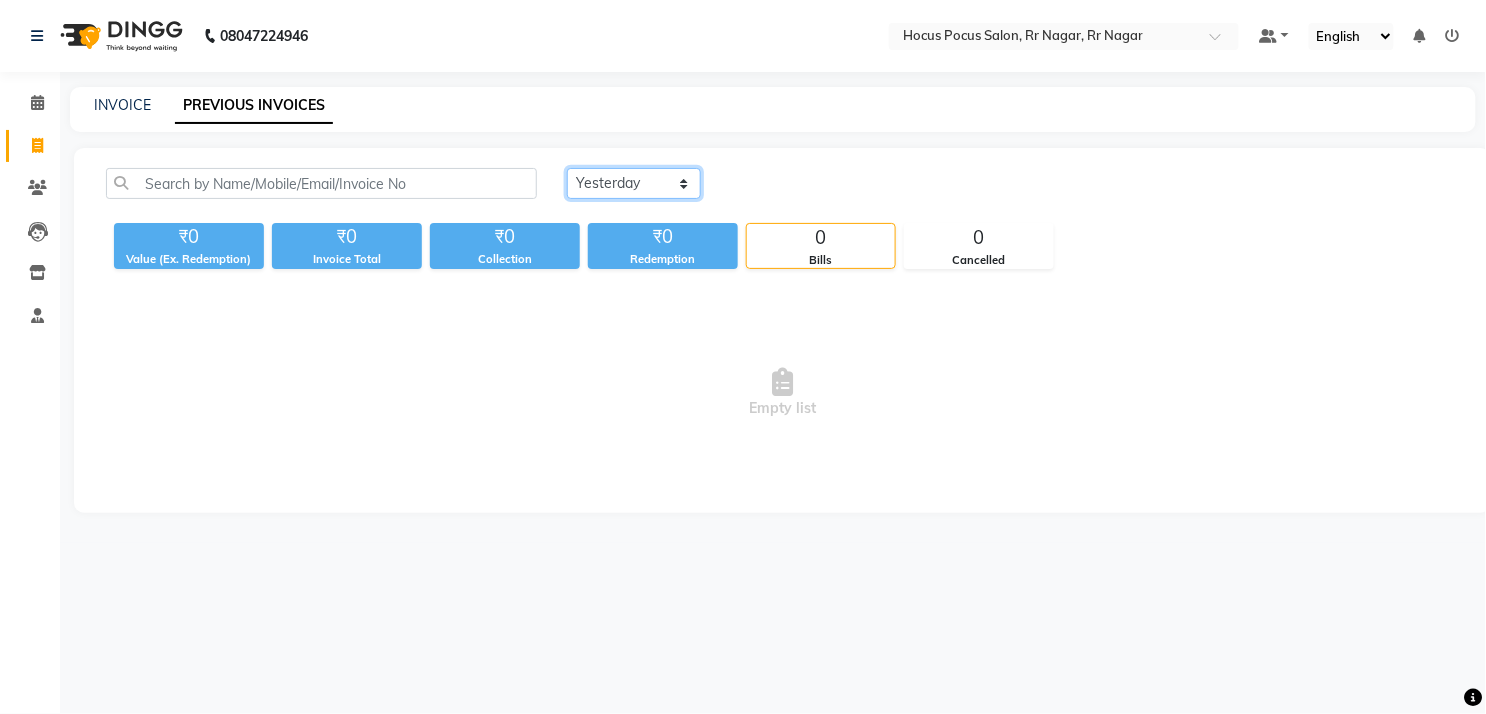 click on "Today Yesterday Custom Range" 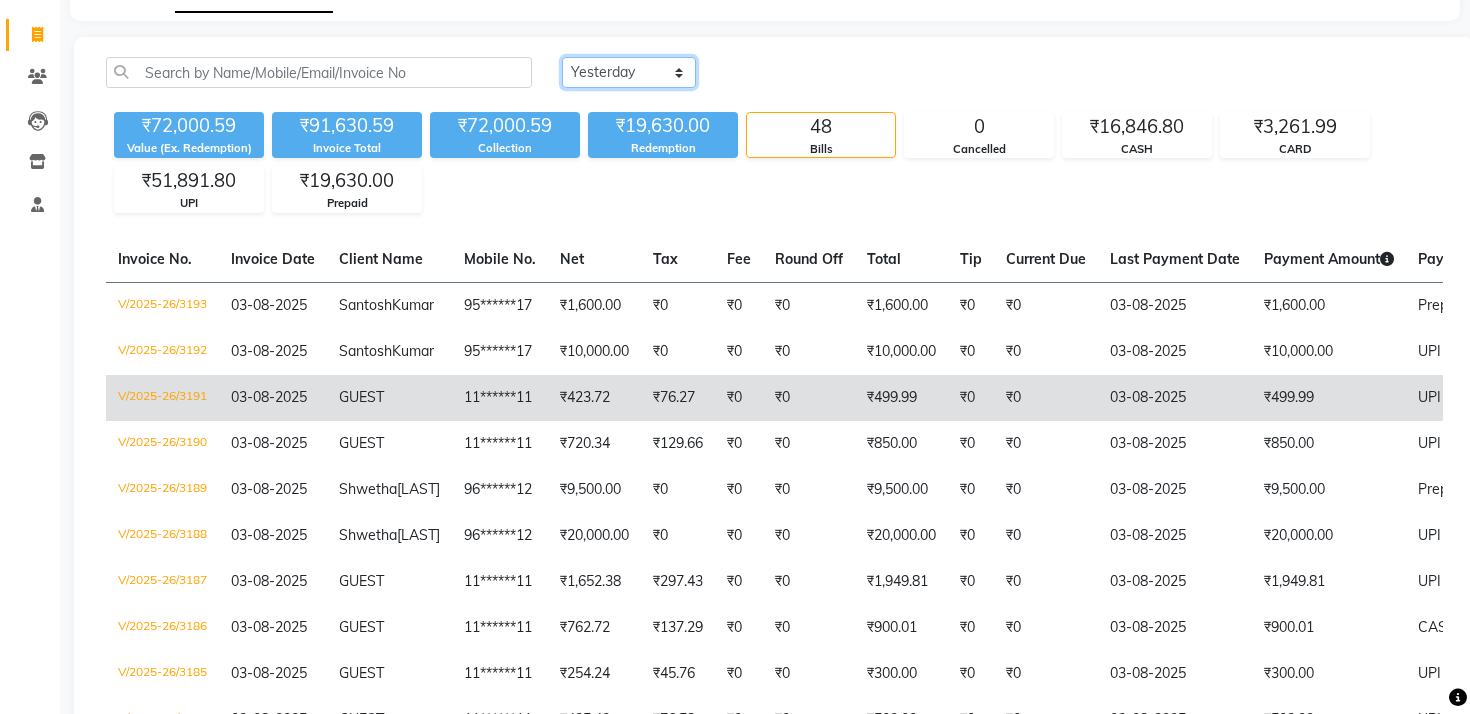scroll, scrollTop: 0, scrollLeft: 0, axis: both 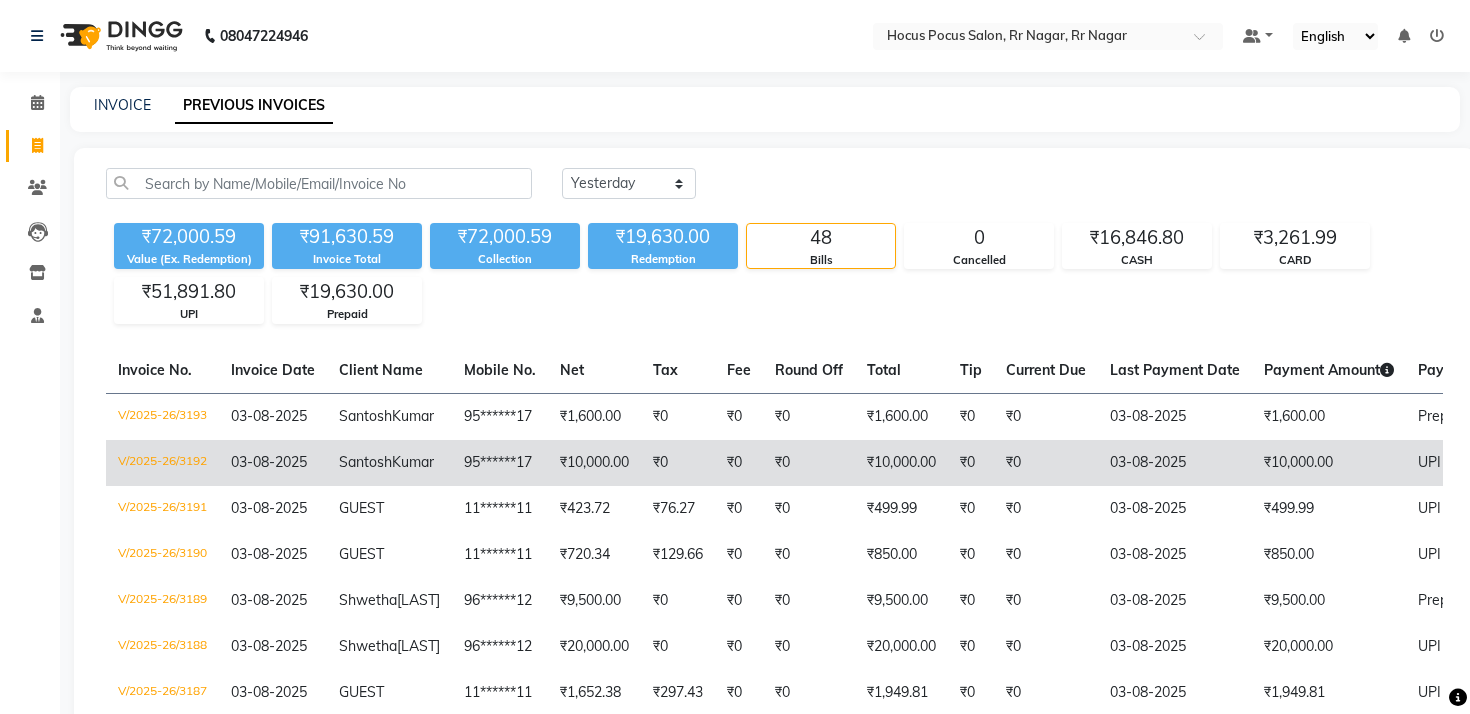 click on "₹10,000.00" 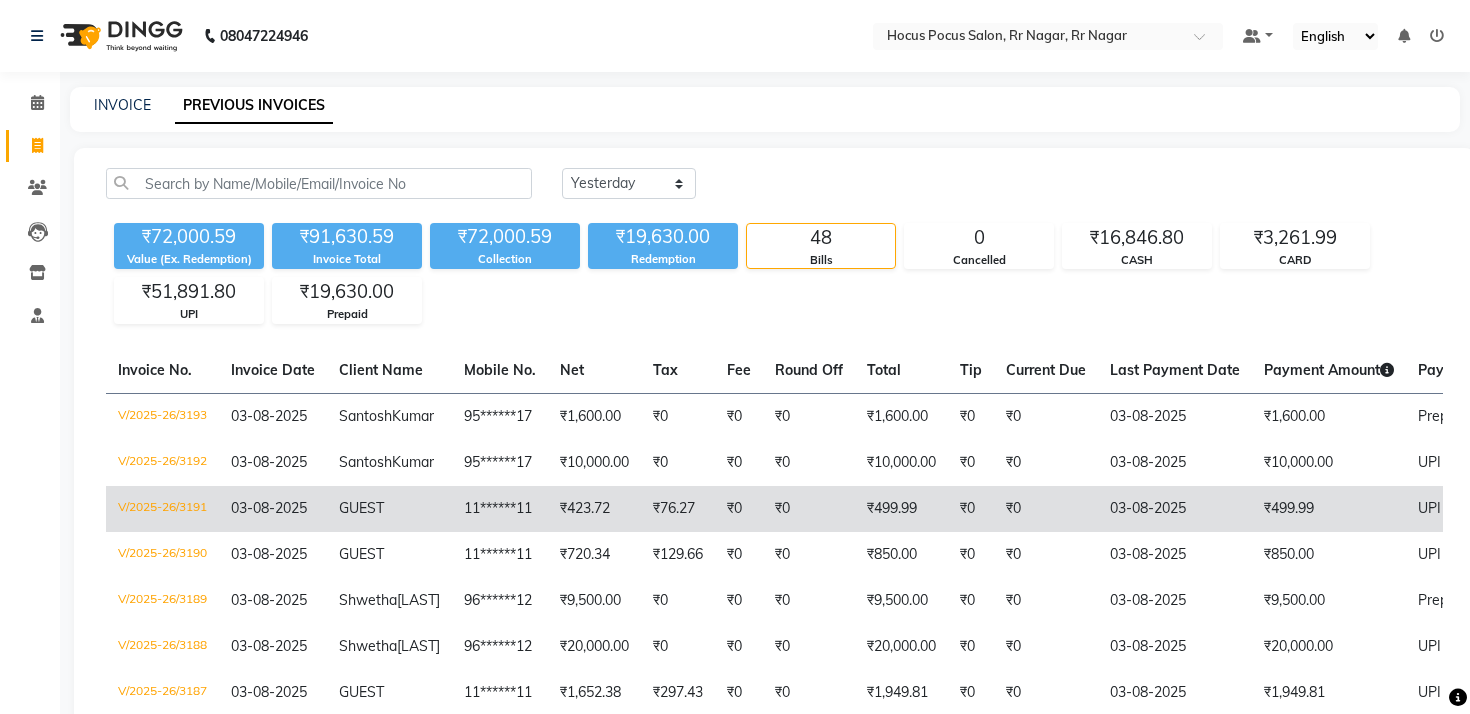 click on "₹499.99" 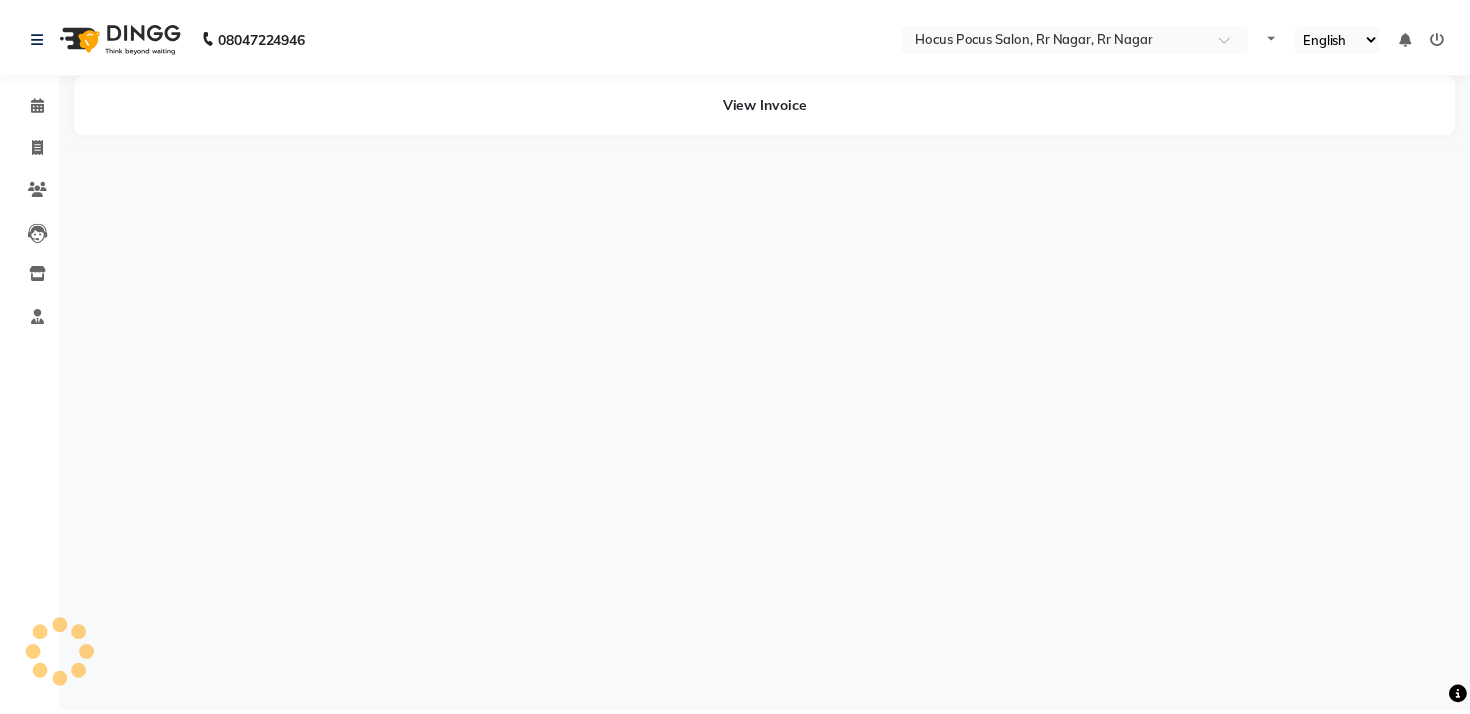 scroll, scrollTop: 0, scrollLeft: 0, axis: both 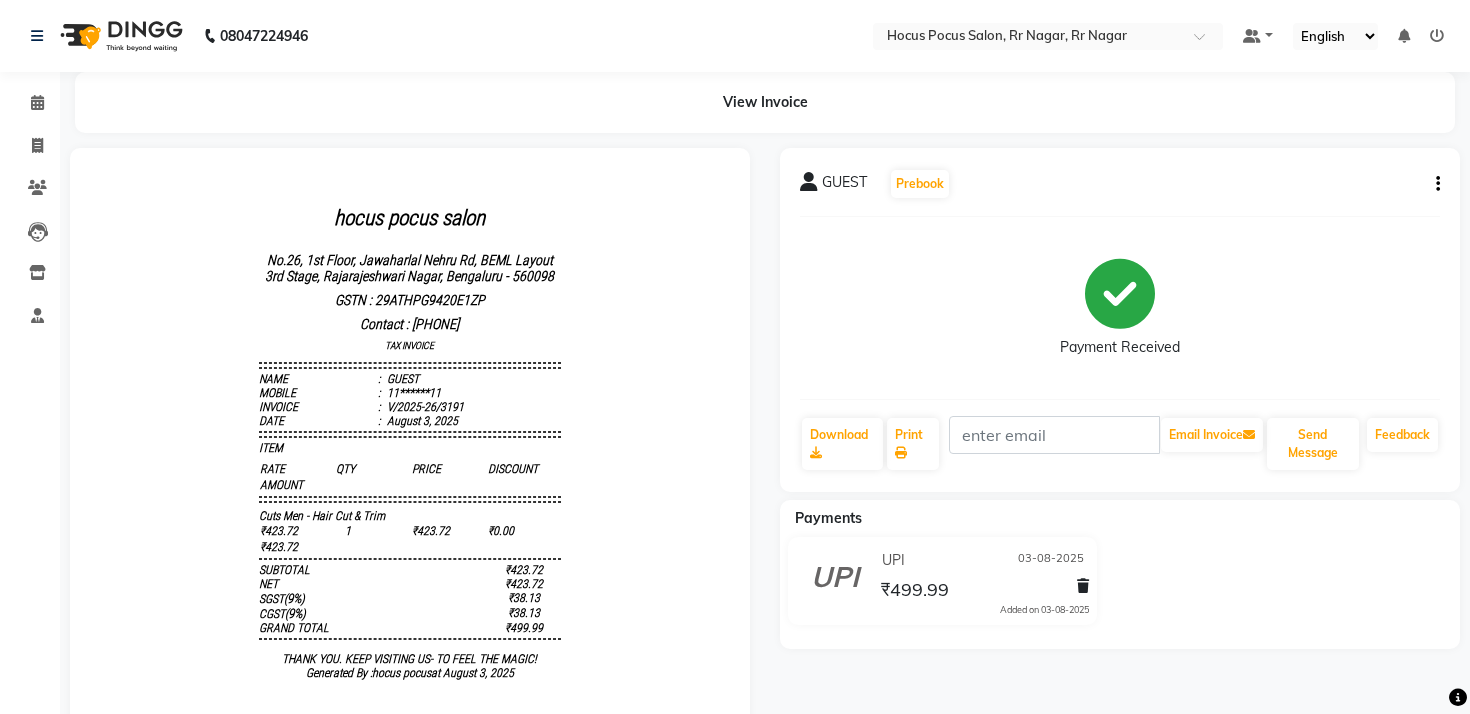 drag, startPoint x: 707, startPoint y: 28, endPoint x: 724, endPoint y: -72, distance: 101.43471 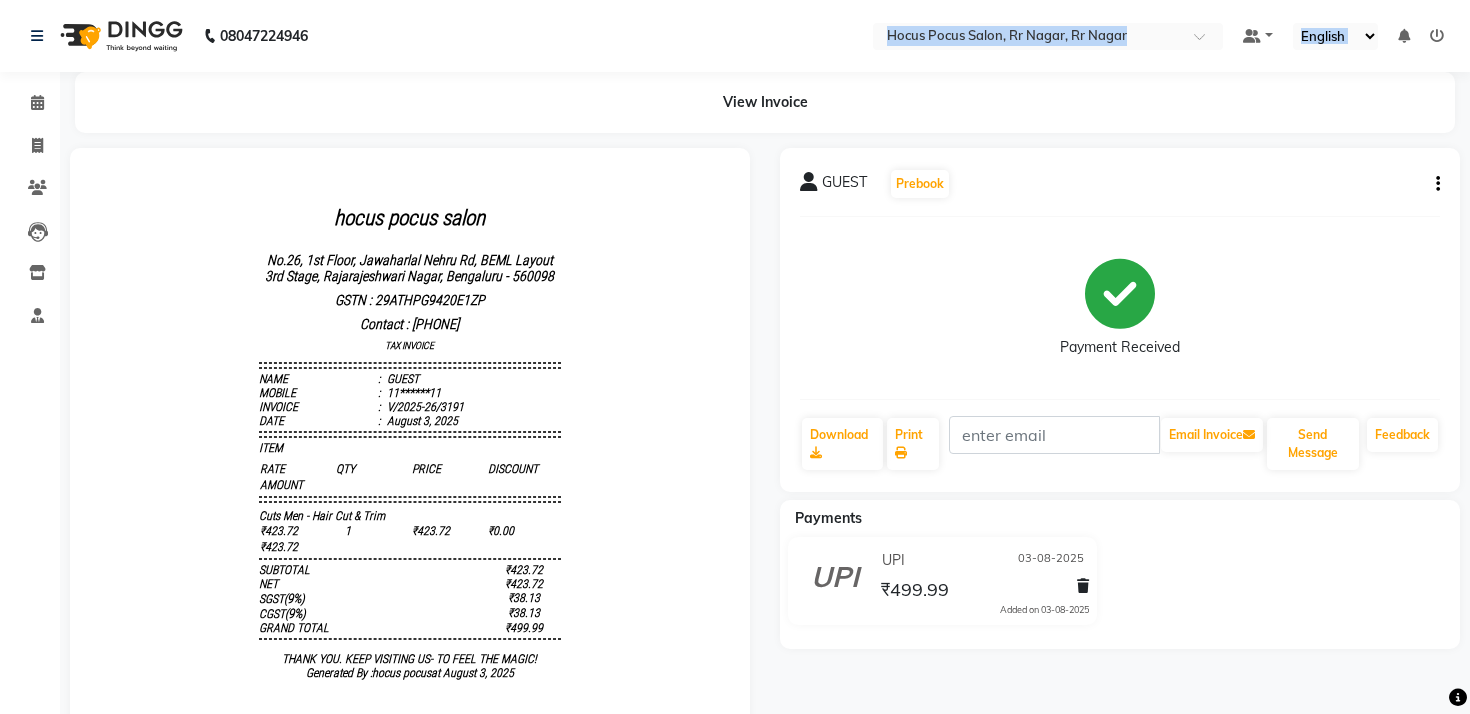 drag, startPoint x: 714, startPoint y: 73, endPoint x: 484, endPoint y: 21, distance: 235.80501 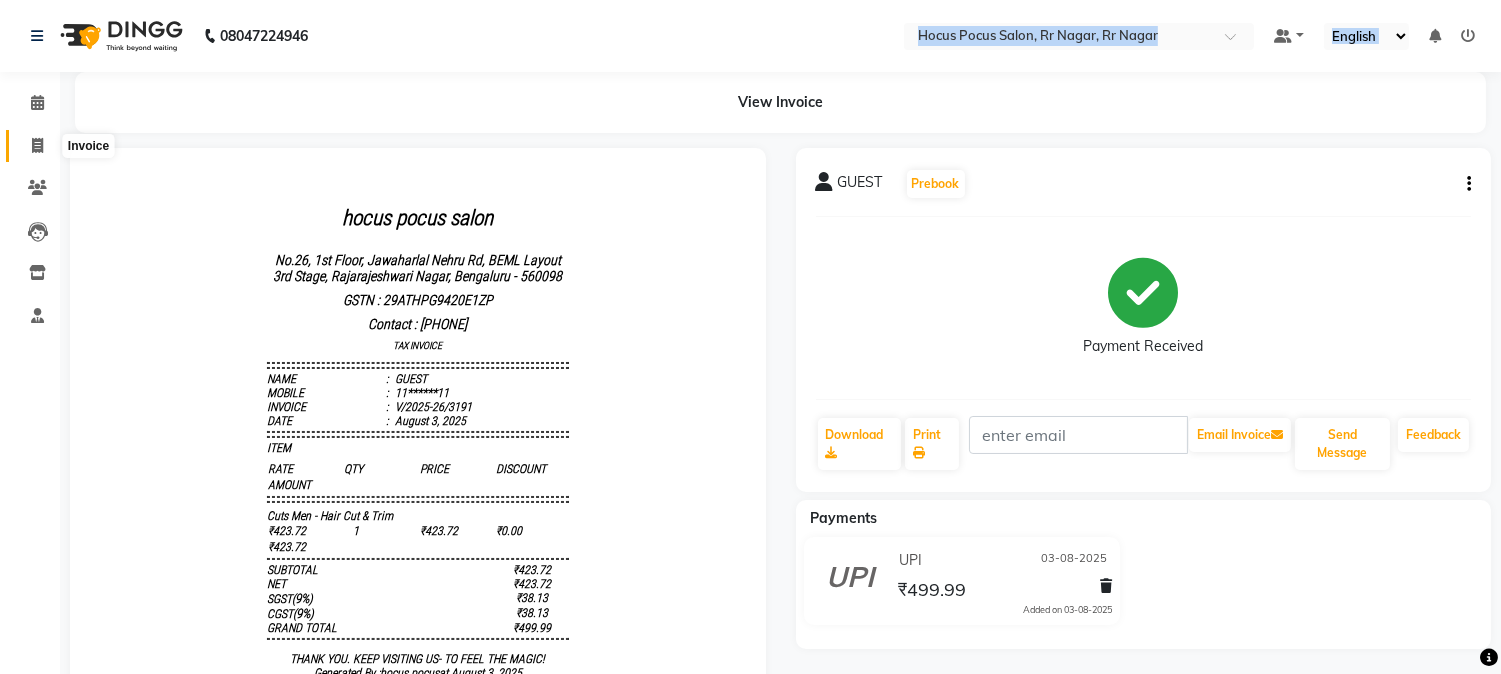 click 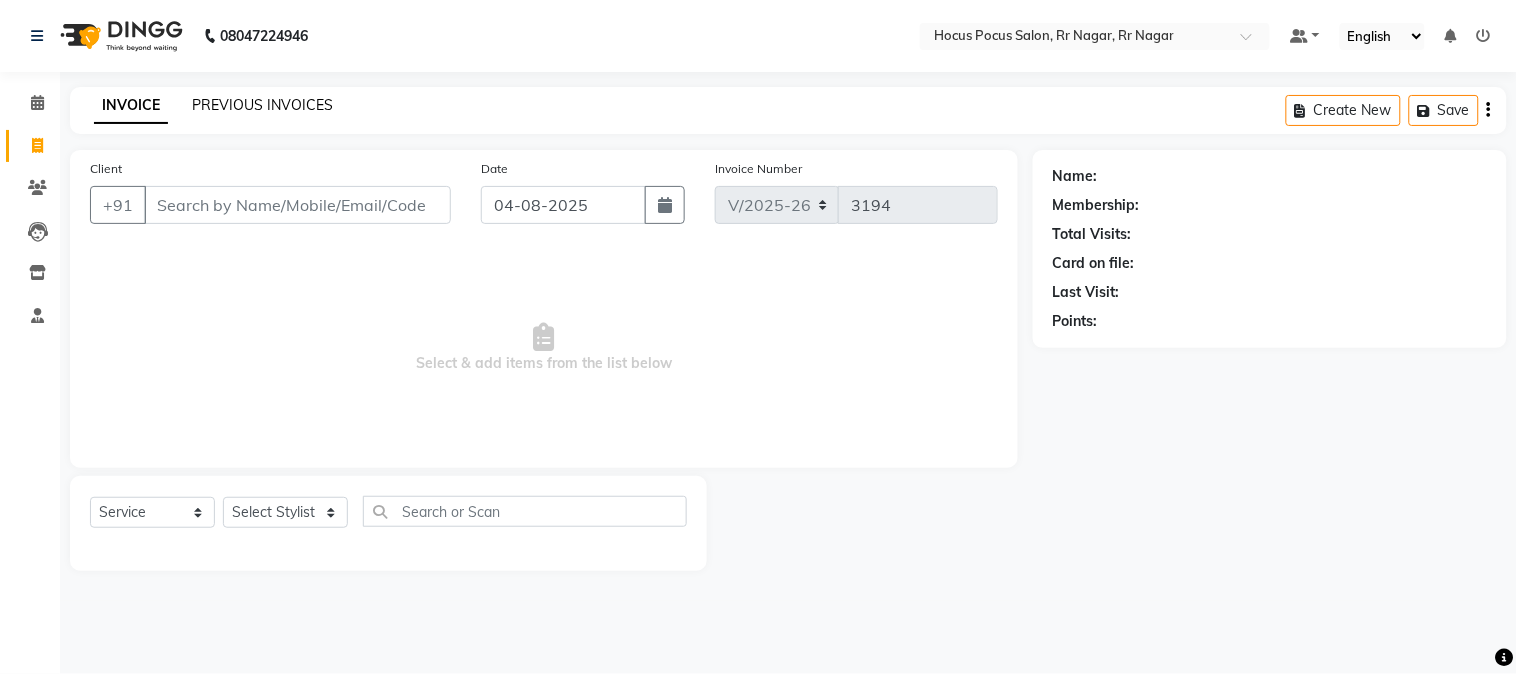 click on "PREVIOUS INVOICES" 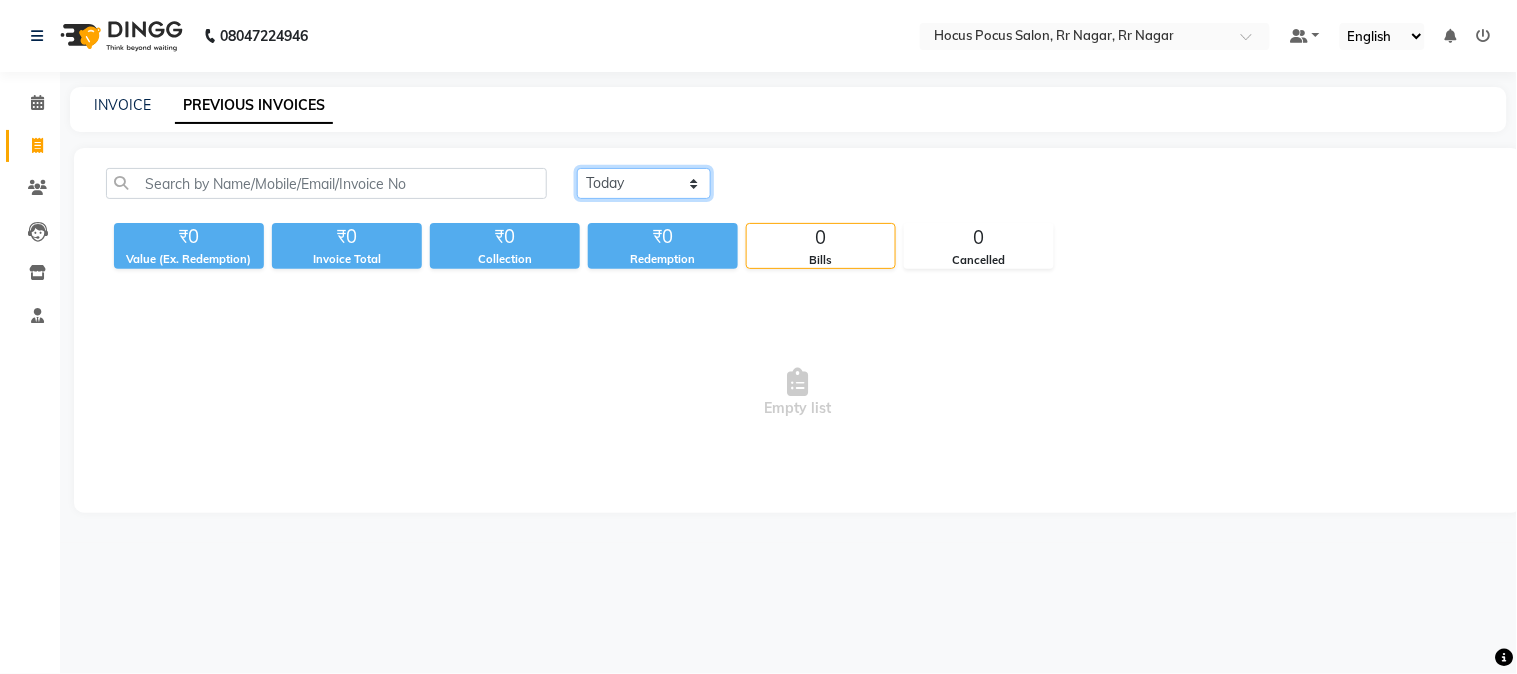 click on "Today Yesterday Custom Range" 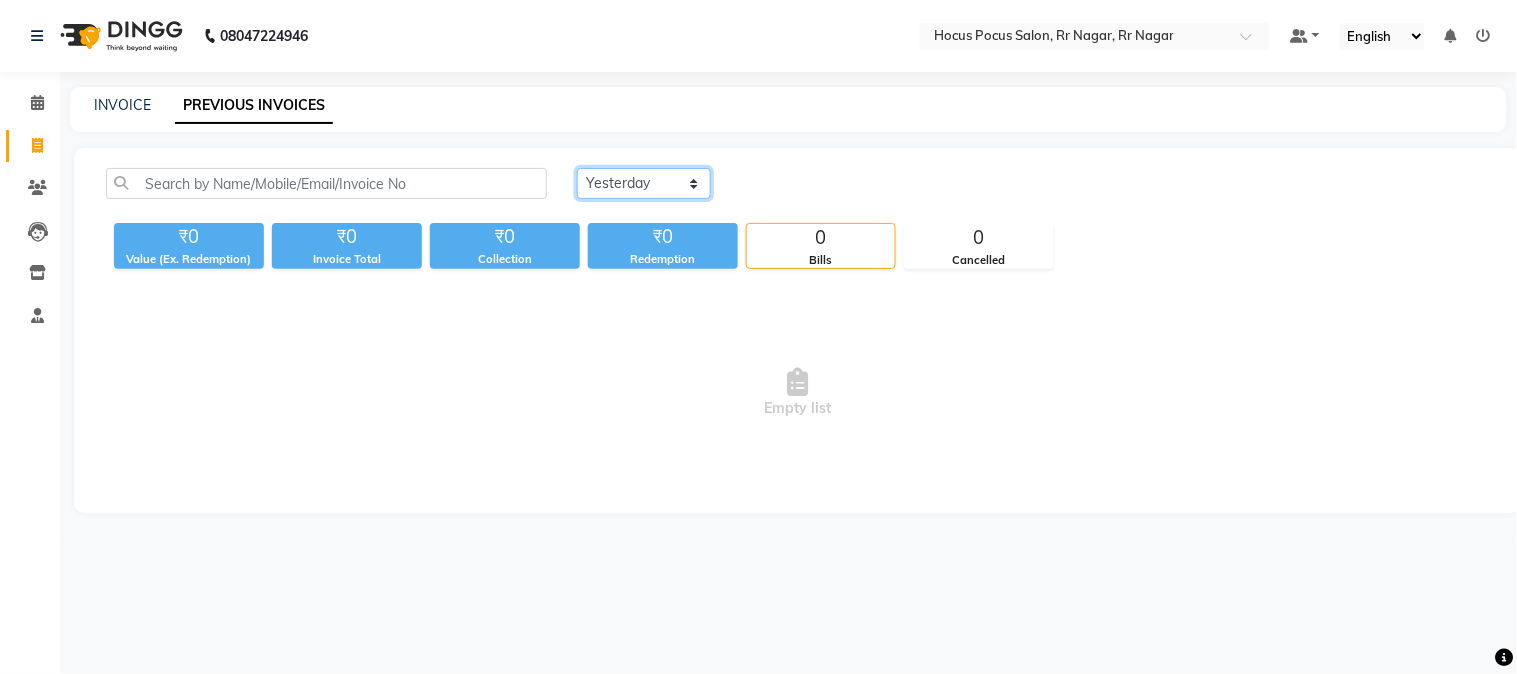 click on "Today Yesterday Custom Range" 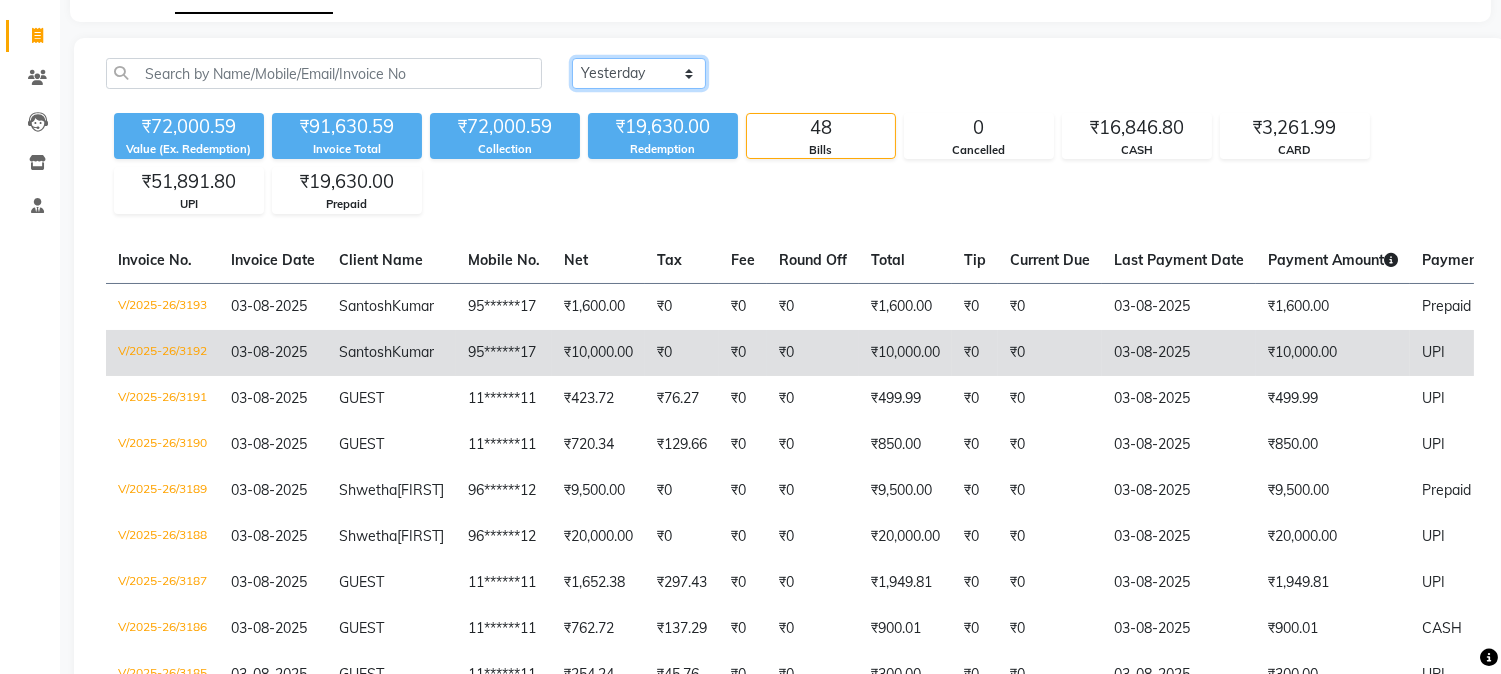 scroll, scrollTop: 0, scrollLeft: 0, axis: both 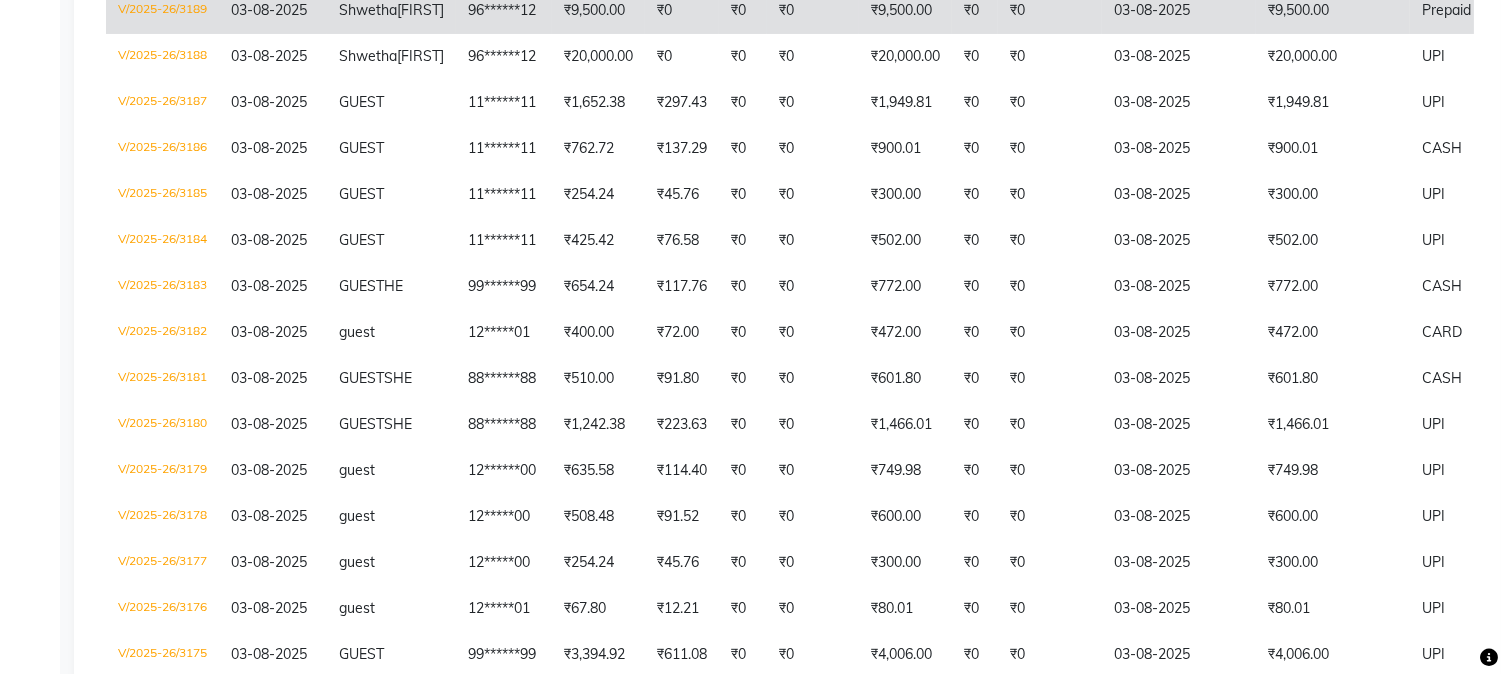 click on "₹0" 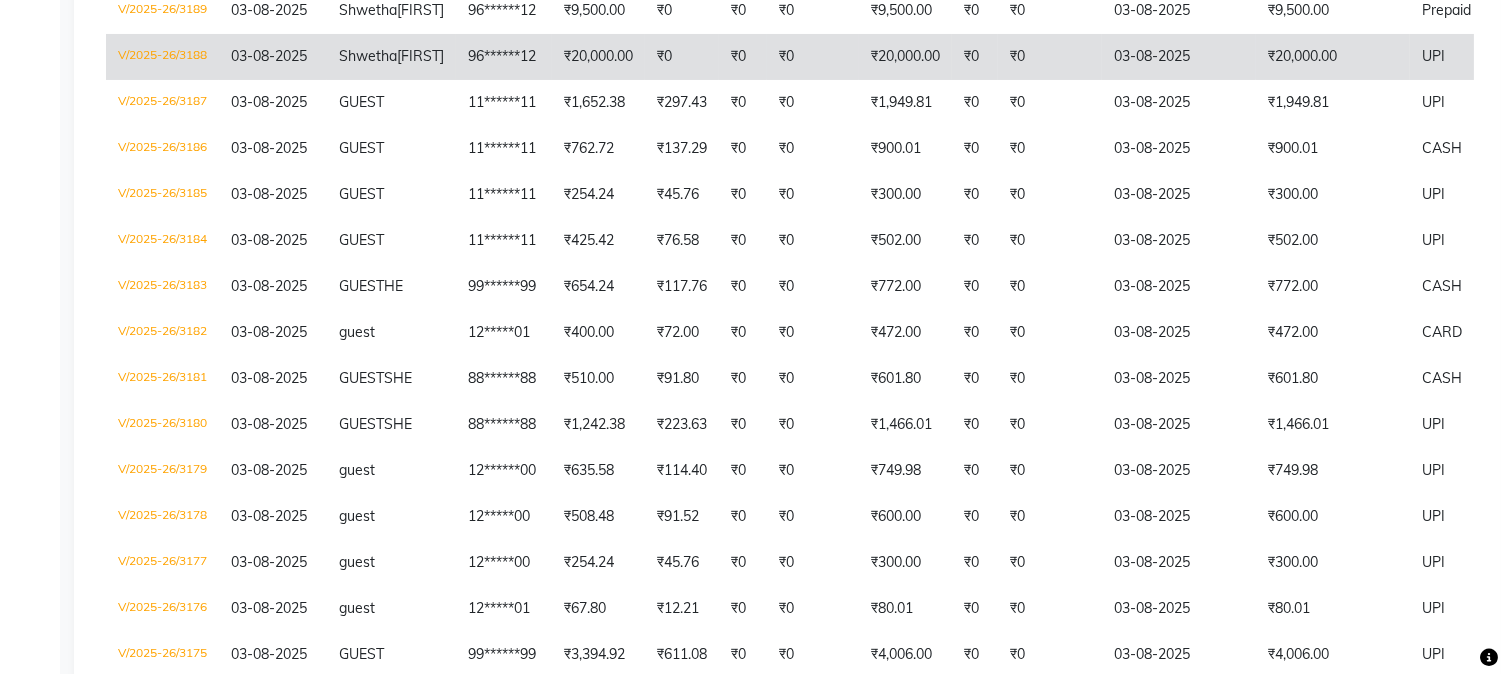 click on "₹0" 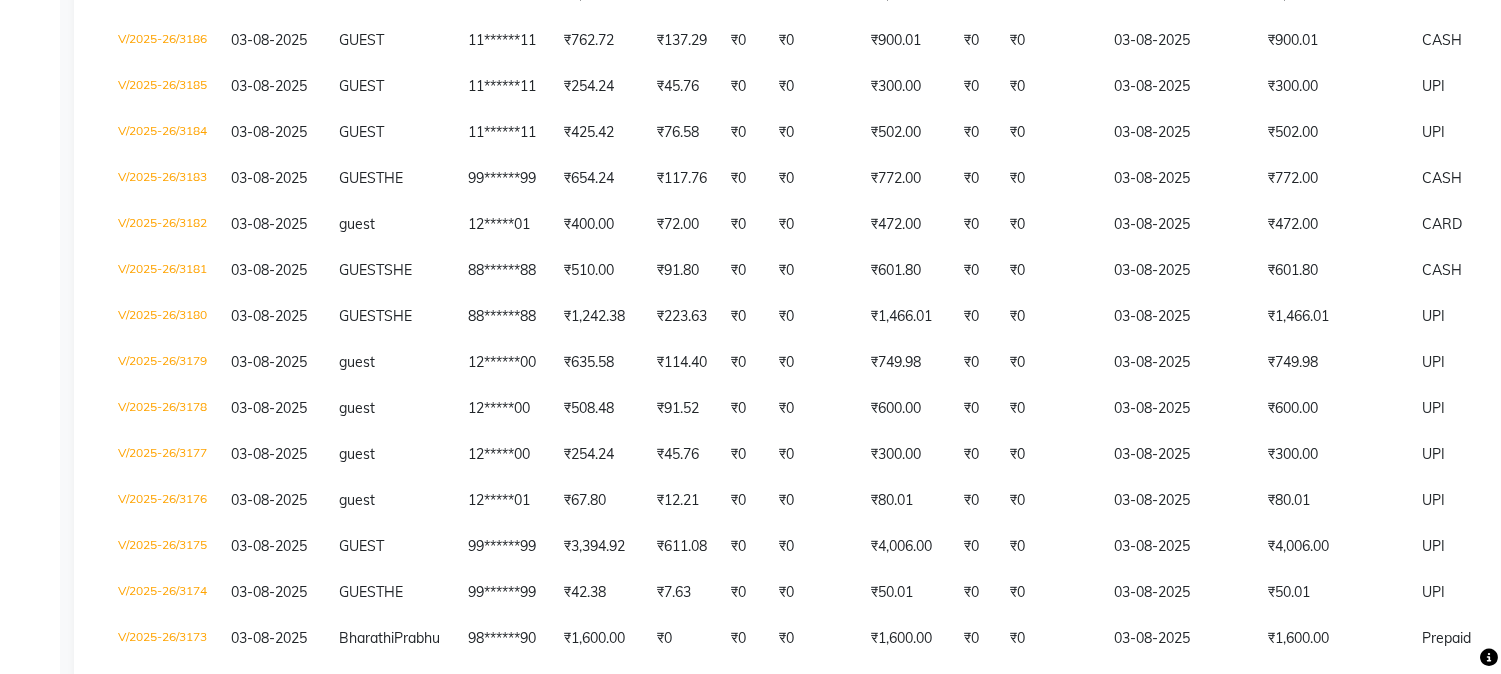 scroll, scrollTop: 701, scrollLeft: 0, axis: vertical 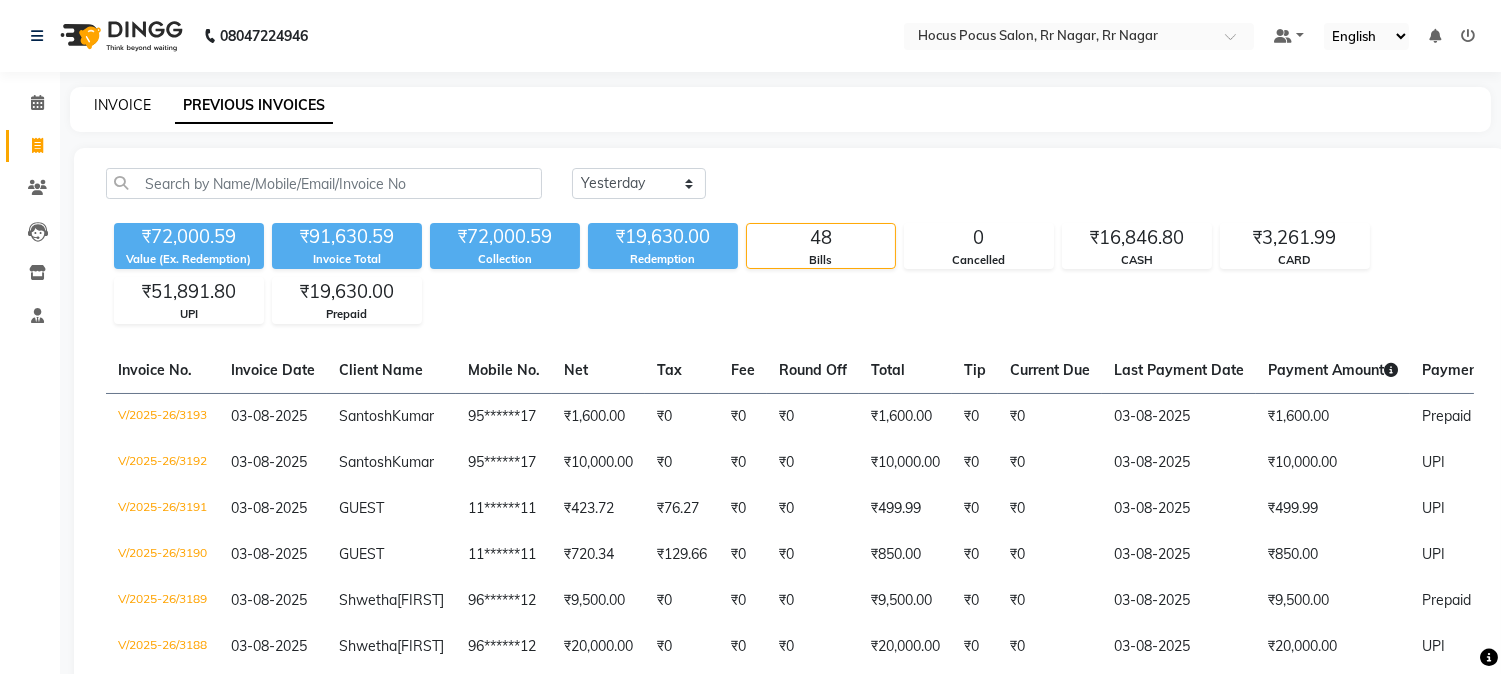 click on "INVOICE" 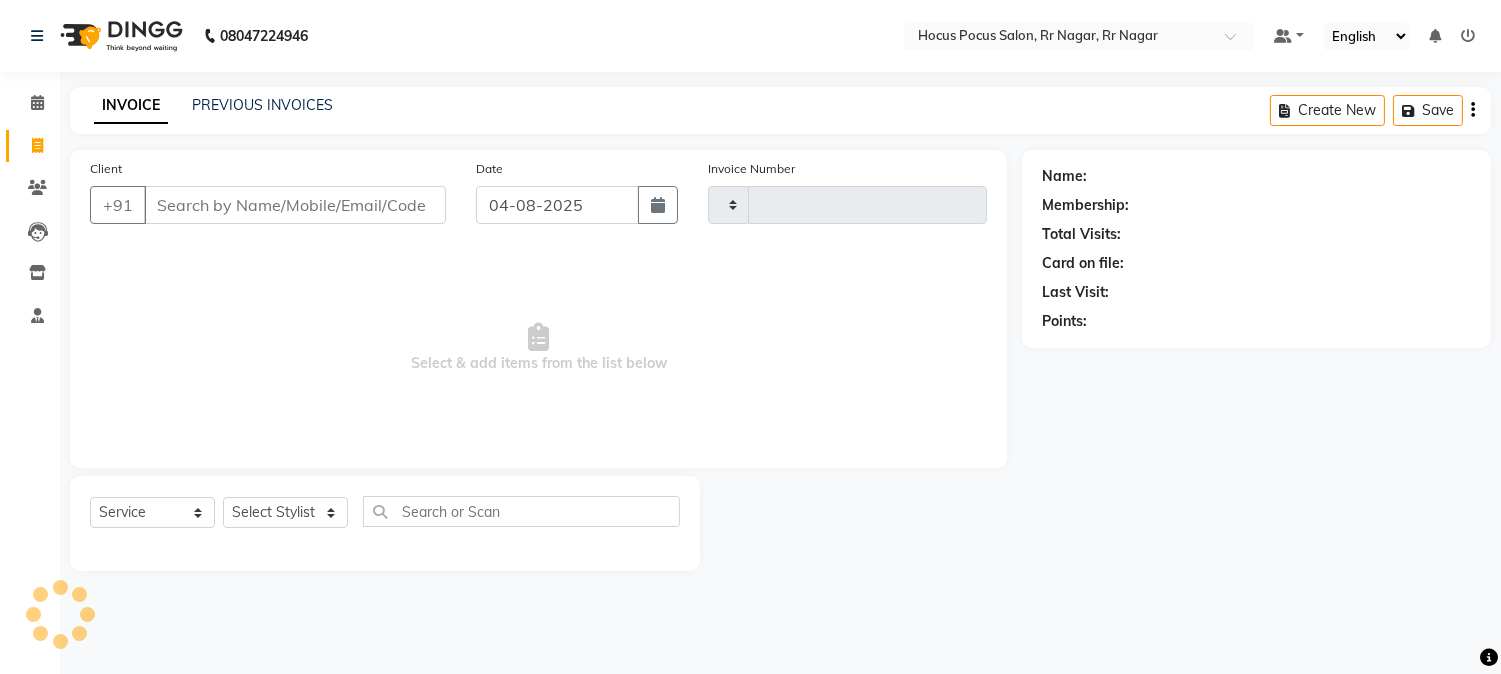 type on "3194" 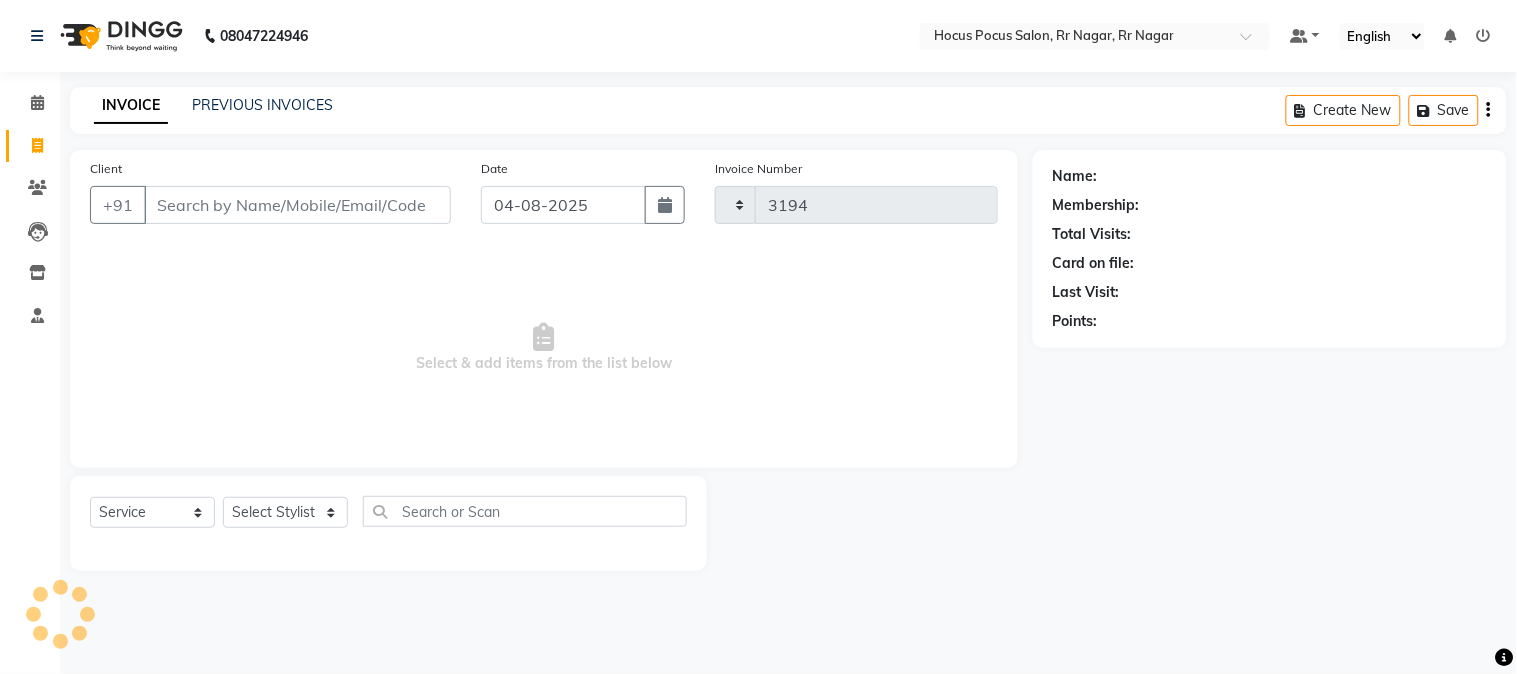 select on "5019" 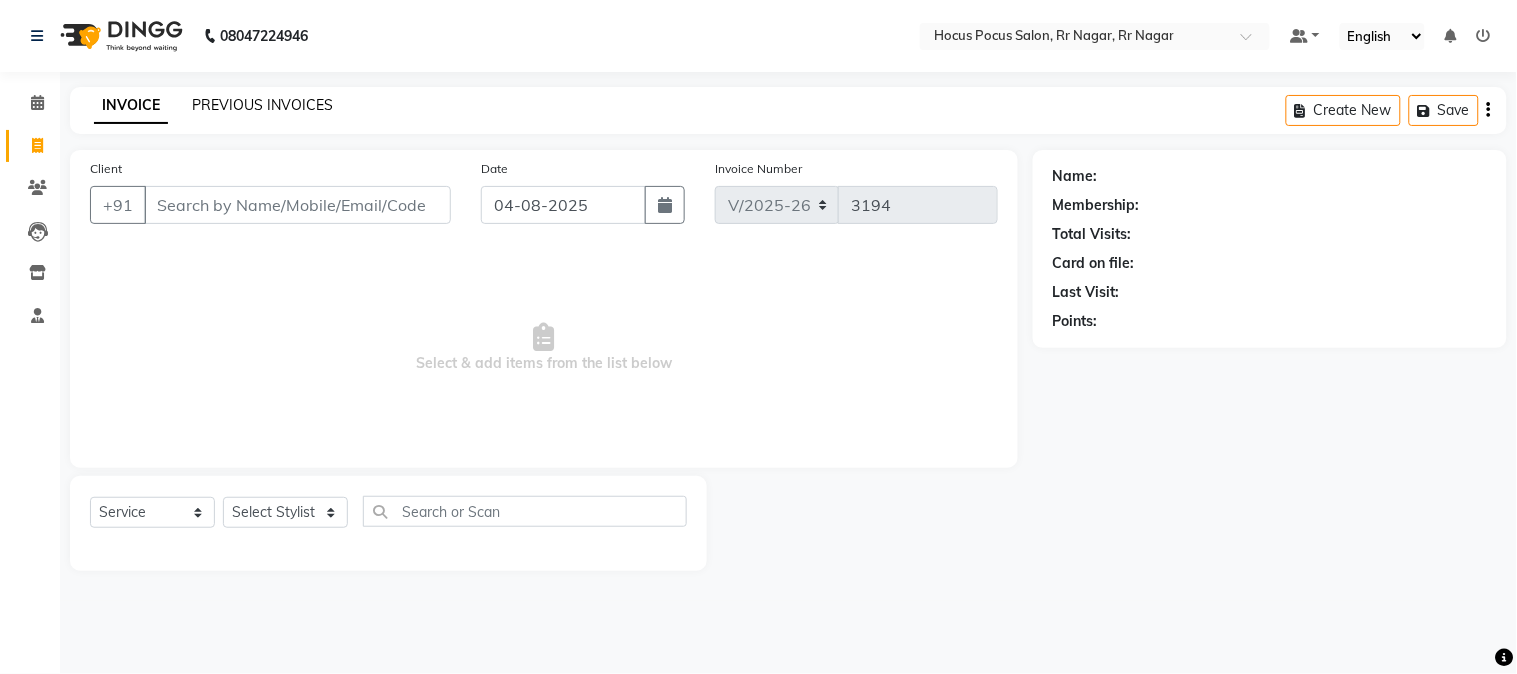 click on "PREVIOUS INVOICES" 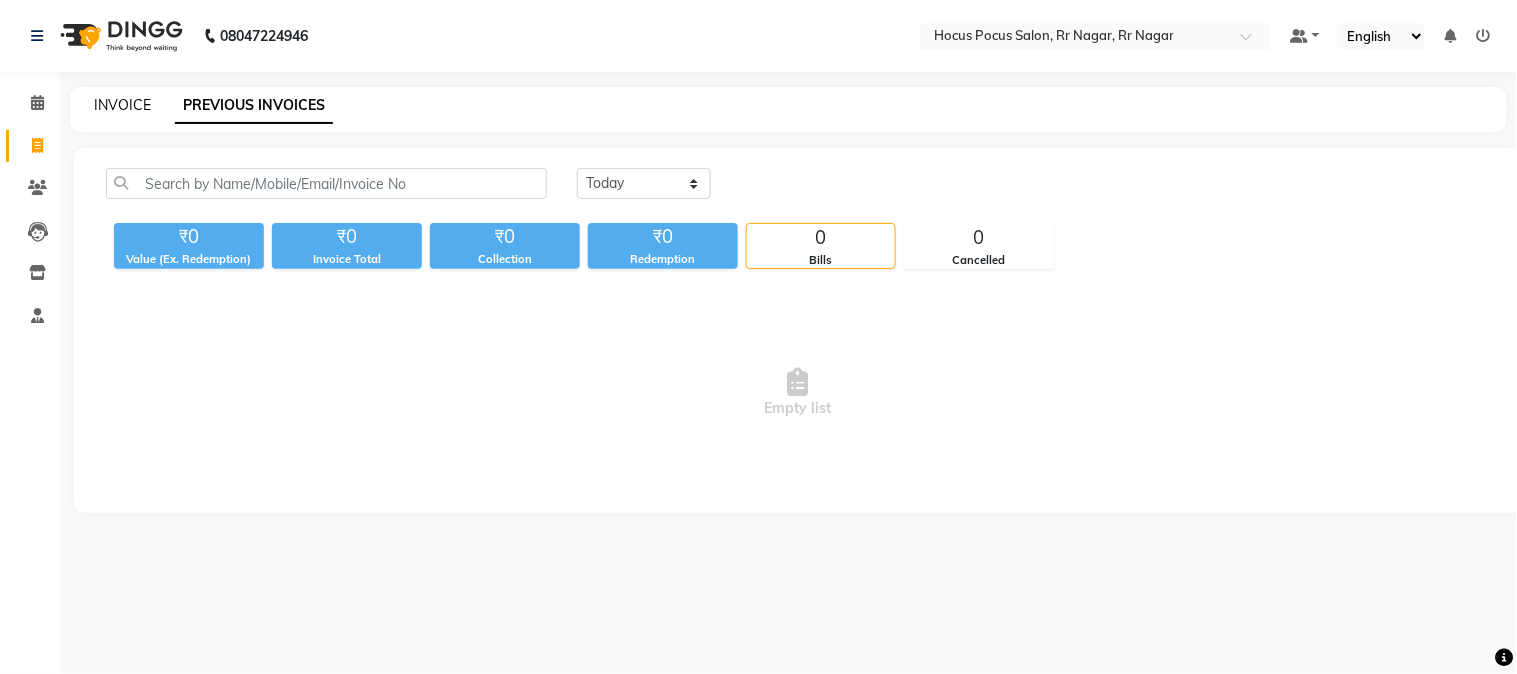 click on "INVOICE" 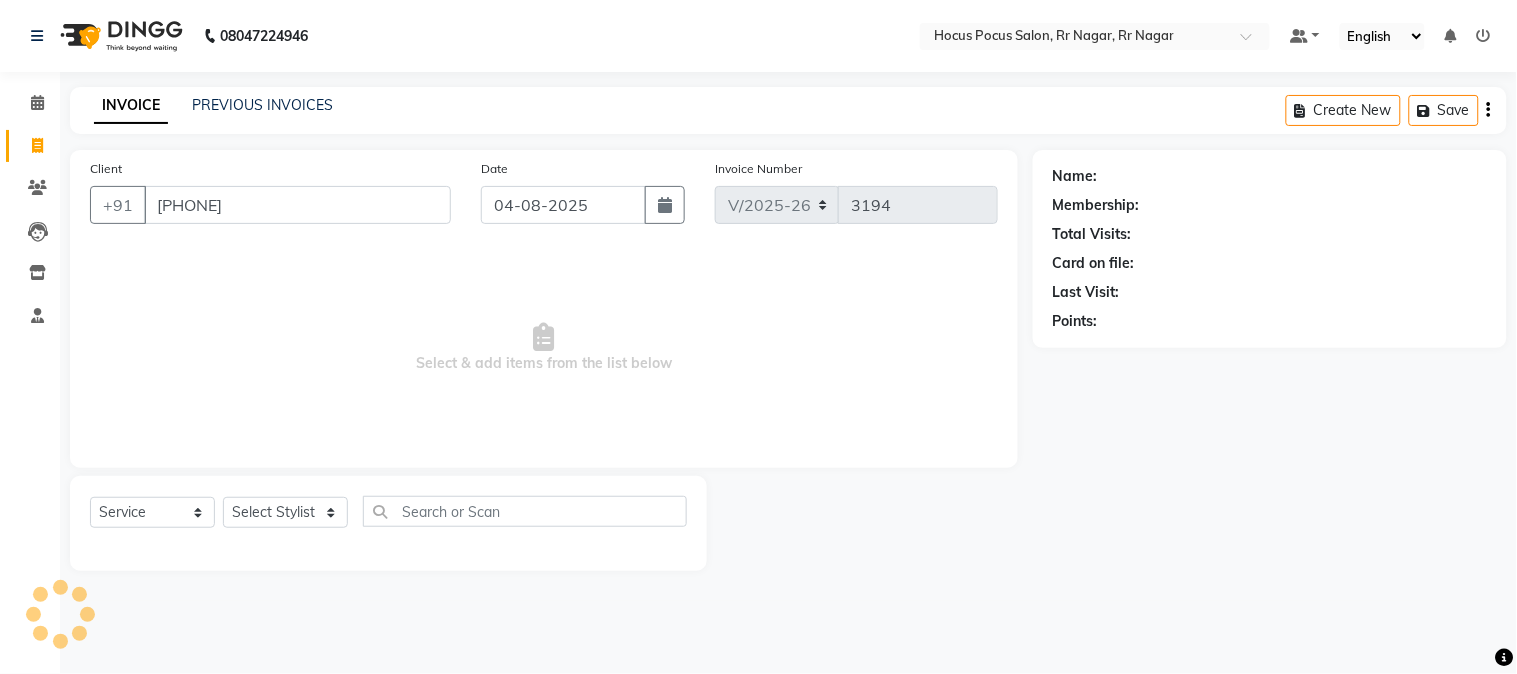 type on "9900008126" 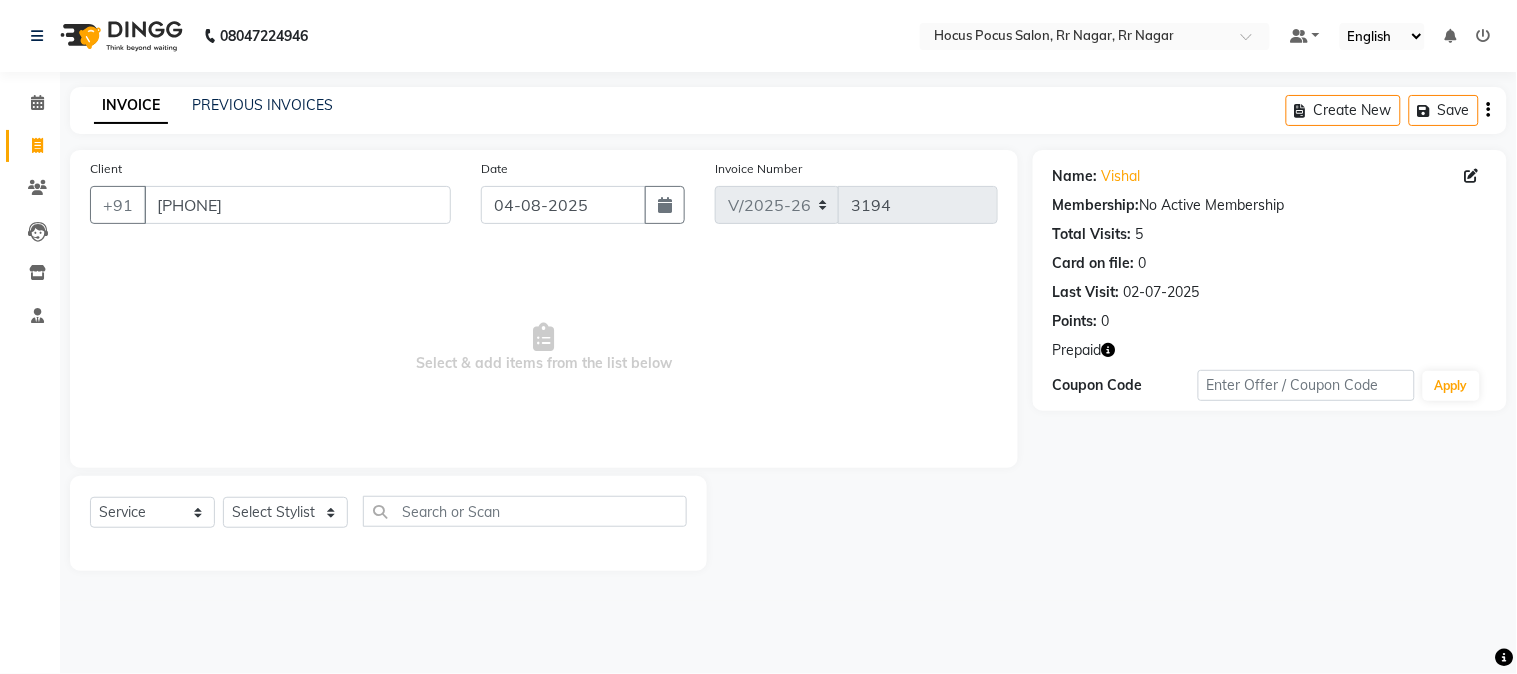 click 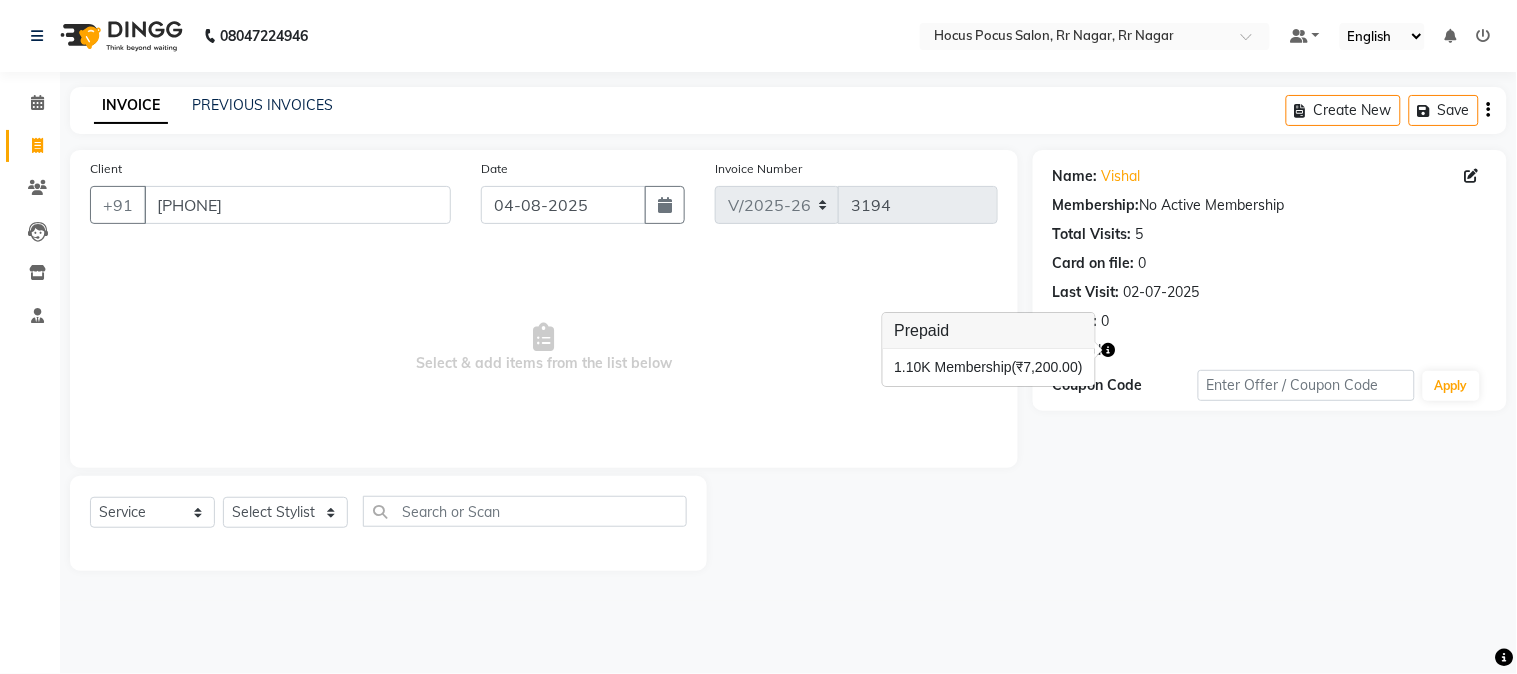click 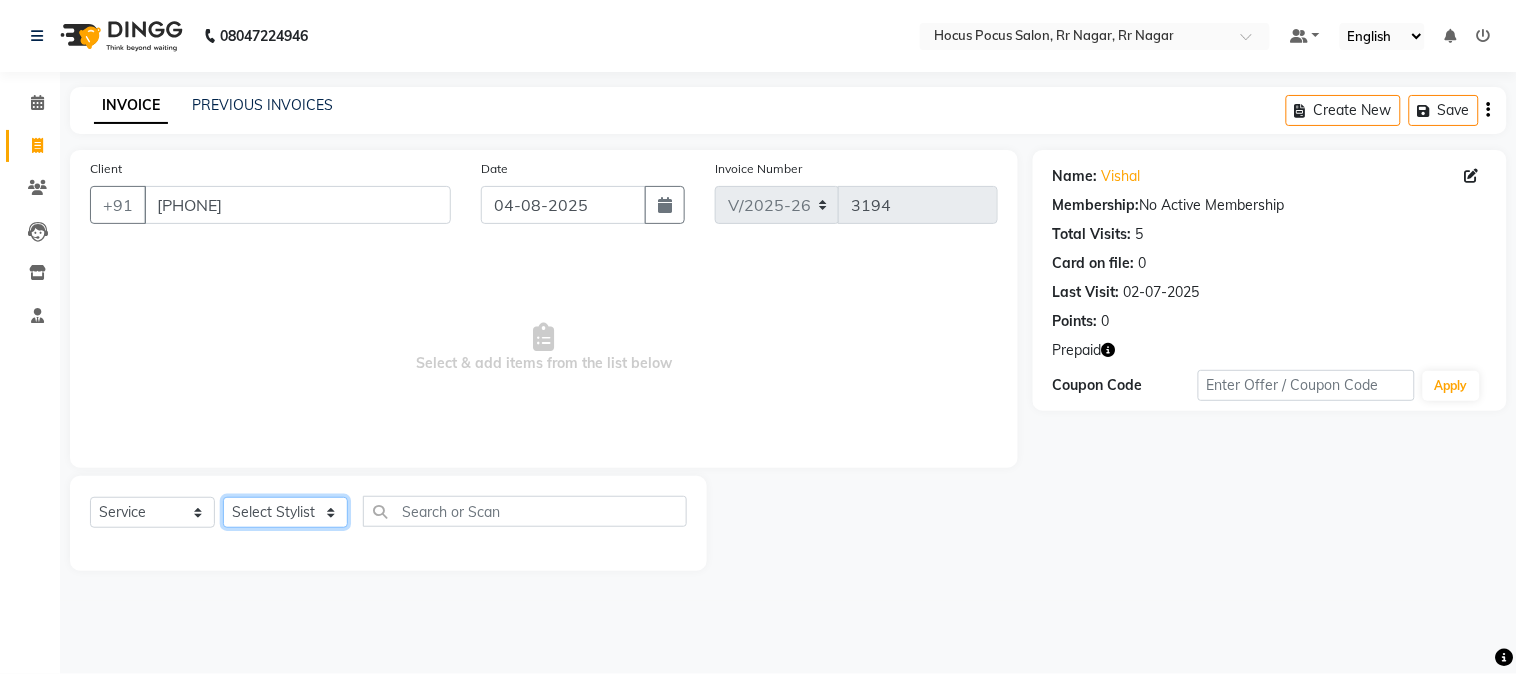 click on "Select Stylist Amar  Arjun Eliza hocus pocus Jonathan Maya Mona Neha Ravi Salima Sonam" 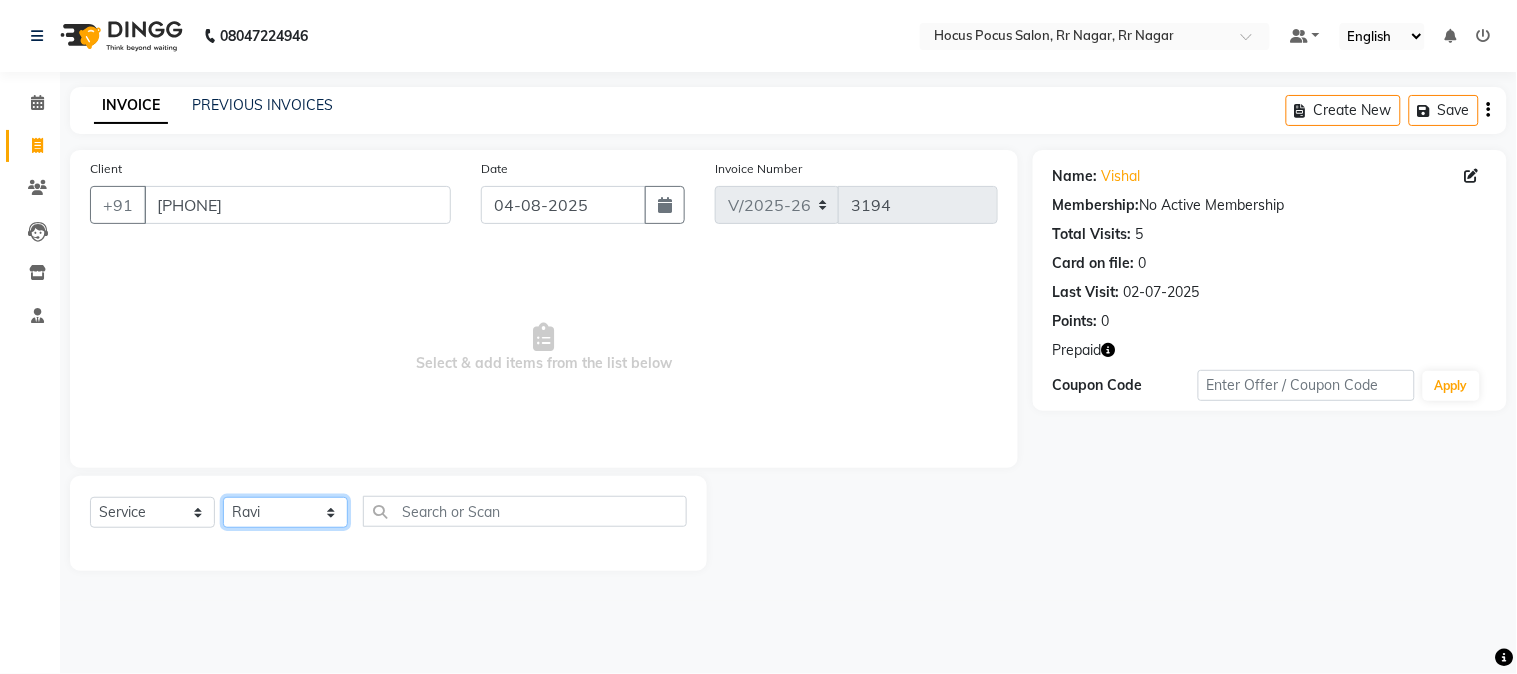click on "Select Stylist Amar  Arjun Eliza hocus pocus Jonathan Maya Mona Neha Ravi Salima Sonam" 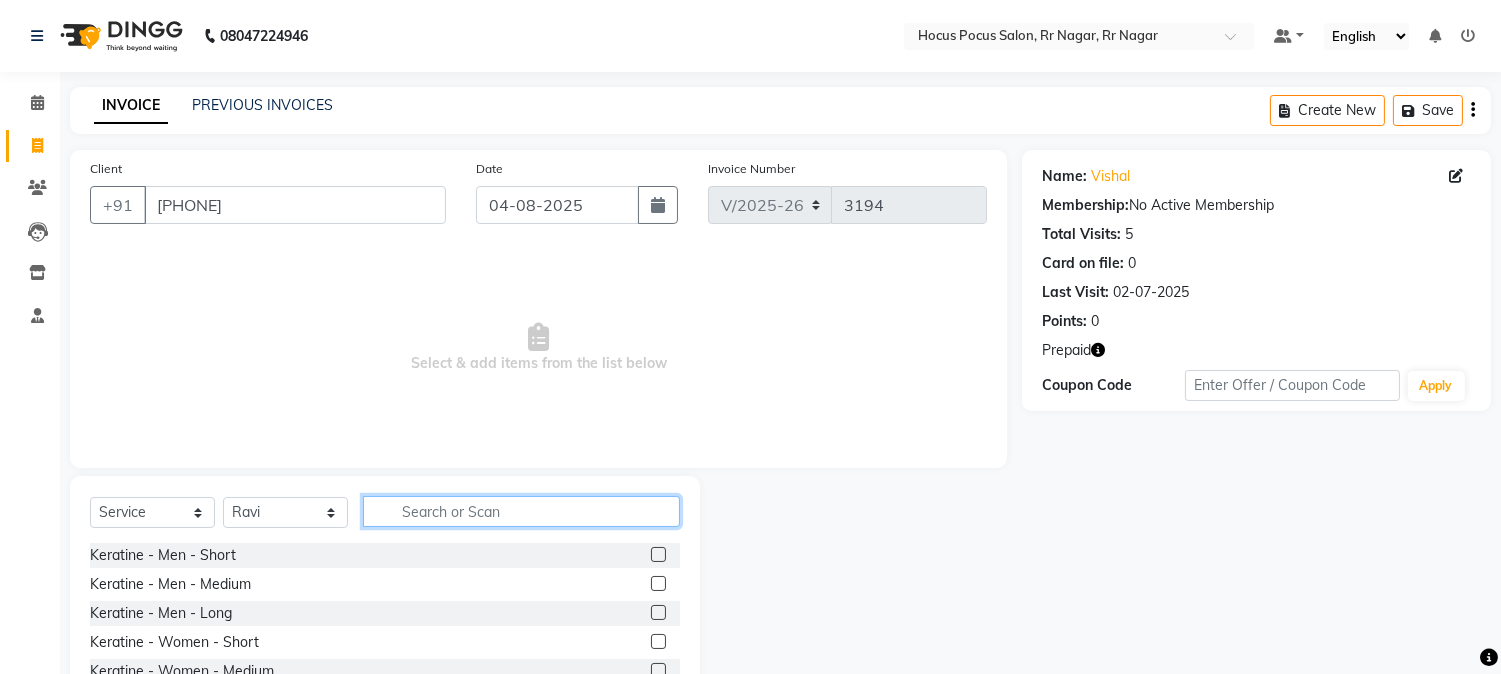 click 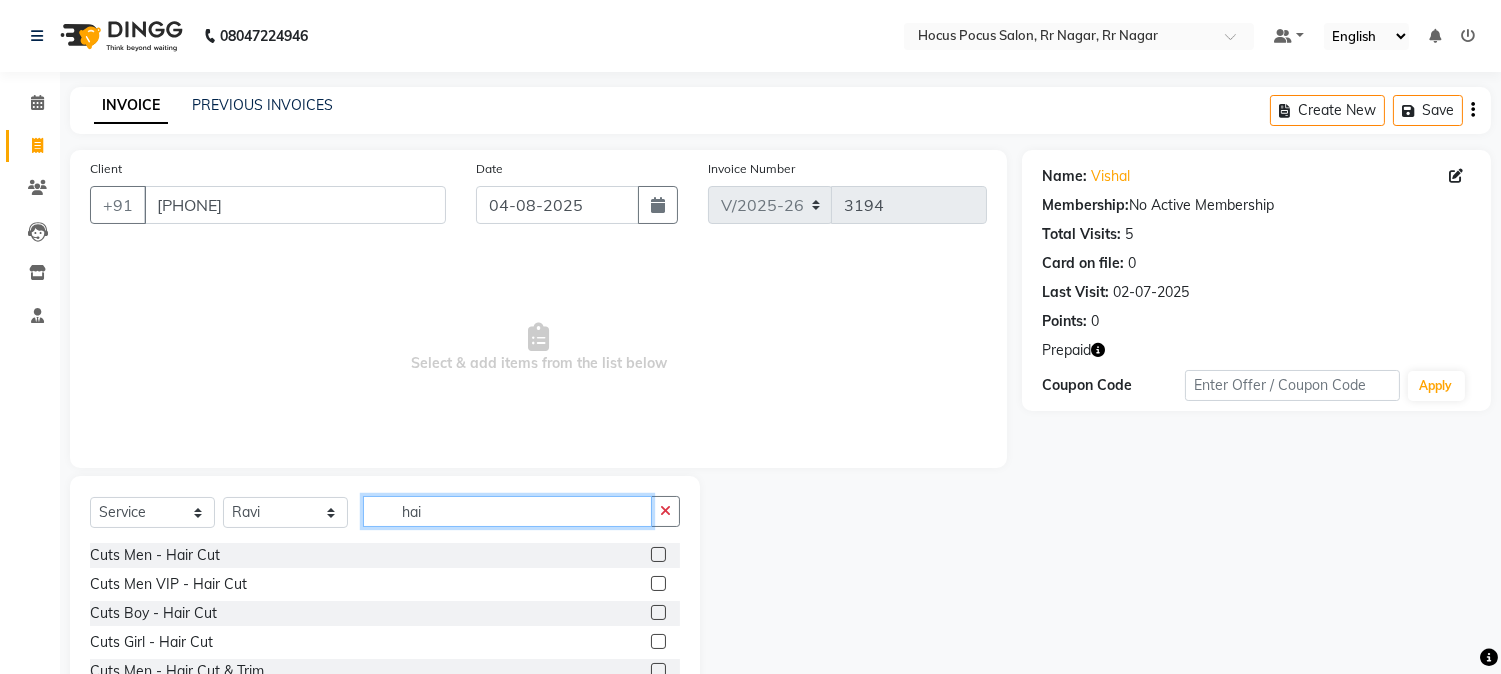 type on "hai" 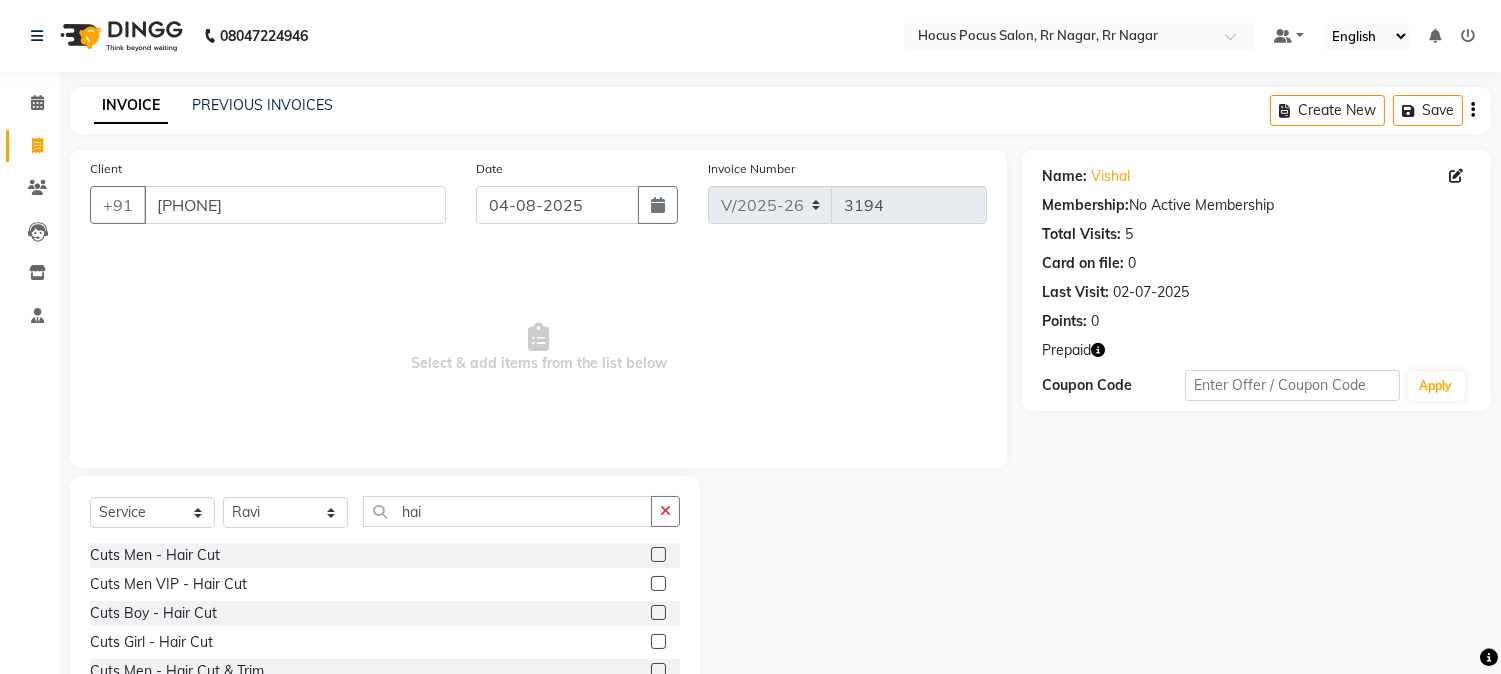 click 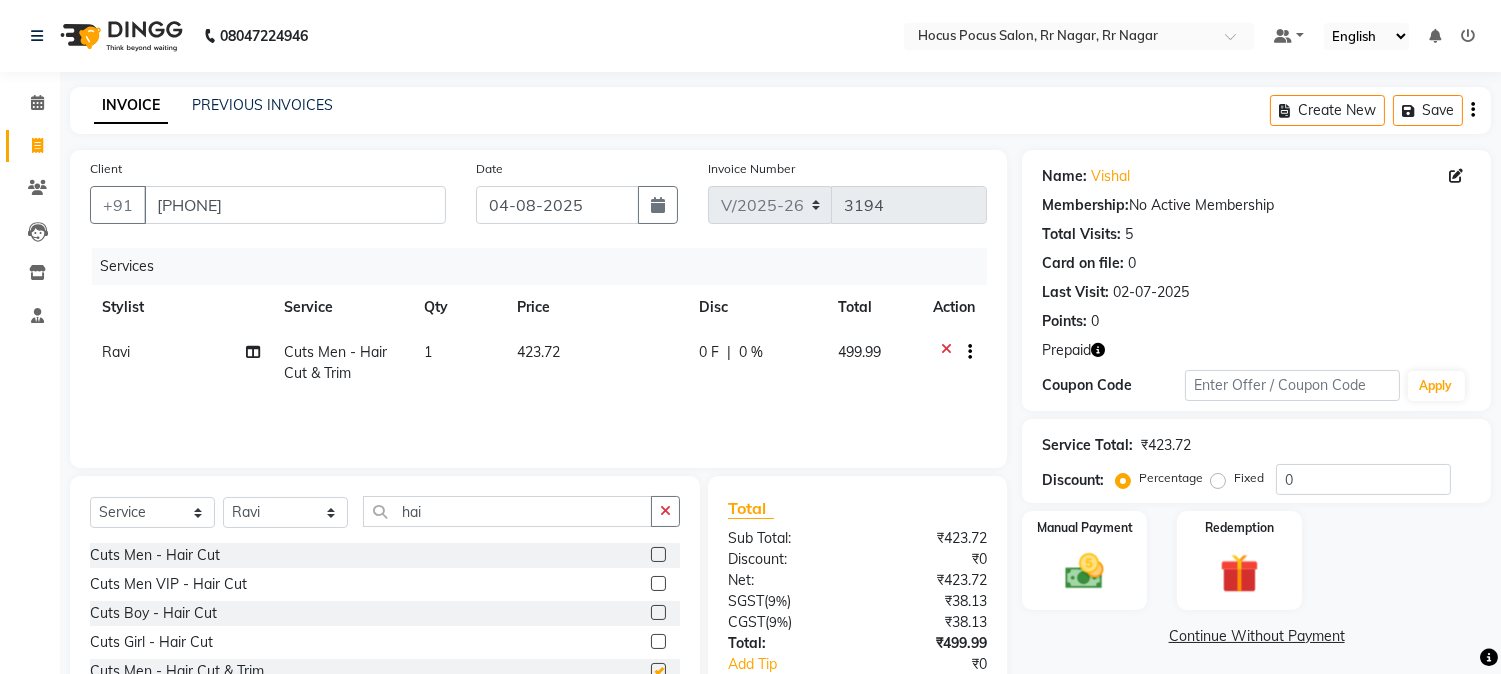 checkbox on "false" 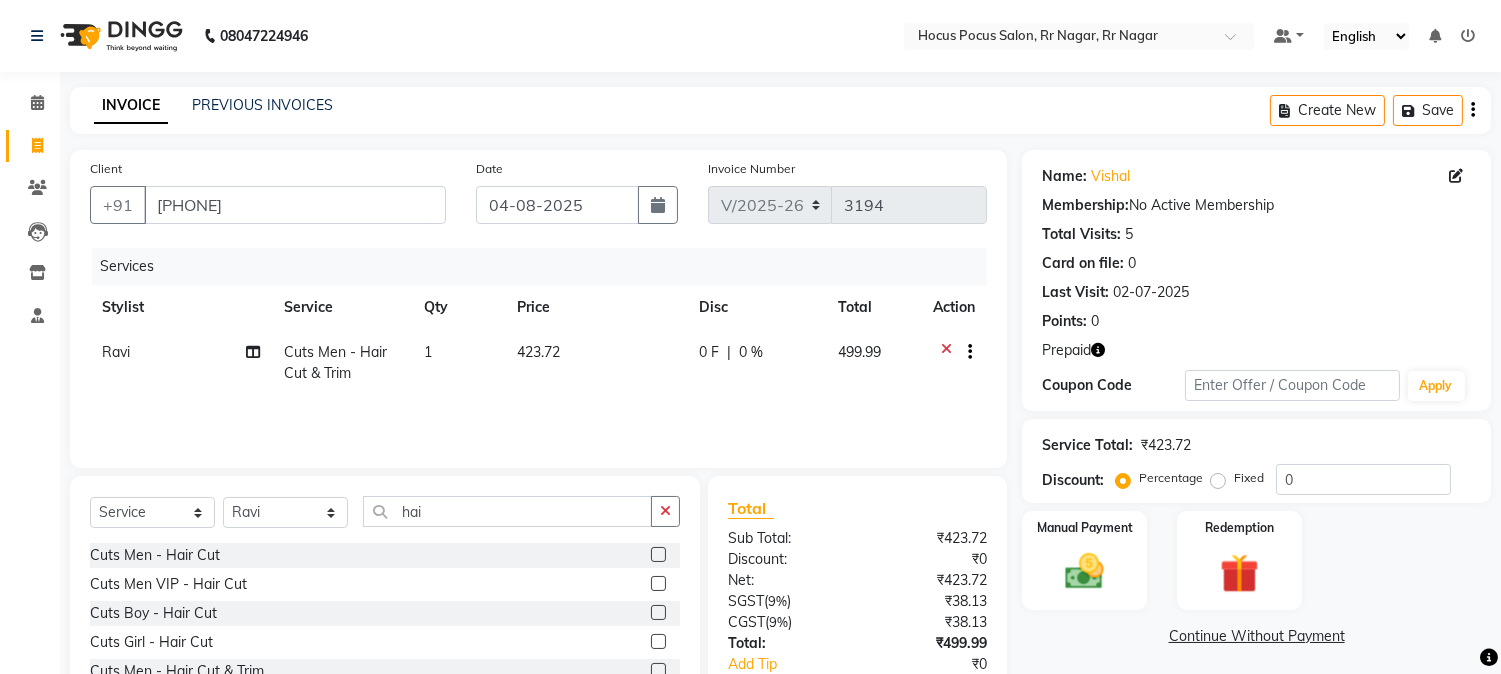 click on "423.72" 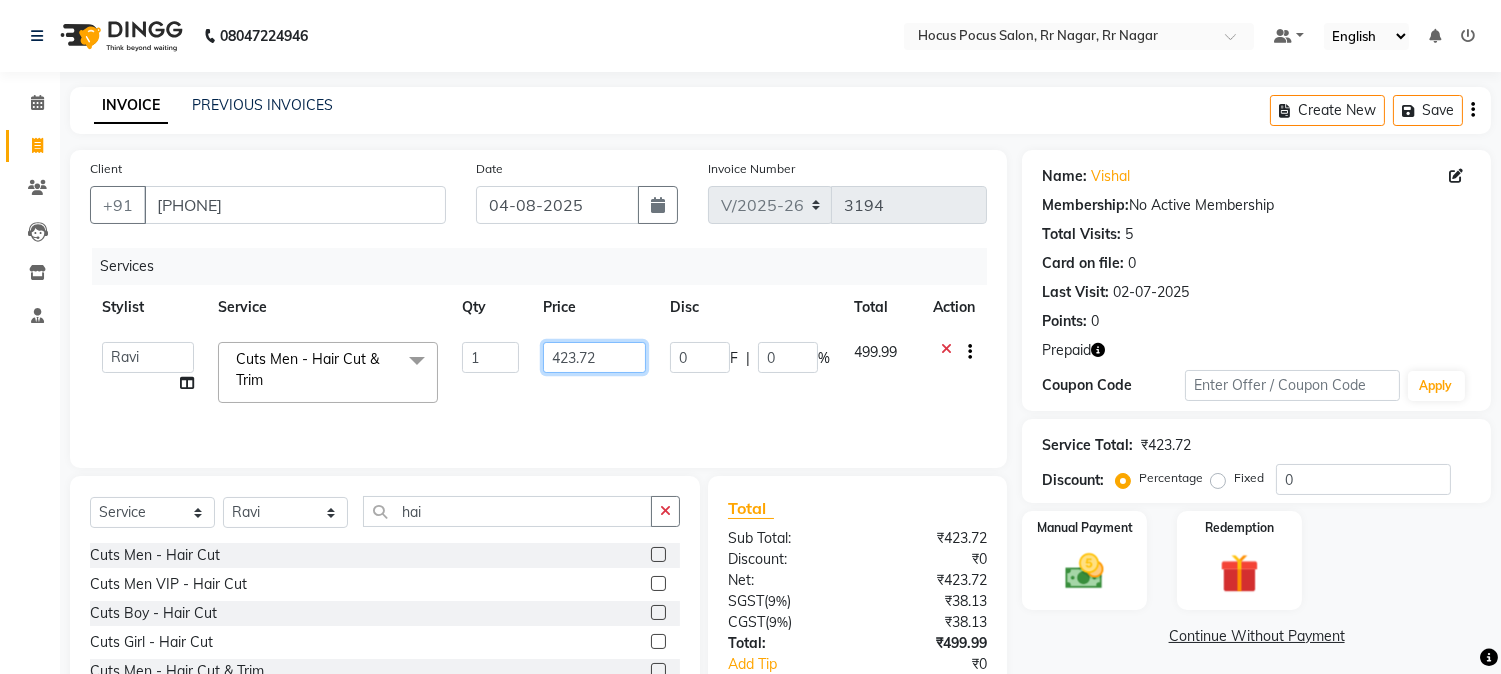 click on "423.72" 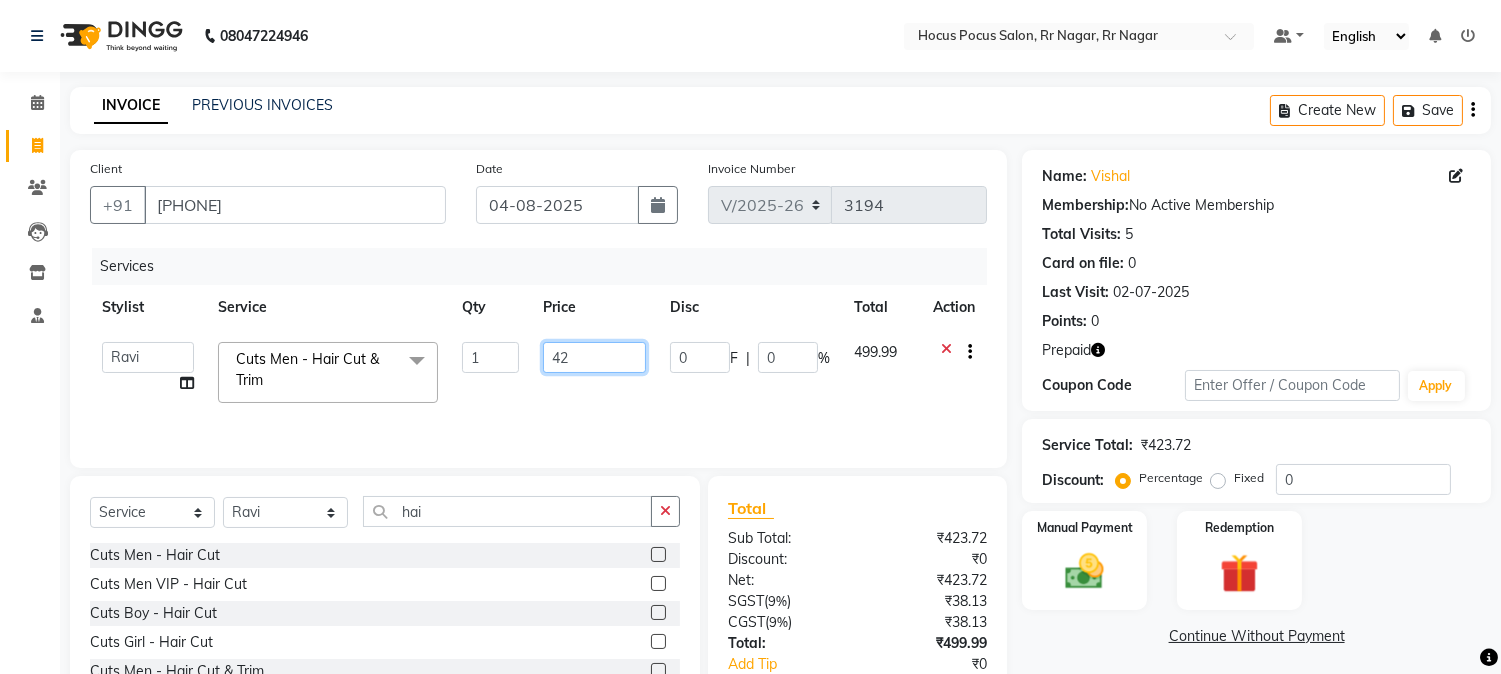 type on "4" 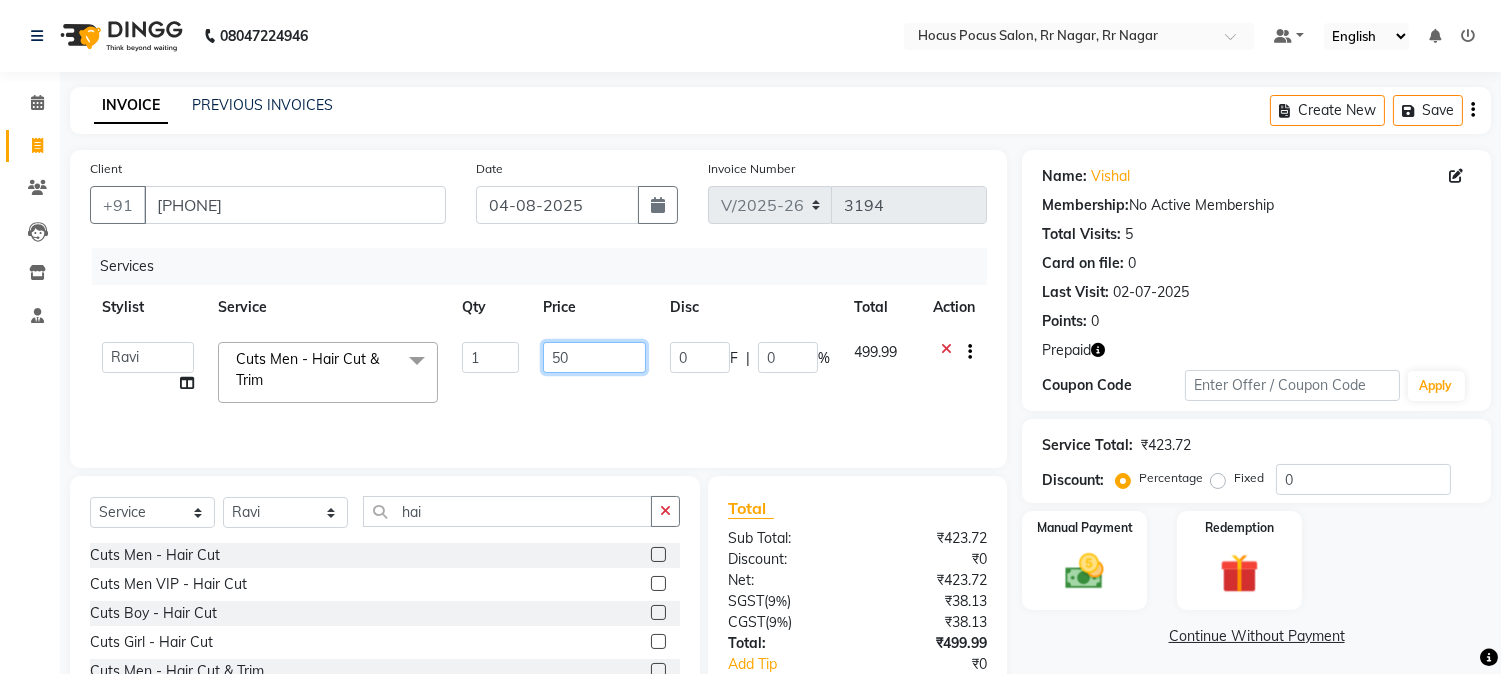 type on "500" 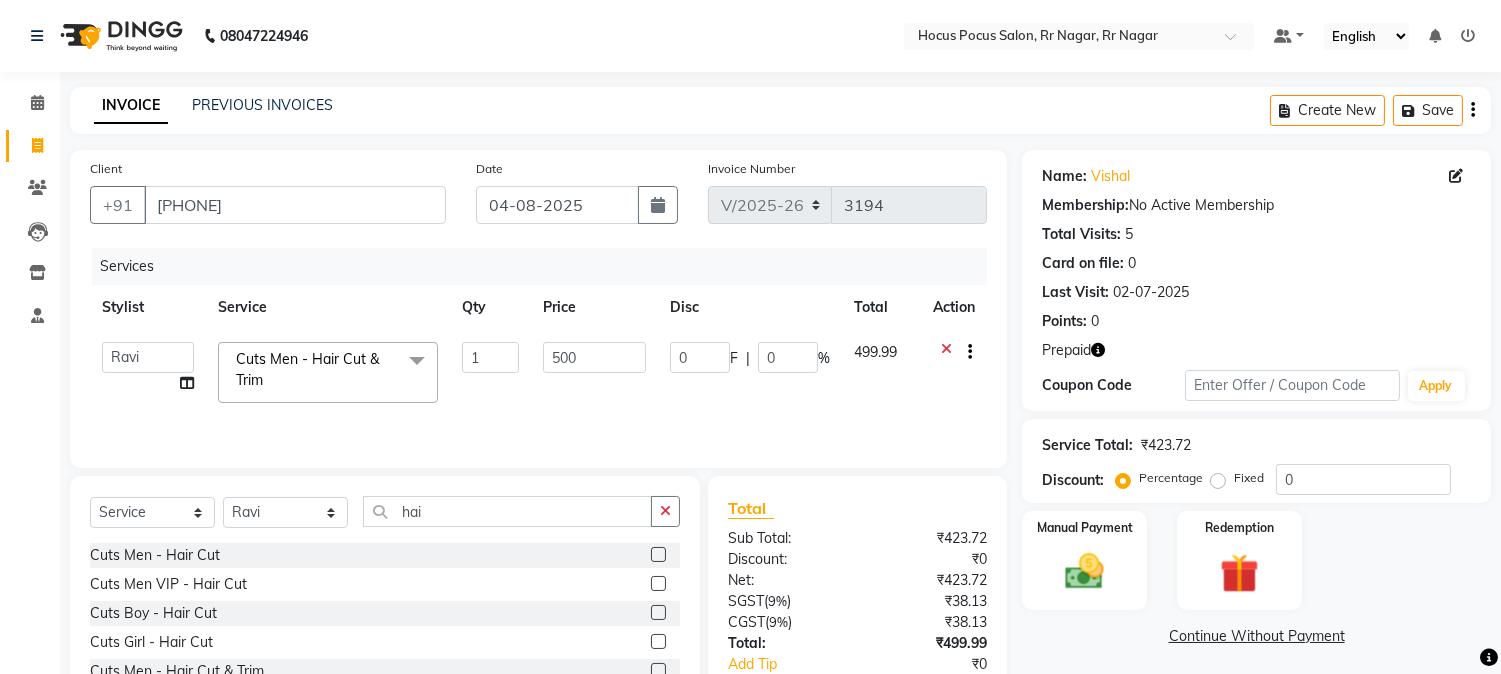 click on "Services Stylist Service Qty Price Disc Total Action  Amar    Arjun   Eliza   hocus pocus   Jonathan   Maya   Mona   Neha   Ravi   Salima   Sonam  Cuts Men - Hair Cut & Trim  x Keratine - Men - Short Keratine - Men - Medium Keratine - Men - Long Keratine - Women - Short Keratine - Women - Medium Keratine - Women - Long Keratine - Women - Very Long Smoothing Treatment - Men  - Short Smoothing Treatment - Men  - Medium Smoothing Treatment - Men  - Long Rebounding/Smoothening/Straightening - Women  - Short Rebounding/Smoothening/Straightening - Women  - Medium Rebounding/Smoothening/Straightening - Women  - Long Rebounding/Smoothening/Straightening - Women  - Very Long Fringe - Short Fringe - Medium Fringe - Long Fringe - Very Long Cuts Men - Hair Cut Cuts Men - Head Shave Cuts Men - Beard Shave/Trim/Styling Cuts Men VIP - Hair Cut Cuts Boy - Hair Cut Cuts Girl - Hair Cut Cuts Men - Hair Cut & Trim Cuts Women  - Hair Cut Cuts Women  - Fringe Cut Styling - Short  - Blowdry w/o Shampoo Styling - Short  - Crimping" 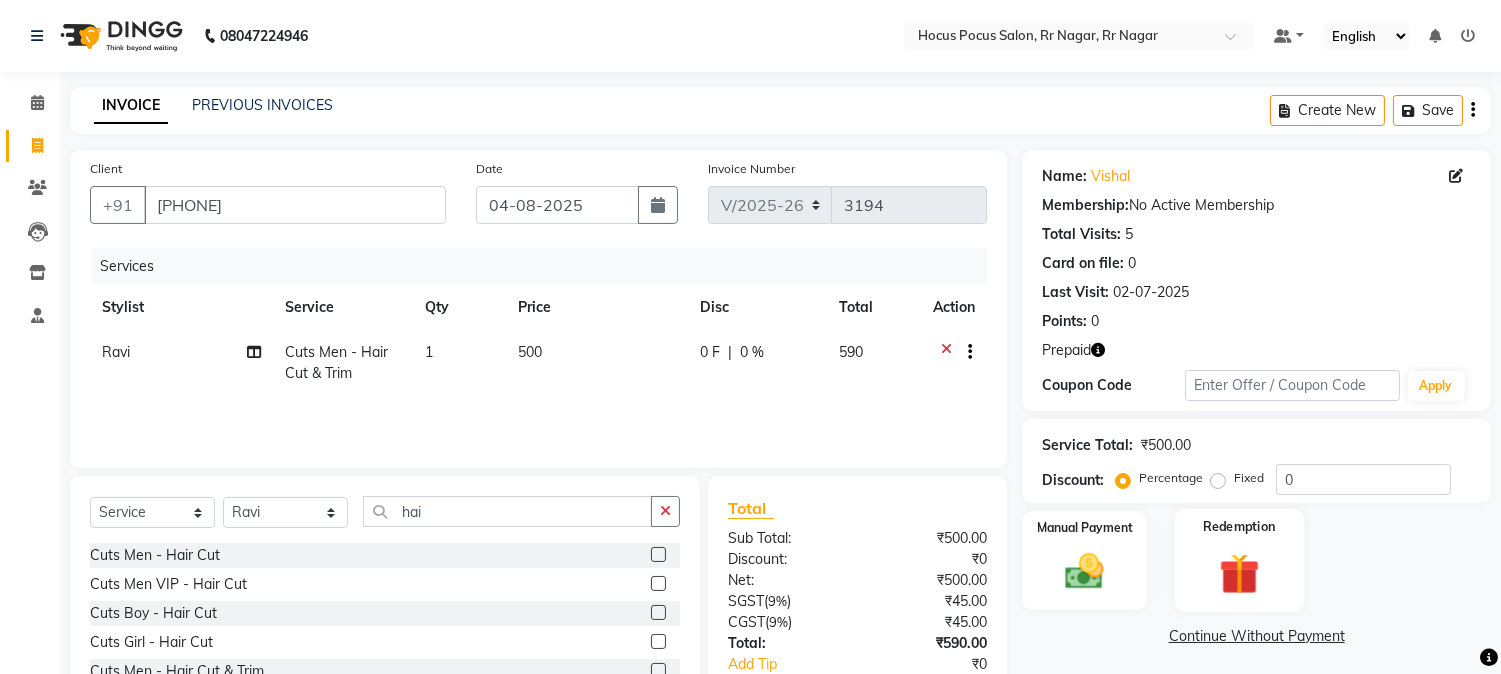 click on "Redemption" 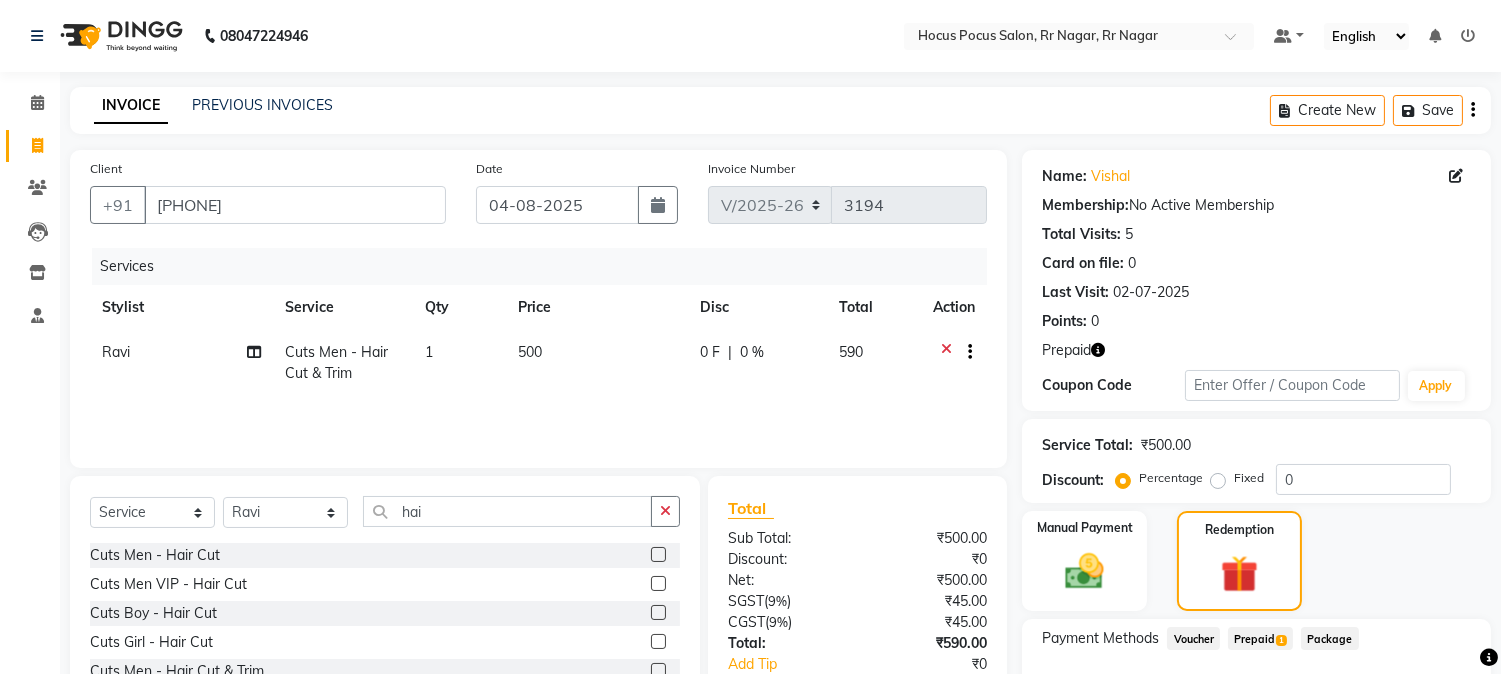 click on "1" 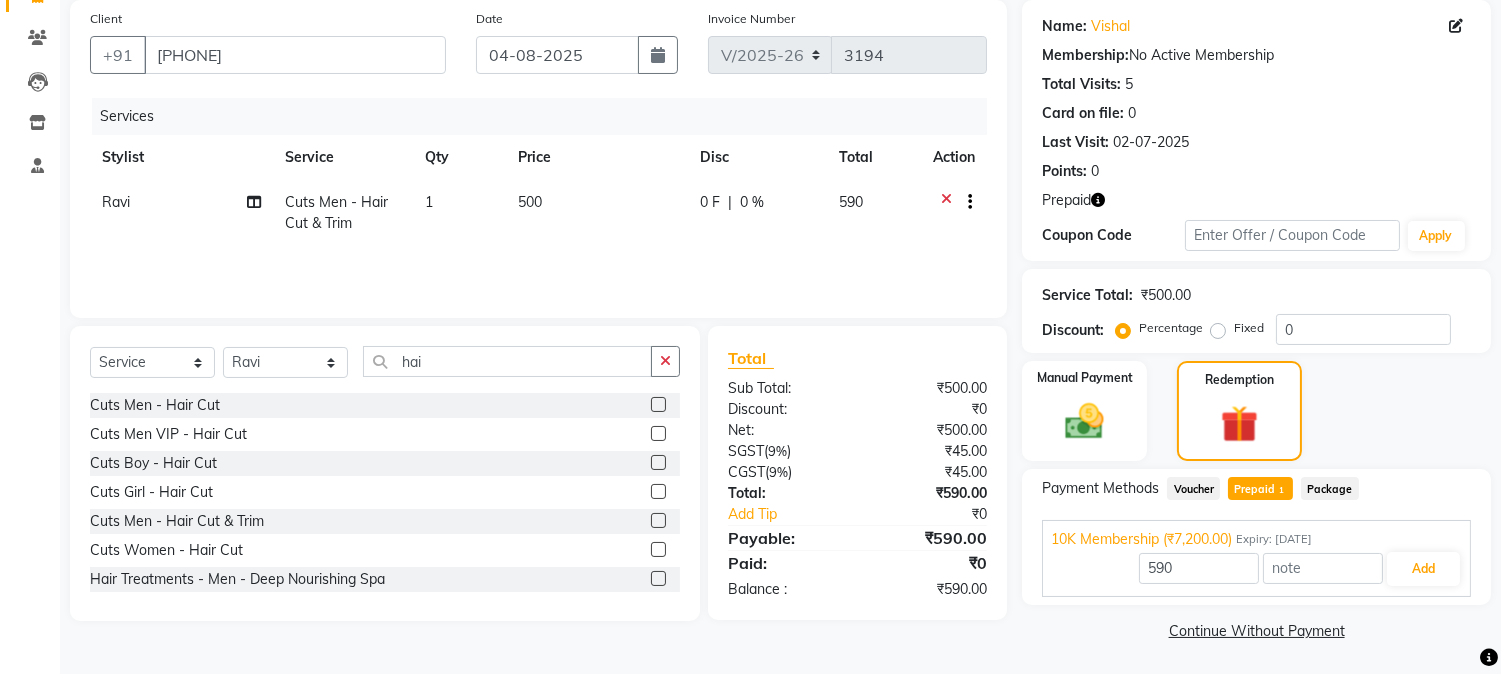 scroll, scrollTop: 151, scrollLeft: 0, axis: vertical 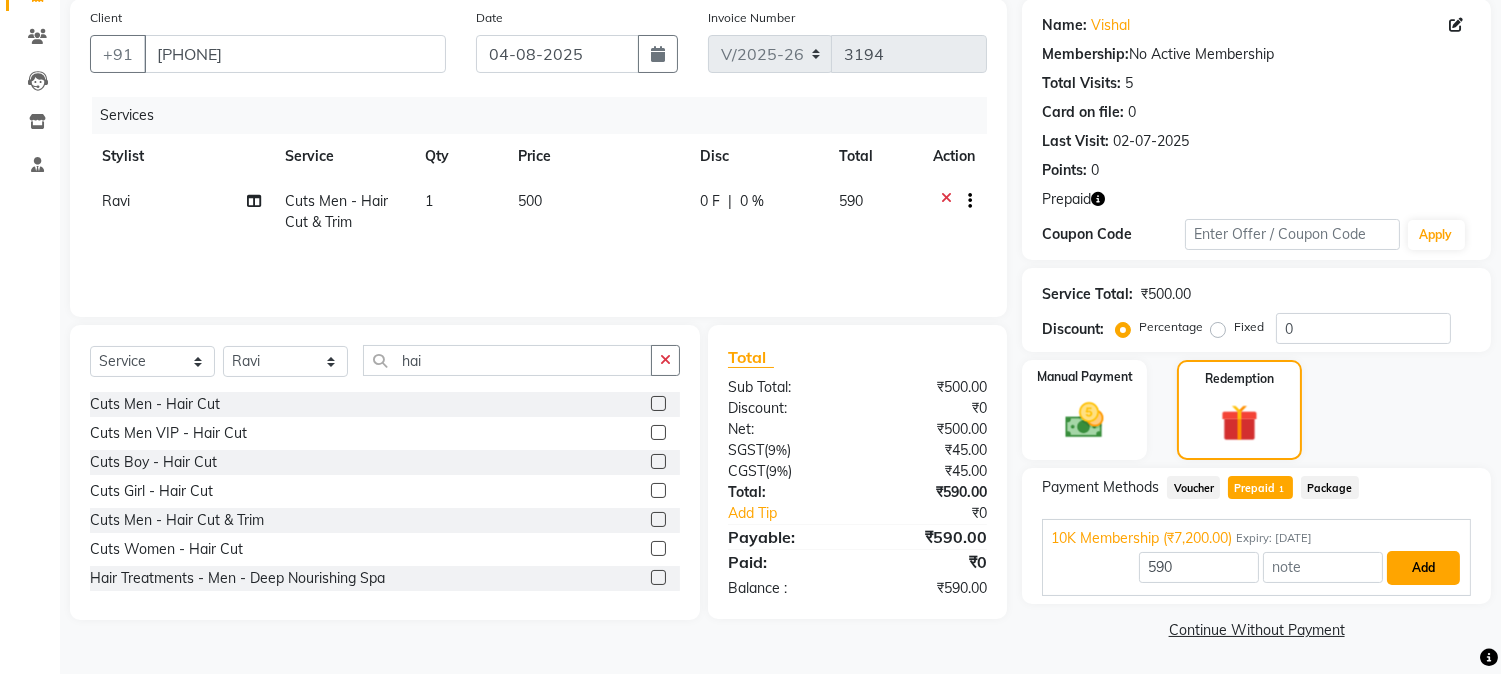 click on "Add" at bounding box center (1423, 568) 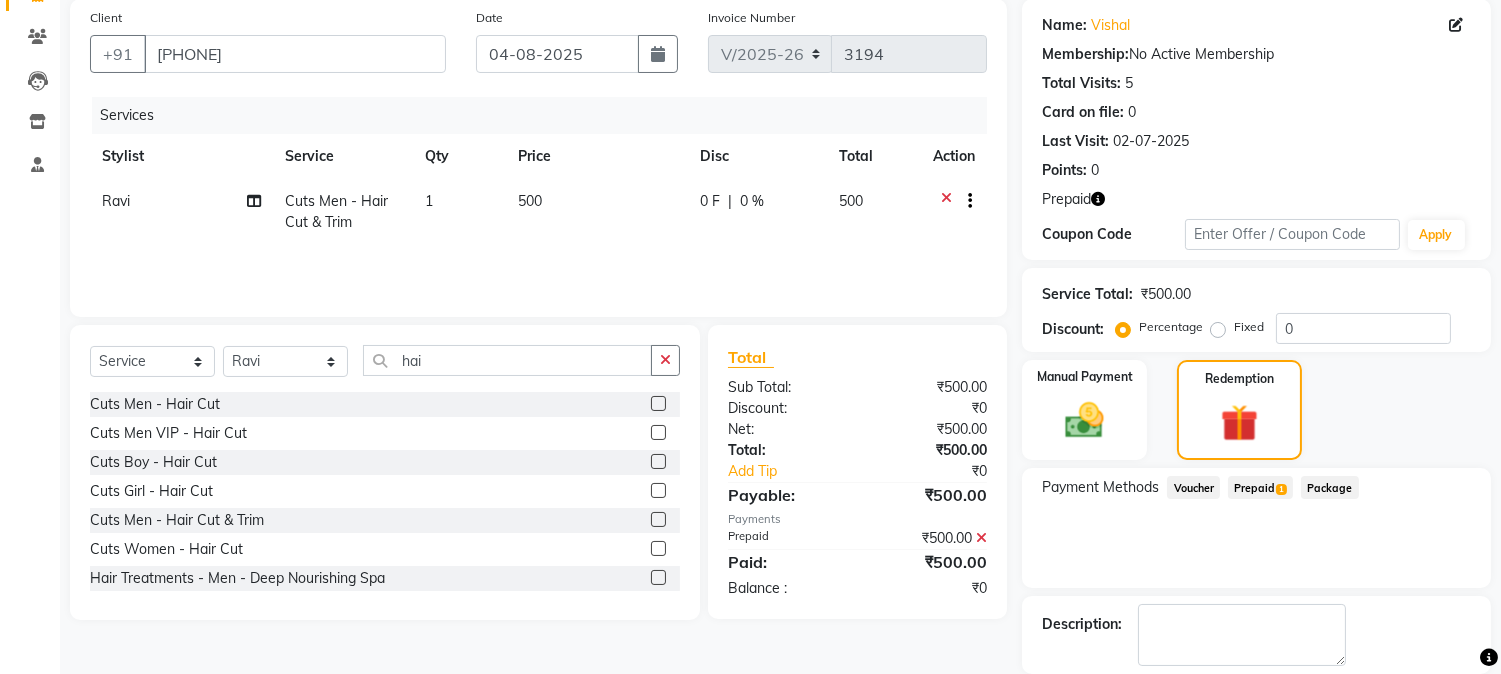 scroll, scrollTop: 247, scrollLeft: 0, axis: vertical 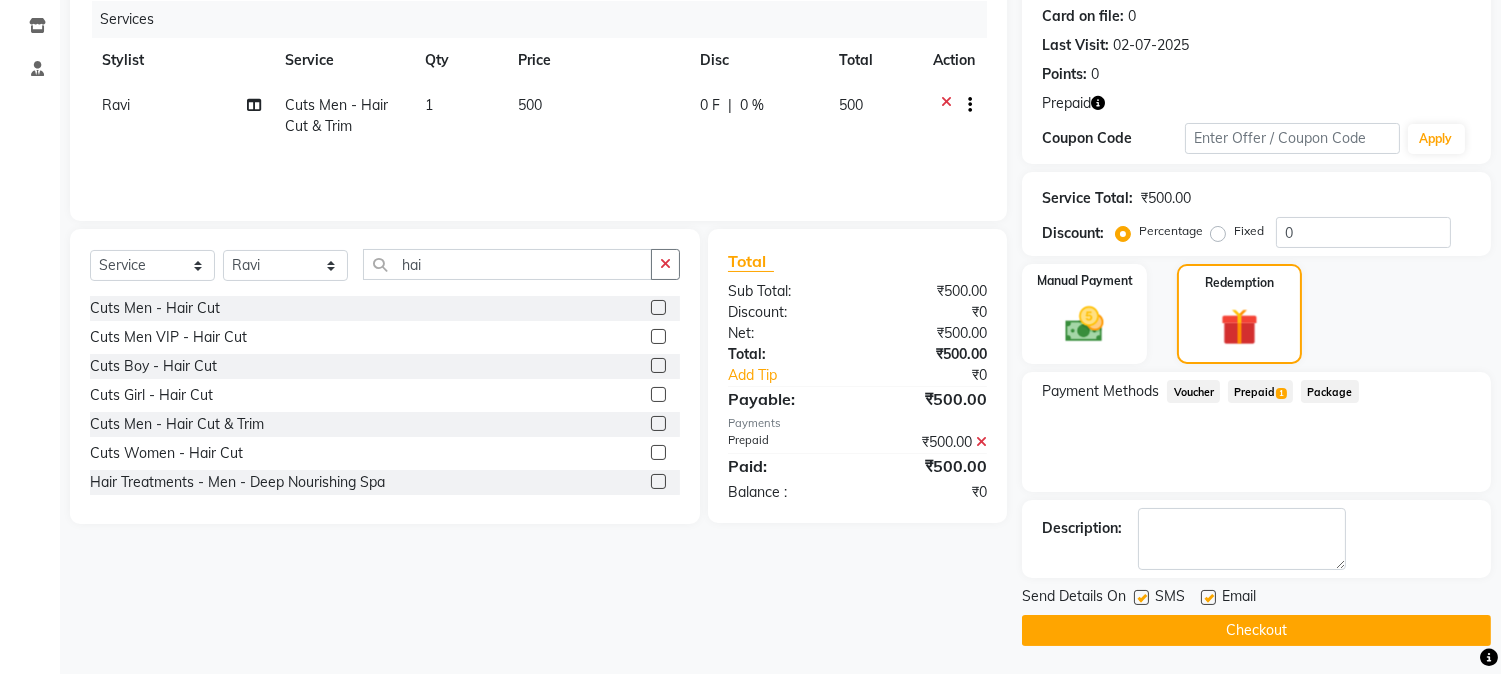 click 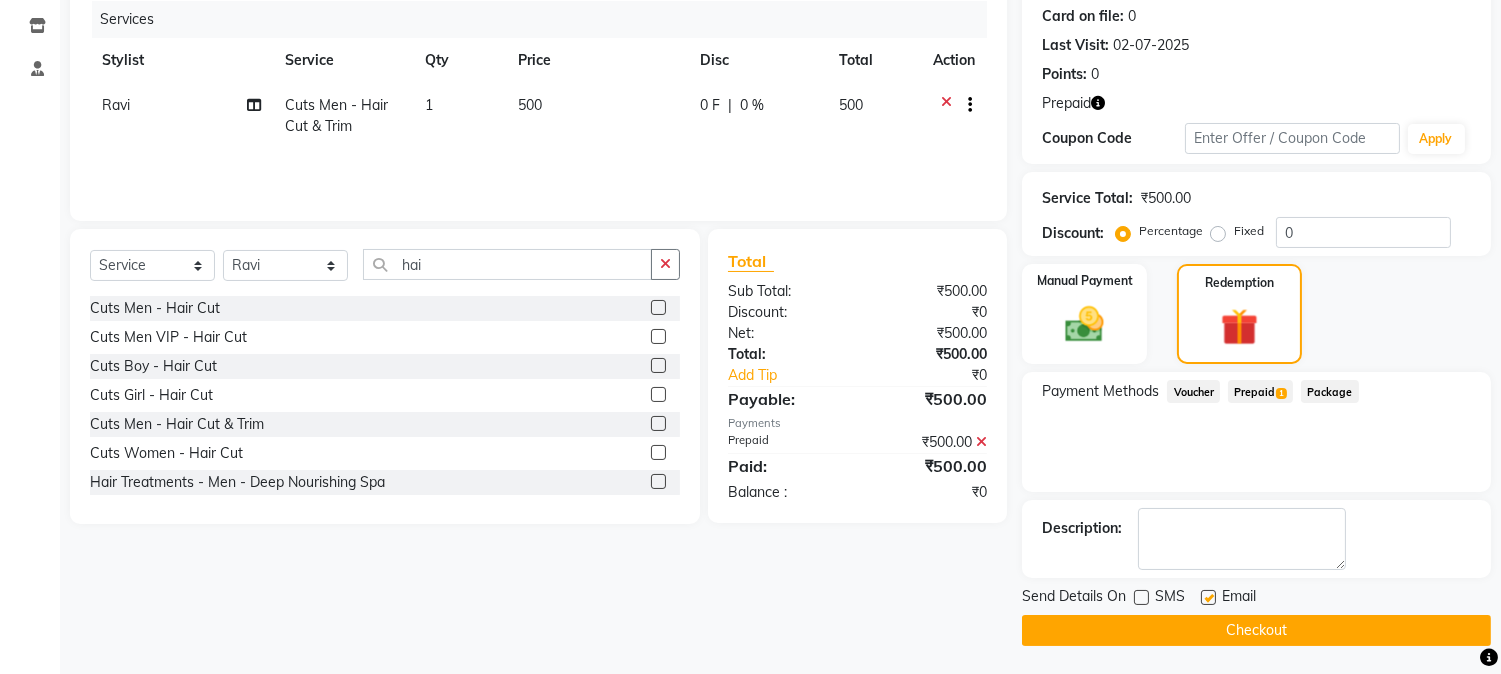 click on "Checkout" 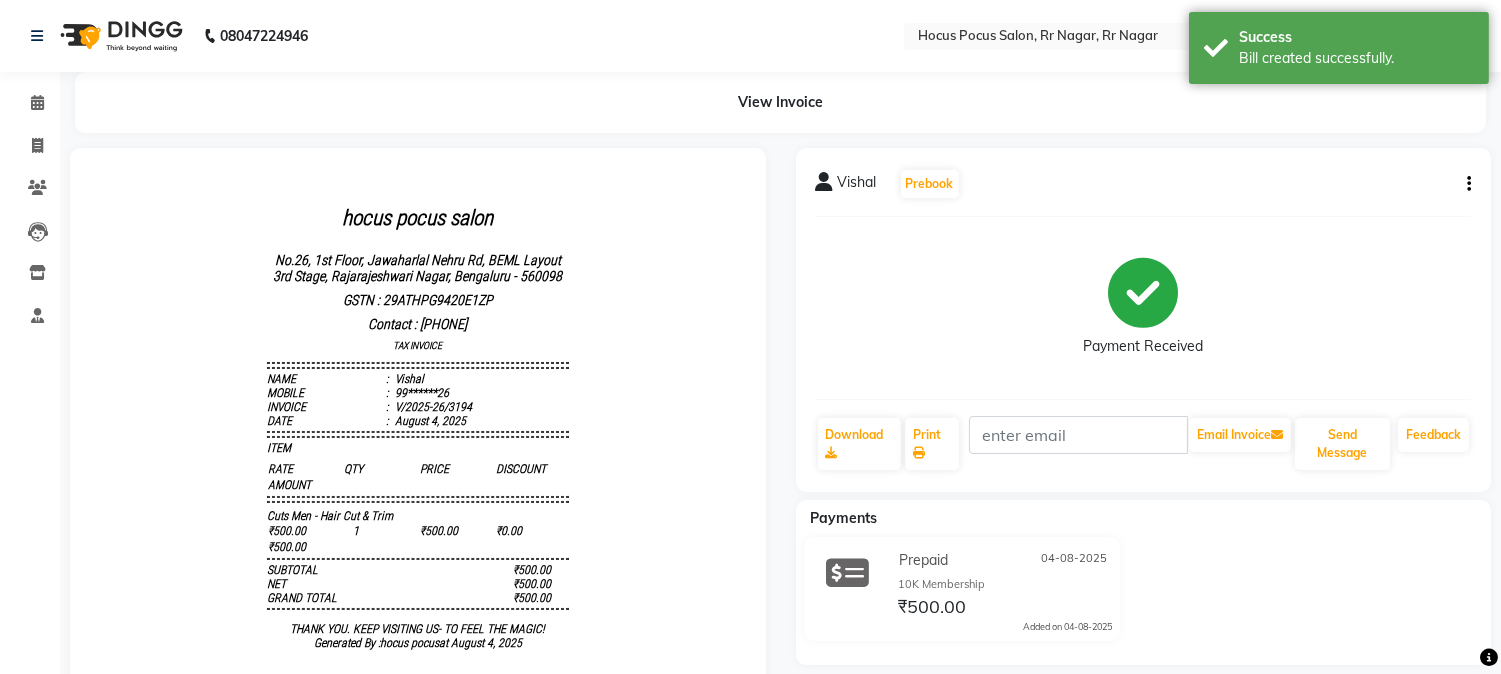 scroll, scrollTop: 0, scrollLeft: 0, axis: both 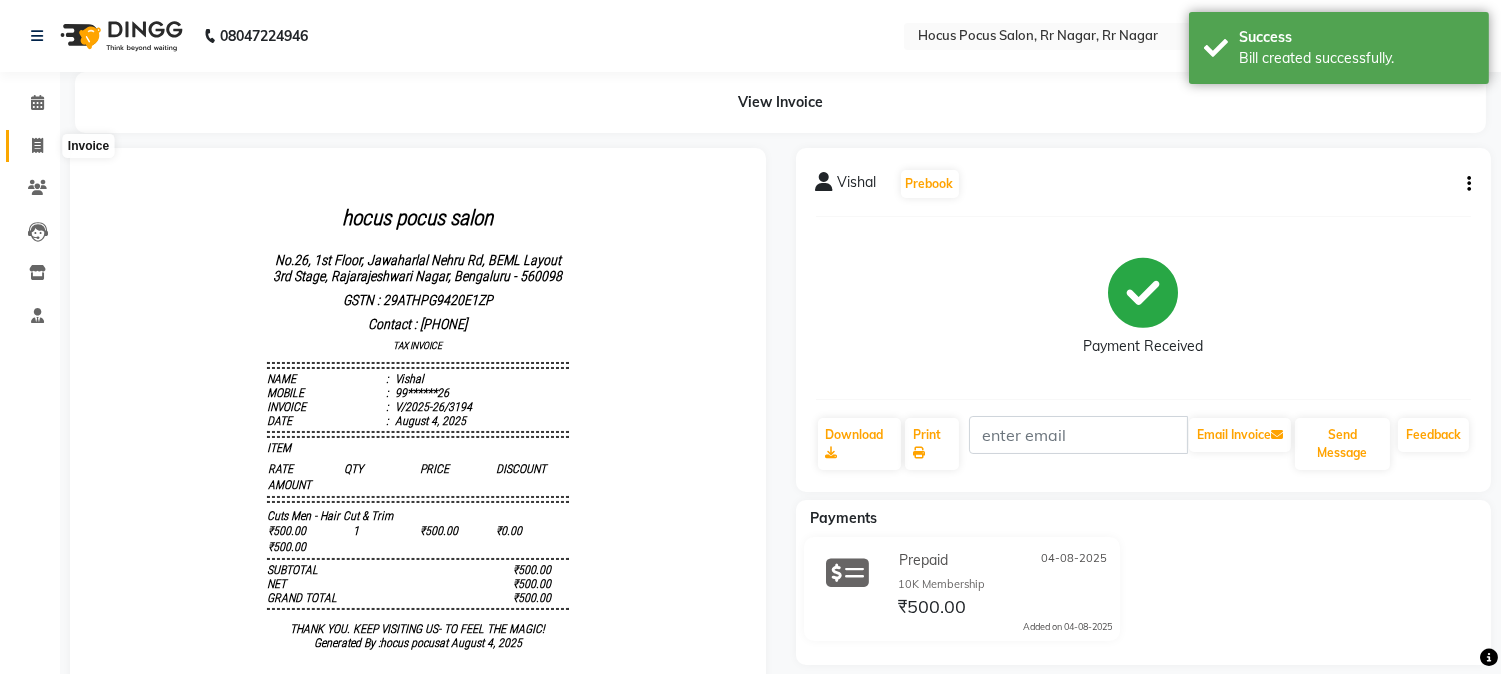 click 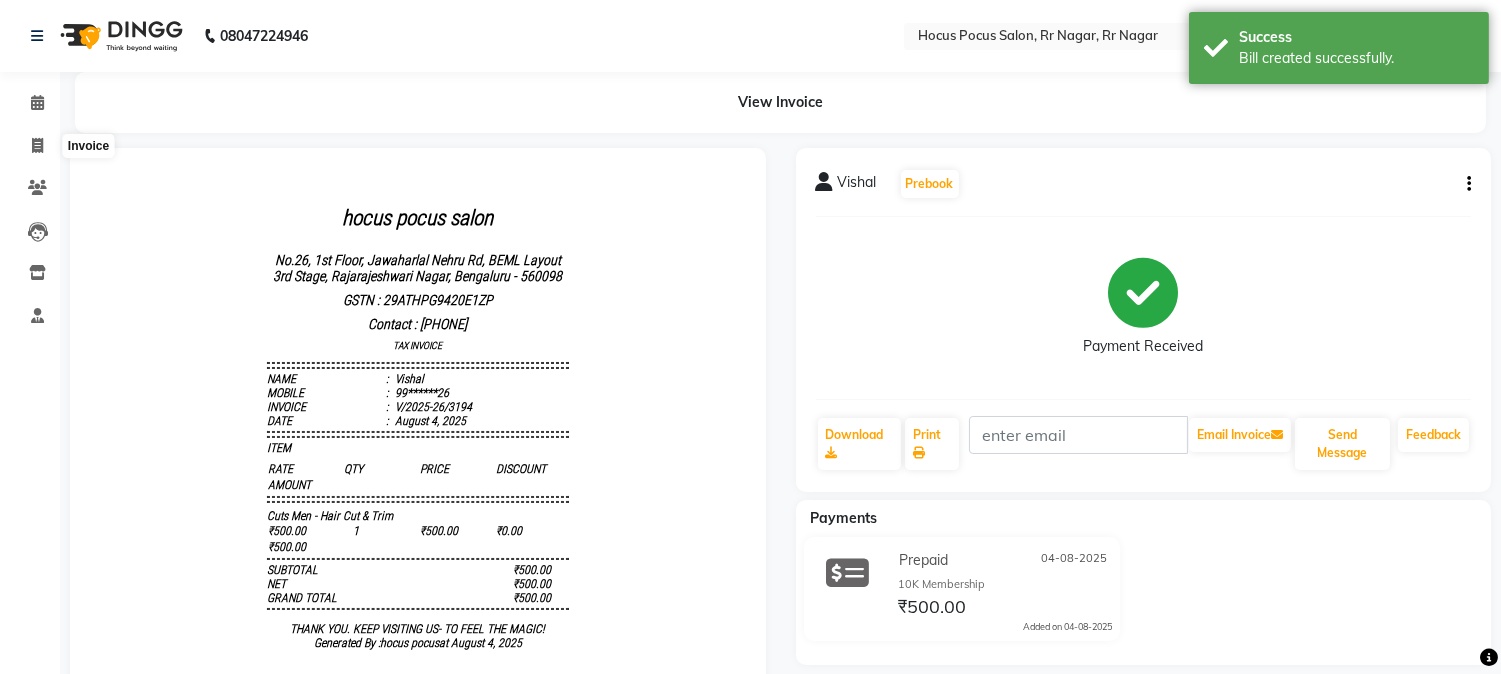 select on "service" 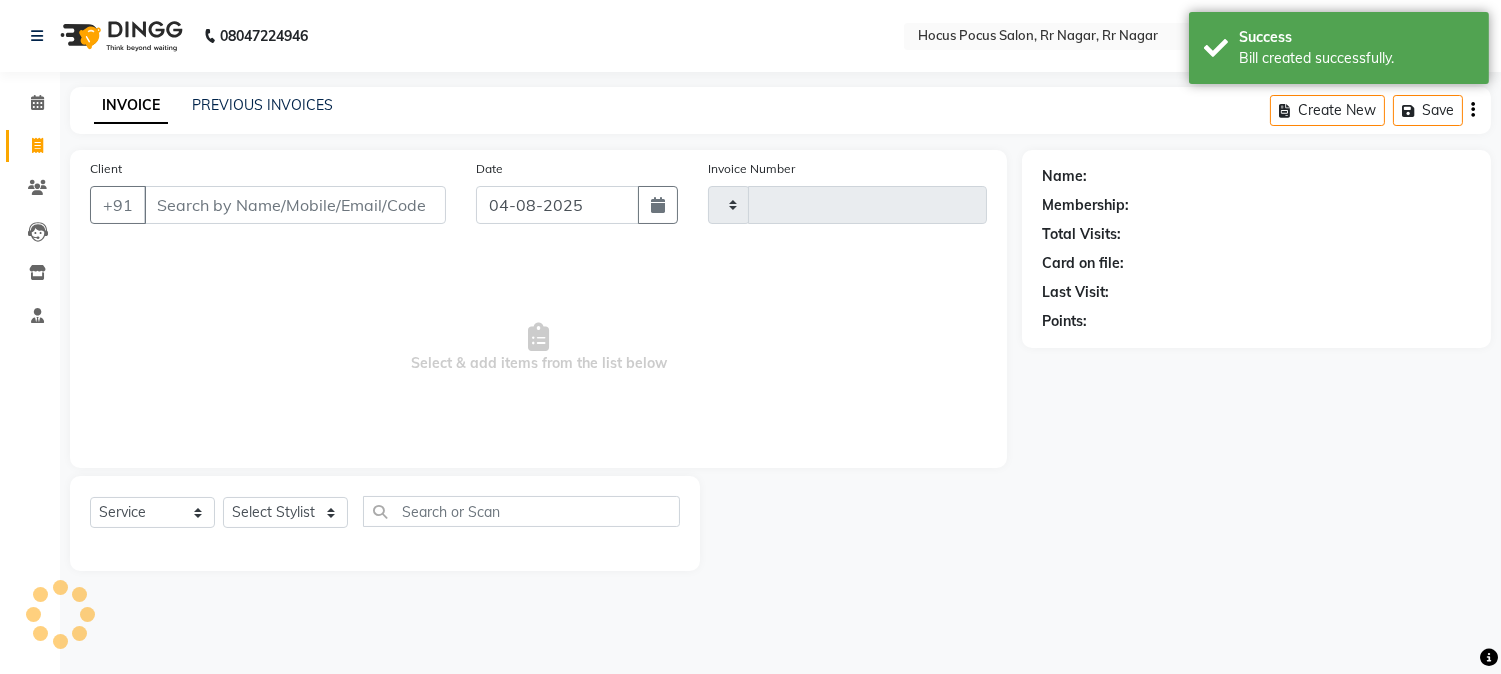 type on "3195" 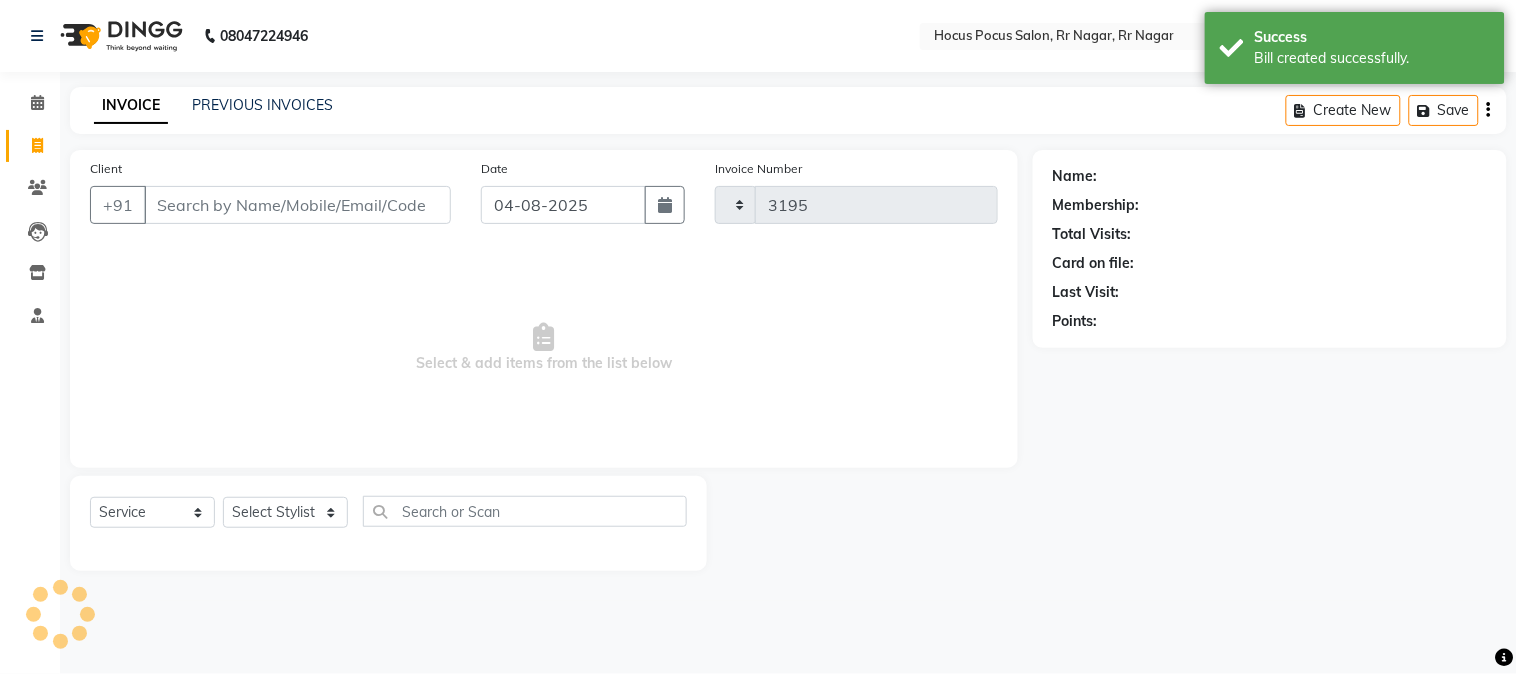 select on "5019" 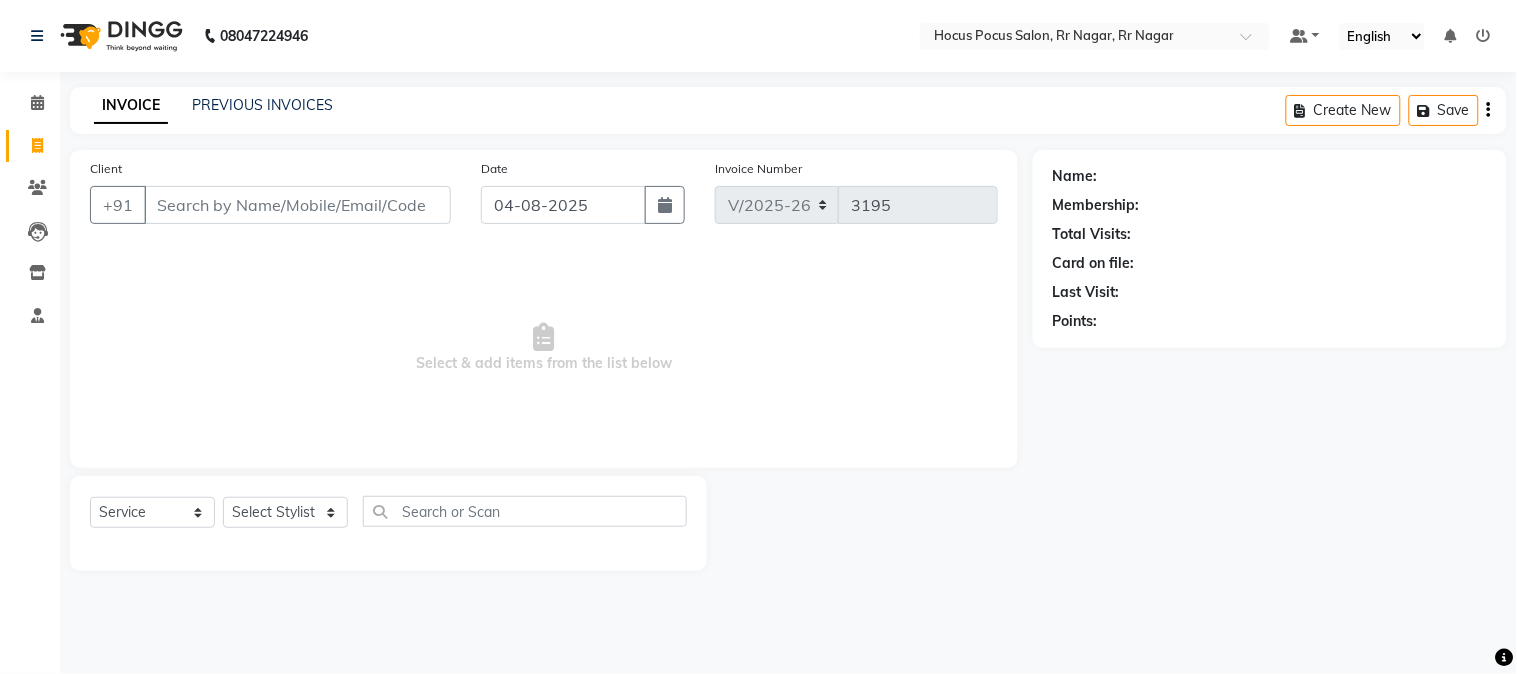 click on "Client" at bounding box center [297, 205] 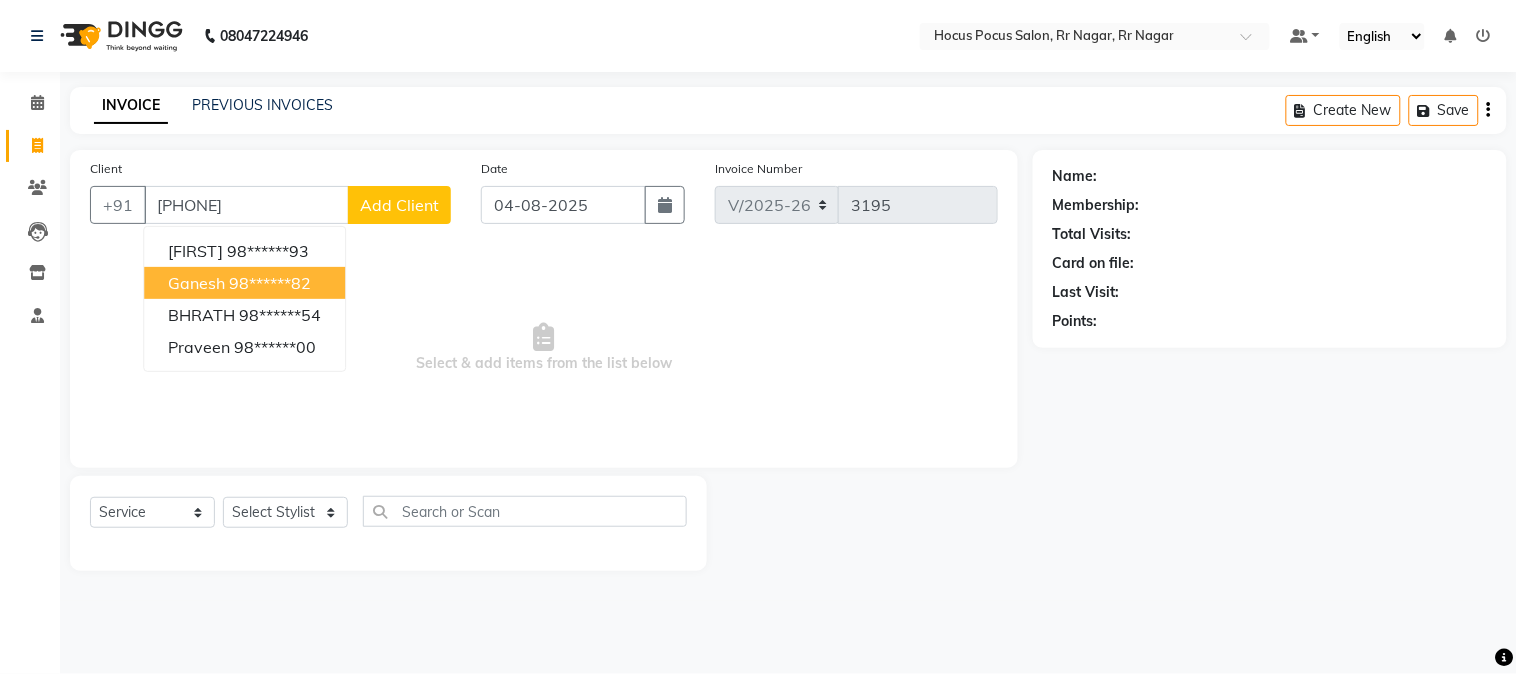 click on "98******82" at bounding box center (270, 283) 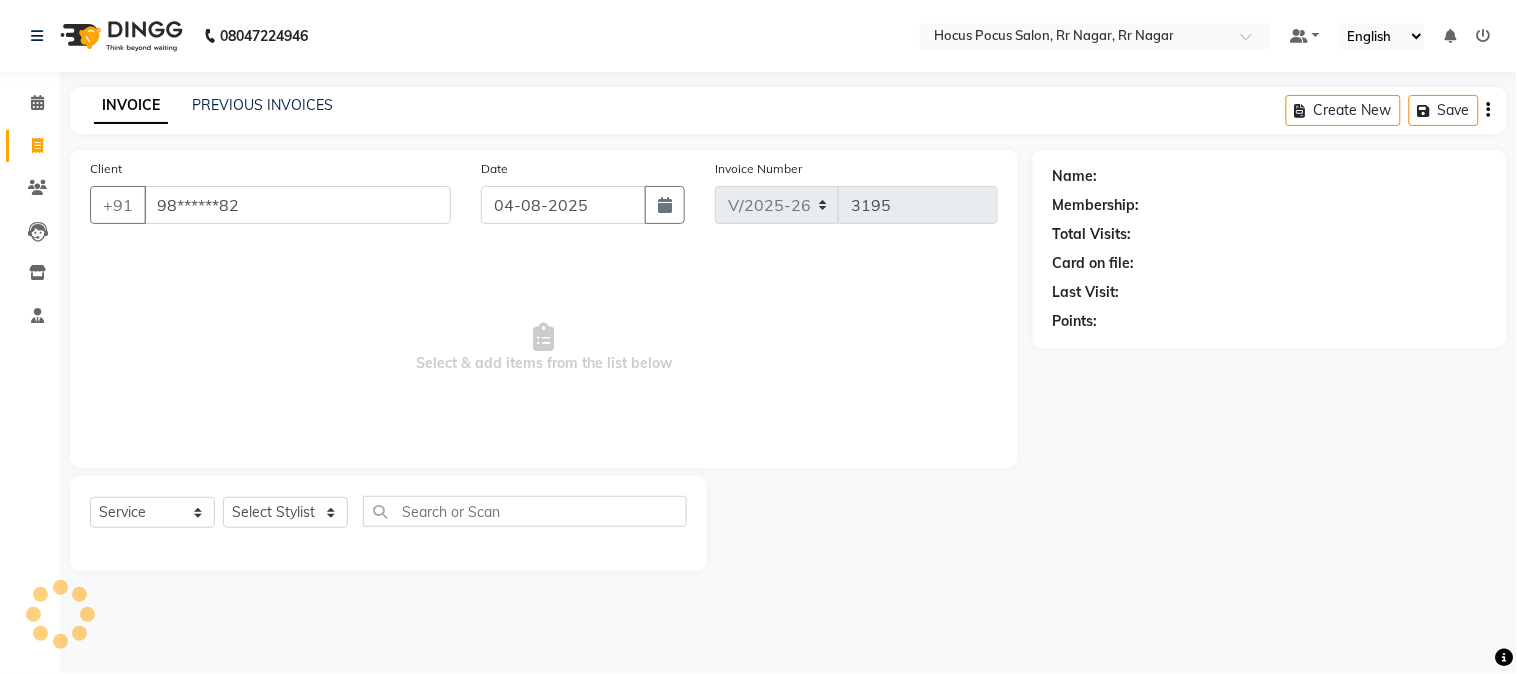 type on "98******82" 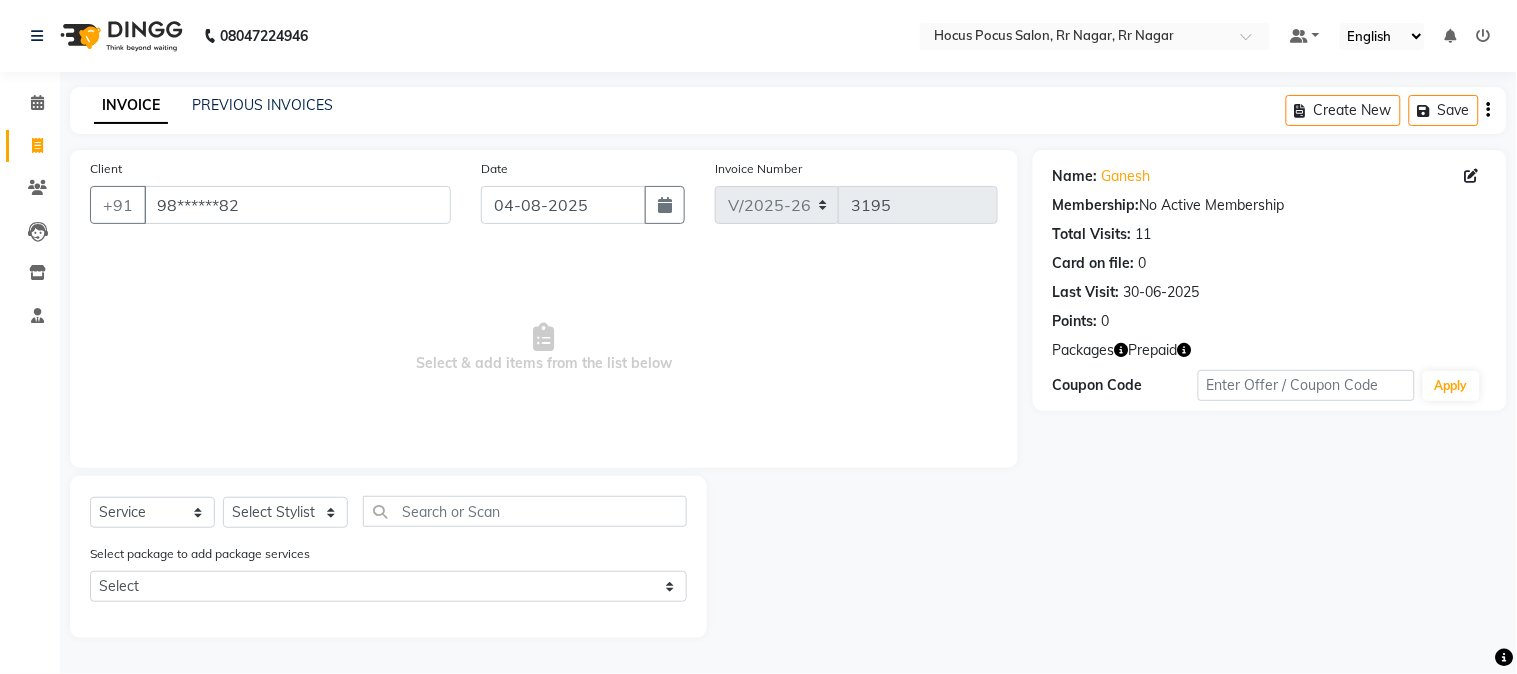 click 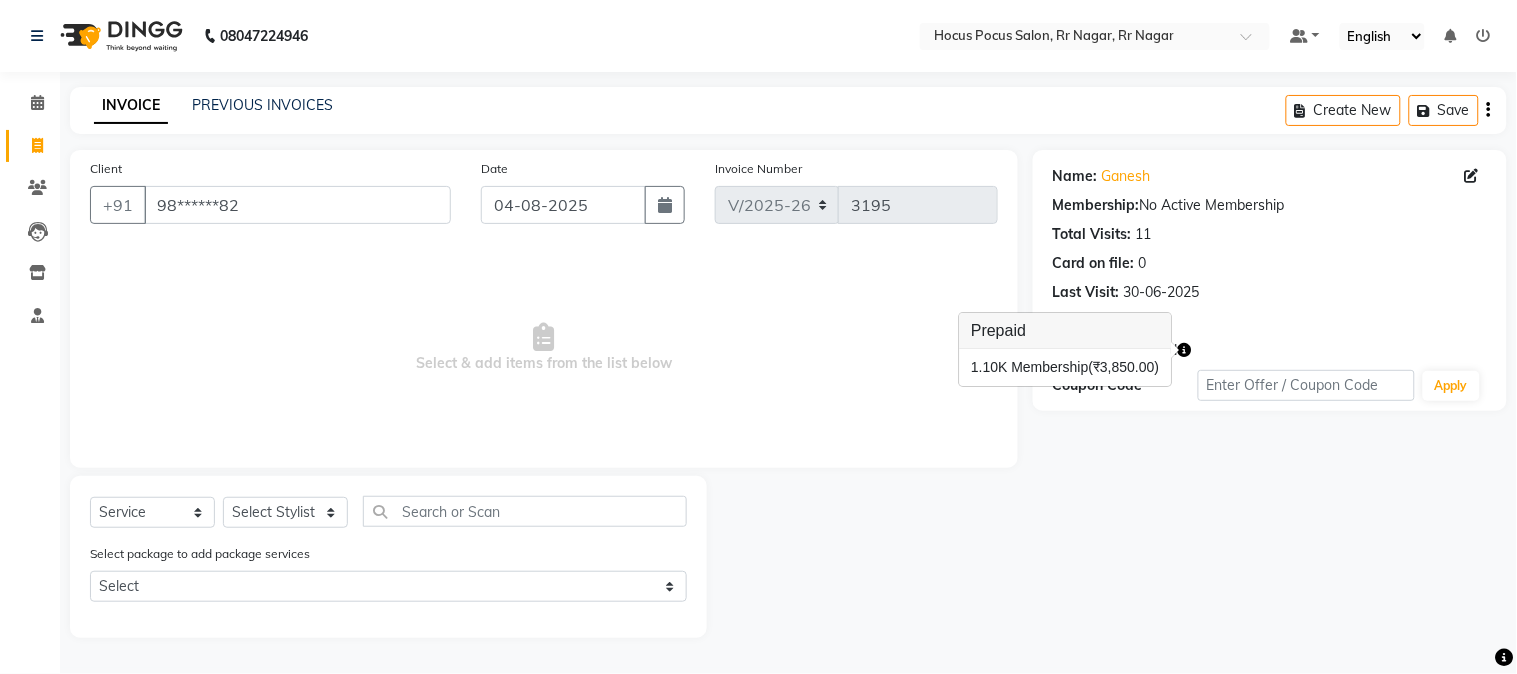 drag, startPoint x: 1093, startPoint y: 442, endPoint x: 1000, endPoint y: 454, distance: 93.770996 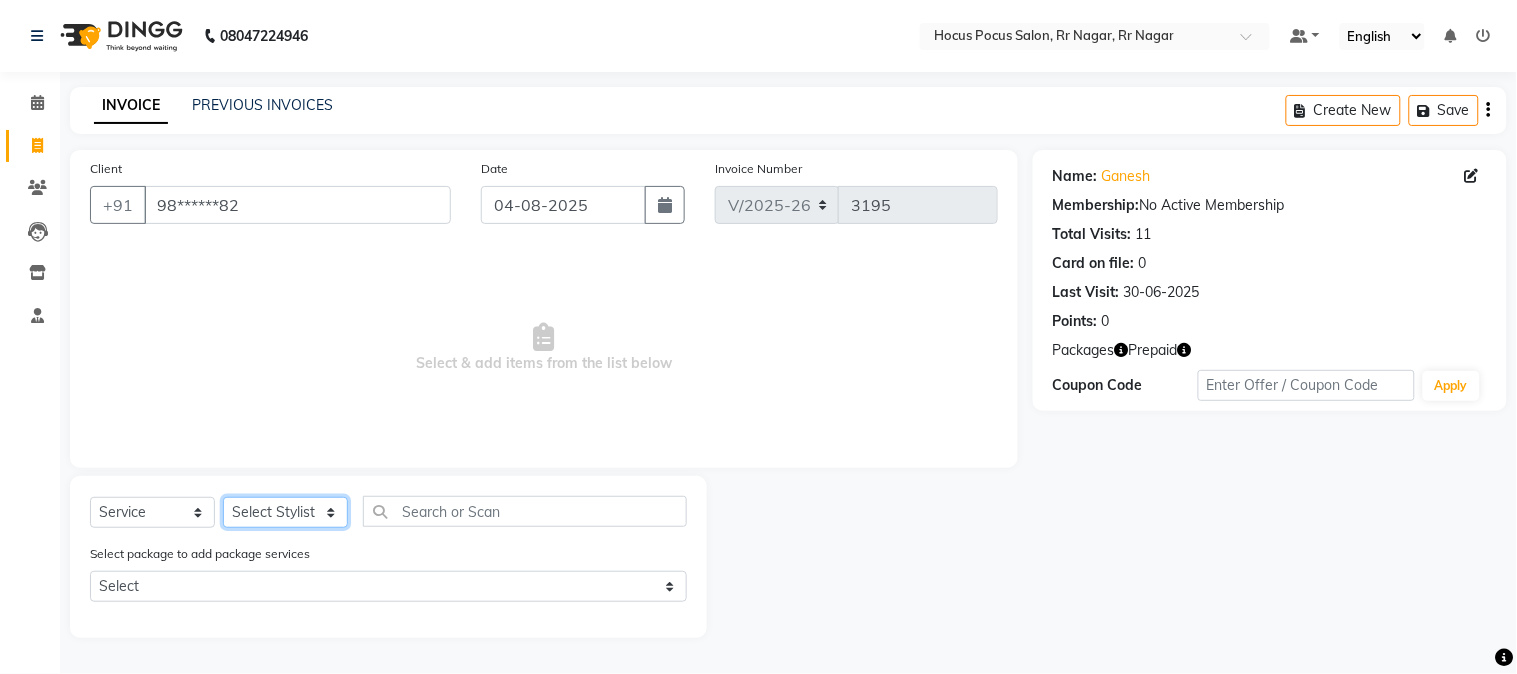 click on "Select Stylist Amar  Arjun Eliza hocus pocus Jonathan Maya Mona Neha Ravi Salima Sonam" 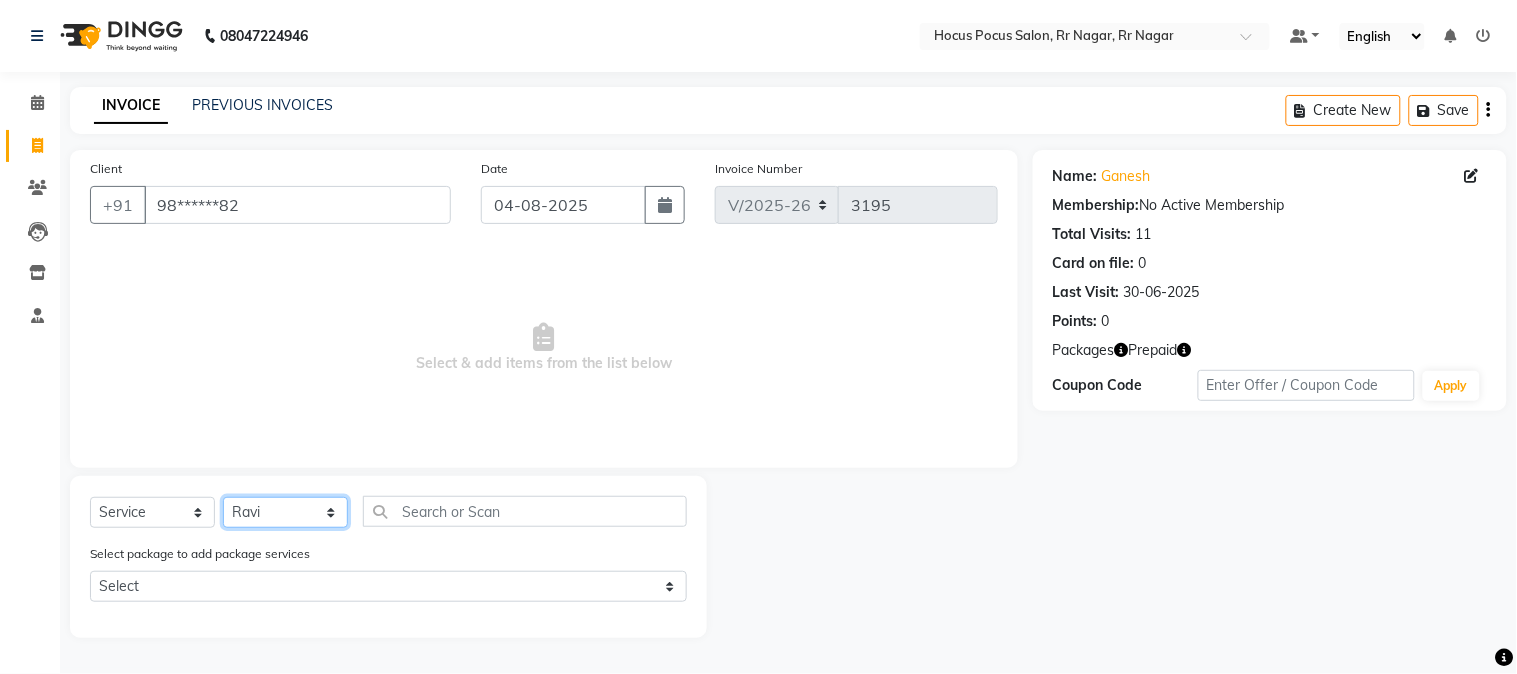 click on "Select Stylist Amar  Arjun Eliza hocus pocus Jonathan Maya Mona Neha Ravi Salima Sonam" 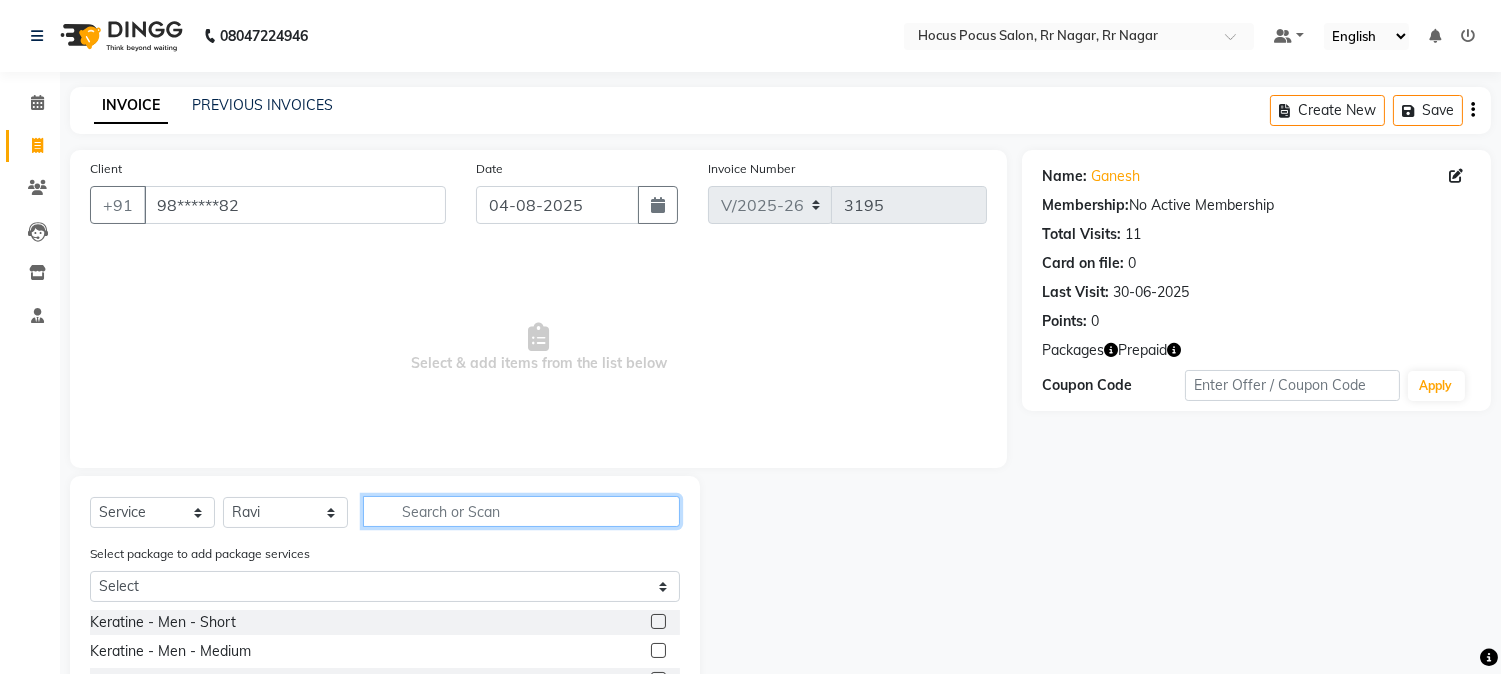 click 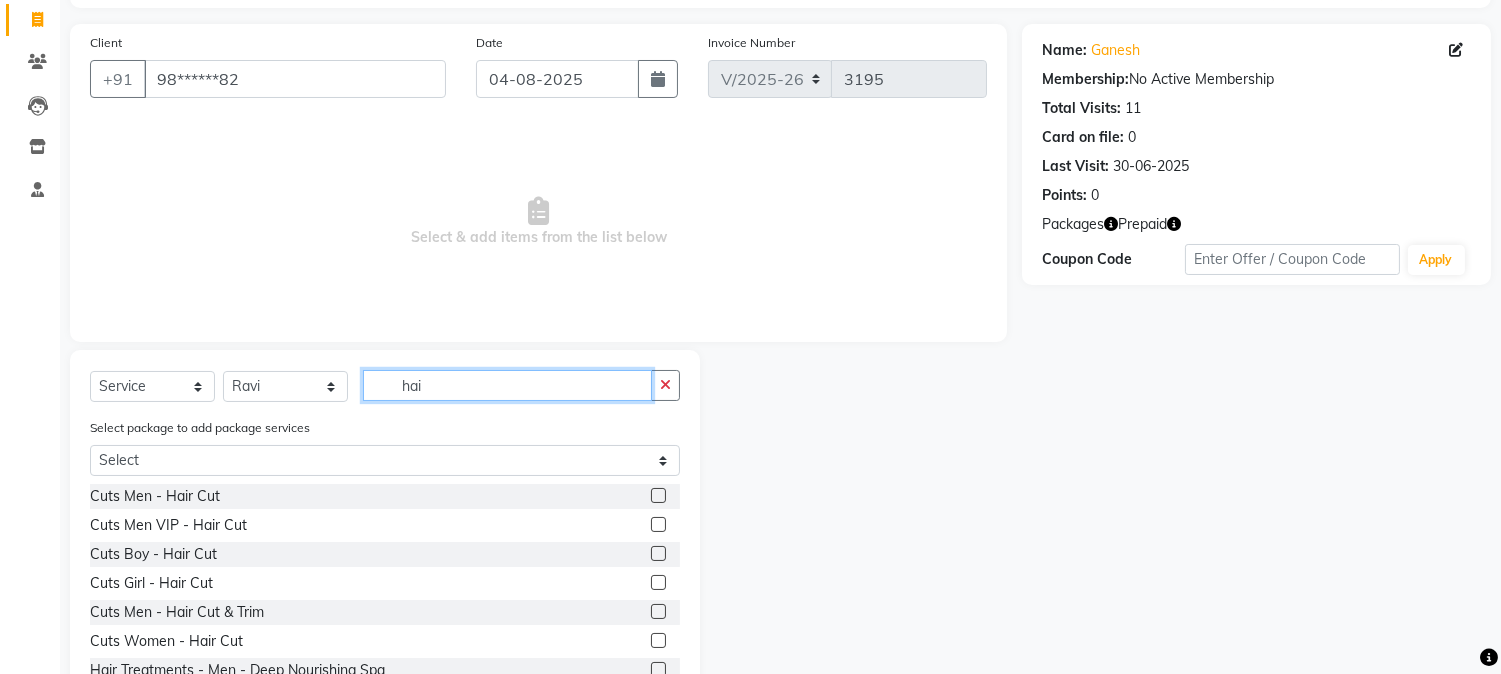 scroll, scrollTop: 194, scrollLeft: 0, axis: vertical 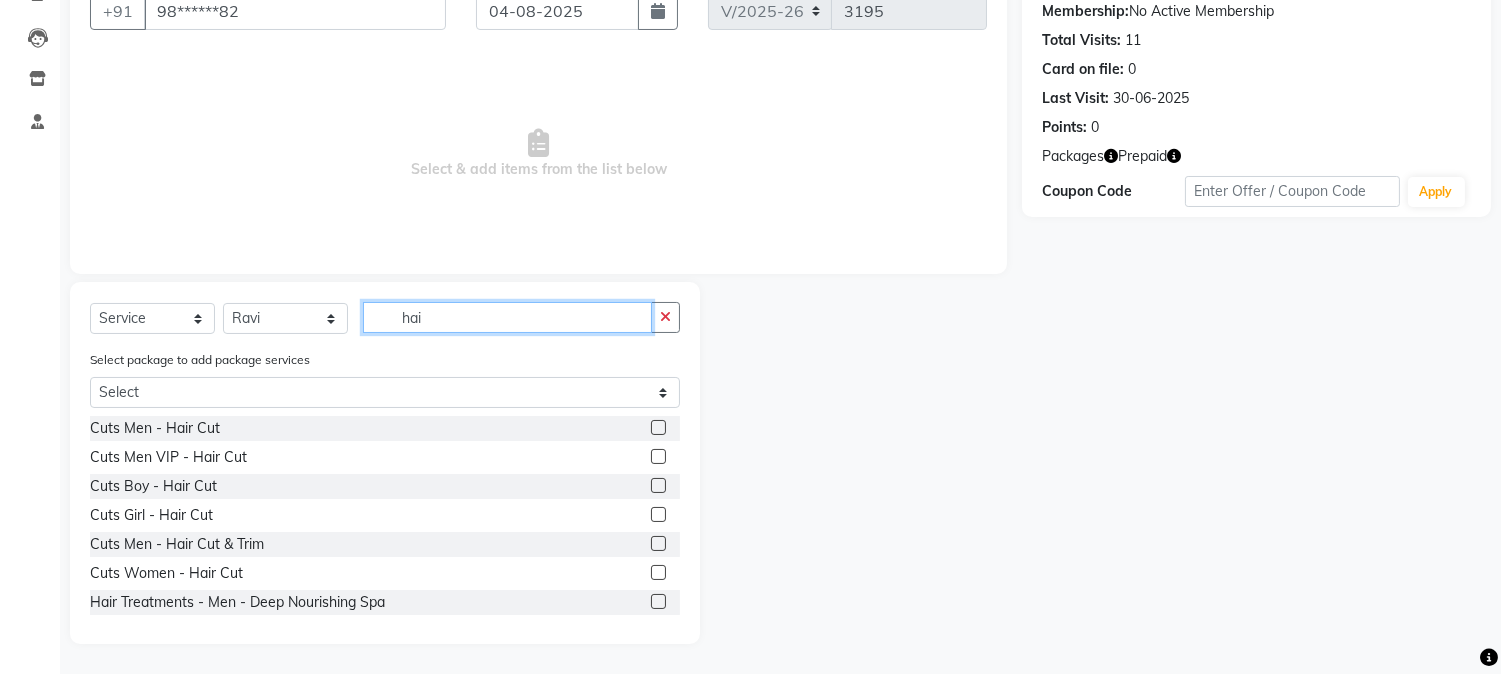 type on "hai" 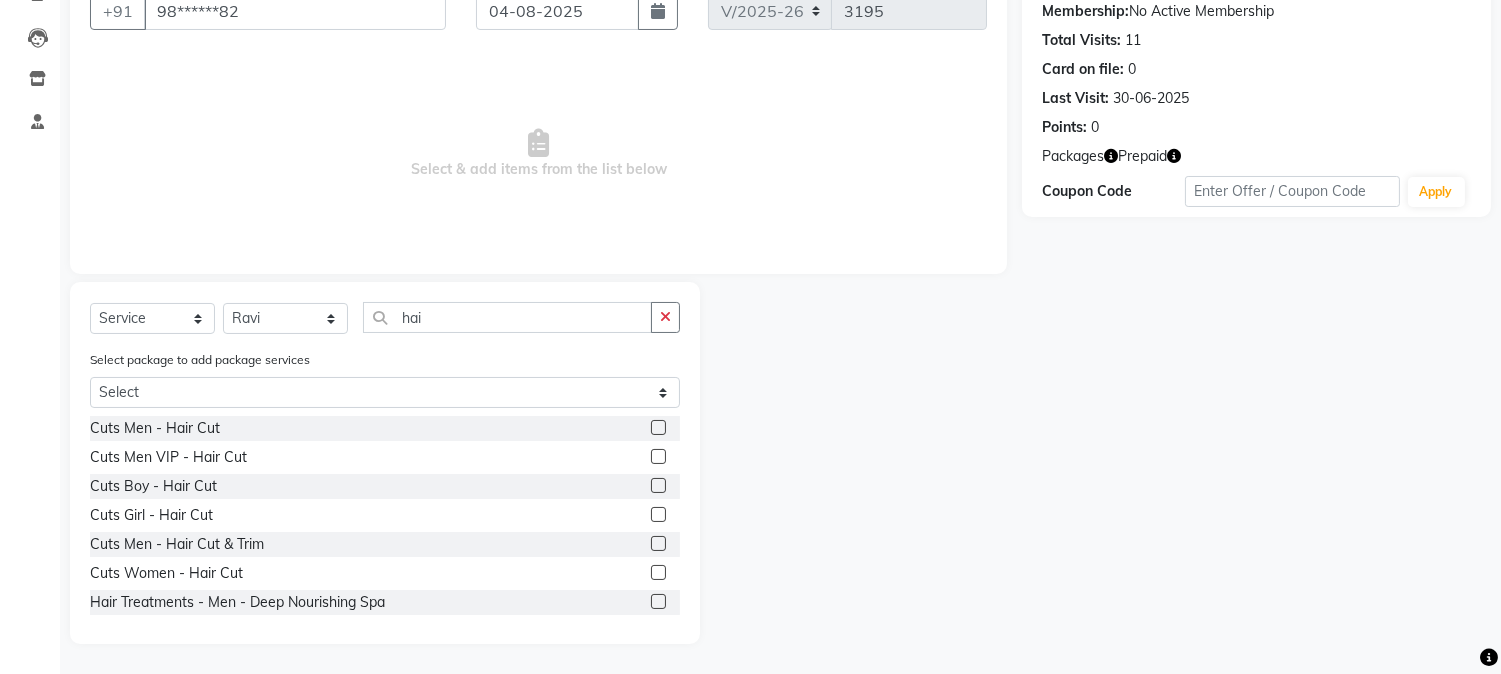 click 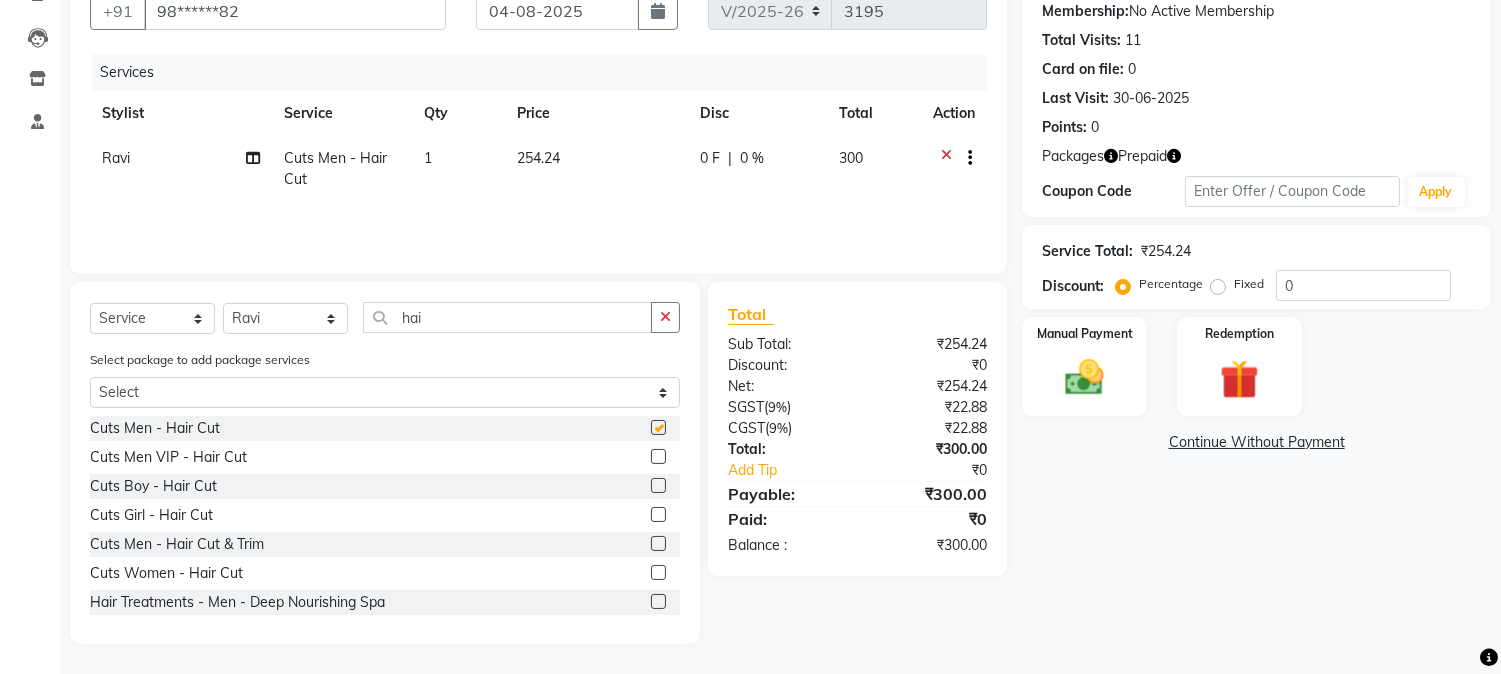 checkbox on "false" 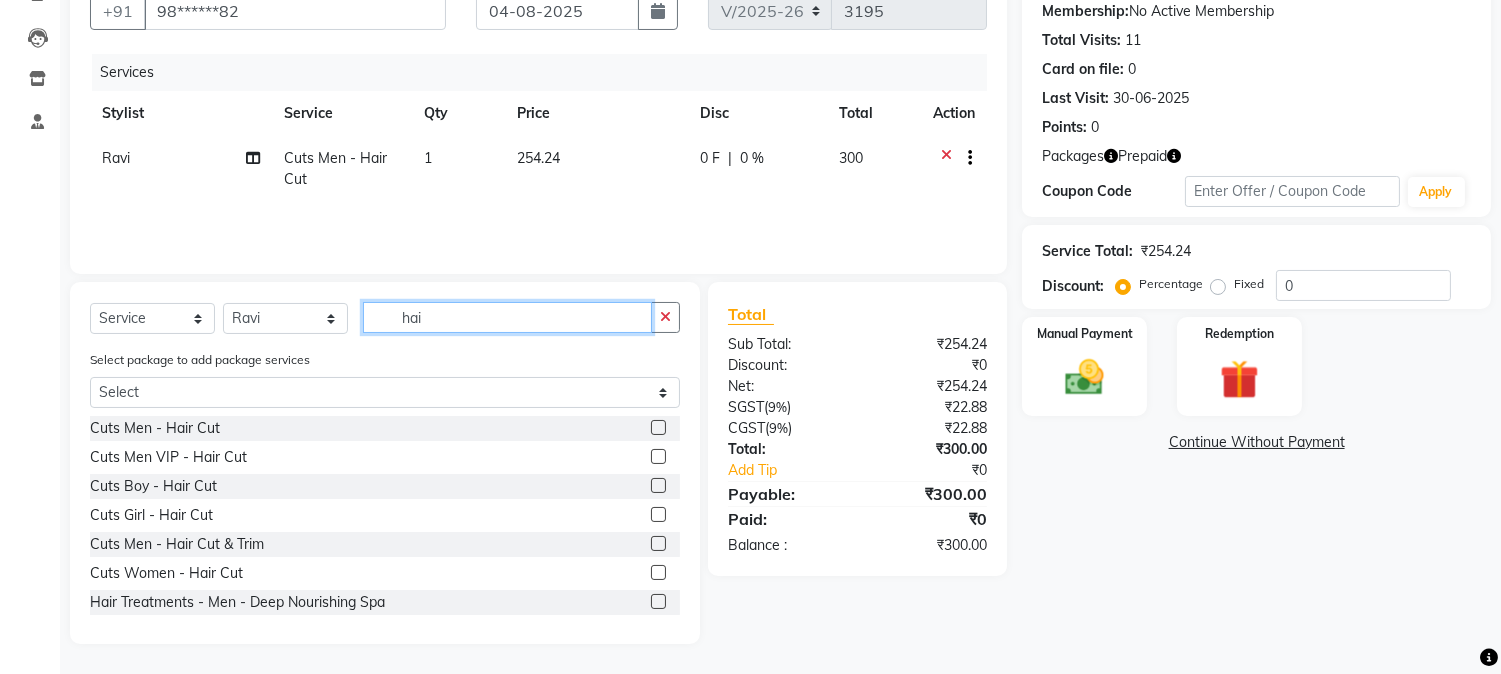 click on "hai" 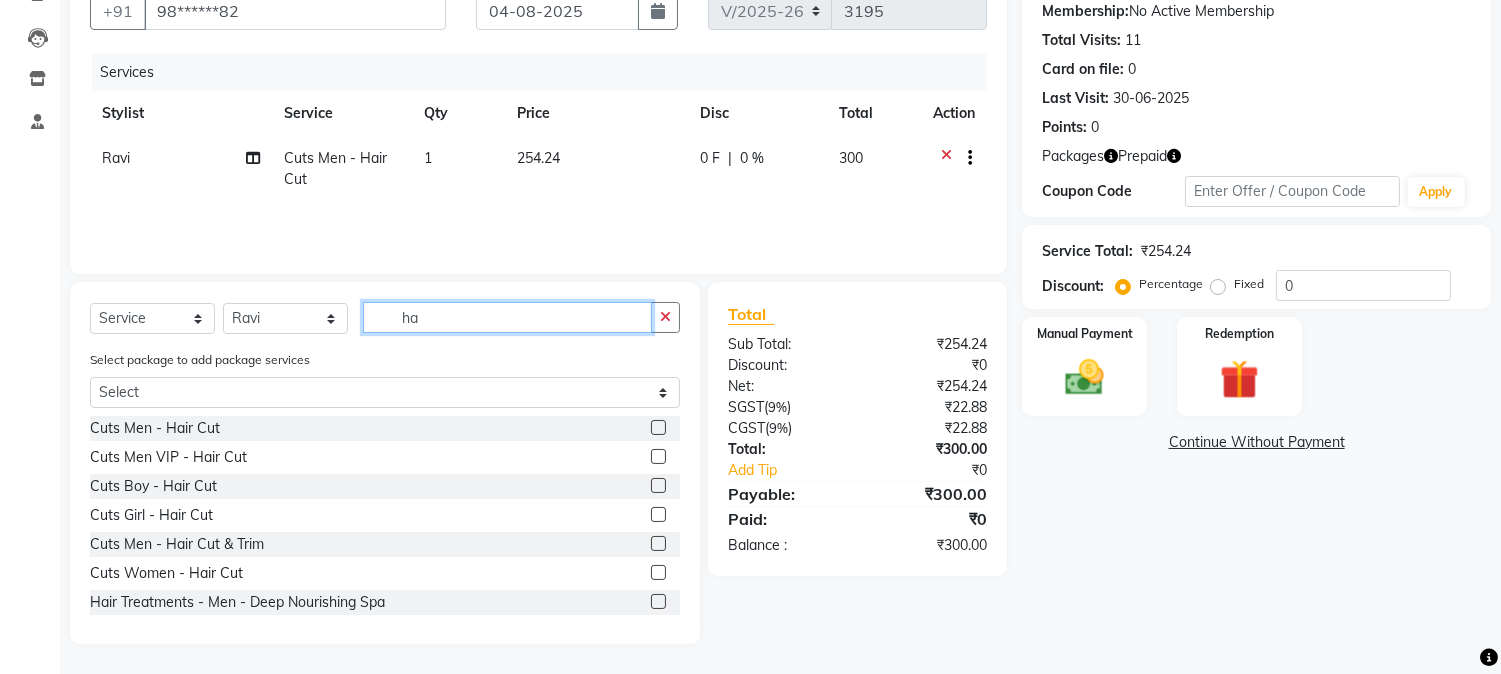 type on "h" 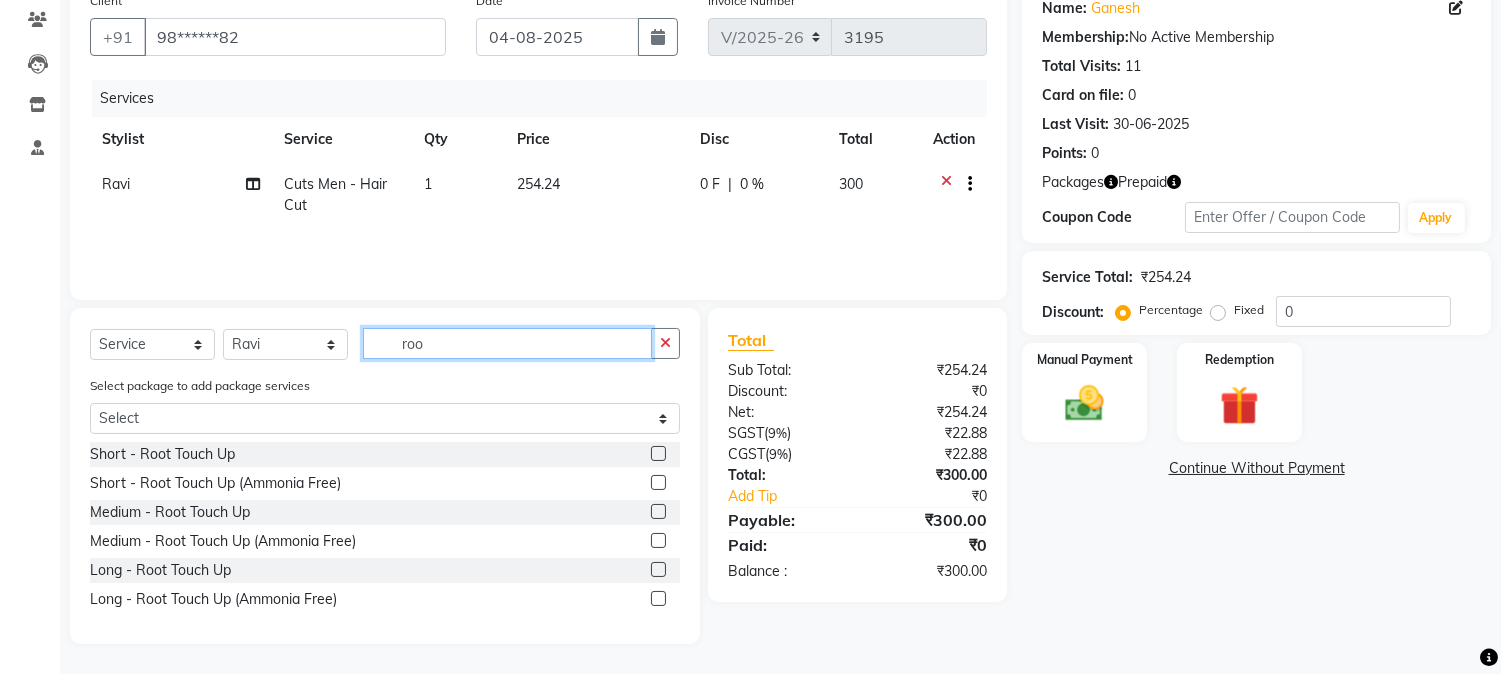 scroll, scrollTop: 167, scrollLeft: 0, axis: vertical 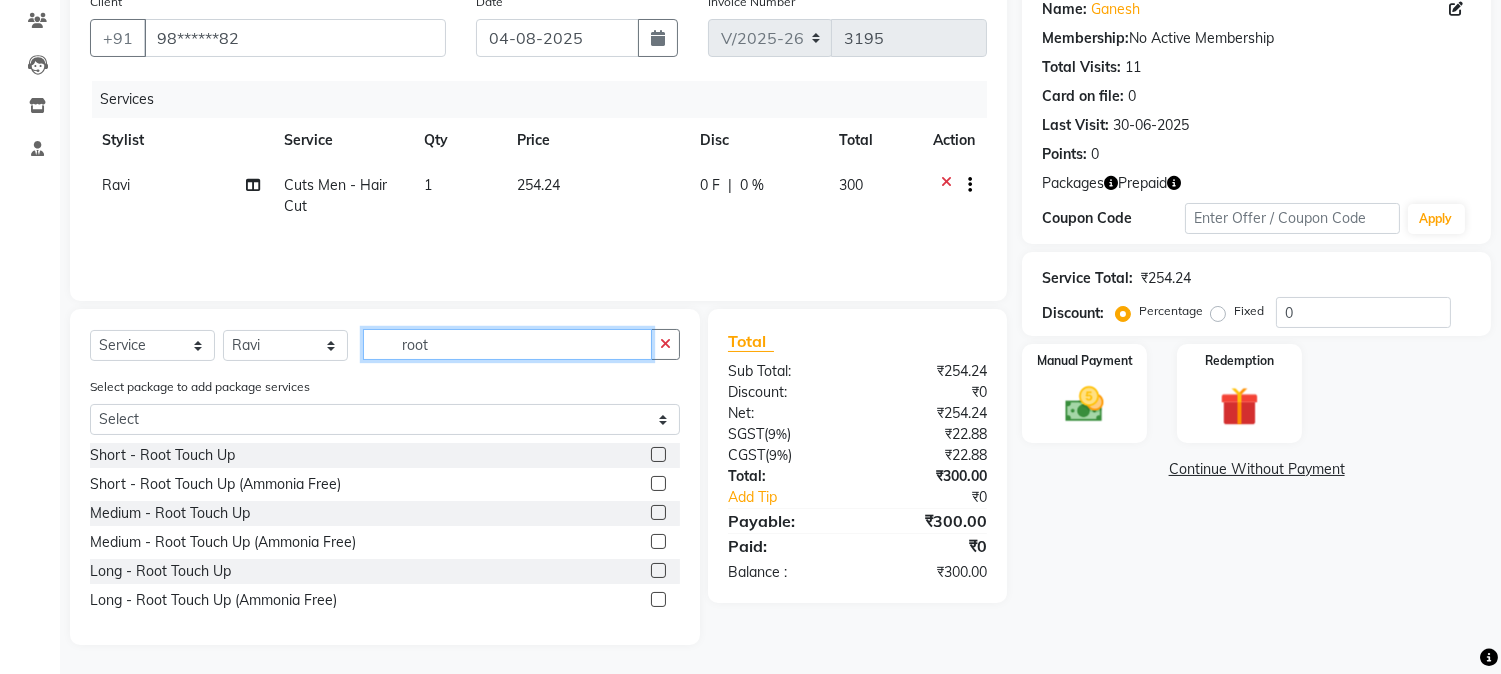 type on "root" 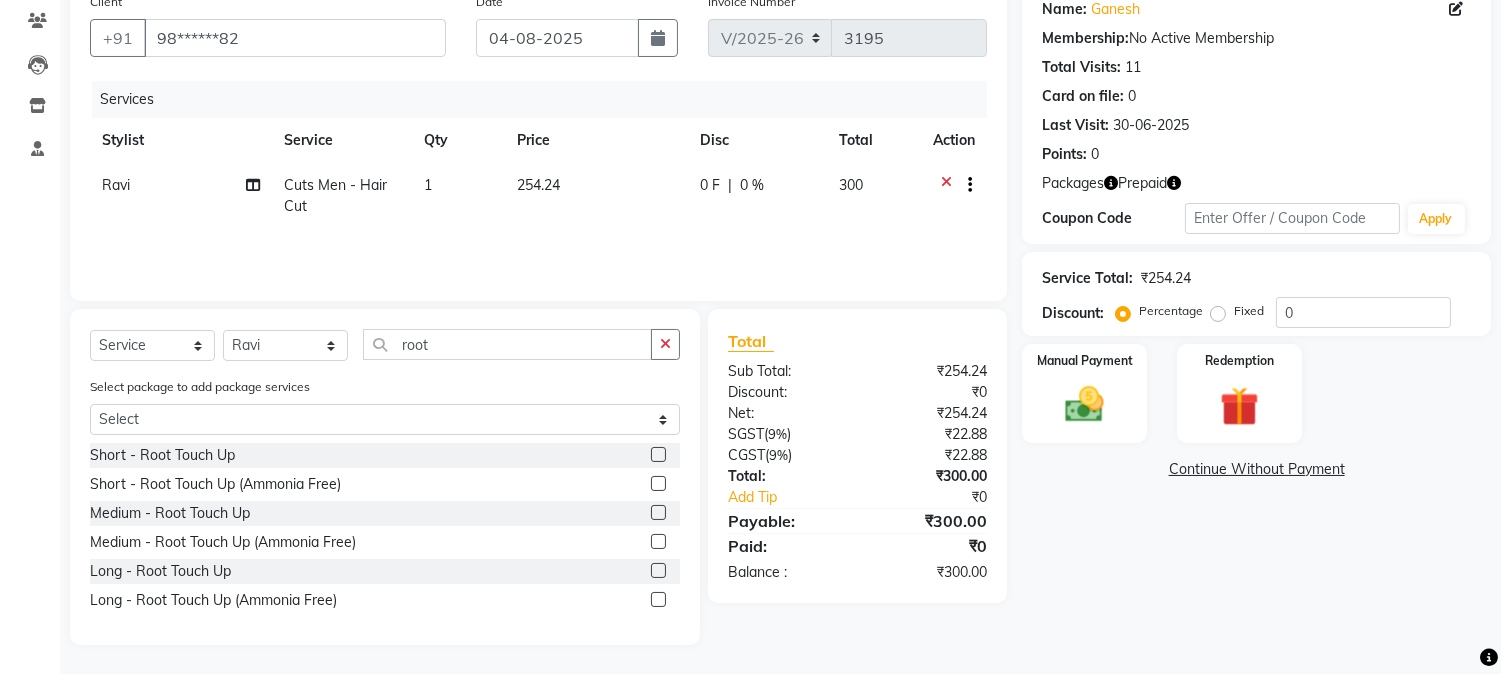 click 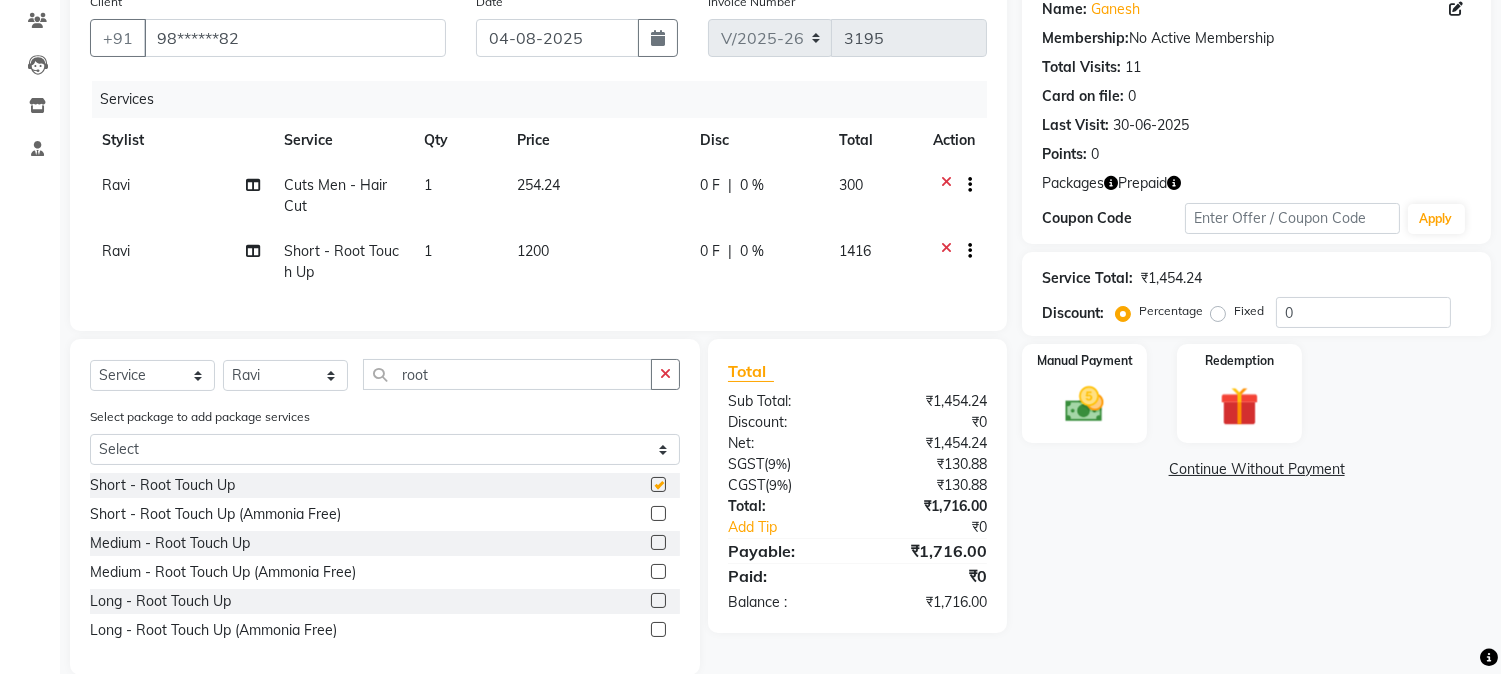 checkbox on "false" 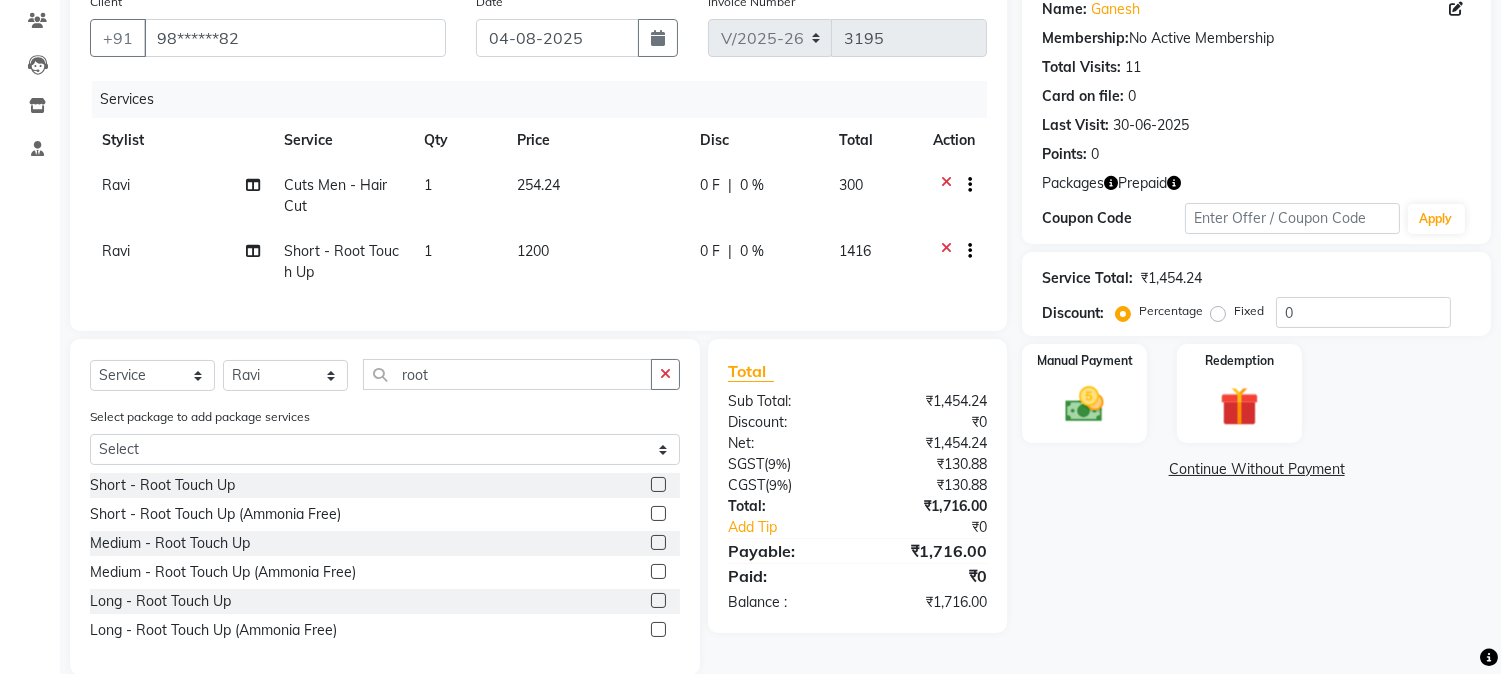 click on "1200" 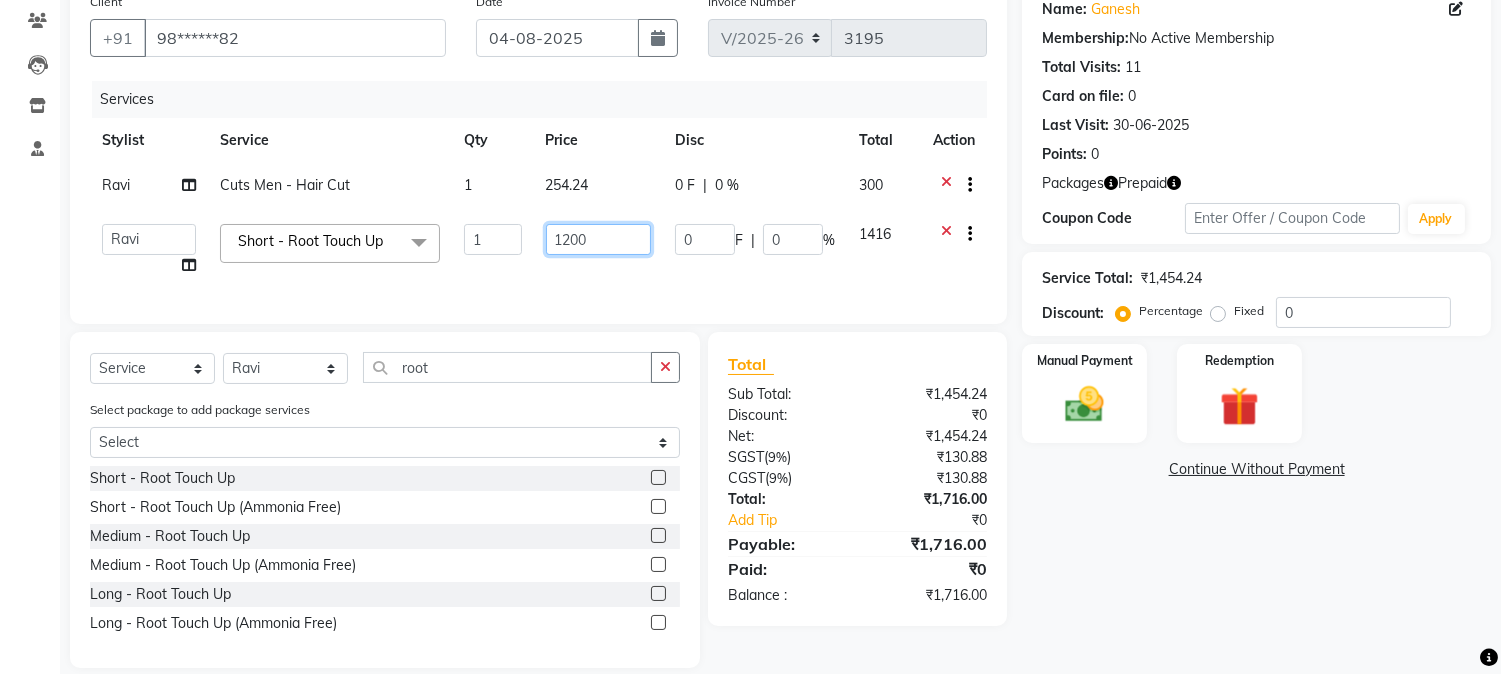 click on "1200" 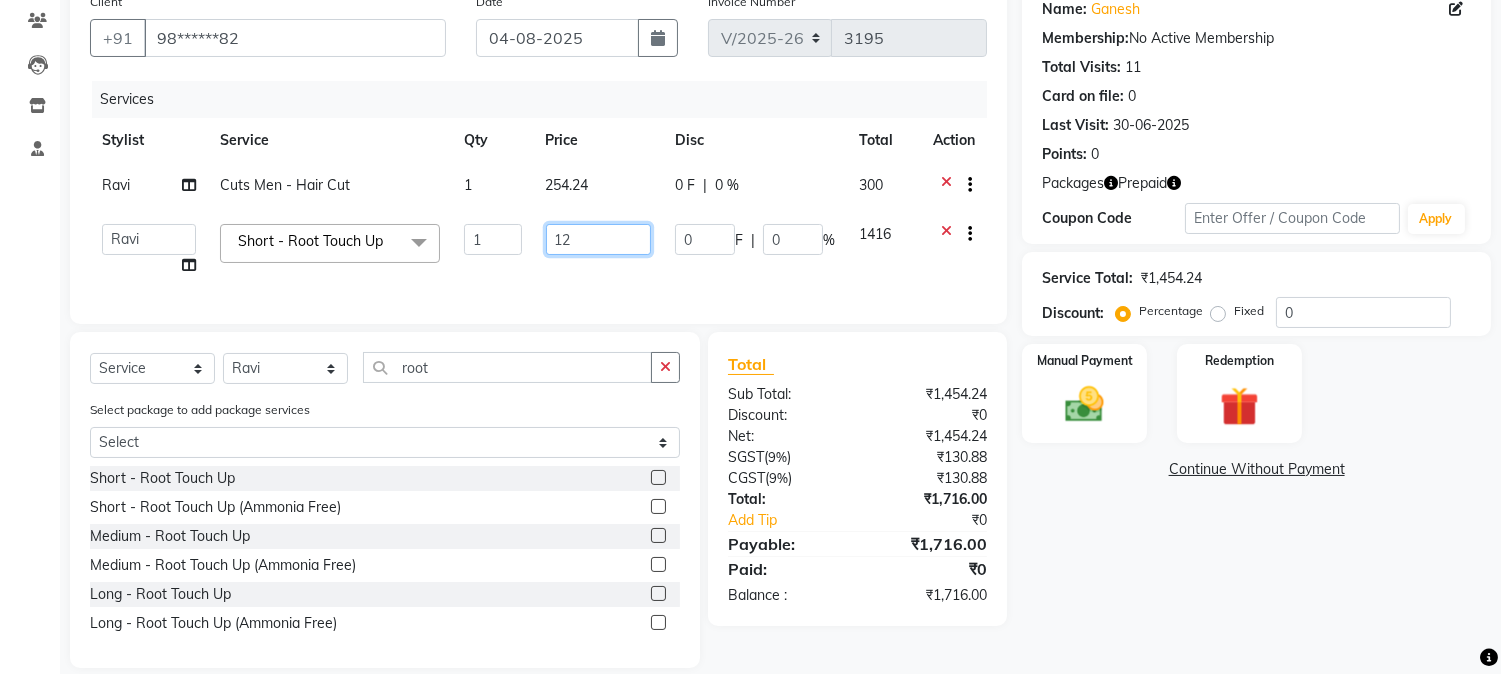 type on "1" 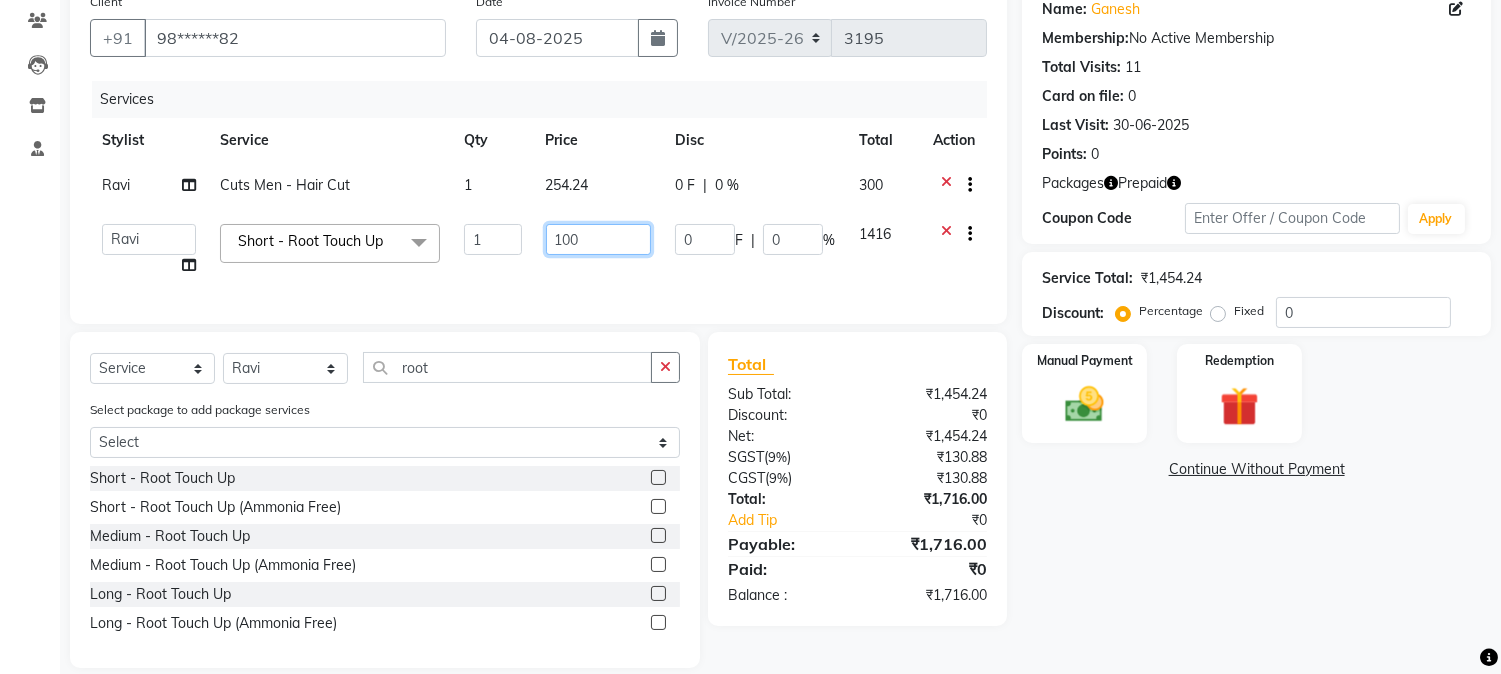 type on "1000" 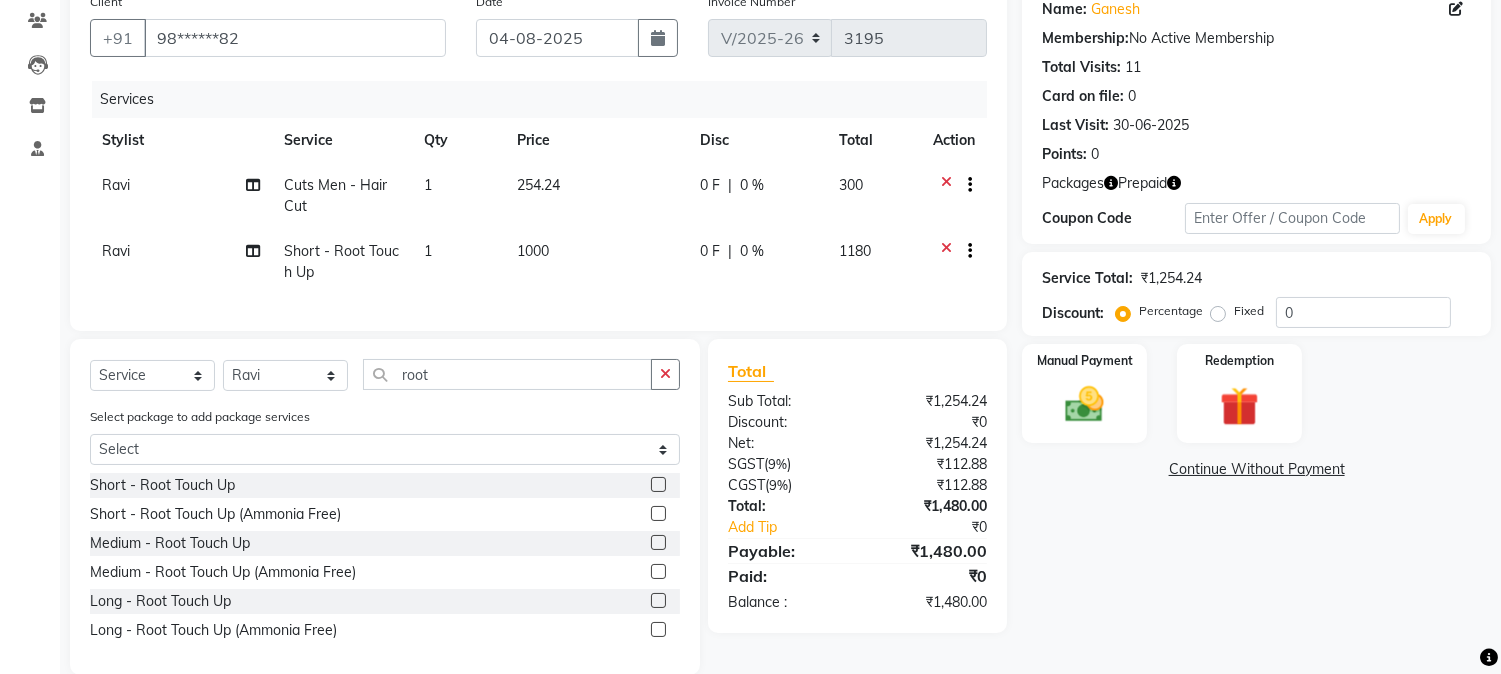 click on "254.24" 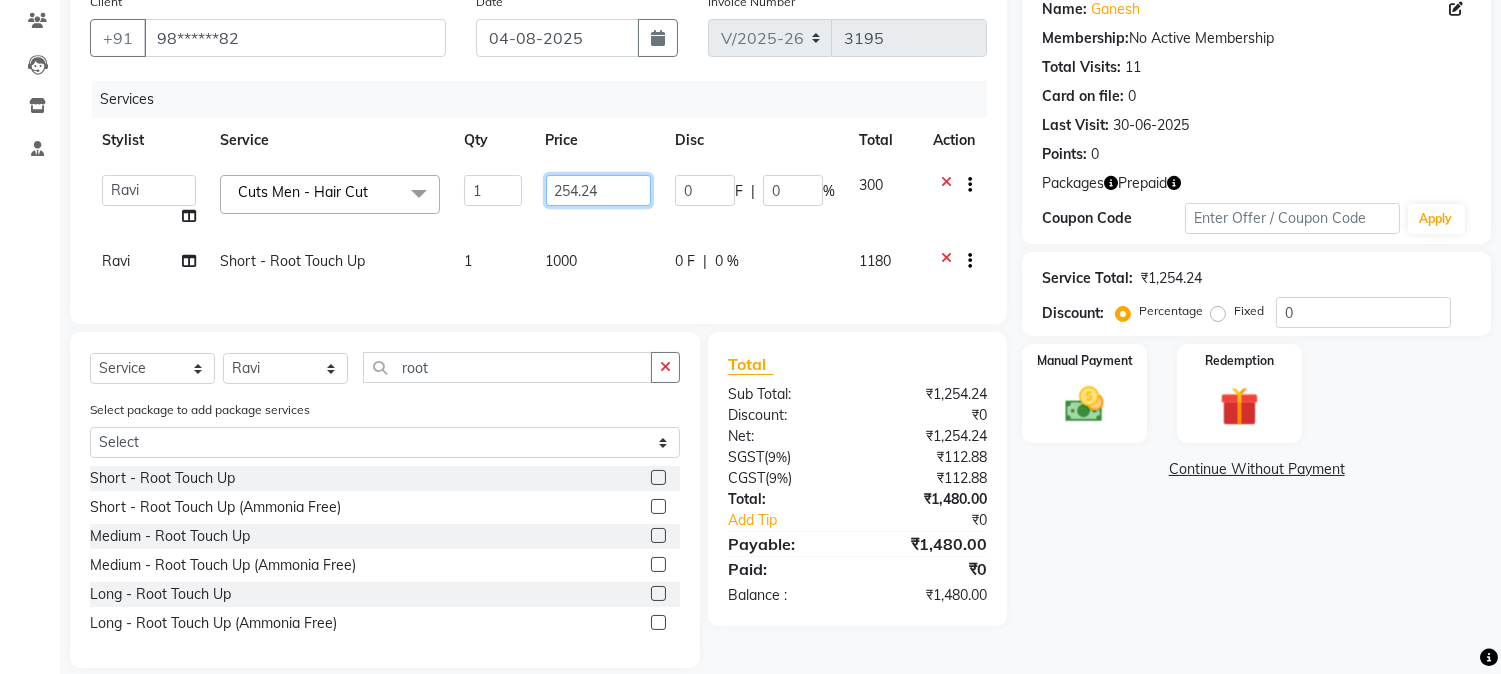 click on "254.24" 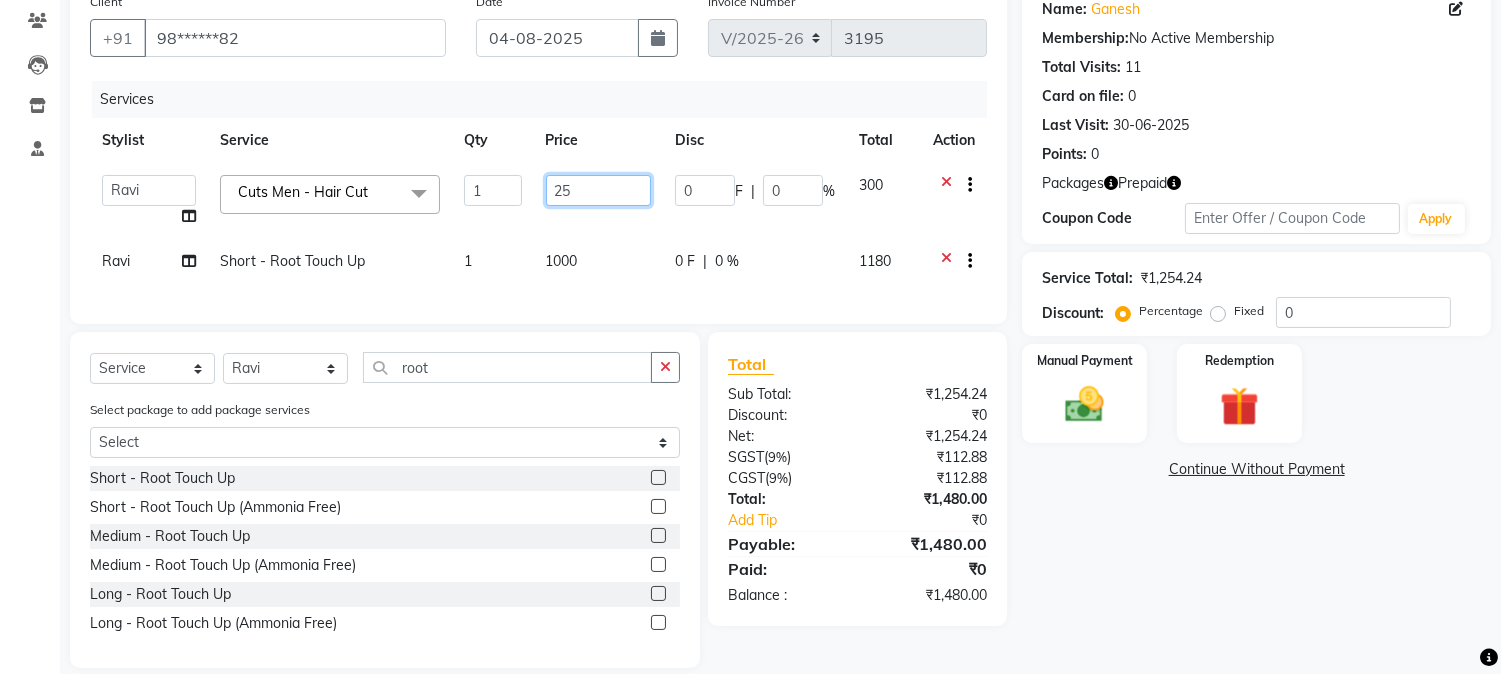 type on "2" 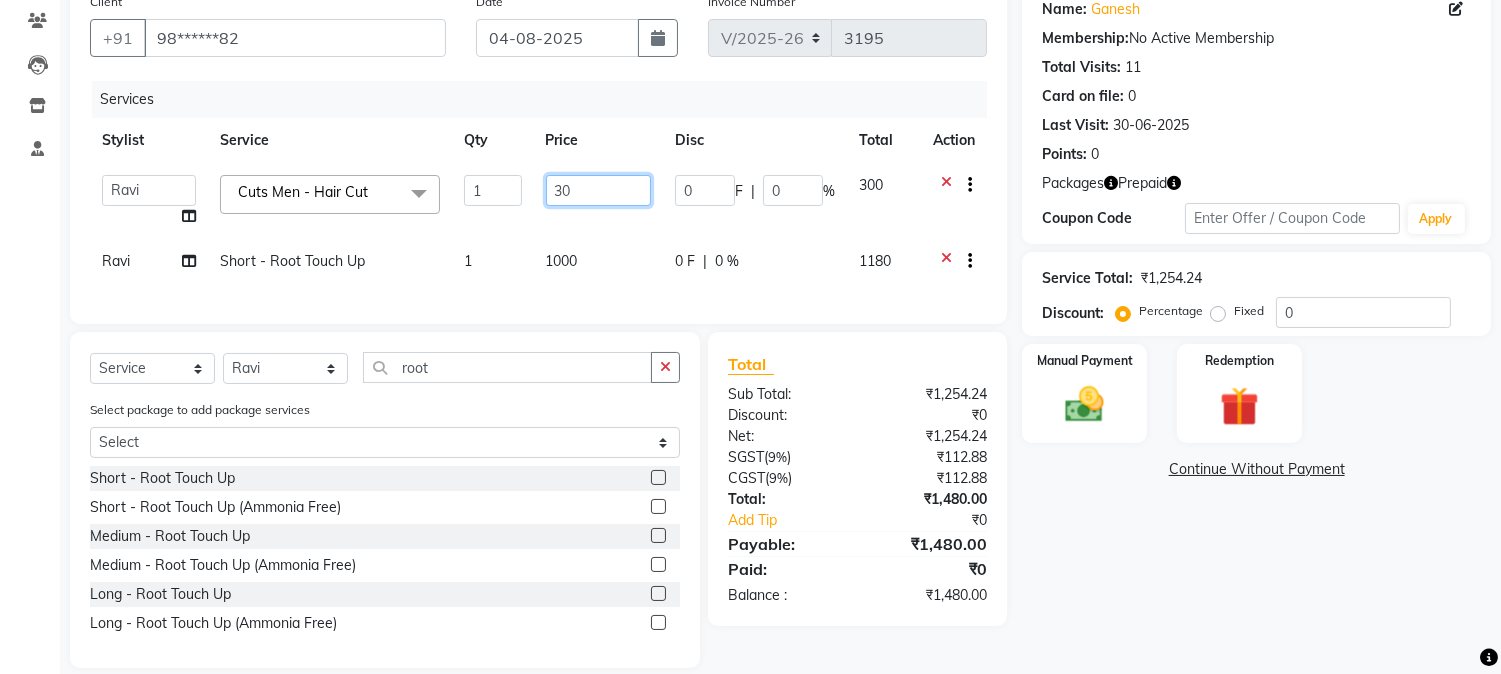 type on "300" 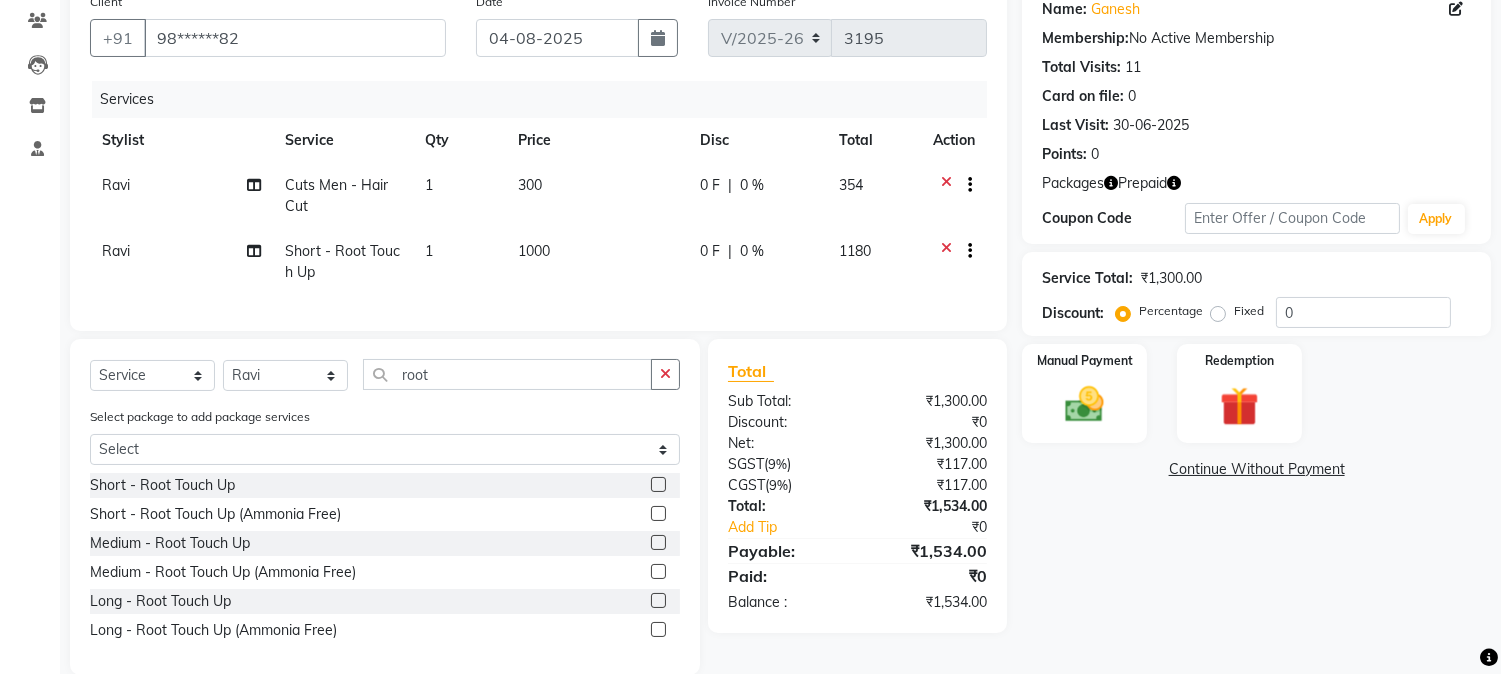 click on "1000" 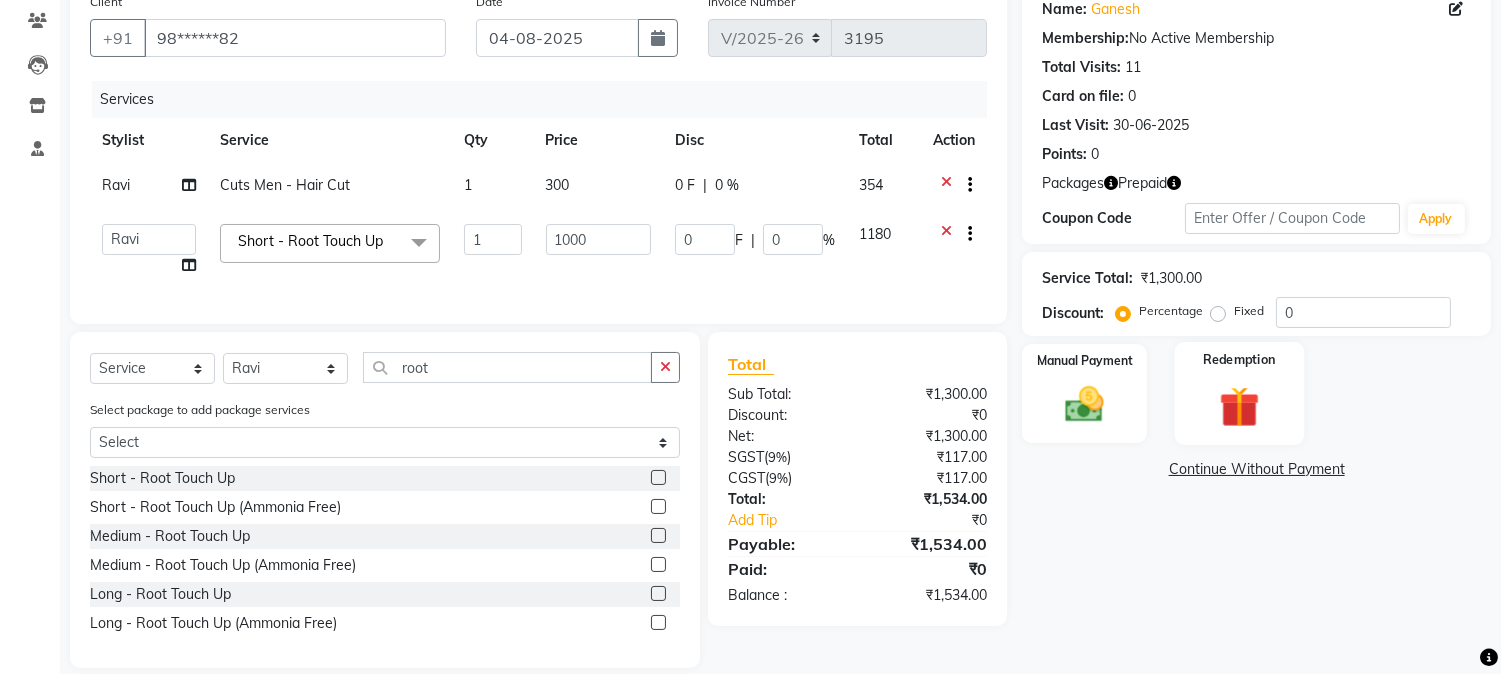 click on "Redemption" 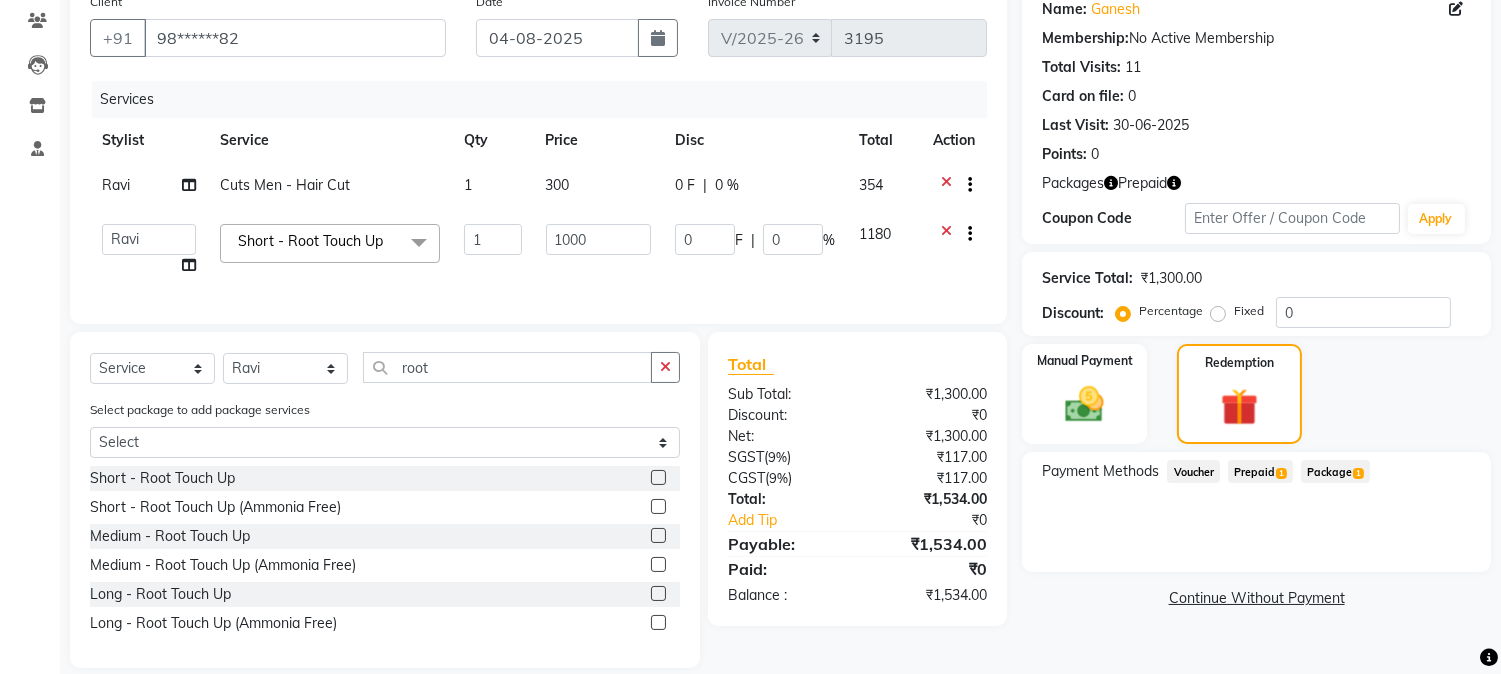 click on "Prepaid  1" 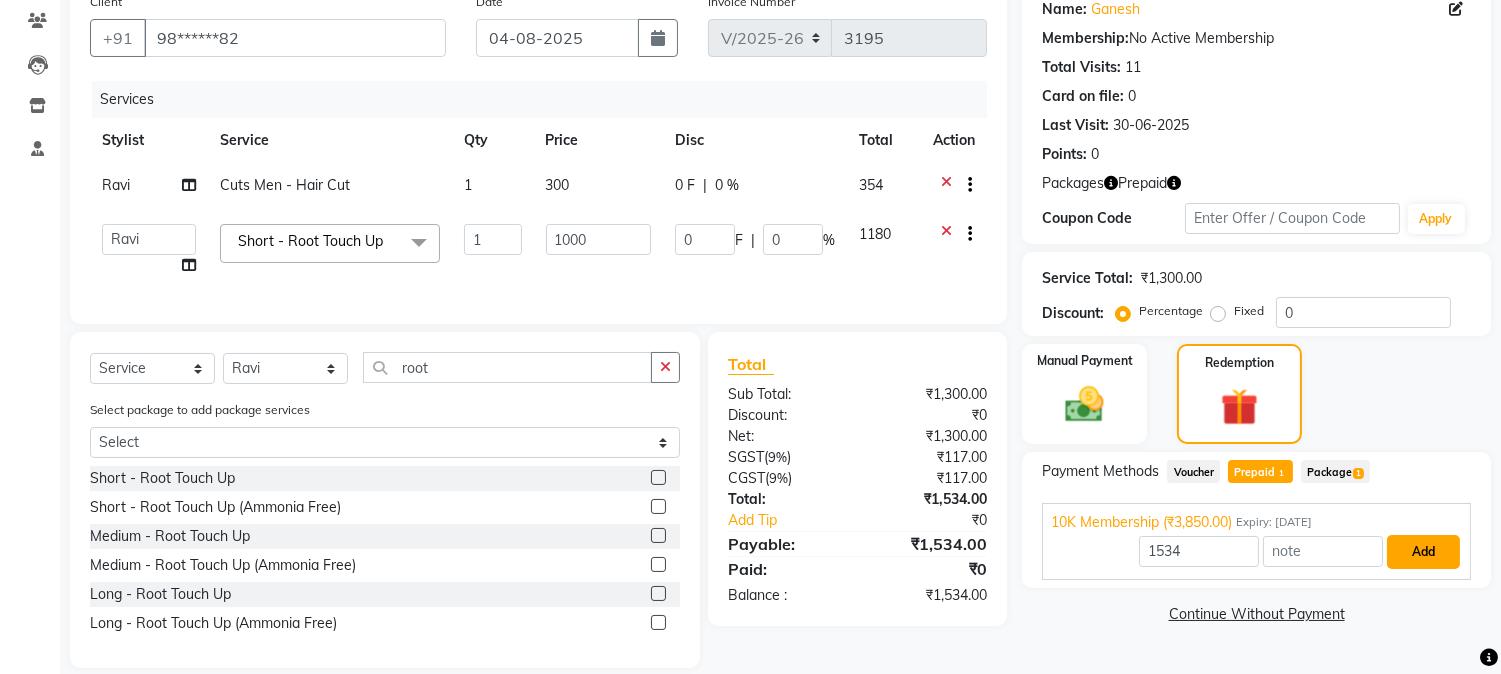 click on "Add" at bounding box center (1423, 552) 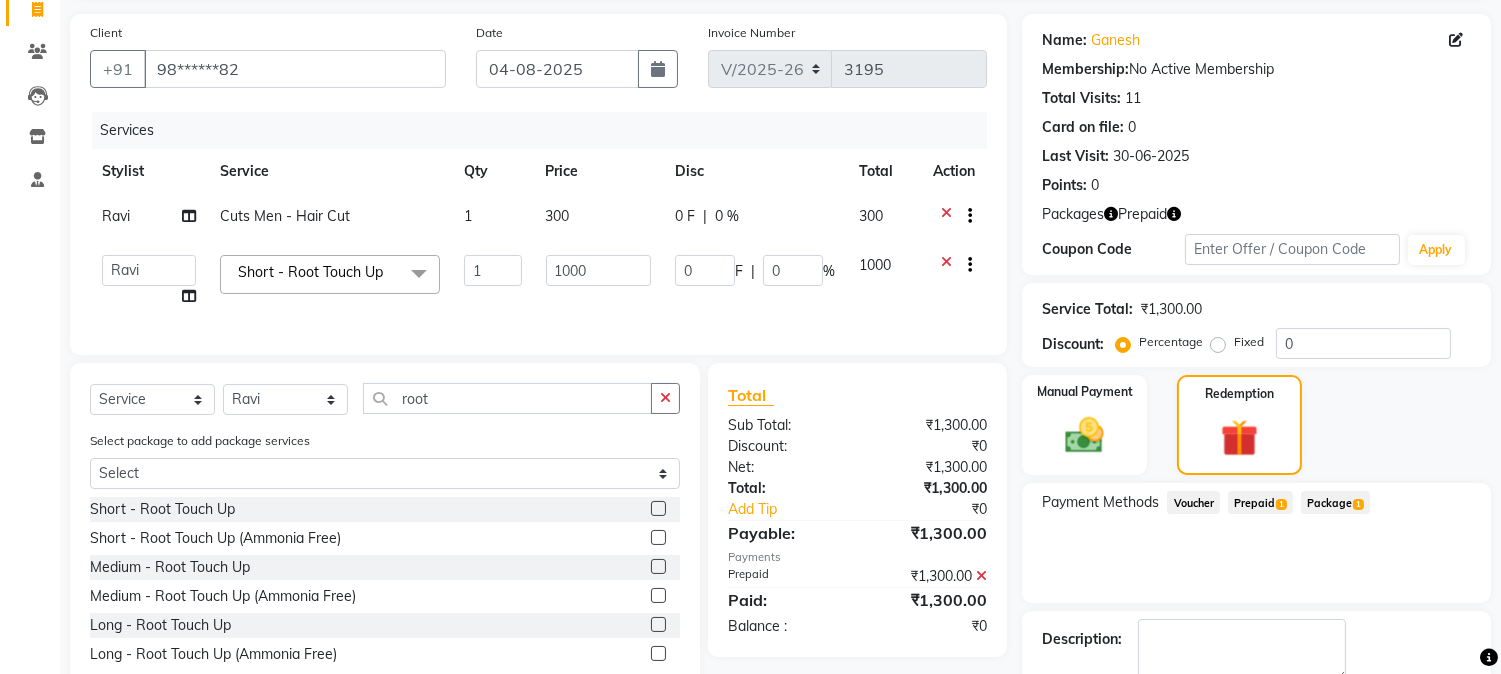 scroll, scrollTop: 247, scrollLeft: 0, axis: vertical 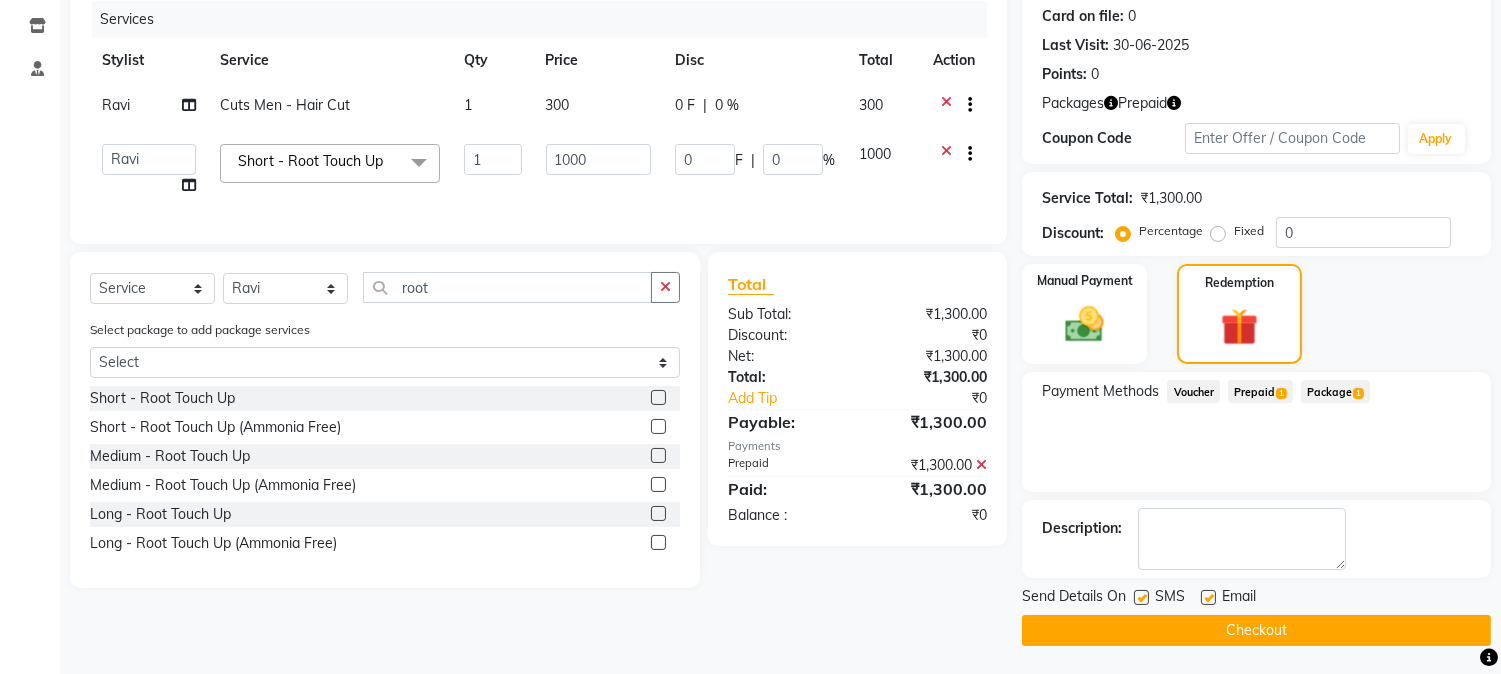 click 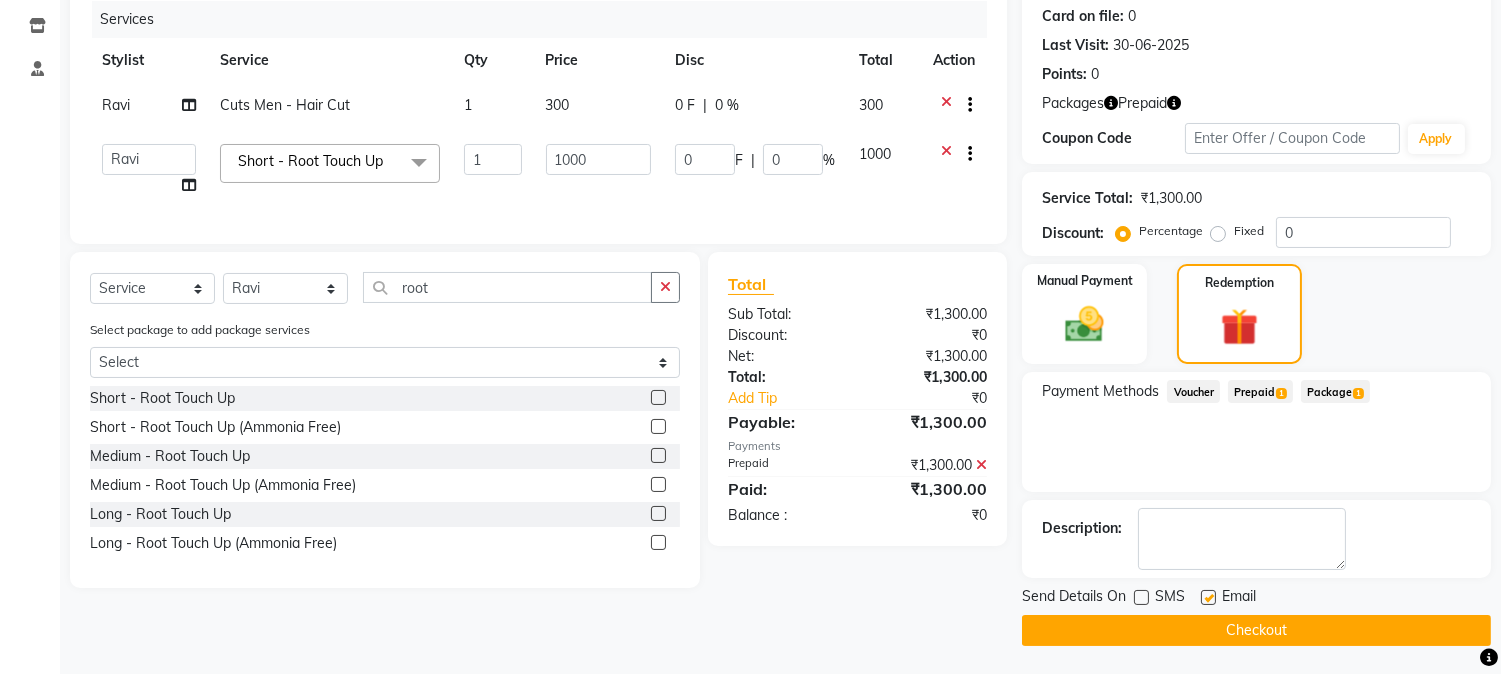 click on "Services Stylist Service Qty Price Disc Total Action Ravi Cuts Men - Hair Cut 1 300 0 F | 0 % 300  Amar    Arjun   Eliza   hocus pocus   Jonathan   Maya   Mona   Neha   Ravi   Salima   Sonam  Short  - Root Touch Up  x Keratine - Men - Short Keratine - Men - Medium Keratine - Men - Long Keratine - Women - Short Keratine - Women - Medium Keratine - Women - Long Keratine - Women - Very Long Smoothing Treatment - Men  - Short Smoothing Treatment - Men  - Medium Smoothing Treatment - Men  - Long Rebounding/Smoothening/Straightening - Women  - Short Rebounding/Smoothening/Straightening - Women  - Medium Rebounding/Smoothening/Straightening - Women  - Long Rebounding/Smoothening/Straightening - Women  - Very Long Fringe - Short Fringe - Medium Fringe - Long Fringe - Very Long Cuts Men - Hair Cut Cuts Men - Head Shave Cuts Men - Beard Shave/Trim/Styling Cuts Men VIP - Hair Cut Cuts Boy - Hair Cut Cuts Girl - Hair Cut Cuts Men - Hair Cut & Trim Cuts Women  - Hair Cut Cuts Women  - Fringe Cut Styling - Short - Tongs 1" 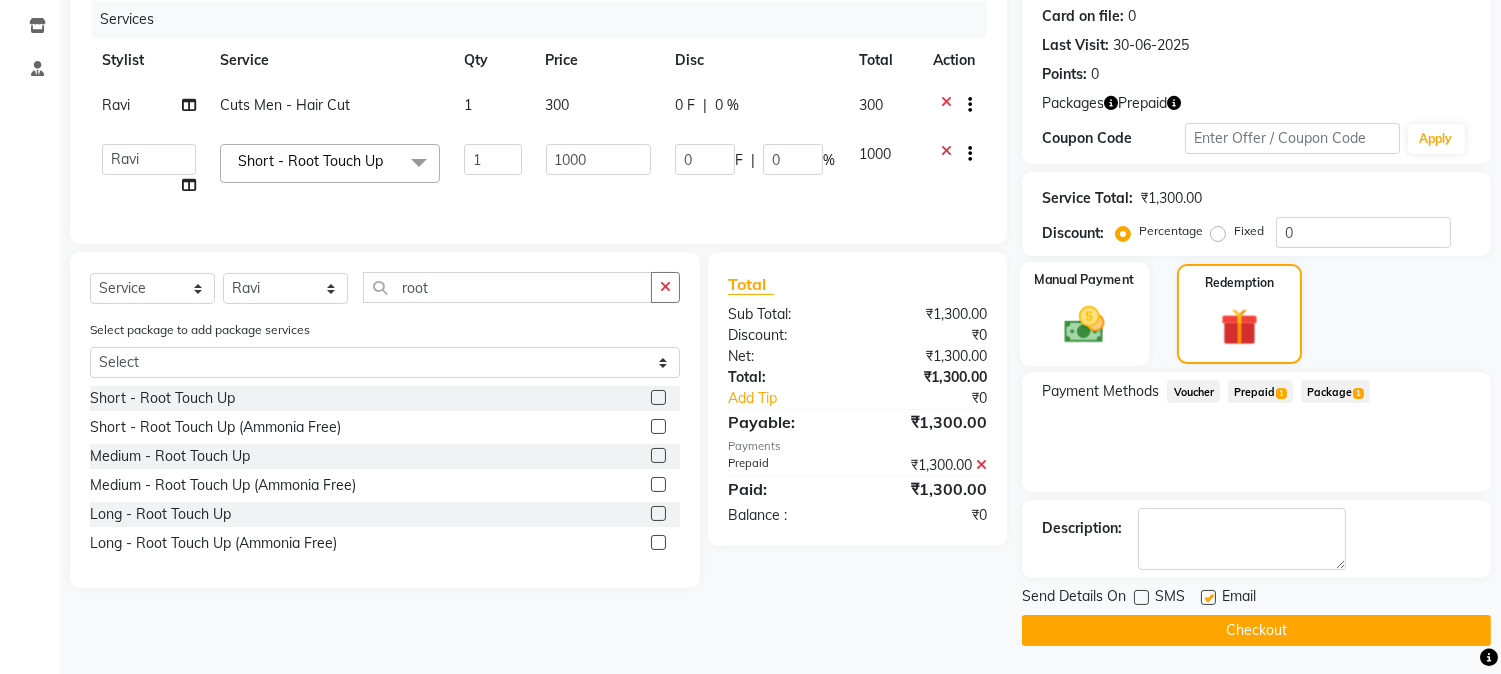click 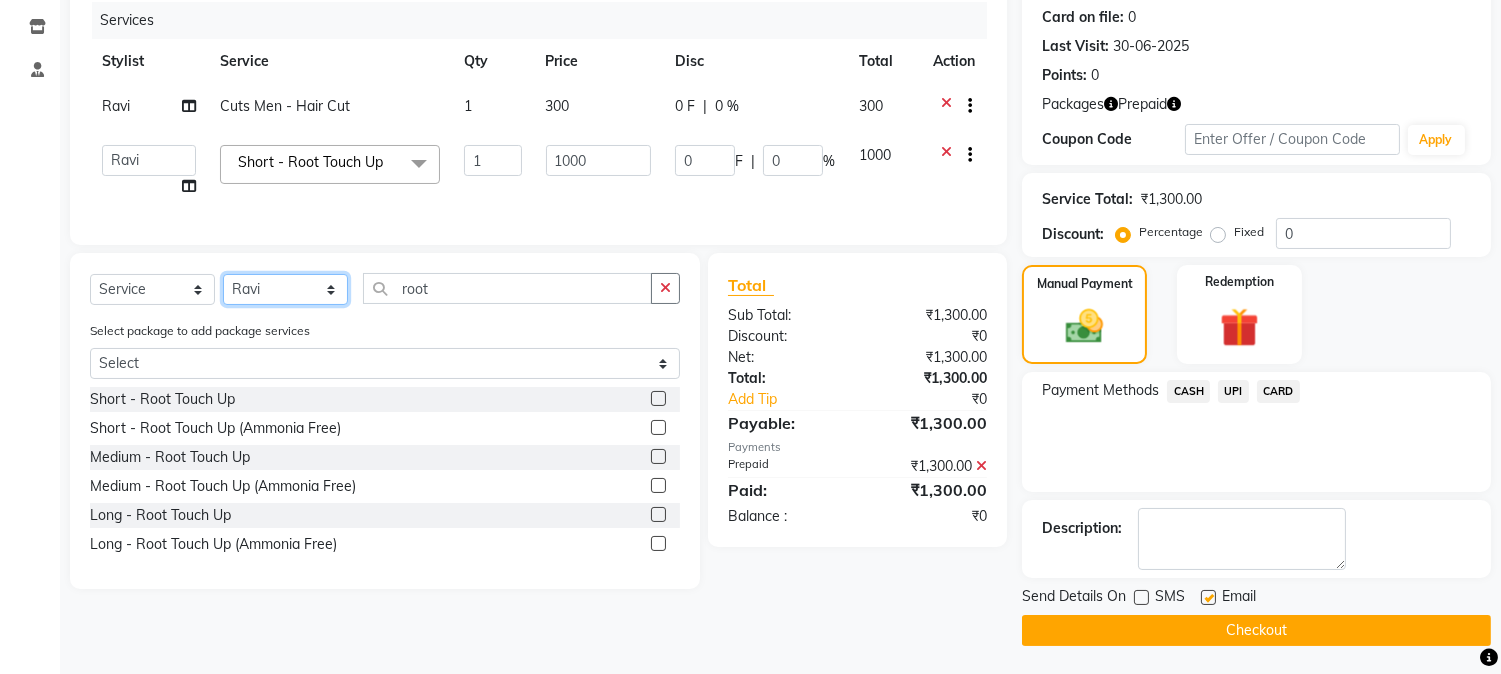 click on "Select Stylist Amar  Arjun Eliza hocus pocus Jonathan Maya Mona Neha Ravi Salima Sonam" 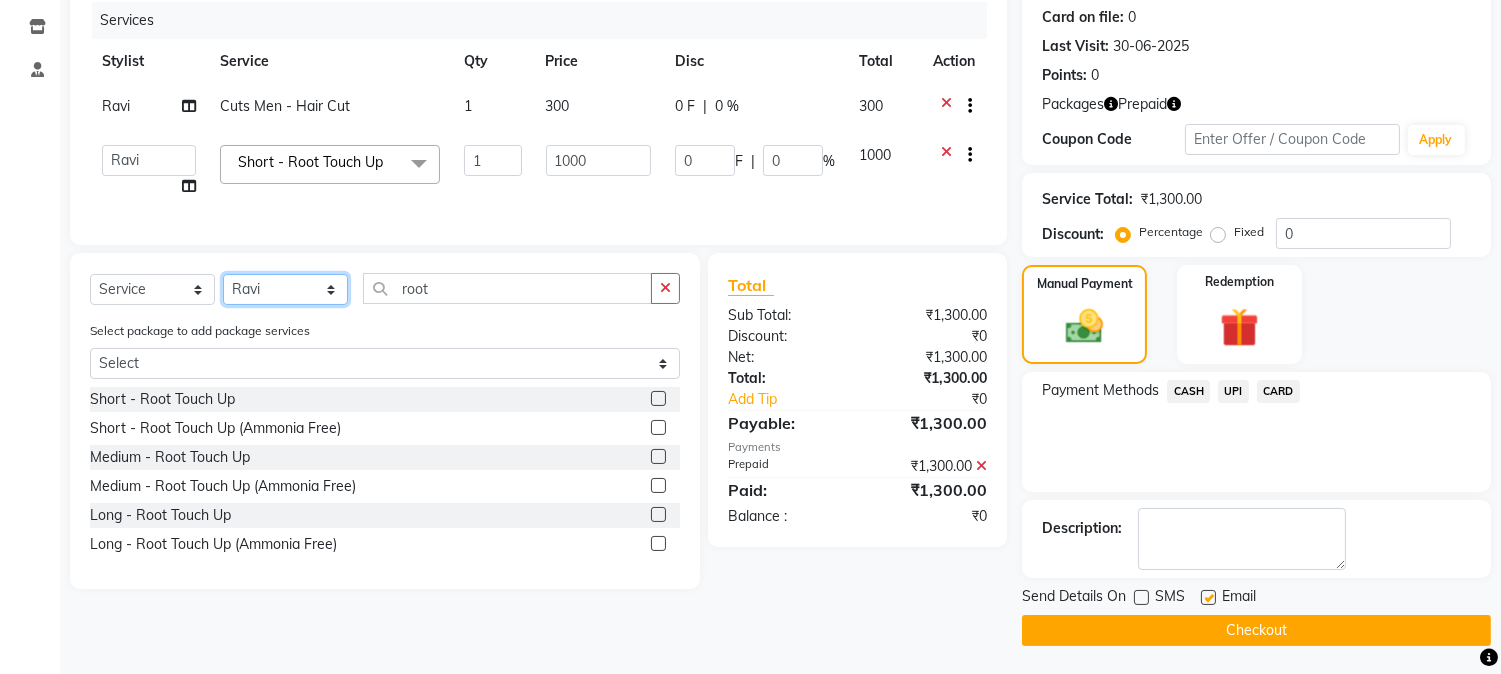 select on "32987" 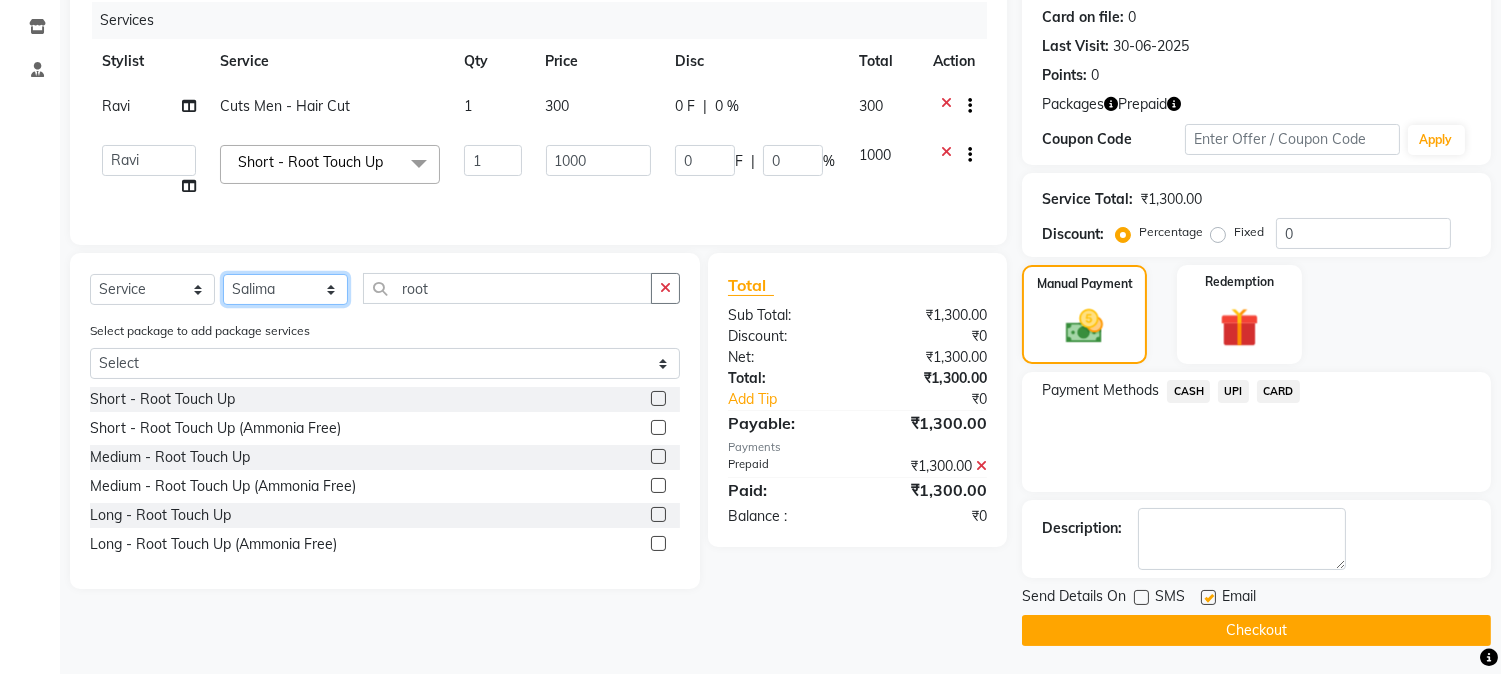 click on "Select Stylist Amar  Arjun Eliza hocus pocus Jonathan Maya Mona Neha Ravi Salima Sonam" 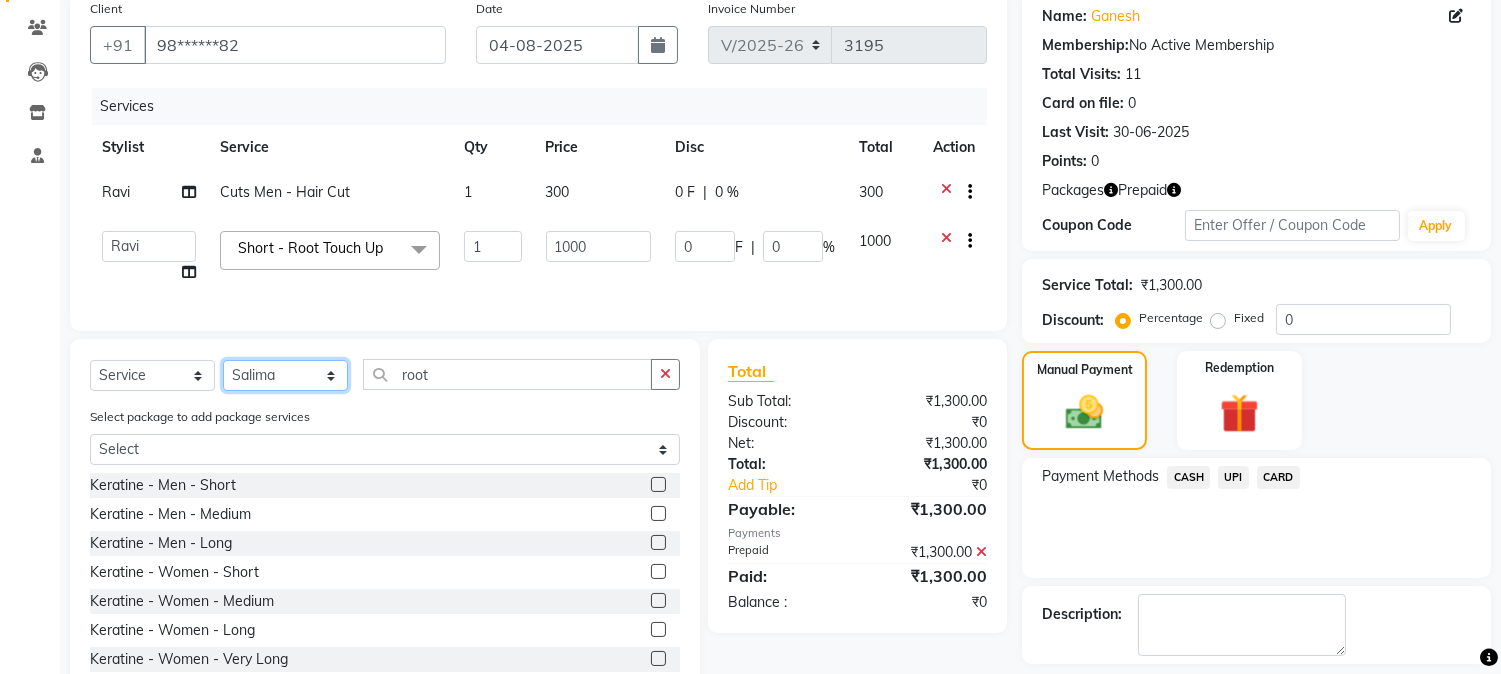 scroll, scrollTop: 135, scrollLeft: 0, axis: vertical 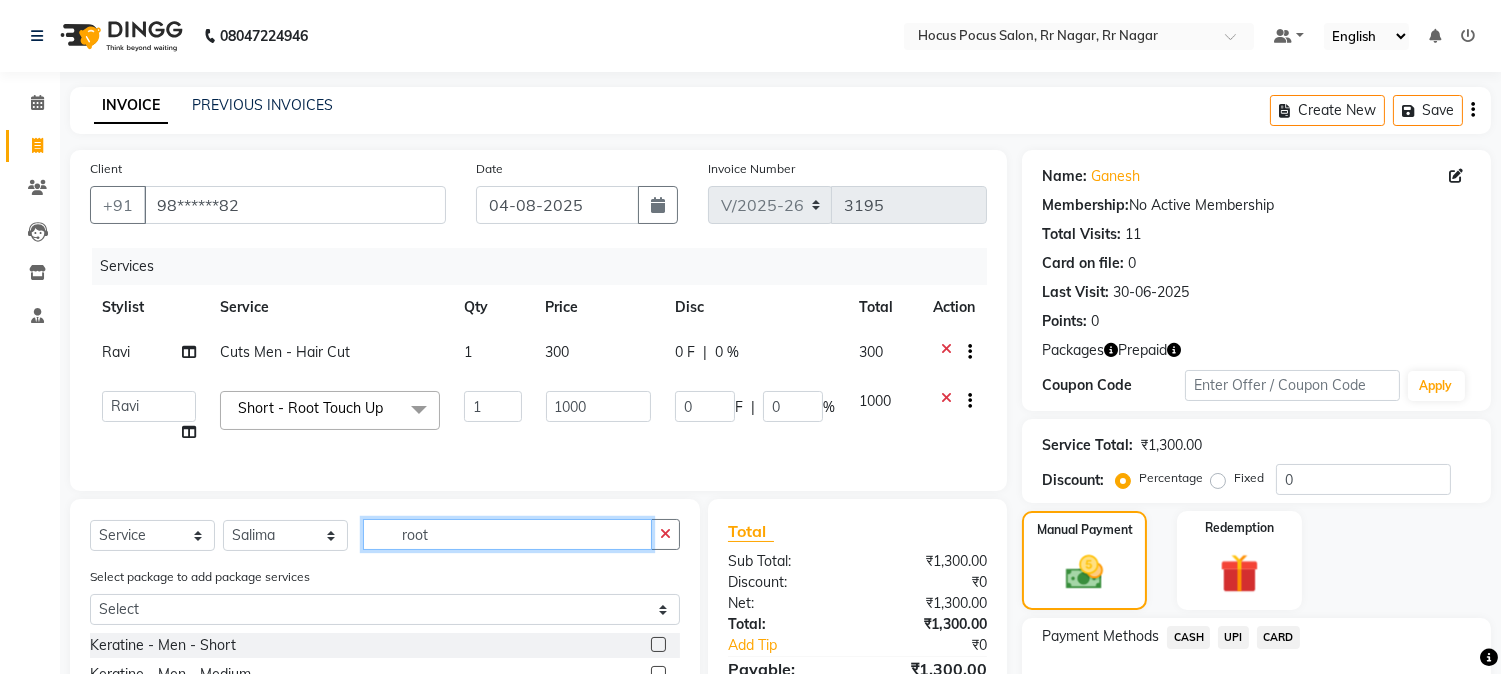 click on "root" 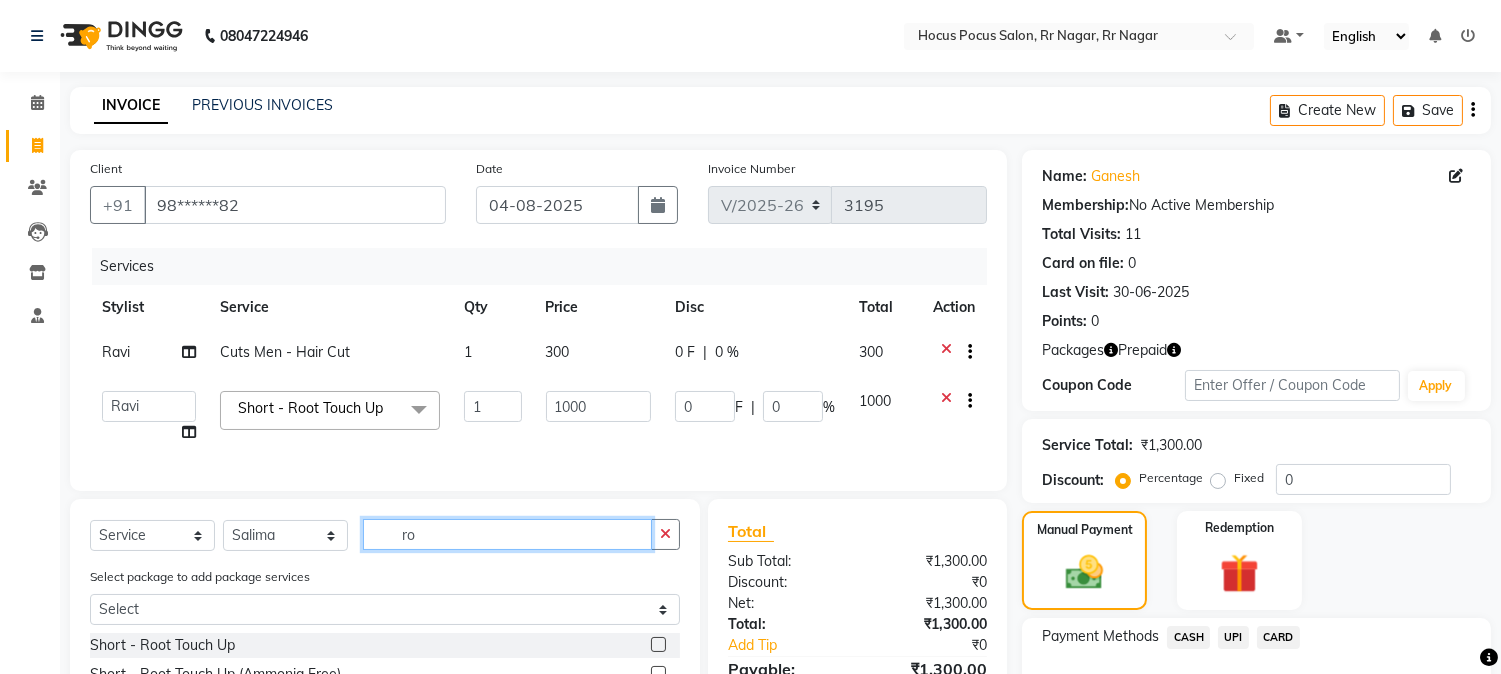 type on "r" 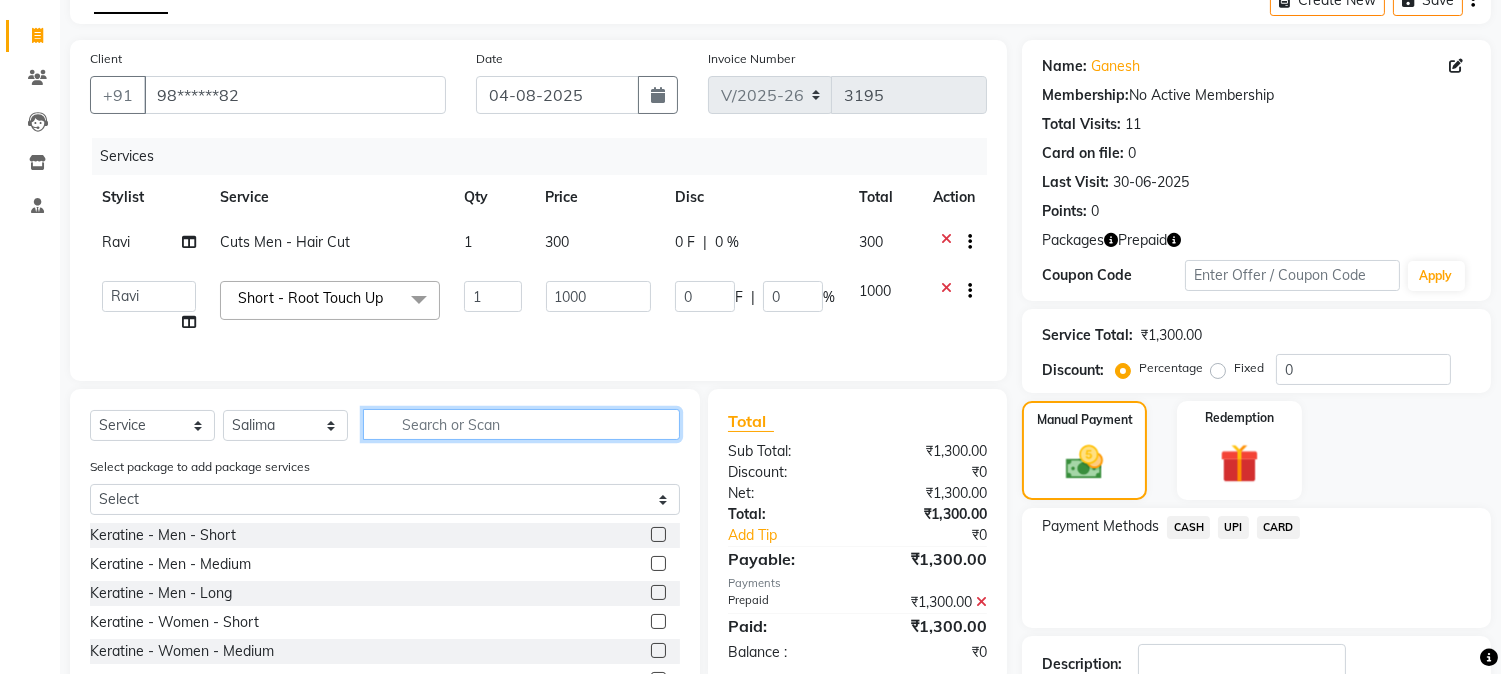 scroll, scrollTop: 111, scrollLeft: 0, axis: vertical 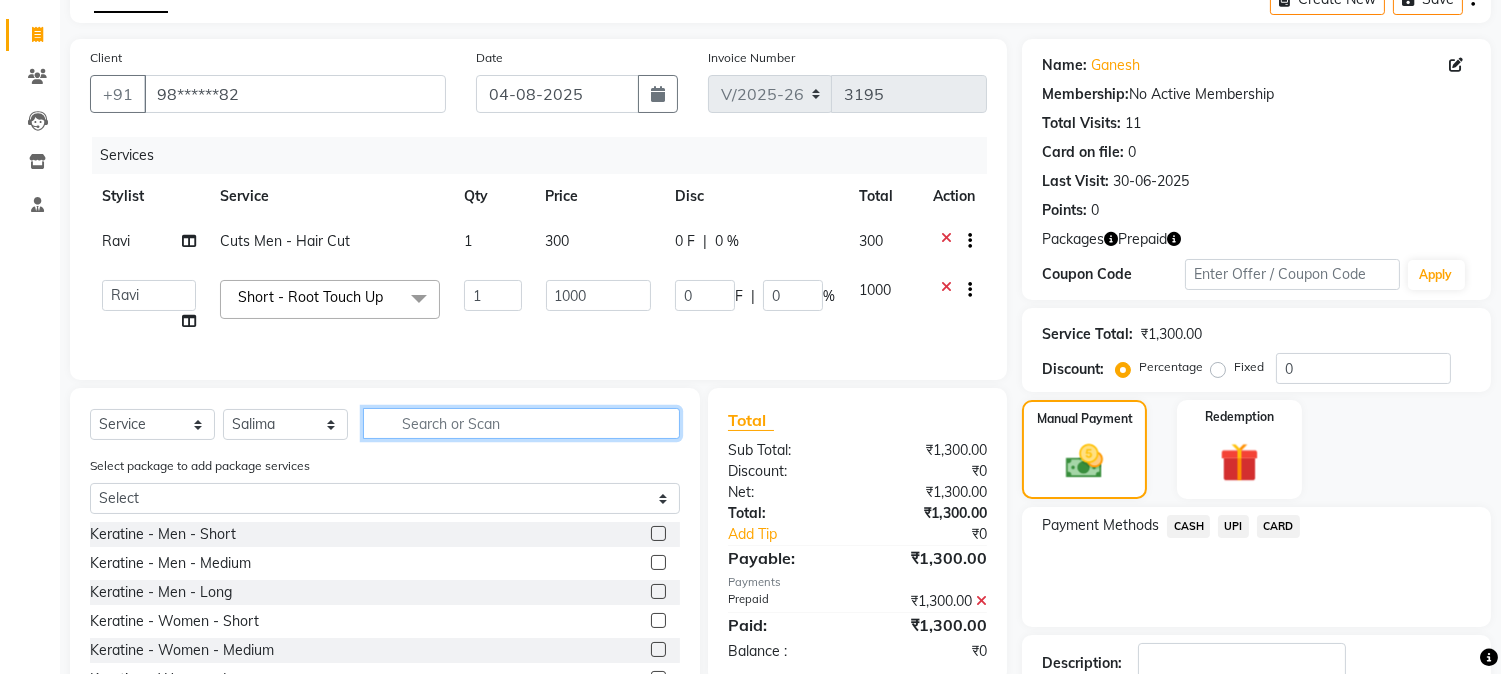 click 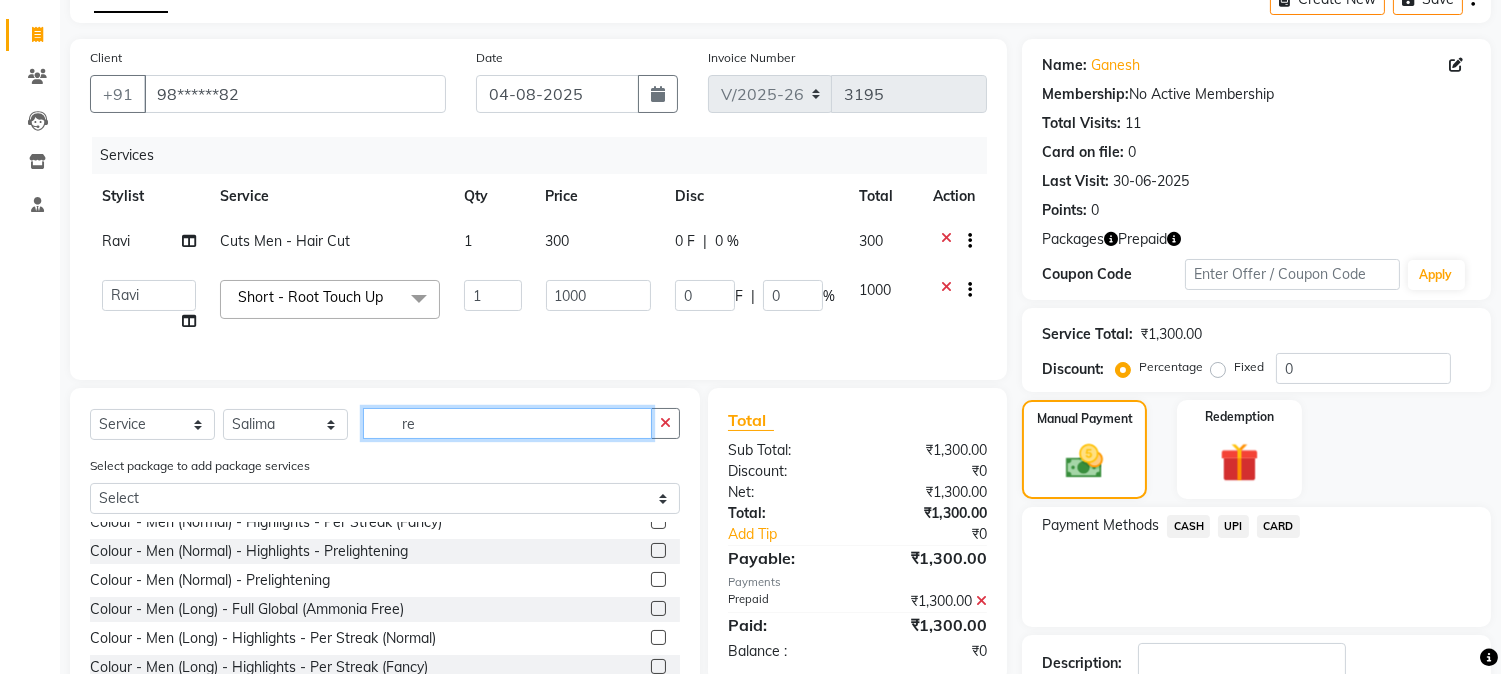 scroll, scrollTop: 348, scrollLeft: 0, axis: vertical 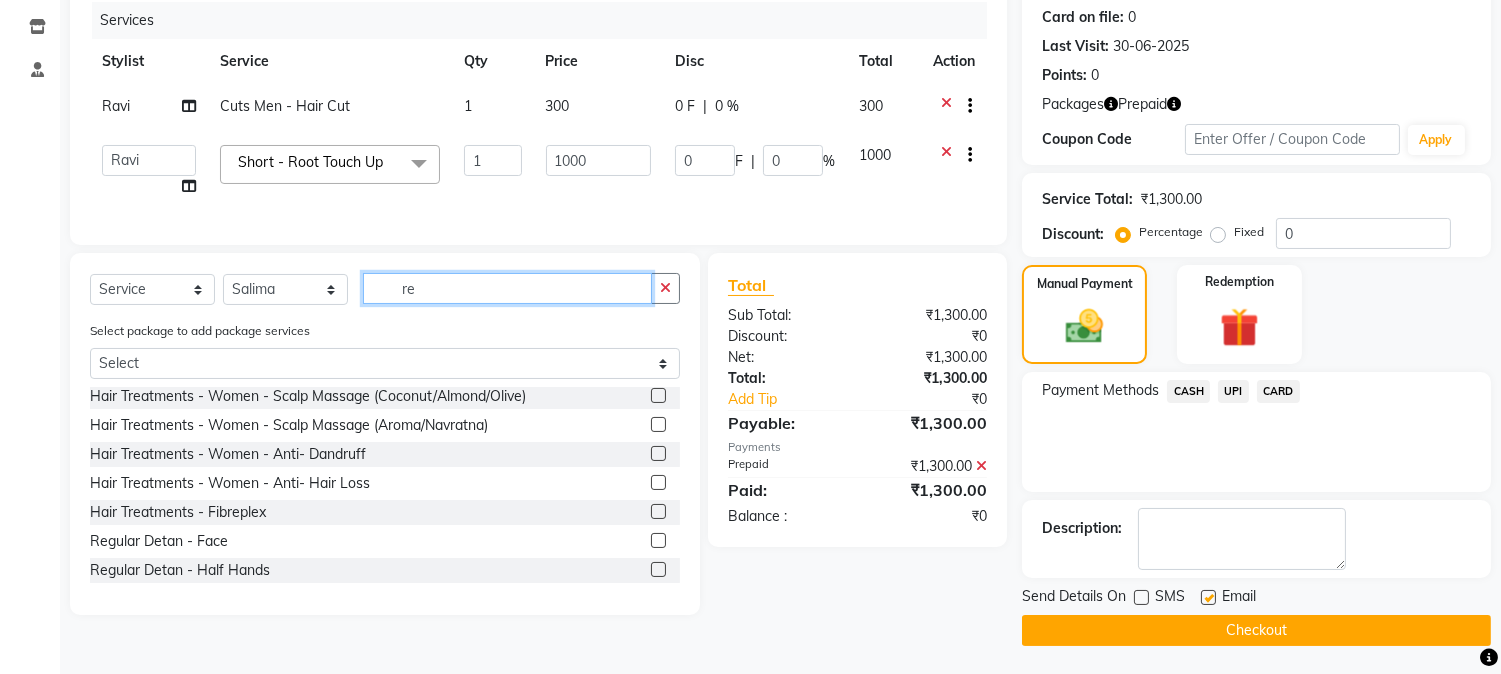 type on "re" 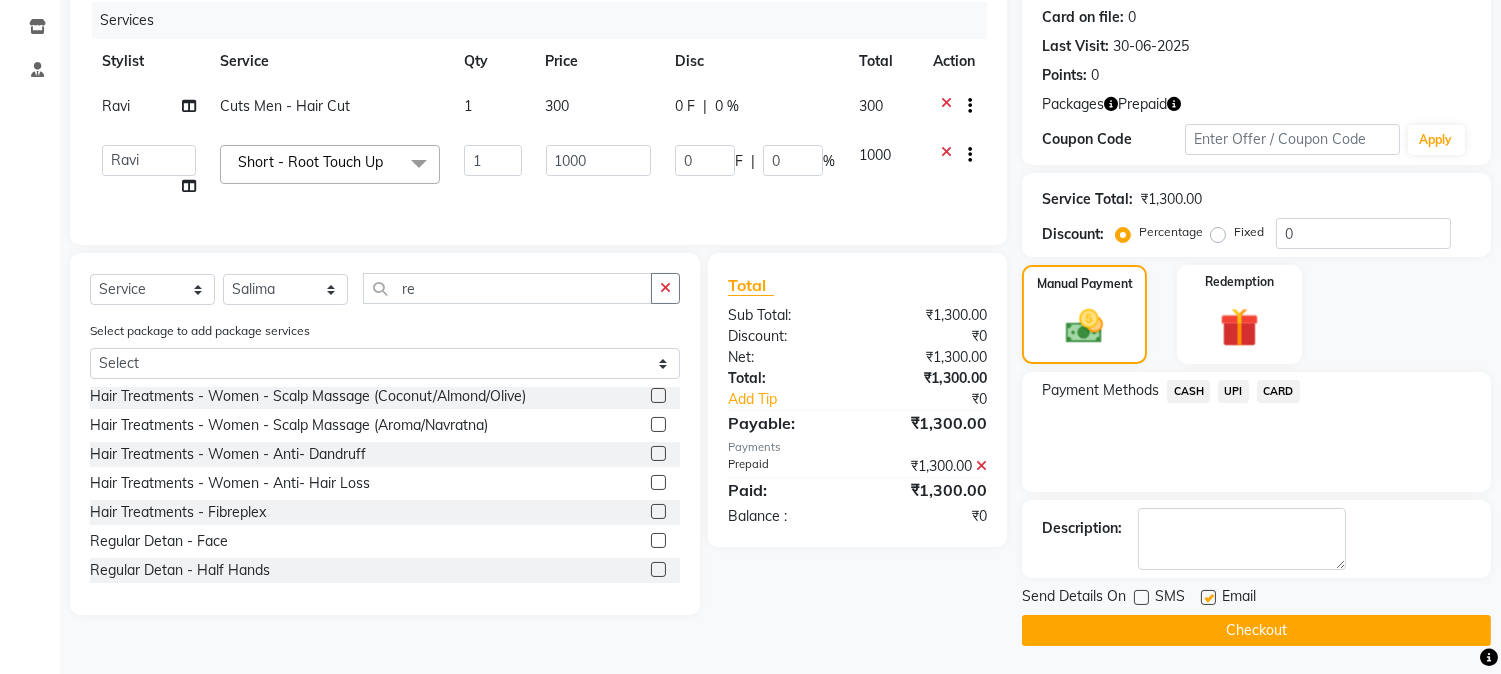 click 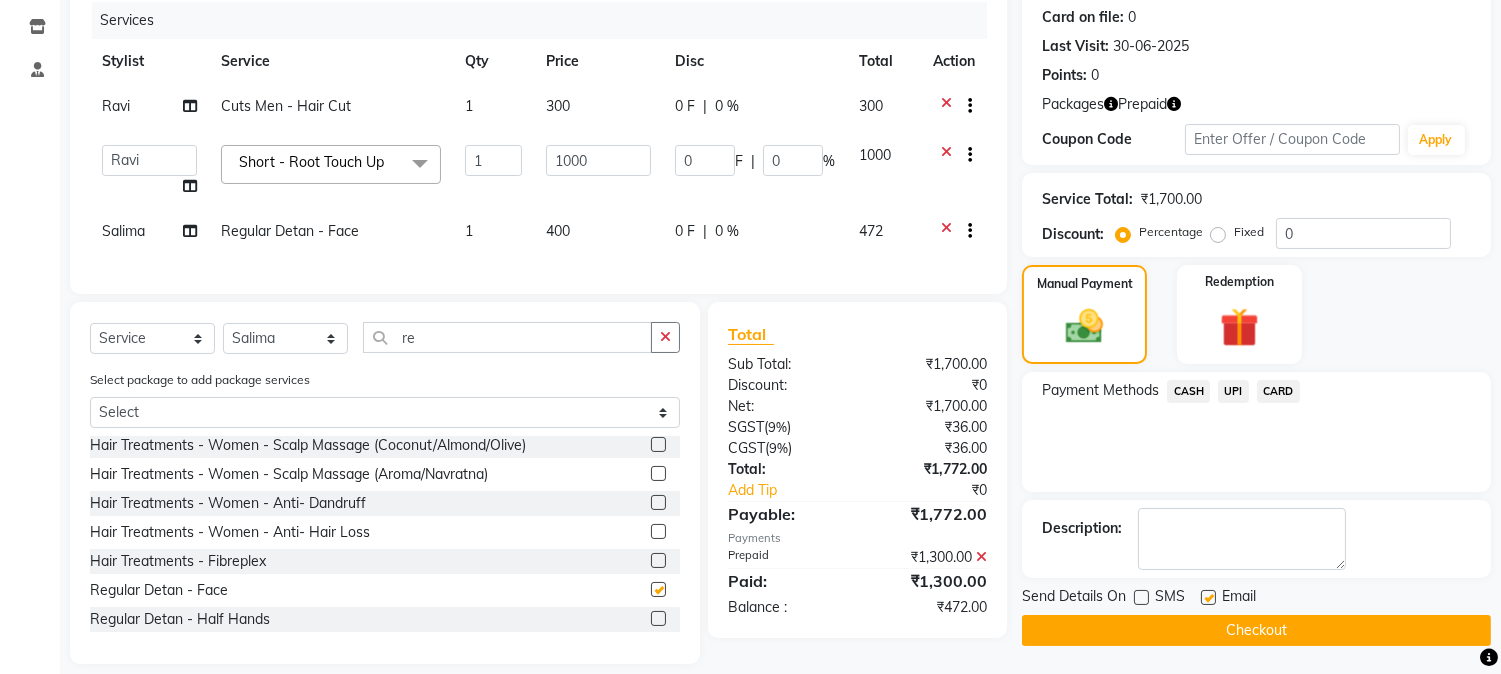 checkbox on "false" 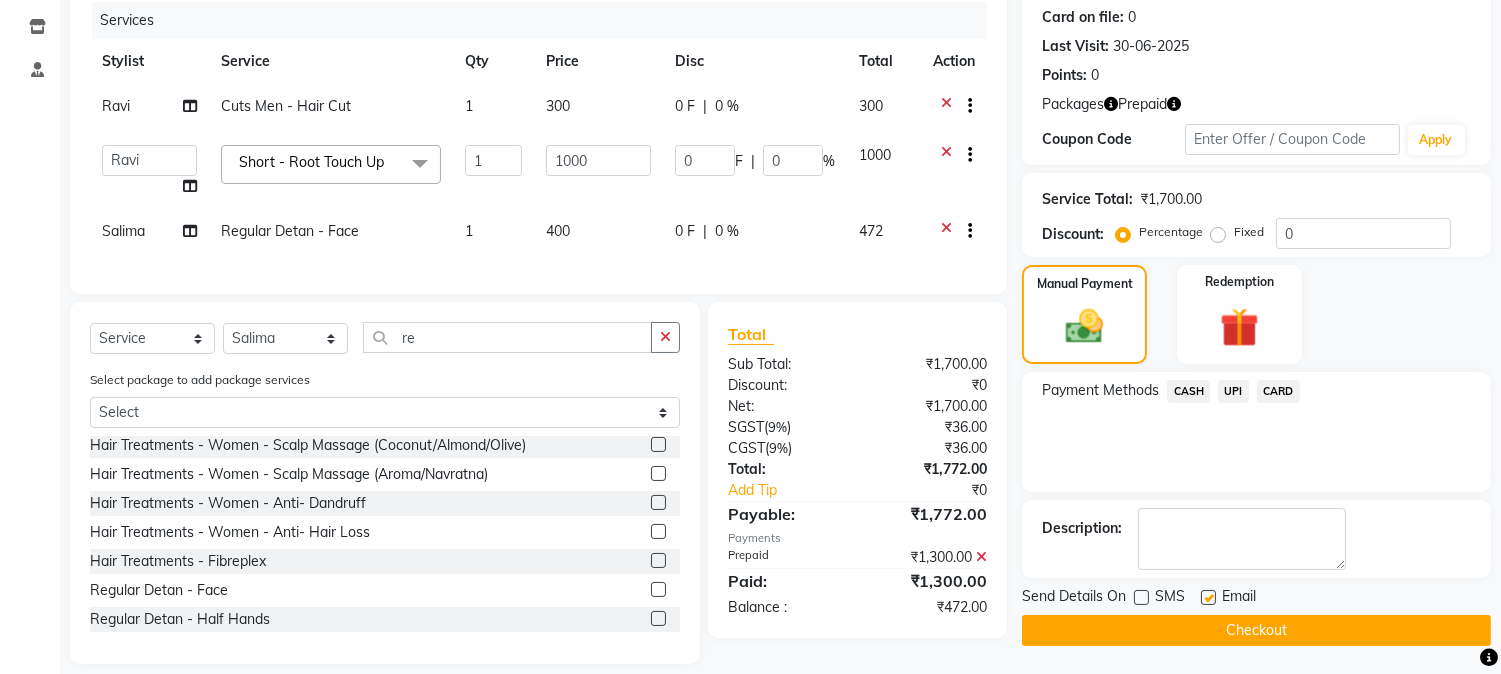 scroll, scrollTop: 1248, scrollLeft: 0, axis: vertical 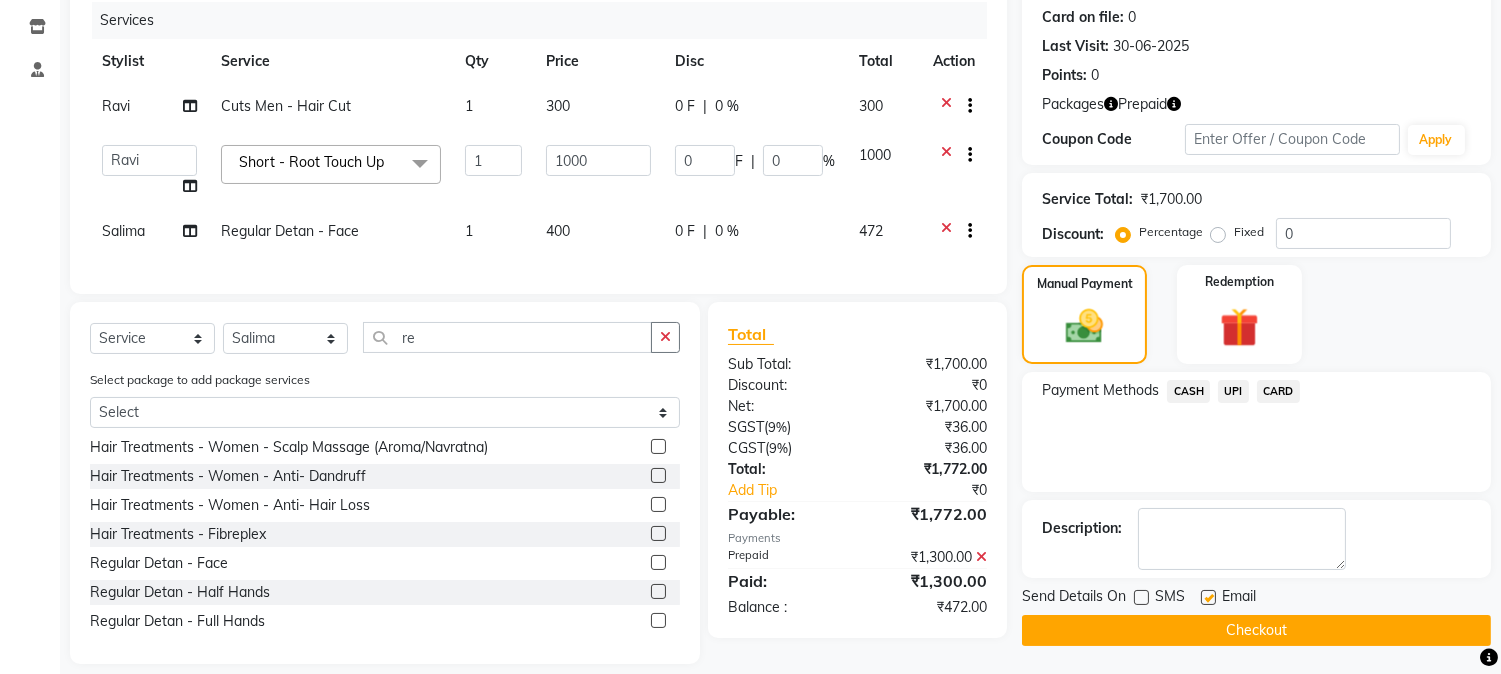 click on "400" 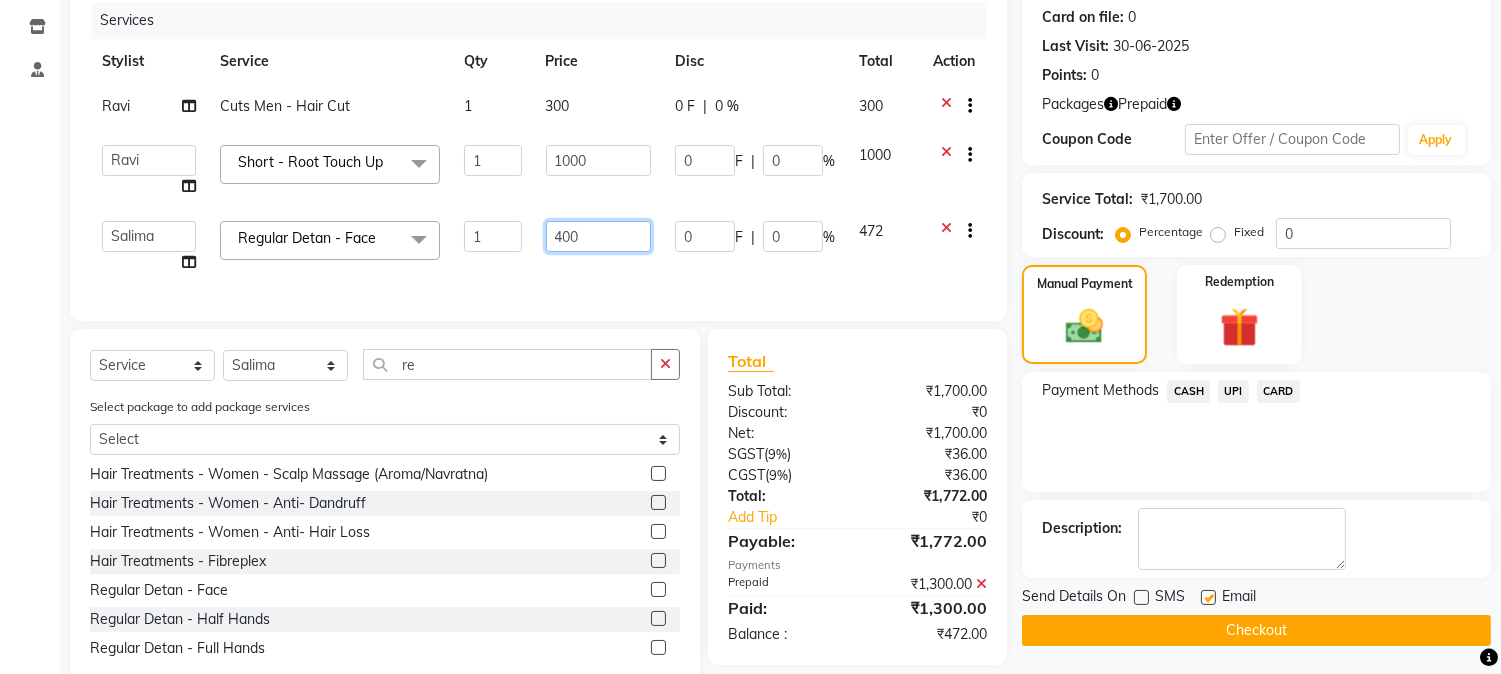 click on "400" 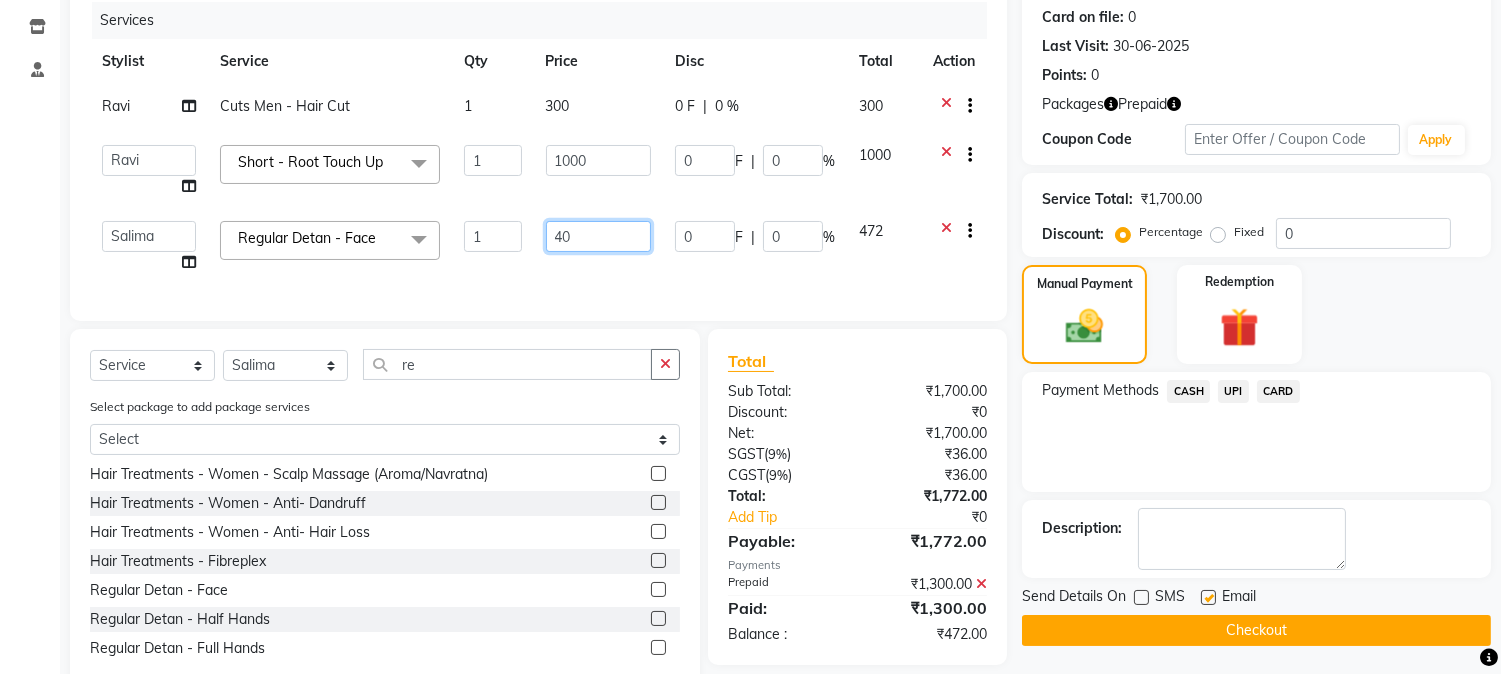 type on "4" 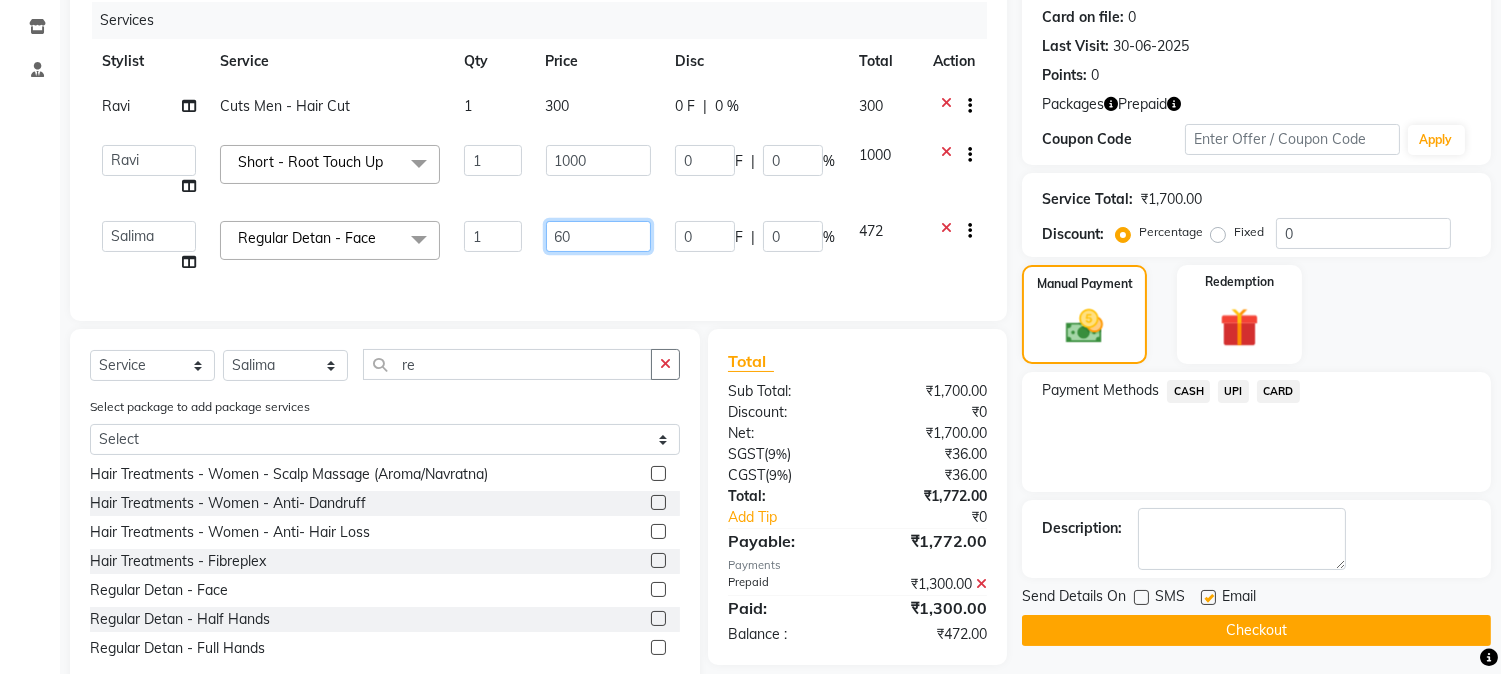 type on "600" 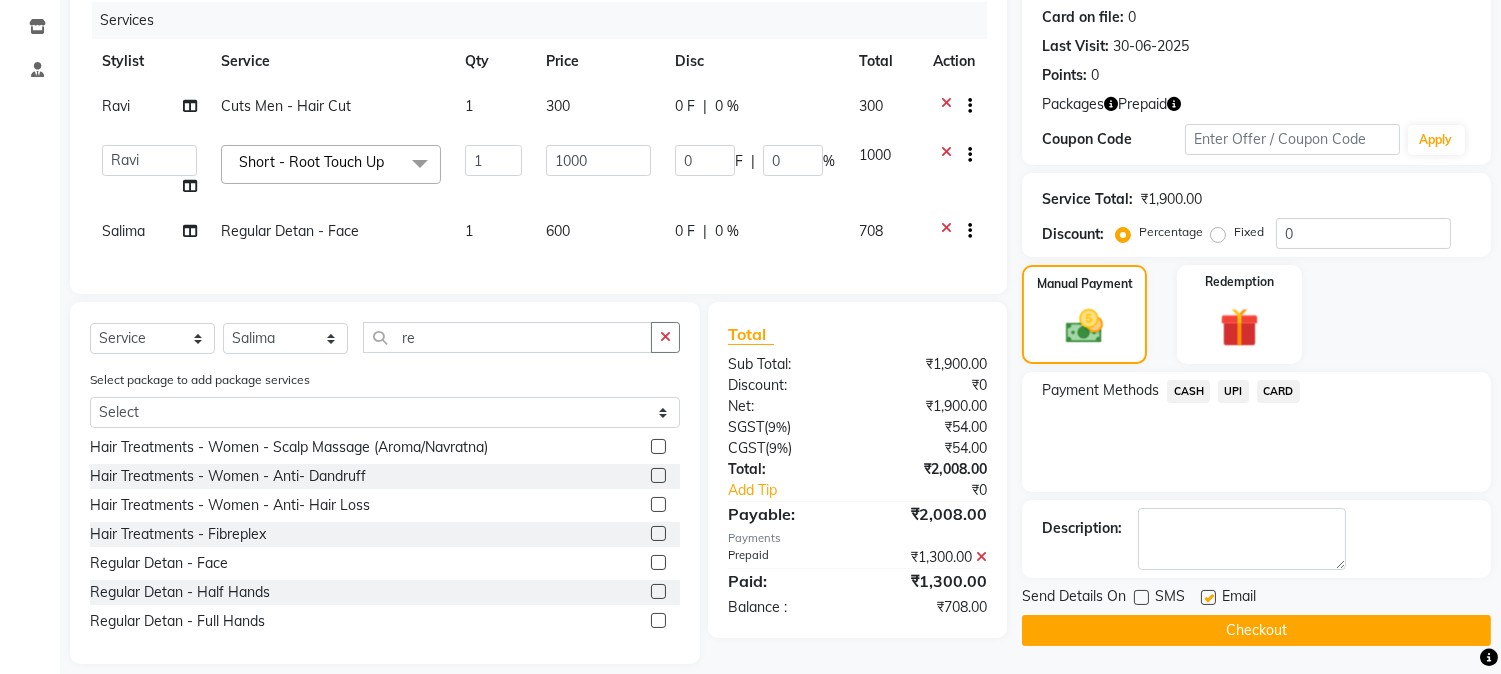 click on "Services Stylist Service Qty Price Disc Total Action Ravi Cuts Men - Hair Cut 1 300 0 F | 0 % 300  Amar    Arjun   Eliza   hocus pocus   Jonathan   Maya   Mona   Neha   Ravi   Salima   Sonam  Short  - Root Touch Up  x Keratine - Men - Short Keratine - Men - Medium Keratine - Men - Long Keratine - Women - Short Keratine - Women - Medium Keratine - Women - Long Keratine - Women - Very Long Smoothing Treatment - Men  - Short Smoothing Treatment - Men  - Medium Smoothing Treatment - Men  - Long Rebounding/Smoothening/Straightening - Women  - Short Rebounding/Smoothening/Straightening - Women  - Medium Rebounding/Smoothening/Straightening - Women  - Long Rebounding/Smoothening/Straightening - Women  - Very Long Fringe - Short Fringe - Medium Fringe - Long Fringe - Very Long Cuts Men - Hair Cut Cuts Men - Head Shave Cuts Men - Beard Shave/Trim/Styling Cuts Men VIP - Hair Cut Cuts Boy - Hair Cut Cuts Girl - Hair Cut Cuts Men - Hair Cut & Trim Cuts Women  - Hair Cut Cuts Women  - Fringe Cut Styling - Short - Tongs 1" 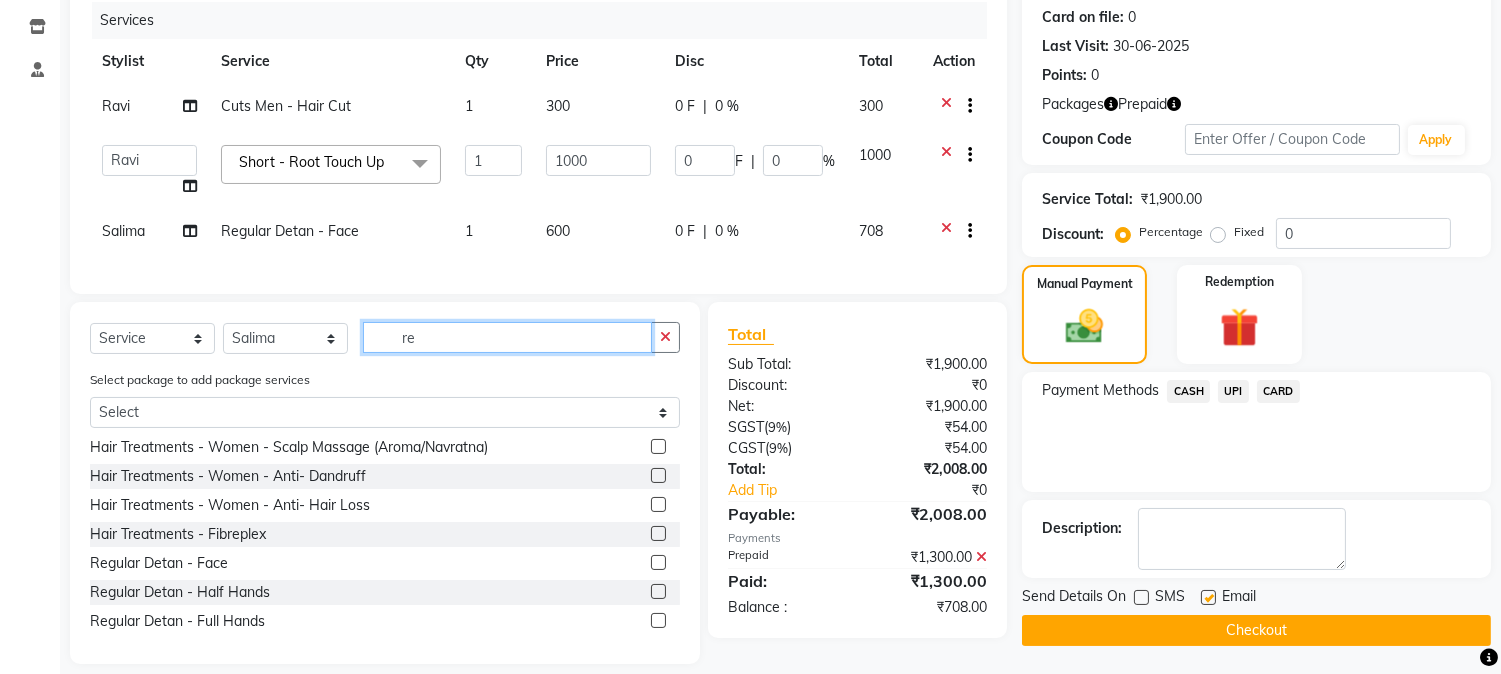 click on "re" 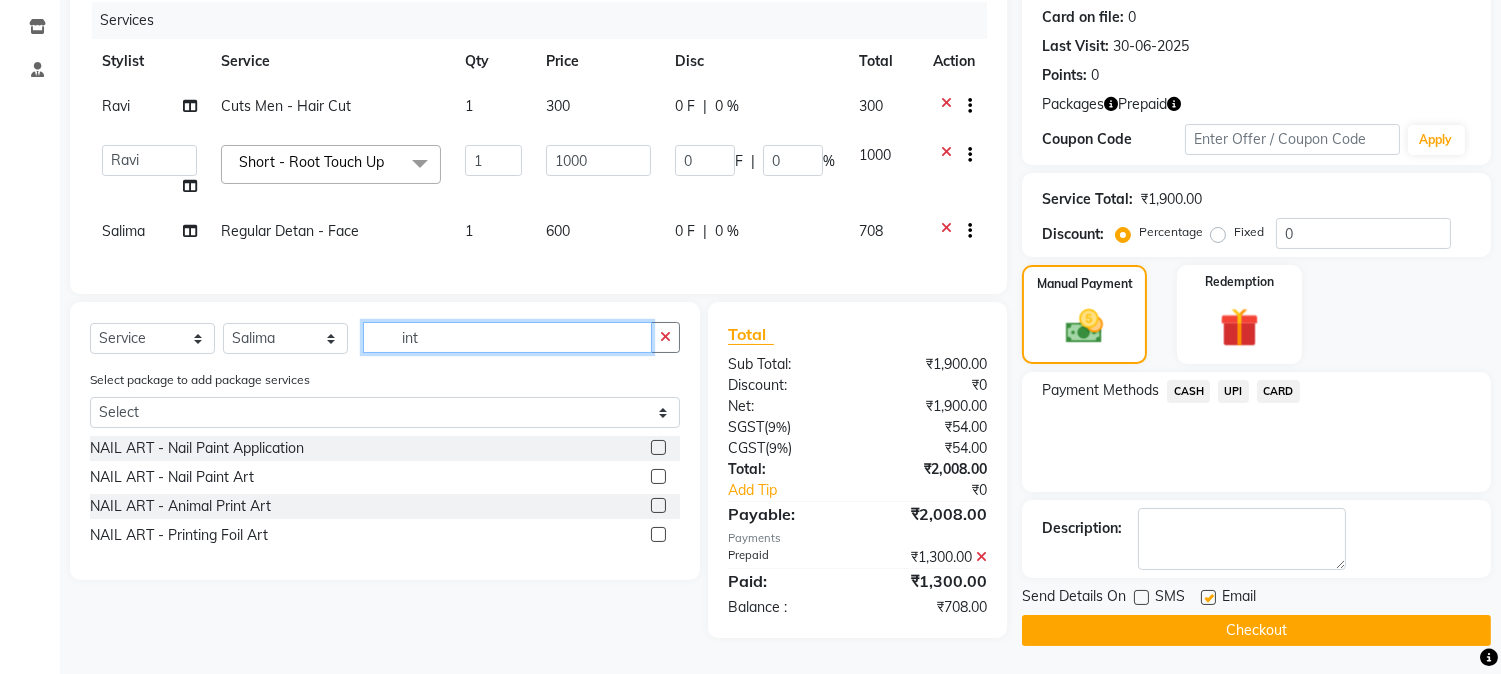 scroll, scrollTop: 0, scrollLeft: 0, axis: both 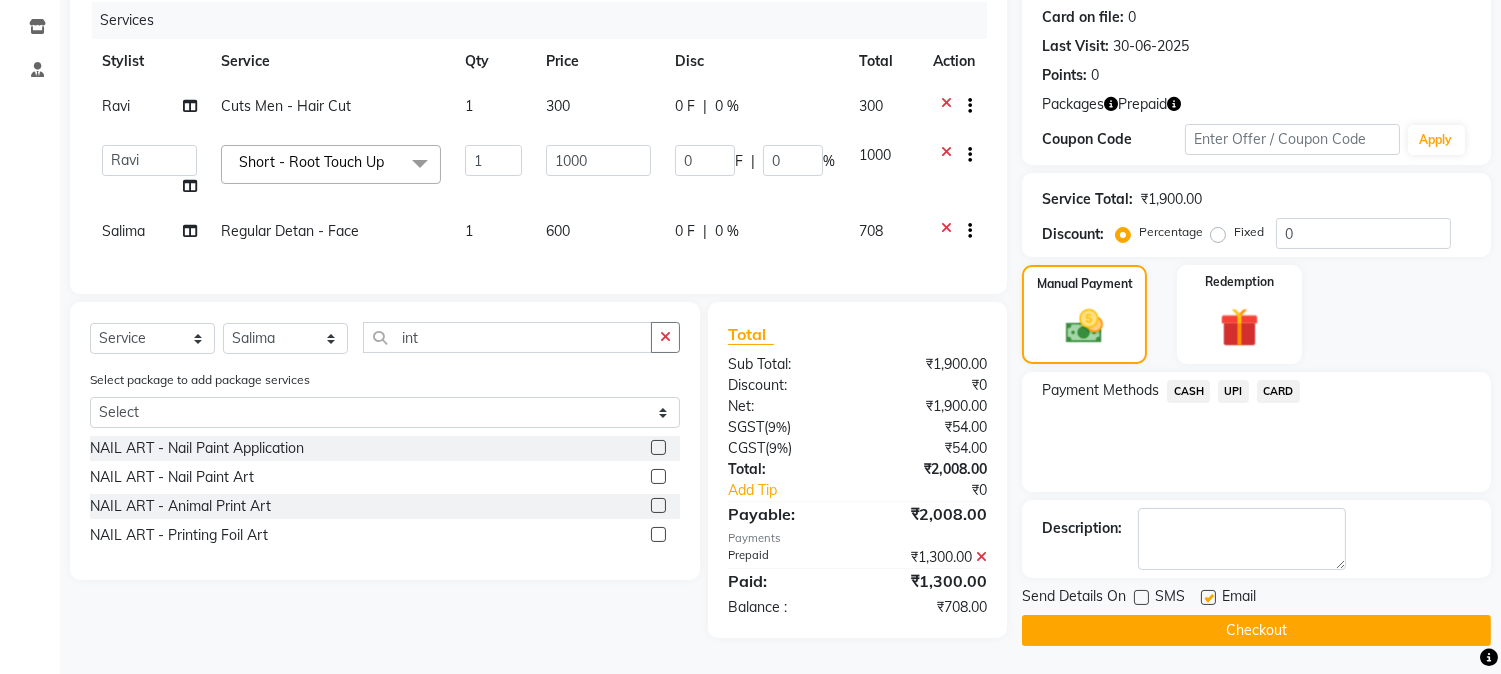 click 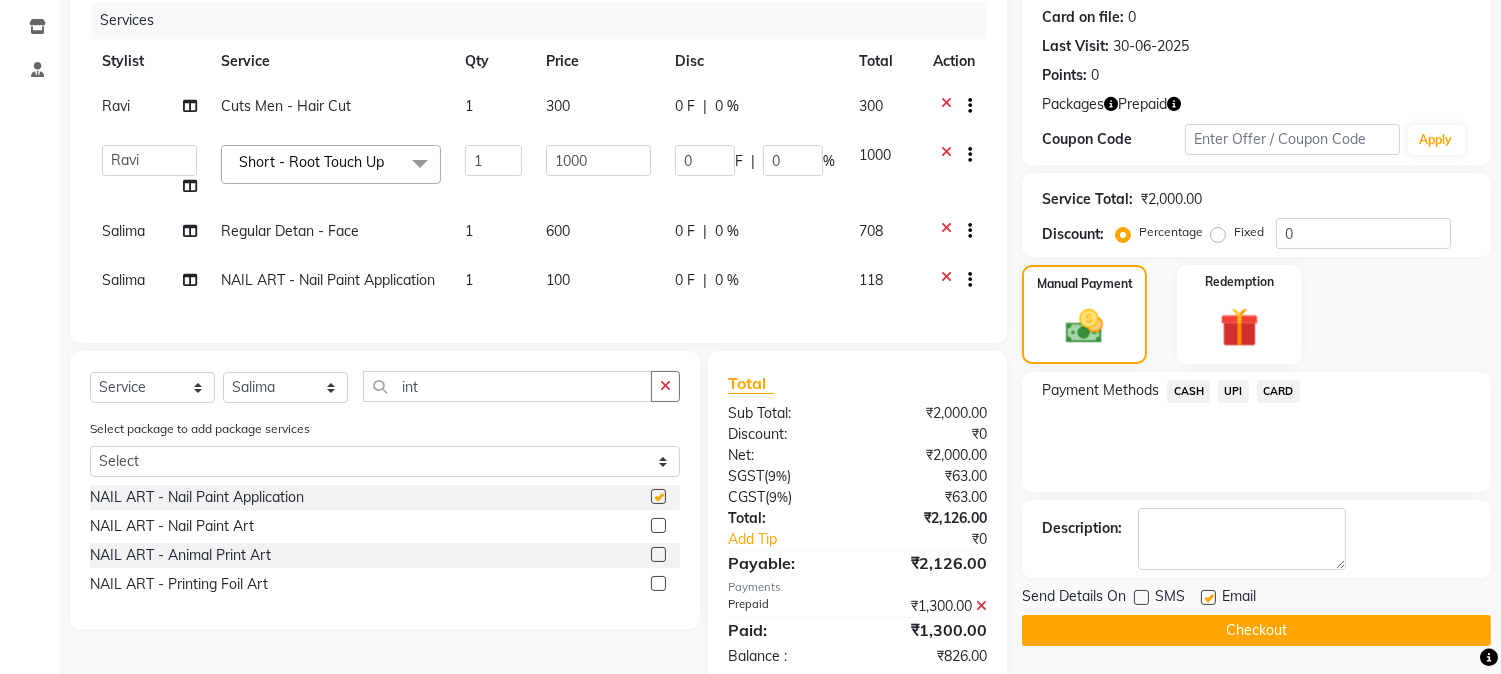 checkbox on "false" 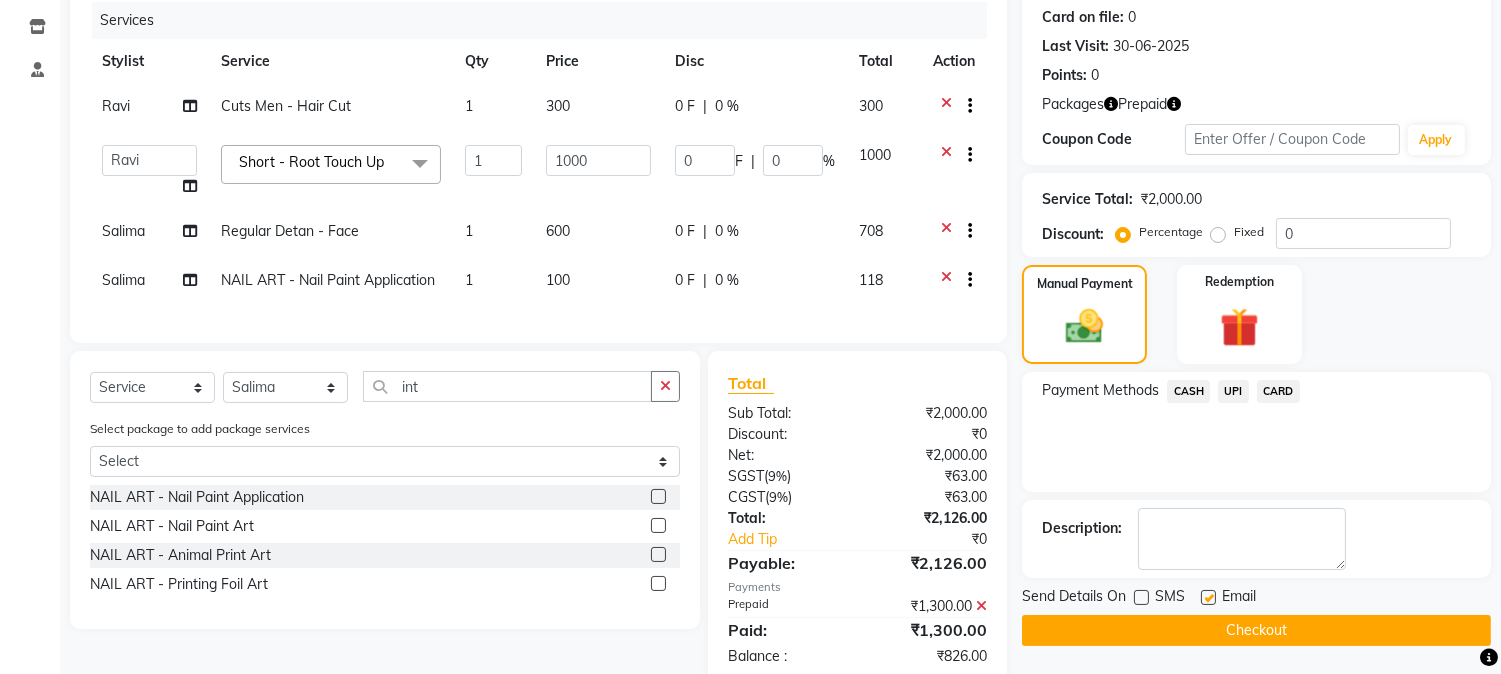 click 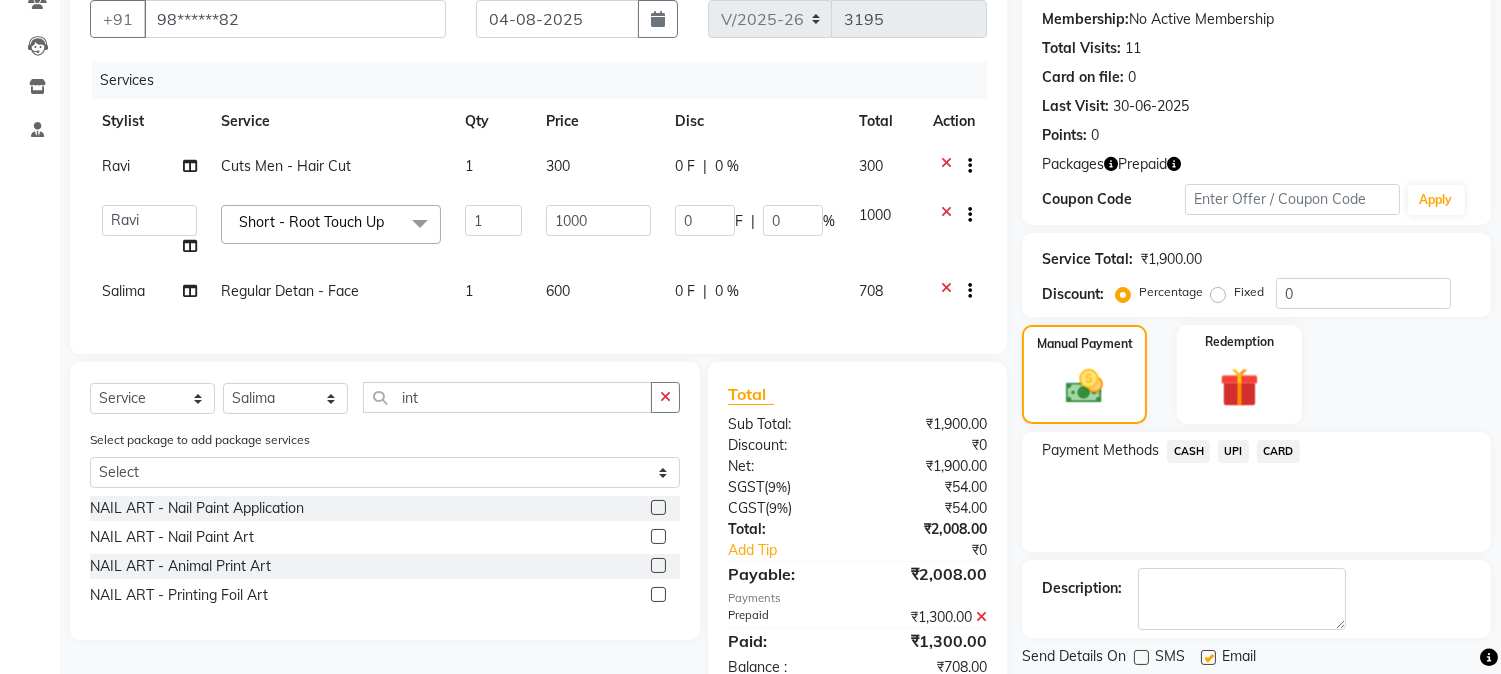 scroll, scrollTop: 135, scrollLeft: 0, axis: vertical 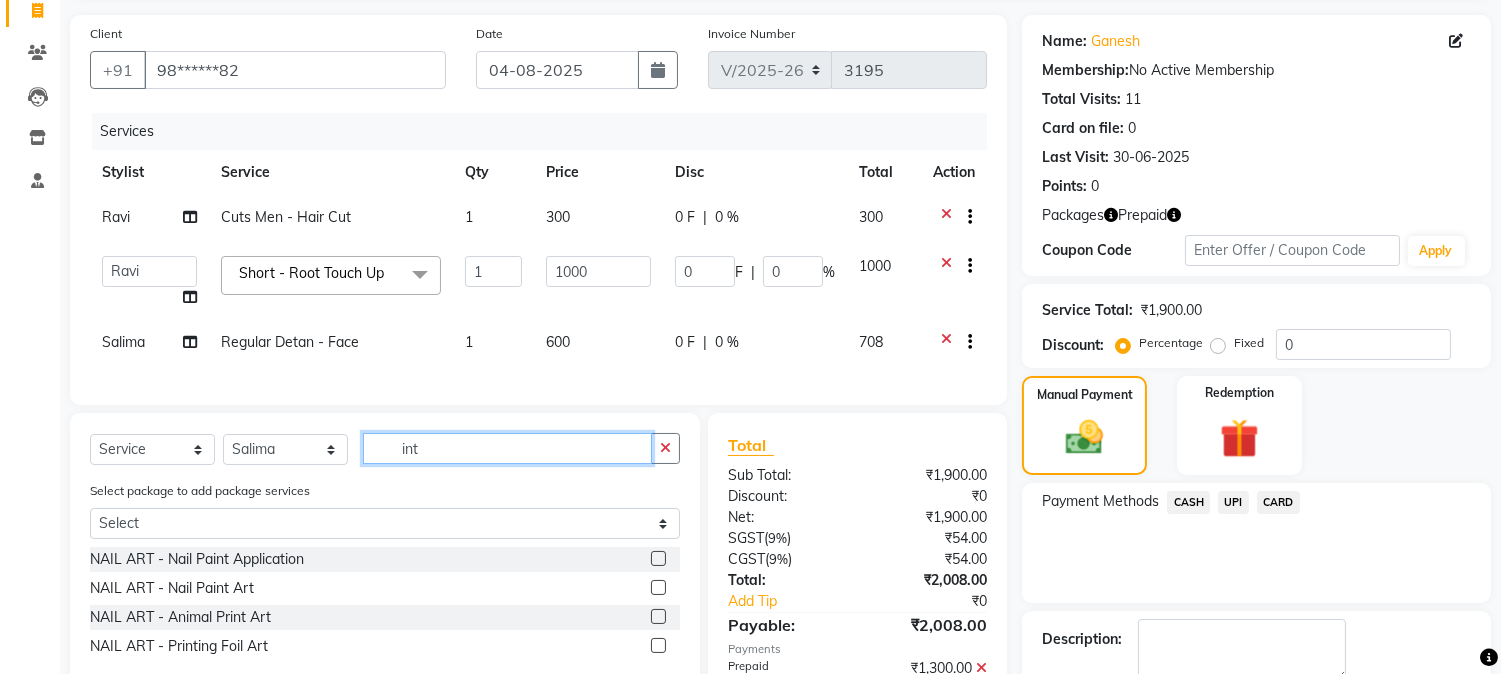 click on "int" 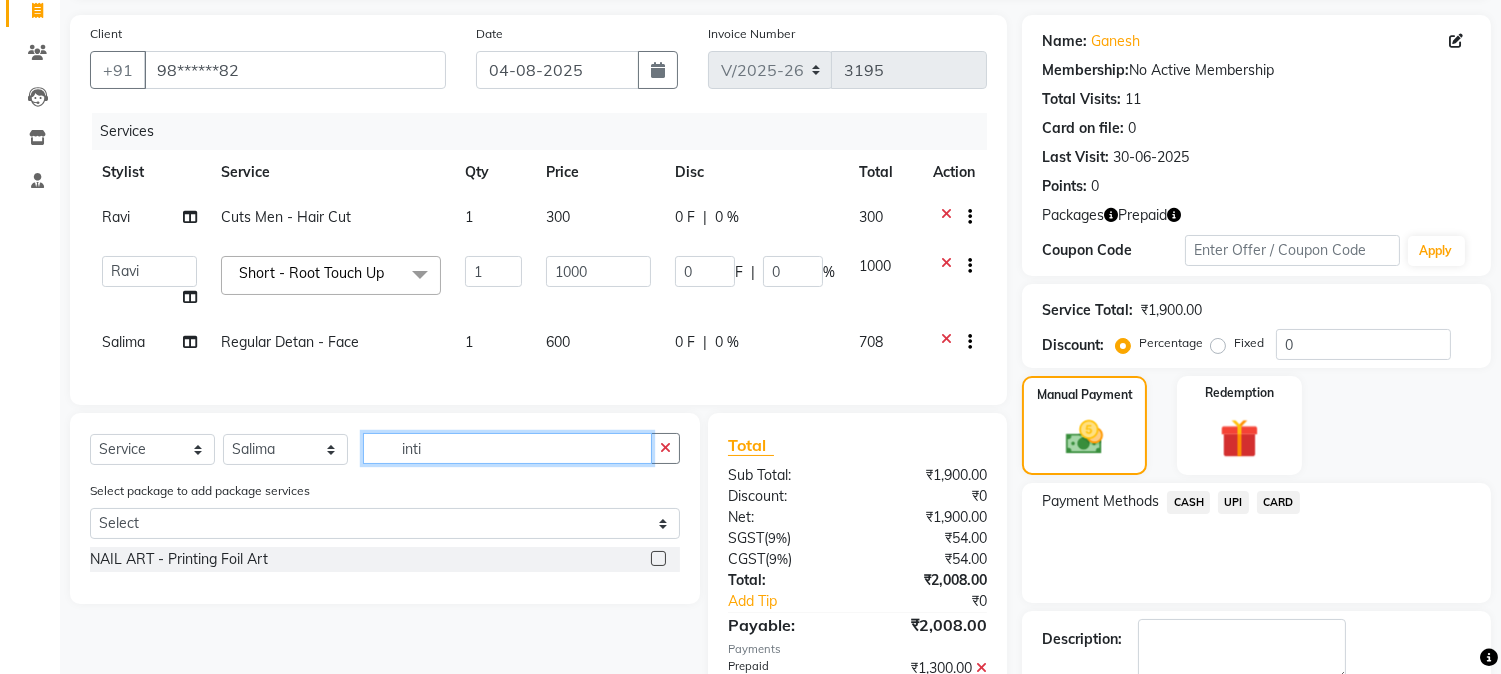 type on "inti" 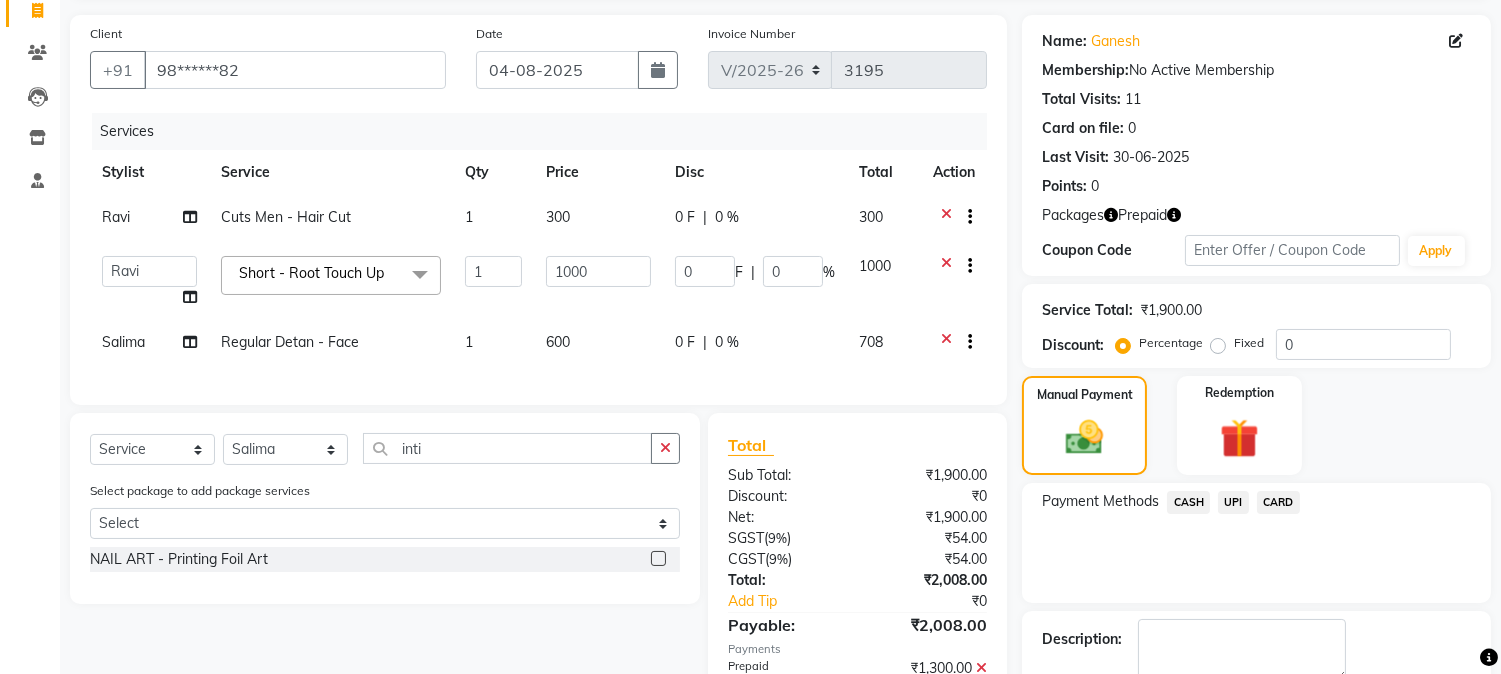 click 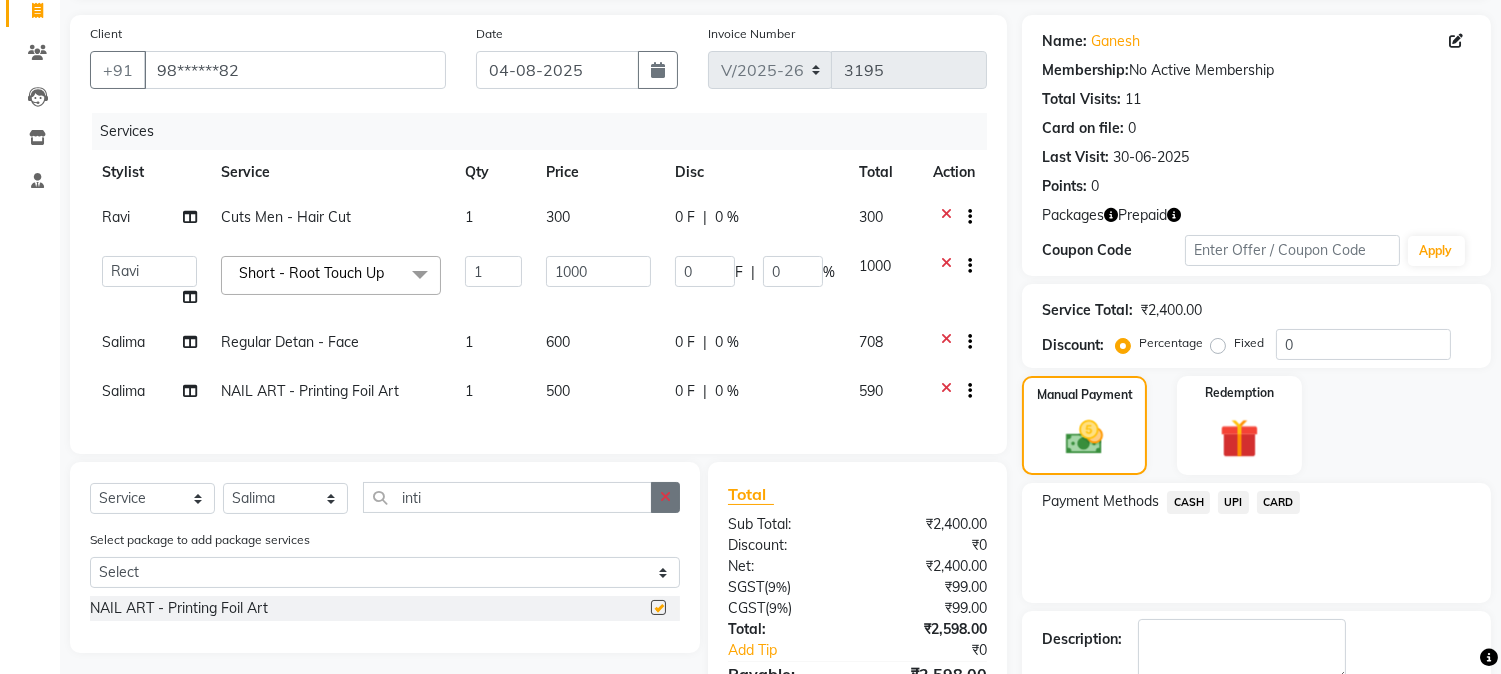 checkbox on "false" 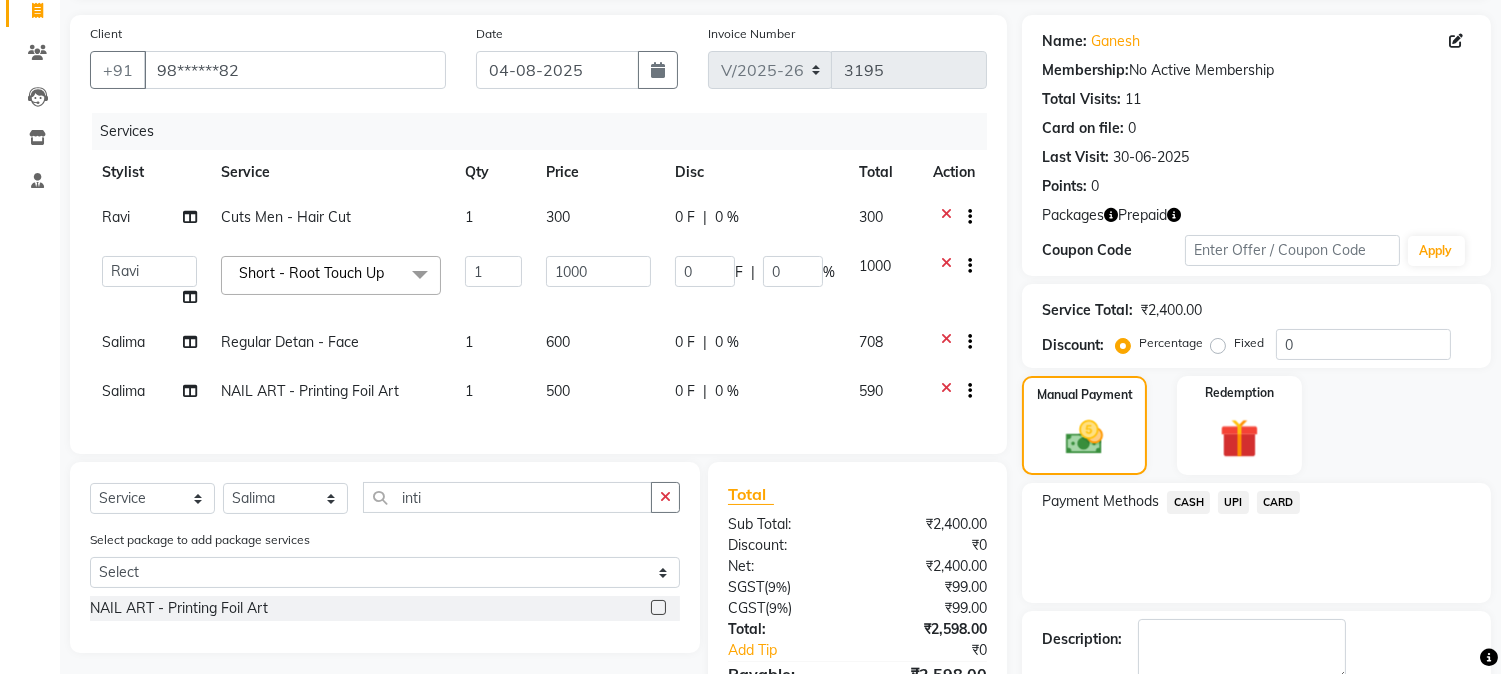 click 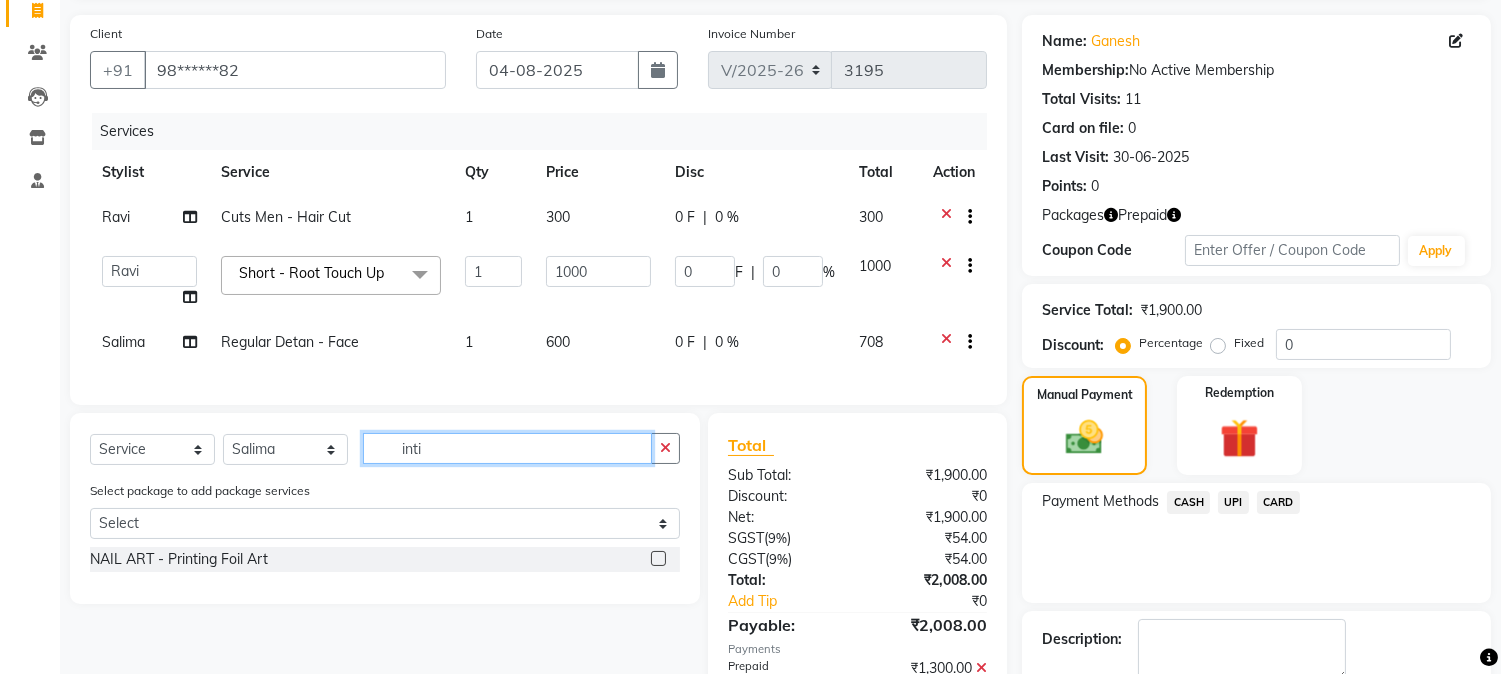 click on "inti" 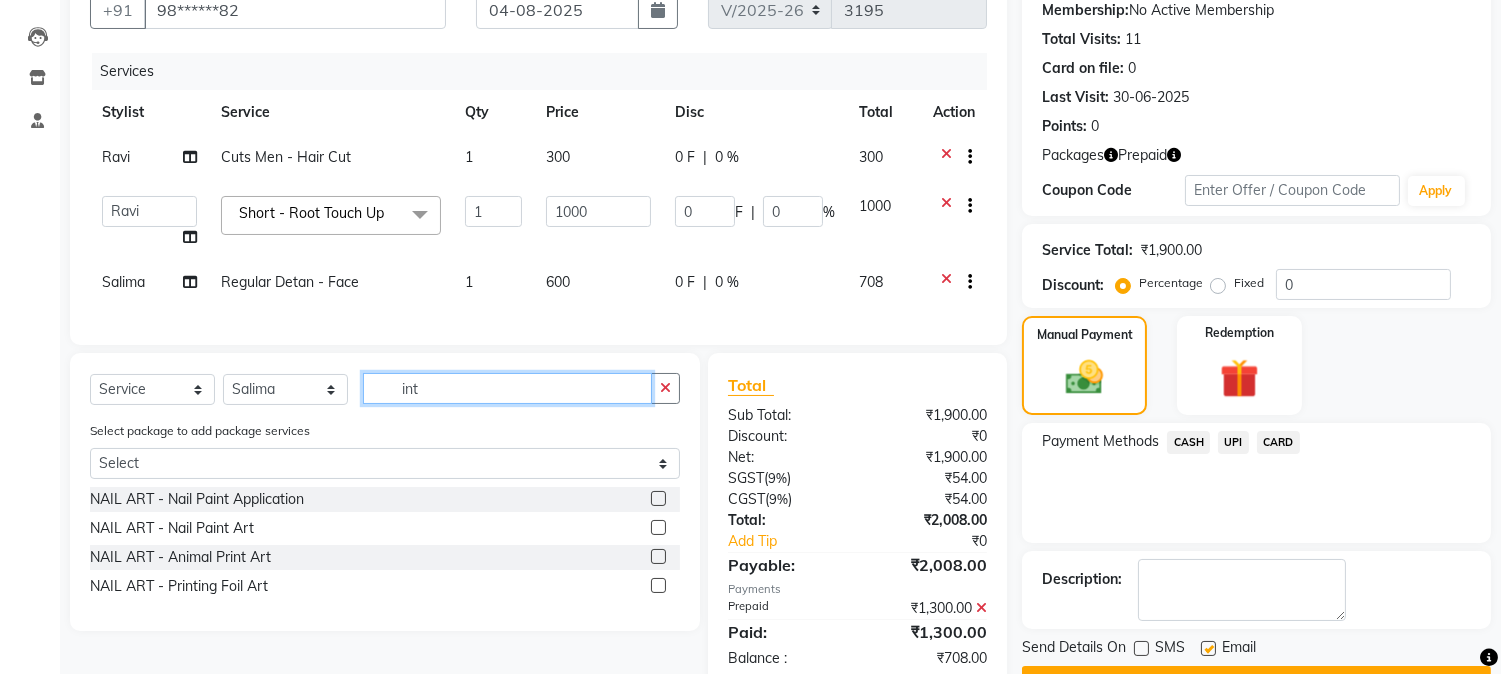 scroll, scrollTop: 246, scrollLeft: 0, axis: vertical 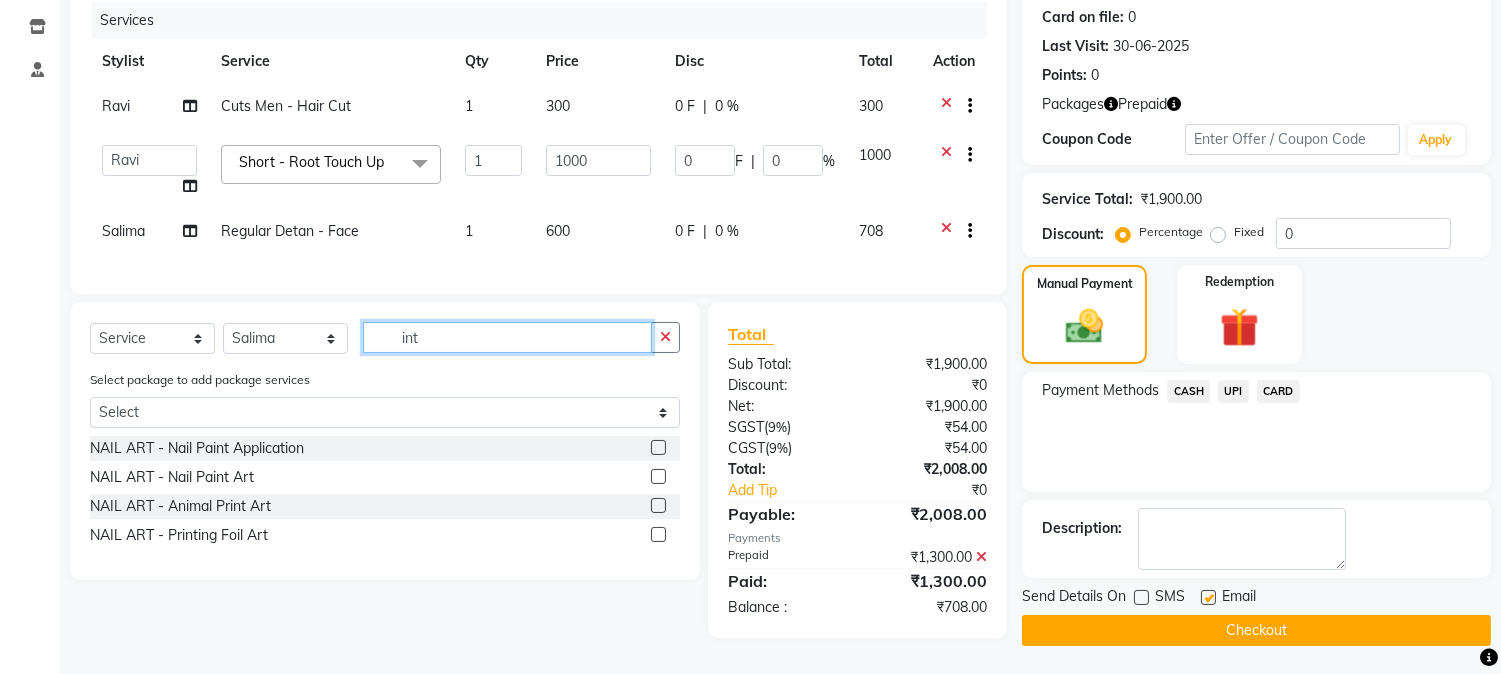 click on "int" 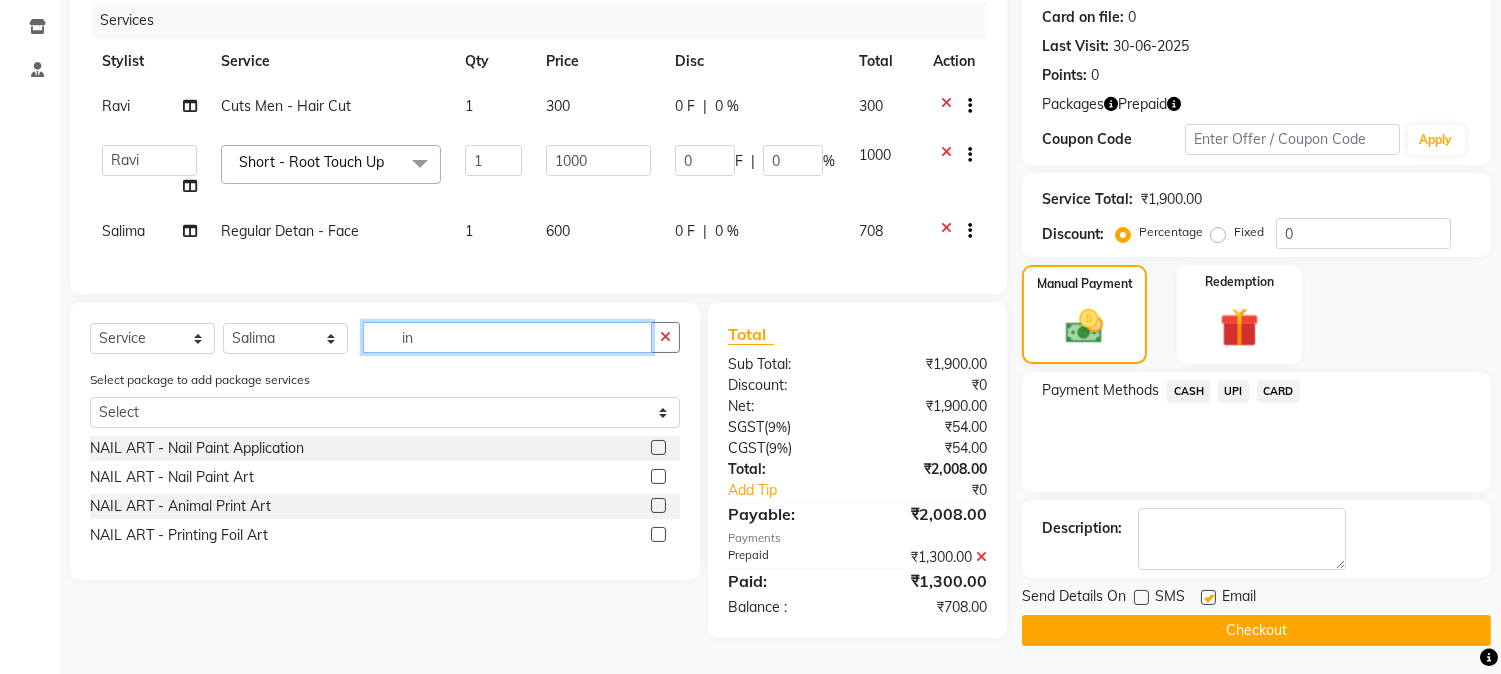 type on "i" 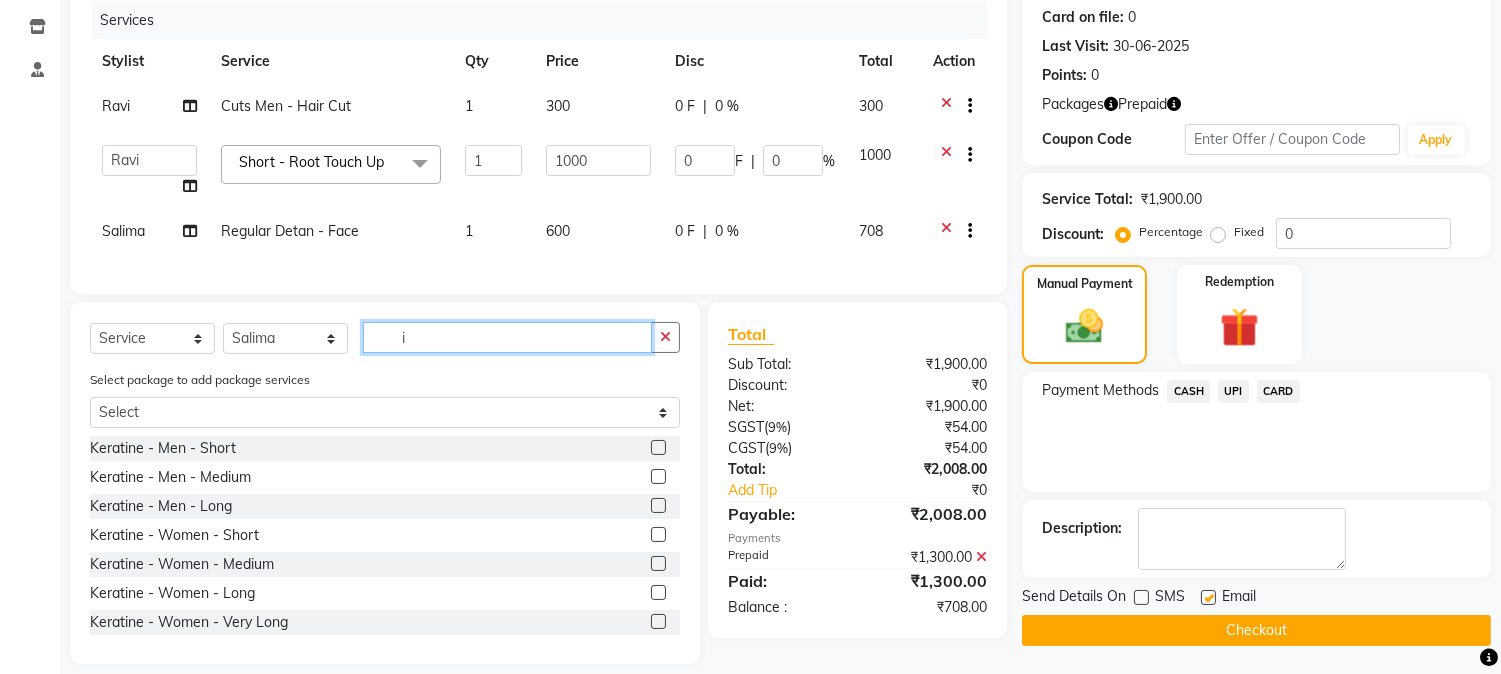 click on "i" 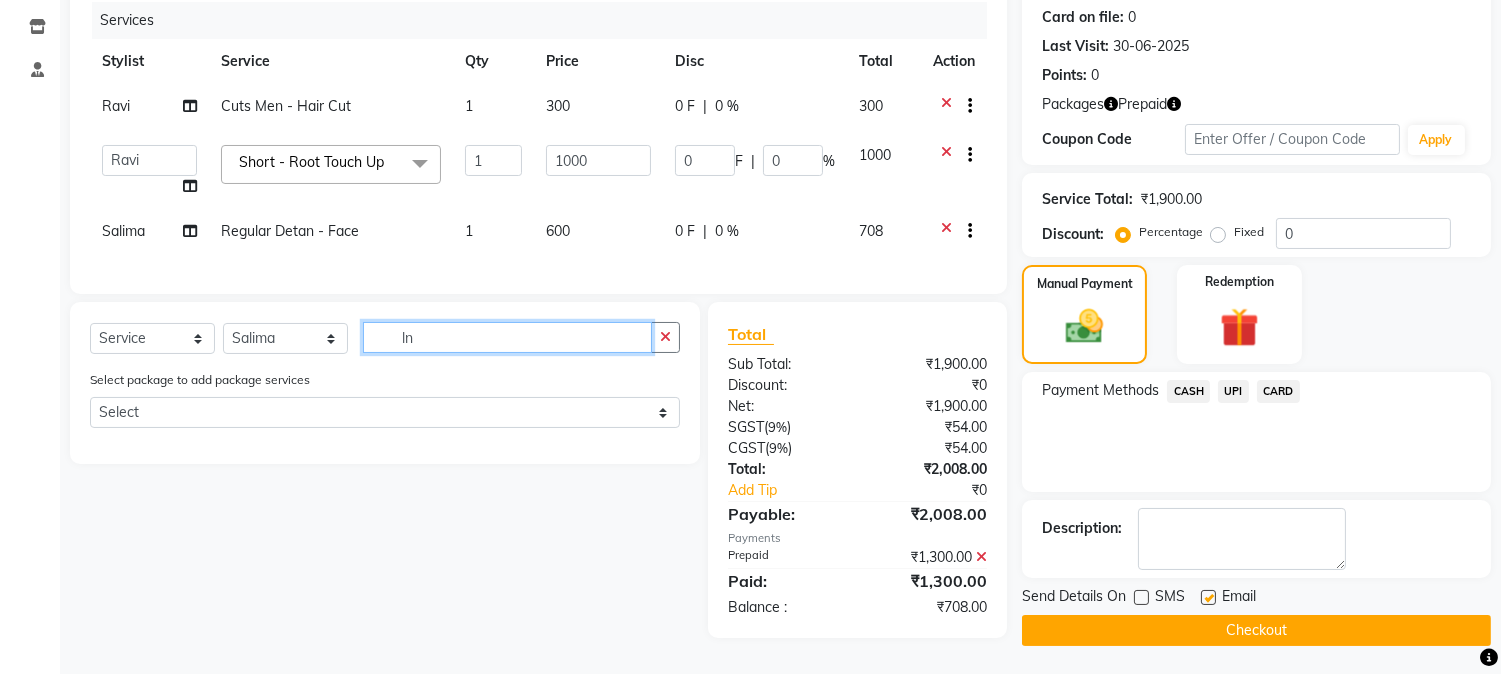 type on "l" 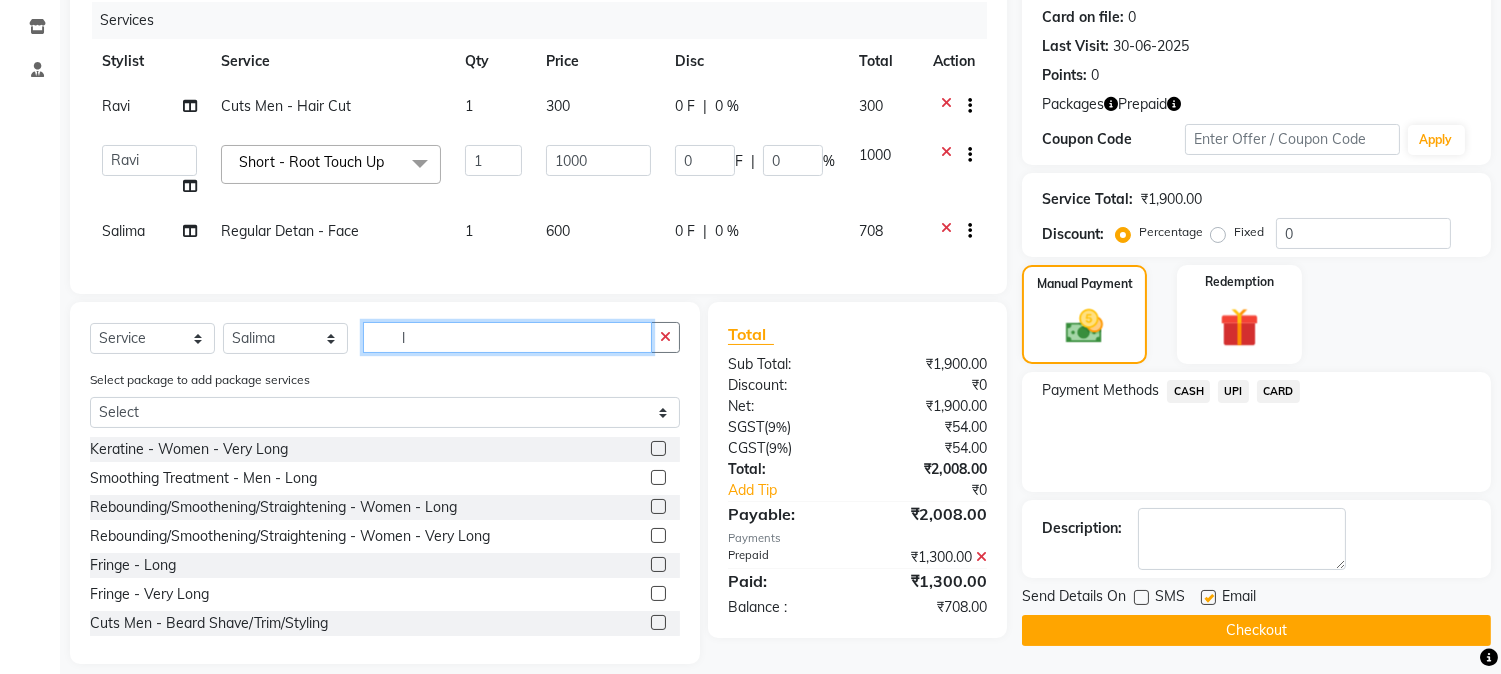 scroll, scrollTop: 111, scrollLeft: 0, axis: vertical 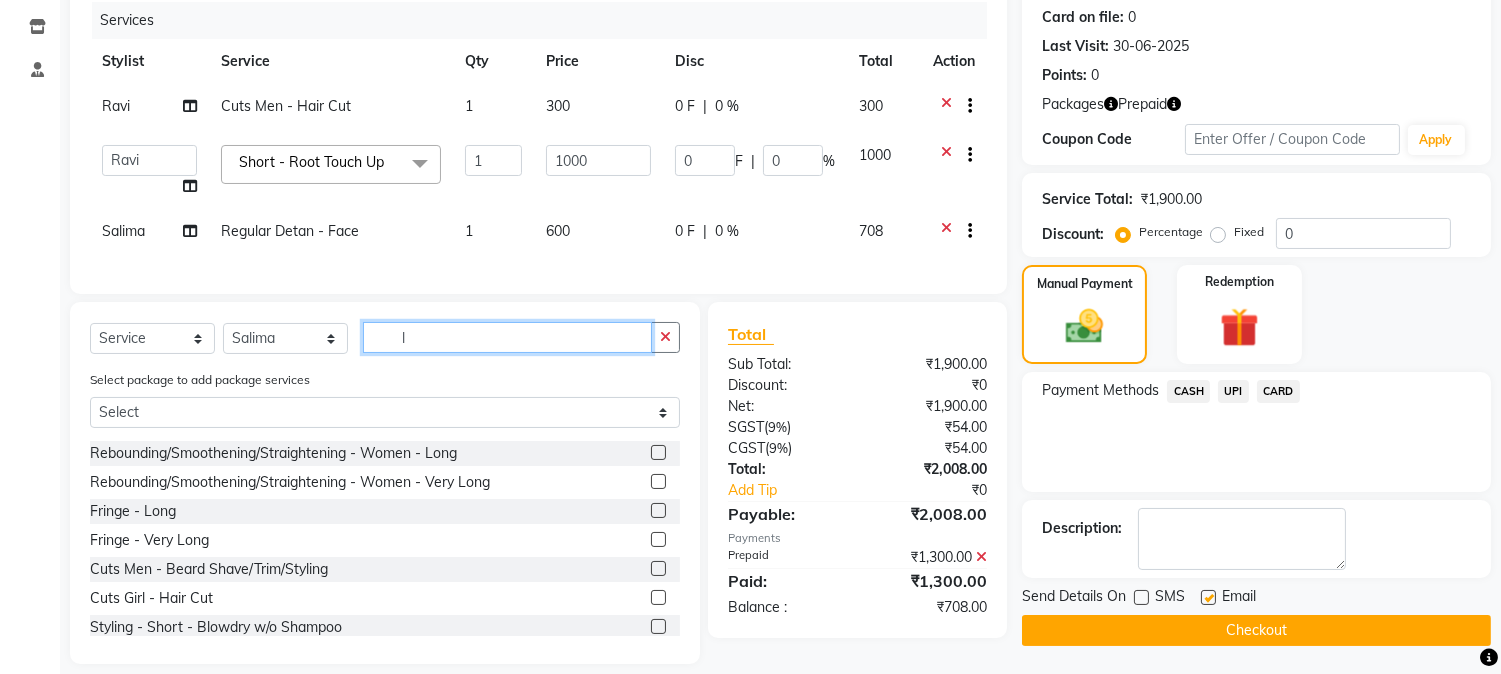click on "l" 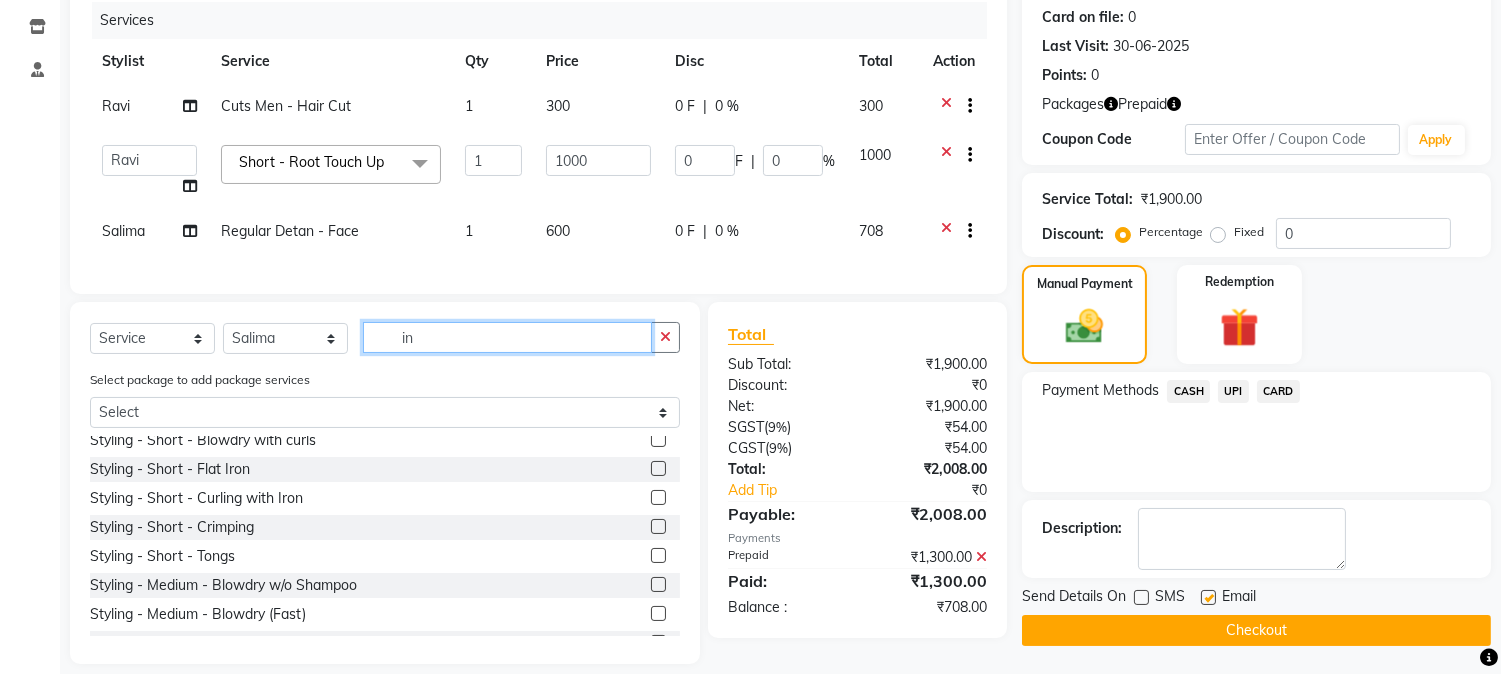 scroll, scrollTop: 728, scrollLeft: 0, axis: vertical 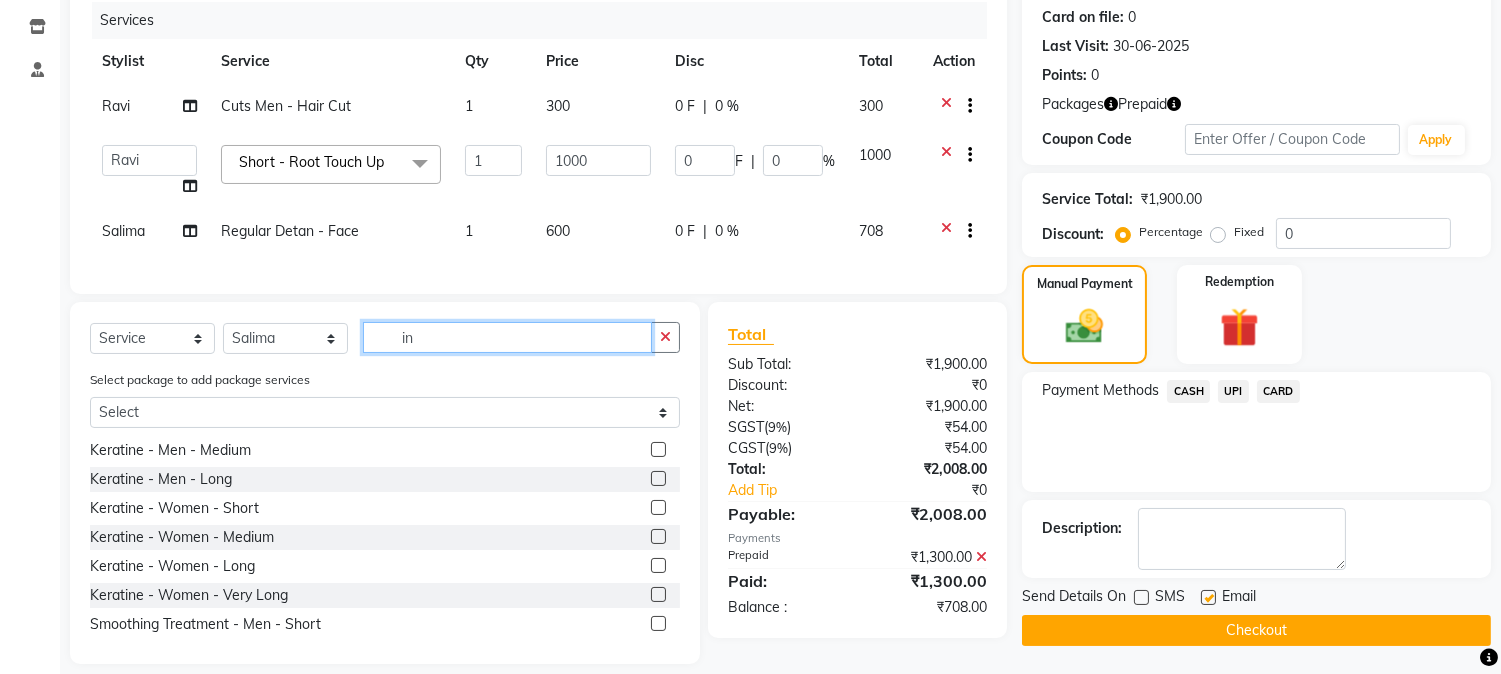 click on "in" 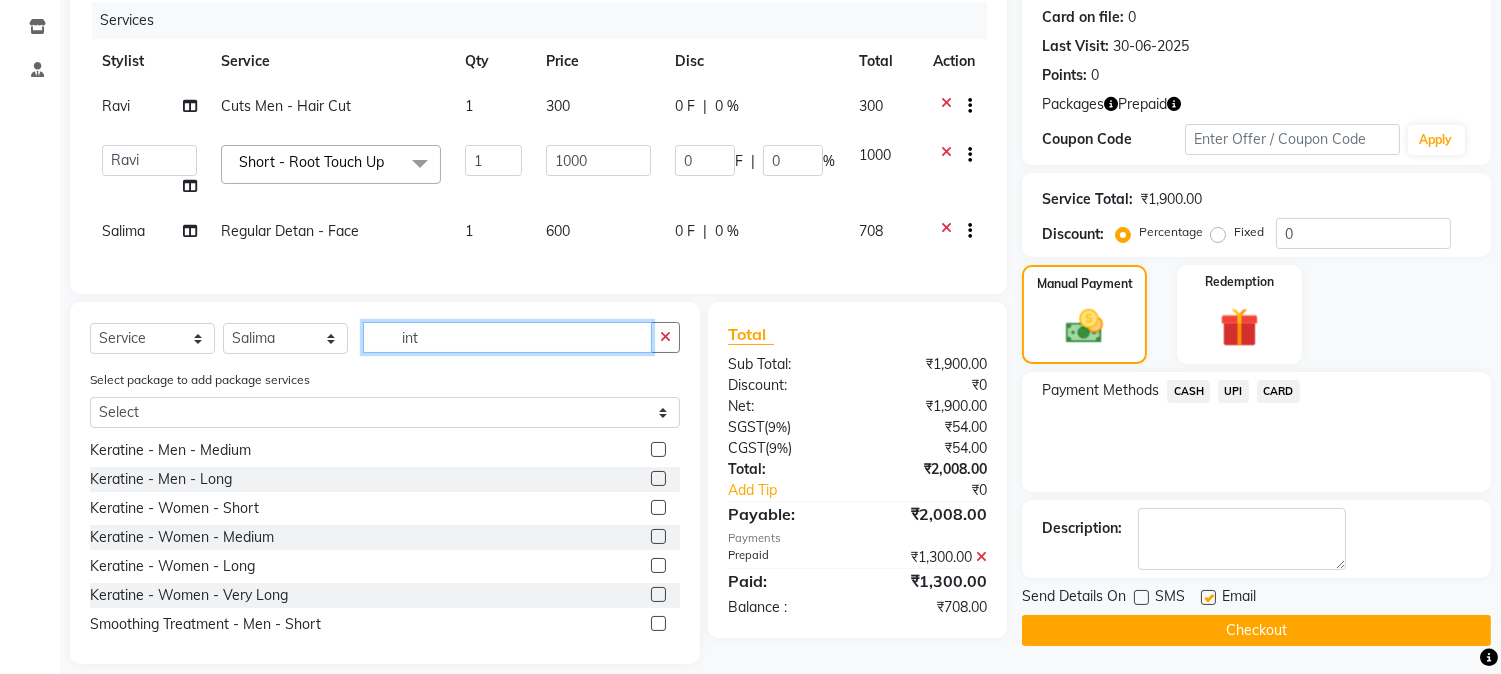 scroll, scrollTop: 0, scrollLeft: 0, axis: both 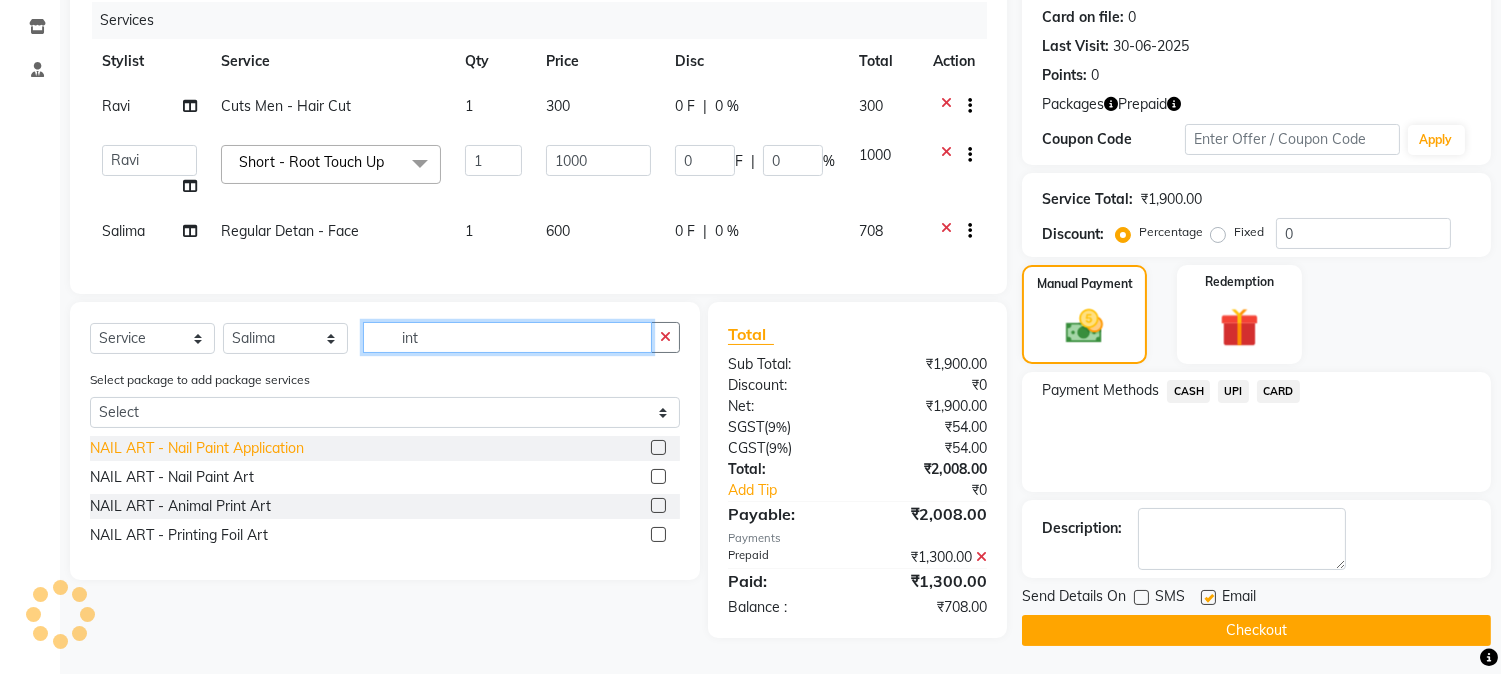 type on "int" 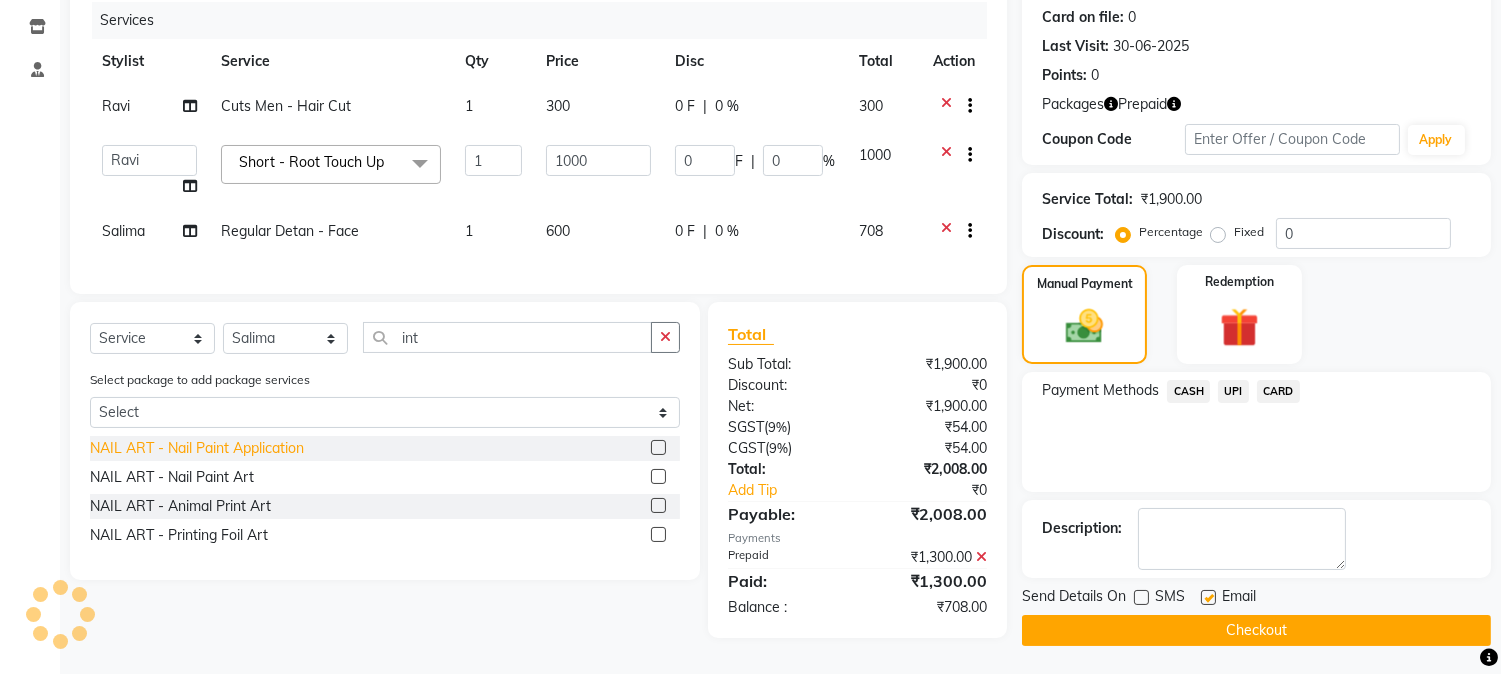 click on "NAIL ART - Nail Paint Application" 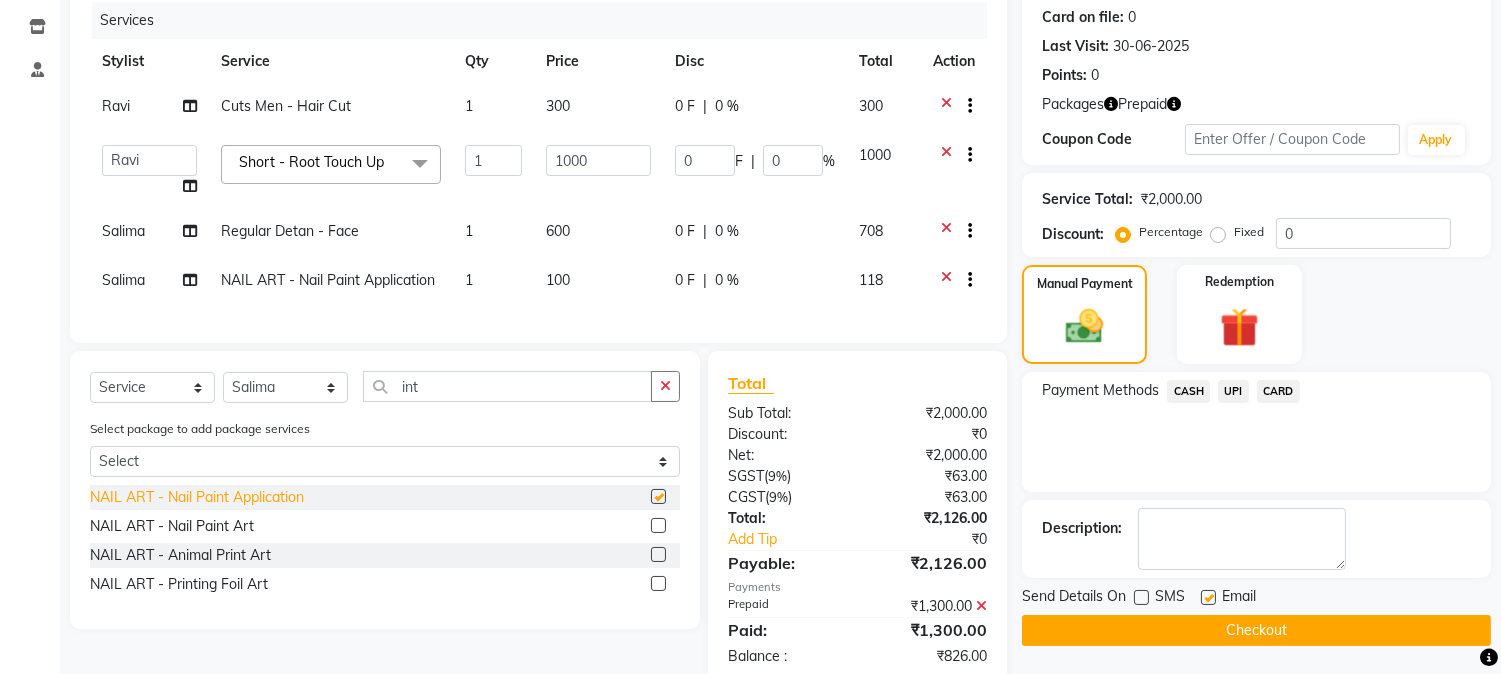 checkbox on "false" 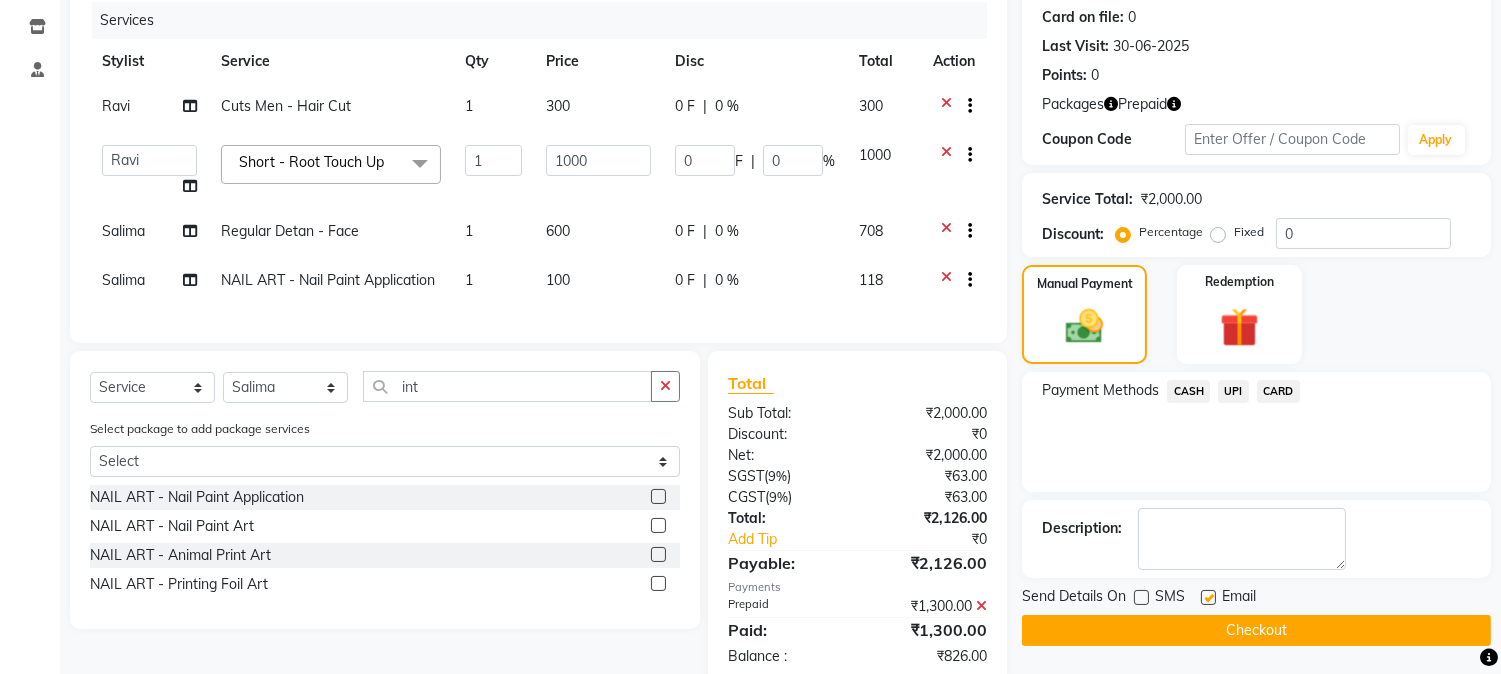 click 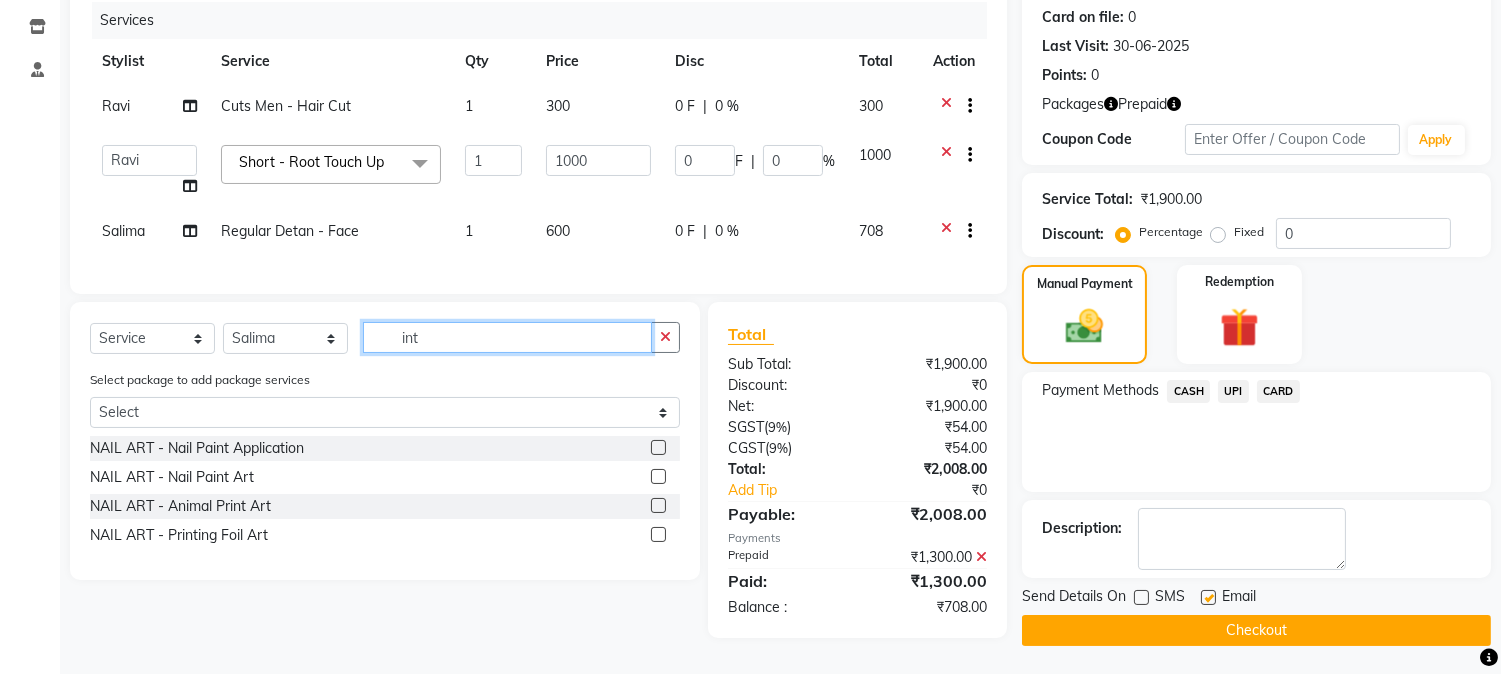 click on "int" 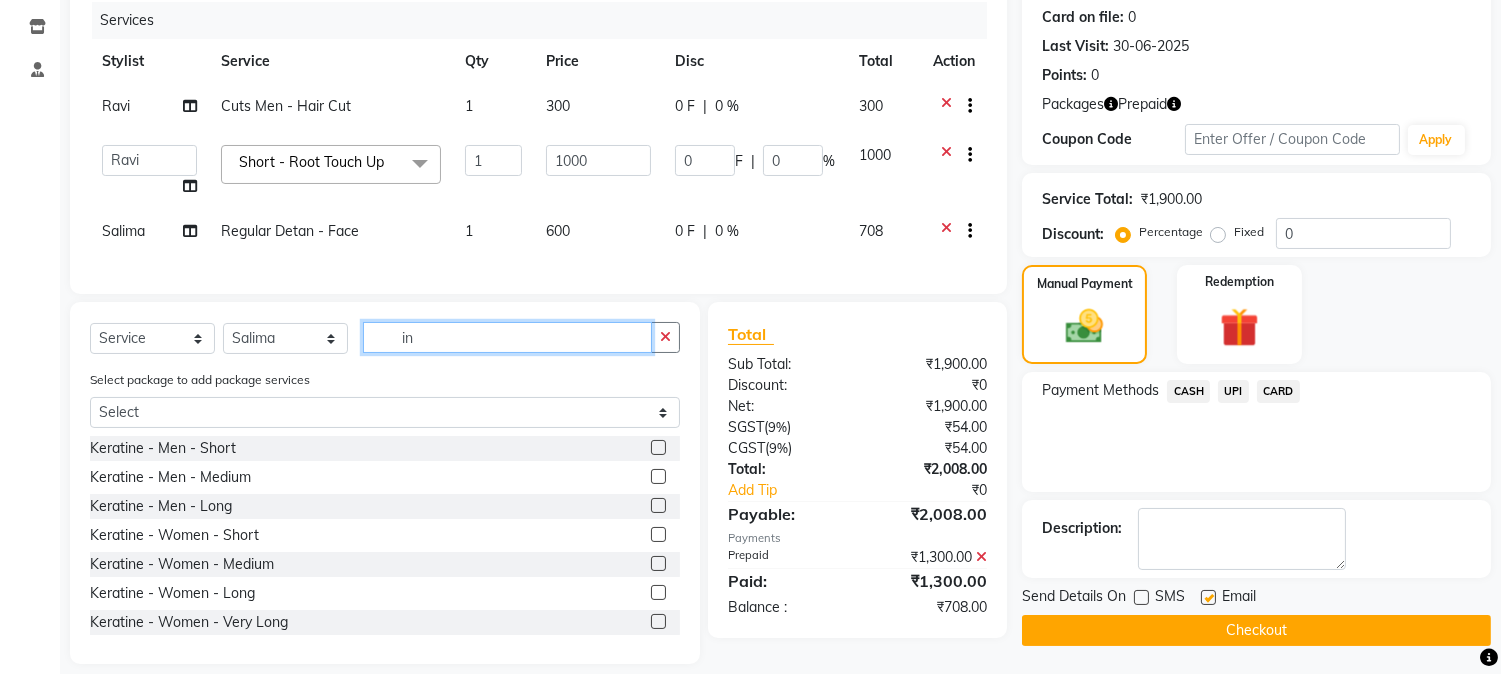 type on "i" 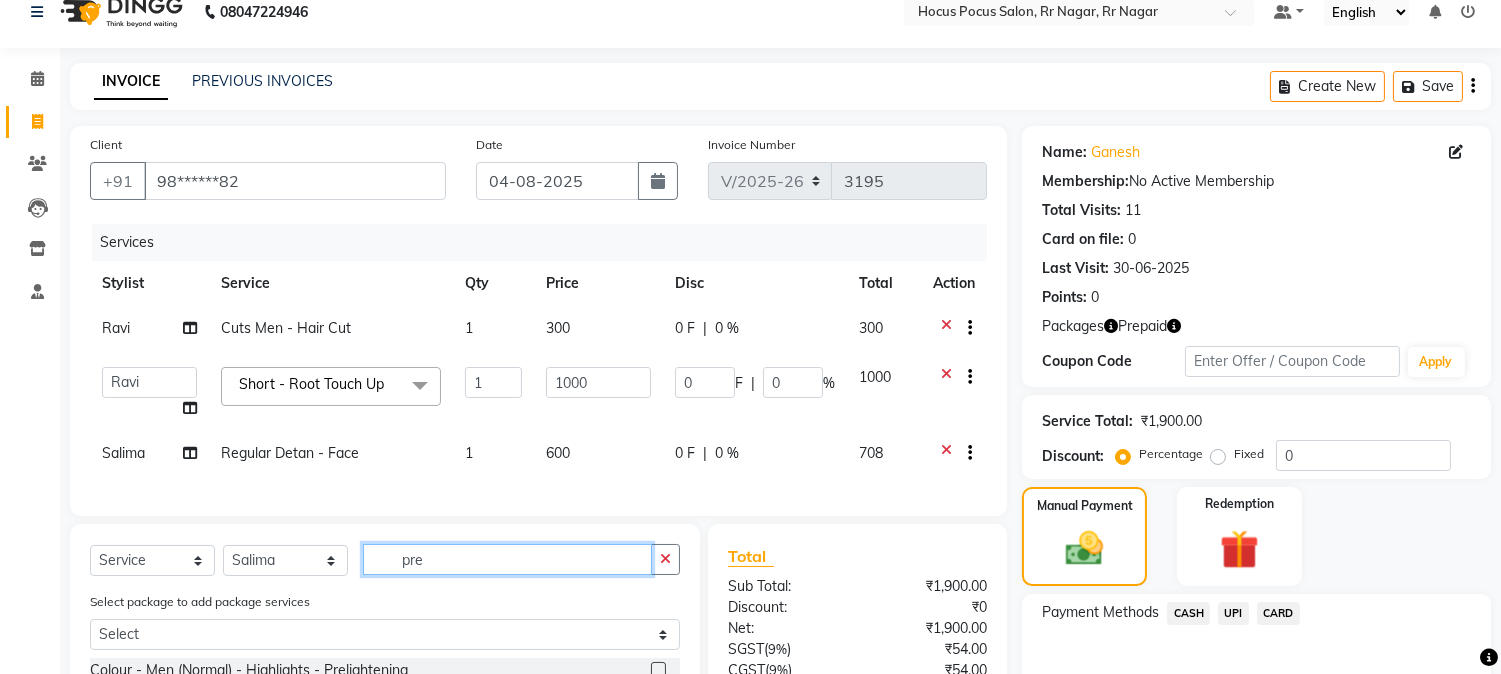 scroll, scrollTop: 135, scrollLeft: 0, axis: vertical 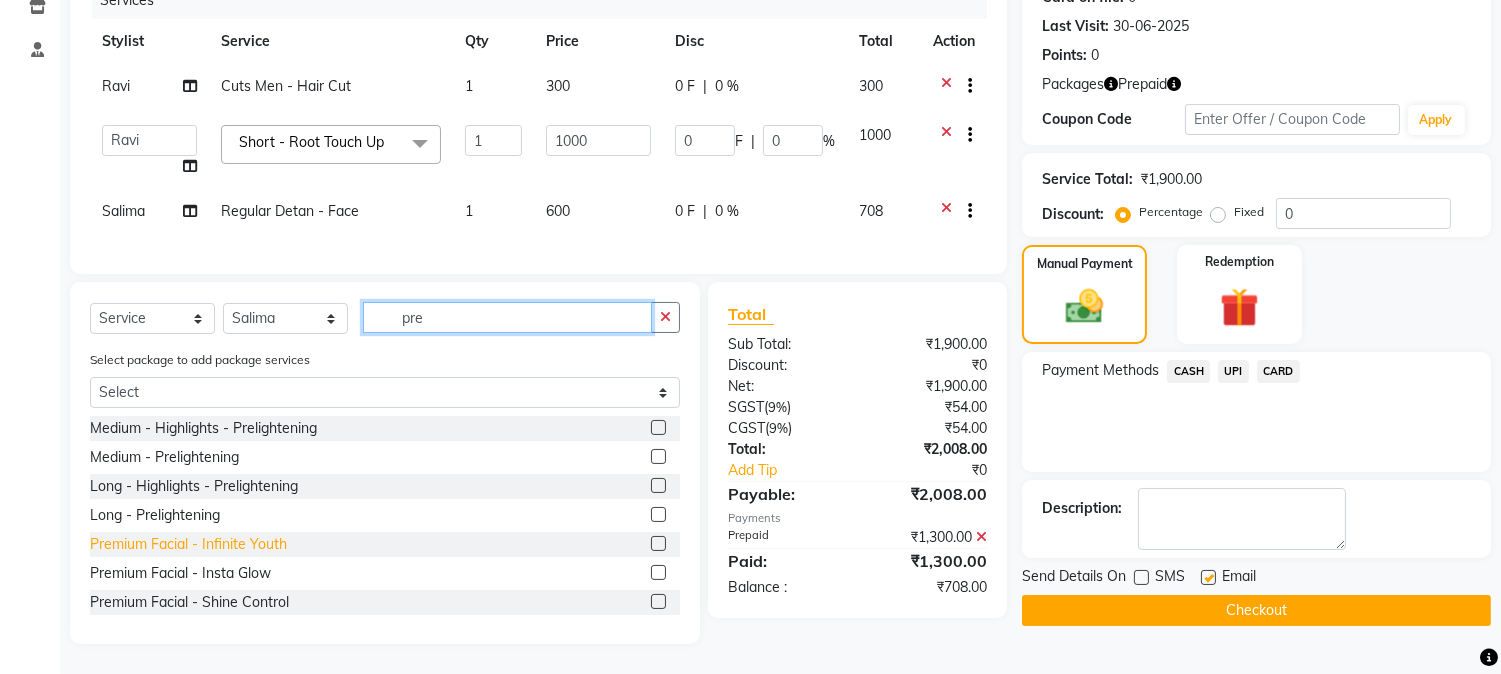 type on "pre" 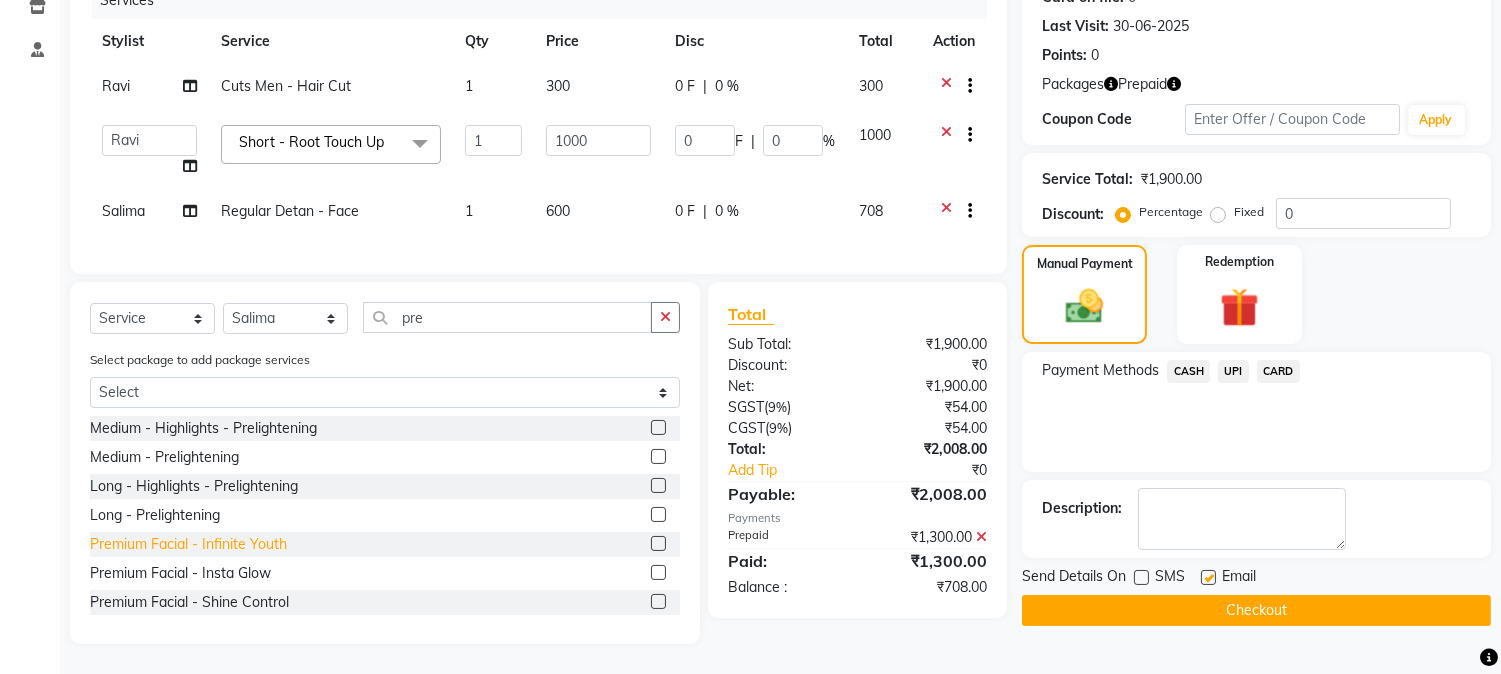 click on "Premium Facial - Infinite Youth" 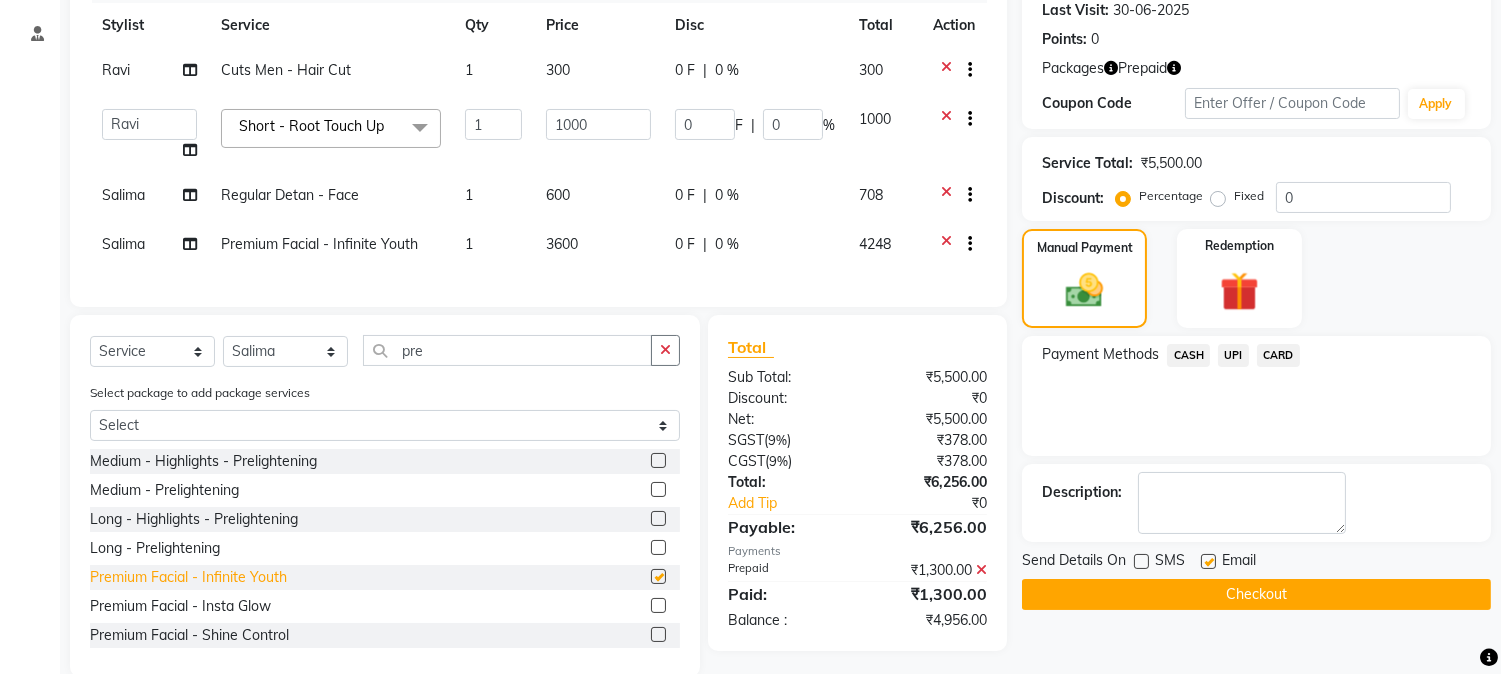 checkbox on "false" 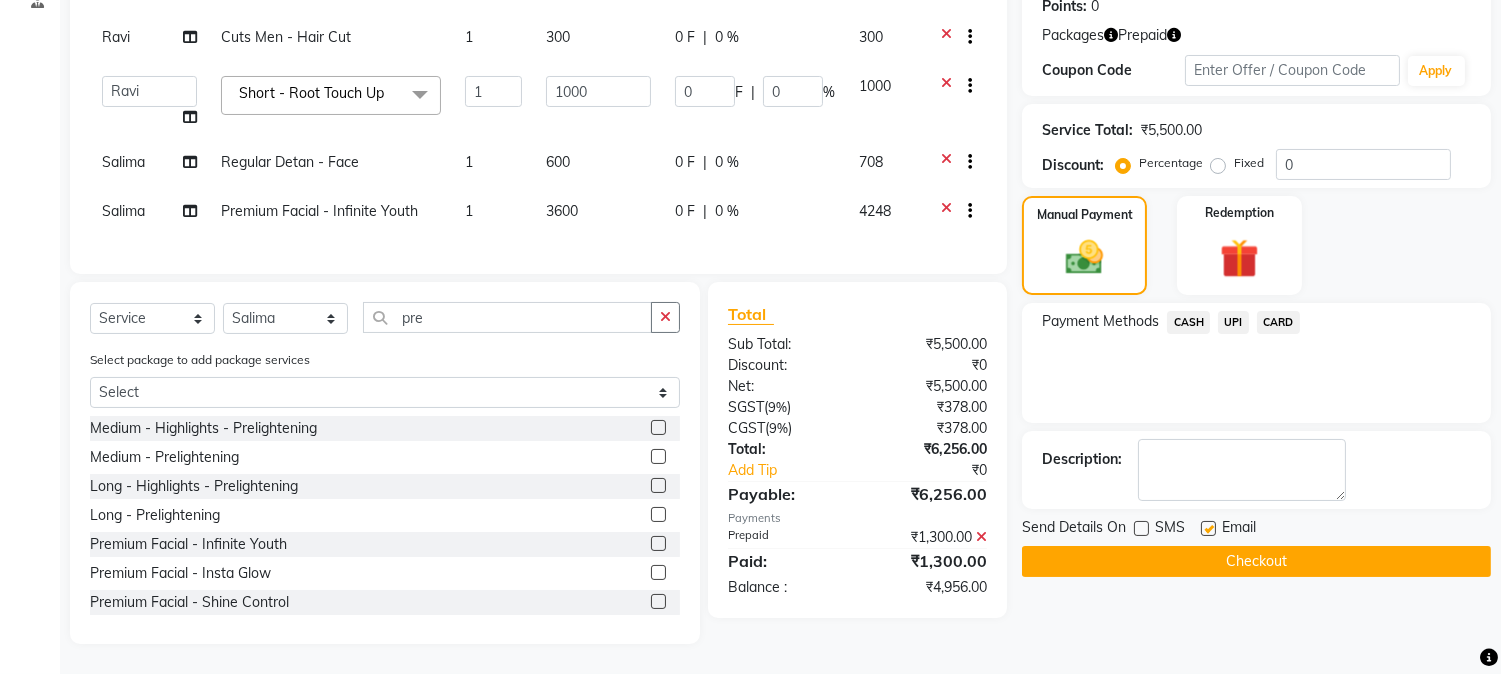 scroll, scrollTop: 64, scrollLeft: 0, axis: vertical 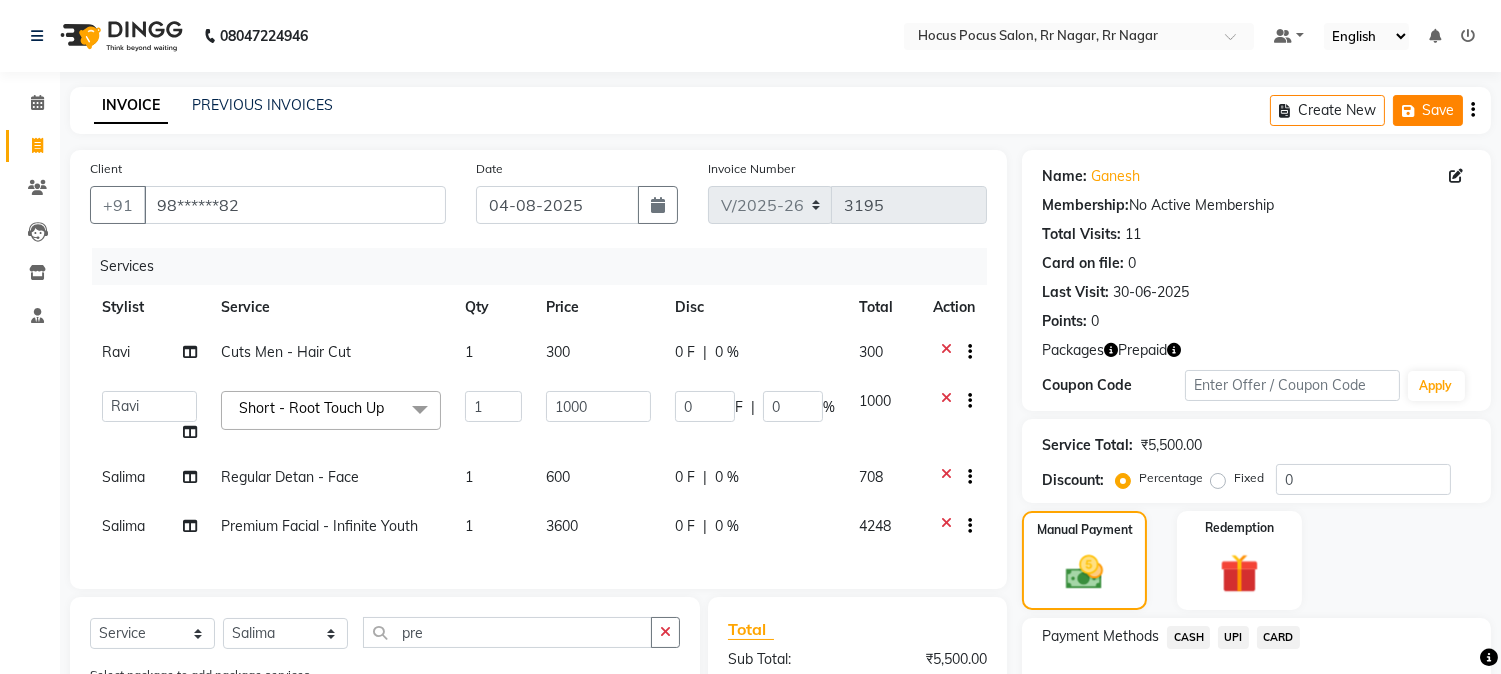 click on "Save" 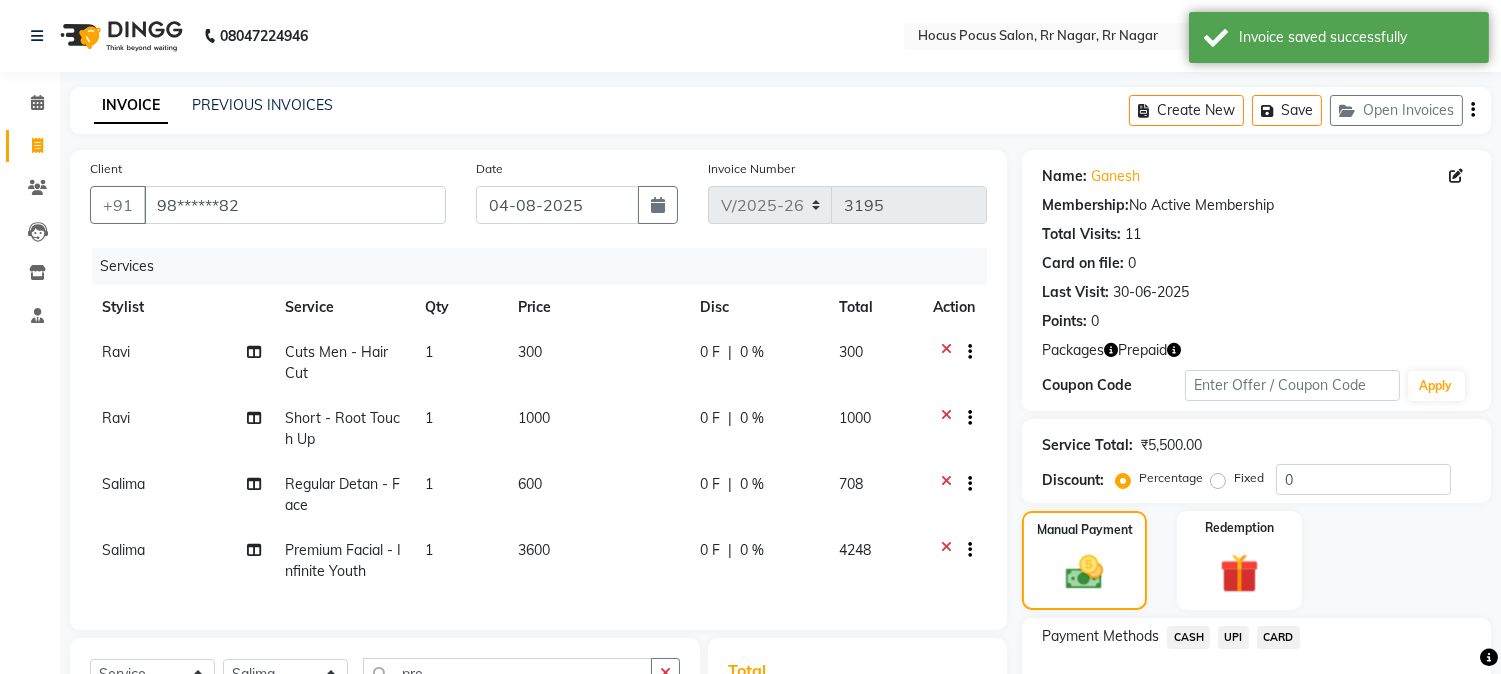 scroll, scrollTop: 372, scrollLeft: 0, axis: vertical 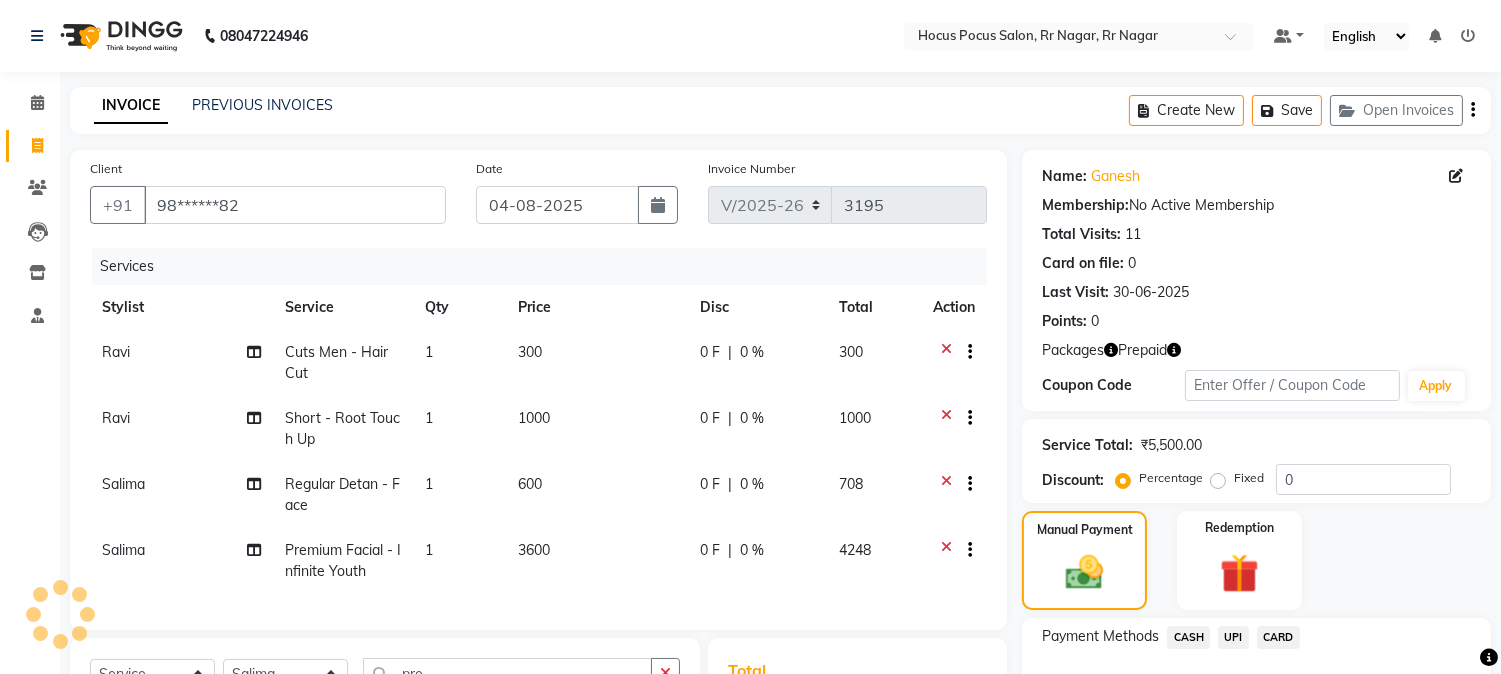 click 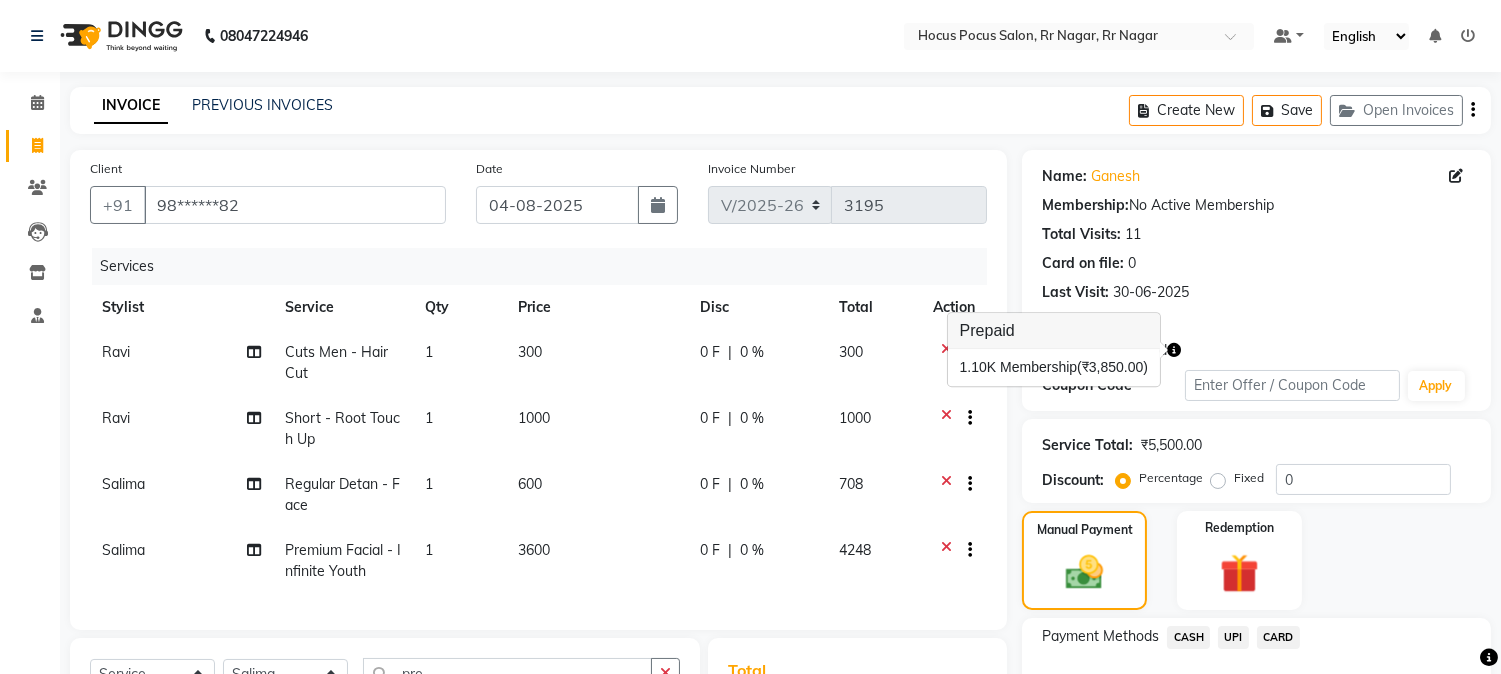 click 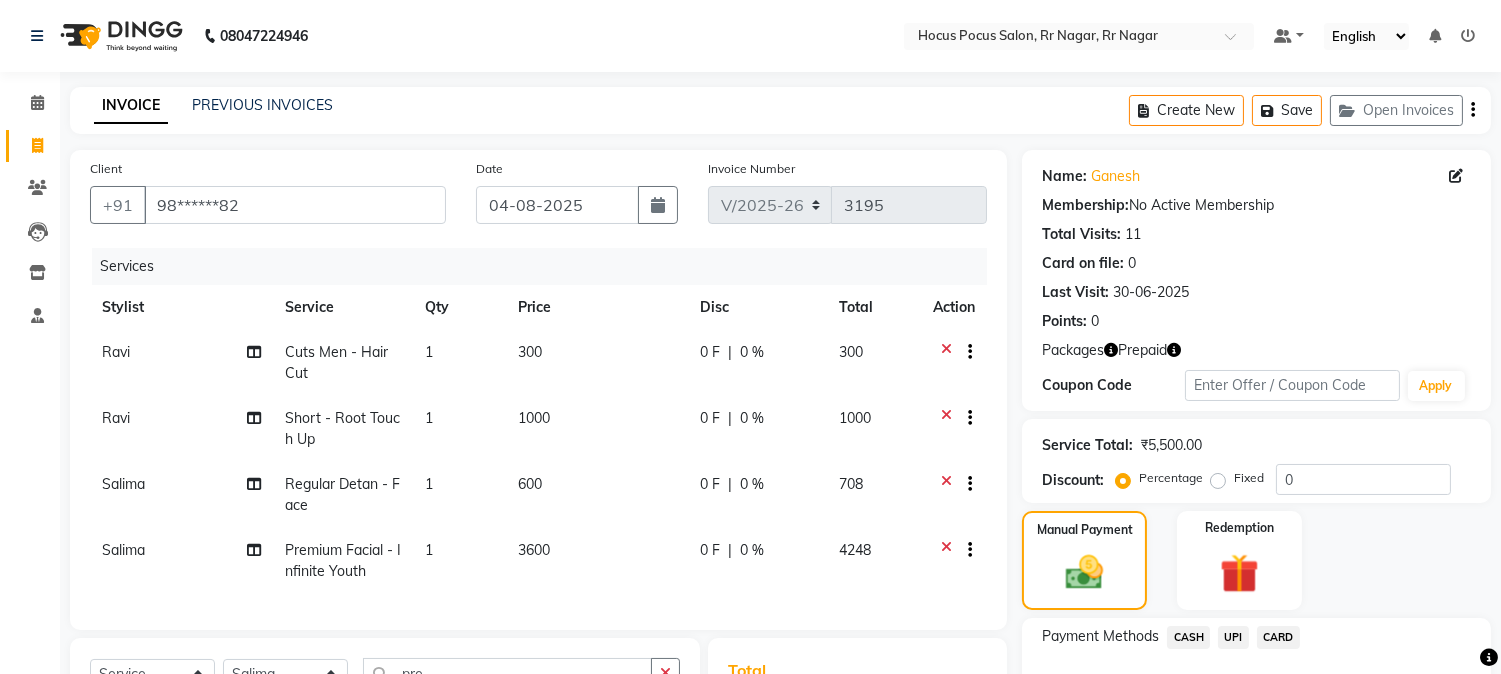 click on "INVOICE PREVIOUS INVOICES" 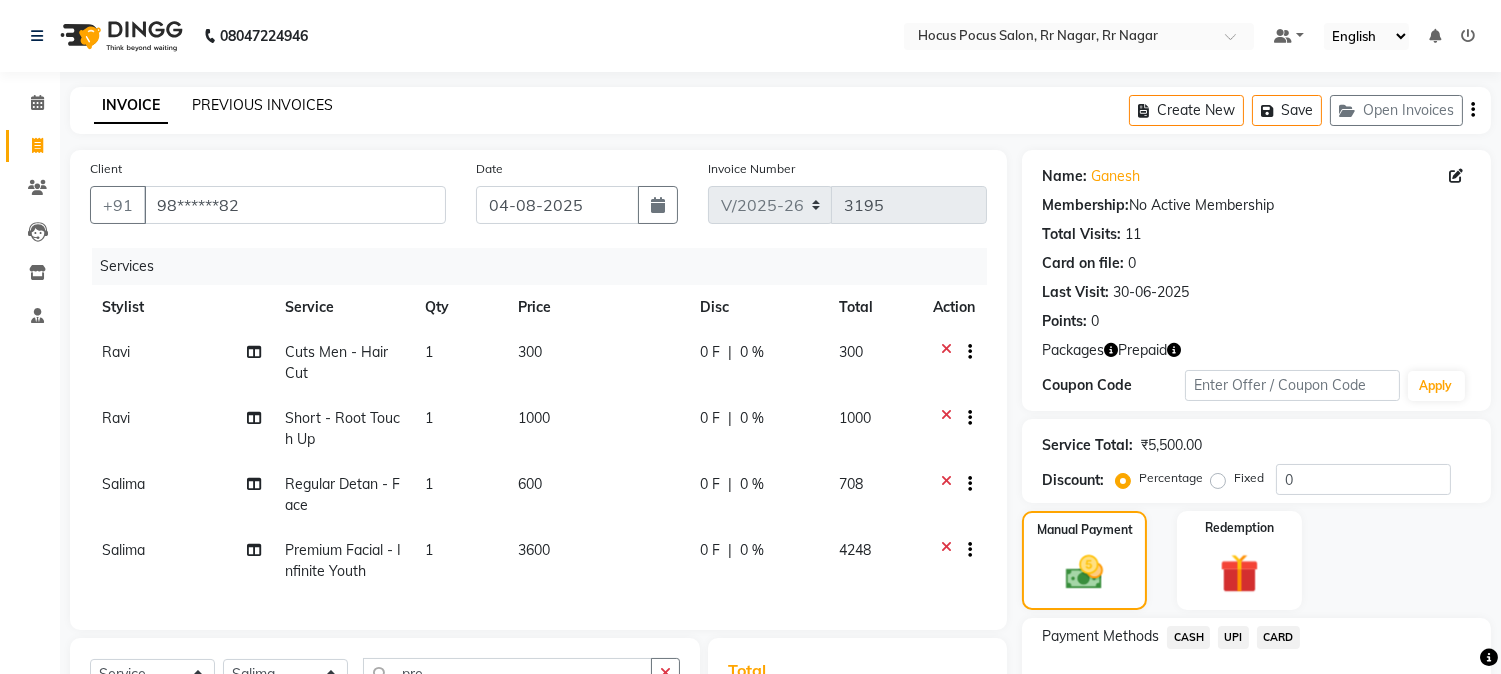 click on "PREVIOUS INVOICES" 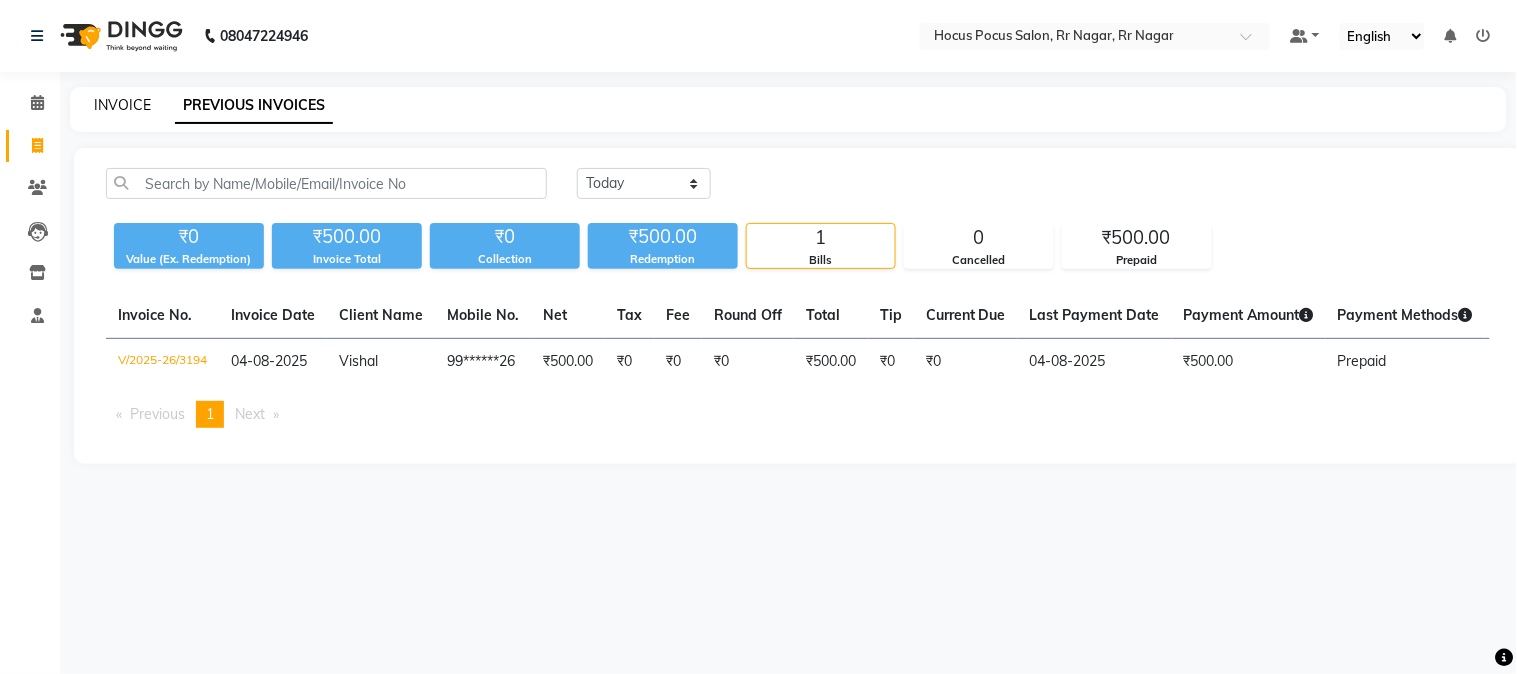 click on "INVOICE" 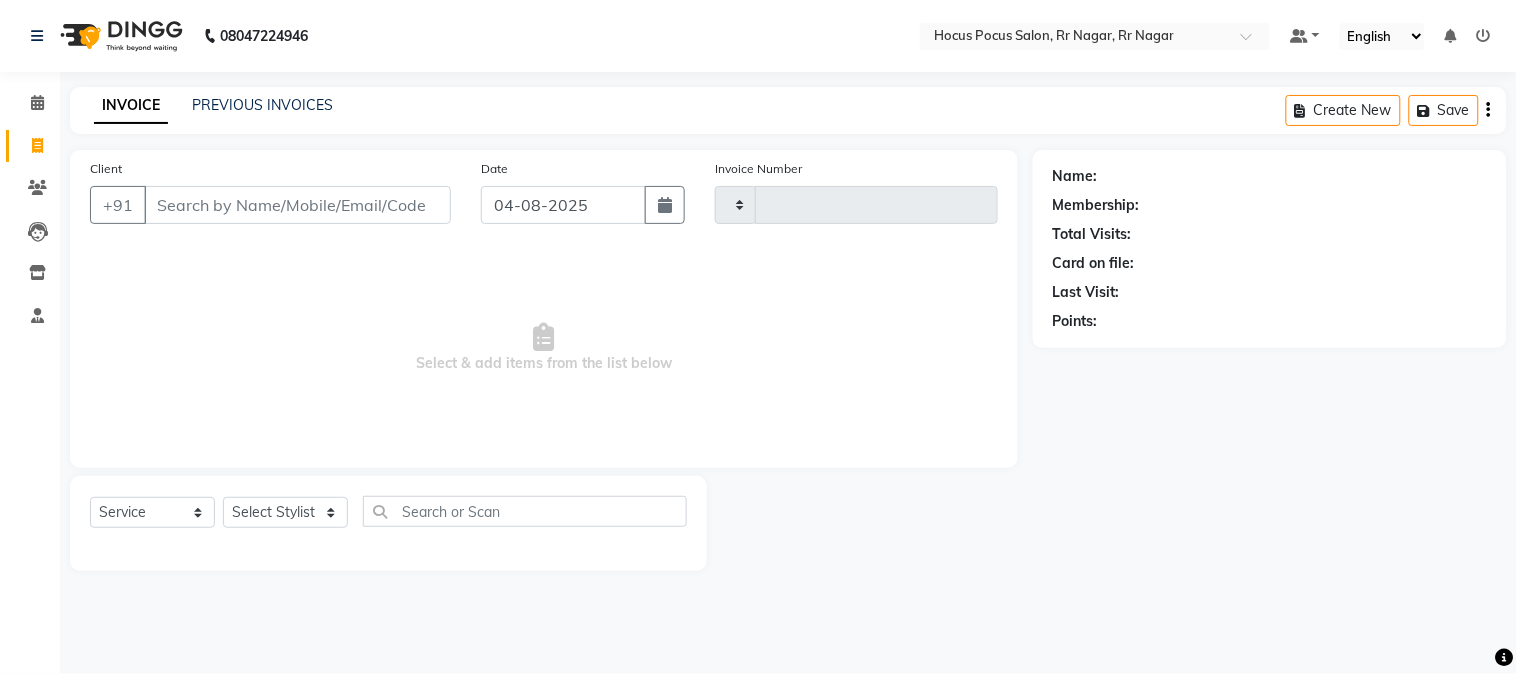 type on "3195" 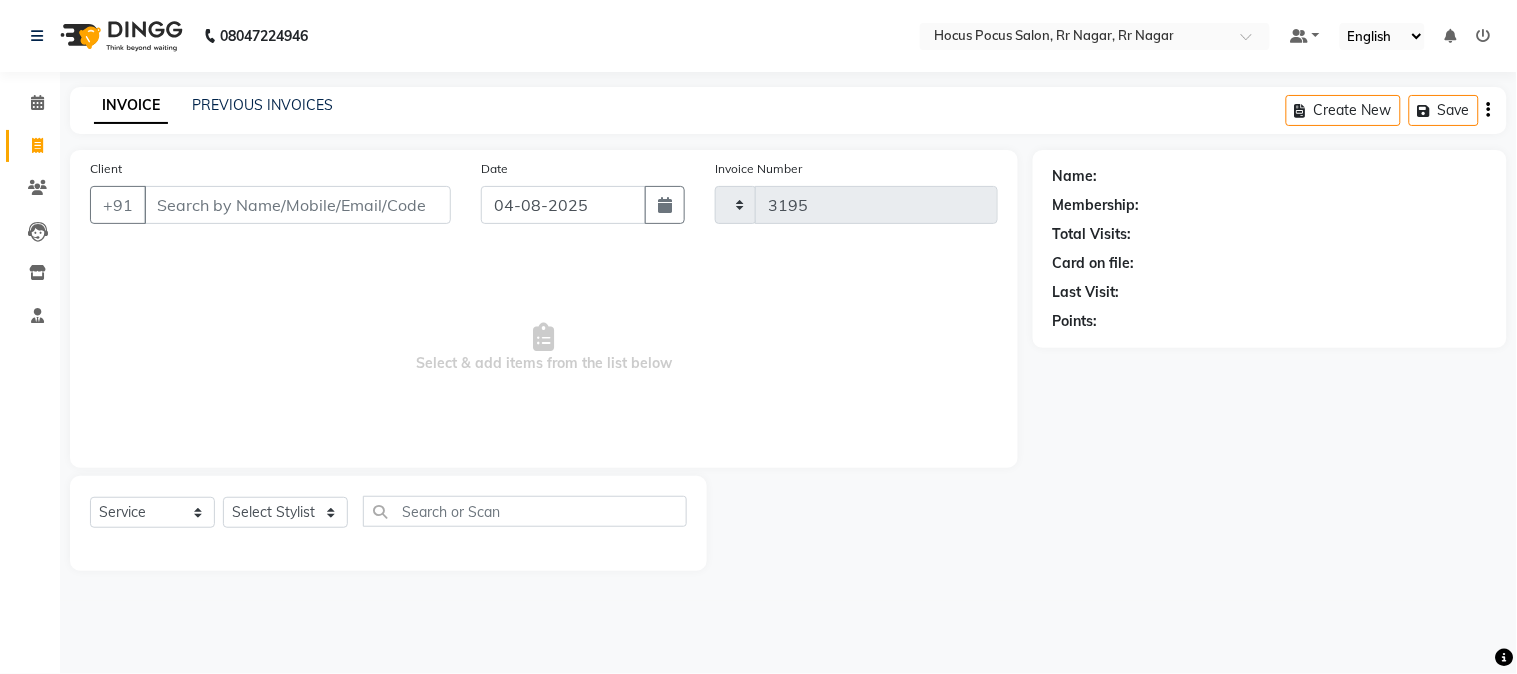 select on "5019" 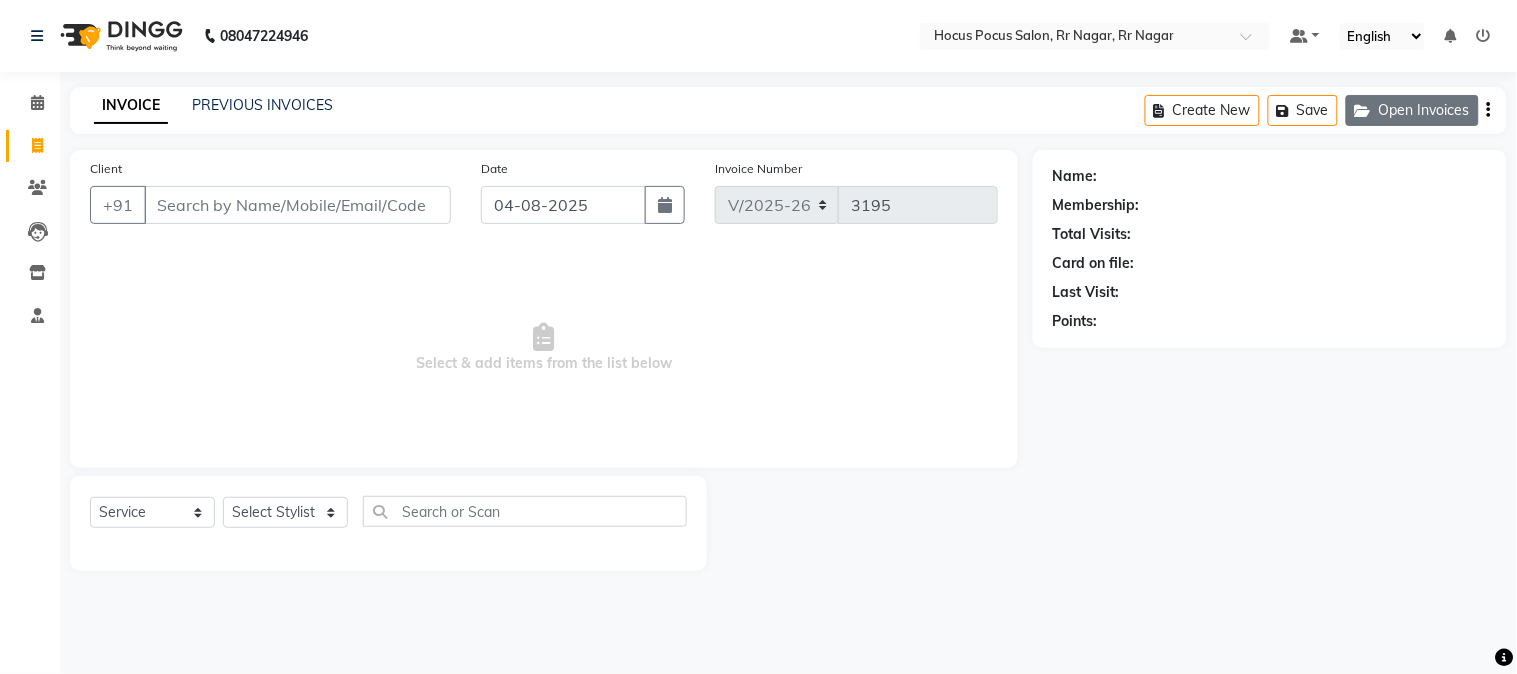 click on "Open Invoices" 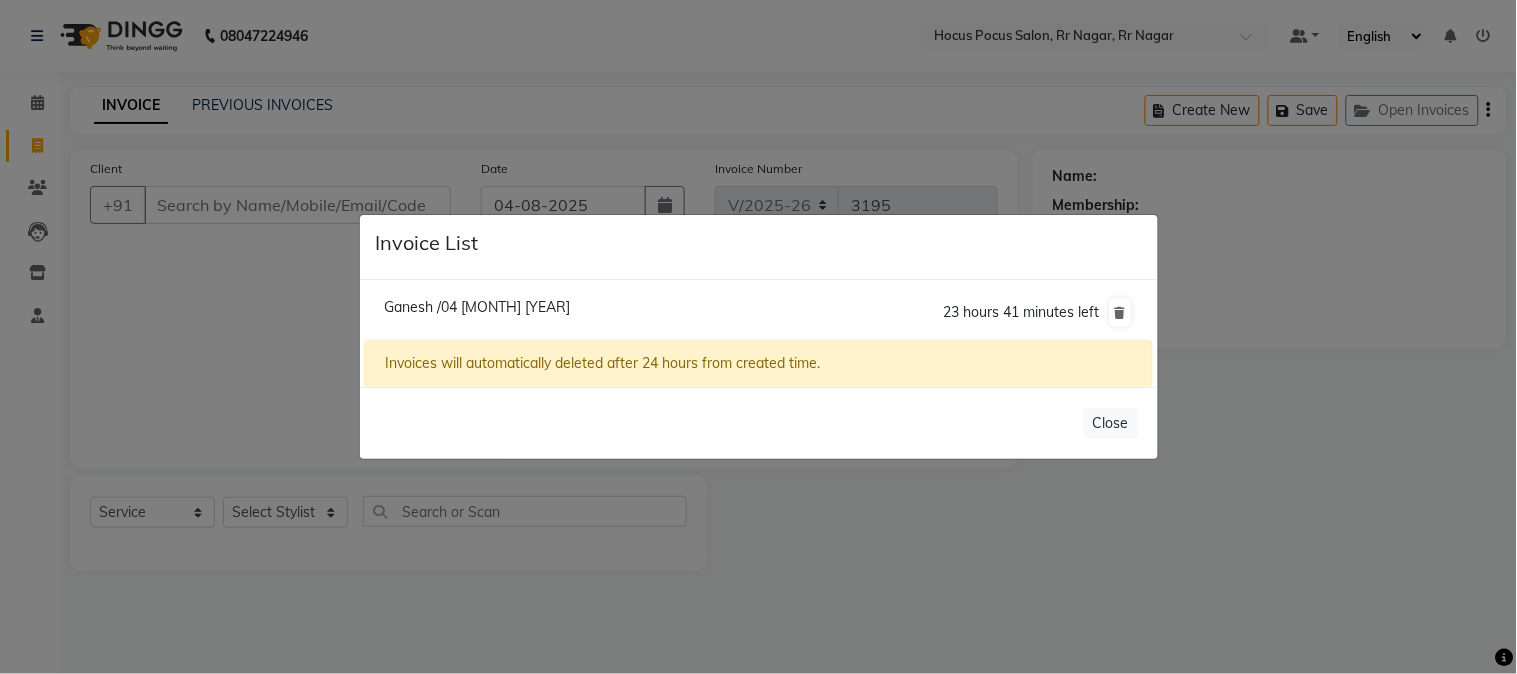 click on "Ganesh /04 August 2025" 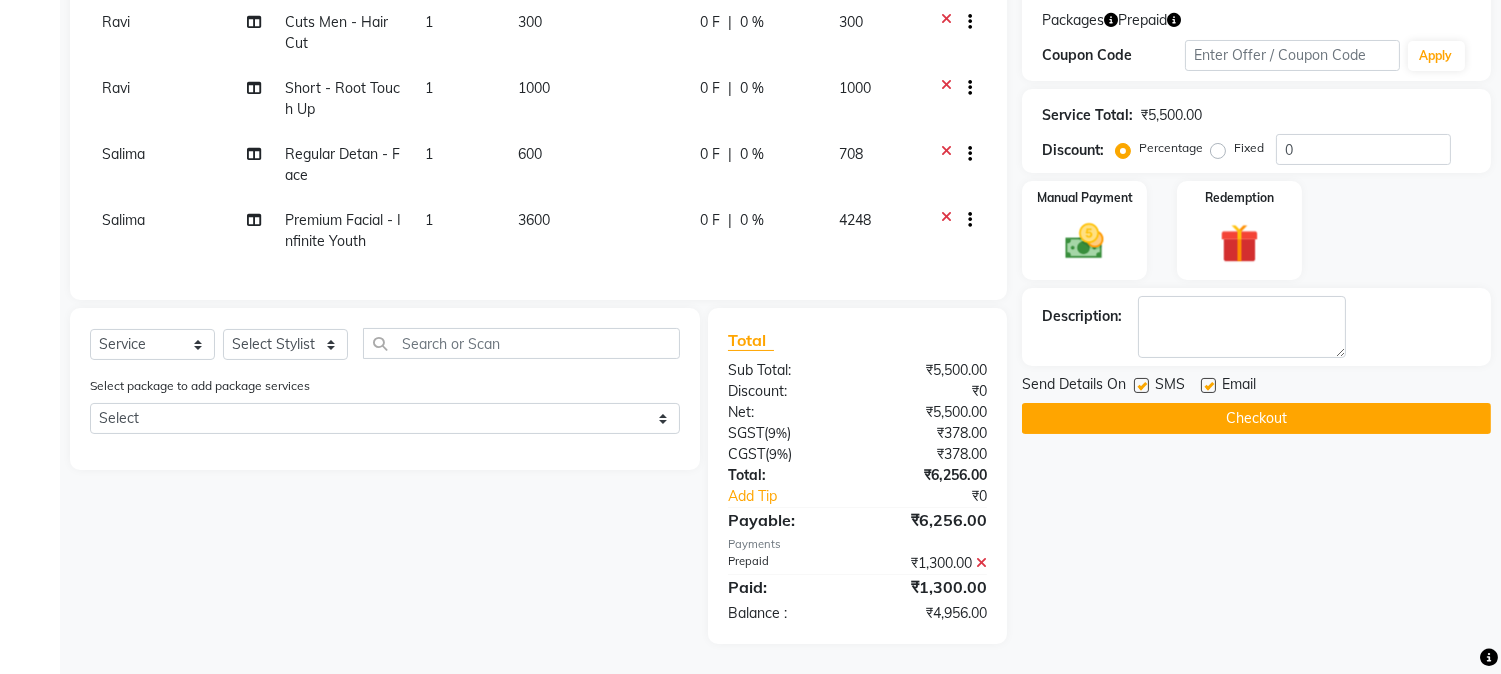 scroll, scrollTop: 114, scrollLeft: 0, axis: vertical 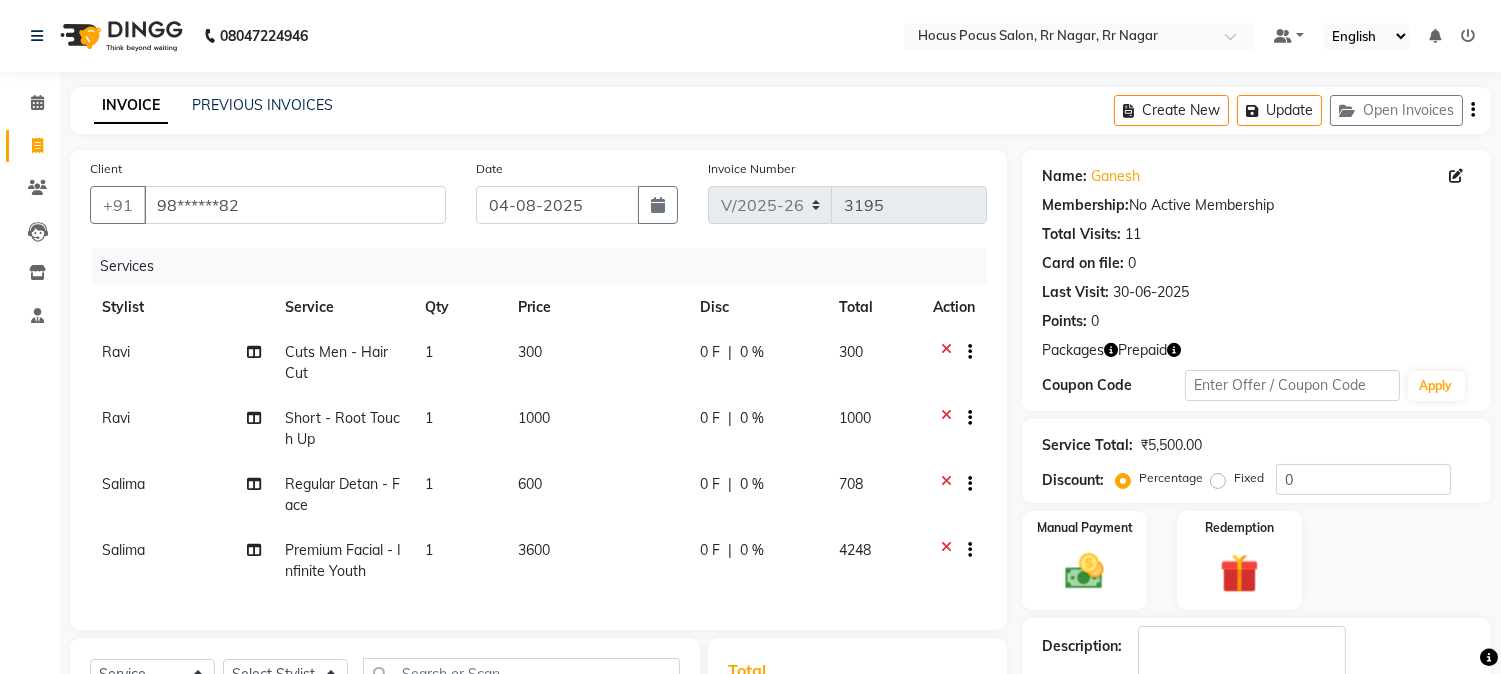 click 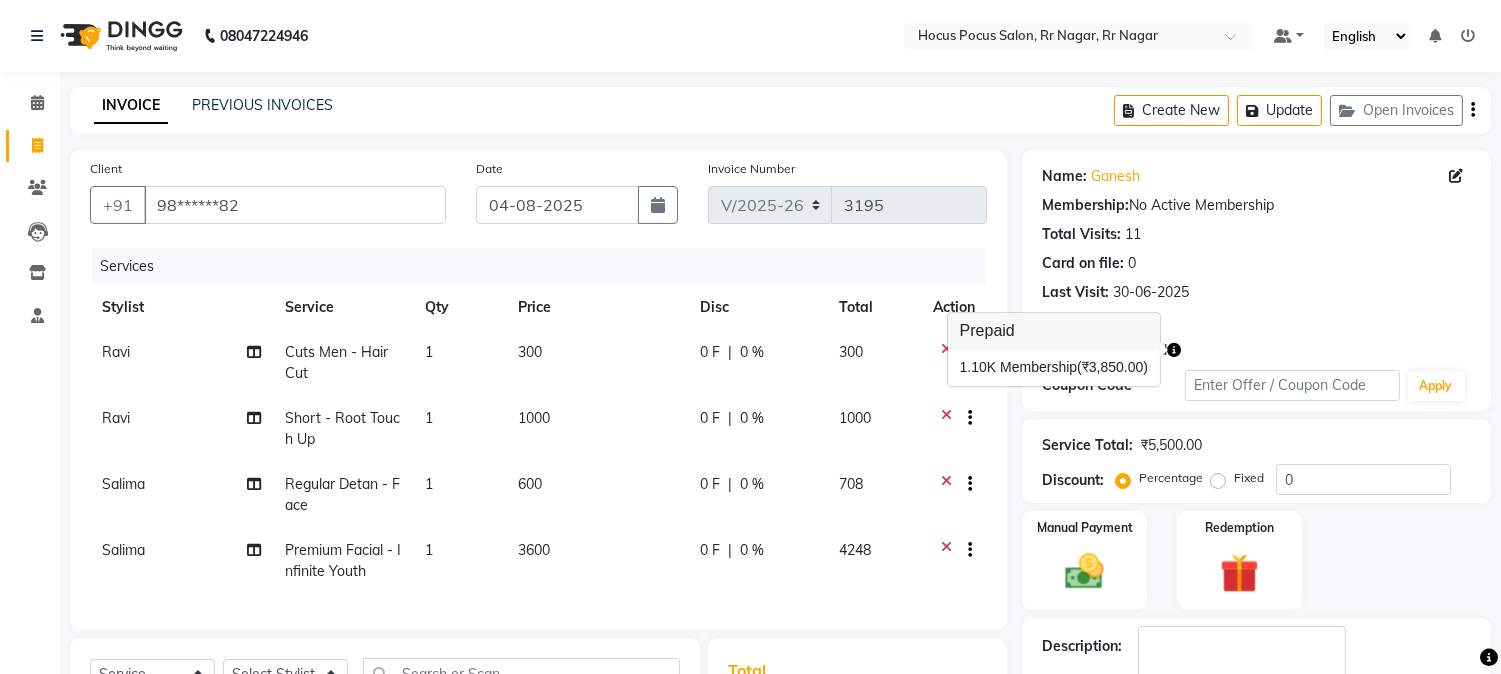 click on "Last Visit:   30-06-2025" 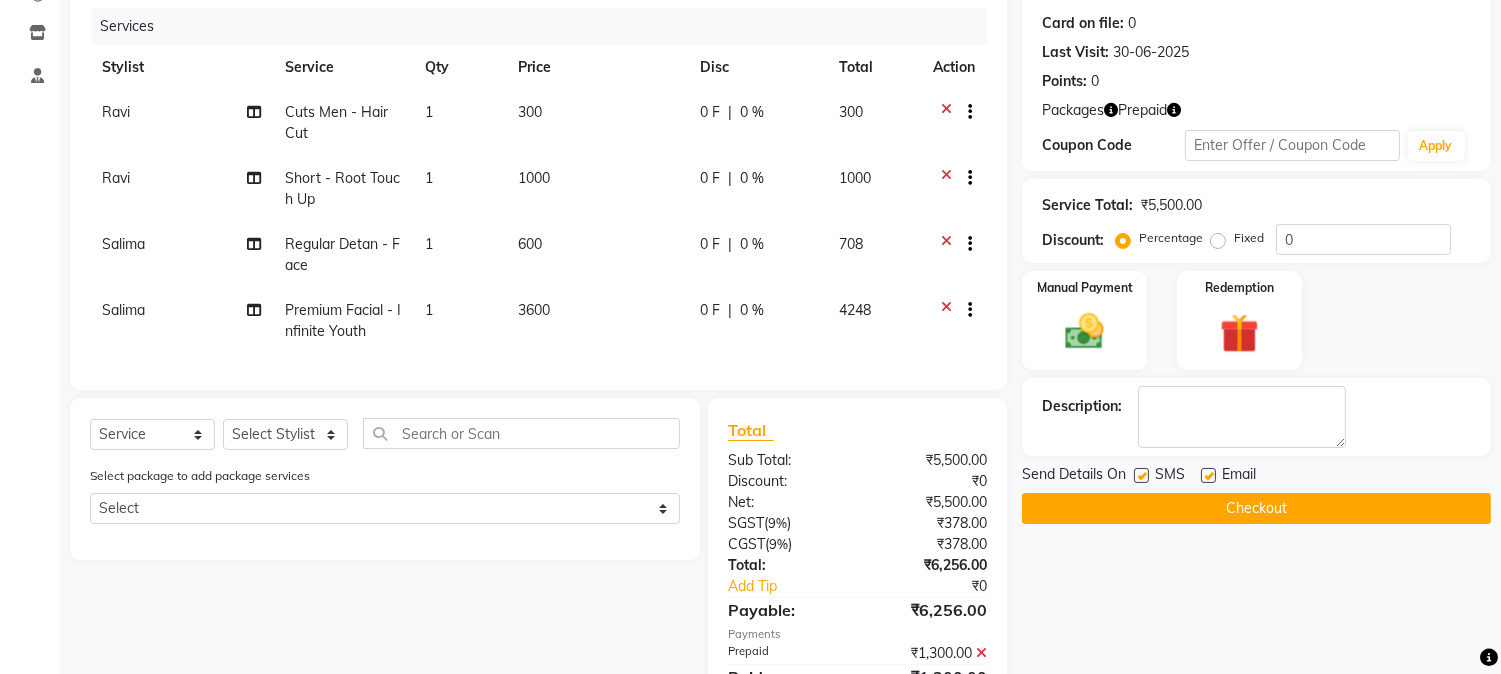 scroll, scrollTop: 0, scrollLeft: 0, axis: both 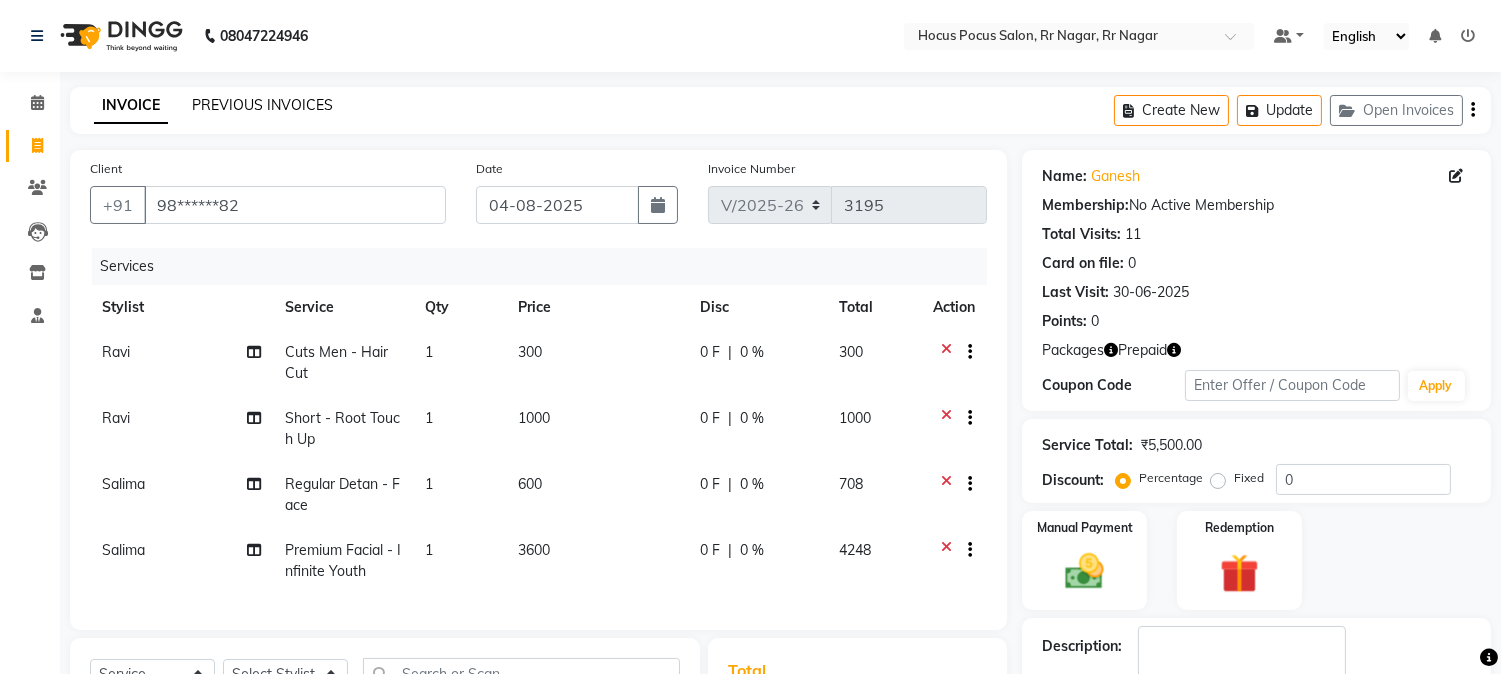 click on "PREVIOUS INVOICES" 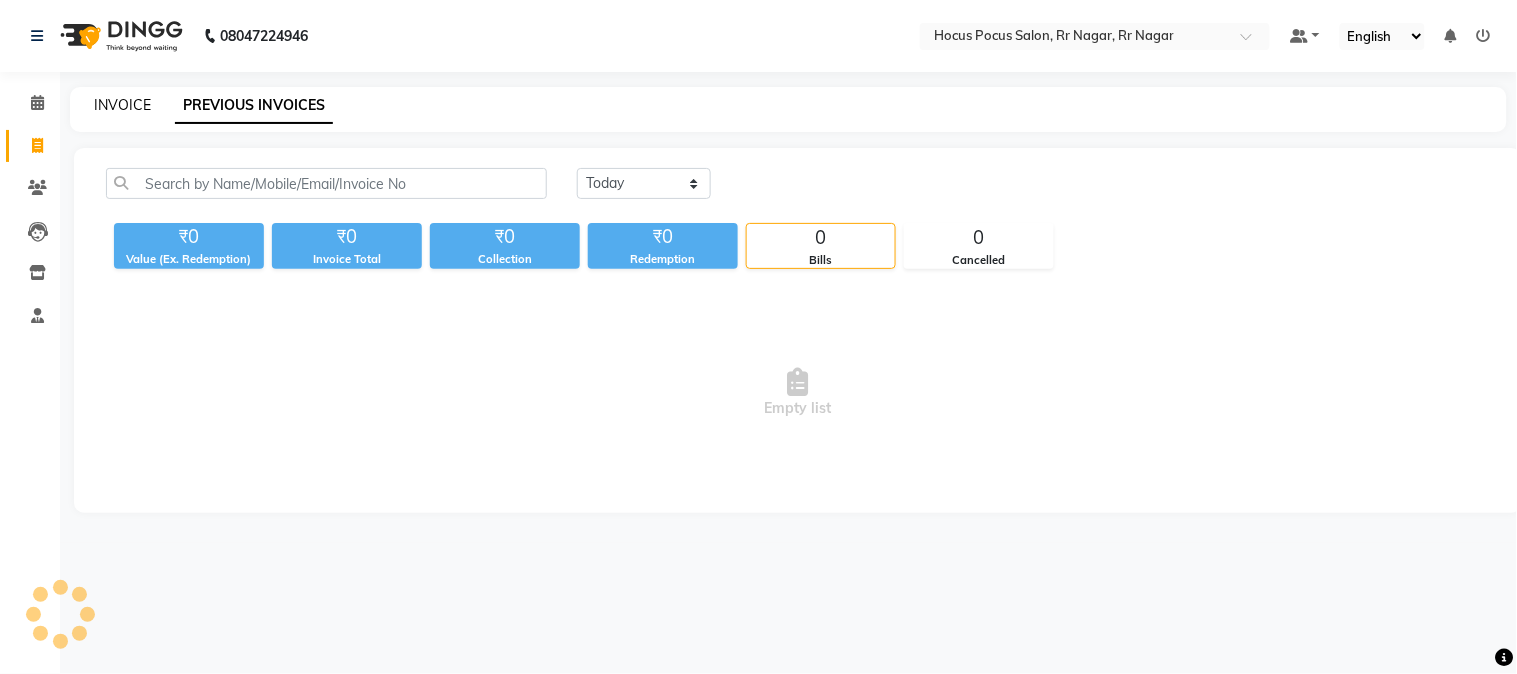 click on "INVOICE" 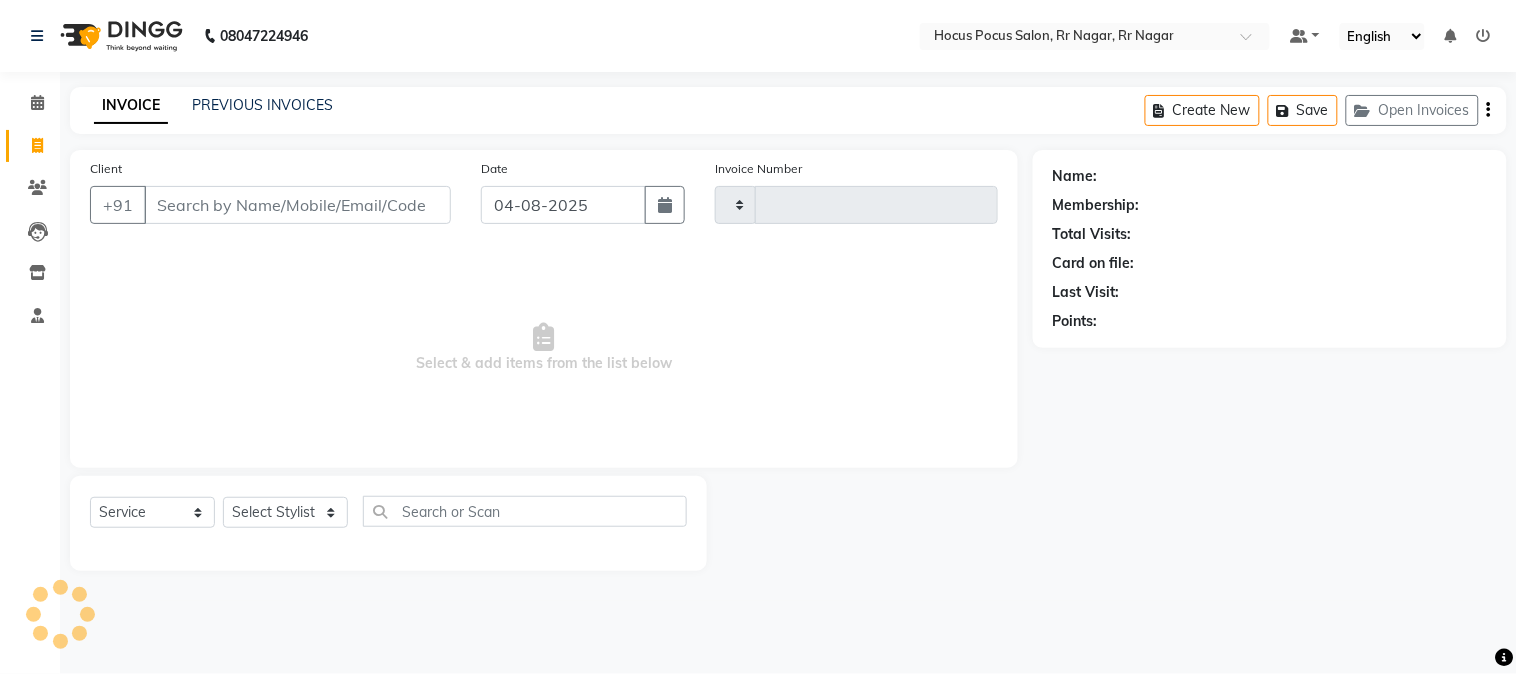 type on "3195" 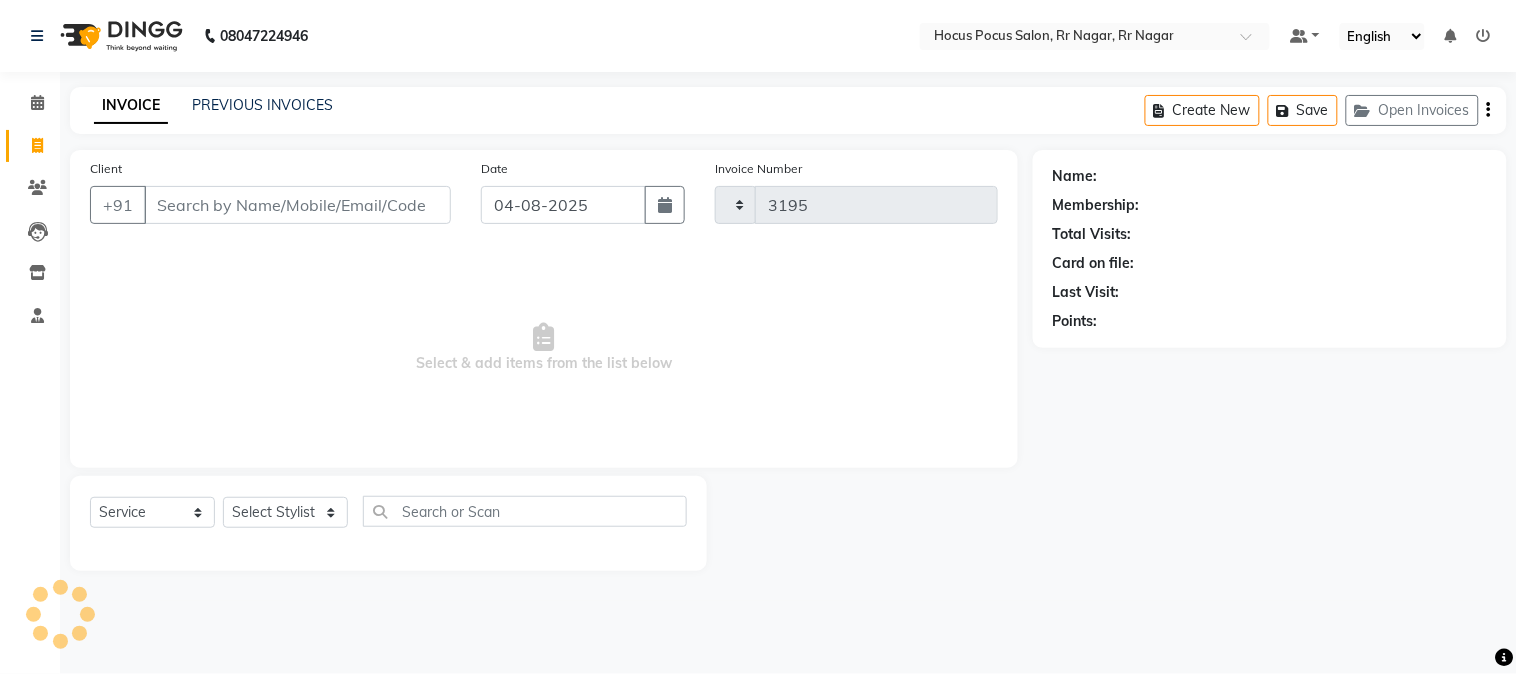 select on "5019" 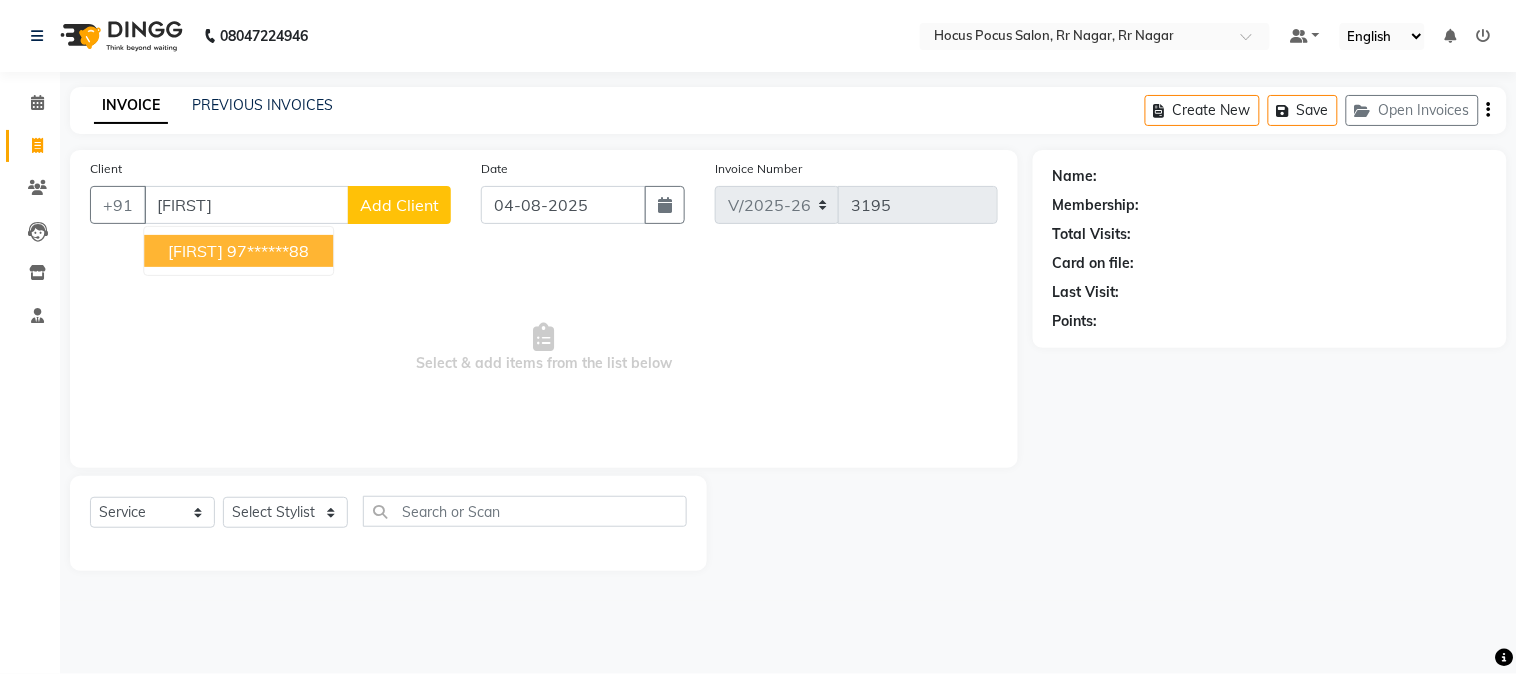 click on "97******88" at bounding box center (268, 251) 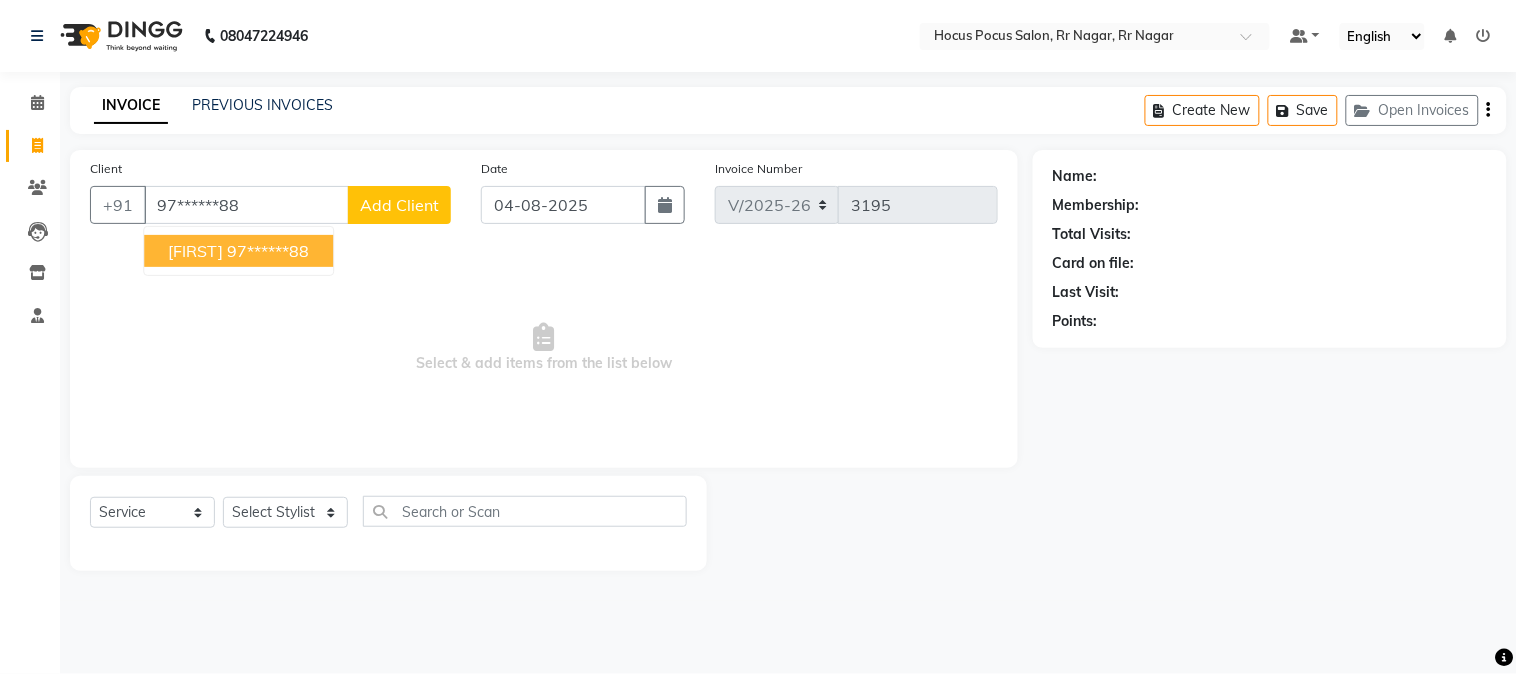 type on "97******88" 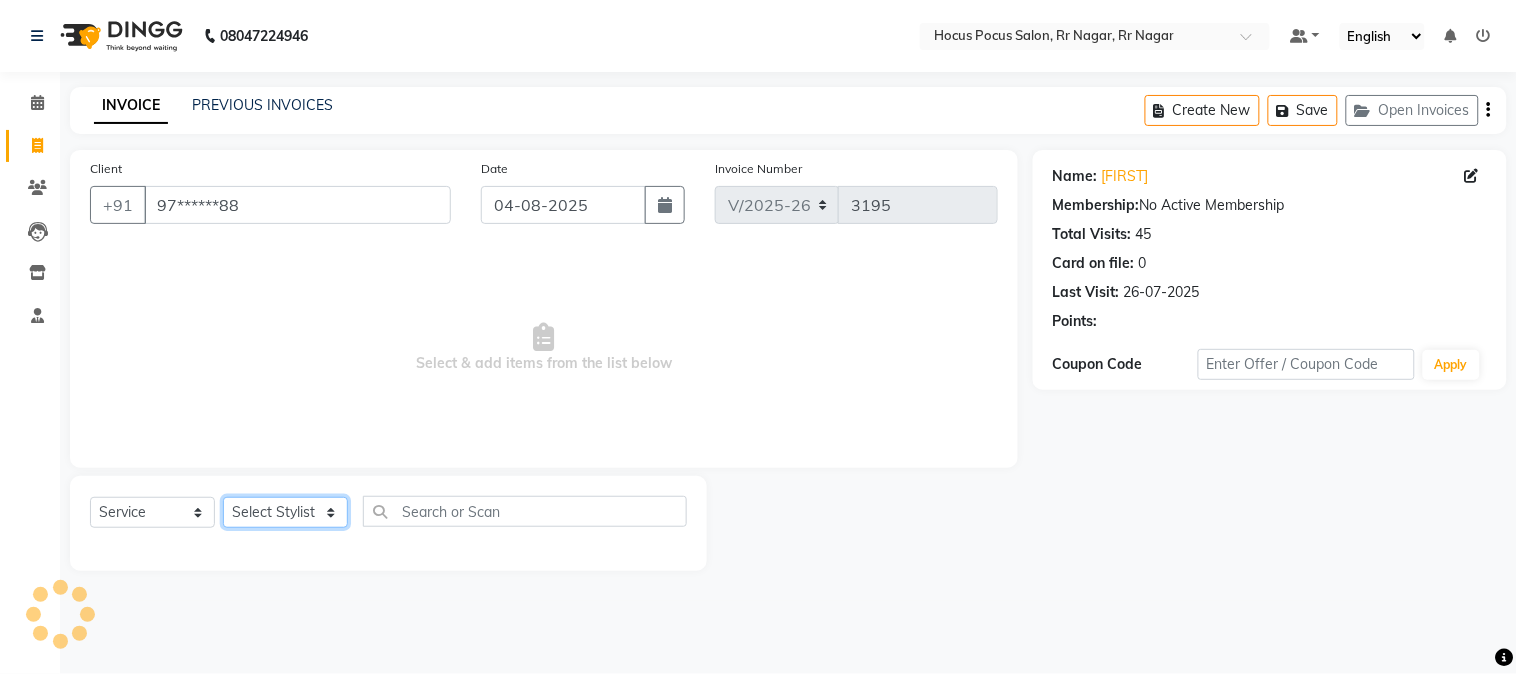 click on "Select Stylist Amar  Arjun Eliza hocus pocus Jonathan Maya Mona Neha Ravi Salima Sonam" 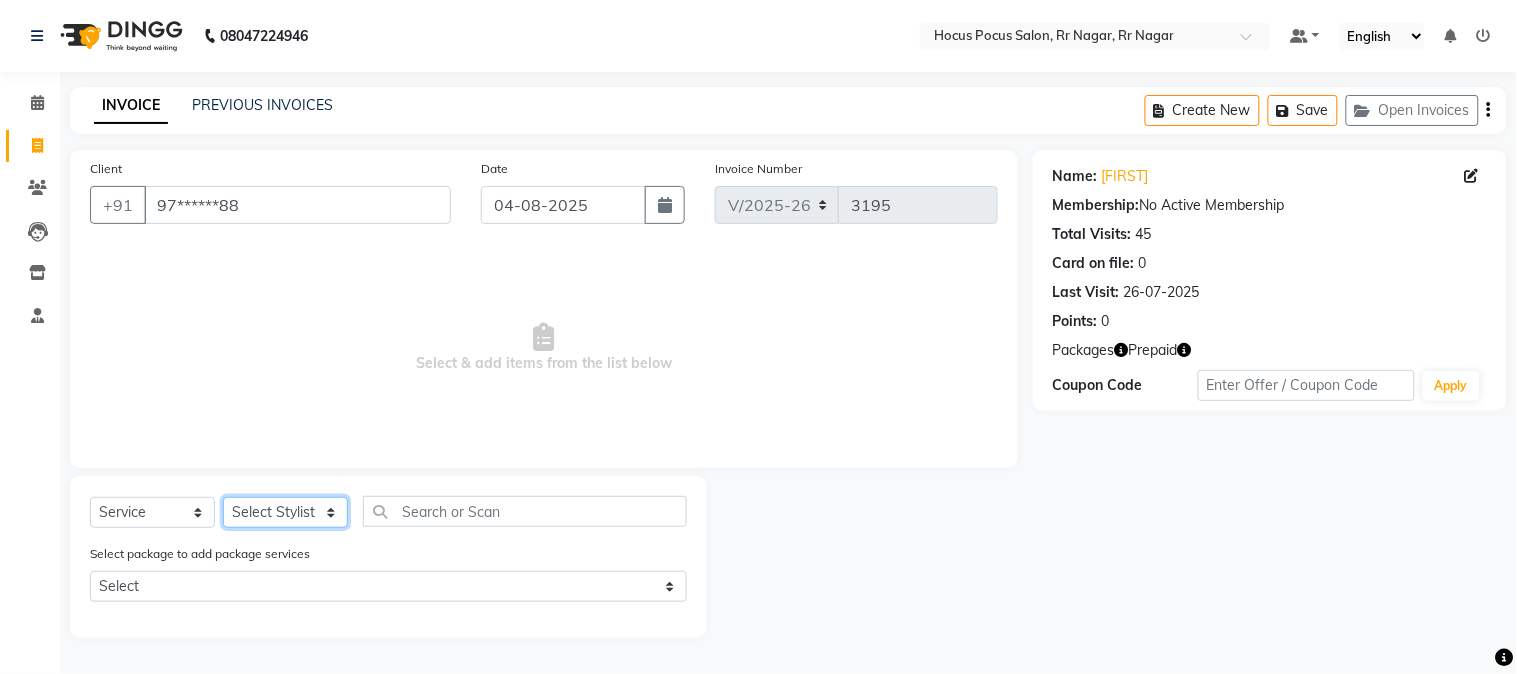 select on "32993" 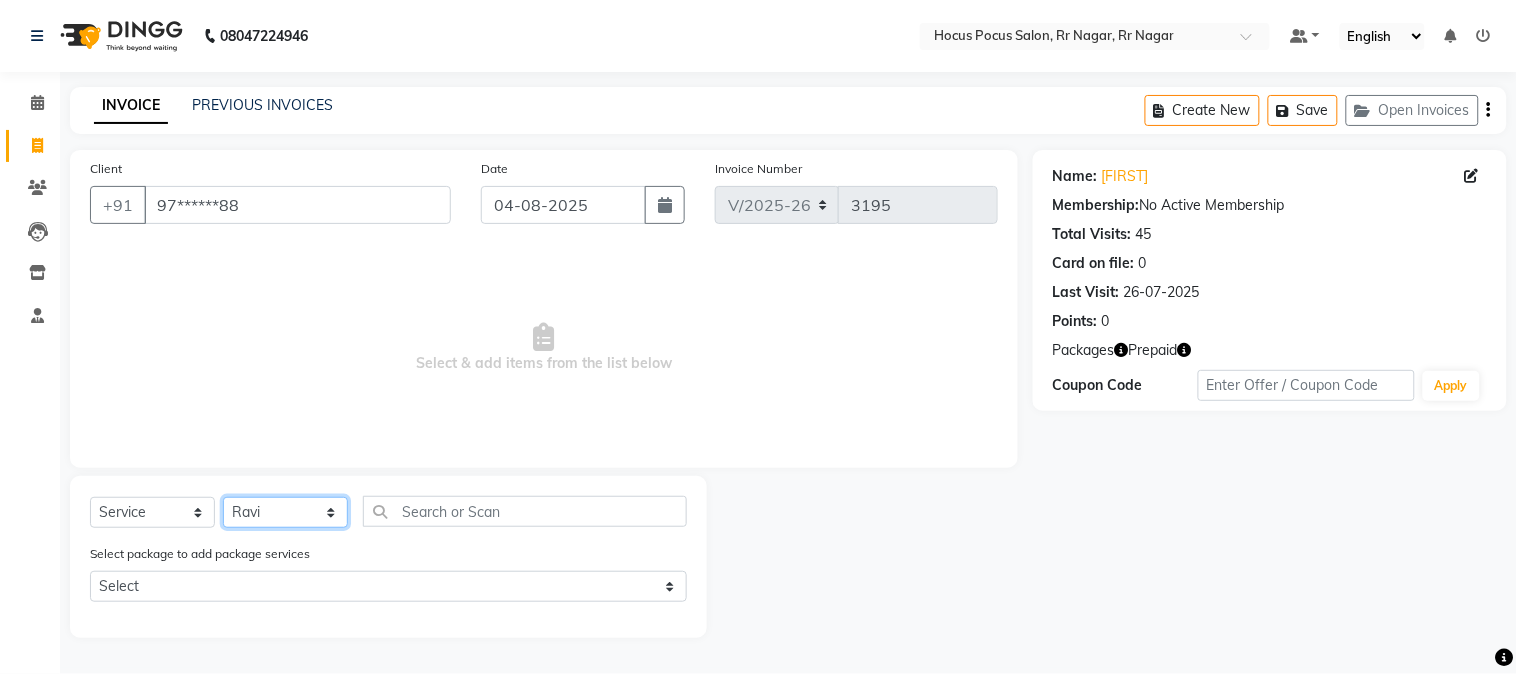 click on "Select Stylist Amar  Arjun Eliza hocus pocus Jonathan Maya Mona Neha Ravi Salima Sonam" 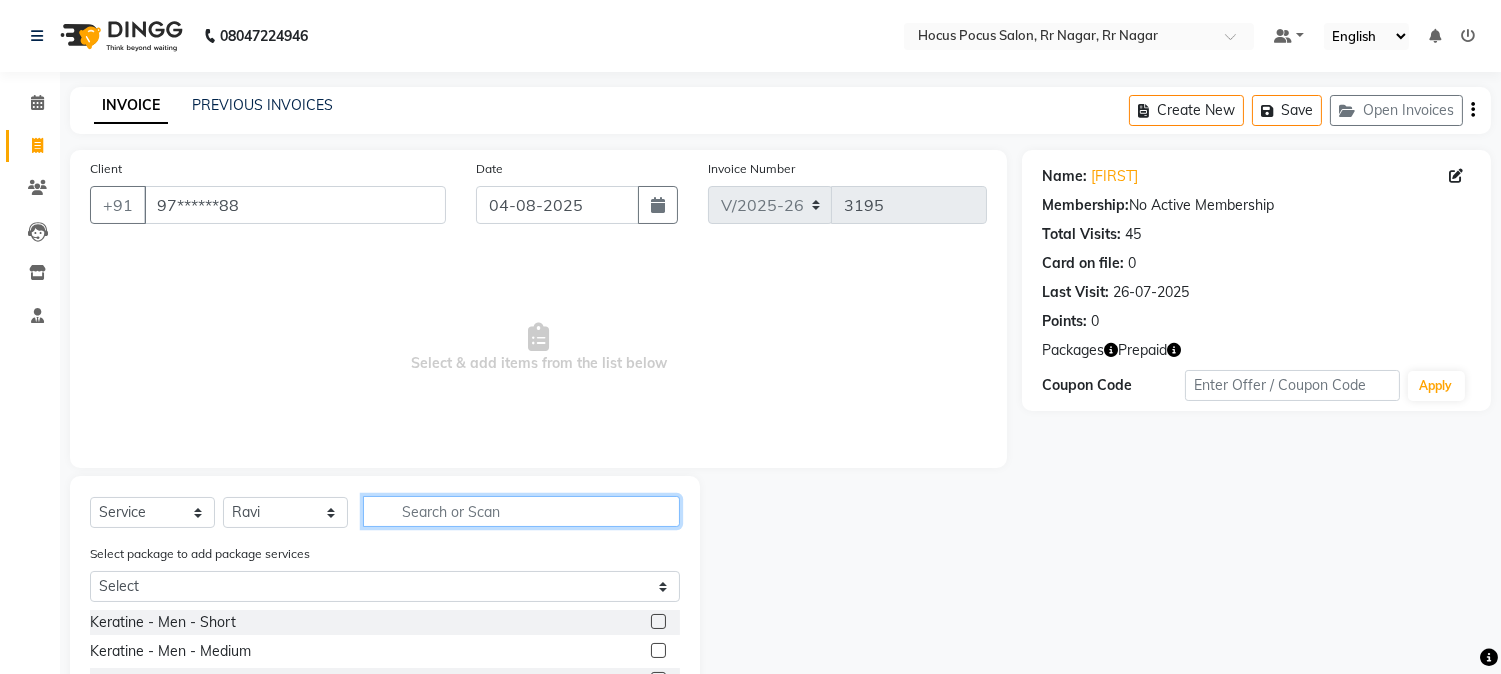 click 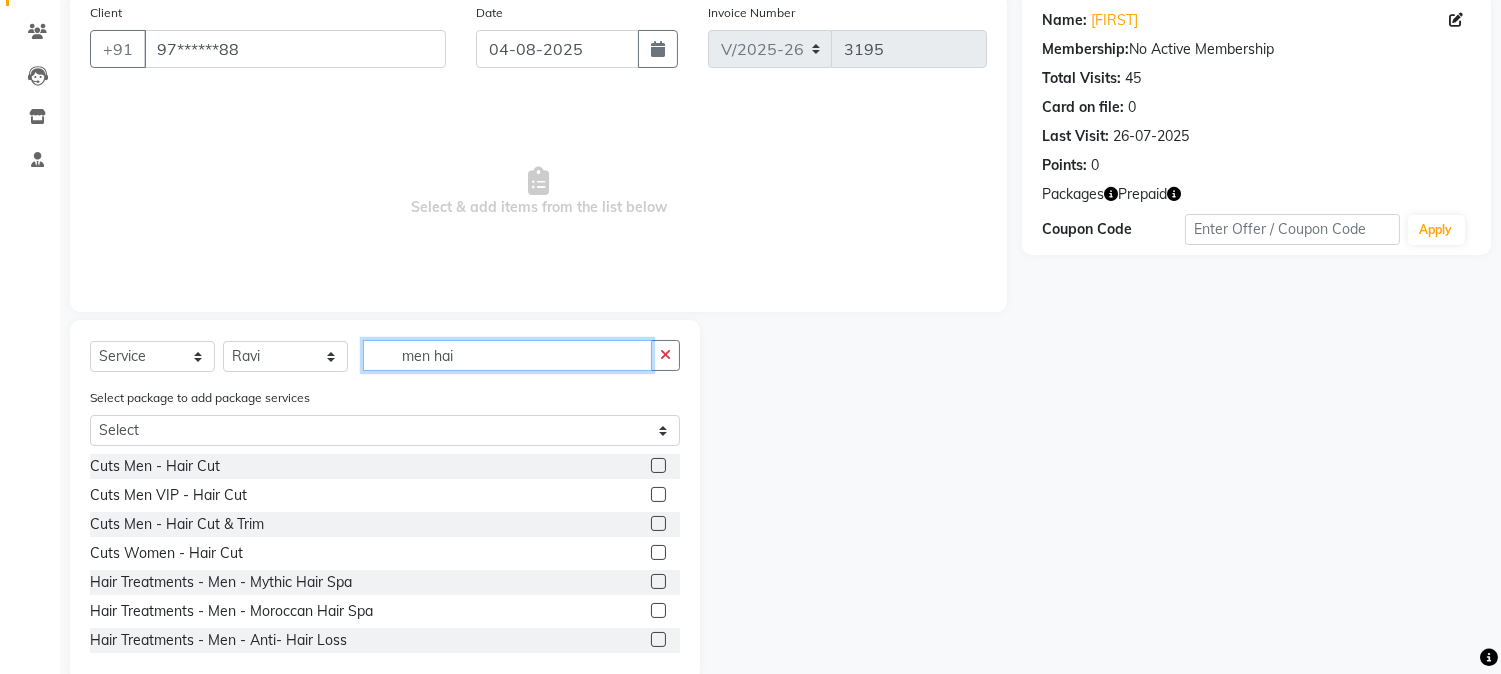 scroll, scrollTop: 194, scrollLeft: 0, axis: vertical 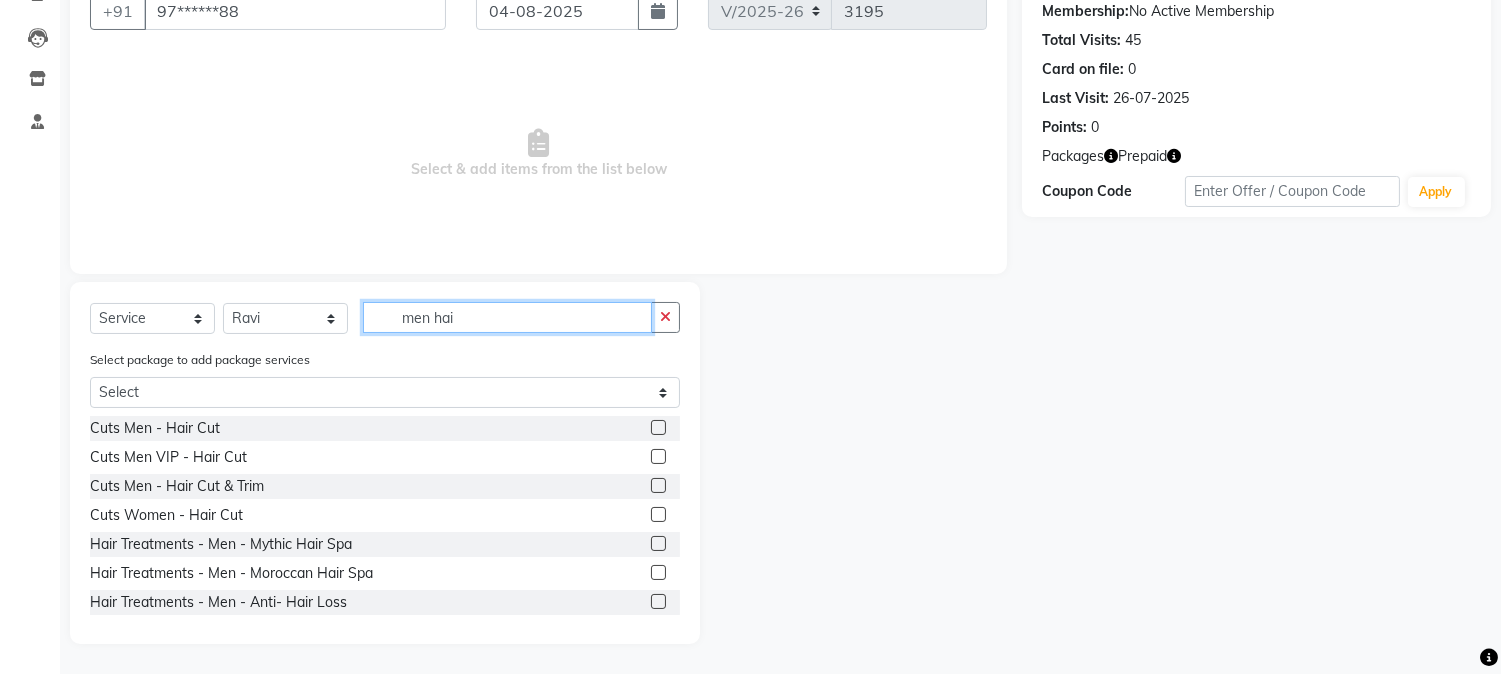 type on "men hai" 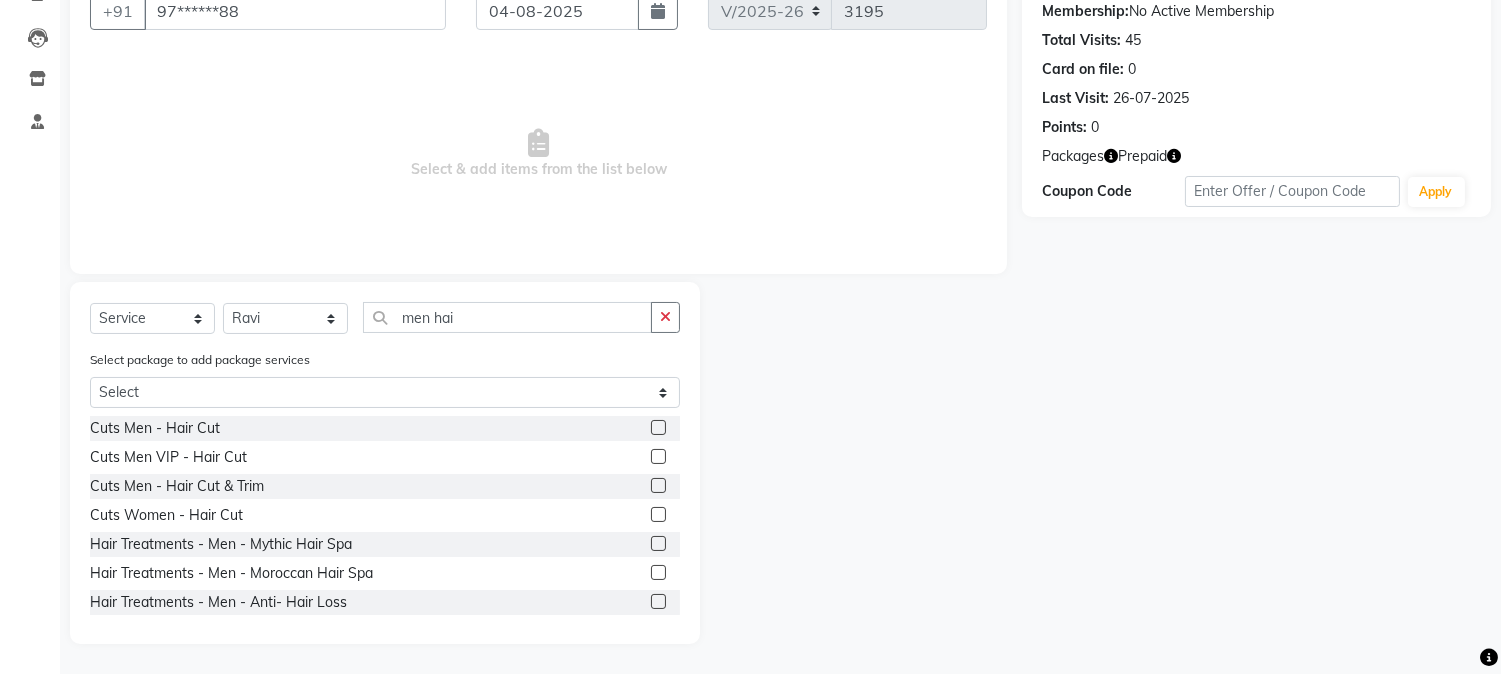 click on "Cuts Men - Hair Cut & Trim" 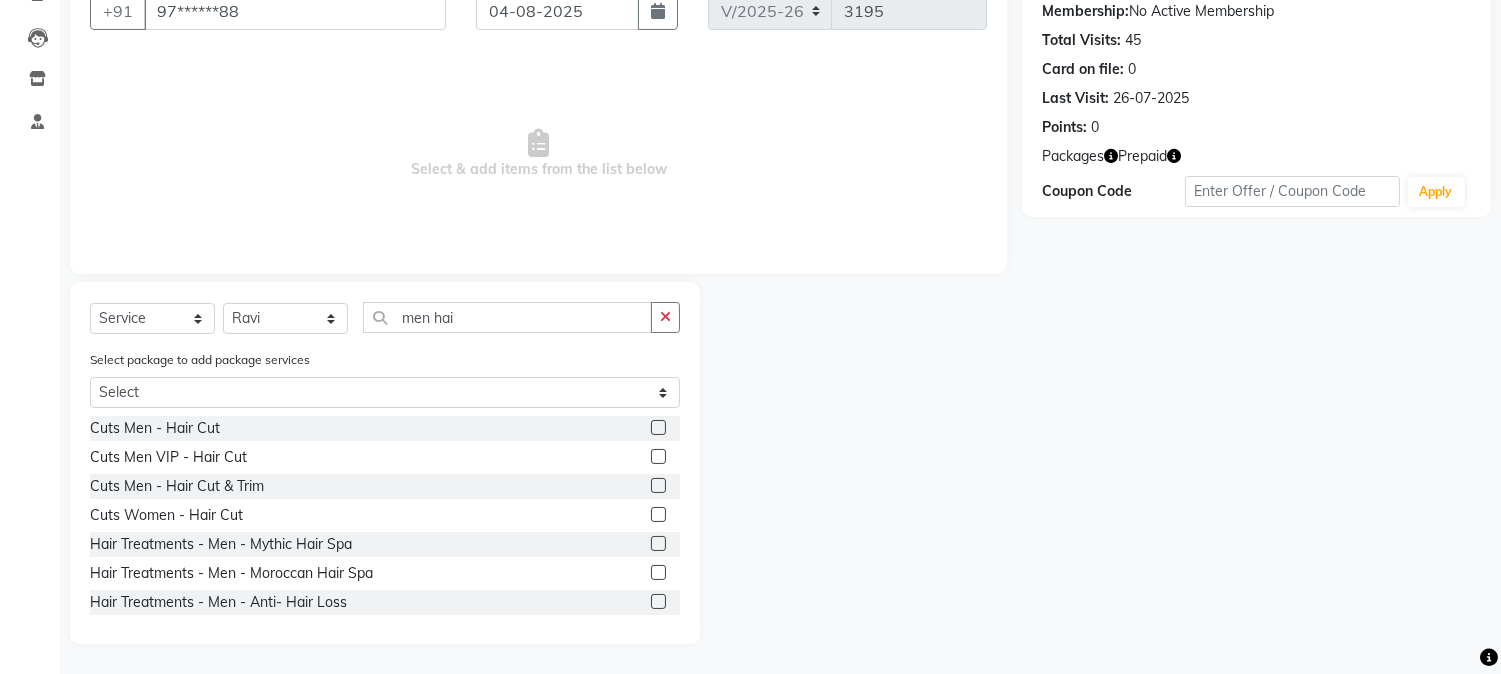 click 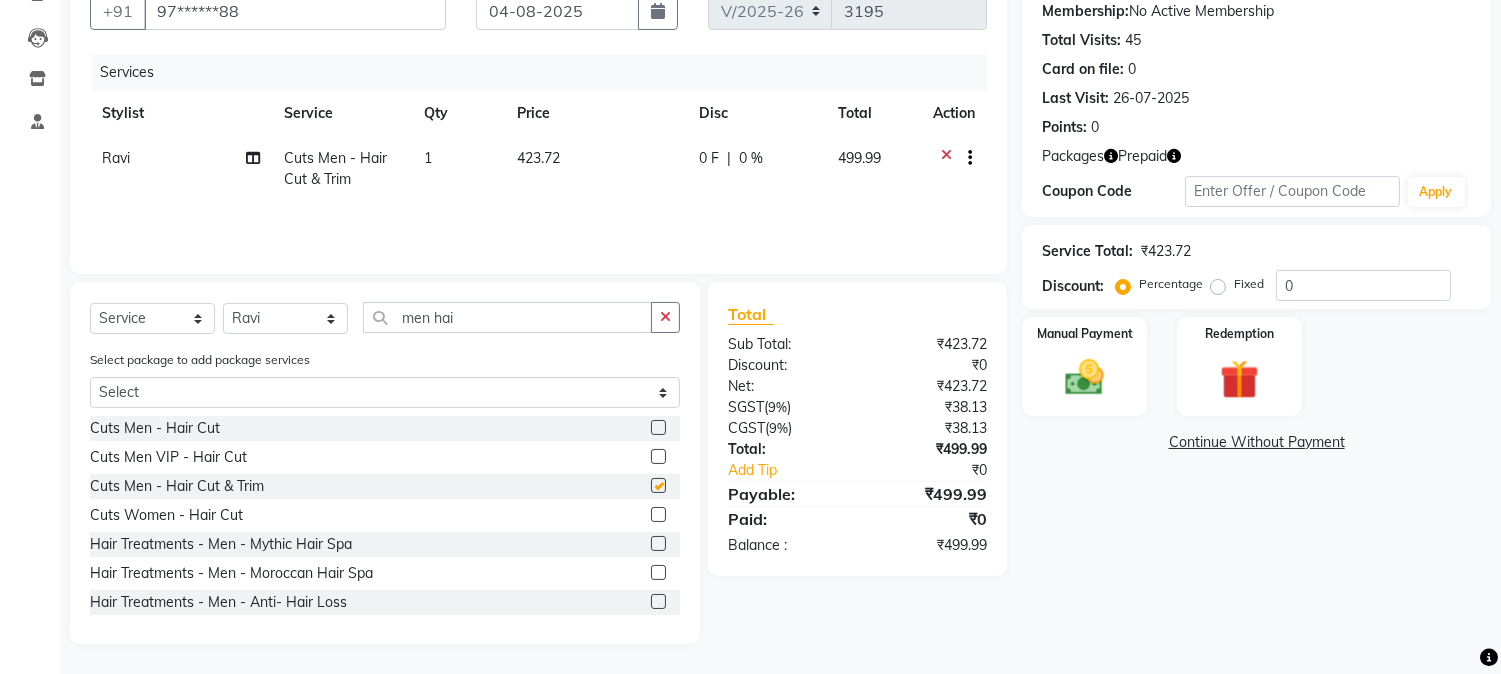 checkbox on "false" 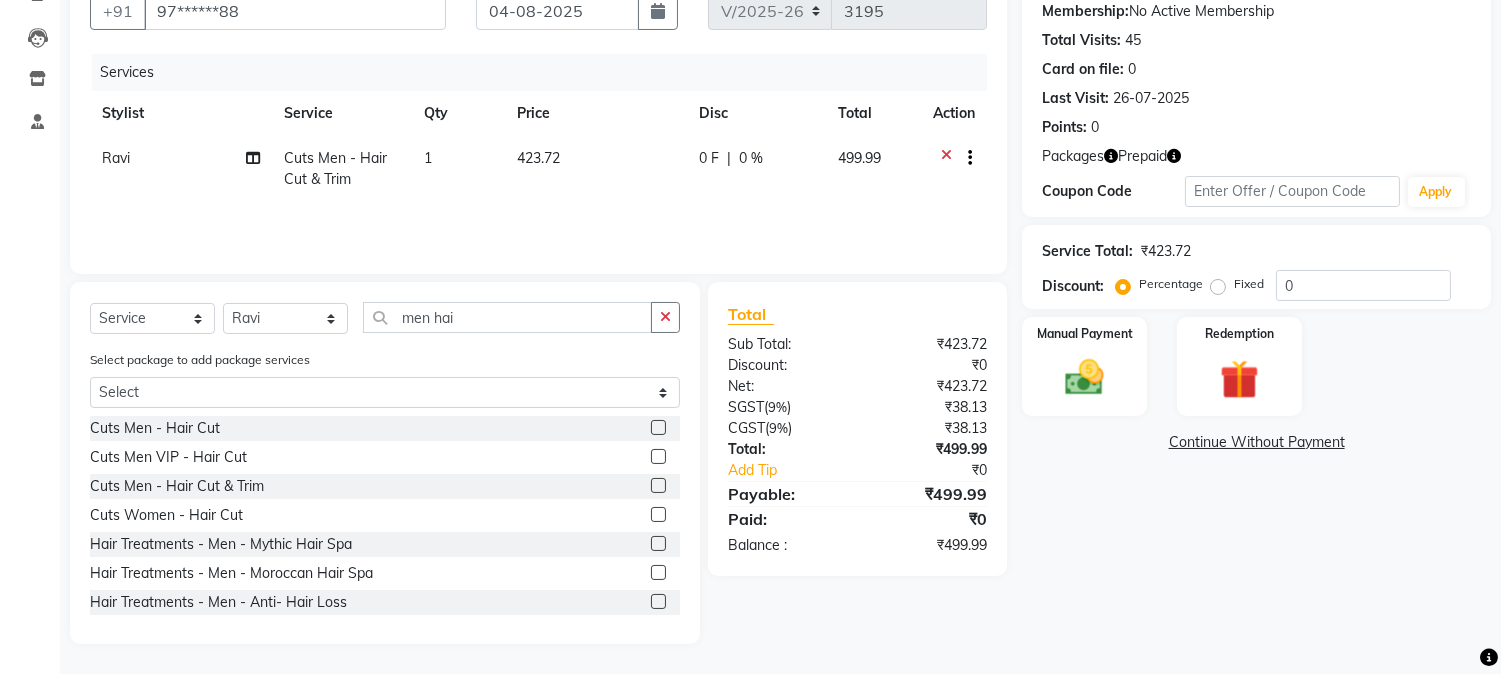 click on "423.72" 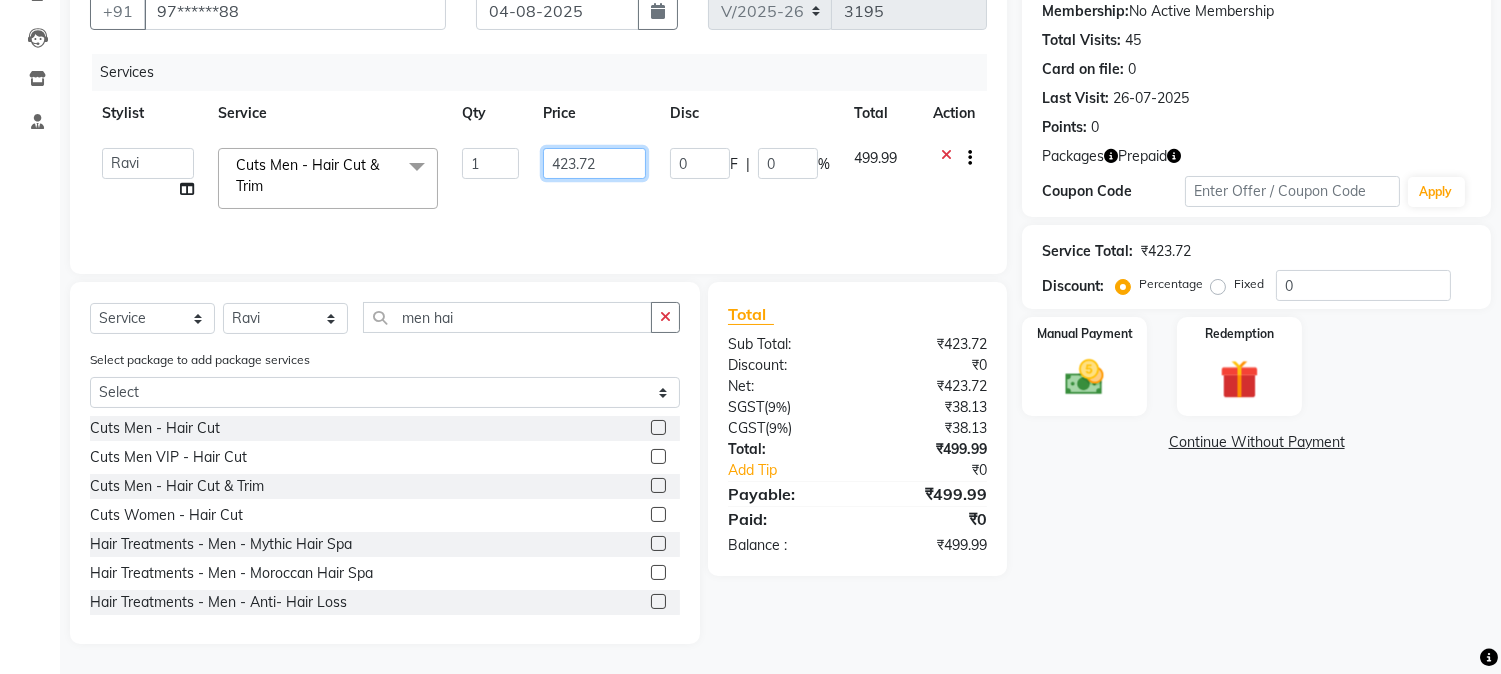 drag, startPoint x: 607, startPoint y: 164, endPoint x: 494, endPoint y: 156, distance: 113.28283 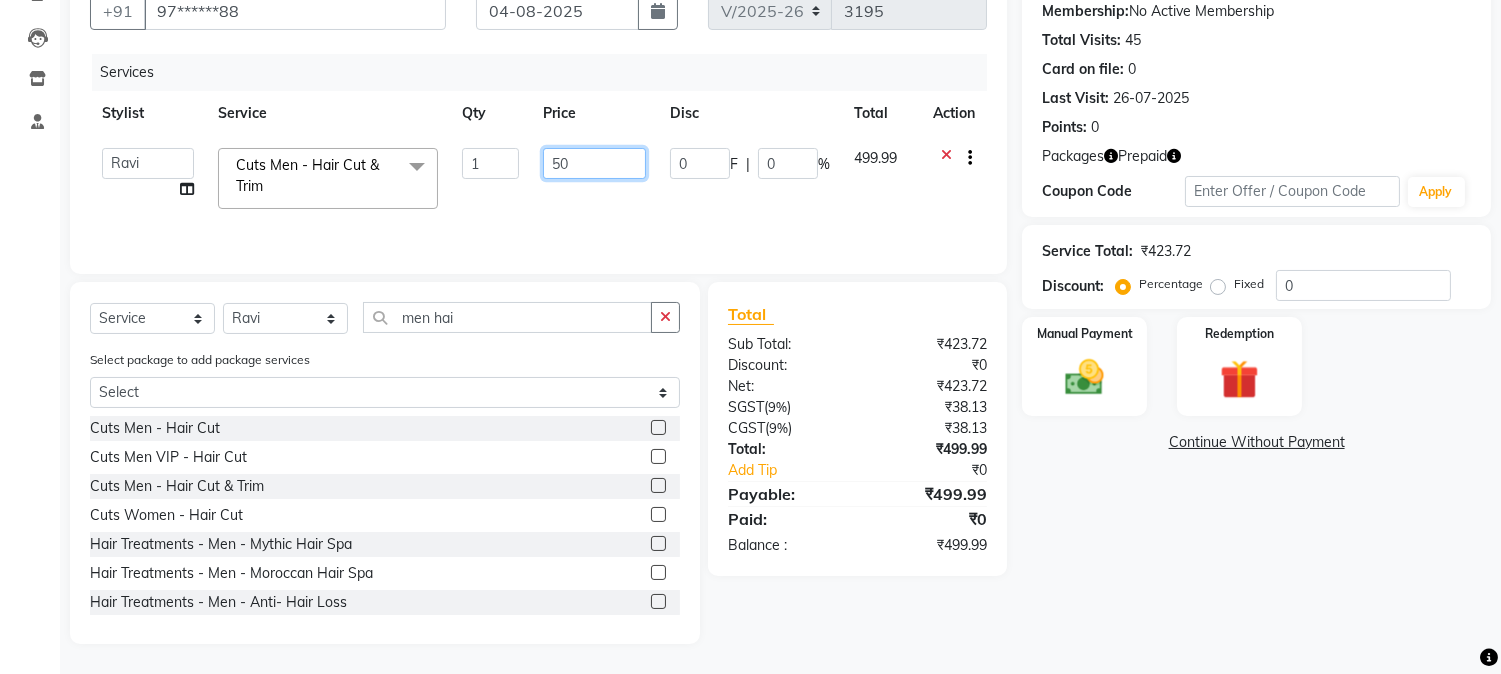 type on "500" 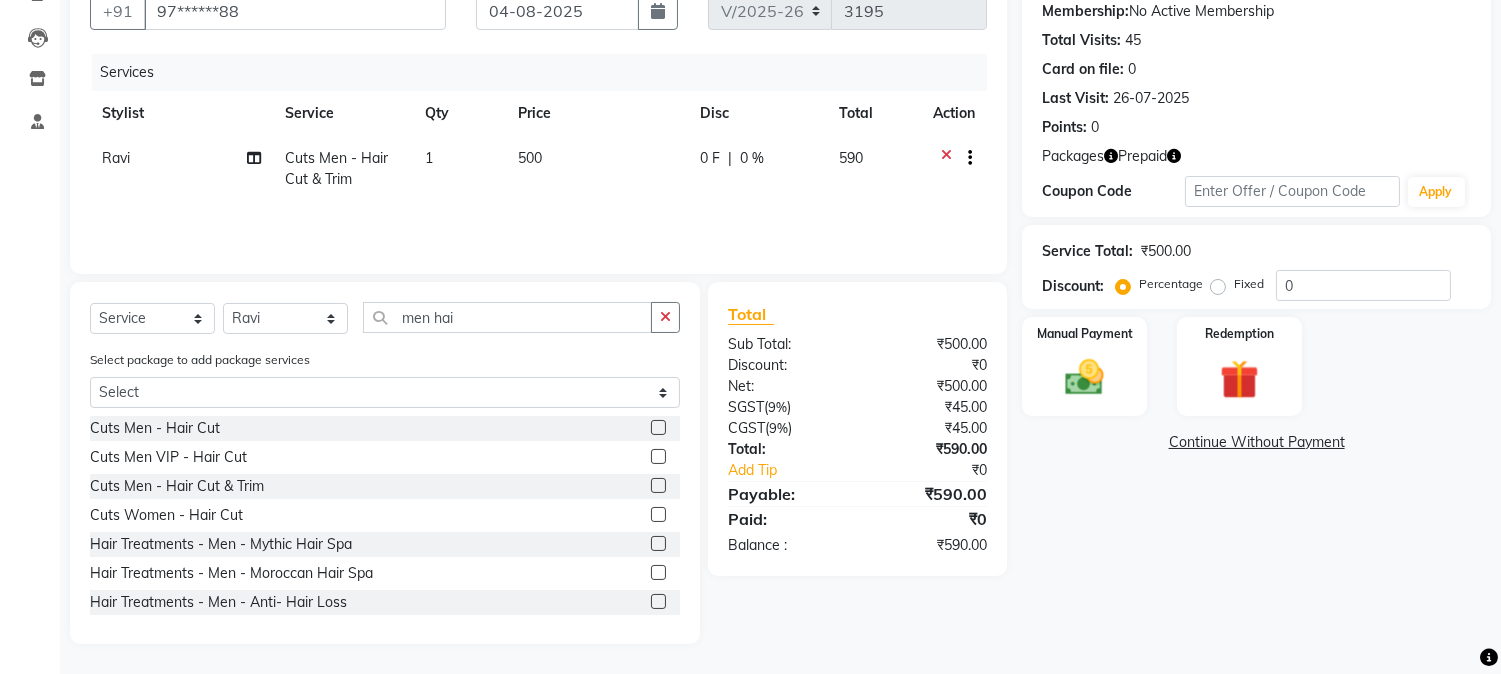 click on "Name: Vikesh  Membership:  No Active Membership  Total Visits:  45 Card on file:  0 Last Visit:   26-07-2025 Points:   0  Packages Prepaid Coupon Code Apply Service Total:  ₹500.00  Discount:  Percentage   Fixed  0 Manual Payment Redemption  Continue Without Payment" 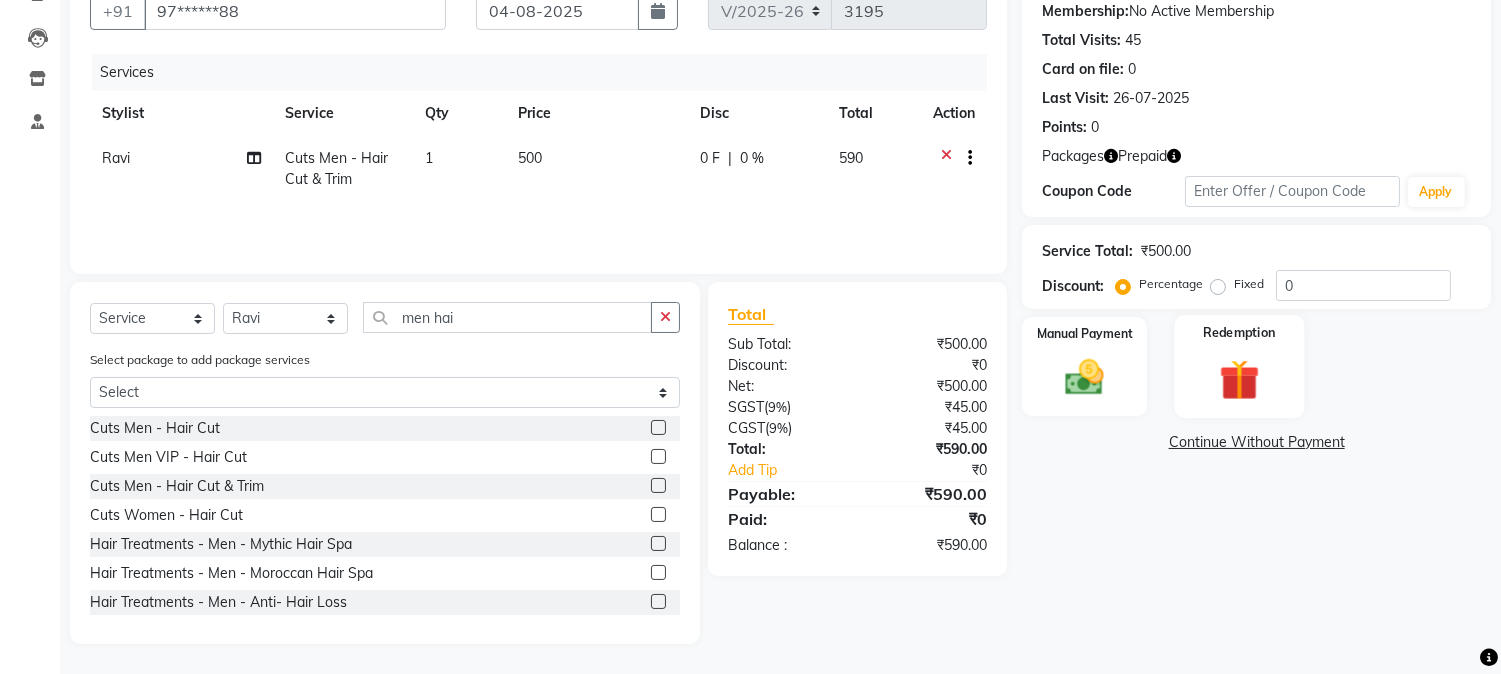 click 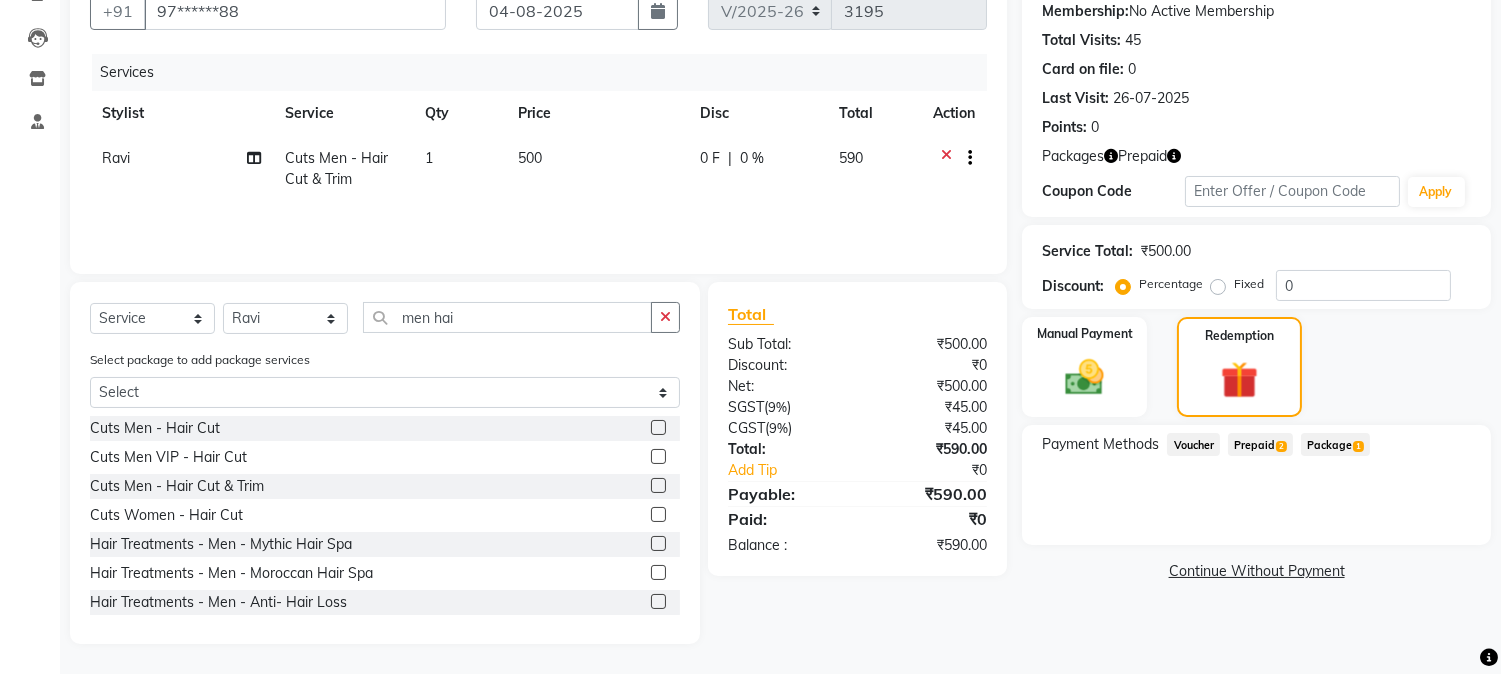 click on "2" 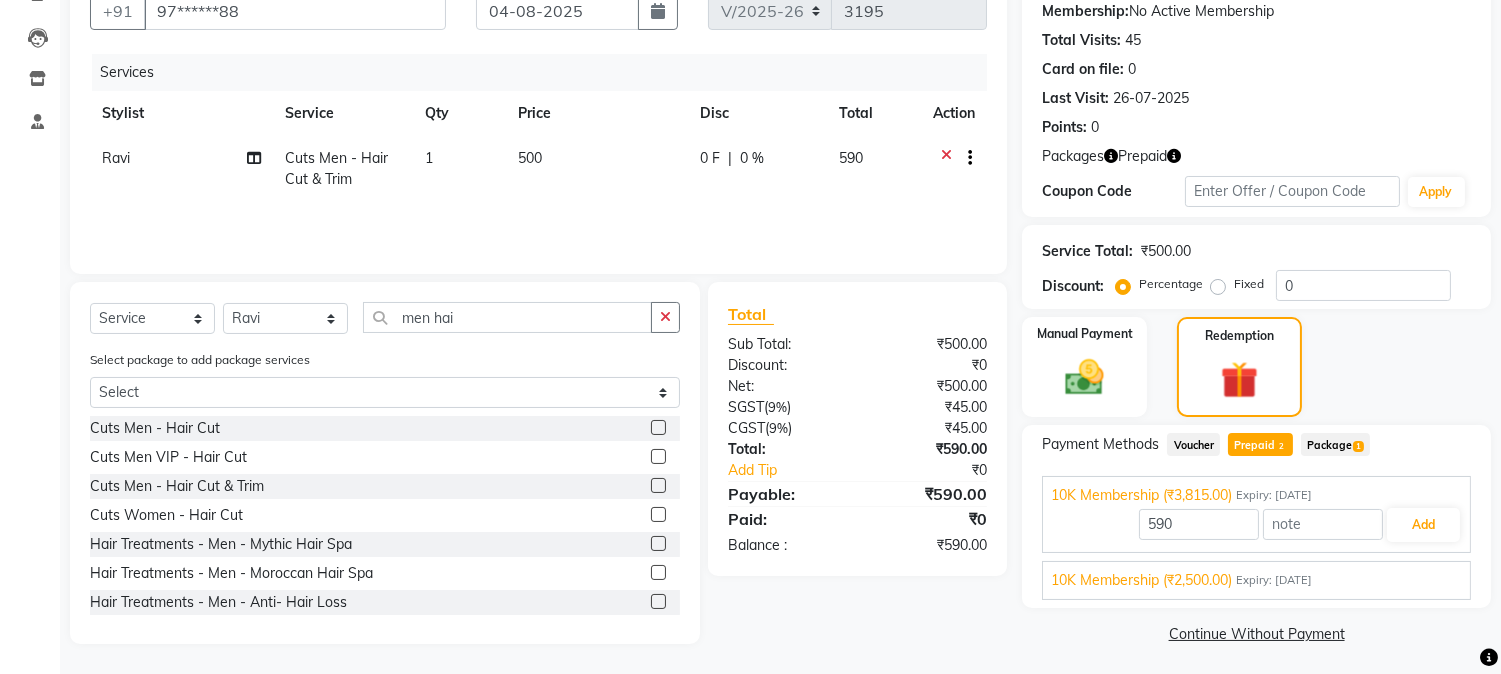 click on "10K Membership (₹2,500.00) Expiry: 22-12-2027 590 Add" at bounding box center [1256, 580] 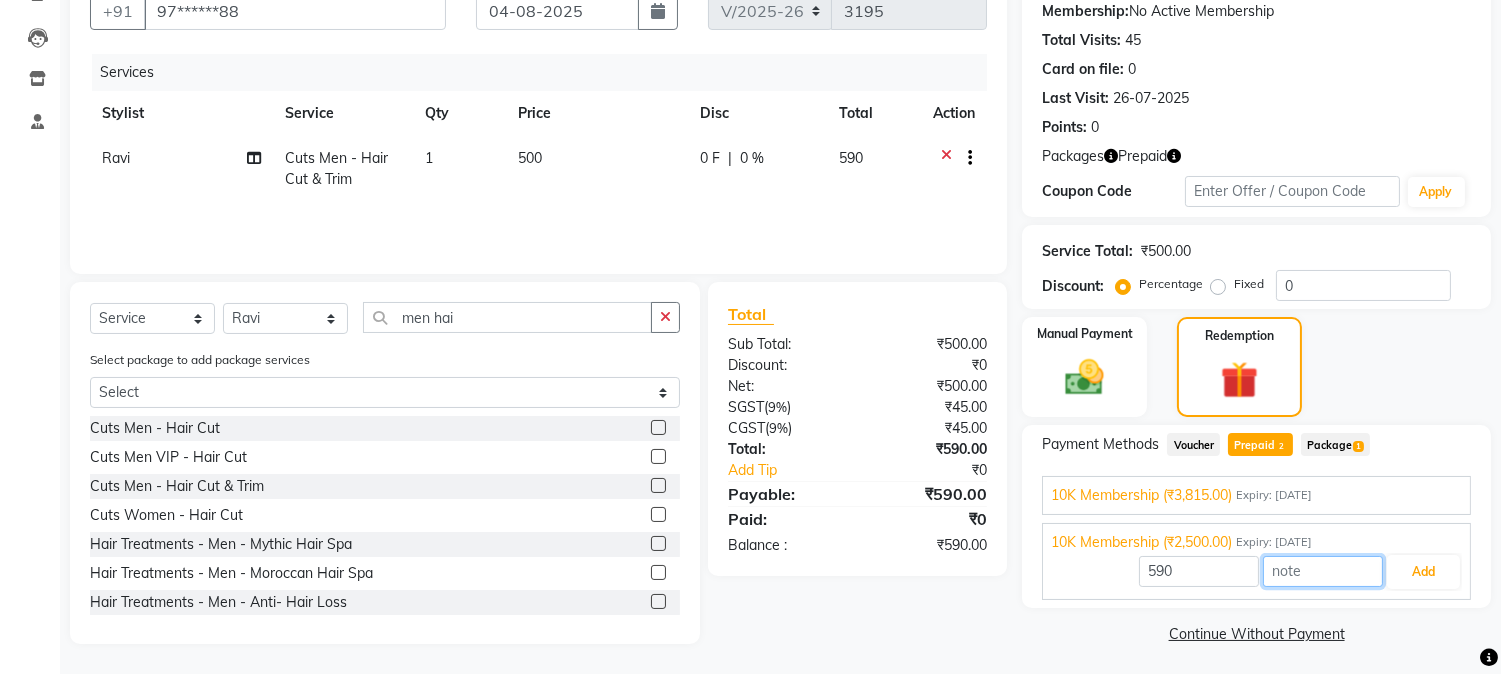 click at bounding box center [1323, 571] 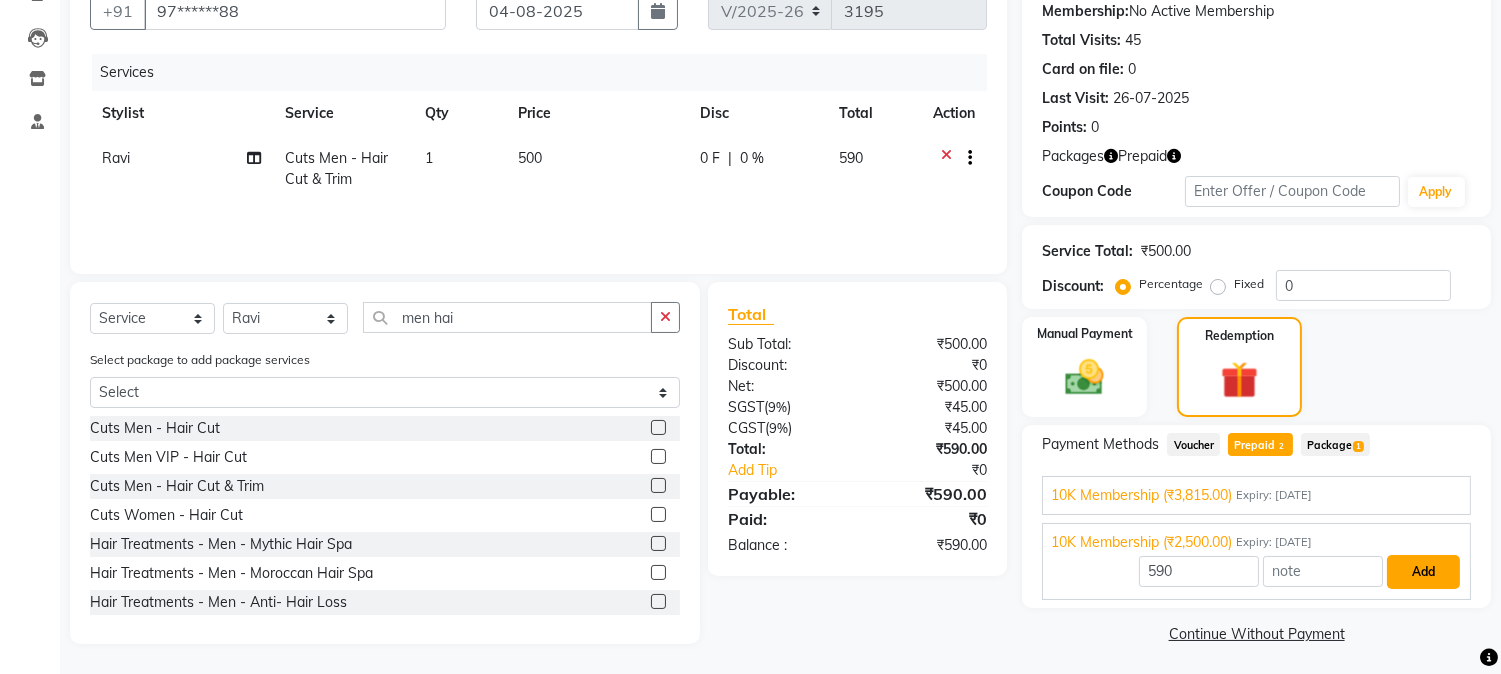 click on "Add" at bounding box center [1423, 572] 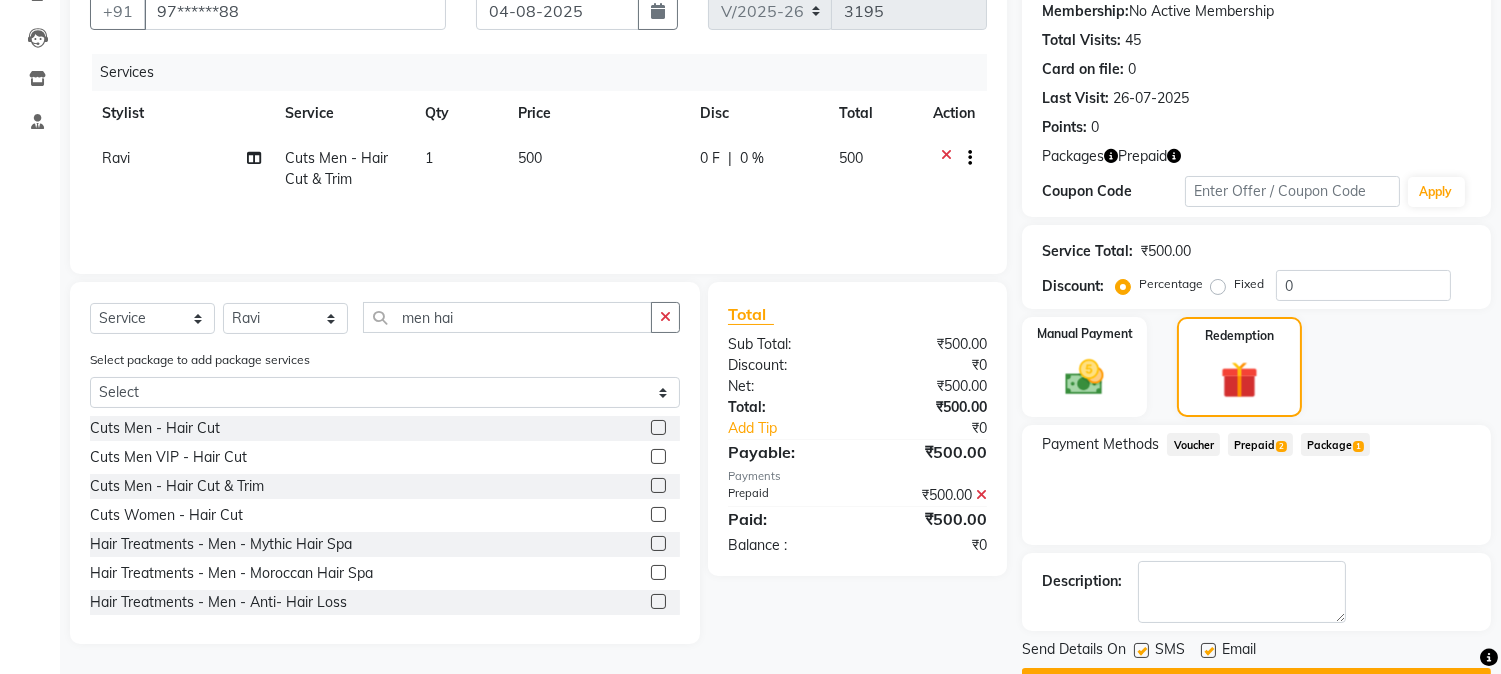 scroll, scrollTop: 247, scrollLeft: 0, axis: vertical 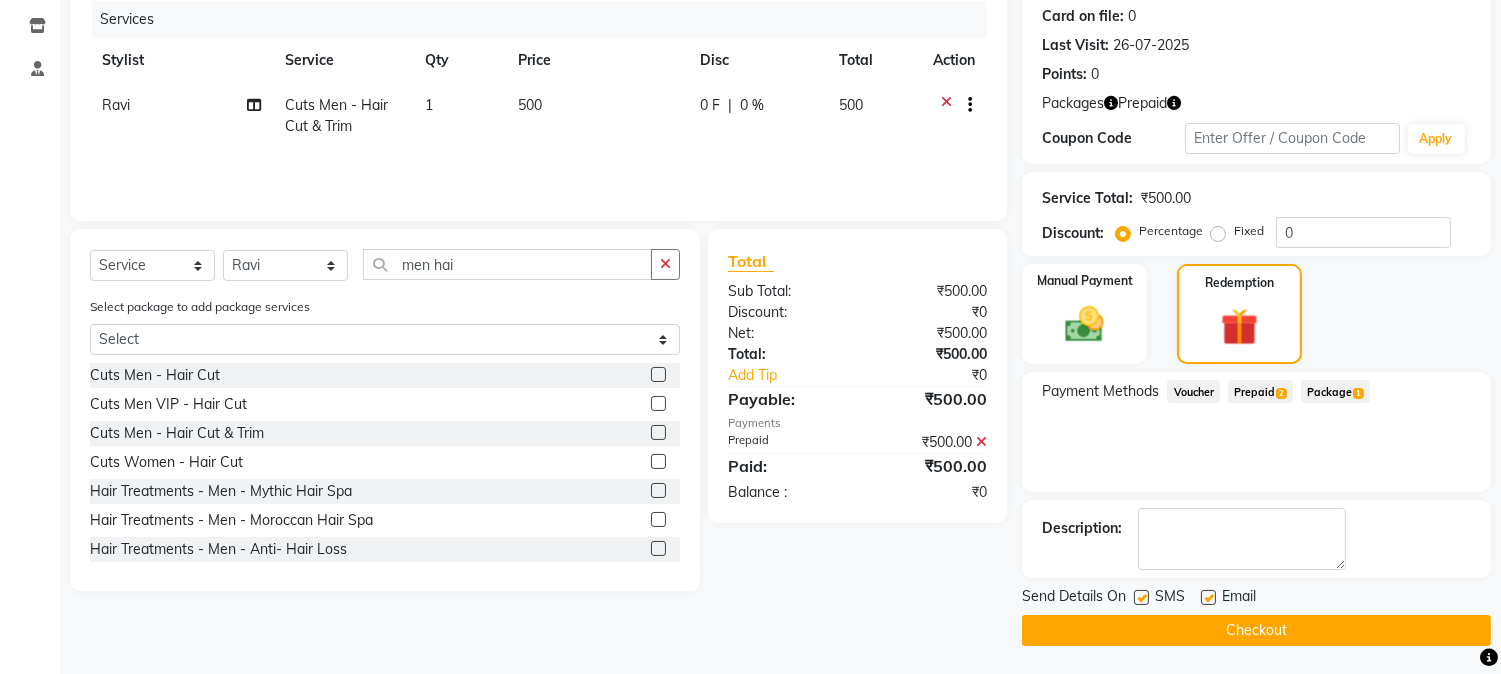 click 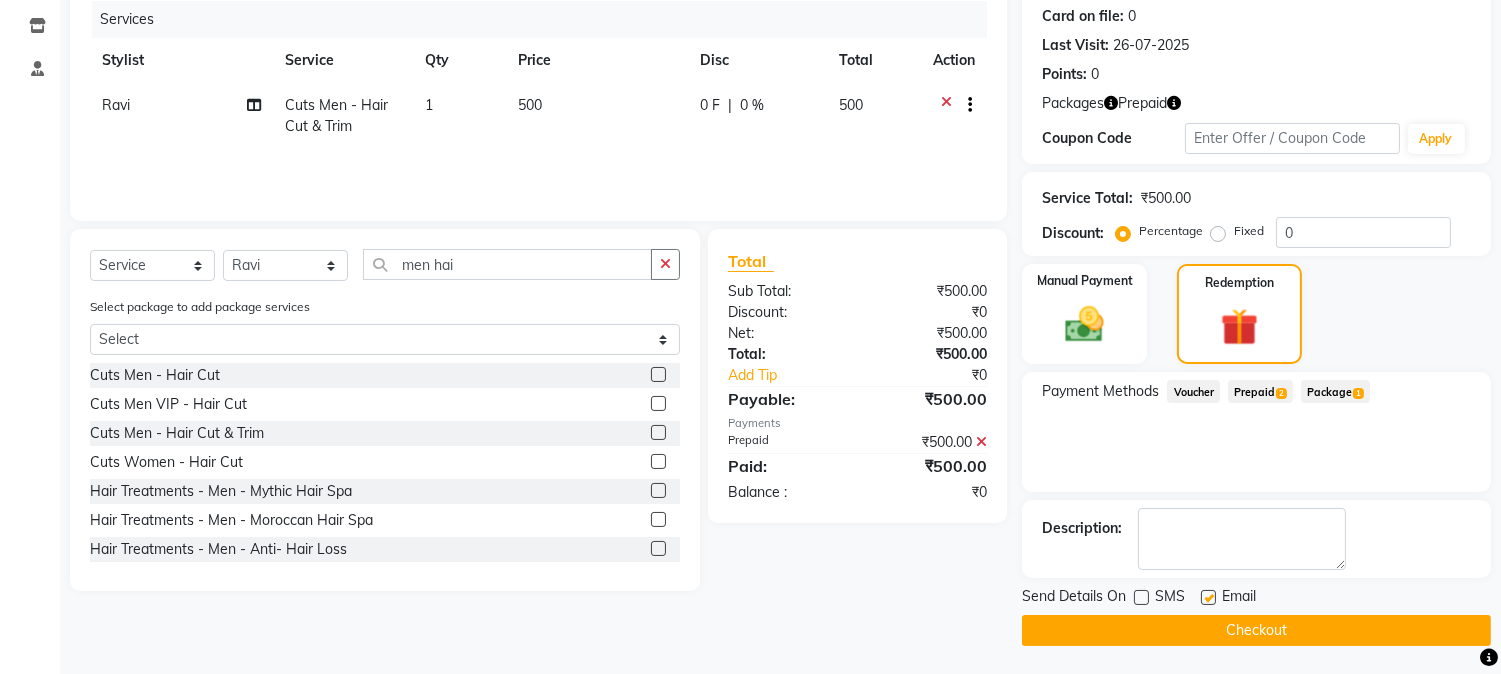 click on "Checkout" 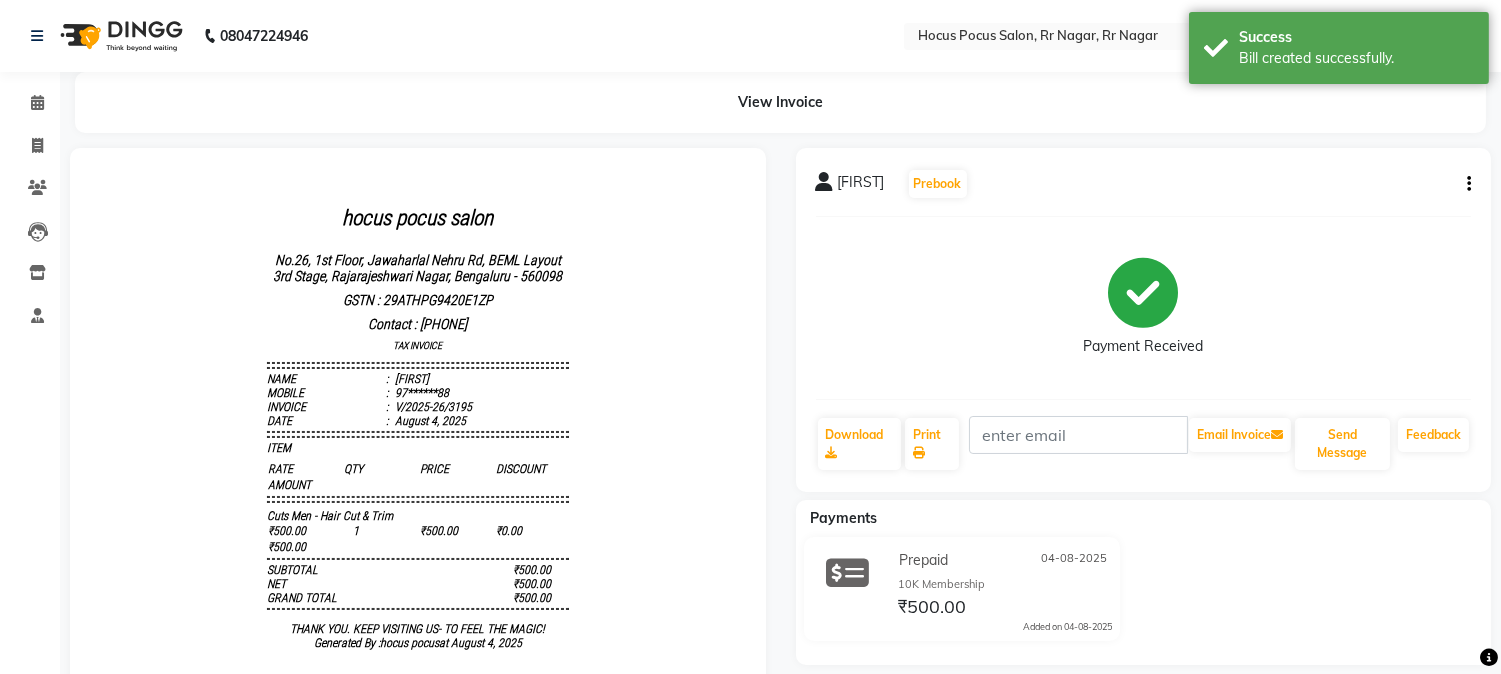 scroll, scrollTop: 0, scrollLeft: 0, axis: both 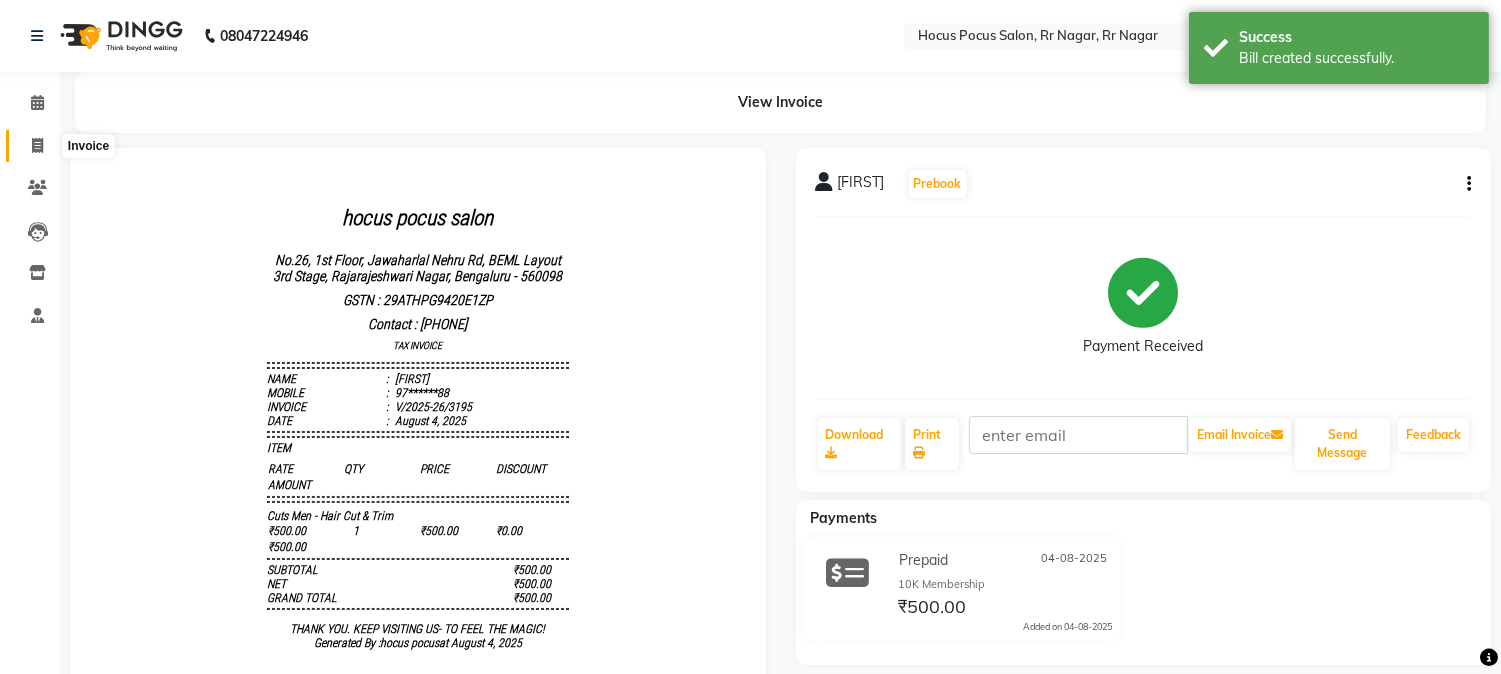drag, startPoint x: 22, startPoint y: 141, endPoint x: 210, endPoint y: 82, distance: 197.0406 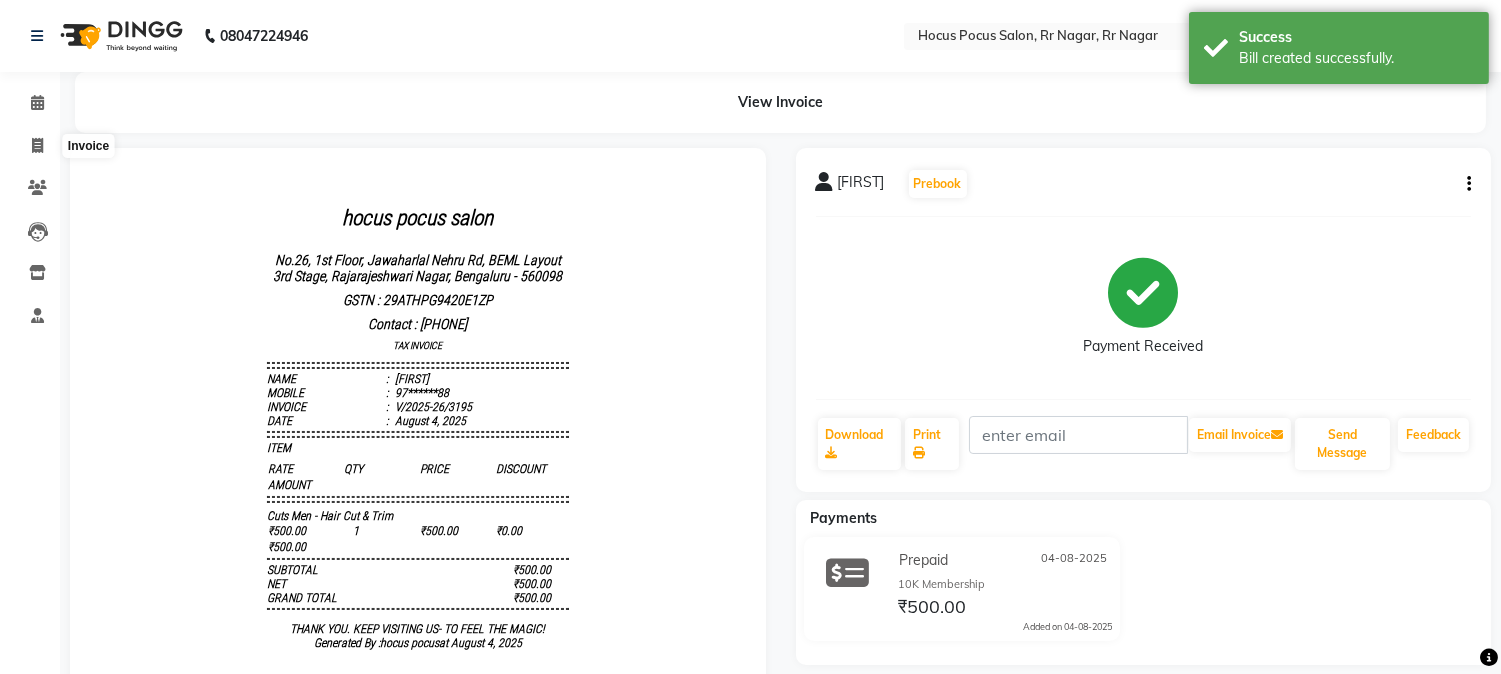select on "service" 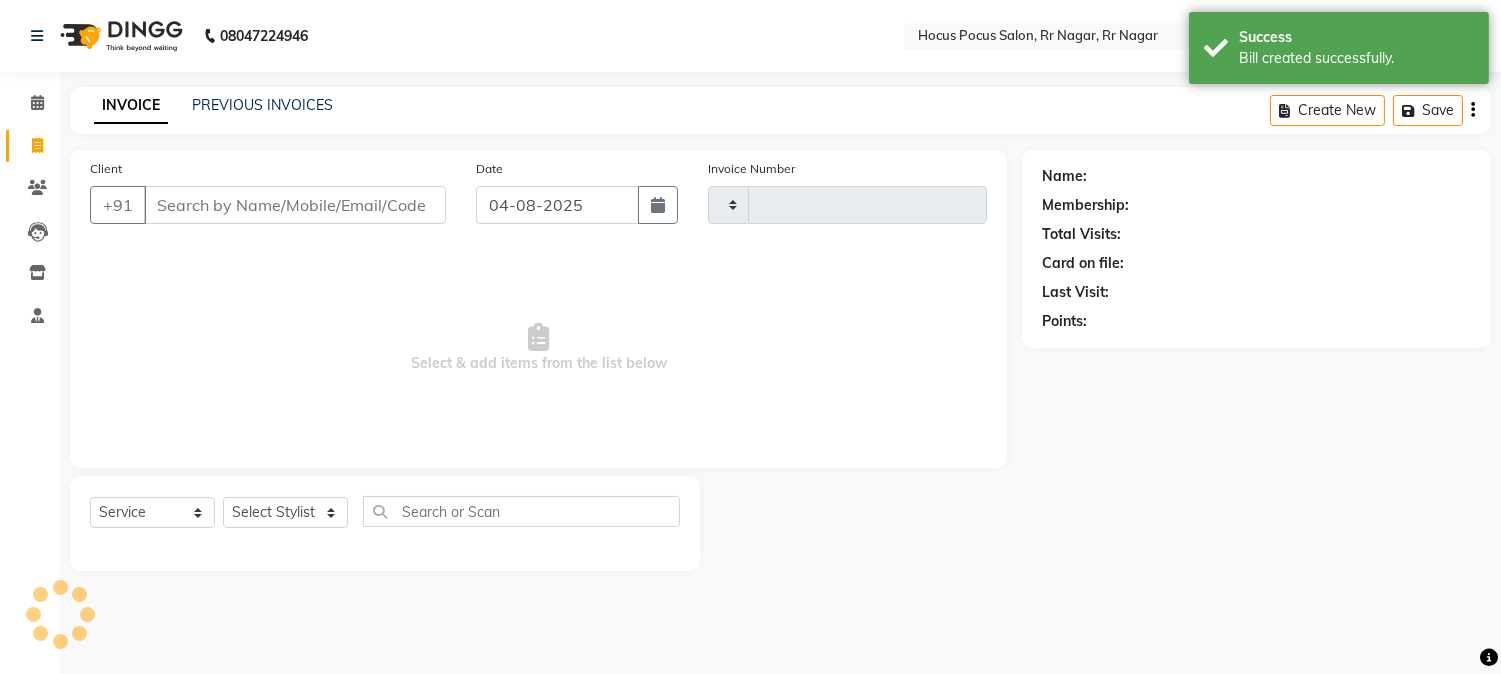 type on "3196" 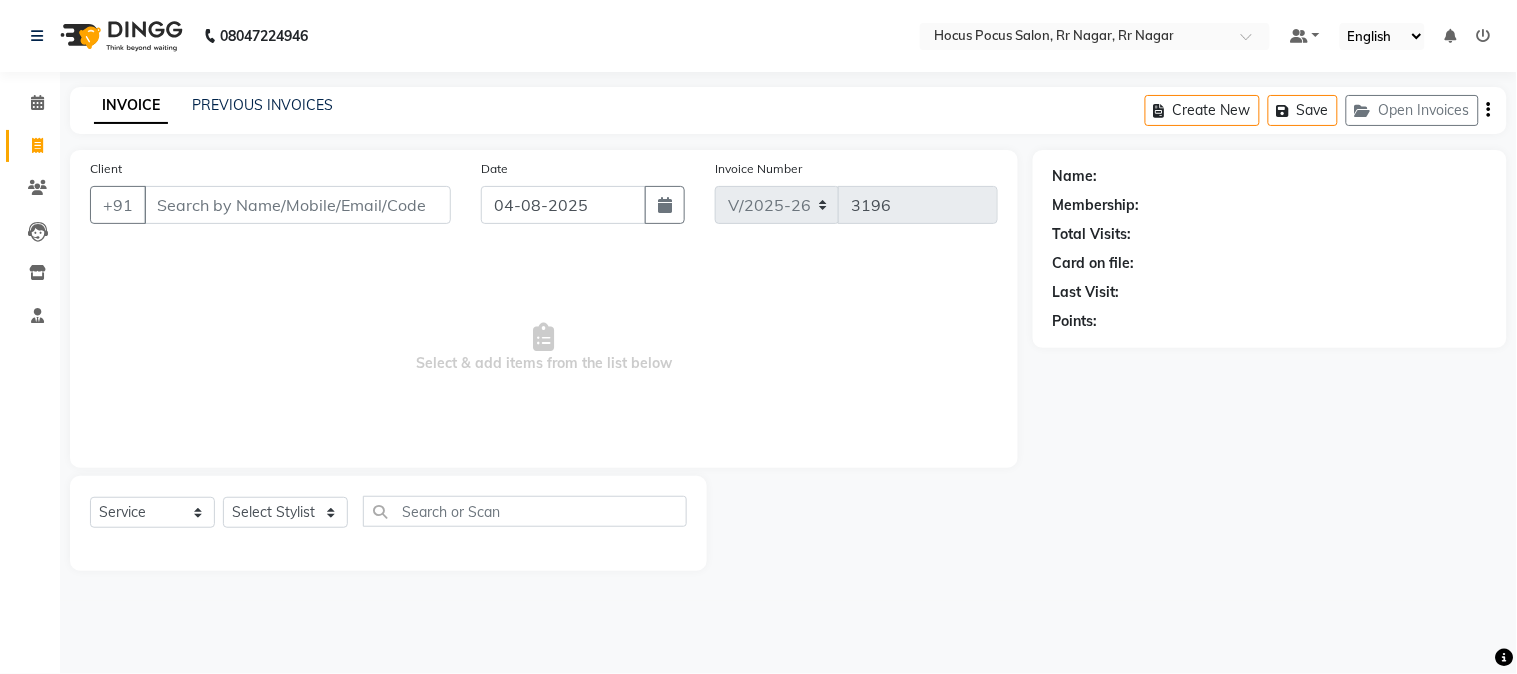 click 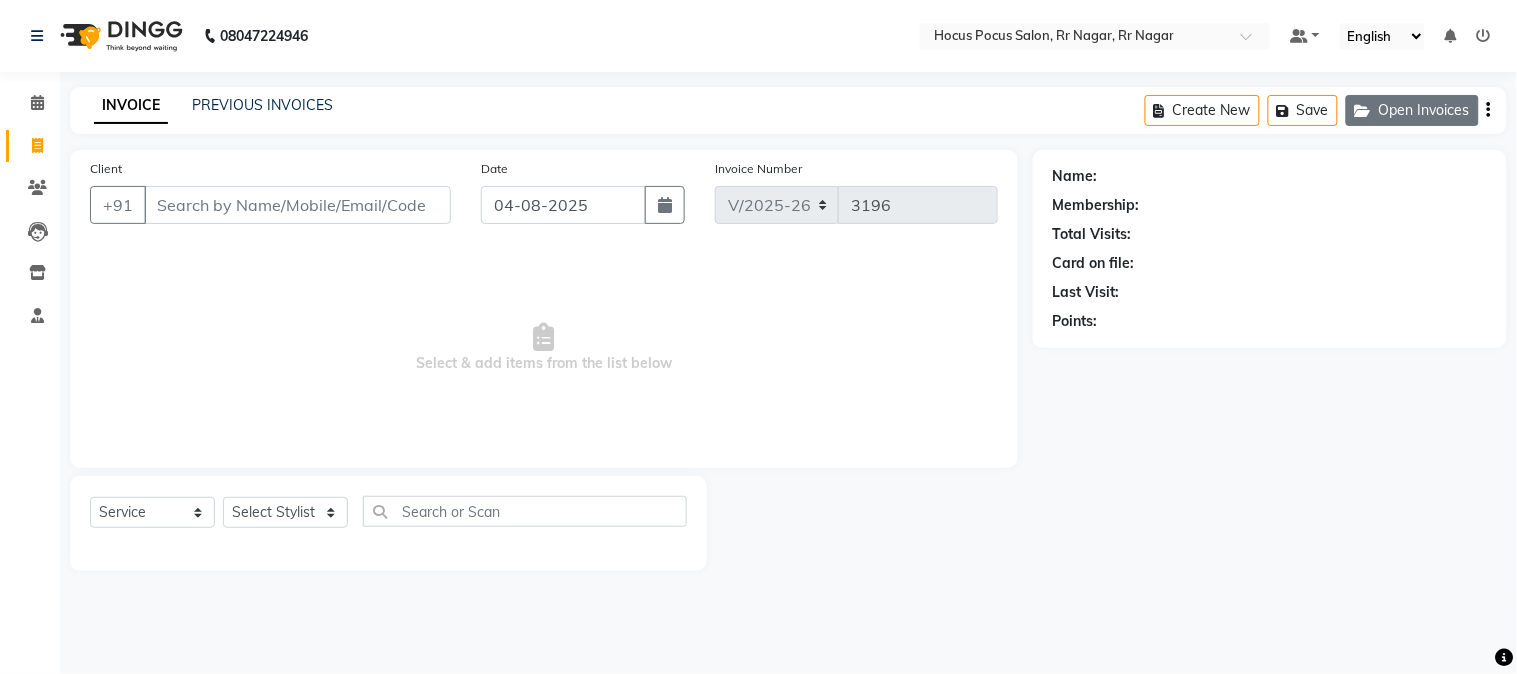 click on "Open Invoices" 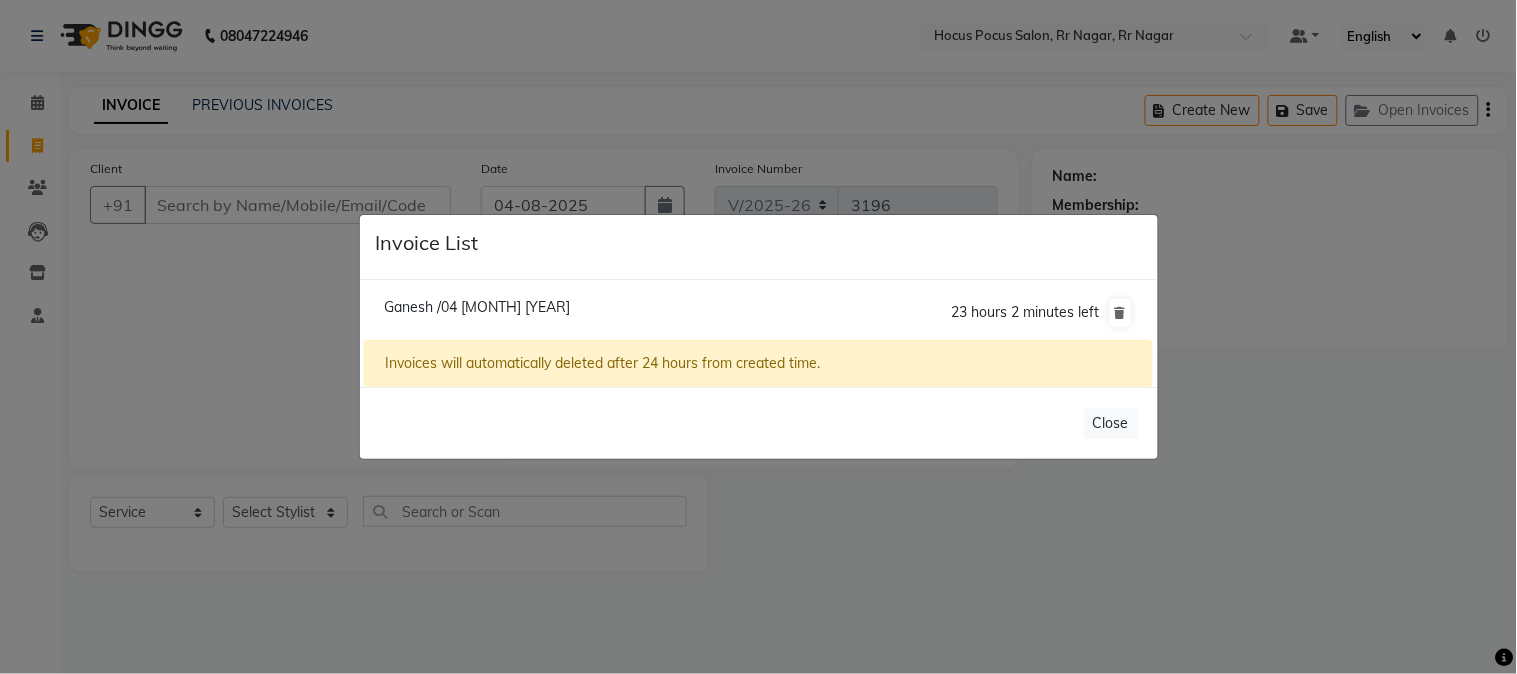 click on "Ganesh /04 August 2025" 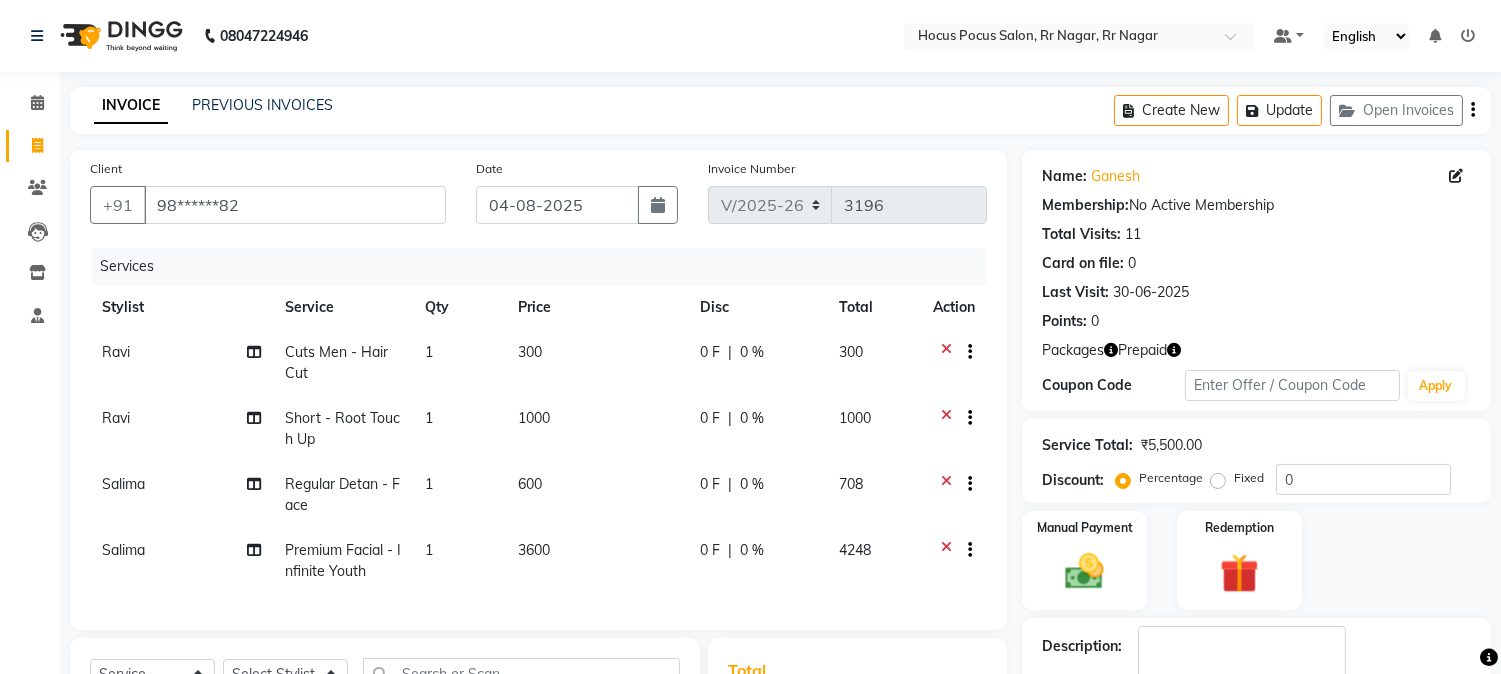 click on "Client +91 98******82 Date 04-08-2025 Invoice Number V/2025 V/2025-26 3196 Services Stylist Service Qty Price Disc Total Action Ravi Cuts Men - Hair Cut 1 300 0 F | 0 % 300 Ravi Short  - Root Touch Up 1 1000 0 F | 0 % 1000 Salima Regular Detan - Face 1 600 0 F | 0 % 708 Salima Premium Facial - Infinite Youth 1 3600 0 F | 0 % 4248" 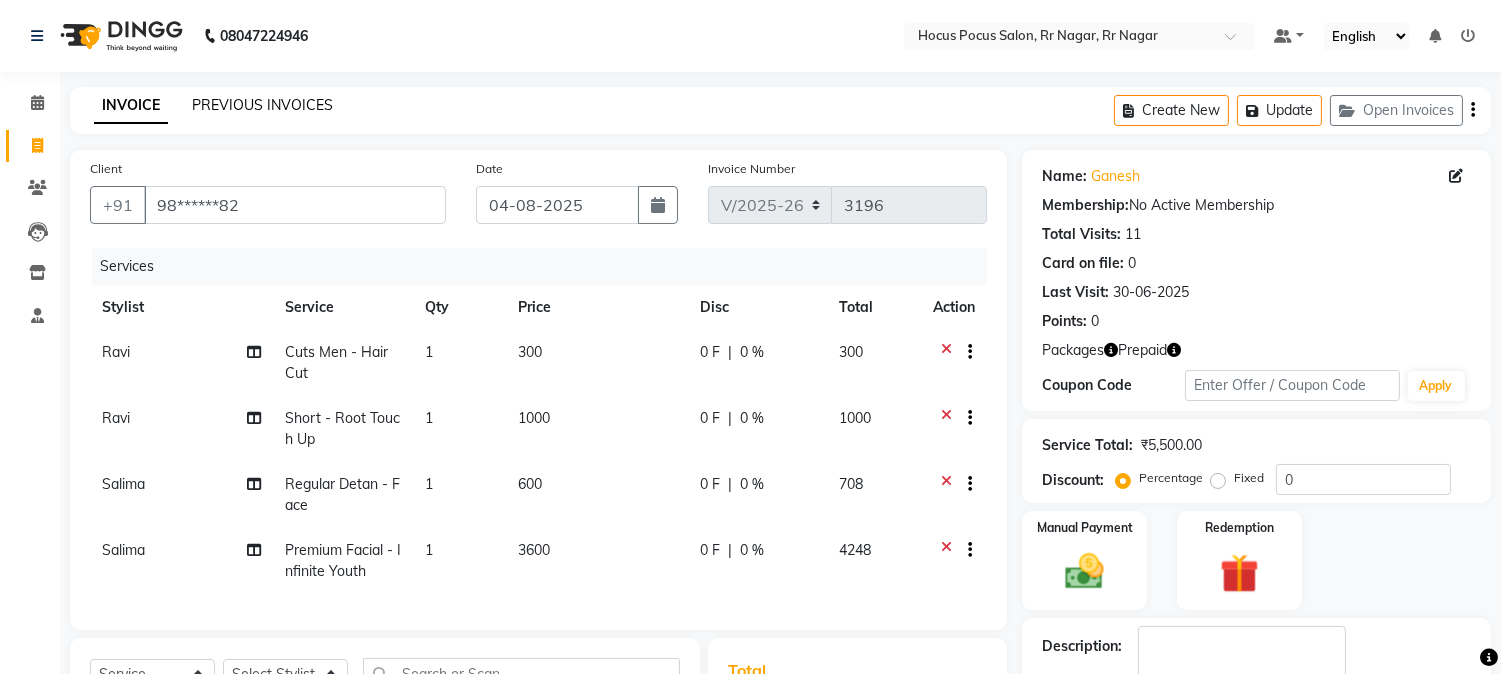 click on "PREVIOUS INVOICES" 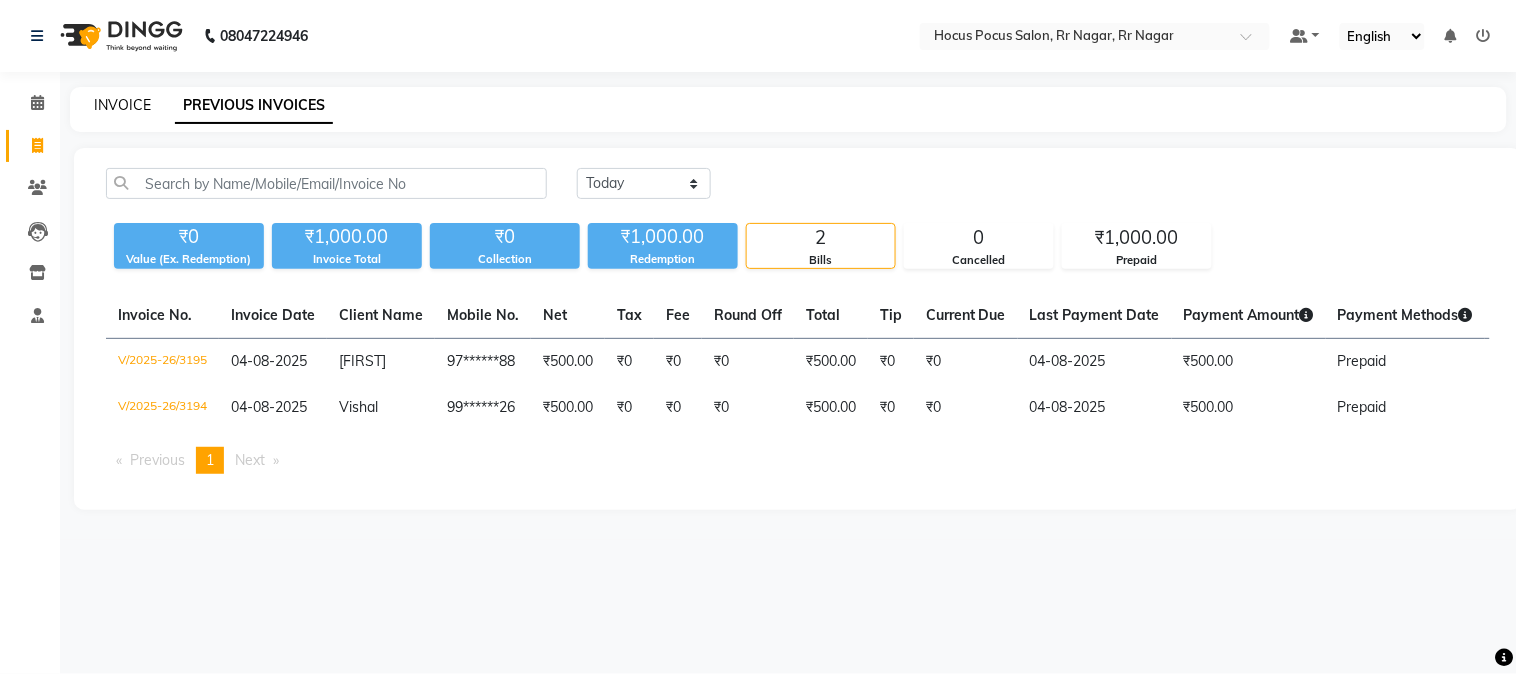 click on "INVOICE" 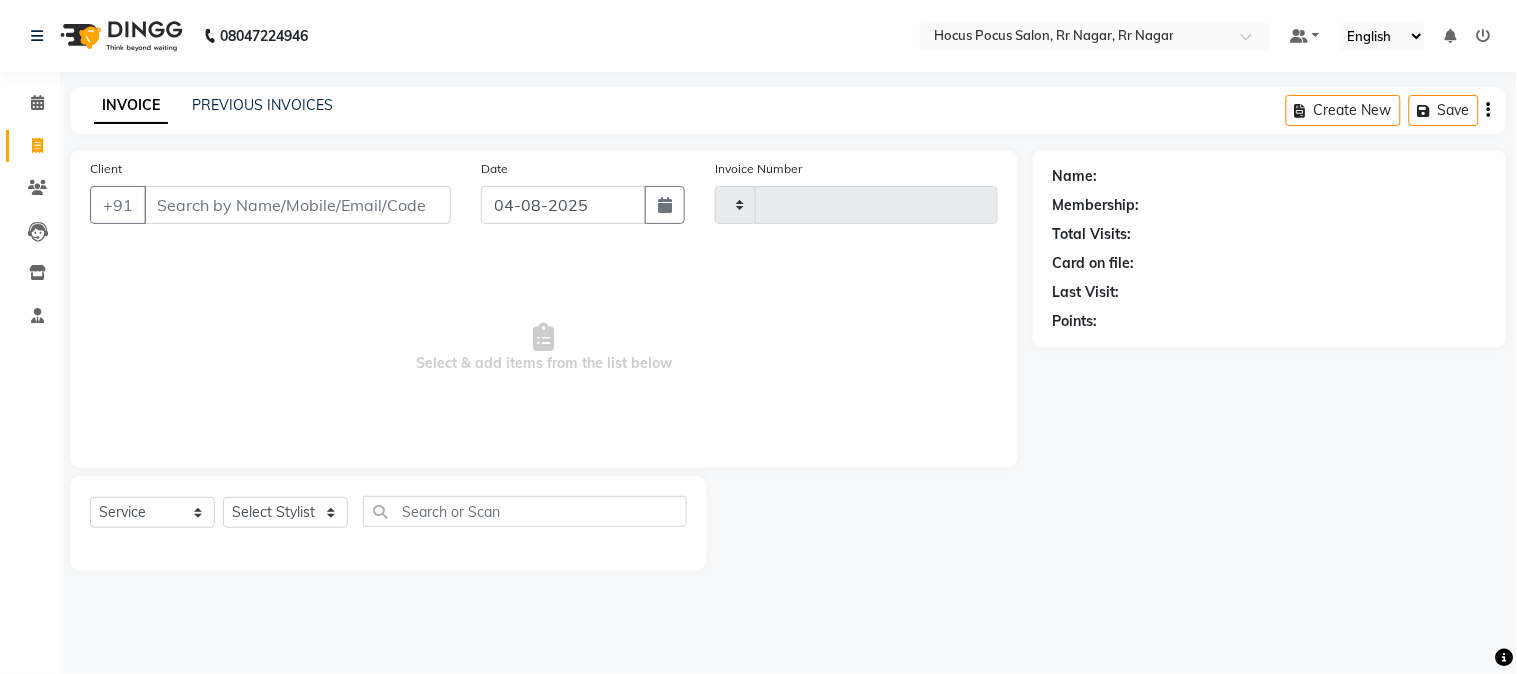 type on "3196" 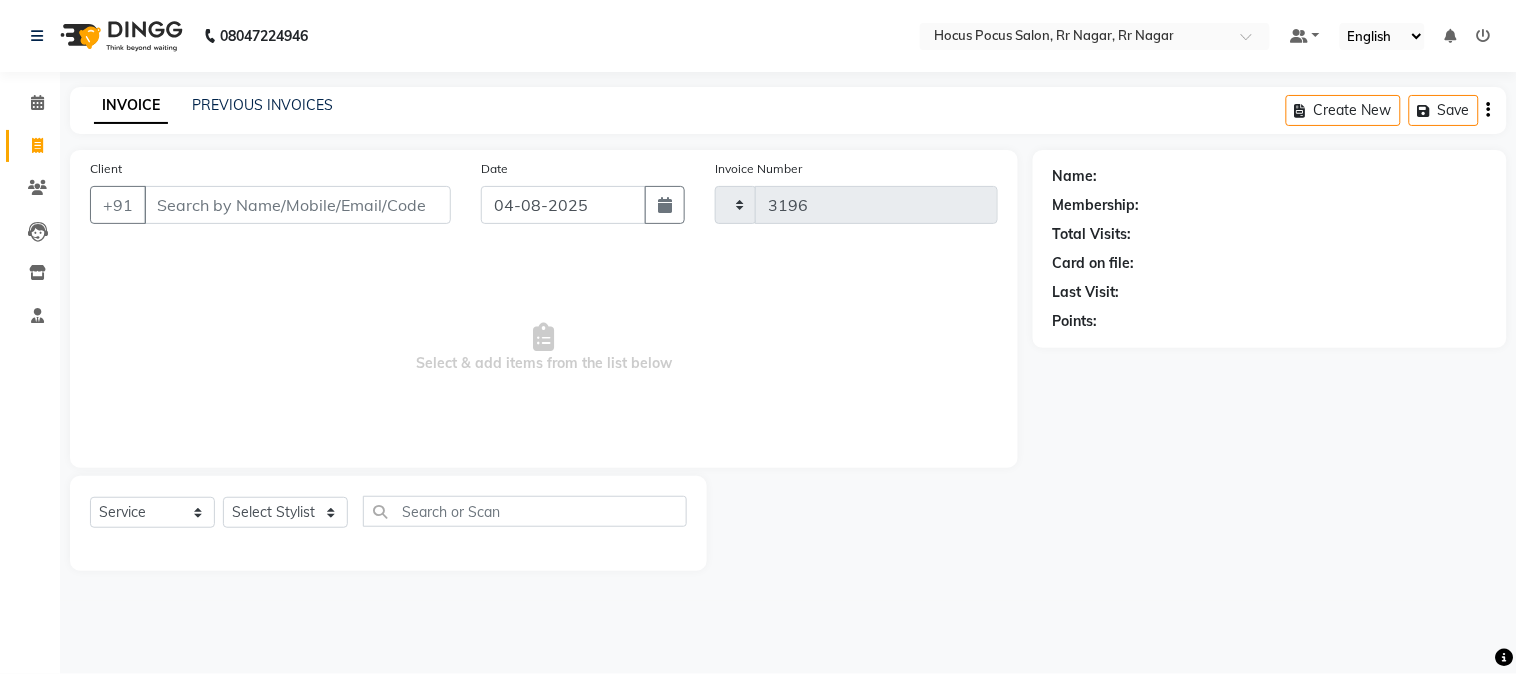 select on "5019" 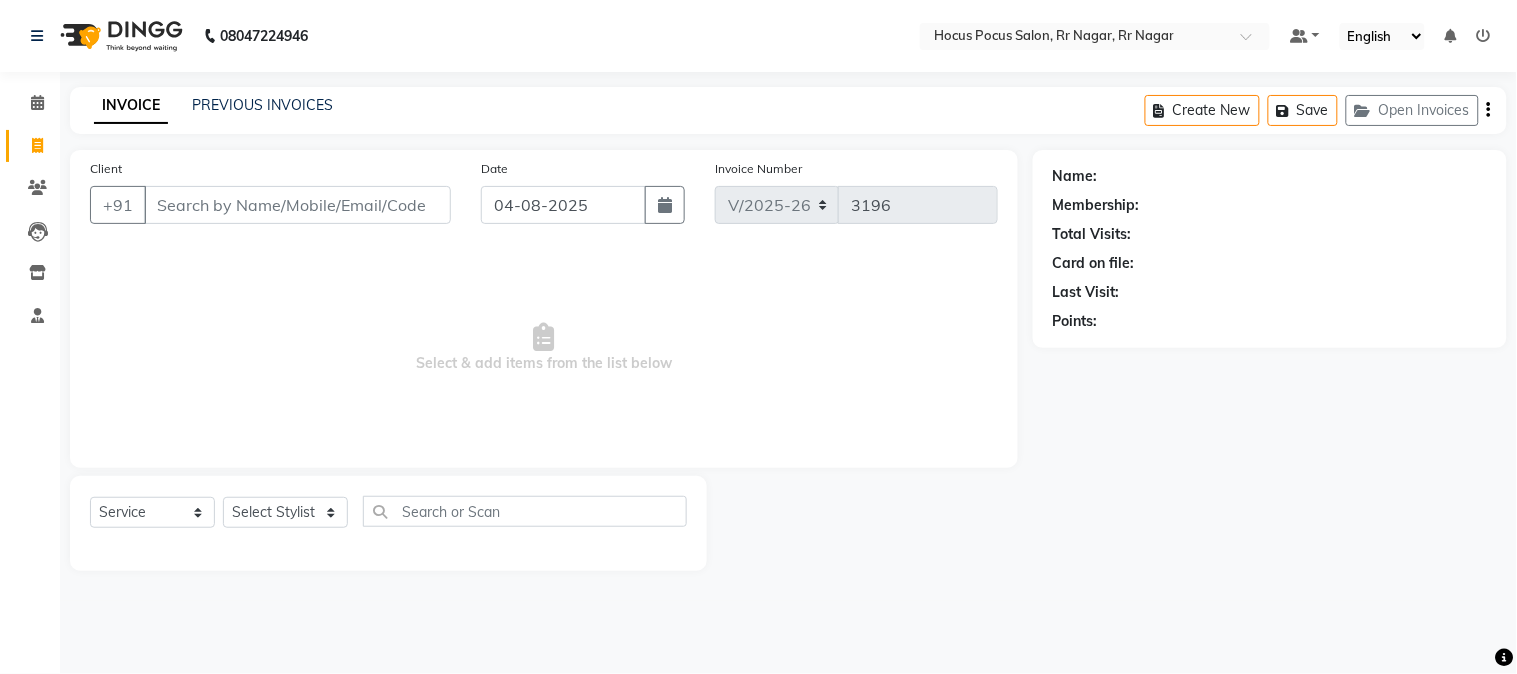 click on "Client" at bounding box center [297, 205] 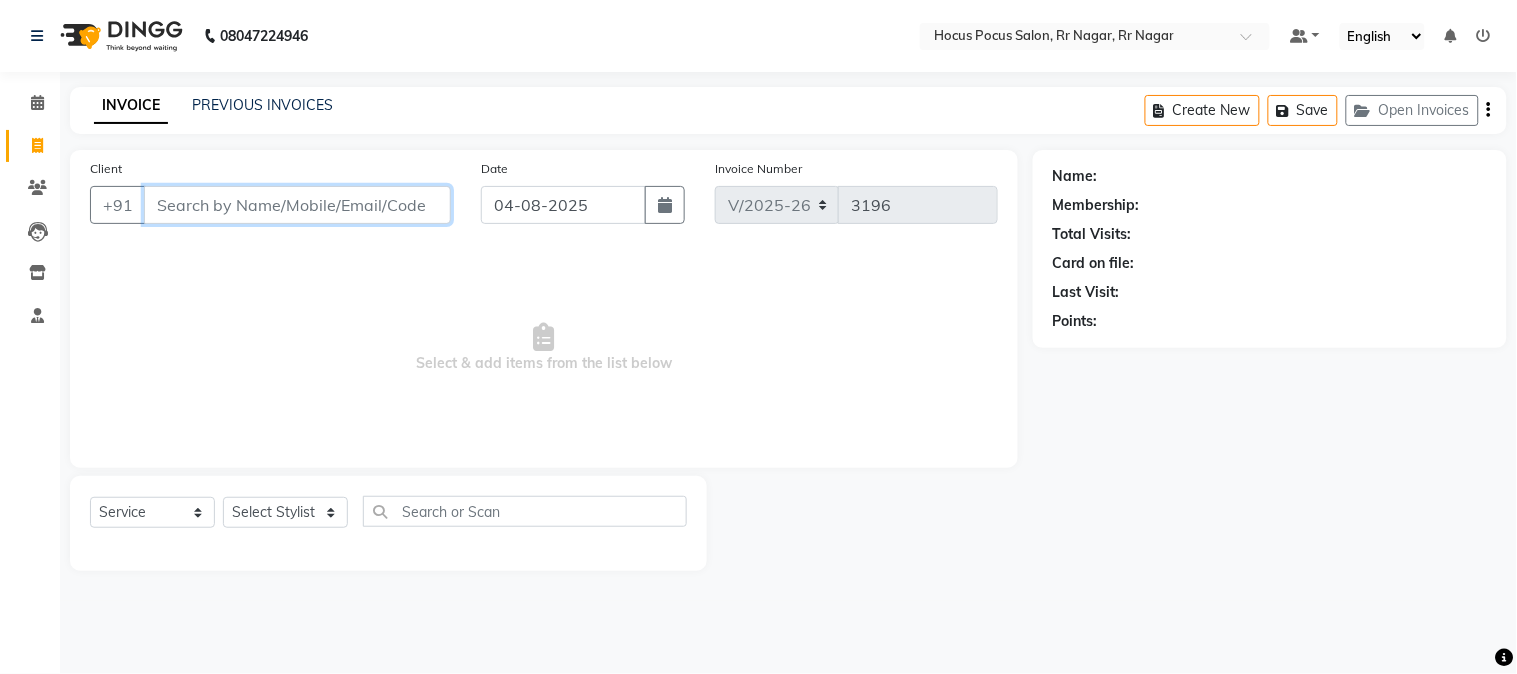 click on "Client" at bounding box center (297, 205) 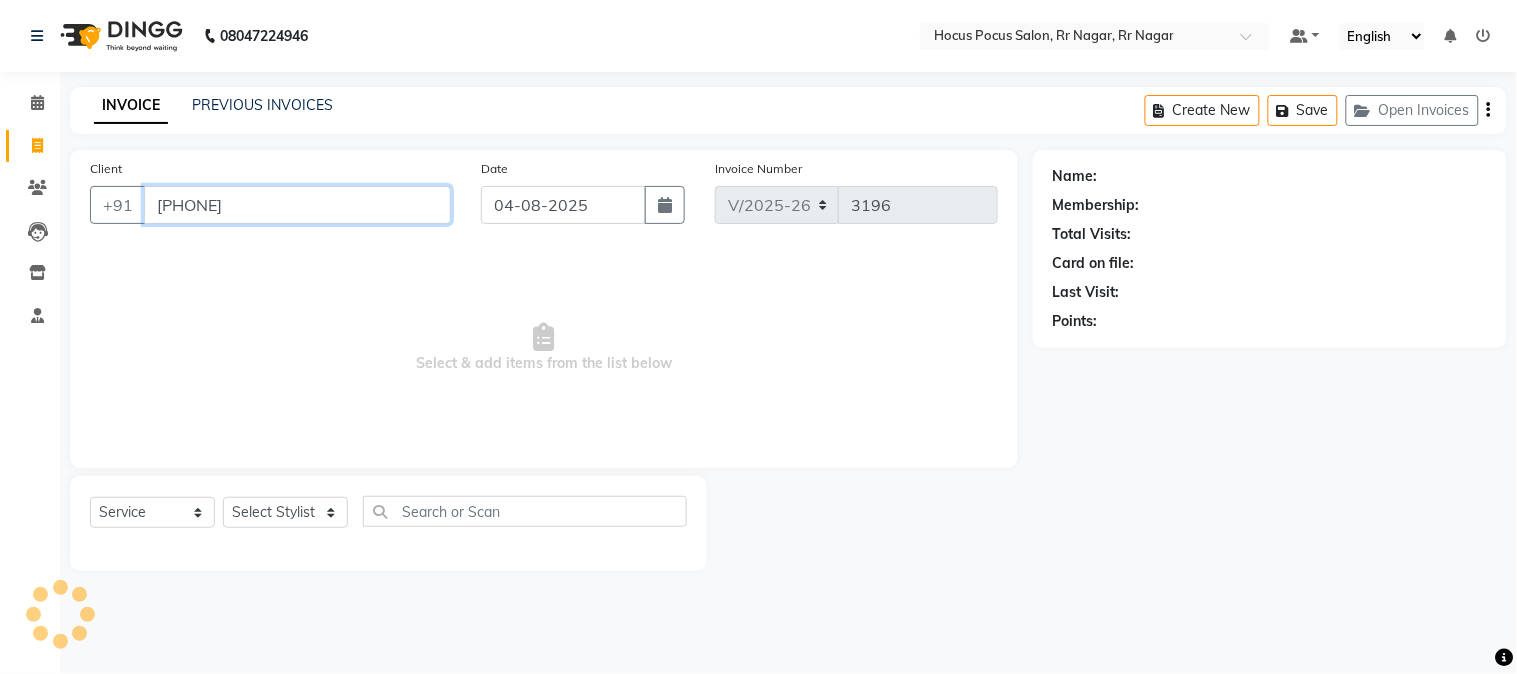type on "8884206707" 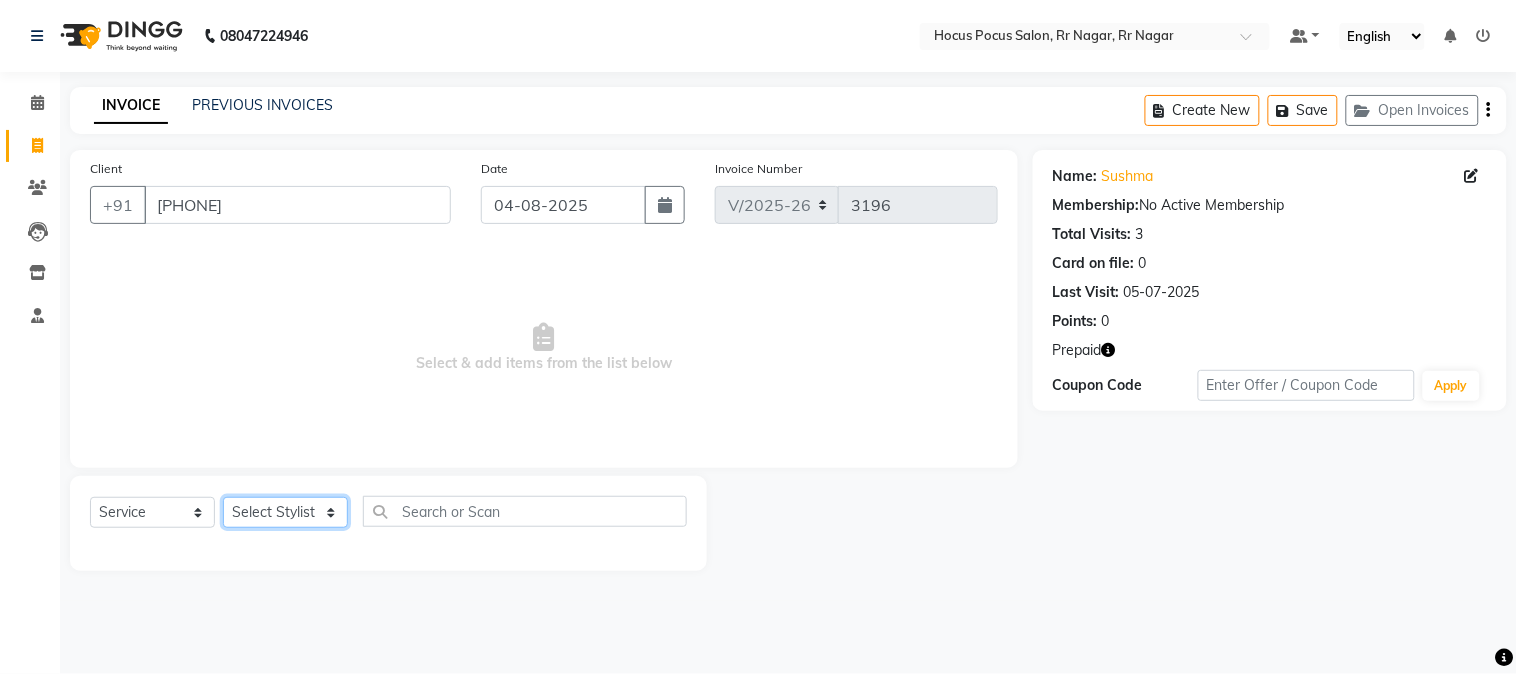 click on "Select Stylist Amar  Arjun Eliza hocus pocus Jonathan Maya Mona Neha Ravi Salima Sonam" 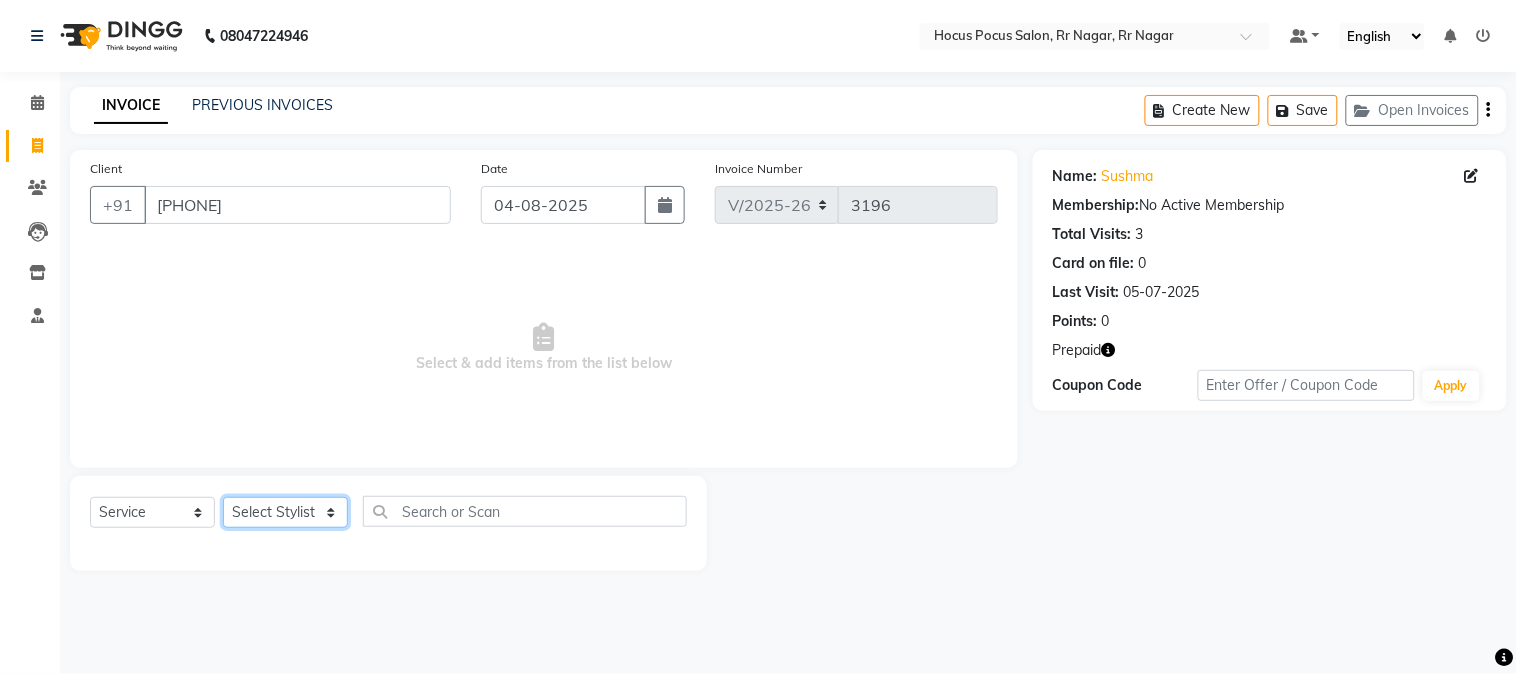 select on "32988" 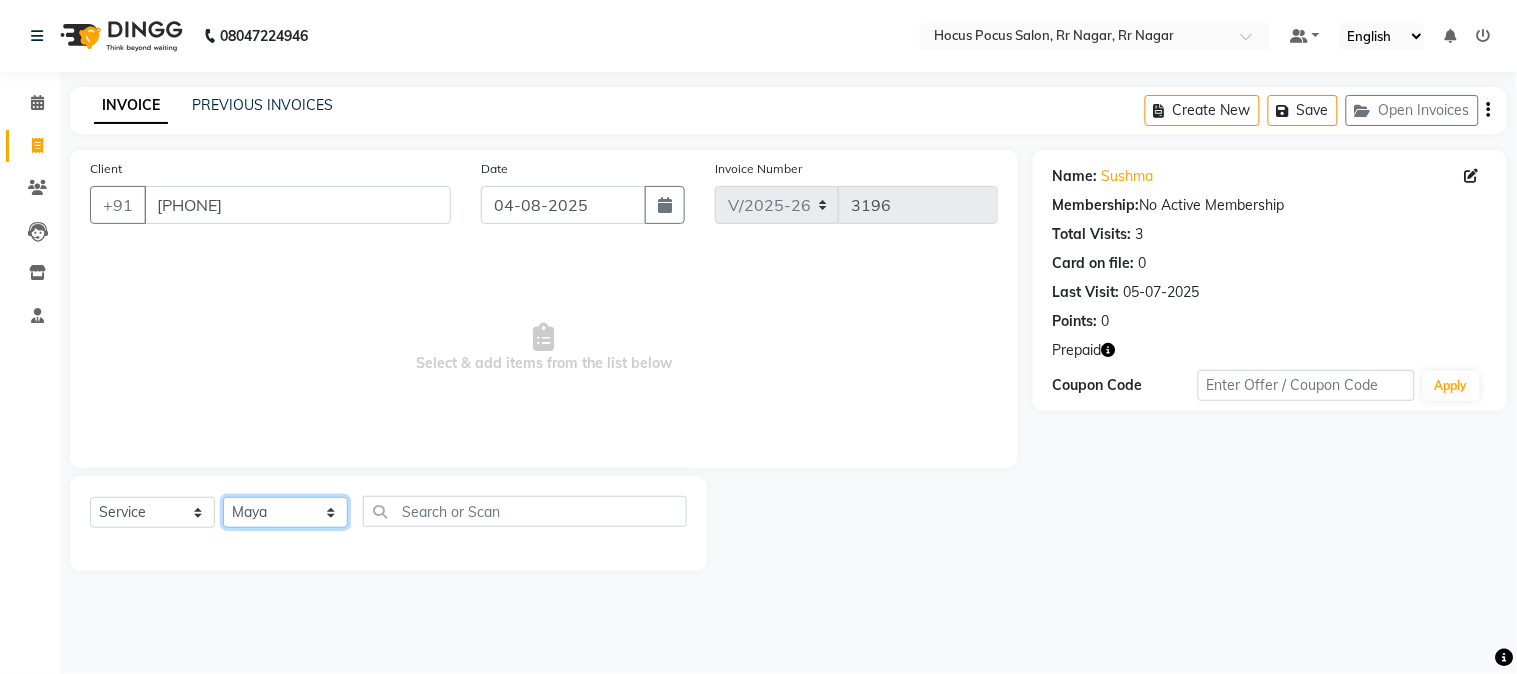 click on "Select Stylist Amar  Arjun Eliza hocus pocus Jonathan Maya Mona Neha Ravi Salima Sonam" 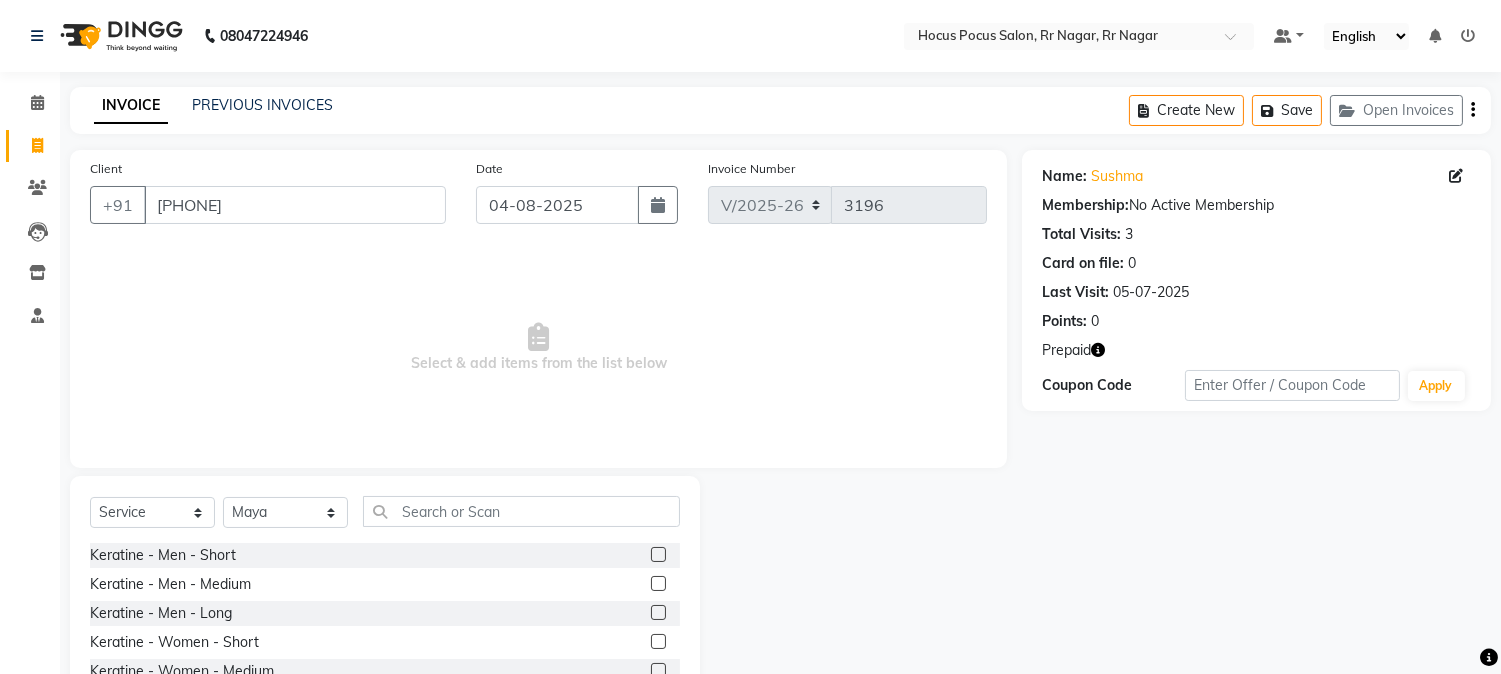 click on "Select  Service  Product  Membership  Package Voucher Prepaid Gift Card  Select Stylist Amar  Arjun Eliza hocus pocus Jonathan Maya Mona Neha Ravi Salima Sonam Keratine - Men - Short  Keratine - Men - Medium  Keratine - Men - Long  Keratine - Women - Short  Keratine - Women - Medium  Keratine - Women - Long  Keratine - Women - Very Long  Smoothing Treatment - Men  - Short  Smoothing Treatment - Men  - Medium  Smoothing Treatment - Men  - Long  Rebounding/Smoothening/Straightening - Women  - Short  Rebounding/Smoothening/Straightening - Women  - Medium  Rebounding/Smoothening/Straightening - Women  - Long  Rebounding/Smoothening/Straightening - Women  - Very Long  Fringe - Short  Fringe - Medium  Fringe - Long  Fringe - Very Long  Cuts Men - Hair Cut  Cuts Men - Head Shave  Cuts Men - Beard Shave/Trim/Styling  Cuts Men VIP - Hair Cut  Cuts Boy - Hair Cut  Cuts Girl - Hair Cut  Cuts Men - Hair Cut & Trim  Cuts Women  - Hair Cut  Cuts Women  - Fringe Cut  Styling - Short  - Blowdry w/o Shampoo  Face Massage" 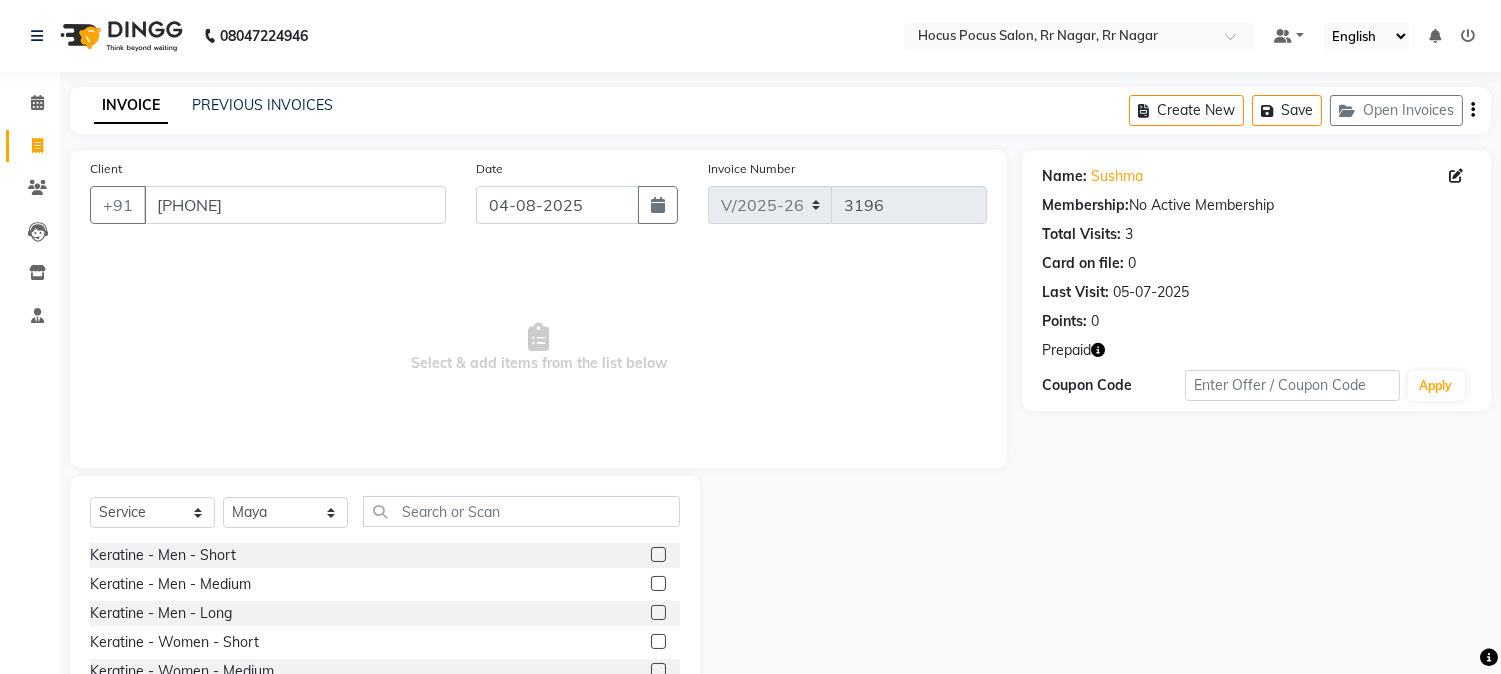 click on "Select  Service  Product  Membership  Package Voucher Prepaid Gift Card  Select Stylist Amar  Arjun Eliza hocus pocus Jonathan Maya Mona Neha Ravi Salima Sonam Keratine - Men - Short  Keratine - Men - Medium  Keratine - Men - Long  Keratine - Women - Short  Keratine - Women - Medium  Keratine - Women - Long  Keratine - Women - Very Long  Smoothing Treatment - Men  - Short  Smoothing Treatment - Men  - Medium  Smoothing Treatment - Men  - Long  Rebounding/Smoothening/Straightening - Women  - Short  Rebounding/Smoothening/Straightening - Women  - Medium  Rebounding/Smoothening/Straightening - Women  - Long  Rebounding/Smoothening/Straightening - Women  - Very Long  Fringe - Short  Fringe - Medium  Fringe - Long  Fringe - Very Long  Cuts Men - Hair Cut  Cuts Men - Head Shave  Cuts Men - Beard Shave/Trim/Styling  Cuts Men VIP - Hair Cut  Cuts Boy - Hair Cut  Cuts Girl - Hair Cut  Cuts Men - Hair Cut & Trim  Cuts Women  - Hair Cut  Cuts Women  - Fringe Cut  Styling - Short  - Blowdry w/o Shampoo  Face Massage" 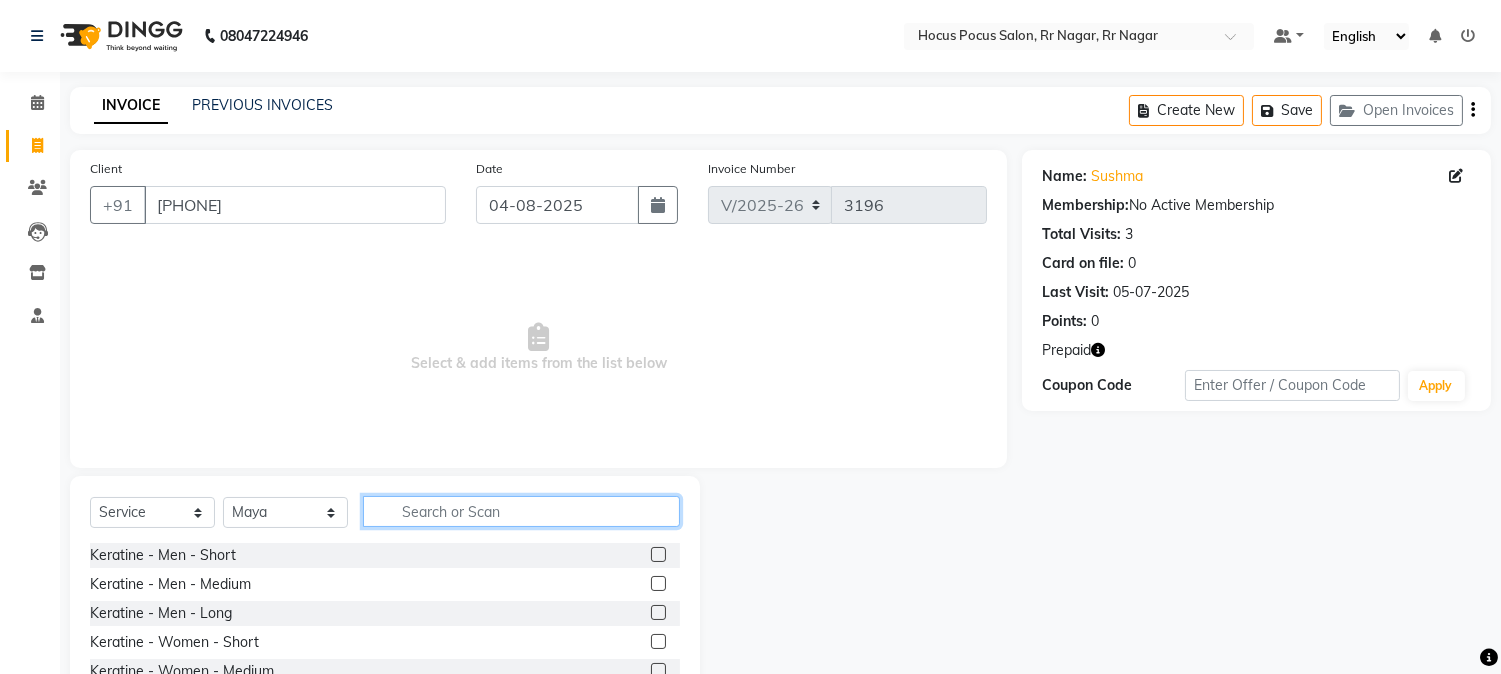 click 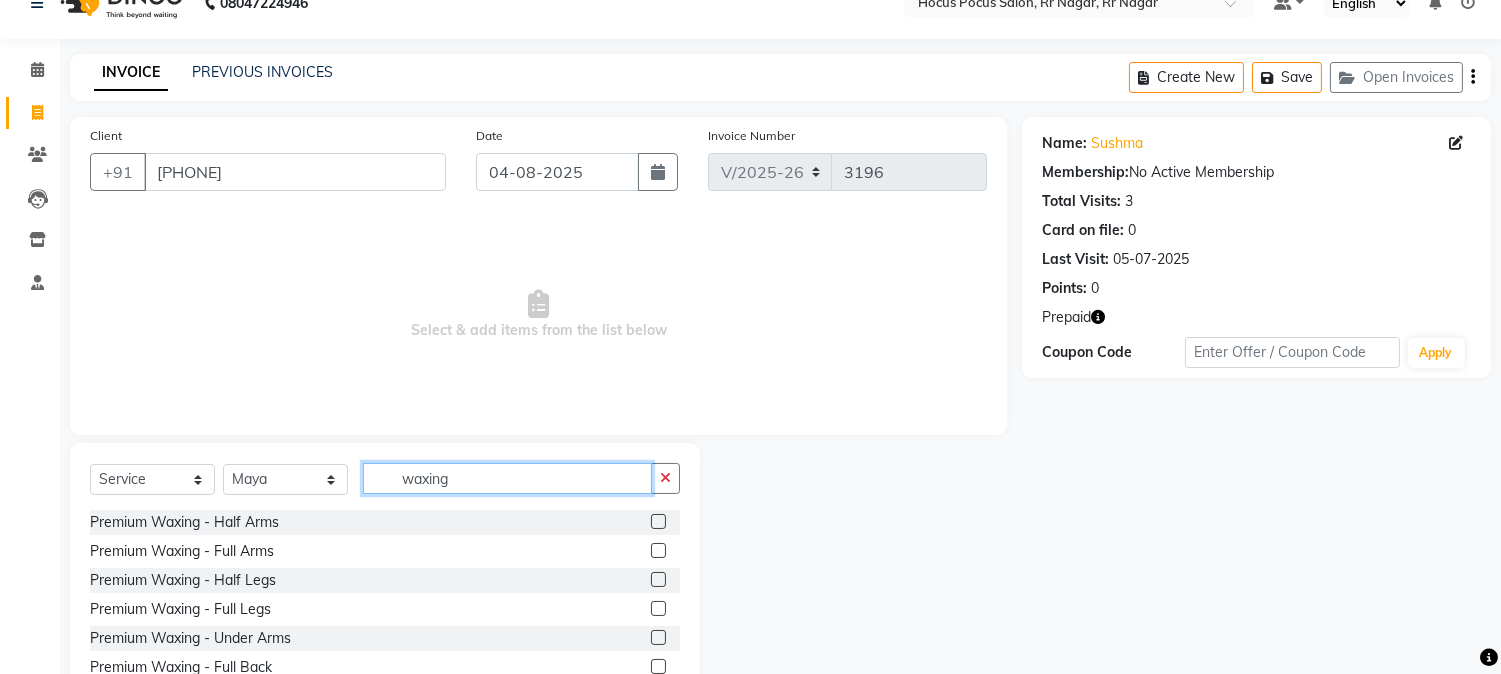 scroll, scrollTop: 126, scrollLeft: 0, axis: vertical 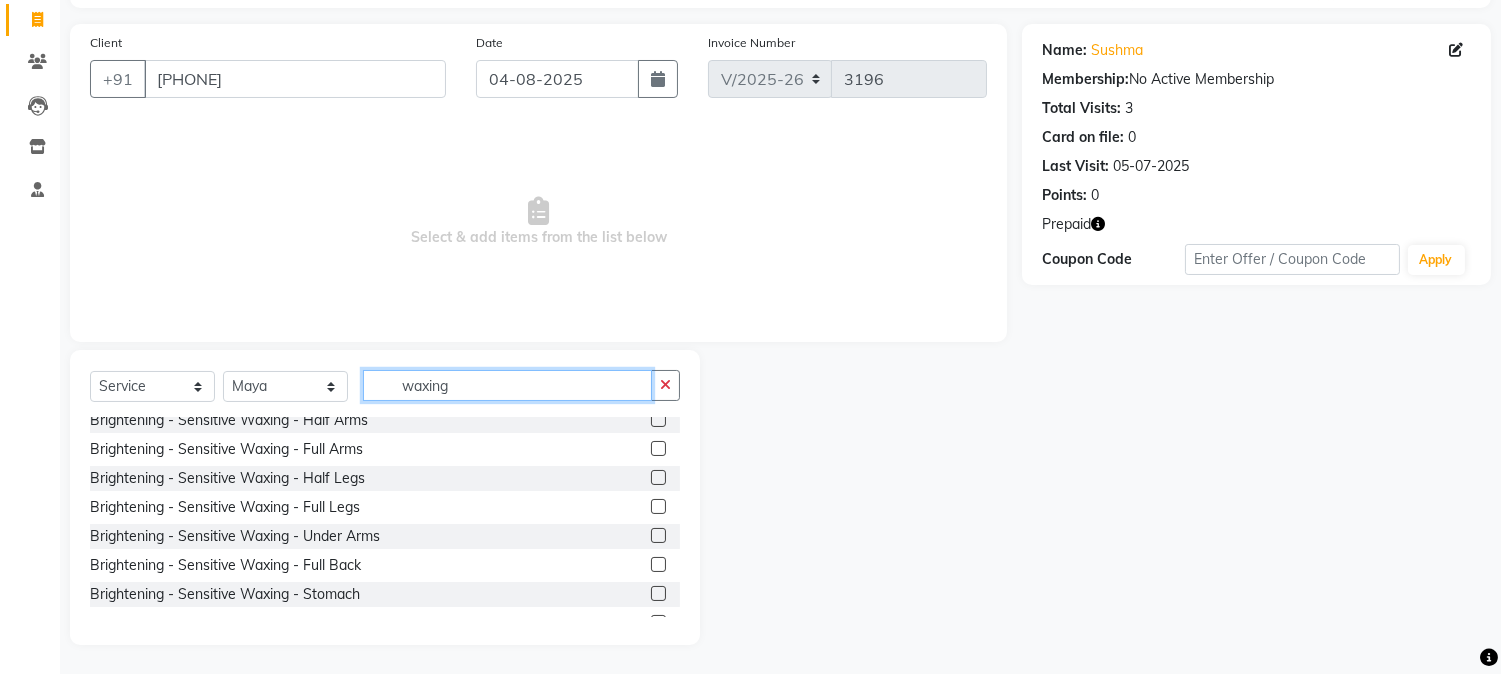 type on "waxing" 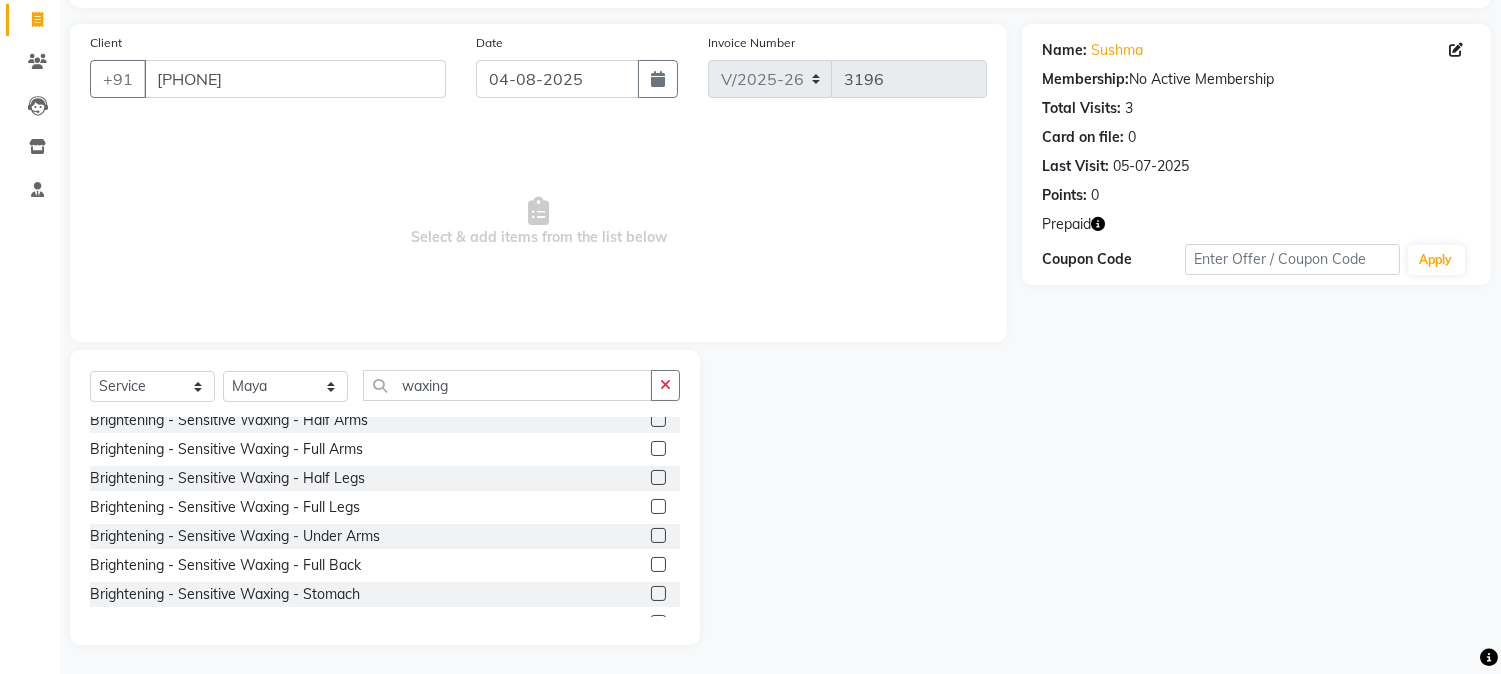 click 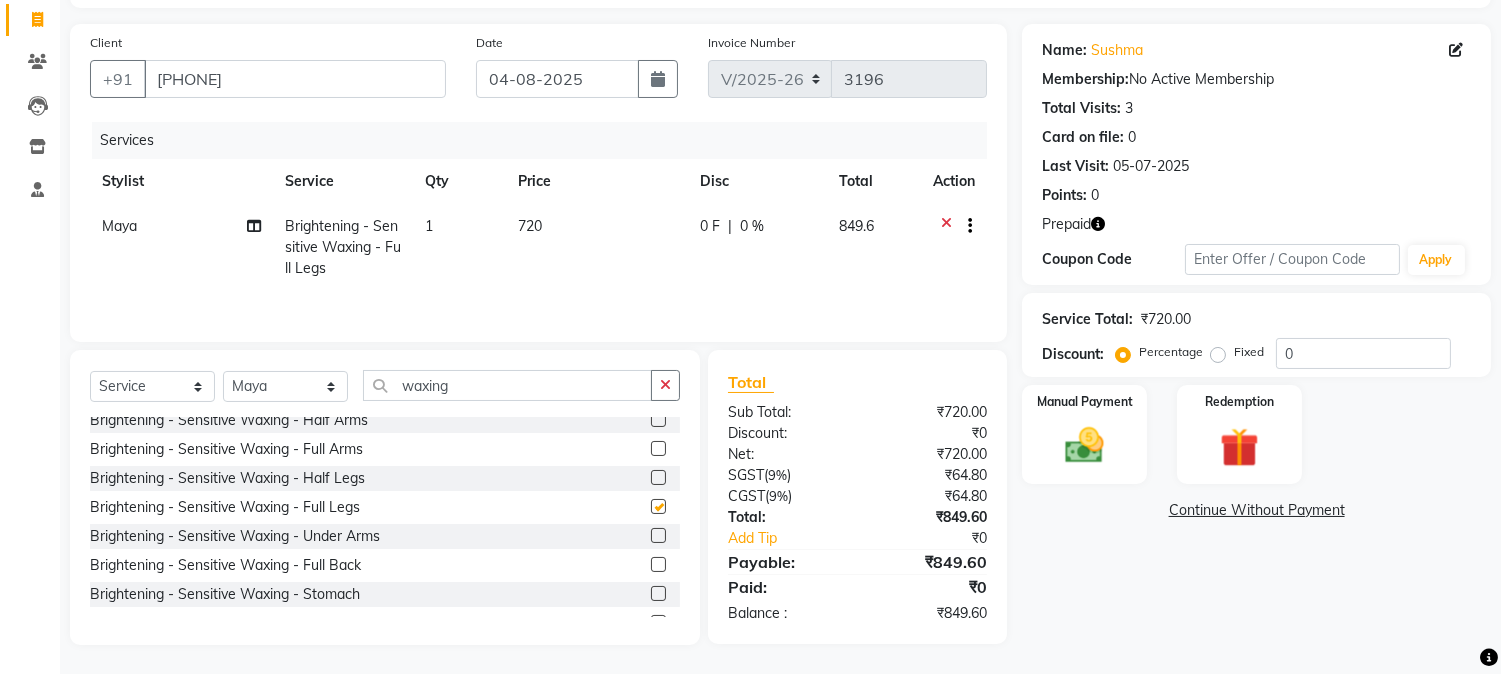 checkbox on "false" 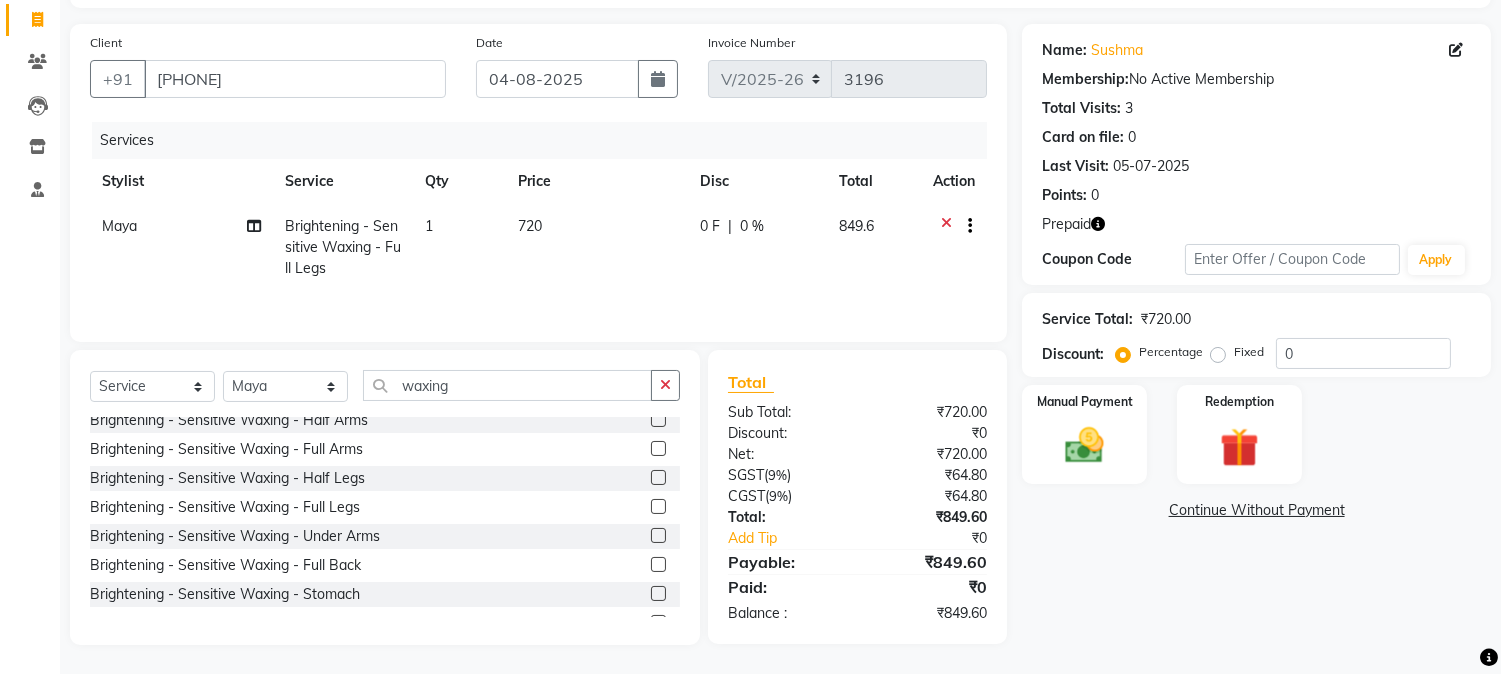 click 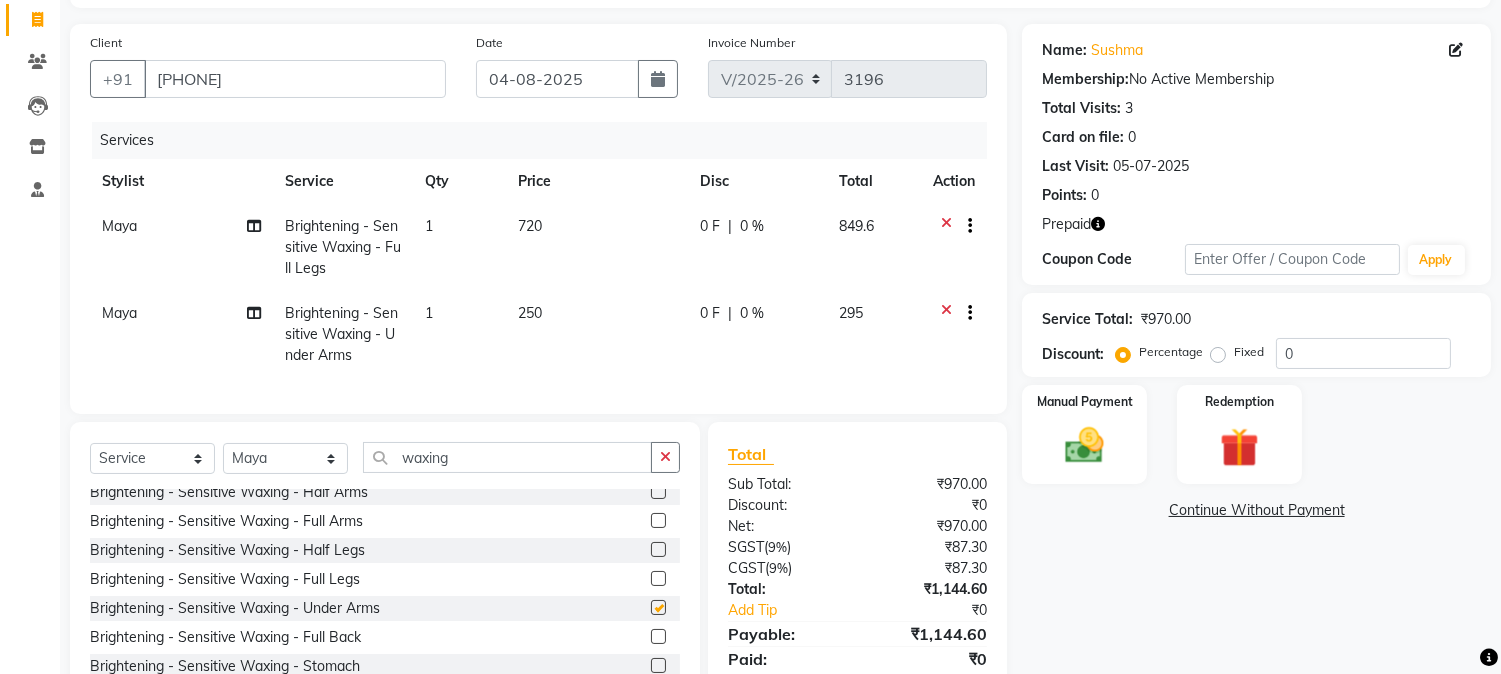 checkbox on "false" 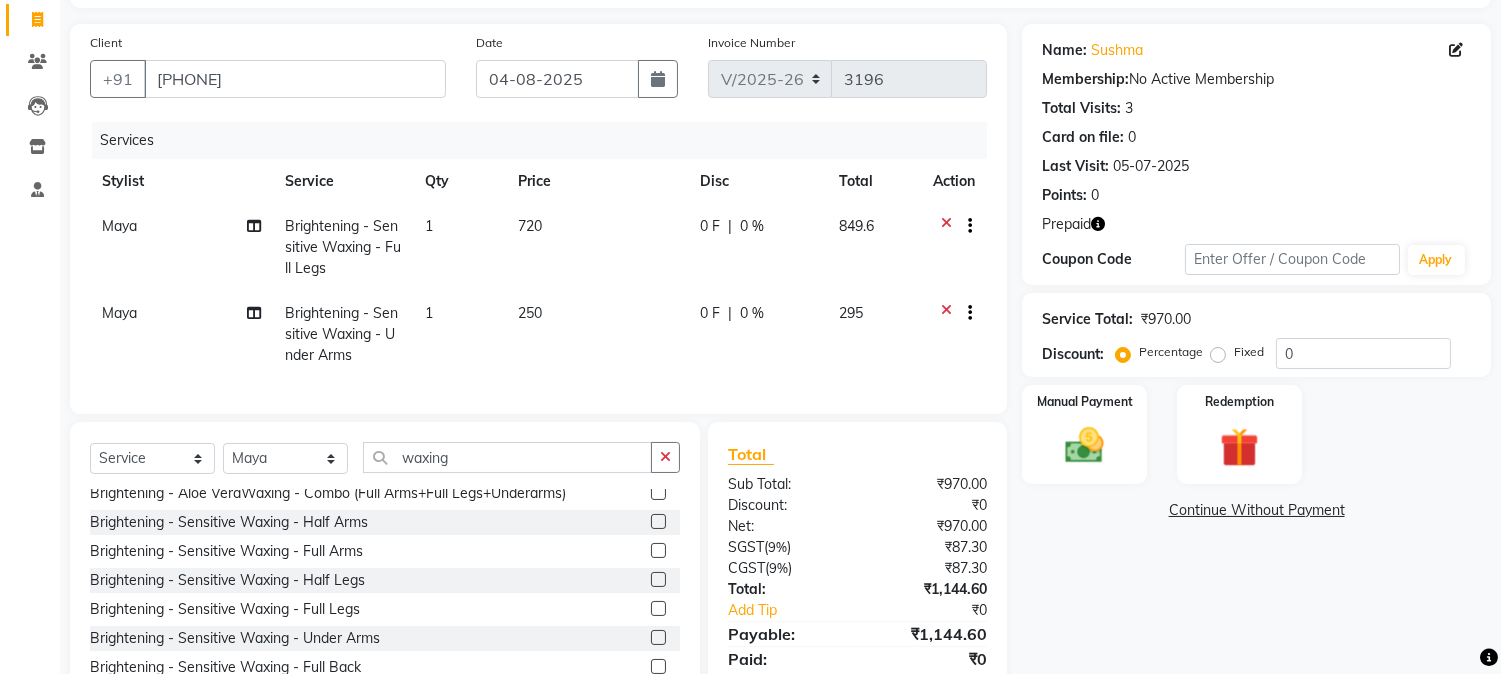 scroll, scrollTop: 486, scrollLeft: 0, axis: vertical 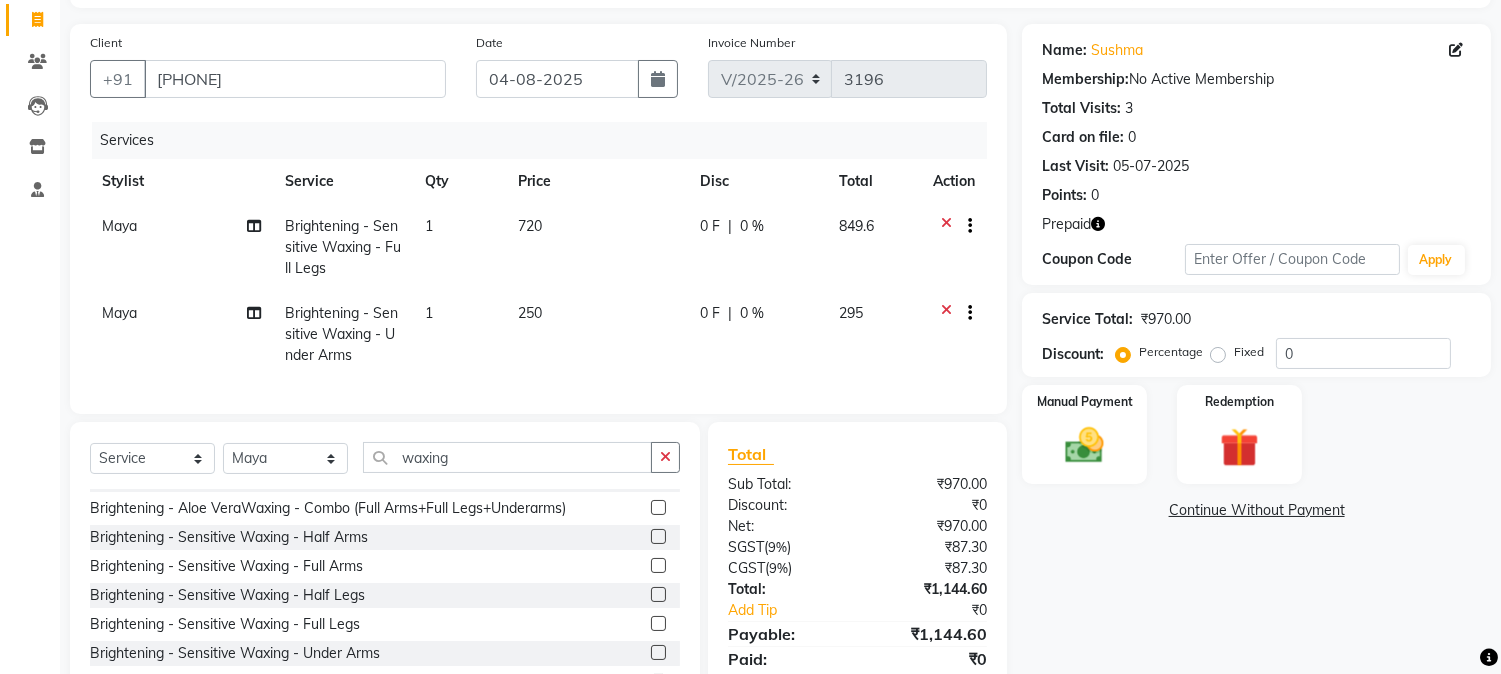 click 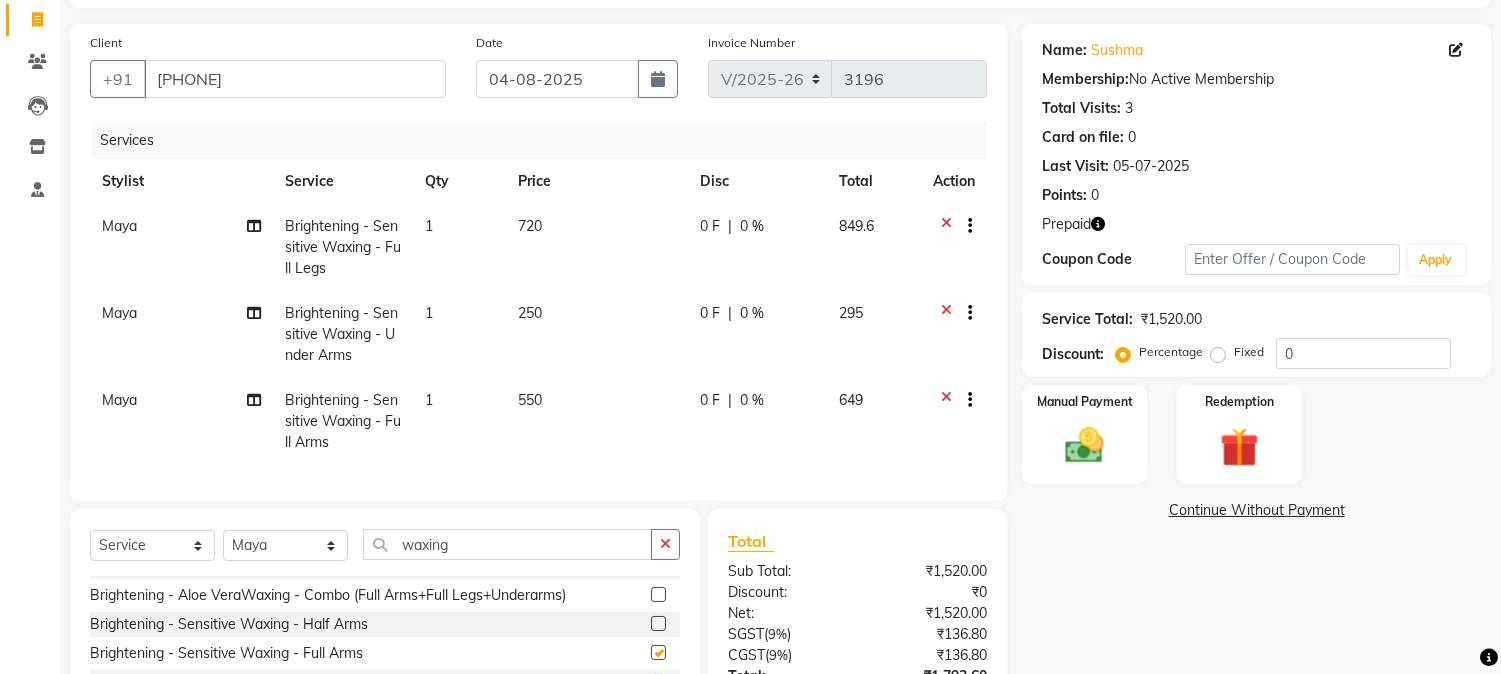 checkbox on "false" 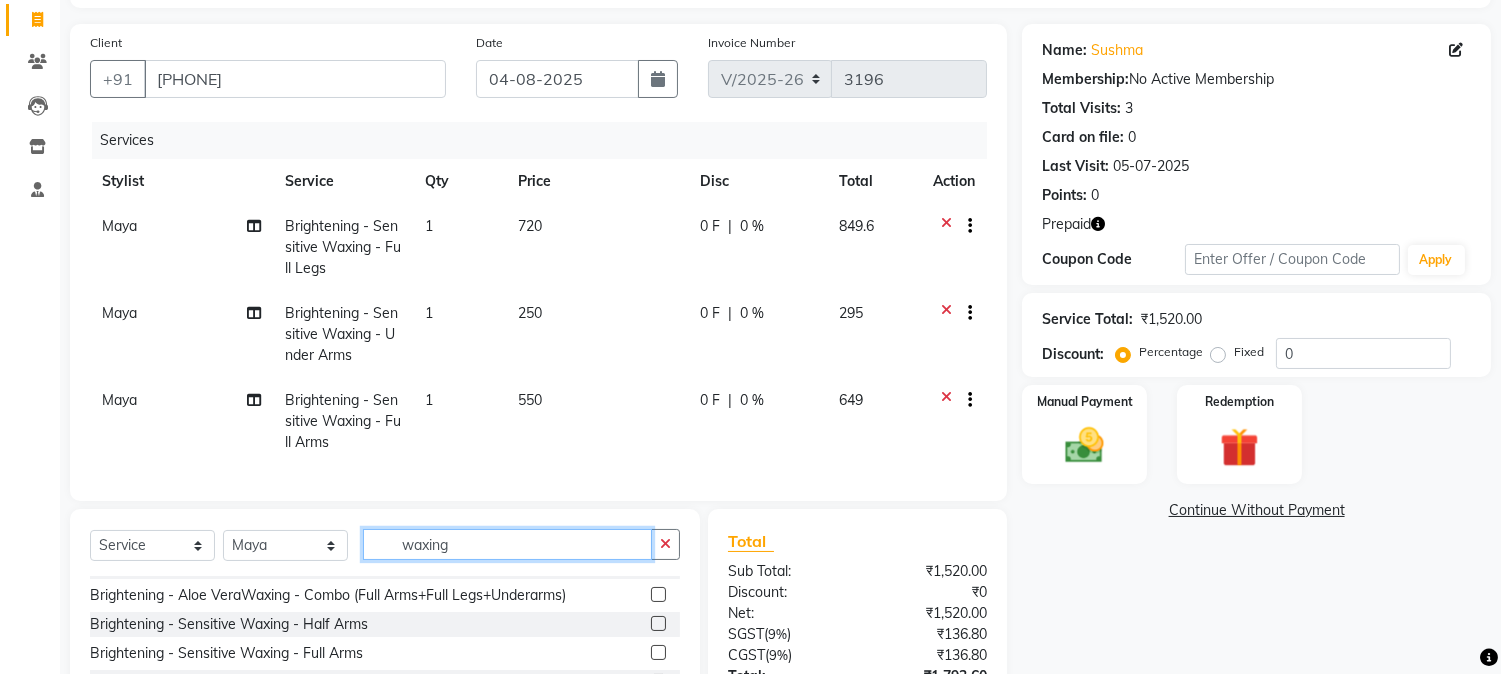 click on "waxing" 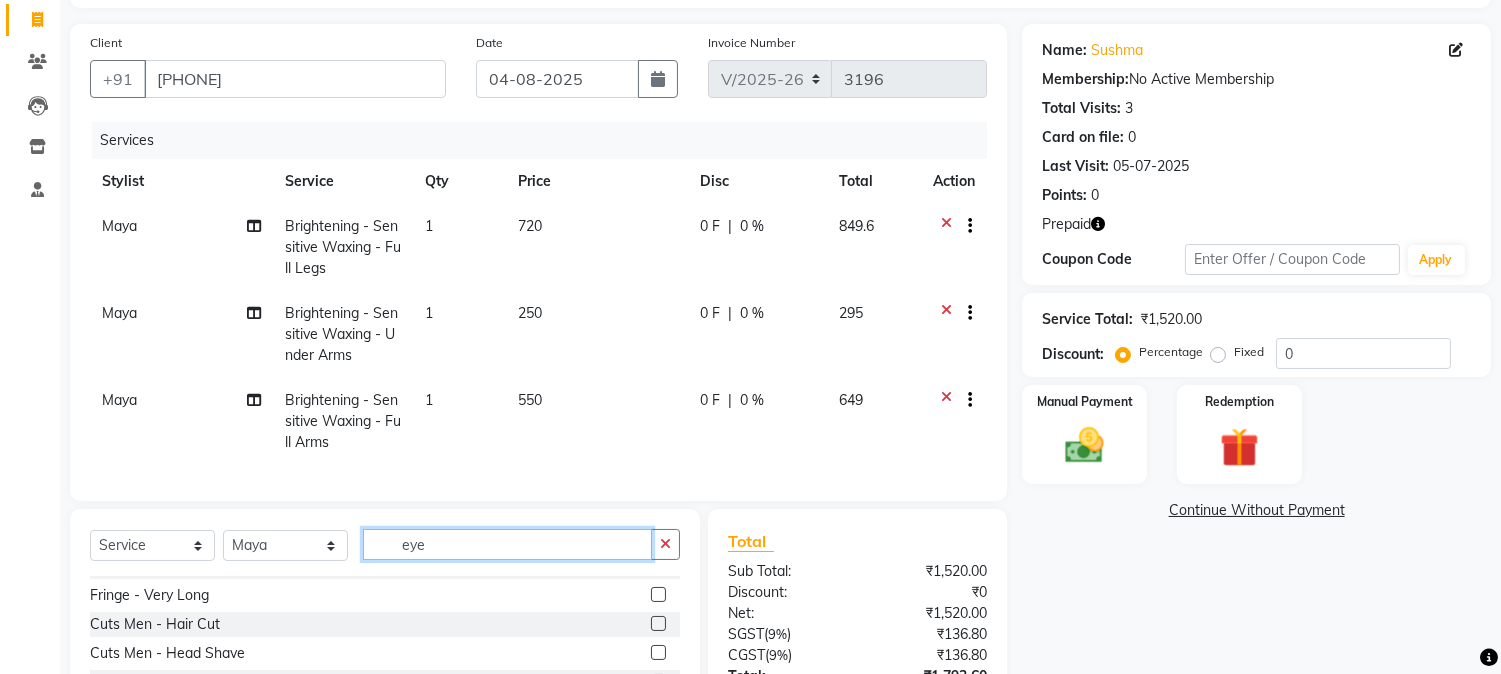 scroll, scrollTop: 0, scrollLeft: 0, axis: both 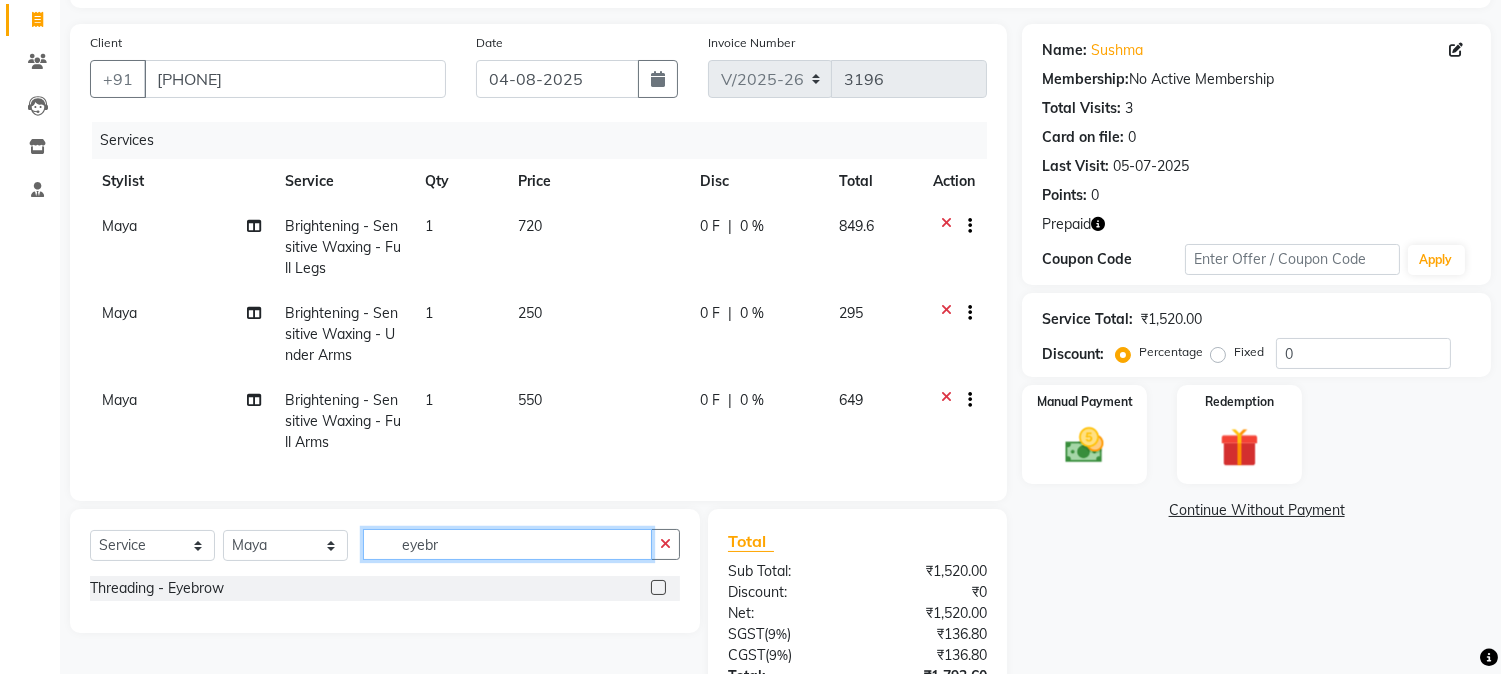 type on "eyebr" 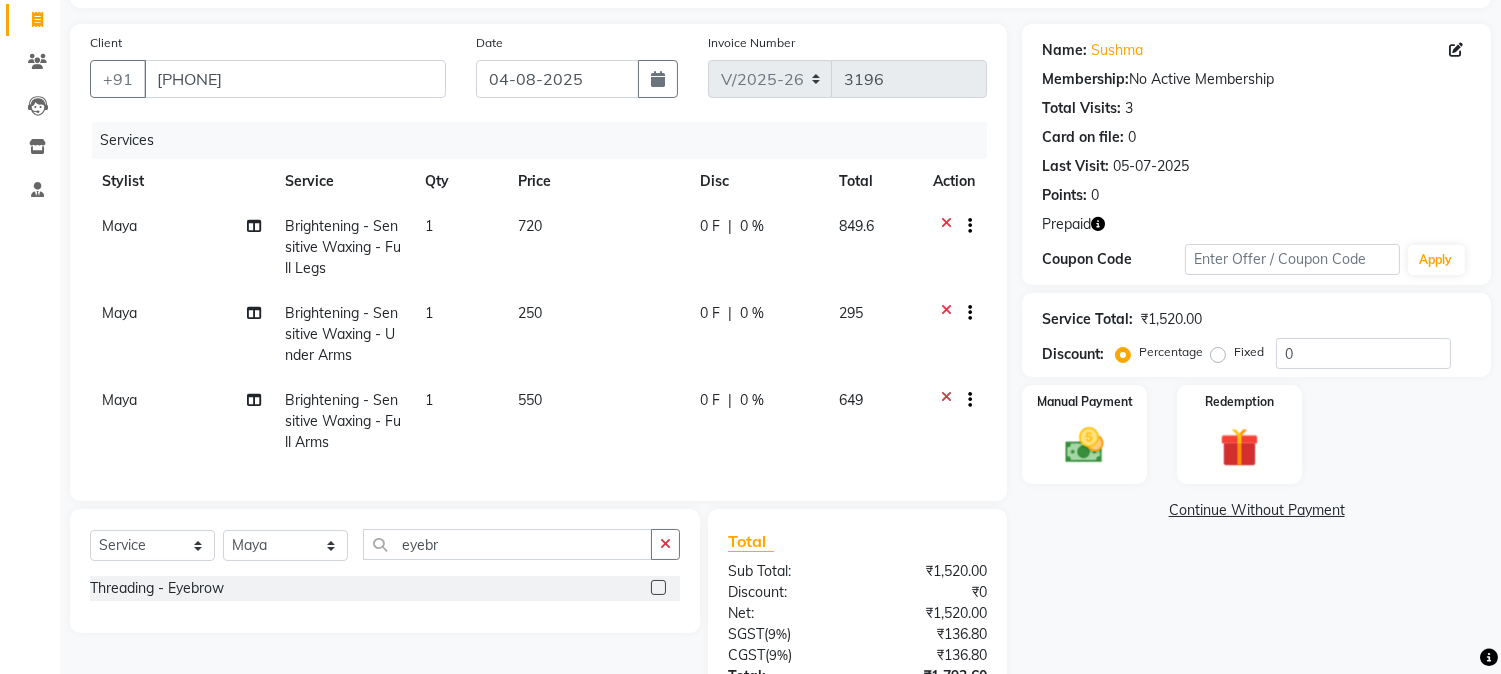 click 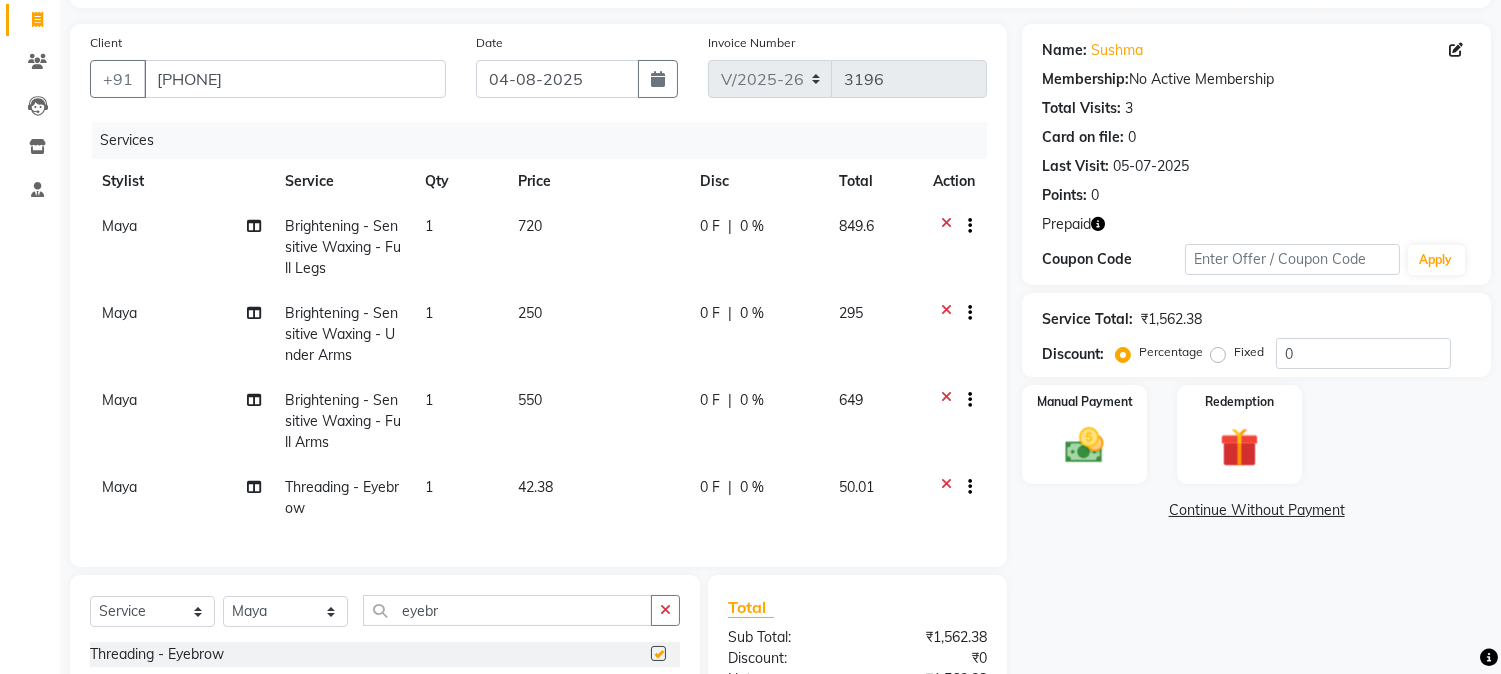 checkbox on "false" 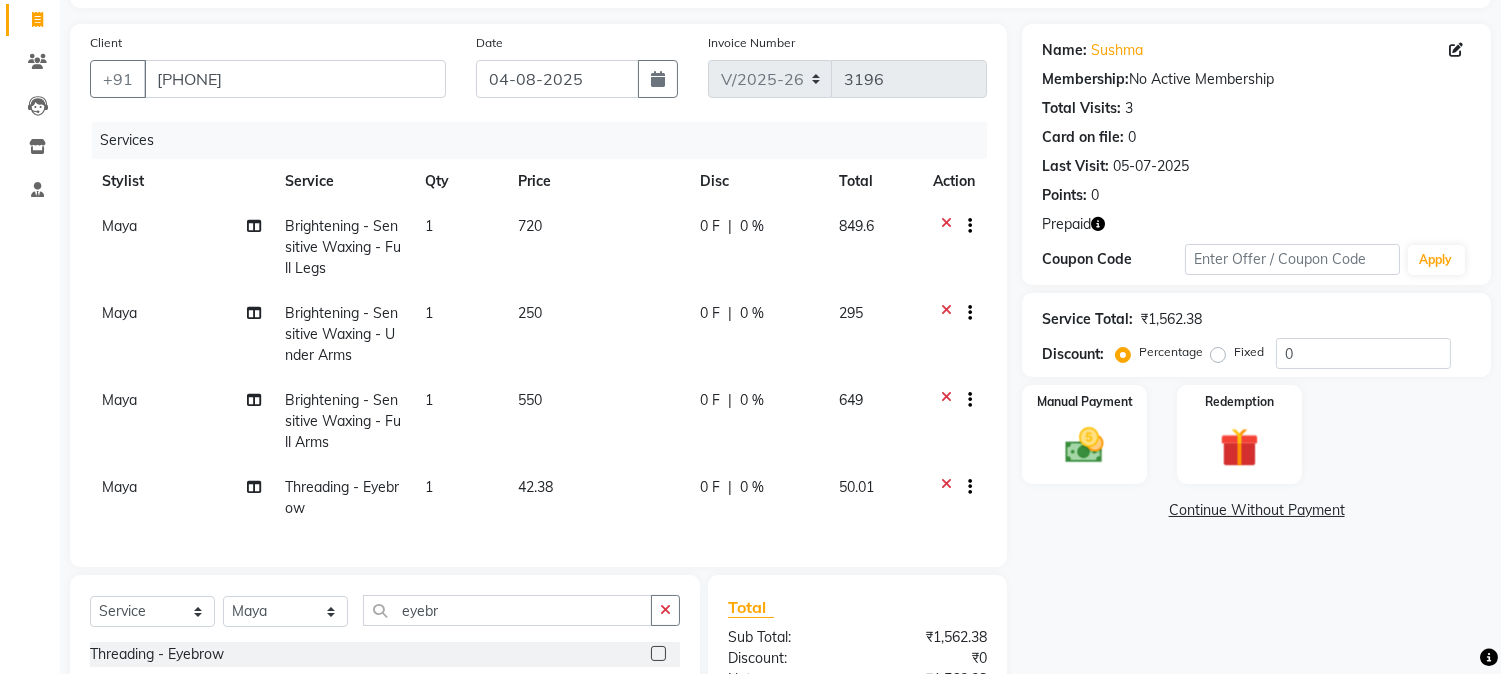 click on "Select  Service  Product  Membership  Package Voucher Prepaid Gift Card  Select Stylist Amar  Arjun Eliza hocus pocus Jonathan Maya Mona Neha Ravi Salima Sonam eyebr" 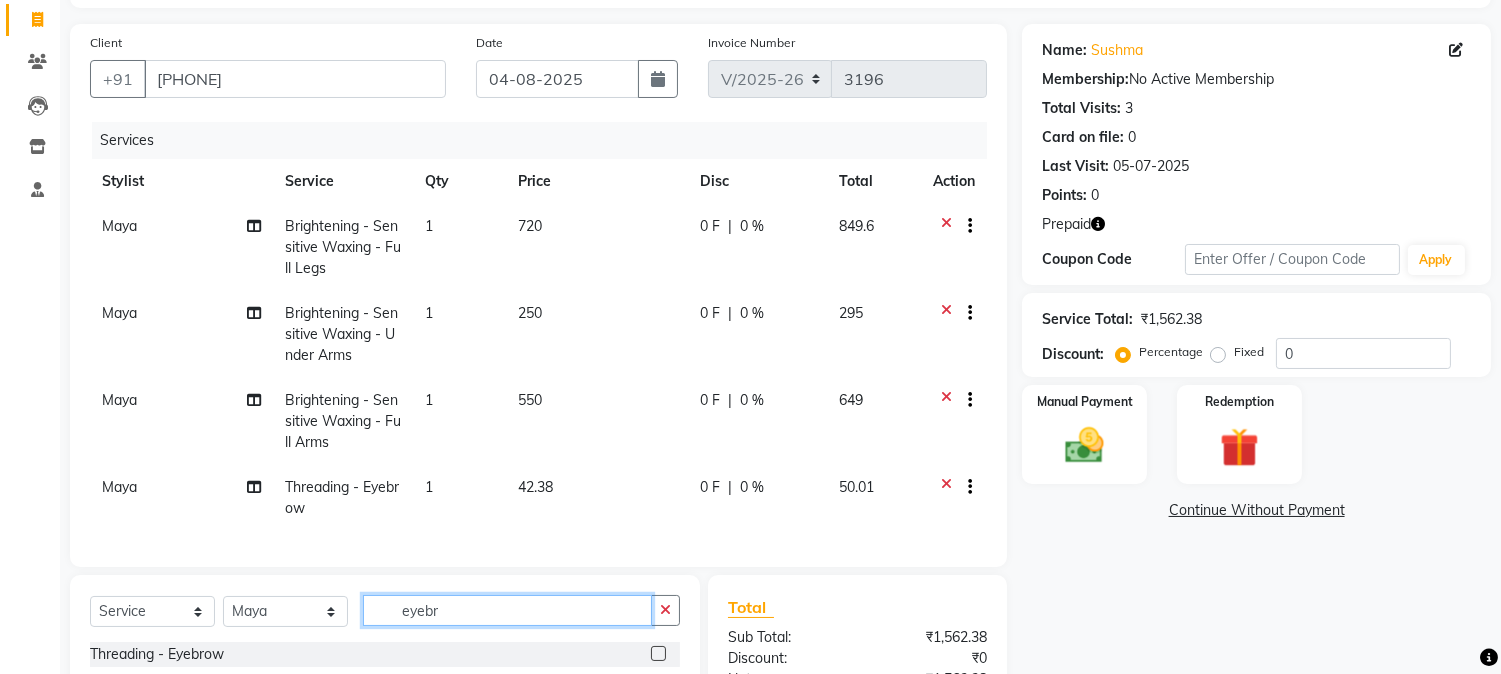 click on "eyebr" 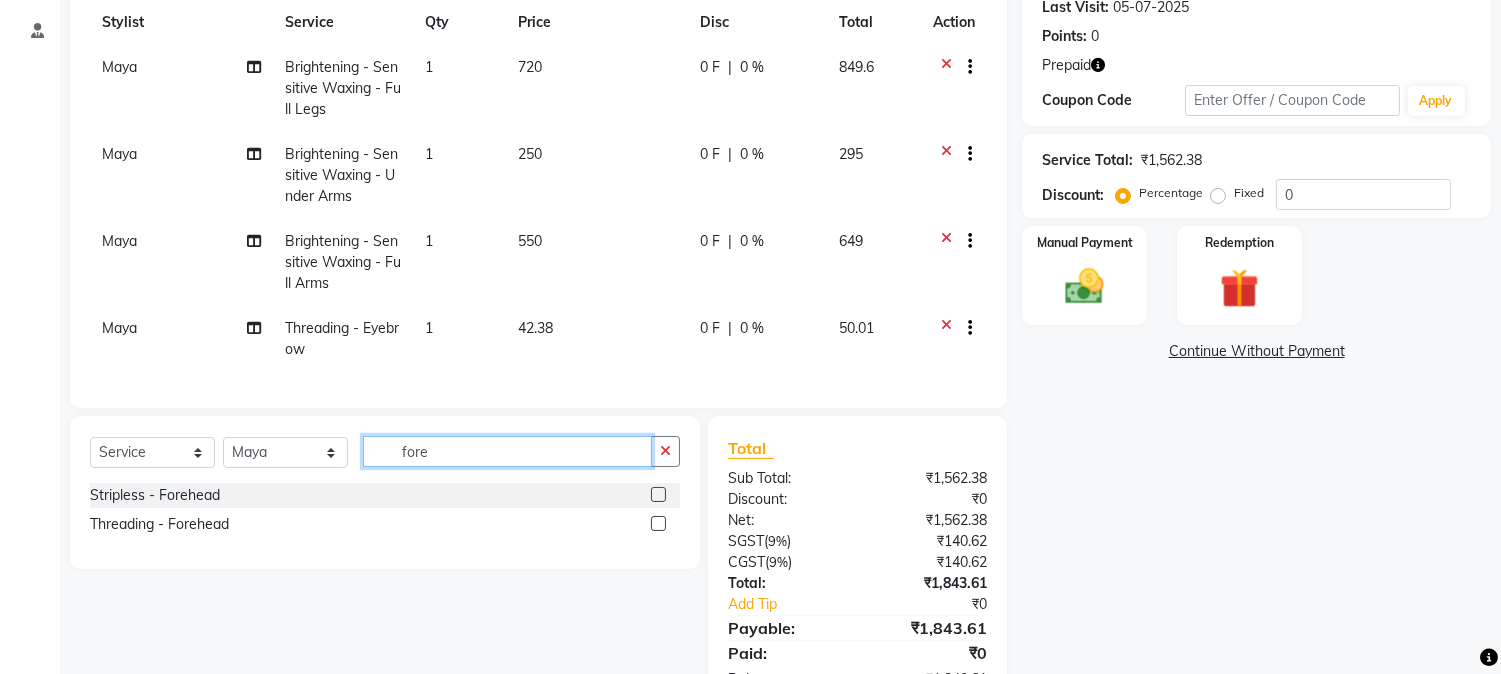 scroll, scrollTop: 367, scrollLeft: 0, axis: vertical 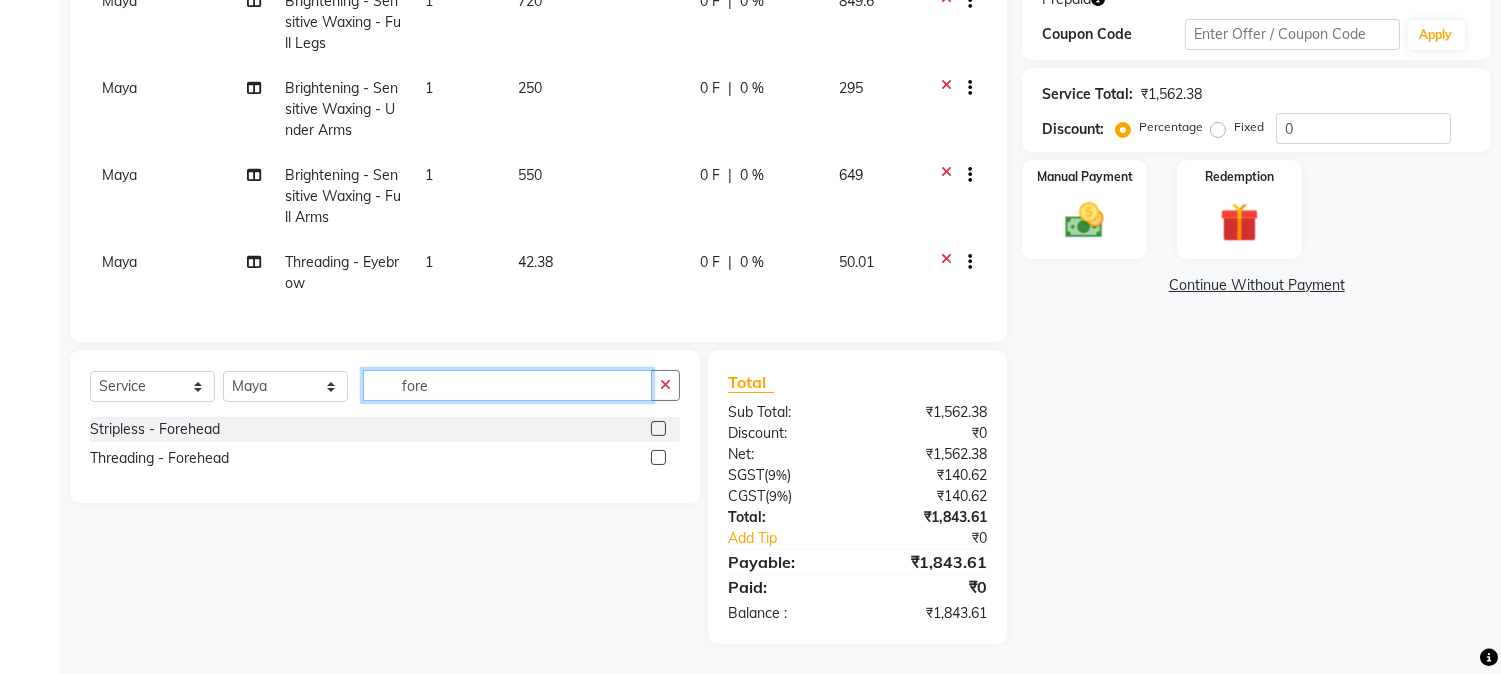 type on "fore" 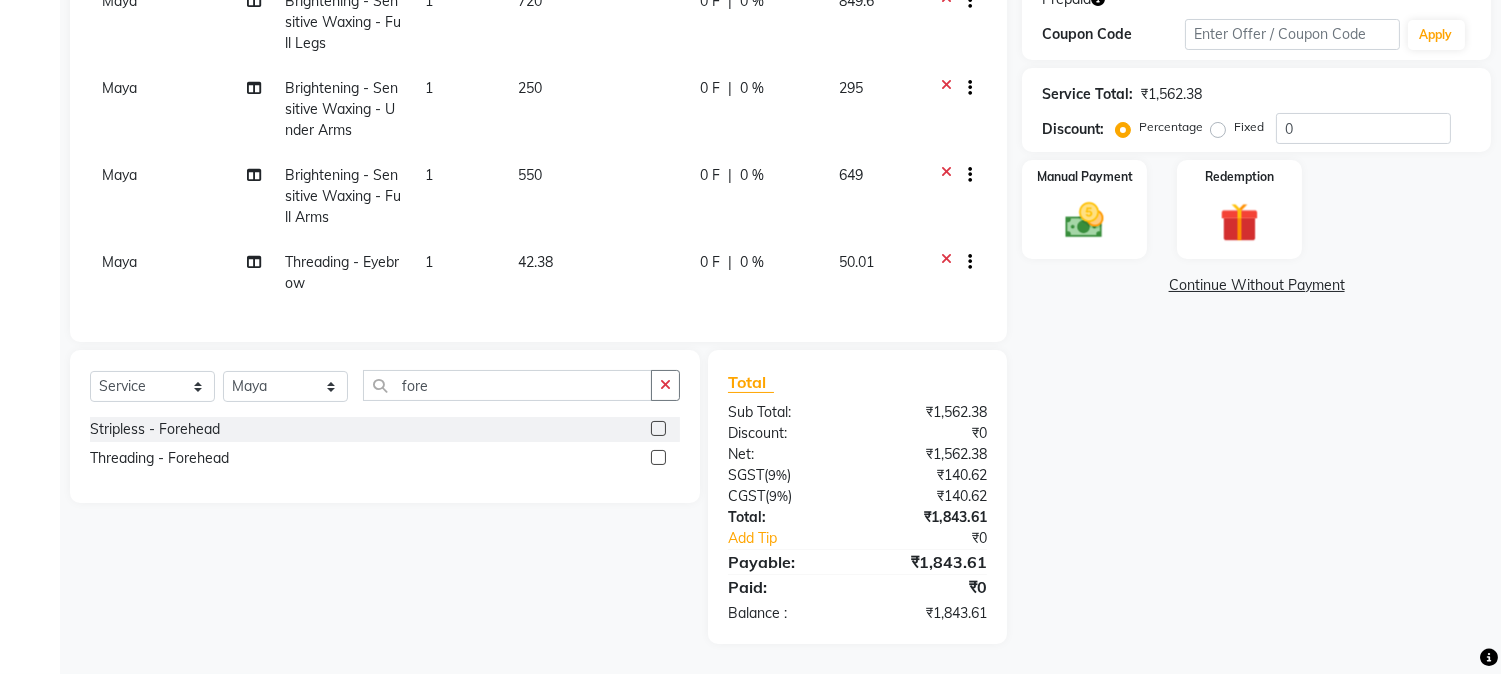 click 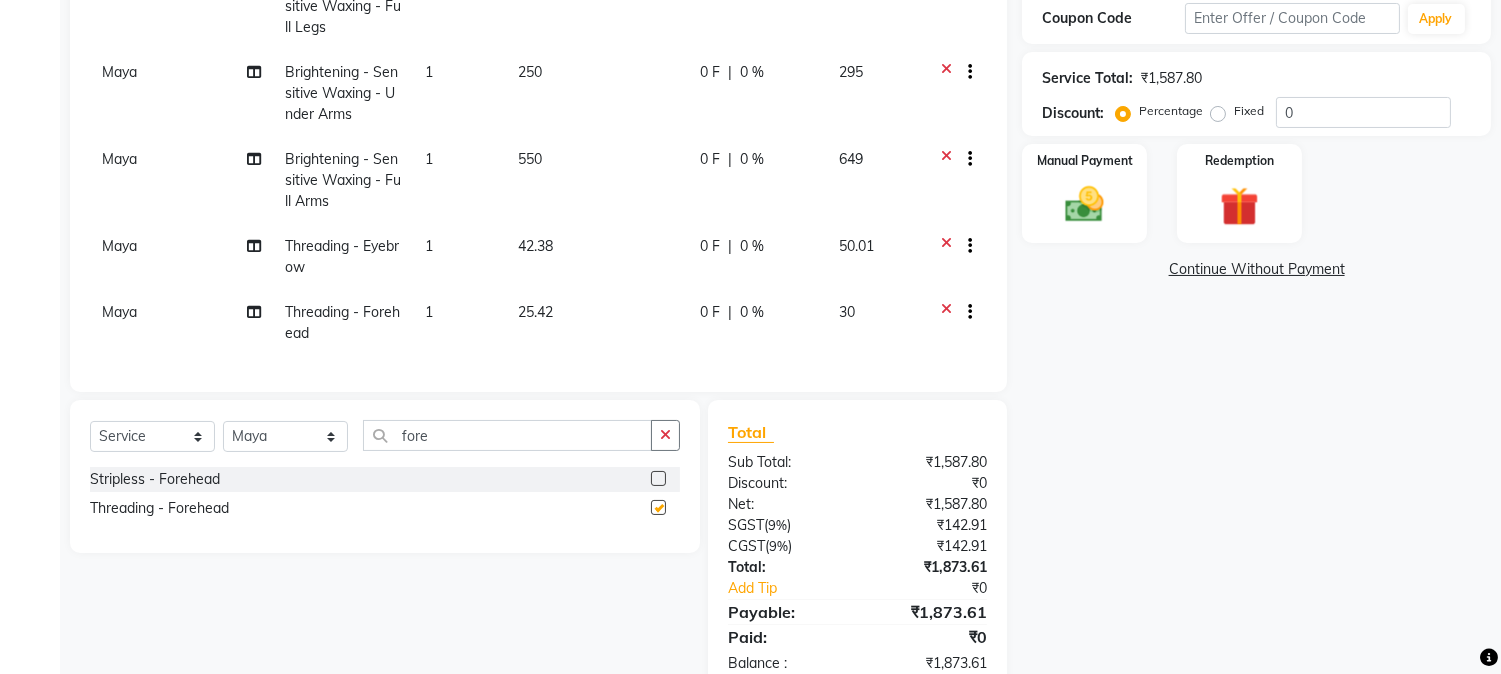 checkbox on "false" 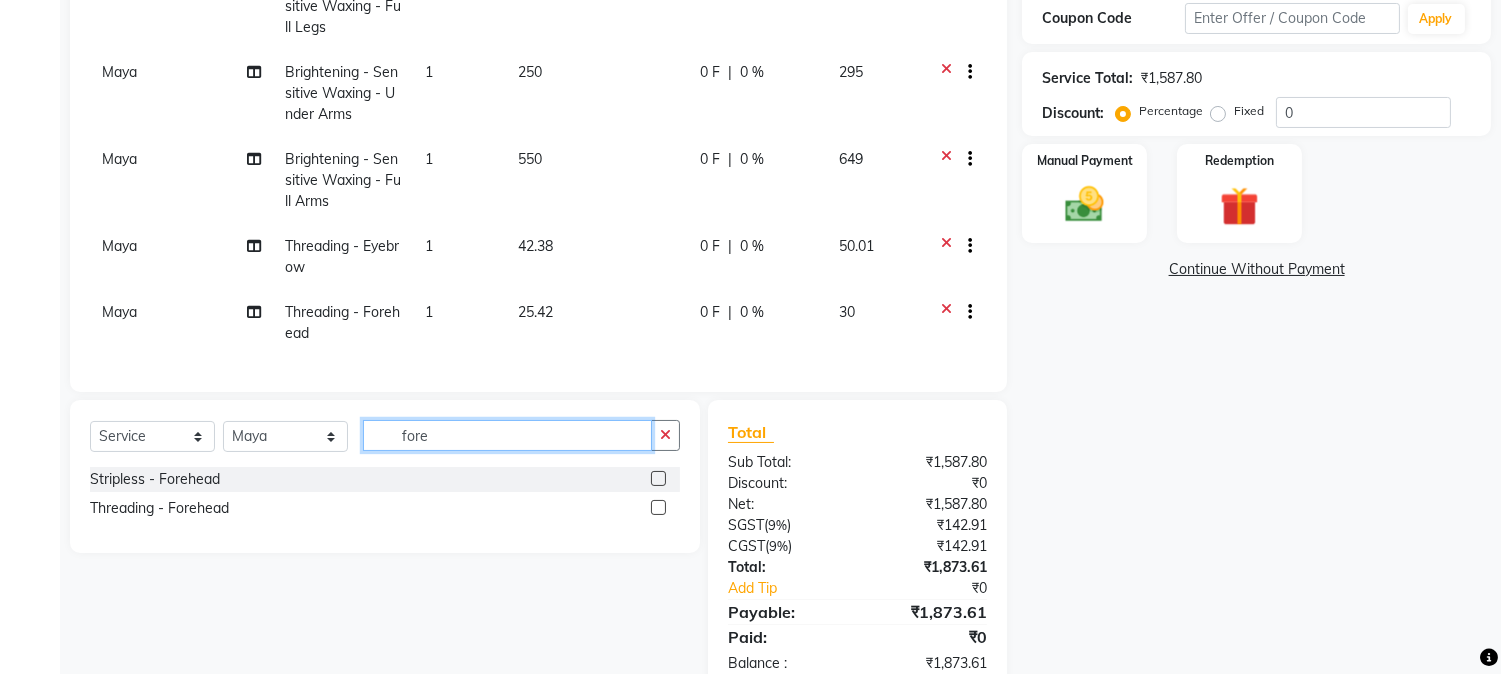 click on "fore" 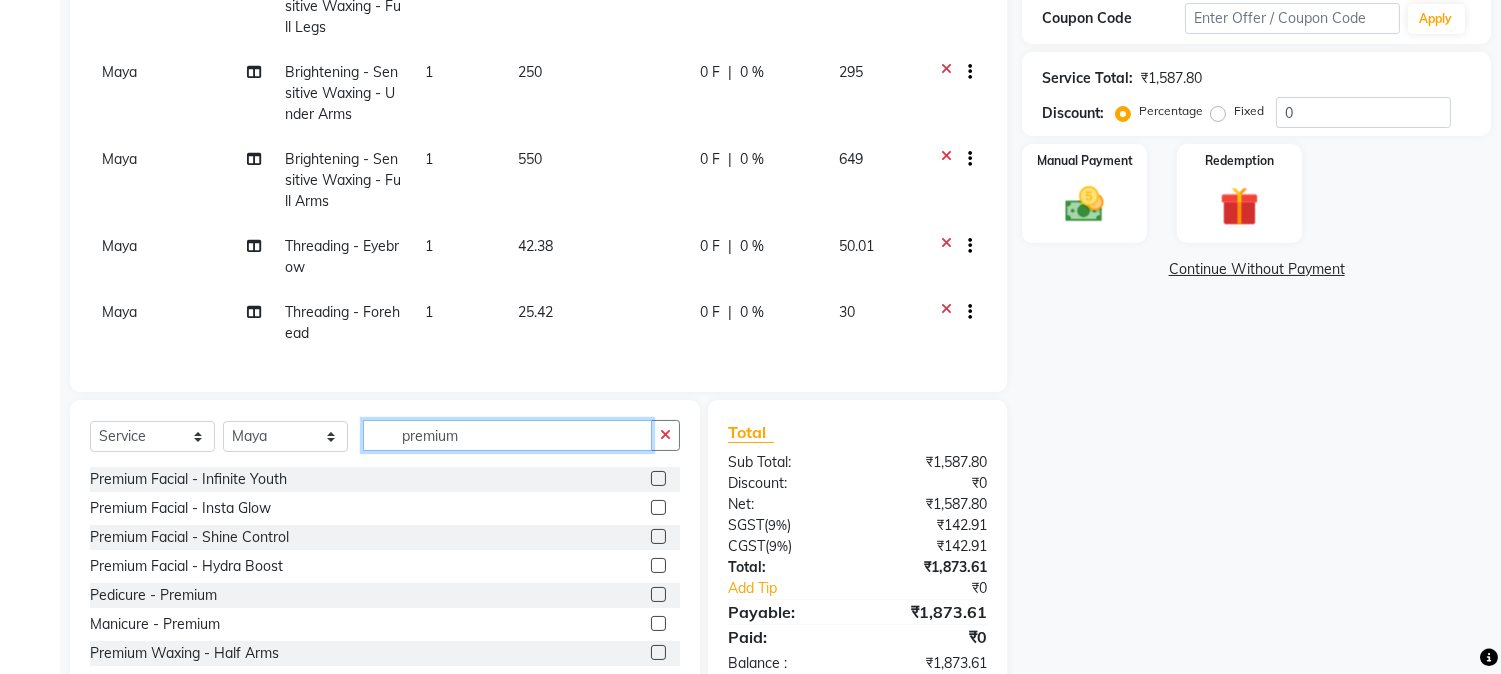type on "premium" 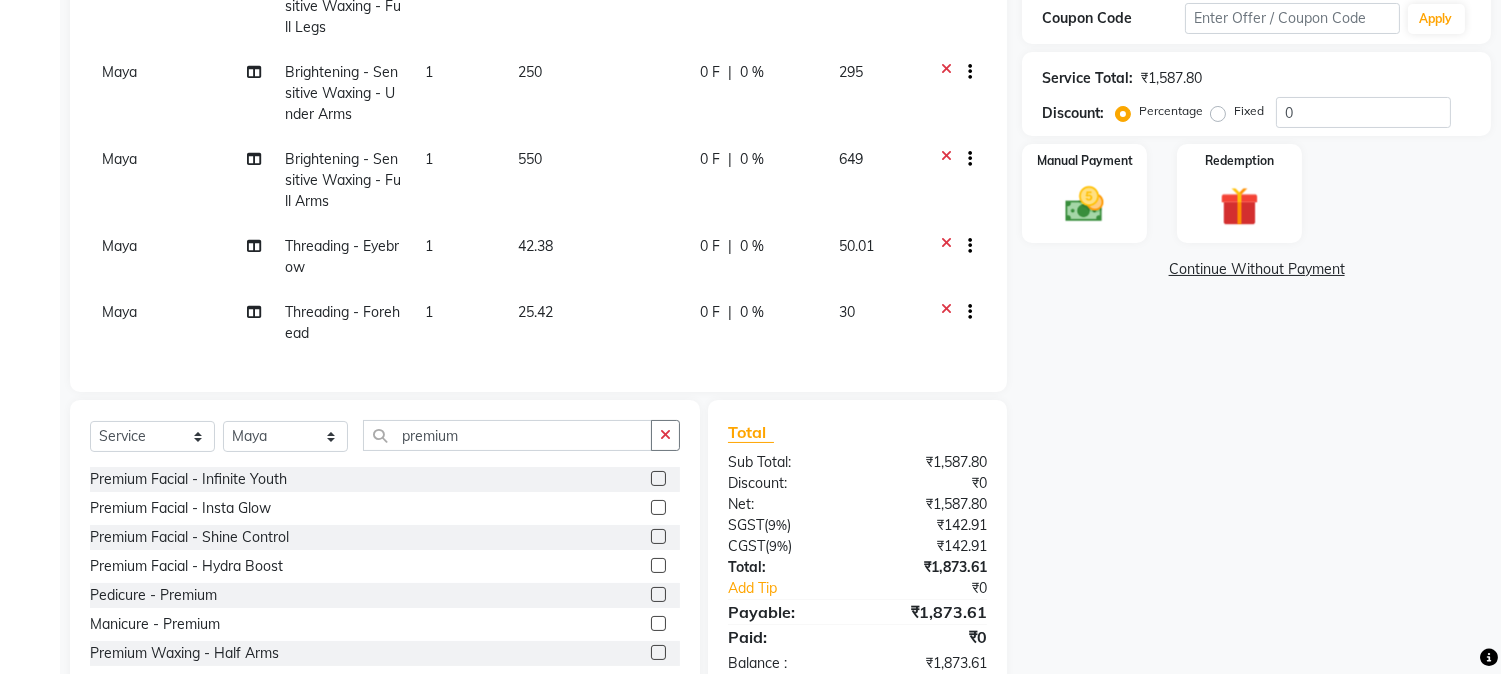 click on "550" 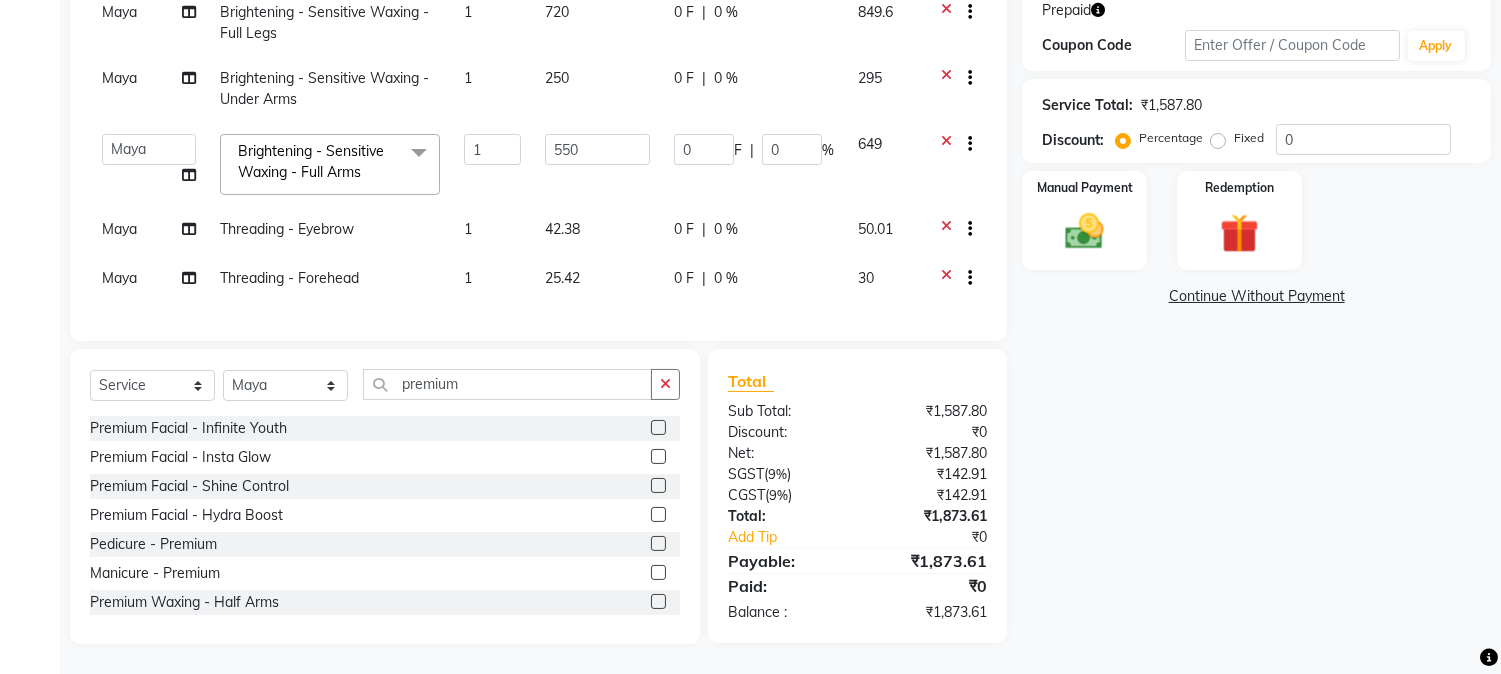 click on "42.38" 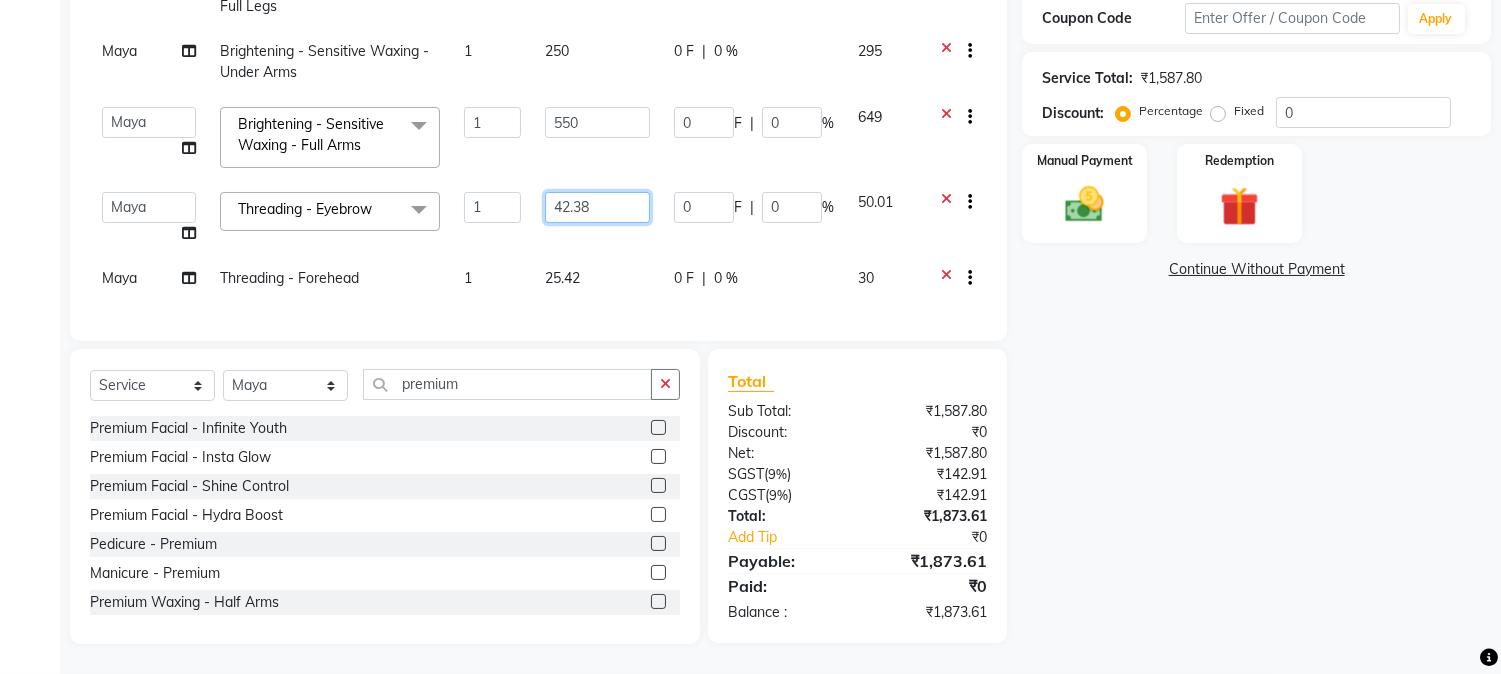 drag, startPoint x: 612, startPoint y: 200, endPoint x: 332, endPoint y: 168, distance: 281.82263 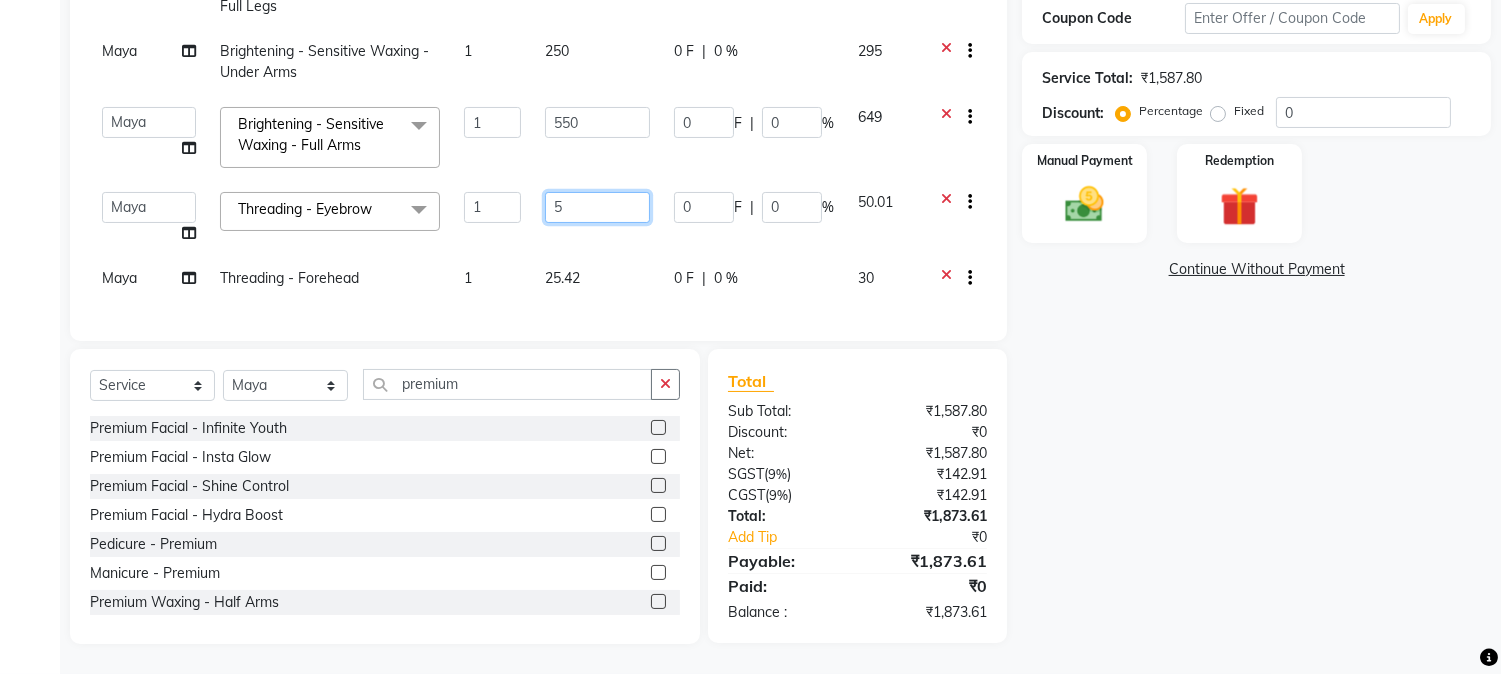 type on "50" 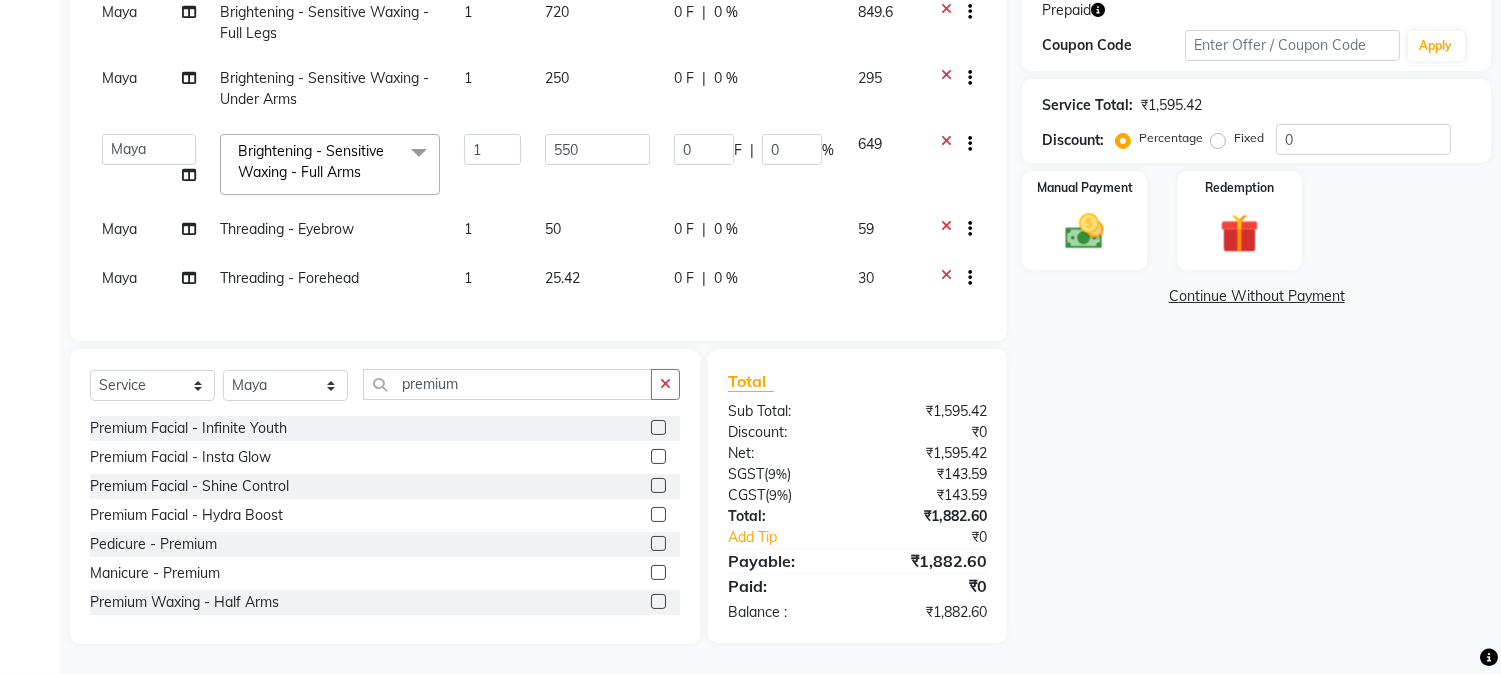 click on "25.42" 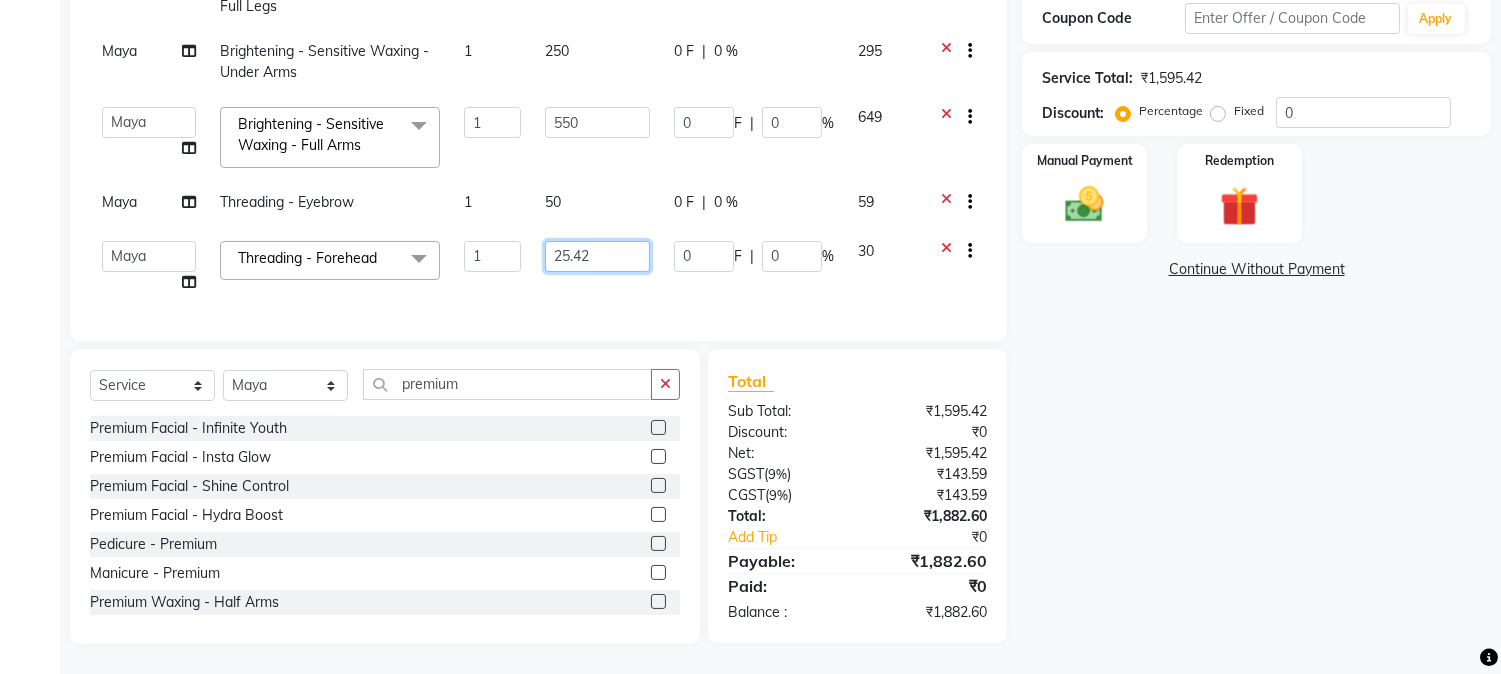 drag, startPoint x: 568, startPoint y: 256, endPoint x: 460, endPoint y: 237, distance: 109.65856 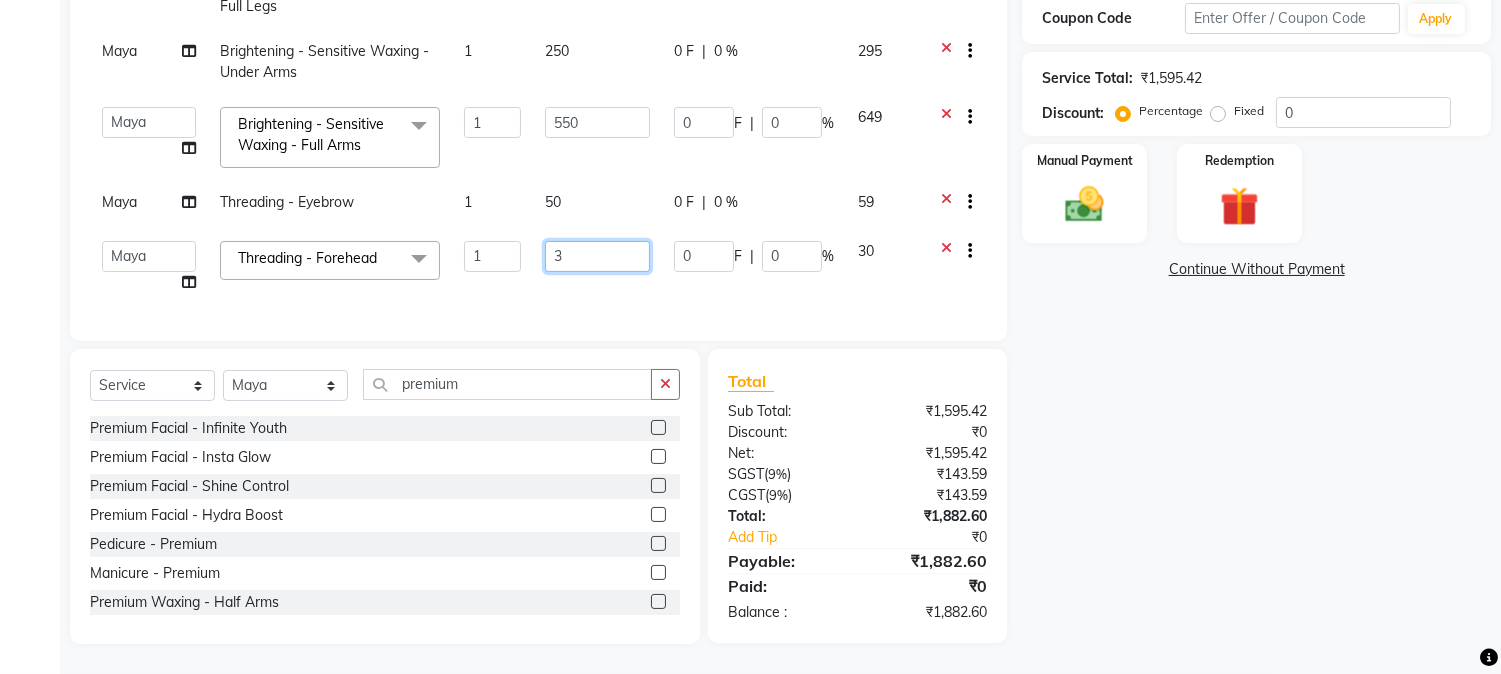 type on "30" 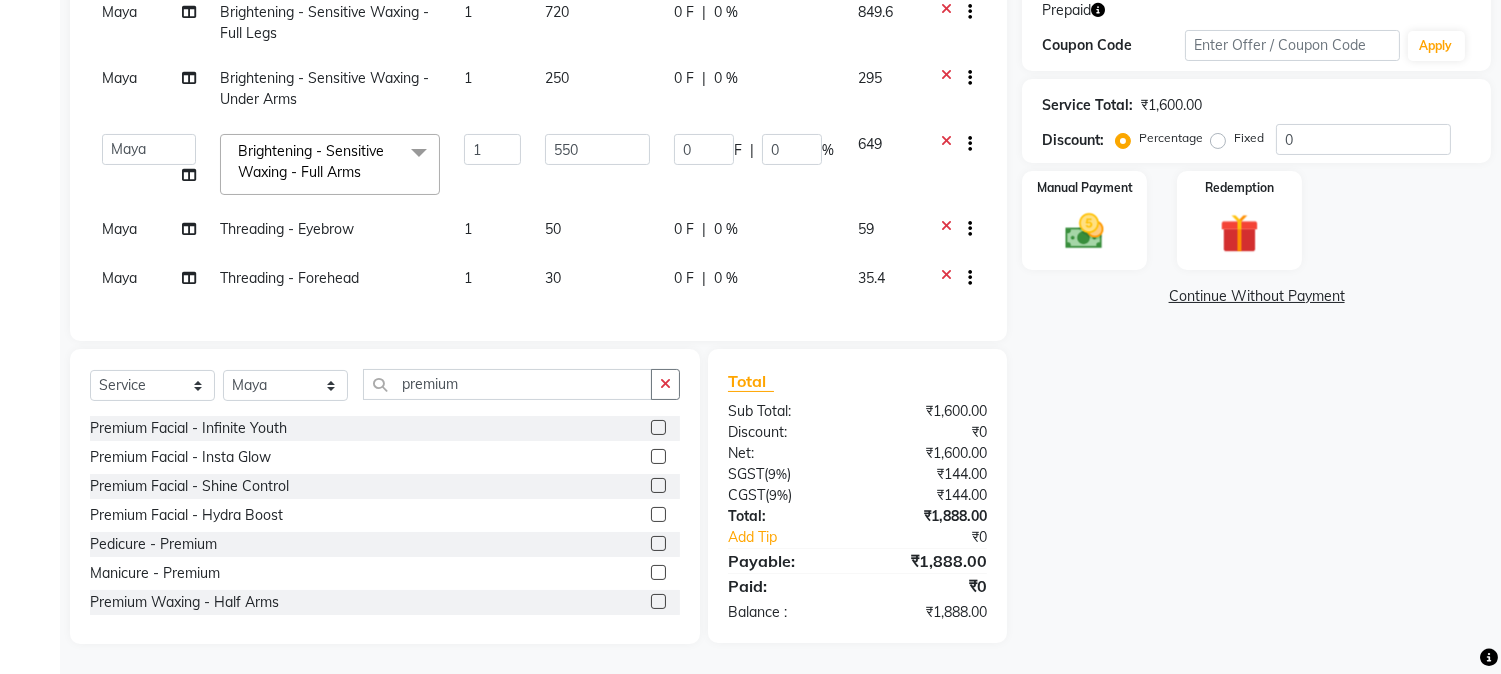 scroll, scrollTop: 356, scrollLeft: 0, axis: vertical 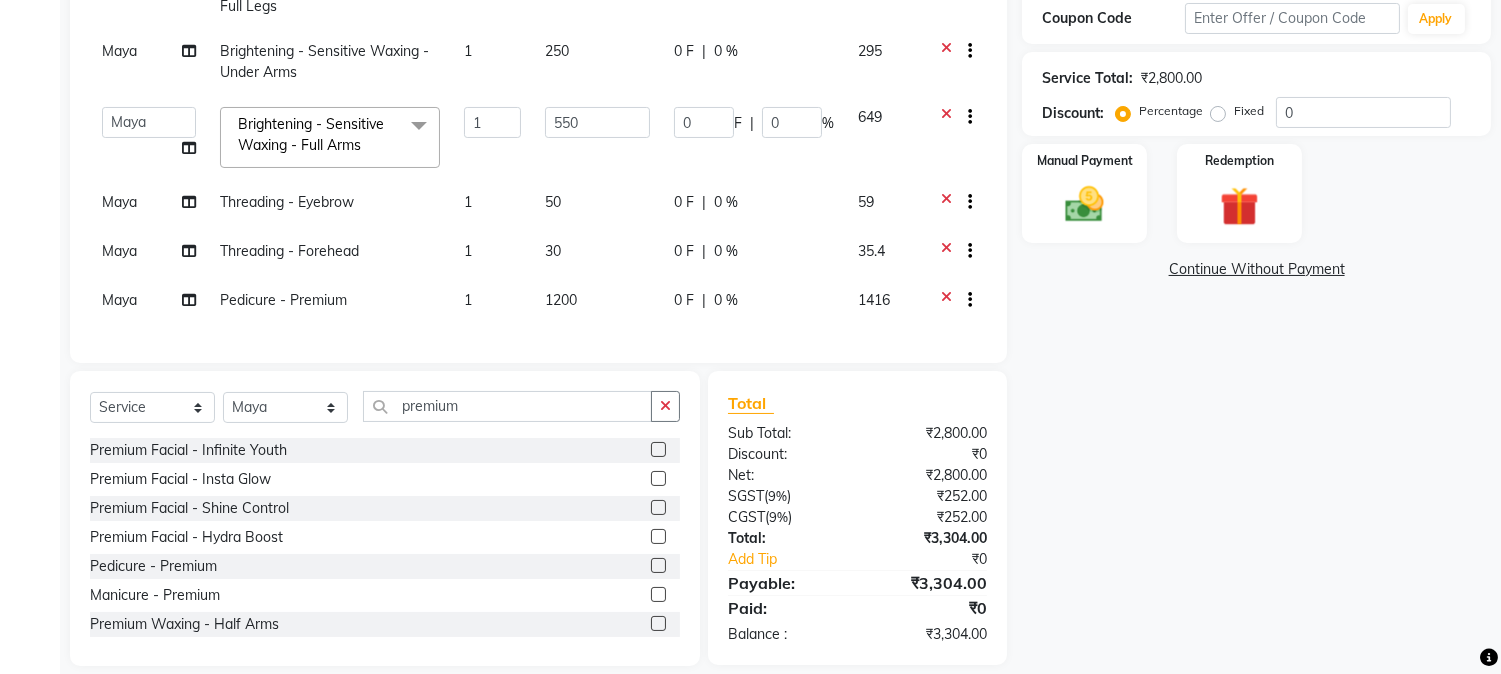 checkbox on "false" 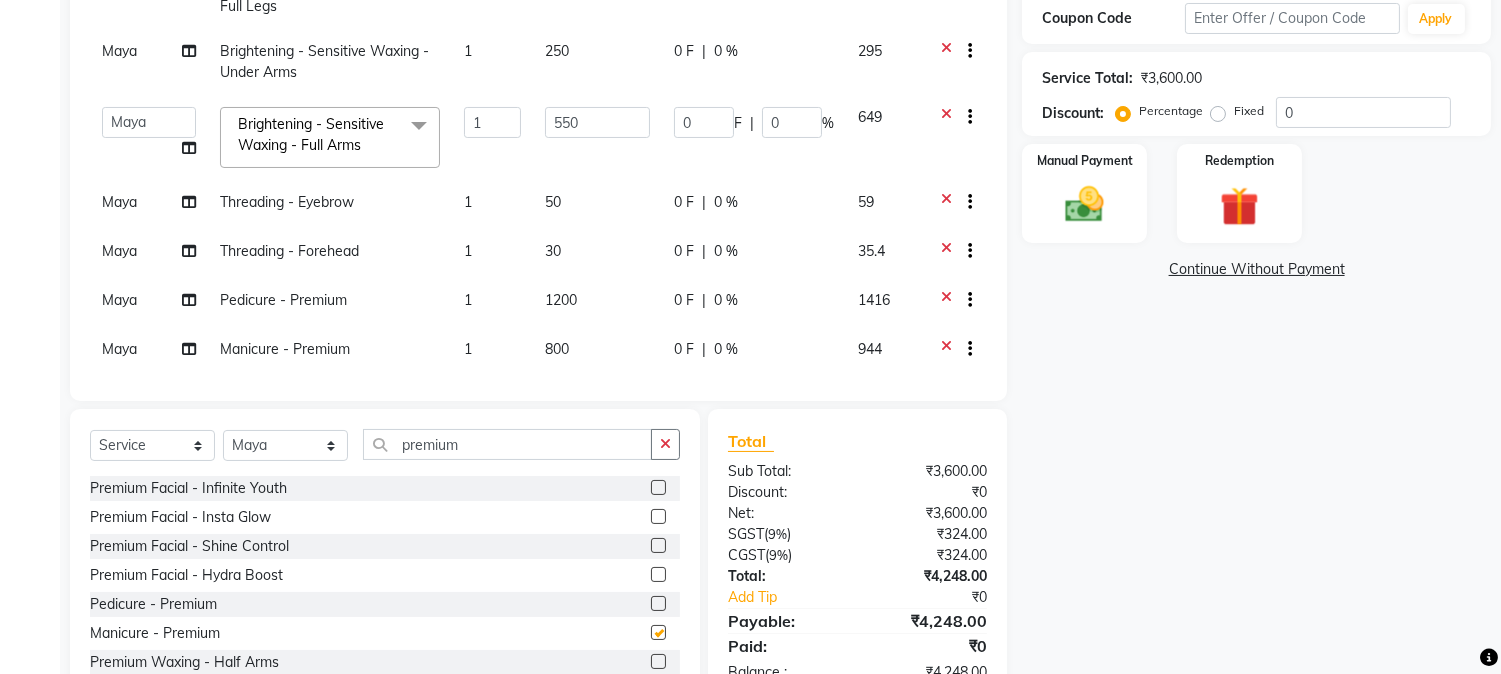 checkbox on "false" 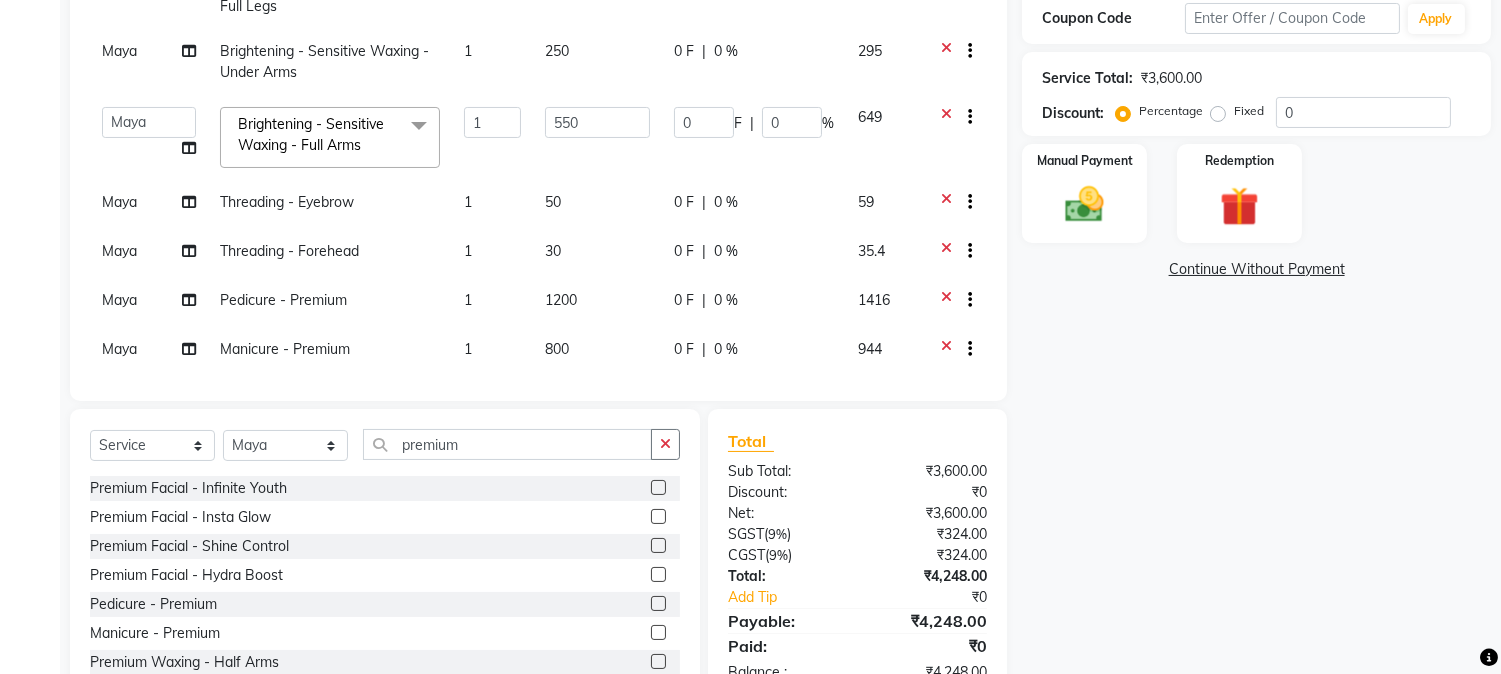 scroll, scrollTop: 27, scrollLeft: 0, axis: vertical 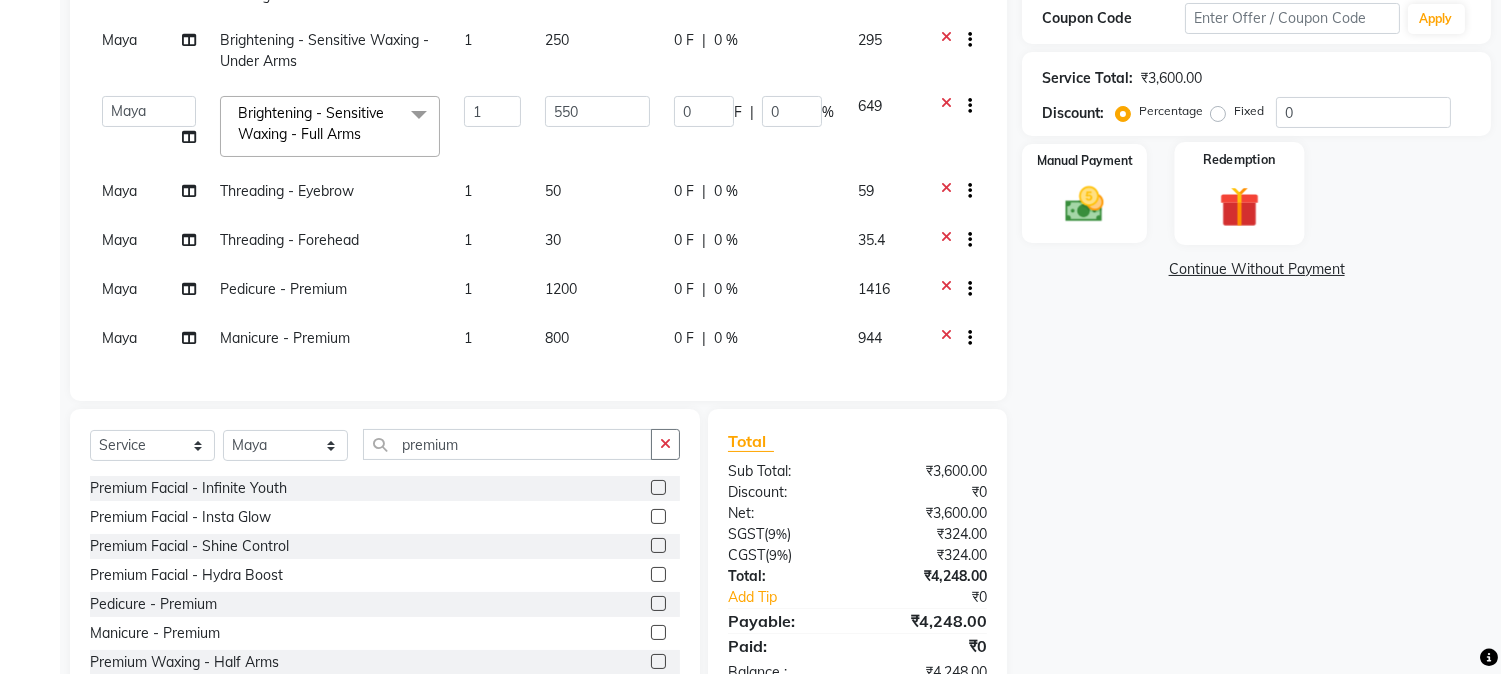 click 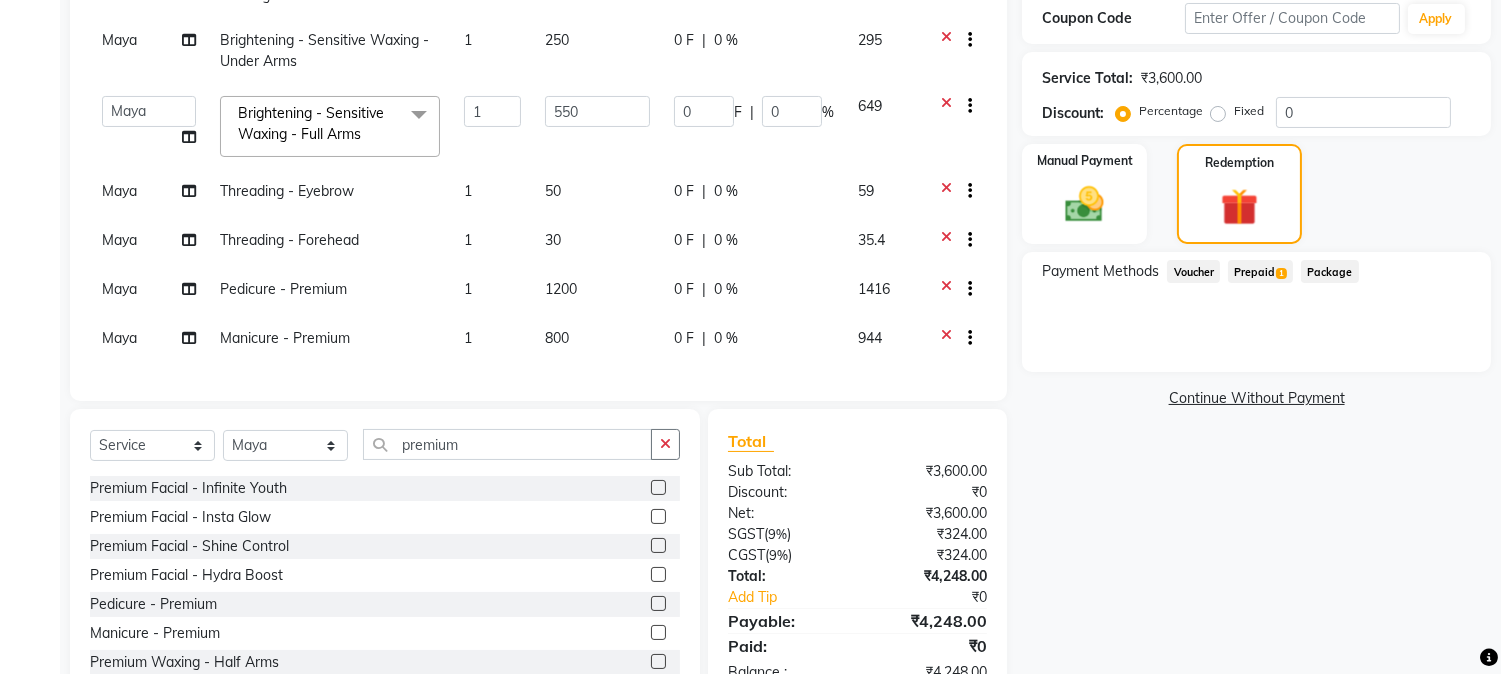 click on "Prepaid  1" 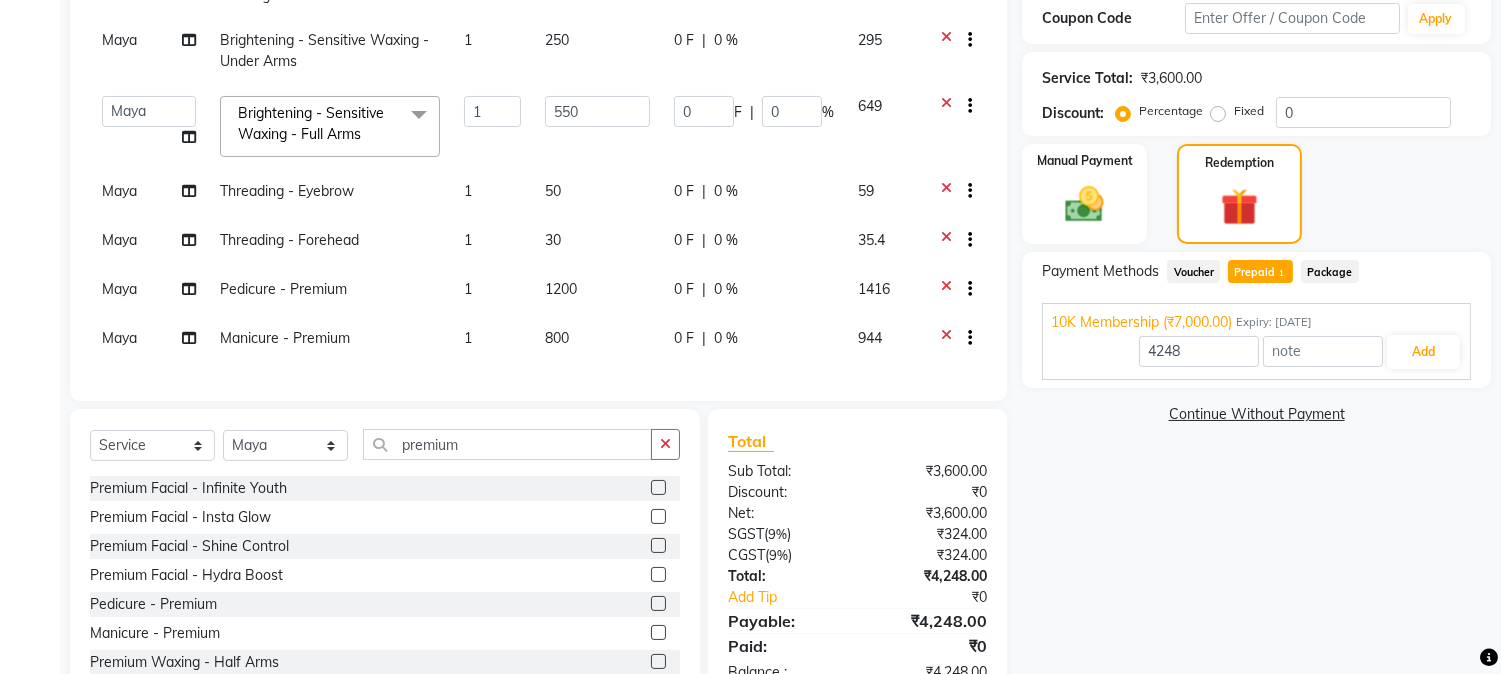 scroll, scrollTop: 426, scrollLeft: 0, axis: vertical 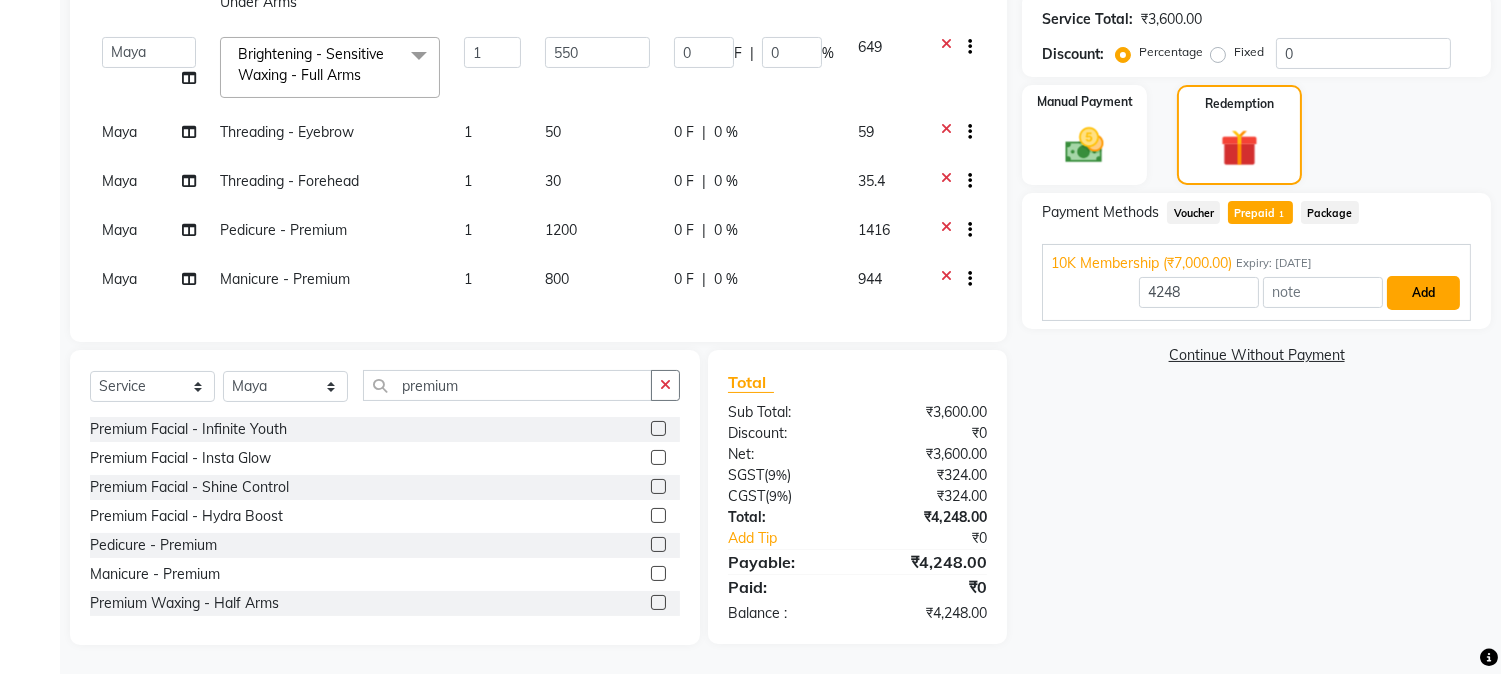 click on "Add" at bounding box center (1423, 293) 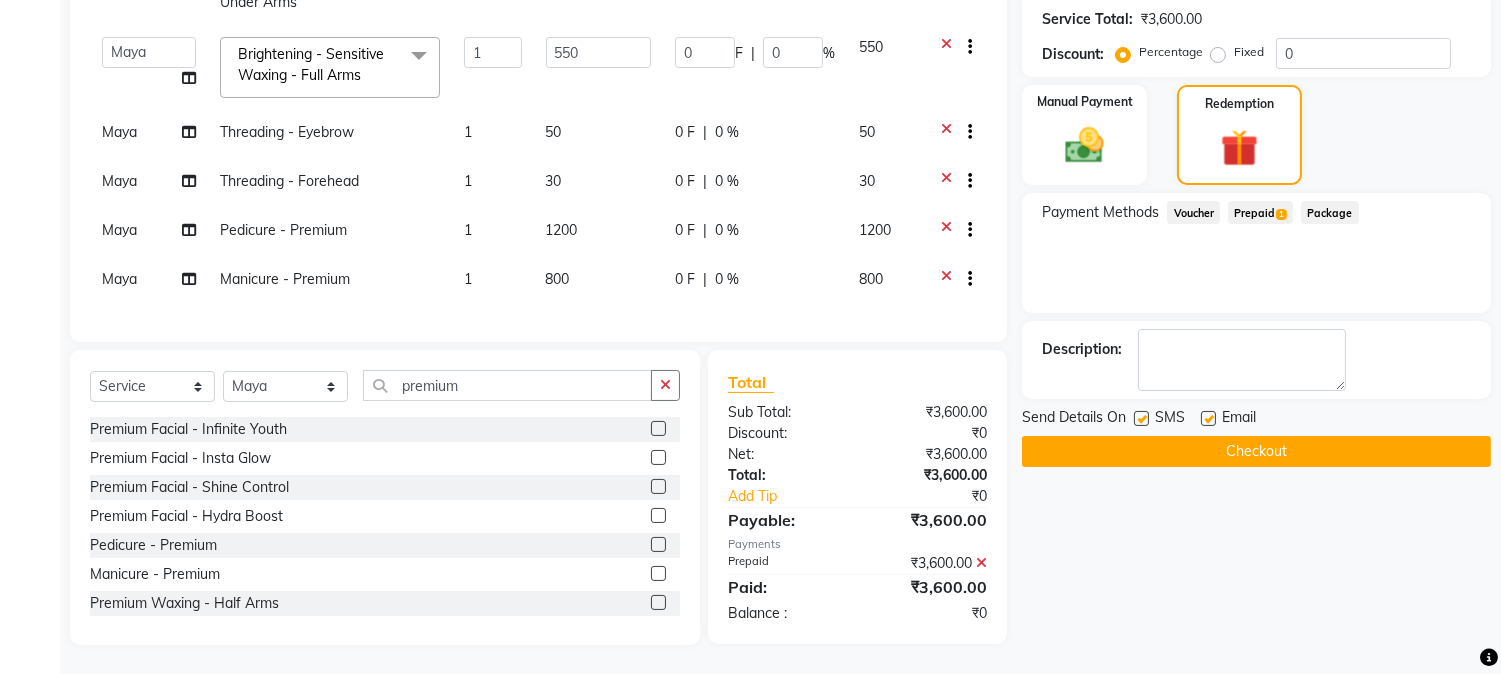 click 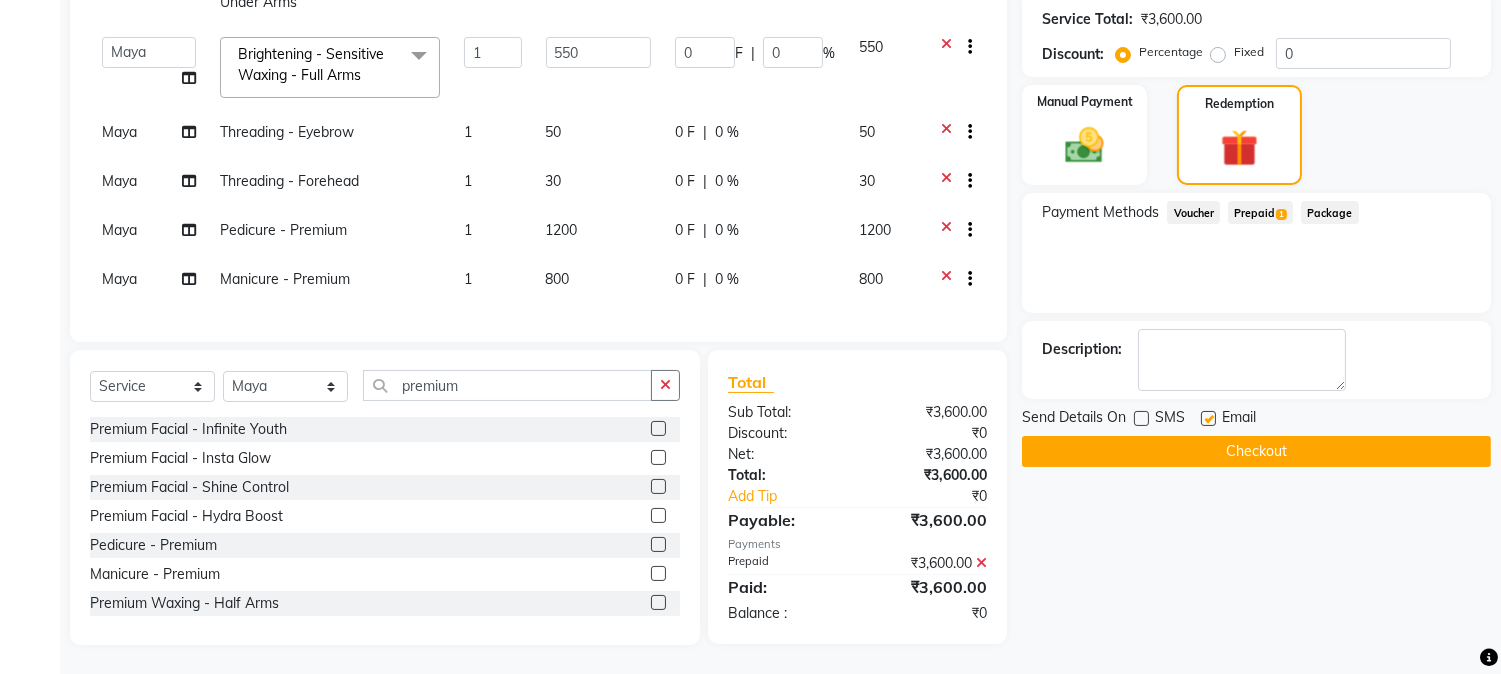 click on "Checkout" 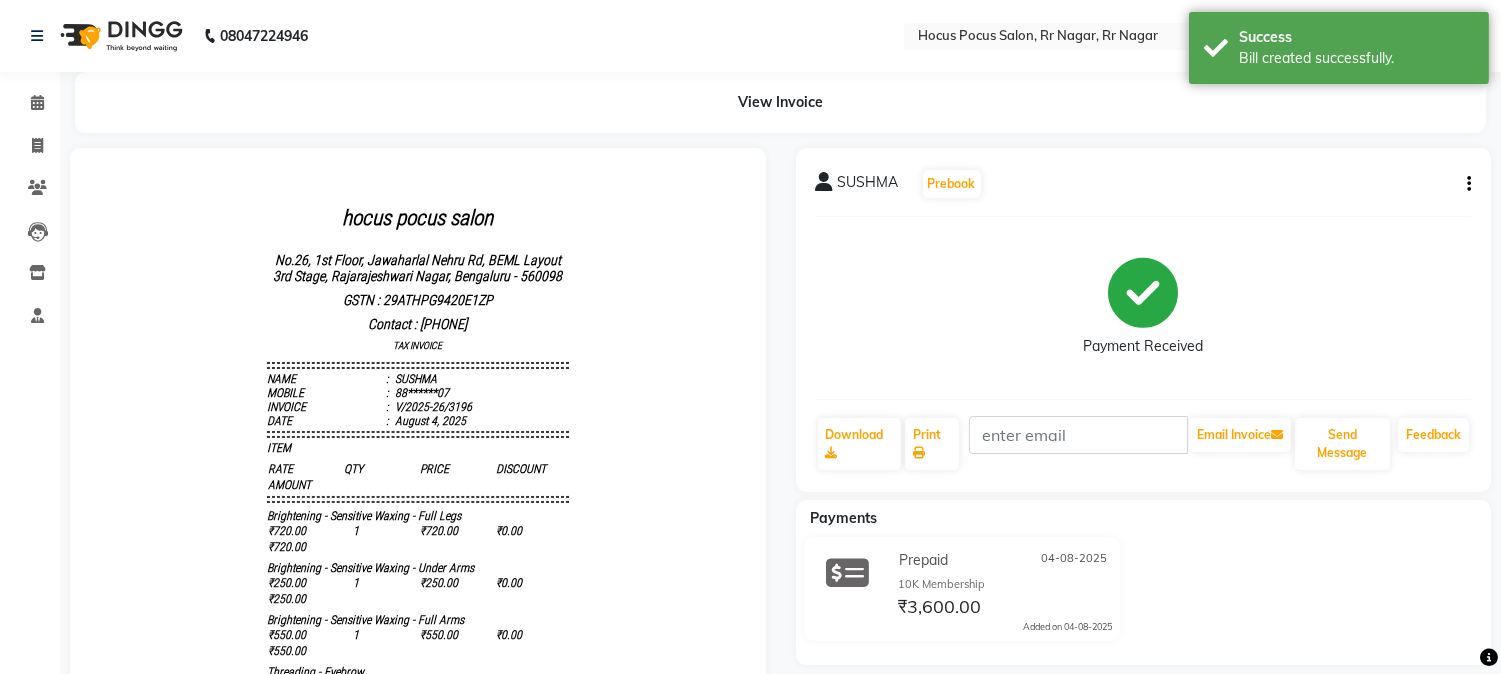 scroll, scrollTop: 0, scrollLeft: 0, axis: both 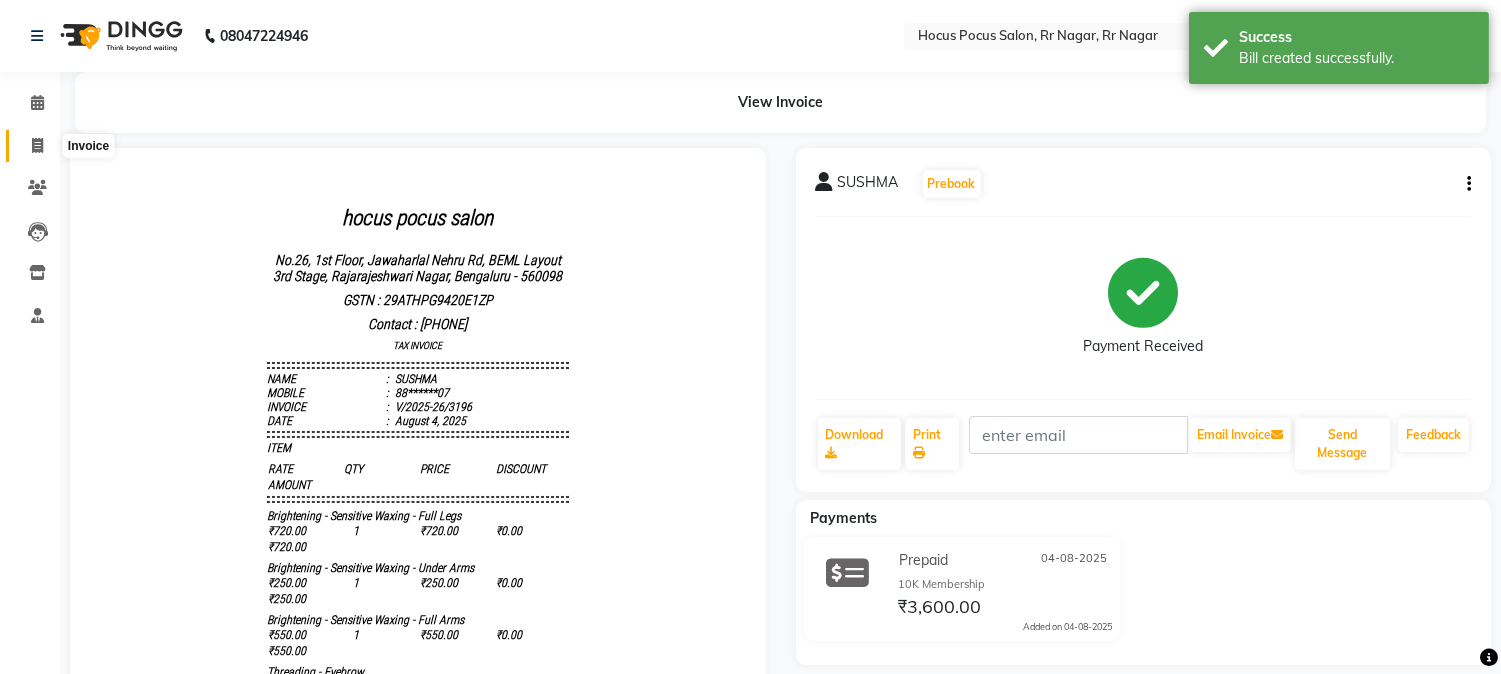 click 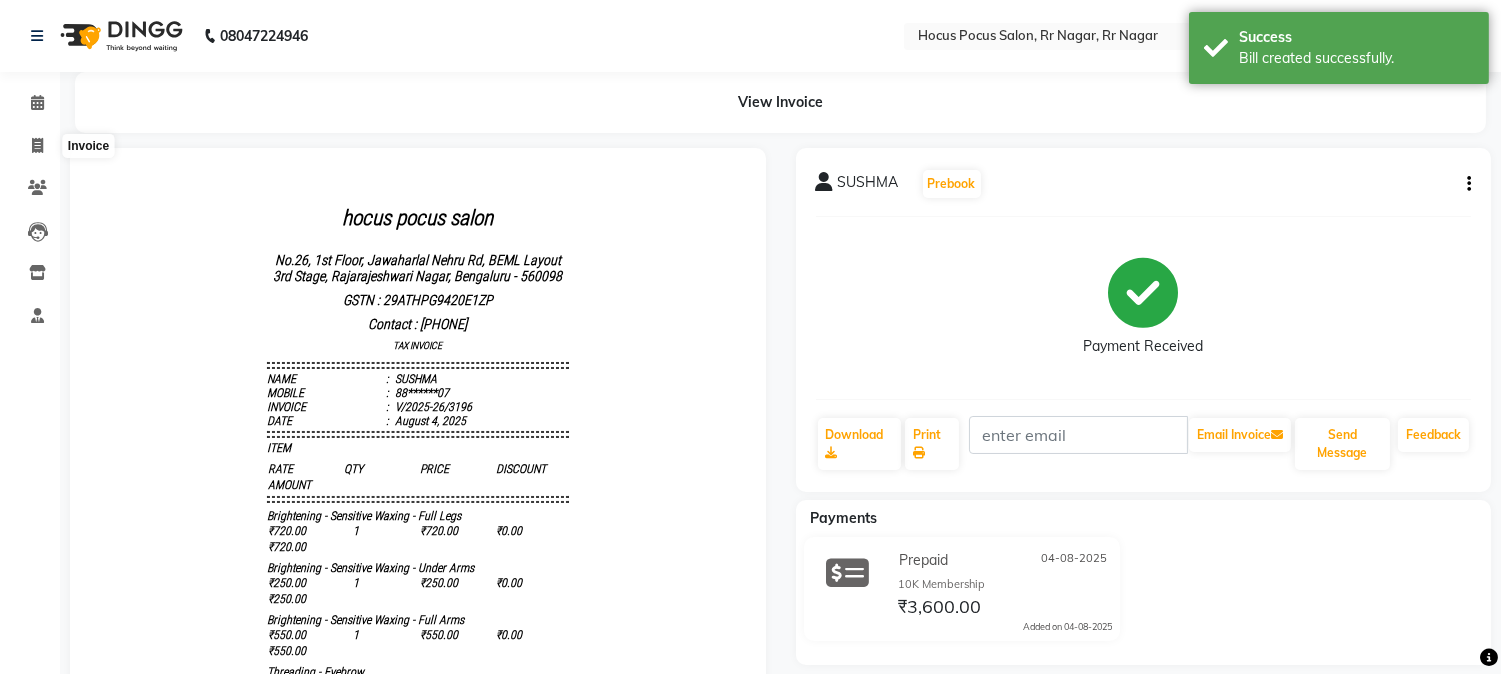 select on "service" 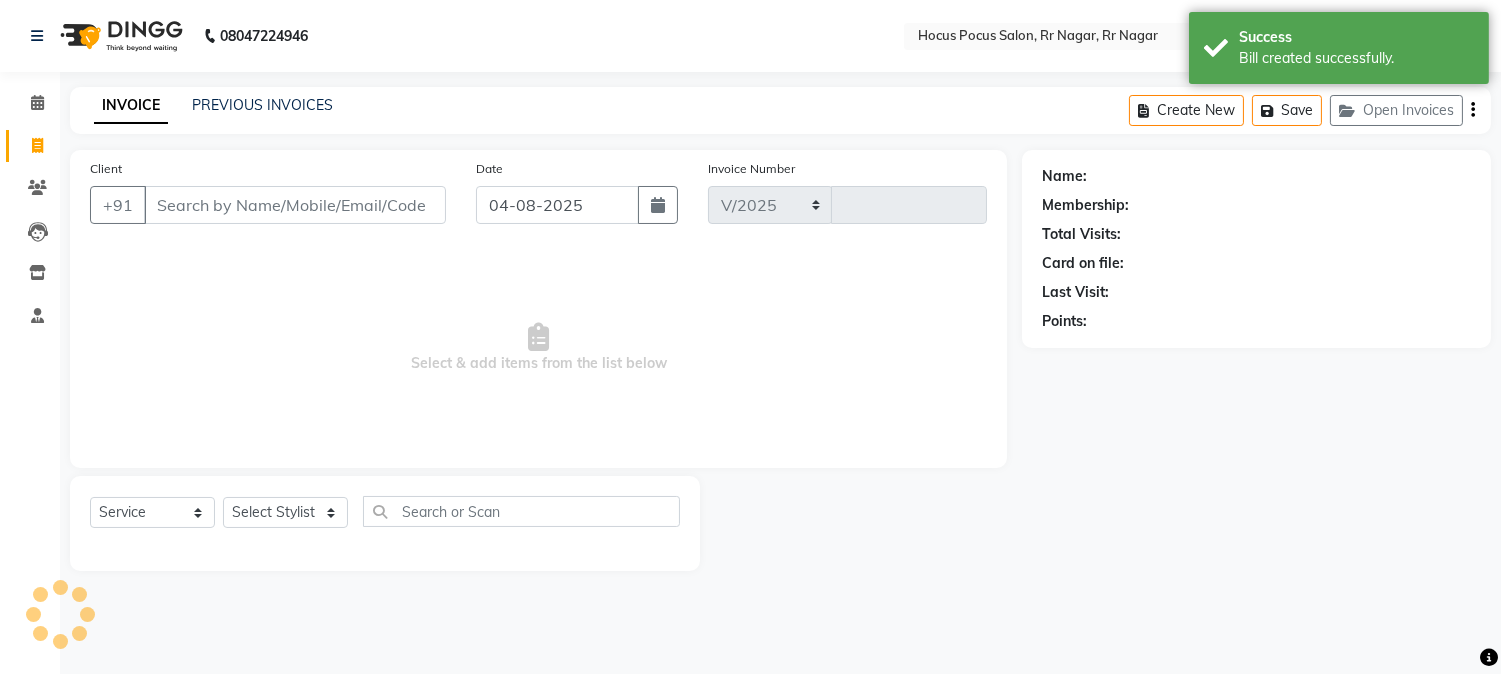 select on "5019" 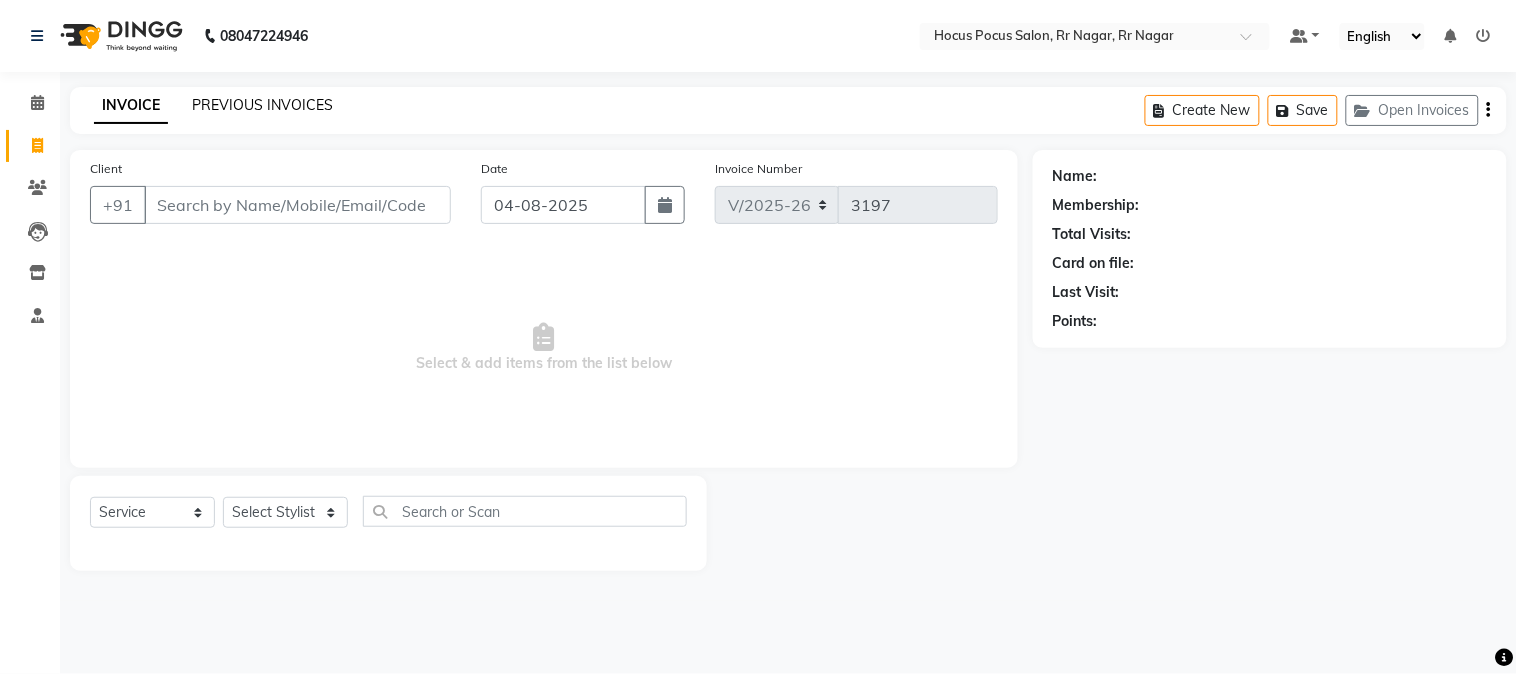 click on "PREVIOUS INVOICES" 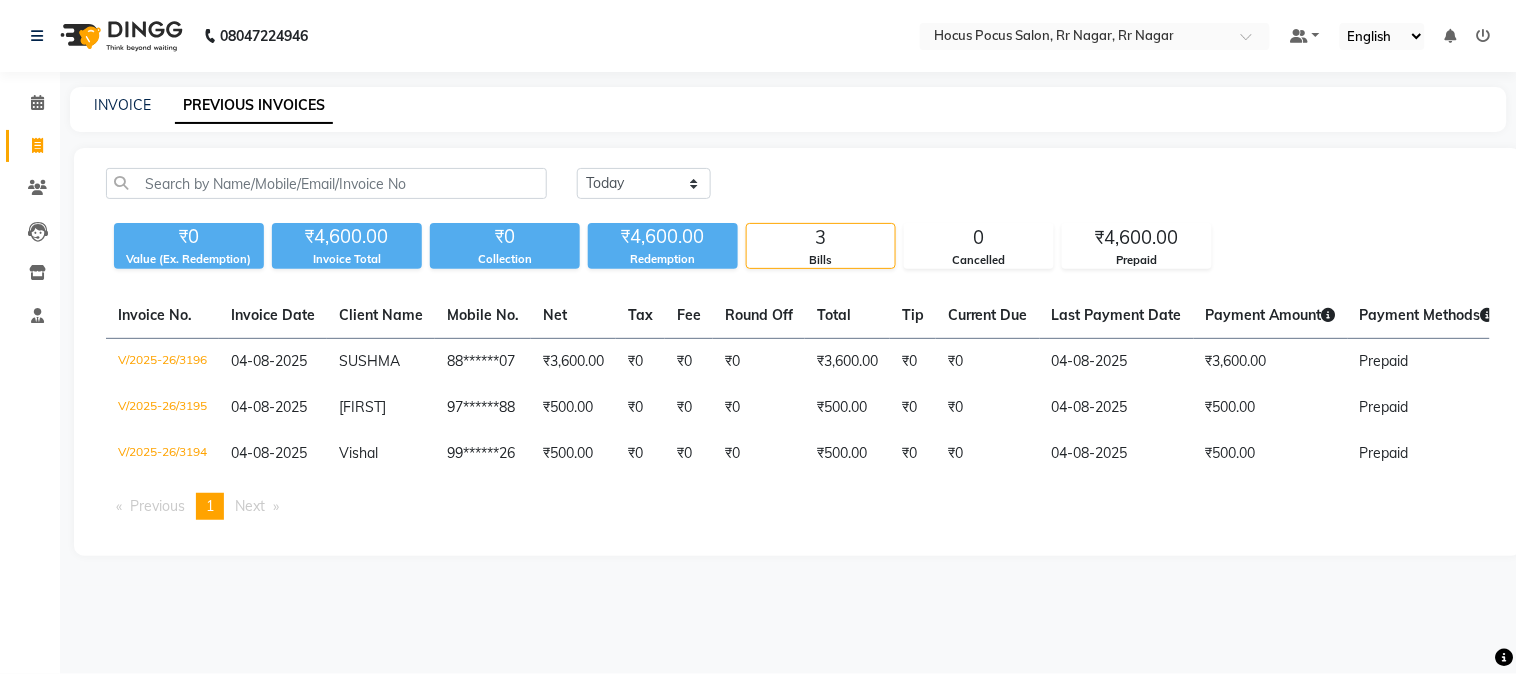 click on "INVOICE PREVIOUS INVOICES" 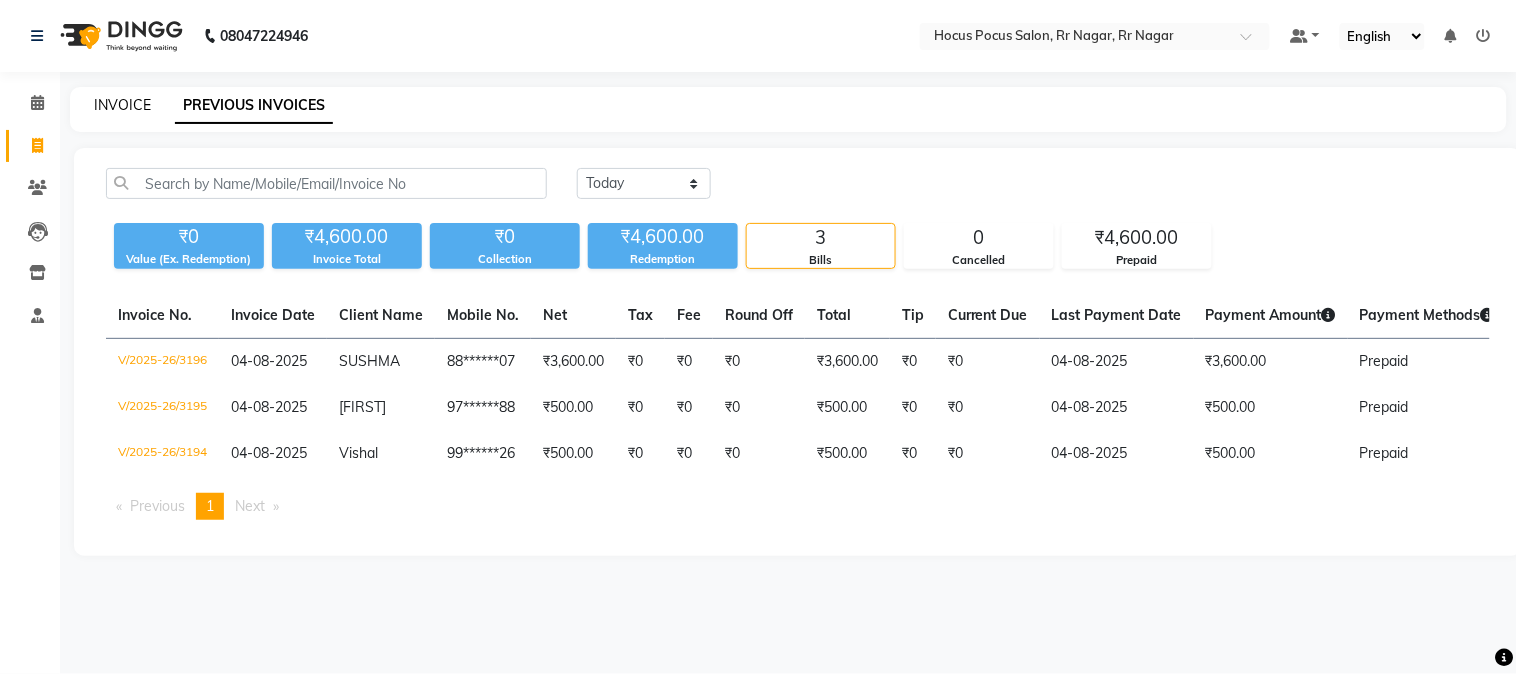 click on "INVOICE" 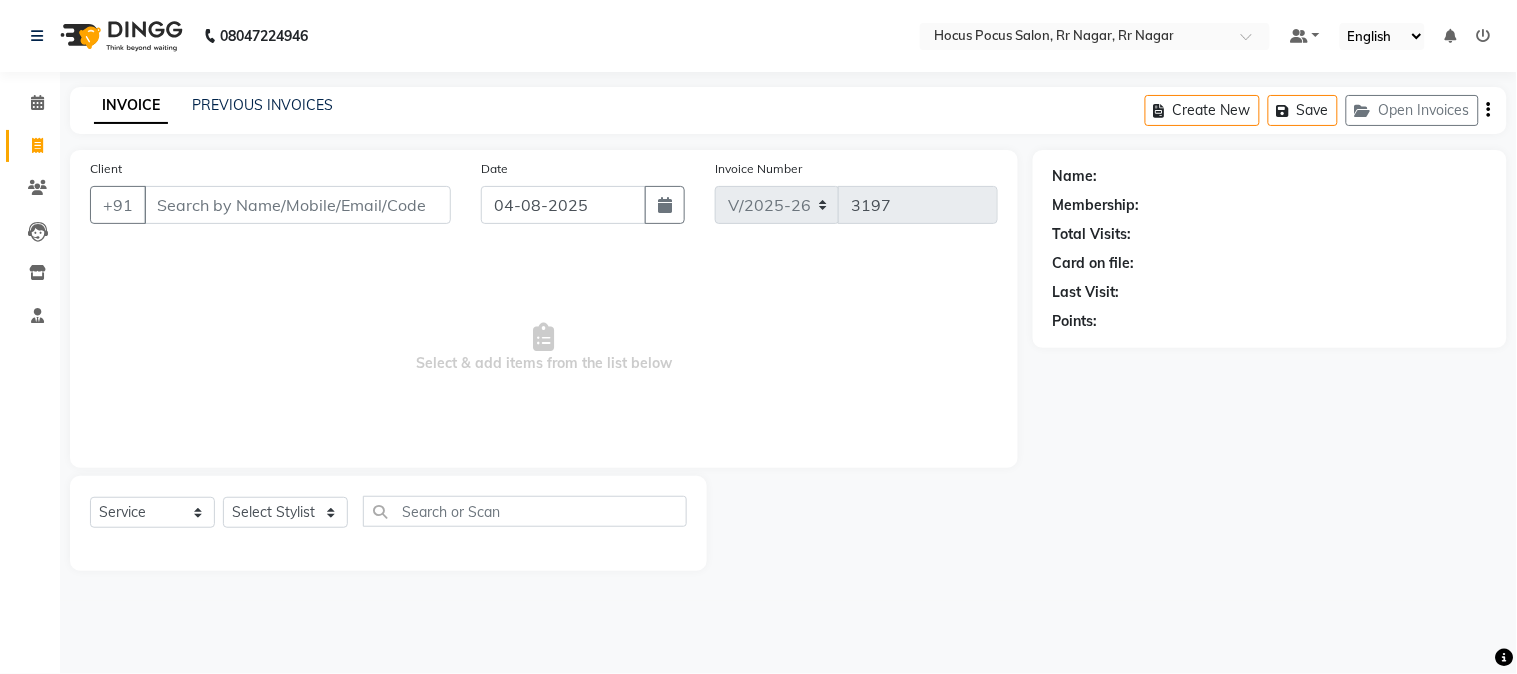 click on "INVOICE PREVIOUS INVOICES Create New   Save   Open Invoices  Client +91 Date 04-08-2025 Invoice Number V/2025 V/2025-26 3197  Select & add items from the list below  Select  Service  Product  Membership  Package Voucher Prepaid Gift Card  Select Stylist Amar  Arjun Eliza hocus pocus Jonathan Maya Mona Neha Ravi Salima Sonam Name: Membership: Total Visits: Card on file: Last Visit:  Points:" 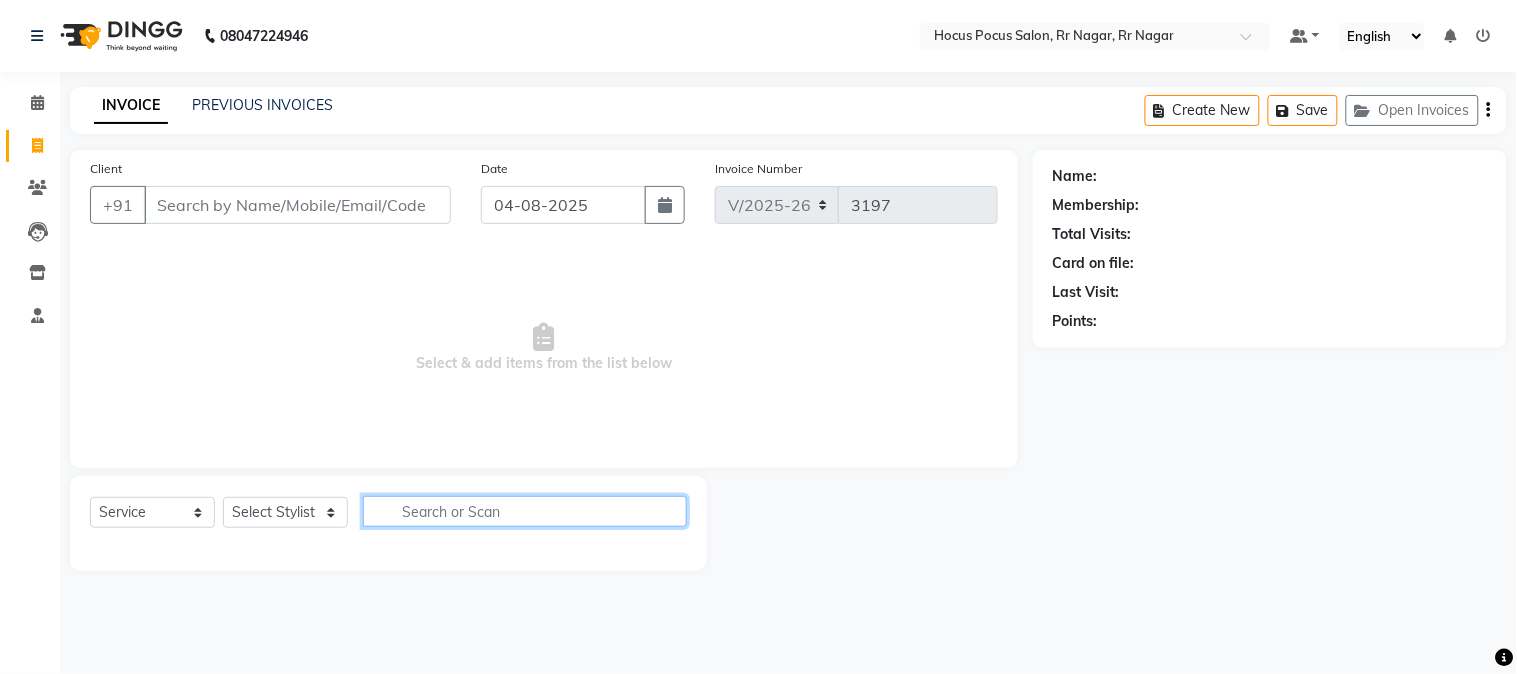 click 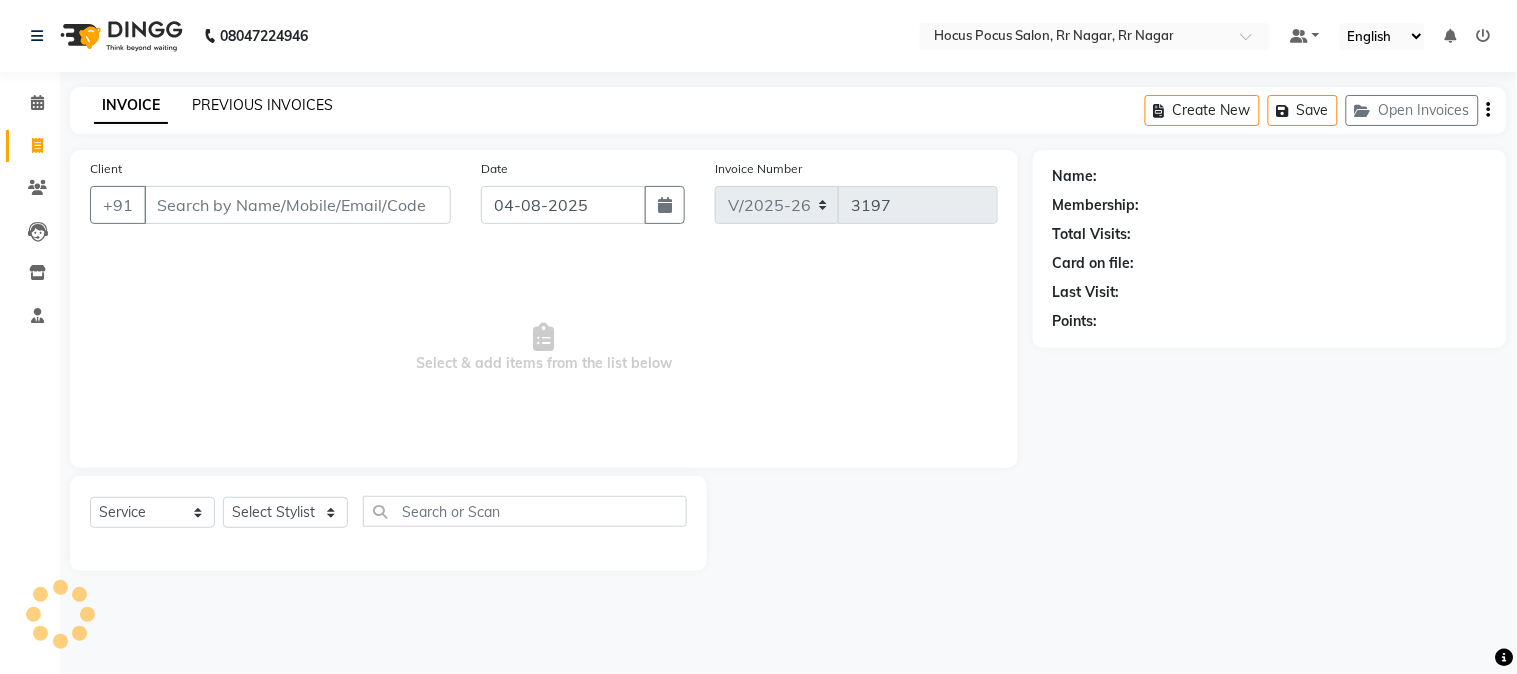 click on "PREVIOUS INVOICES" 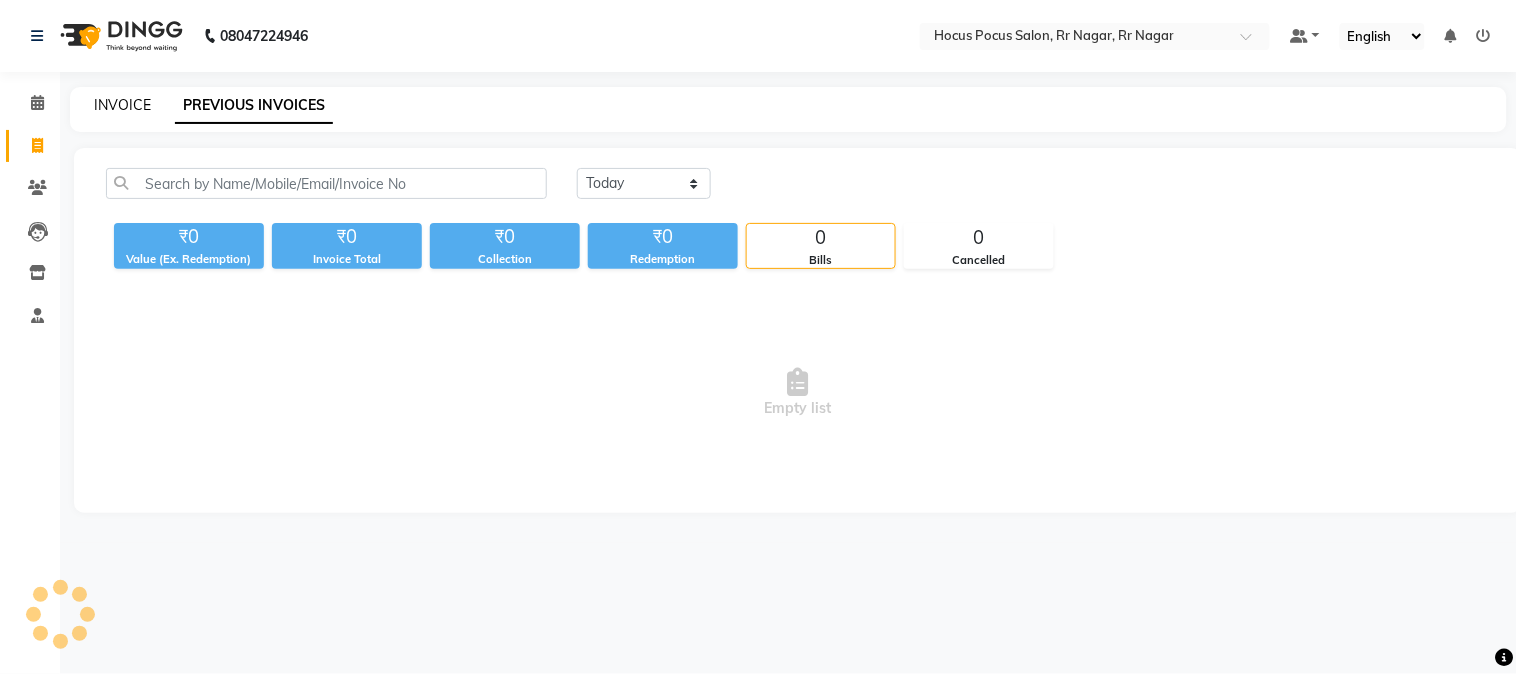 click on "INVOICE" 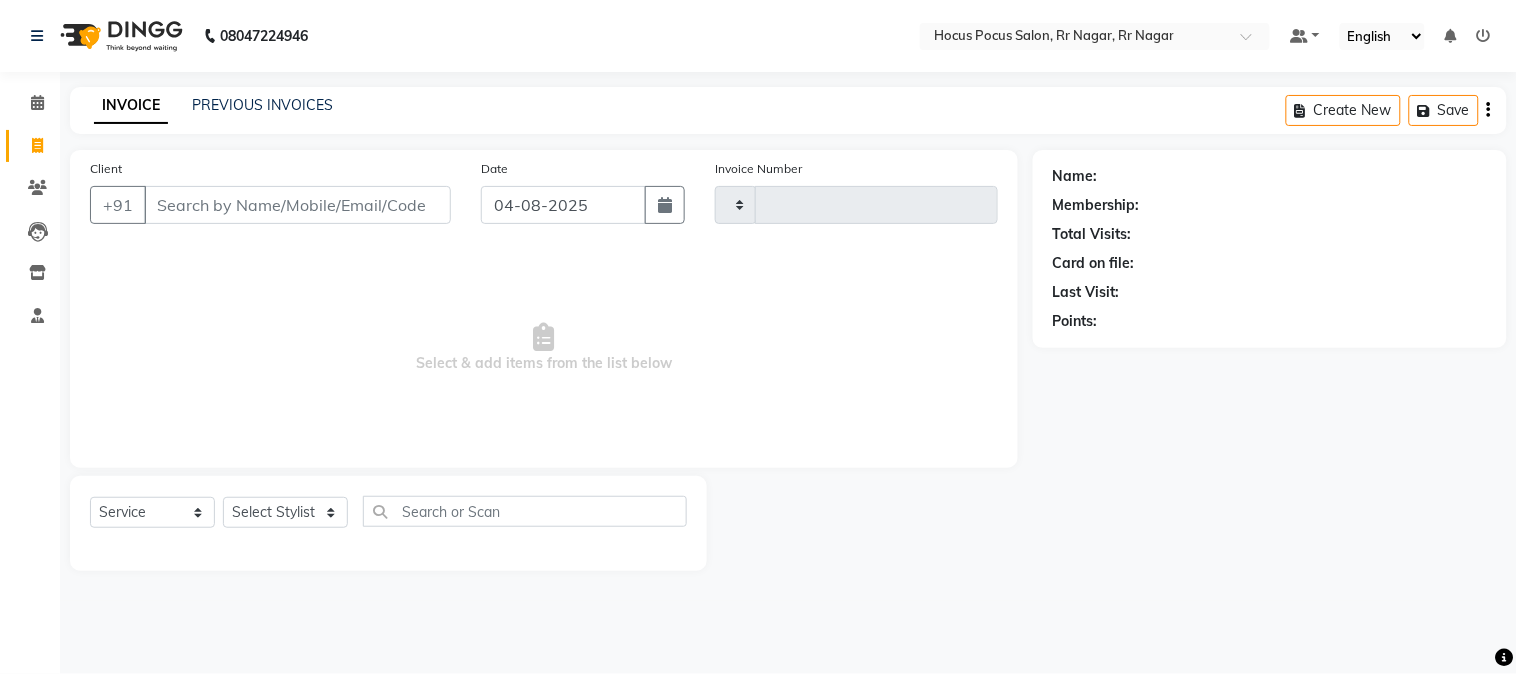 click on "Client" at bounding box center [297, 205] 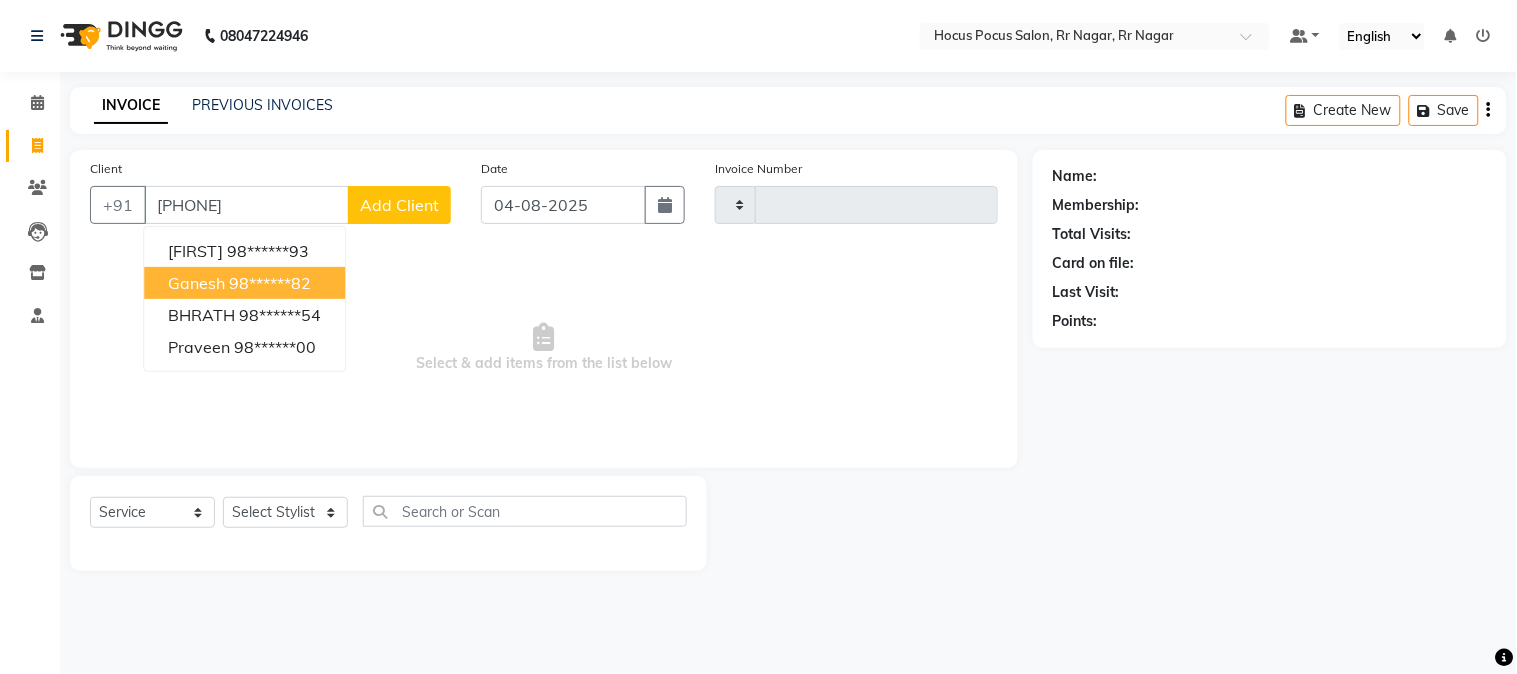 click on "98******82" at bounding box center (270, 283) 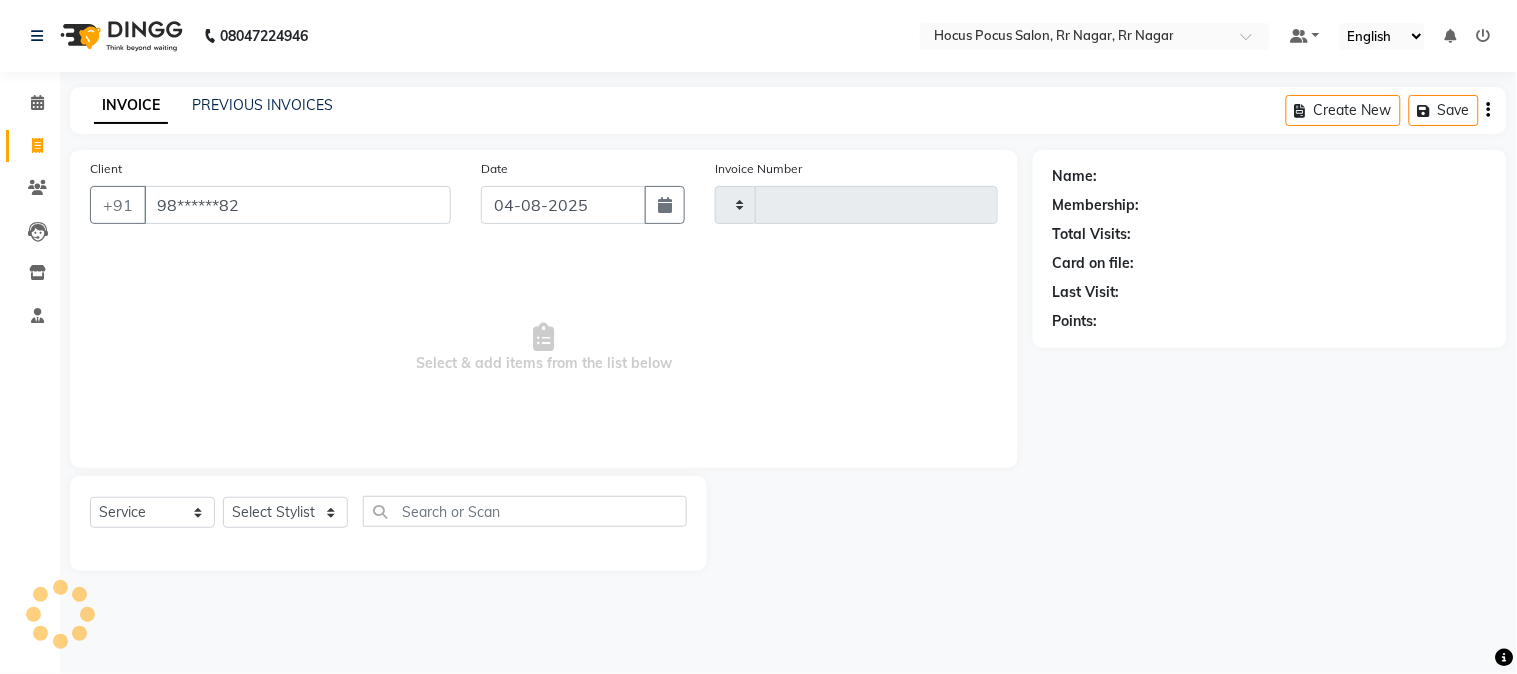 type on "98******82" 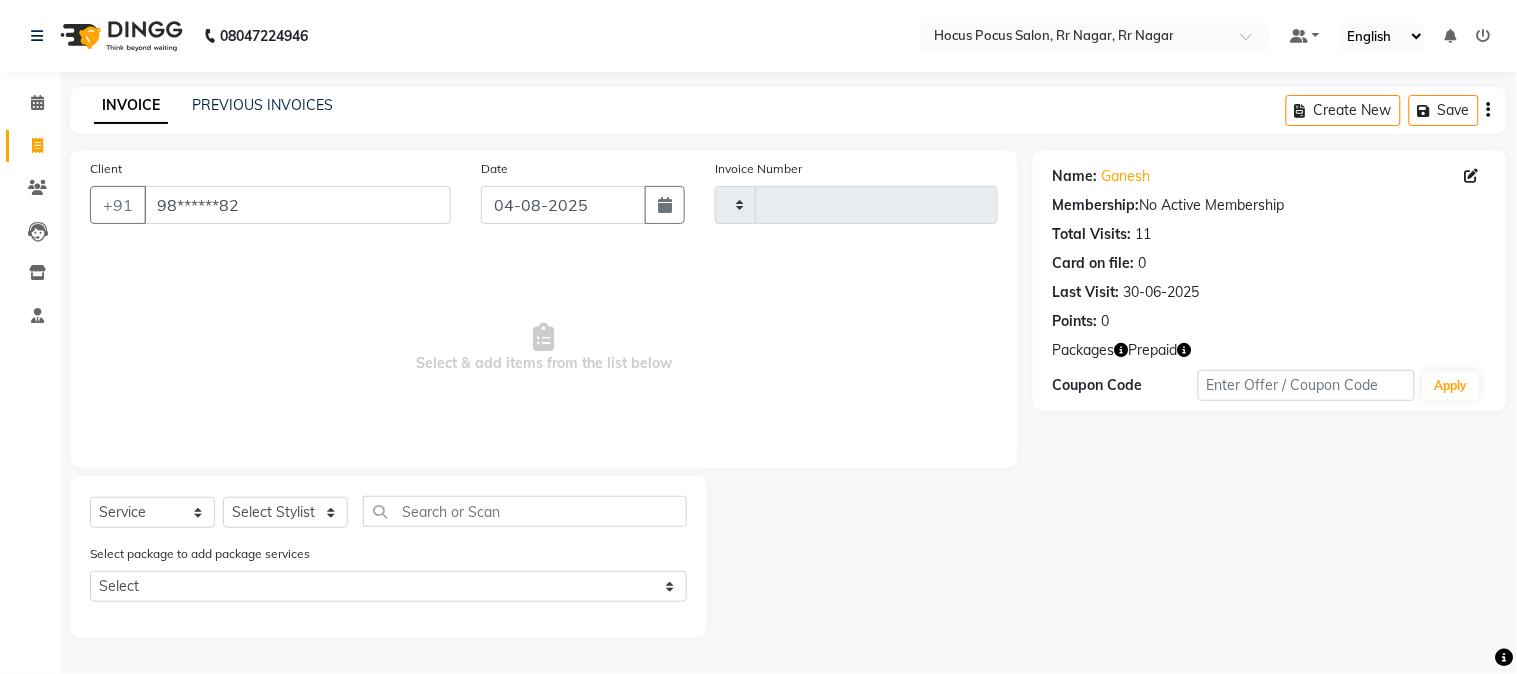 click 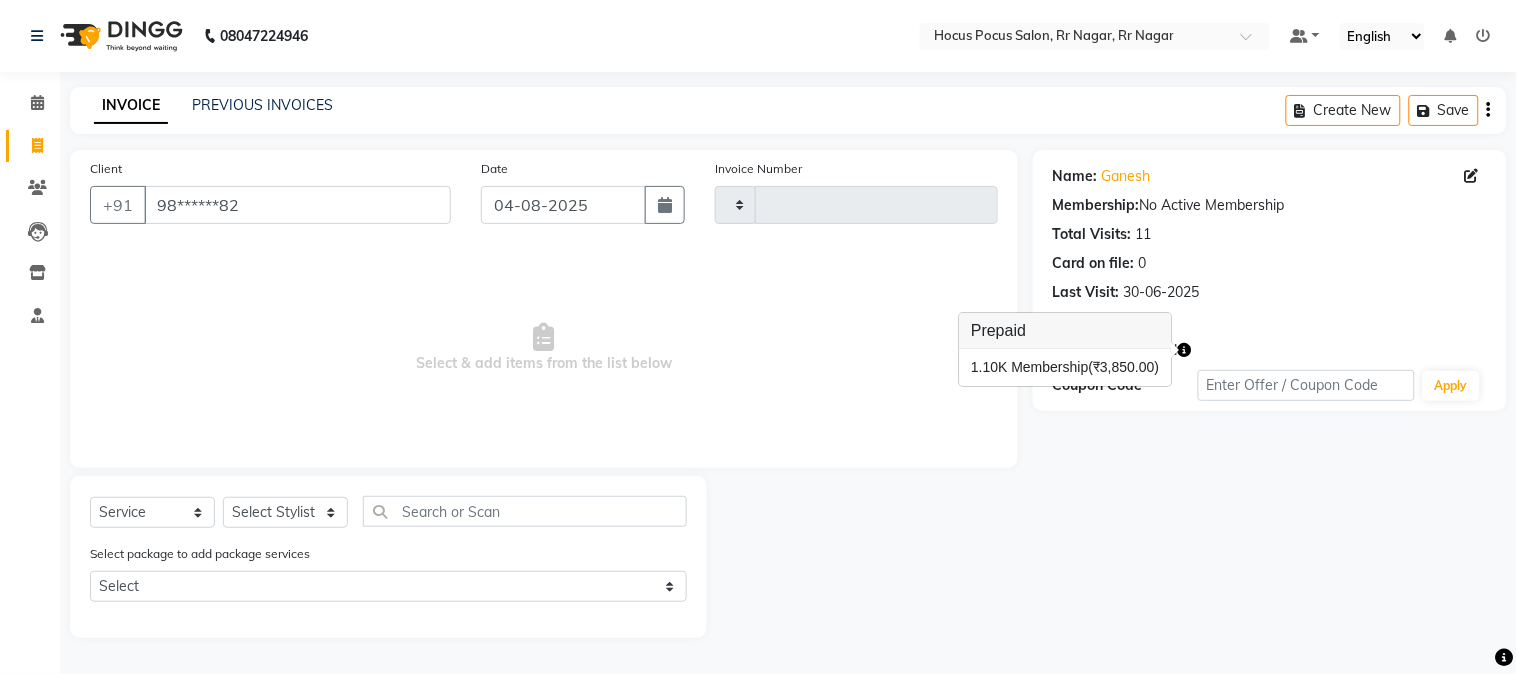 click 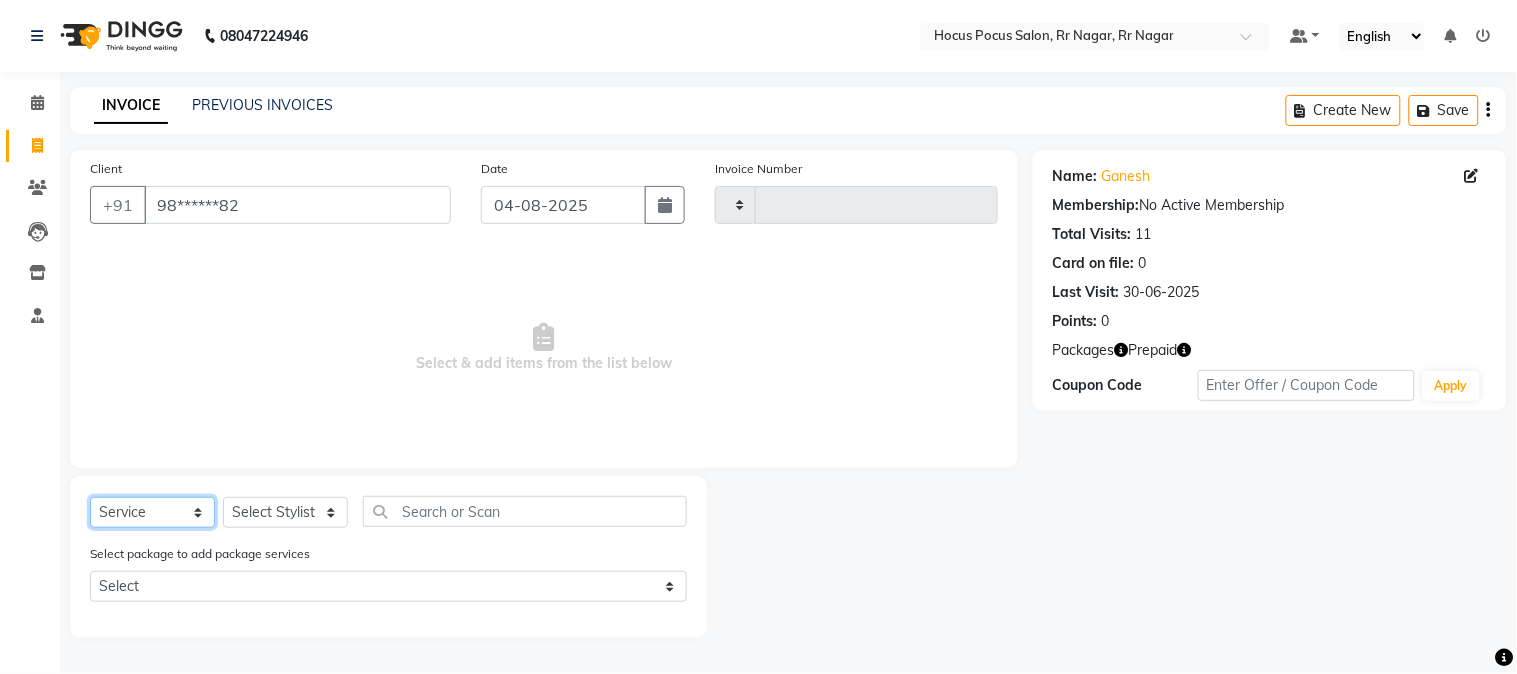 click on "Select  Service  Product  Membership  Package Voucher Prepaid Gift Card" 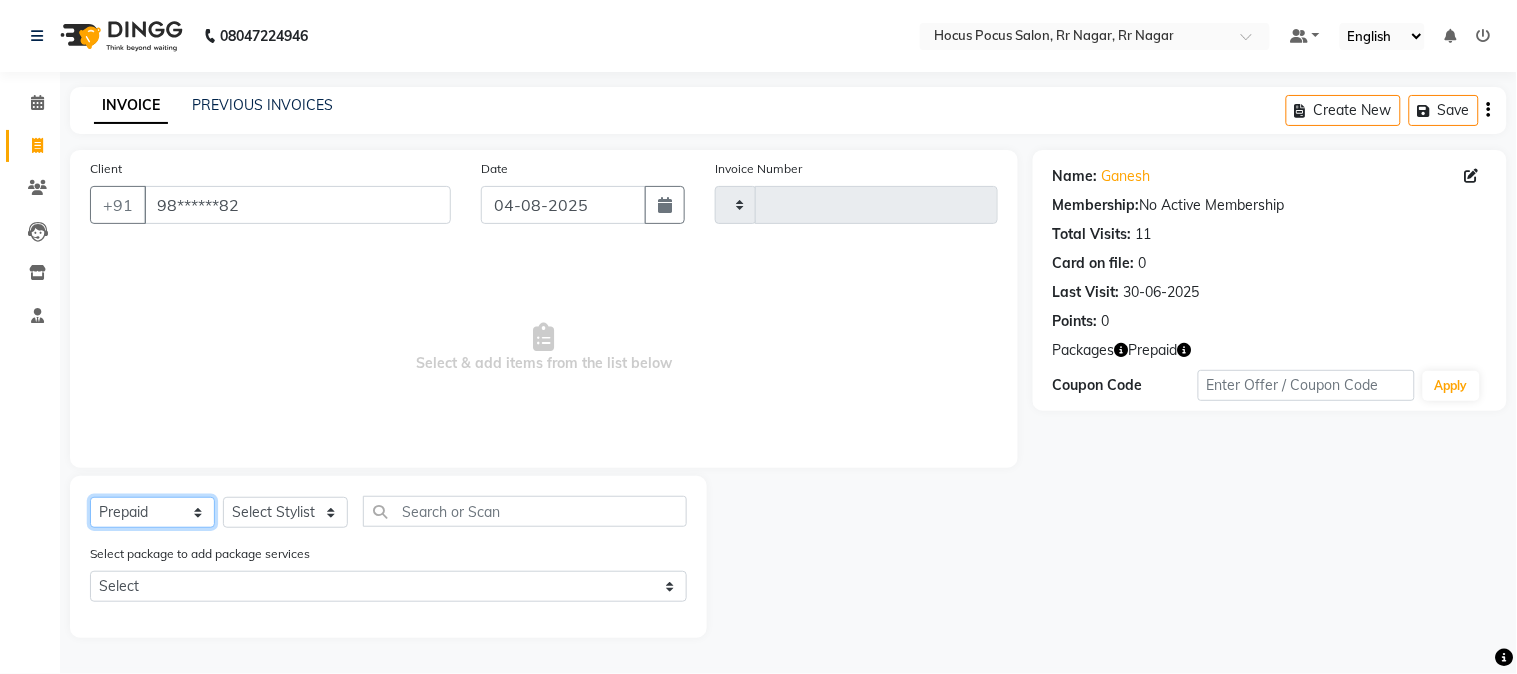 click on "Select  Service  Product  Membership  Package Voucher Prepaid Gift Card" 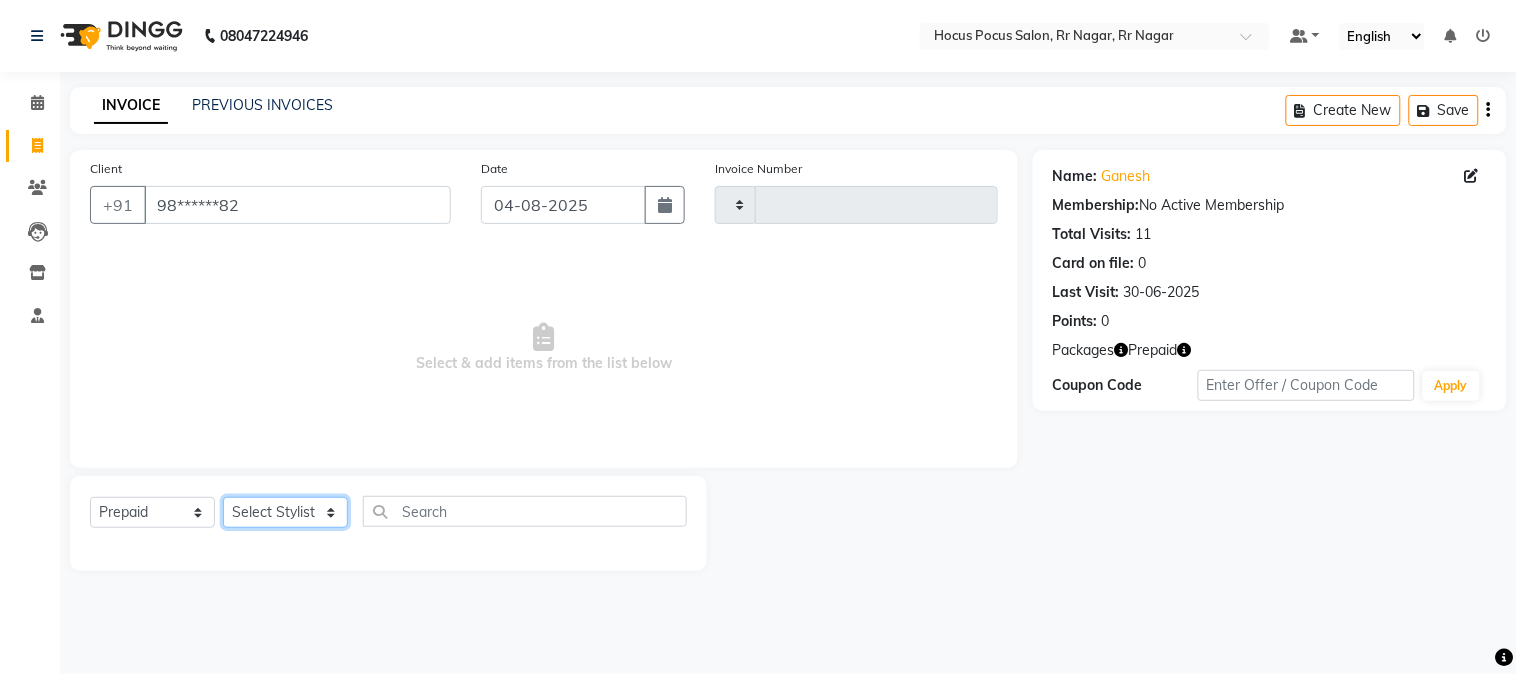 click on "Select Stylist" 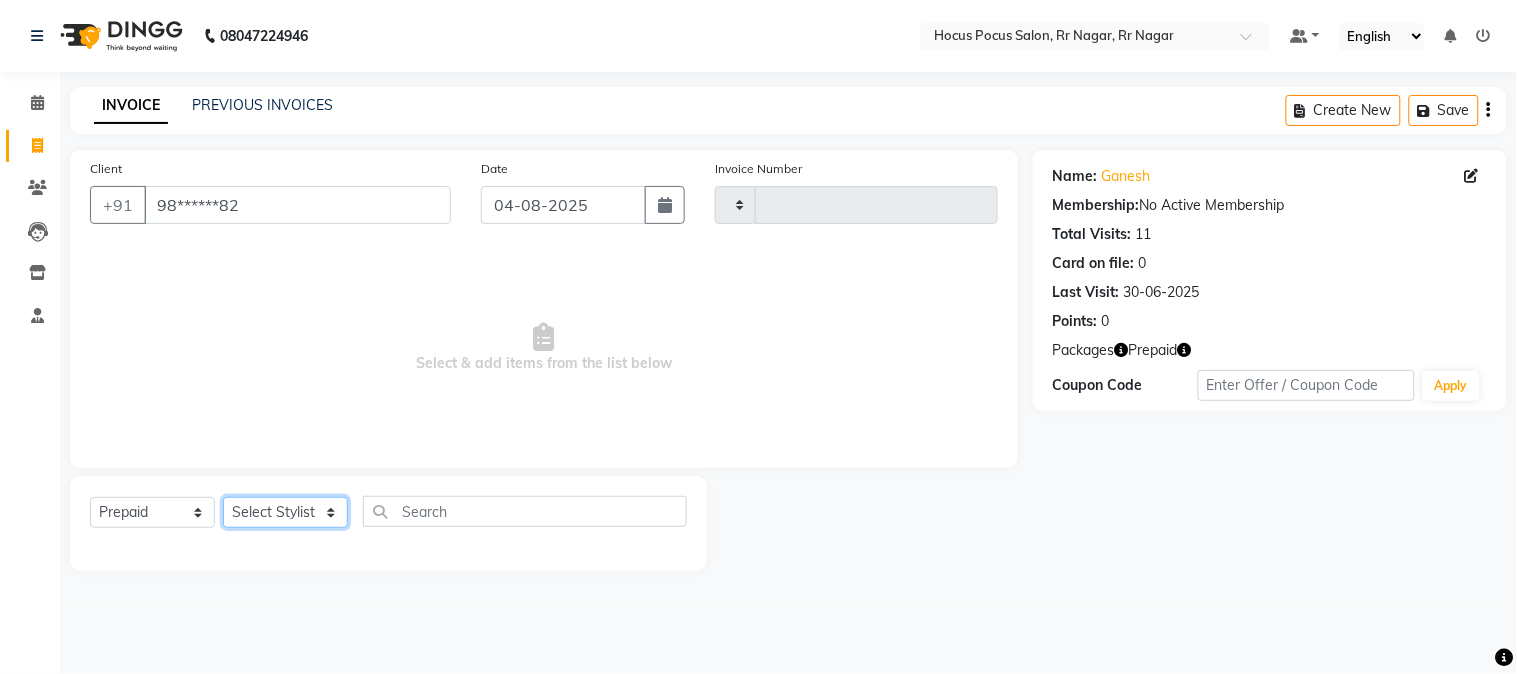 click on "Select Stylist" 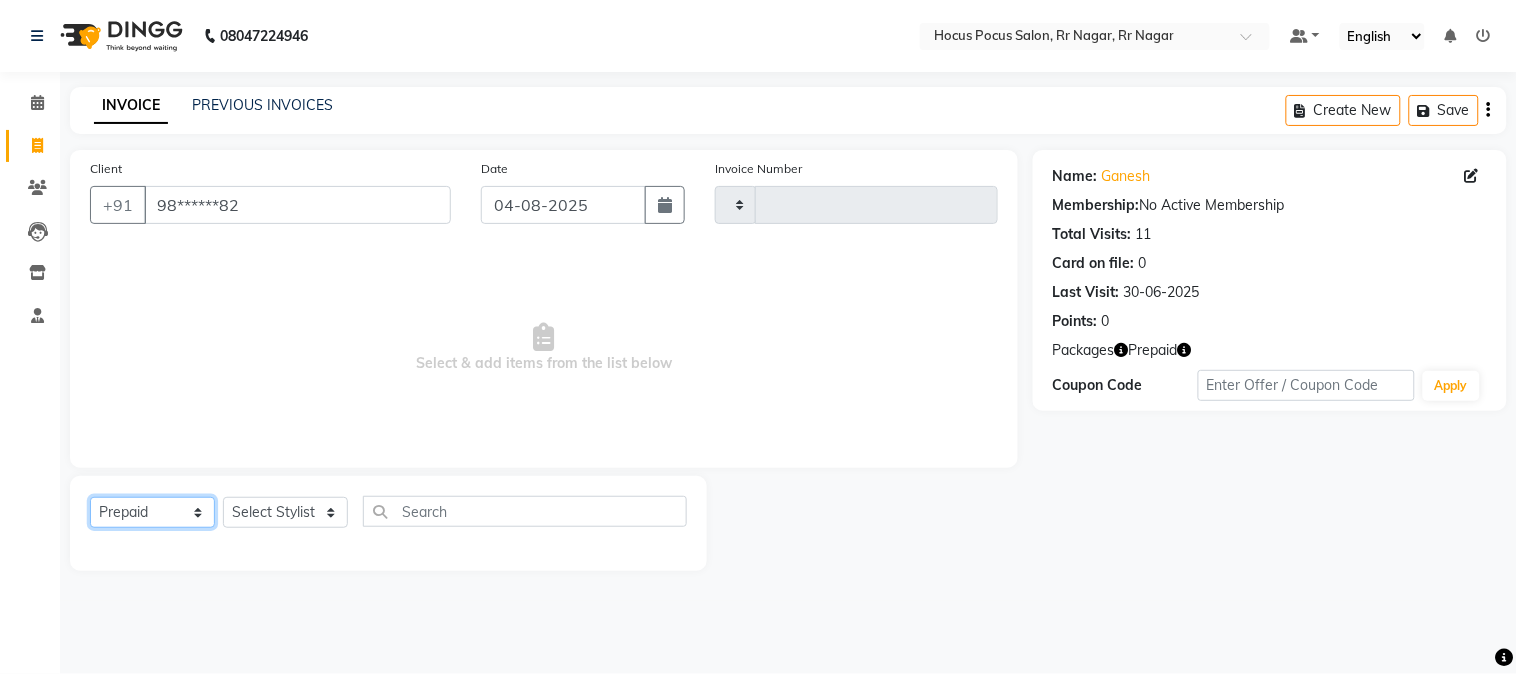 click on "Select  Service  Product  Membership  Package Voucher Prepaid Gift Card" 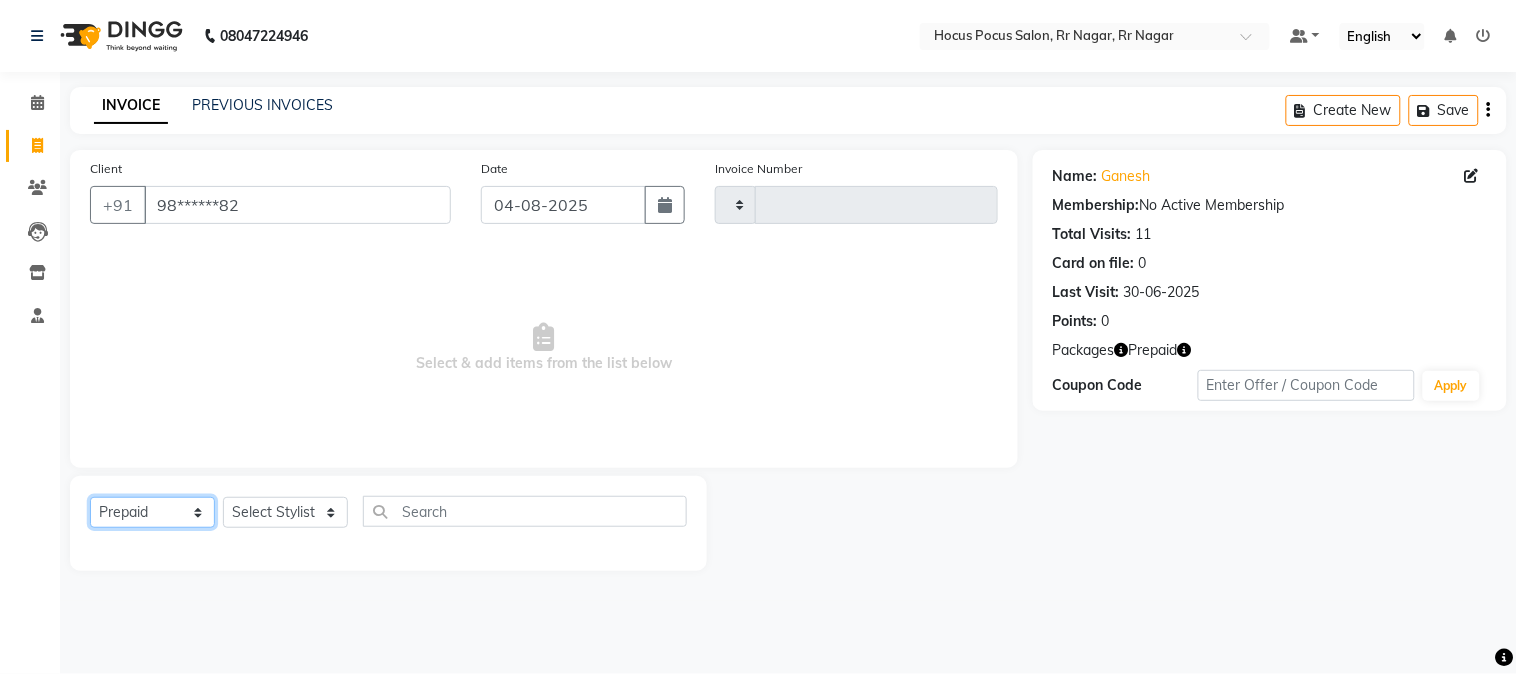 click on "Select  Service  Product  Membership  Package Voucher Prepaid Gift Card" 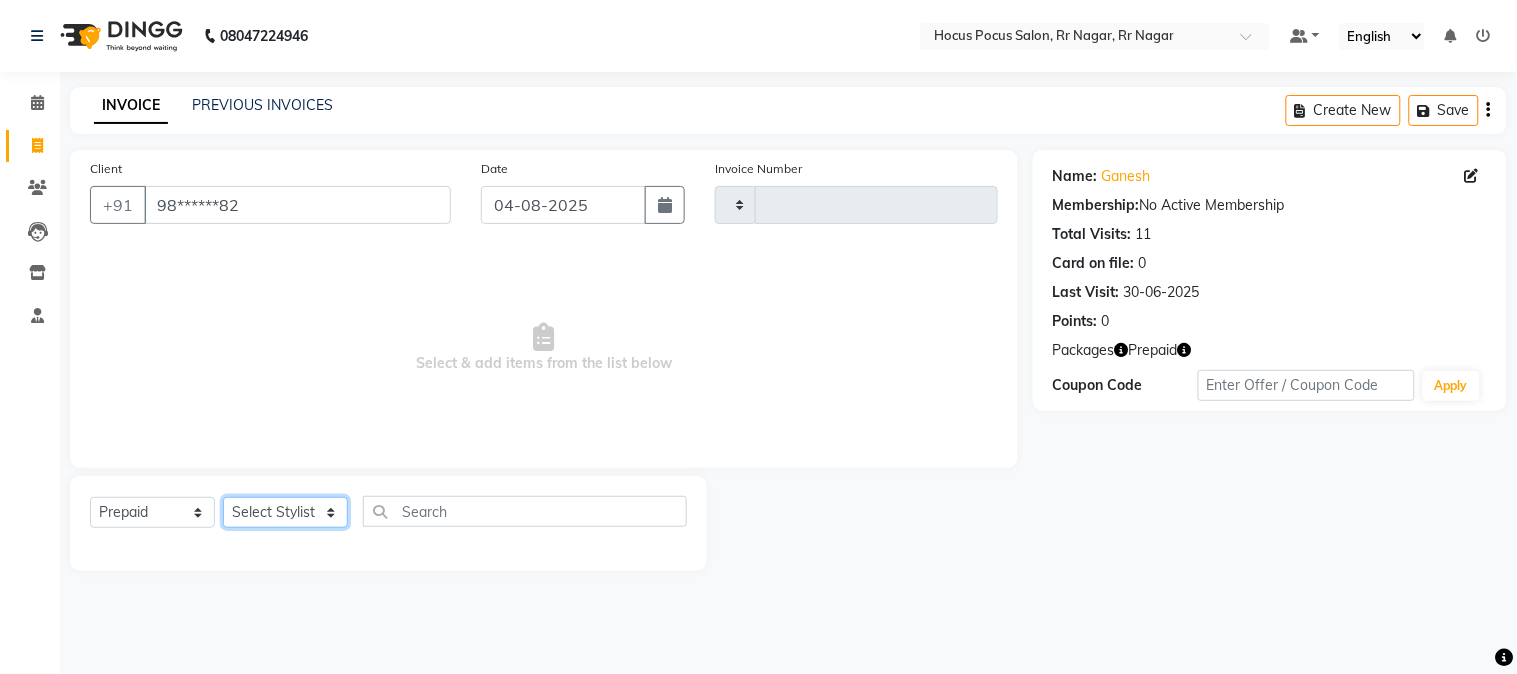 click on "Select Stylist" 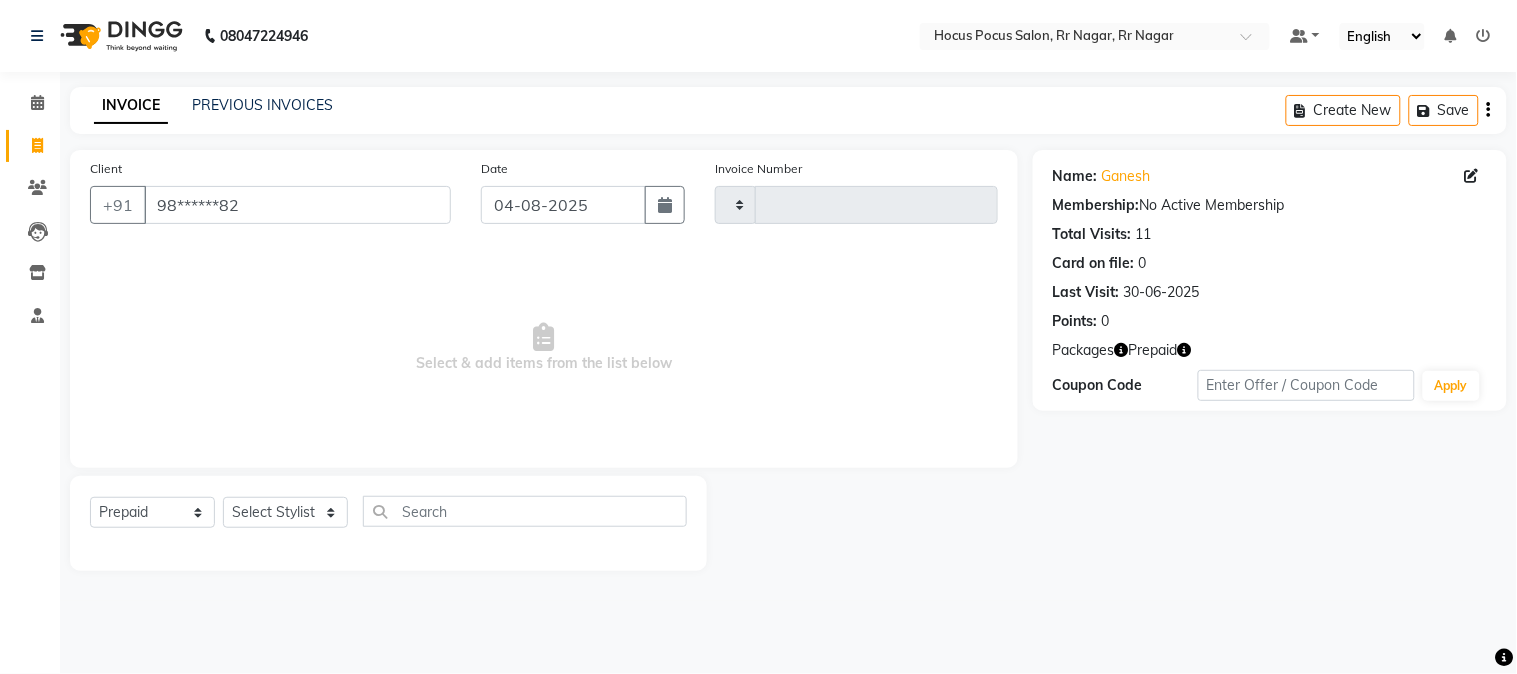 click on "Client +91 98******82 Date 04-08-2025 Invoice Number  Select & add items from the list below" 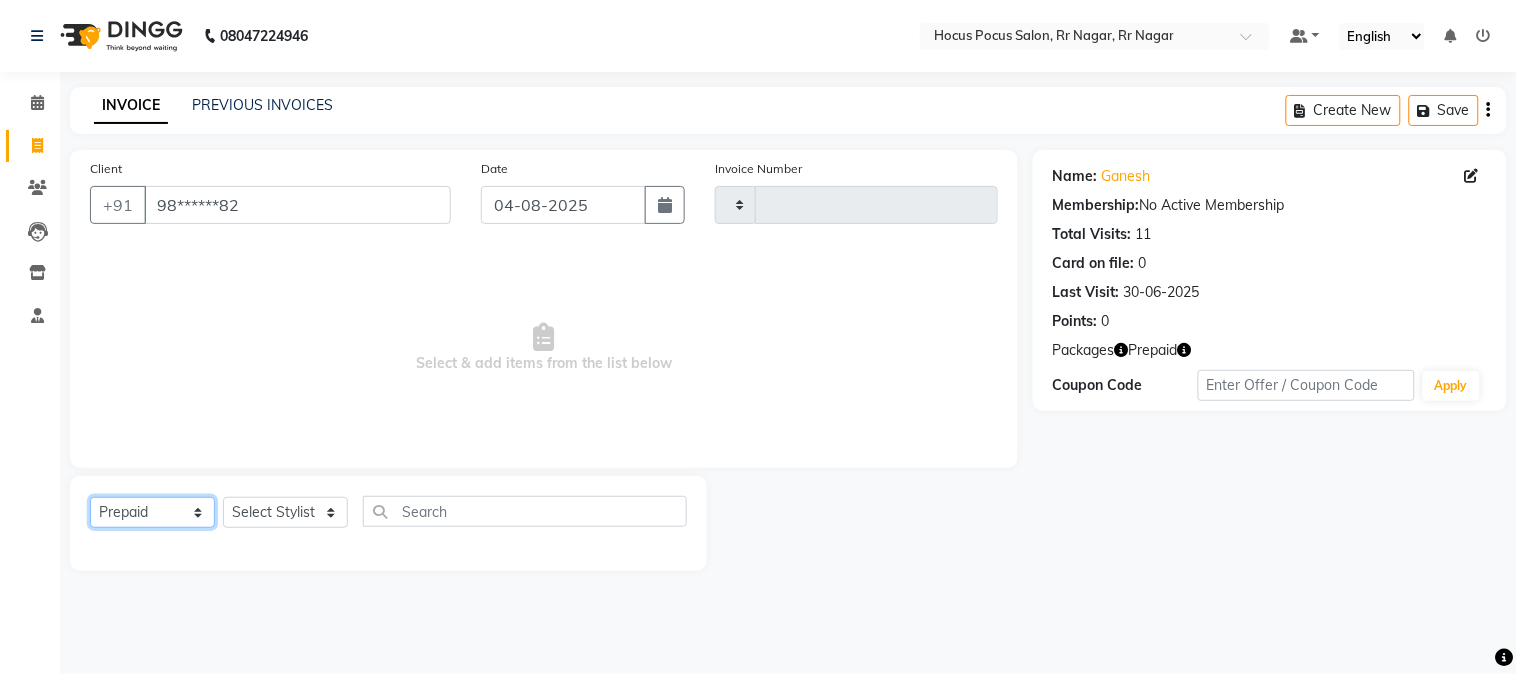 click on "Select  Service  Product  Membership  Package Voucher Prepaid Gift Card" 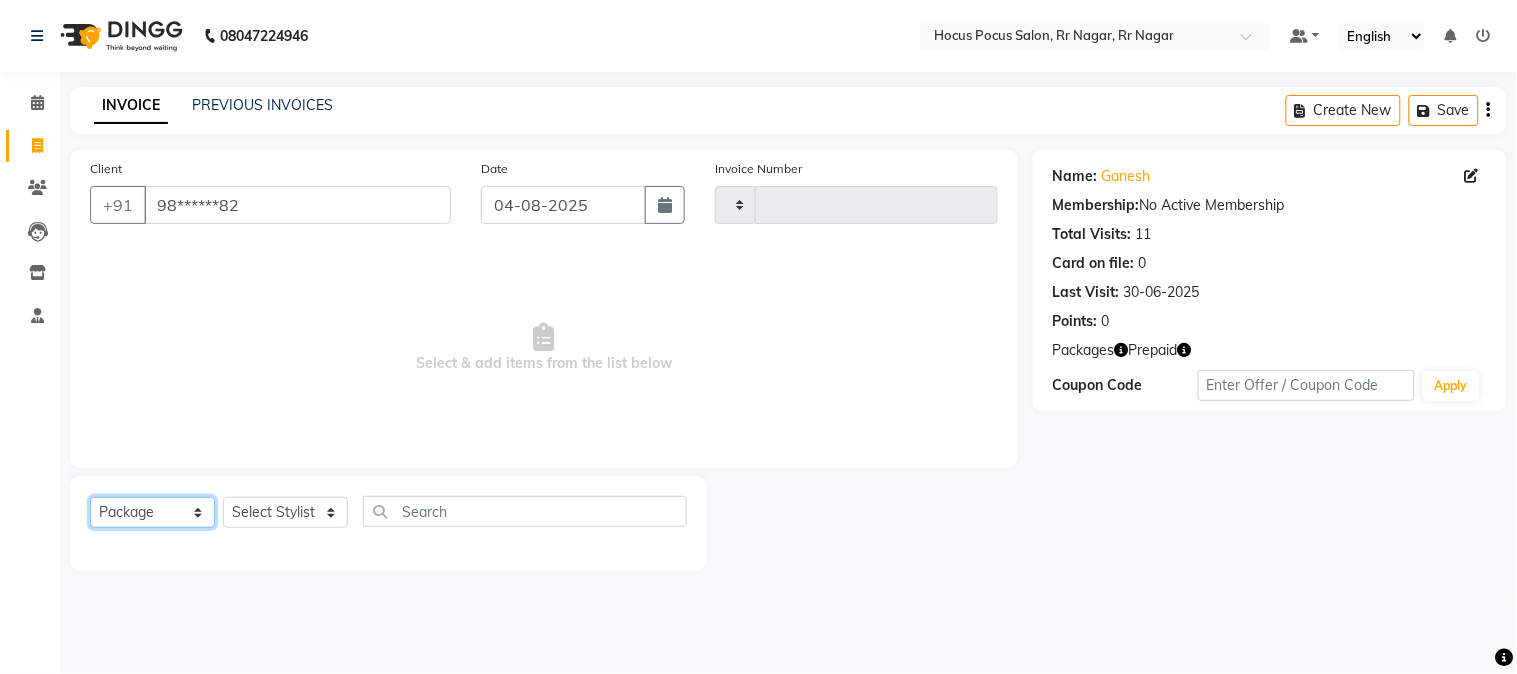 click on "Select  Service  Product  Membership  Package Voucher Prepaid Gift Card" 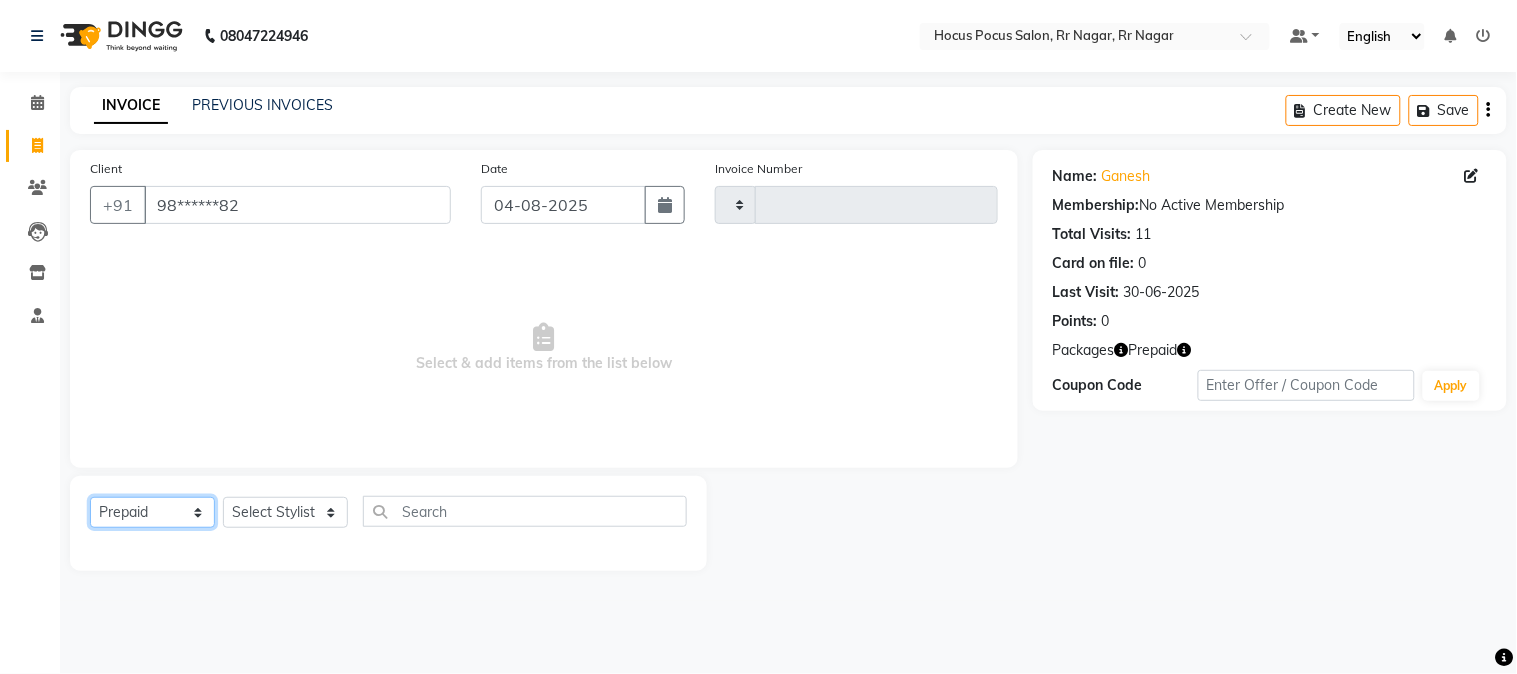 click on "Select  Service  Product  Membership  Package Voucher Prepaid Gift Card" 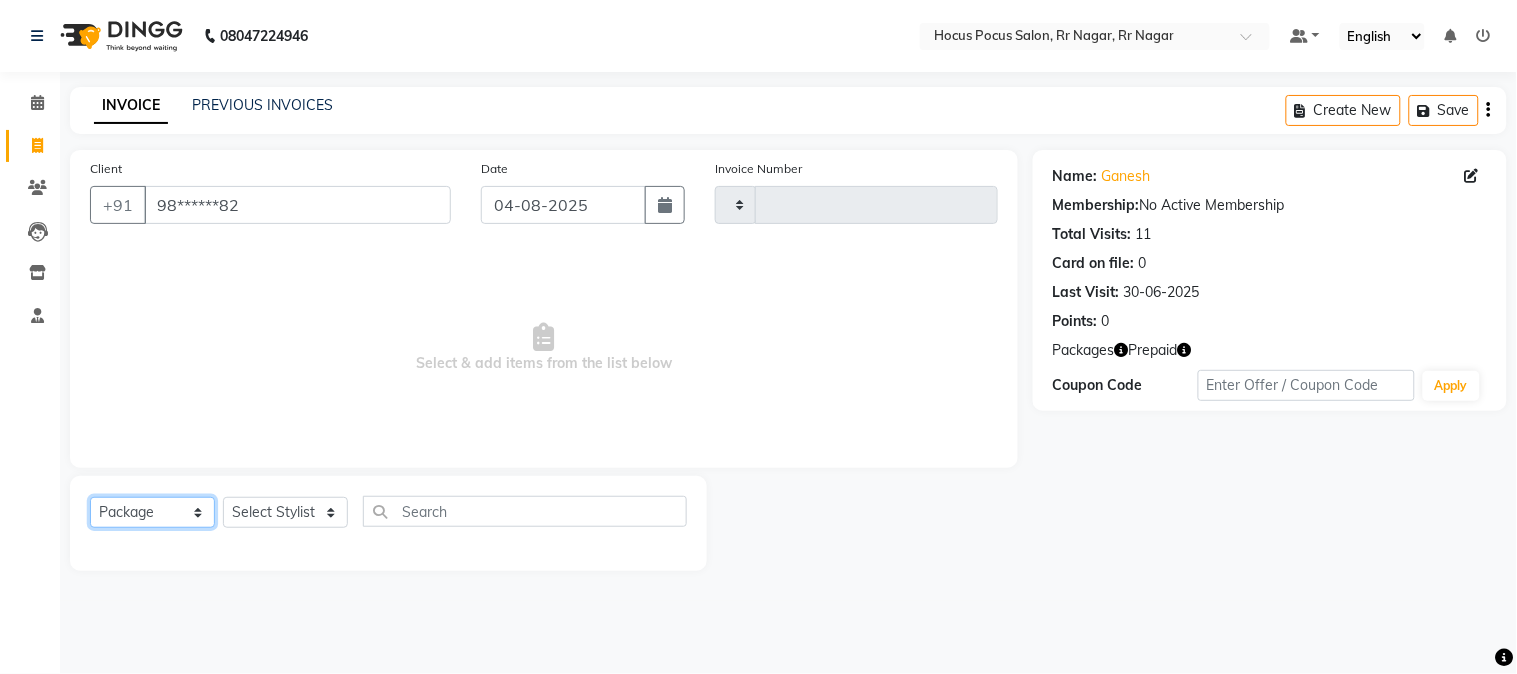 click on "Select  Service  Product  Membership  Package Voucher Prepaid Gift Card" 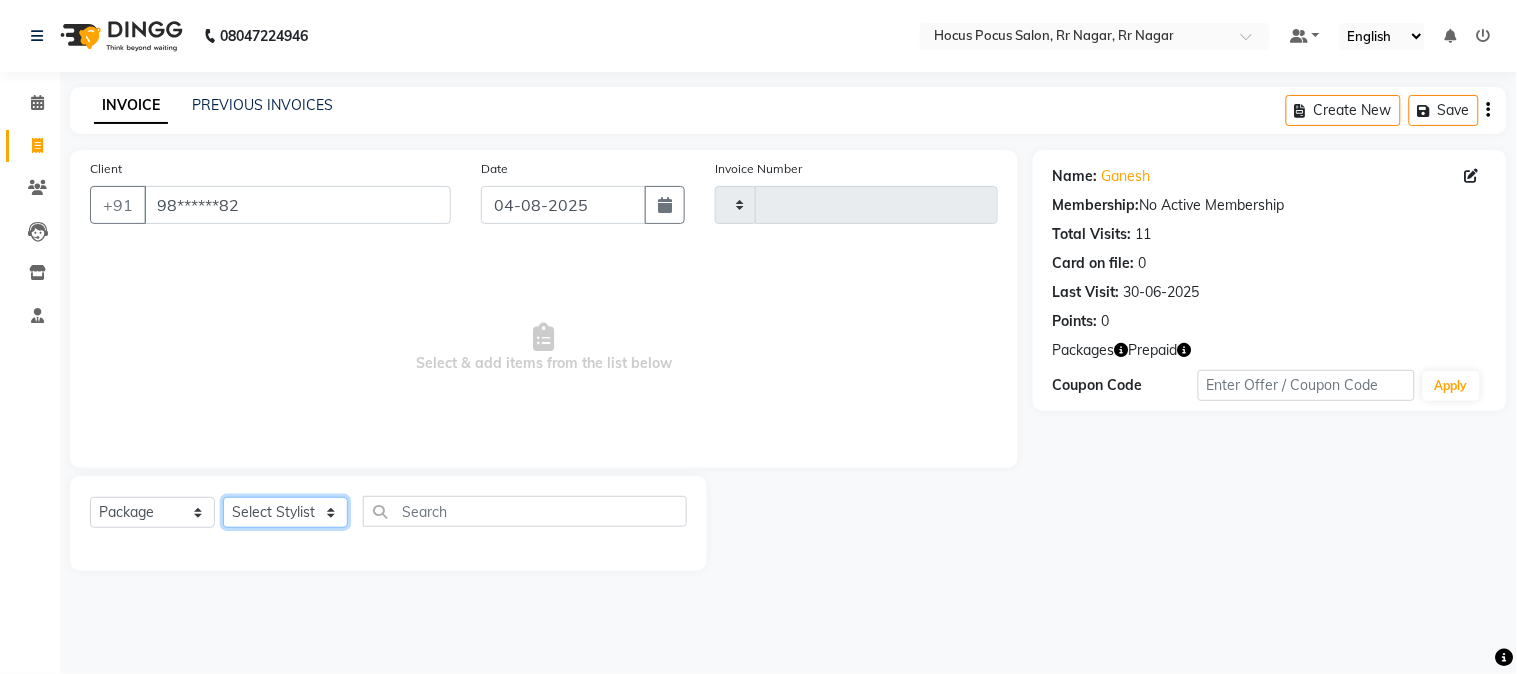 click on "Select Stylist" 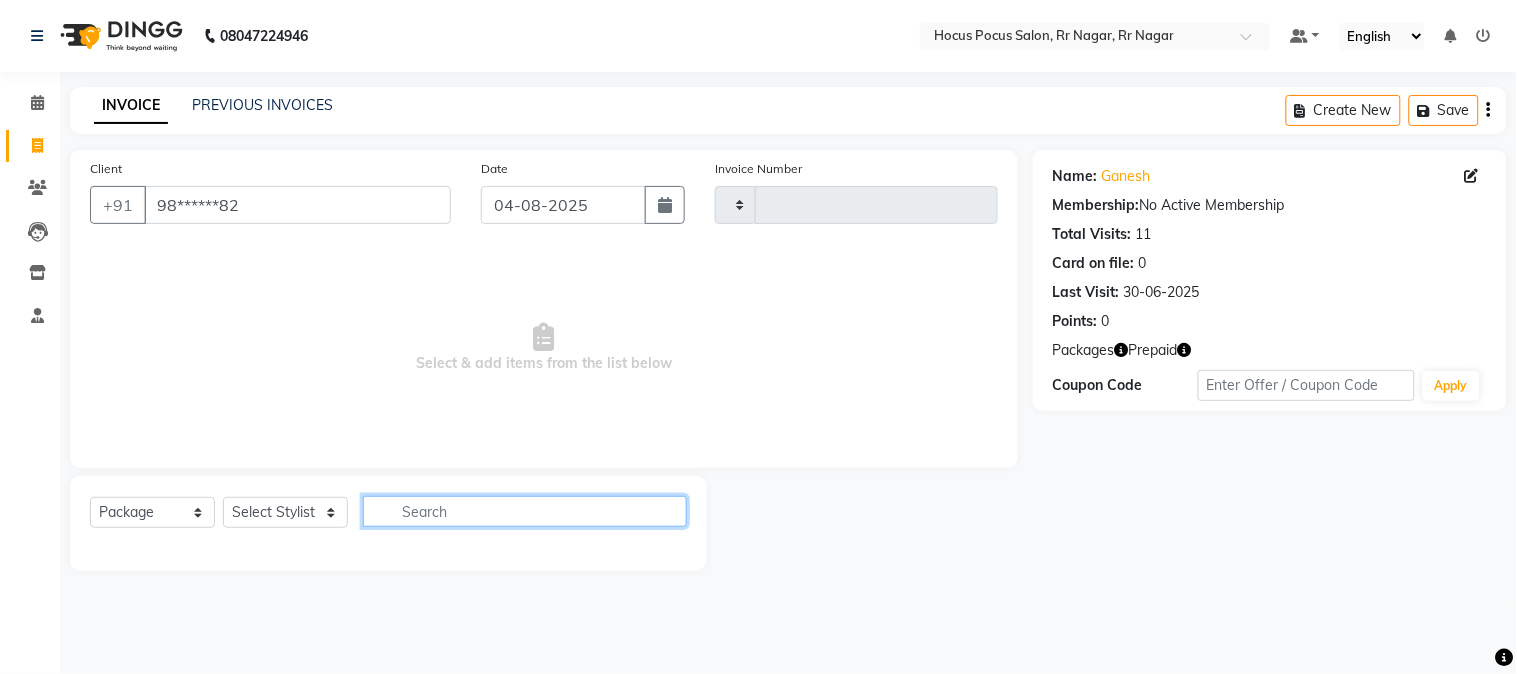 click 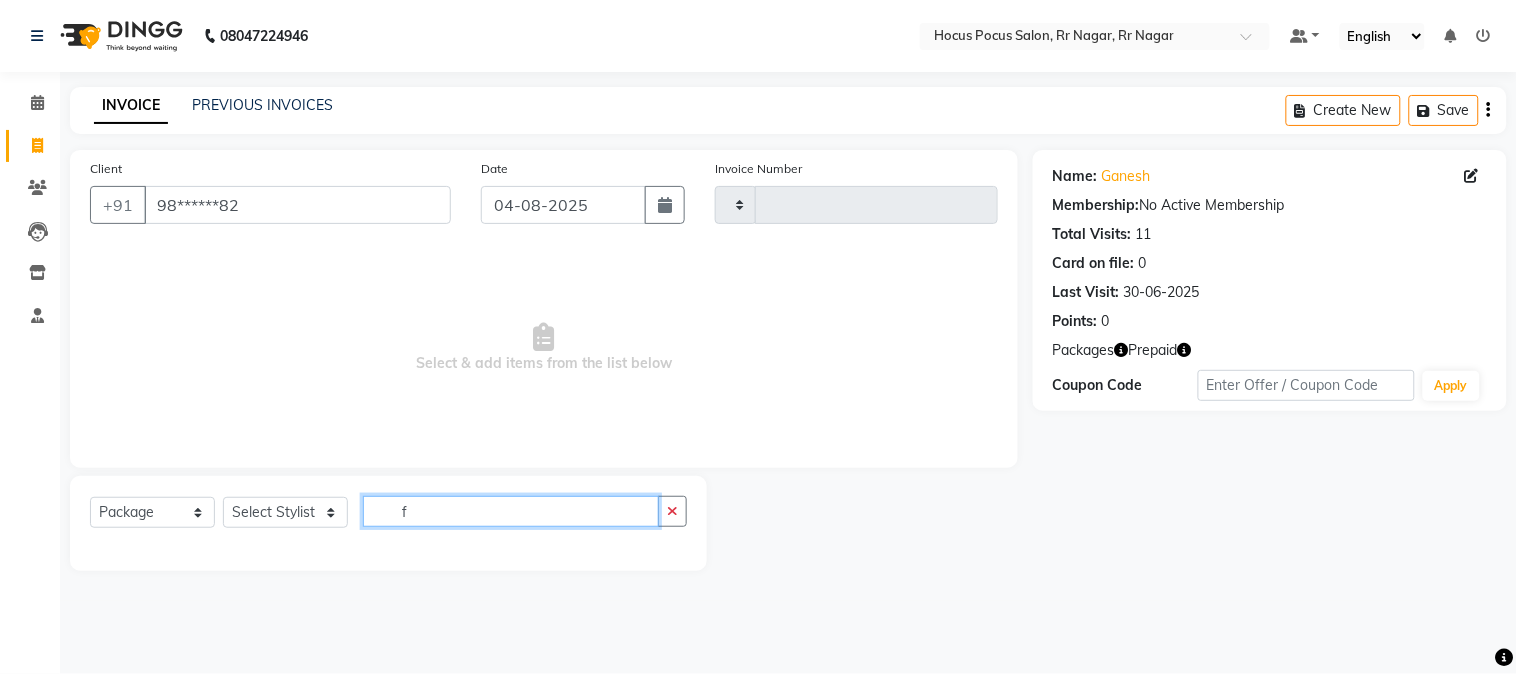 type 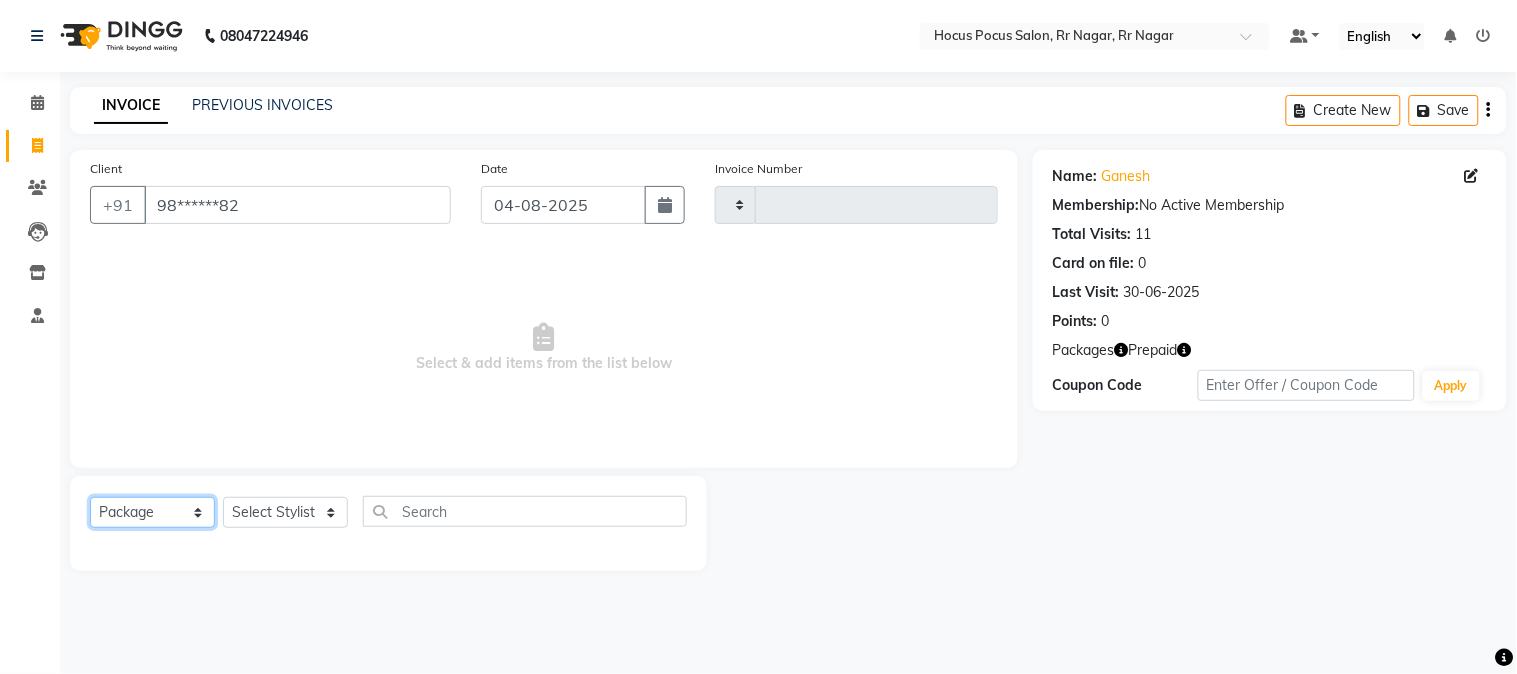 click on "Select  Service  Product  Membership  Package Voucher Prepaid Gift Card" 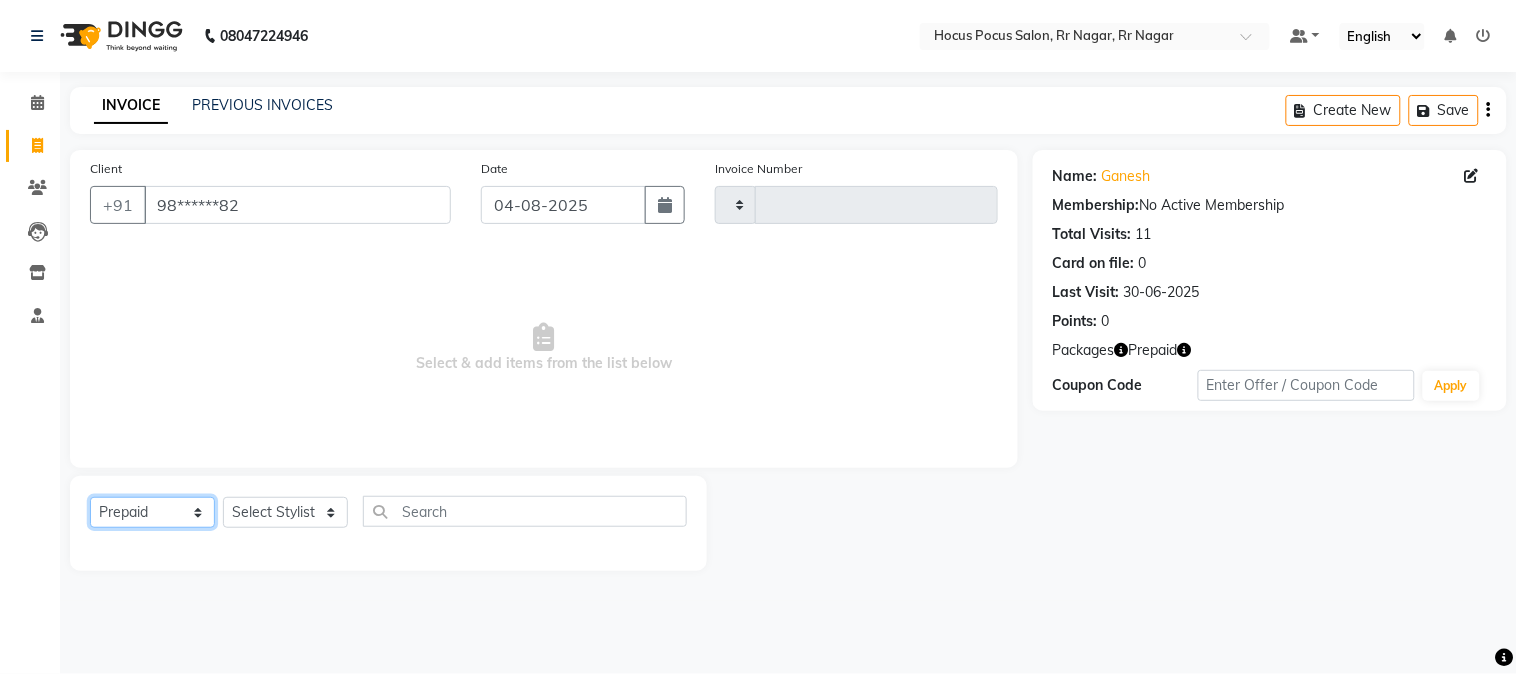 click on "Select  Service  Product  Membership  Package Voucher Prepaid Gift Card" 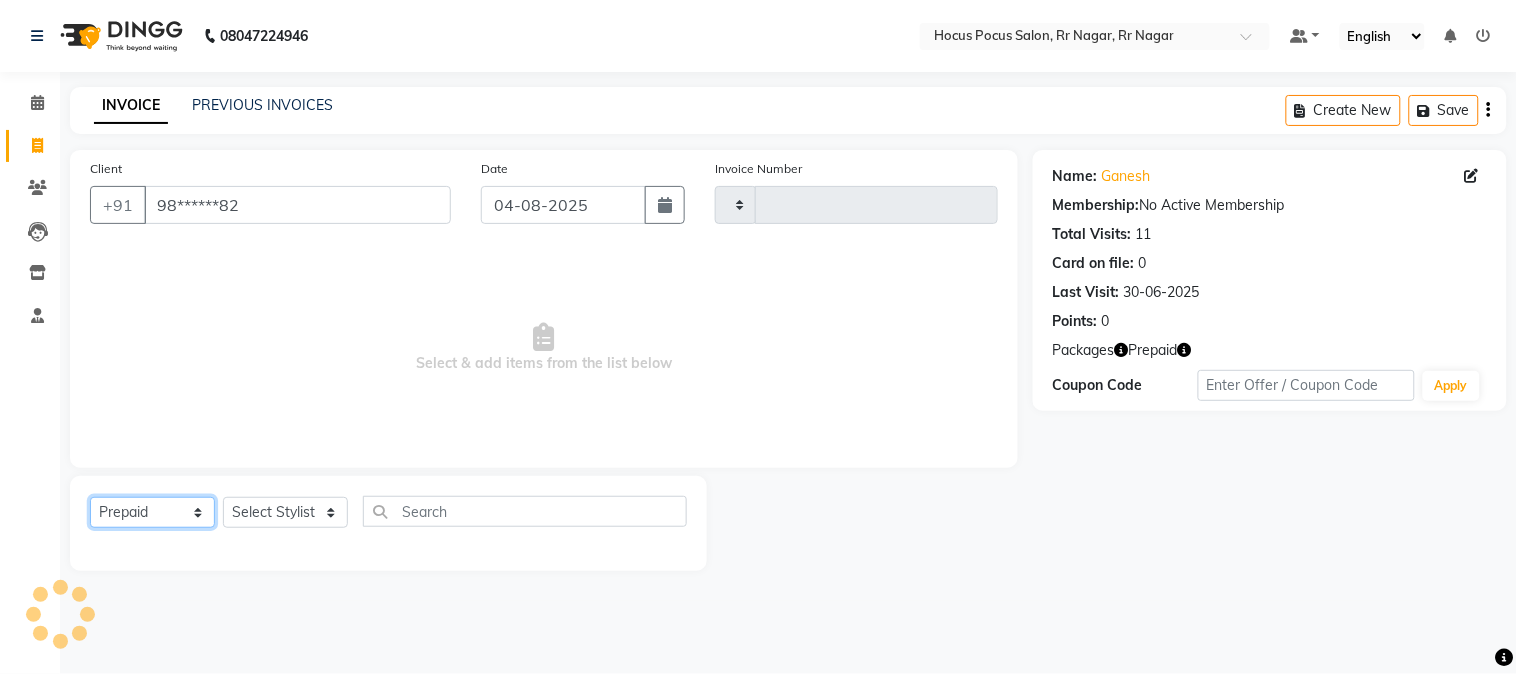 click on "Select  Service  Product  Membership  Package Voucher Prepaid Gift Card" 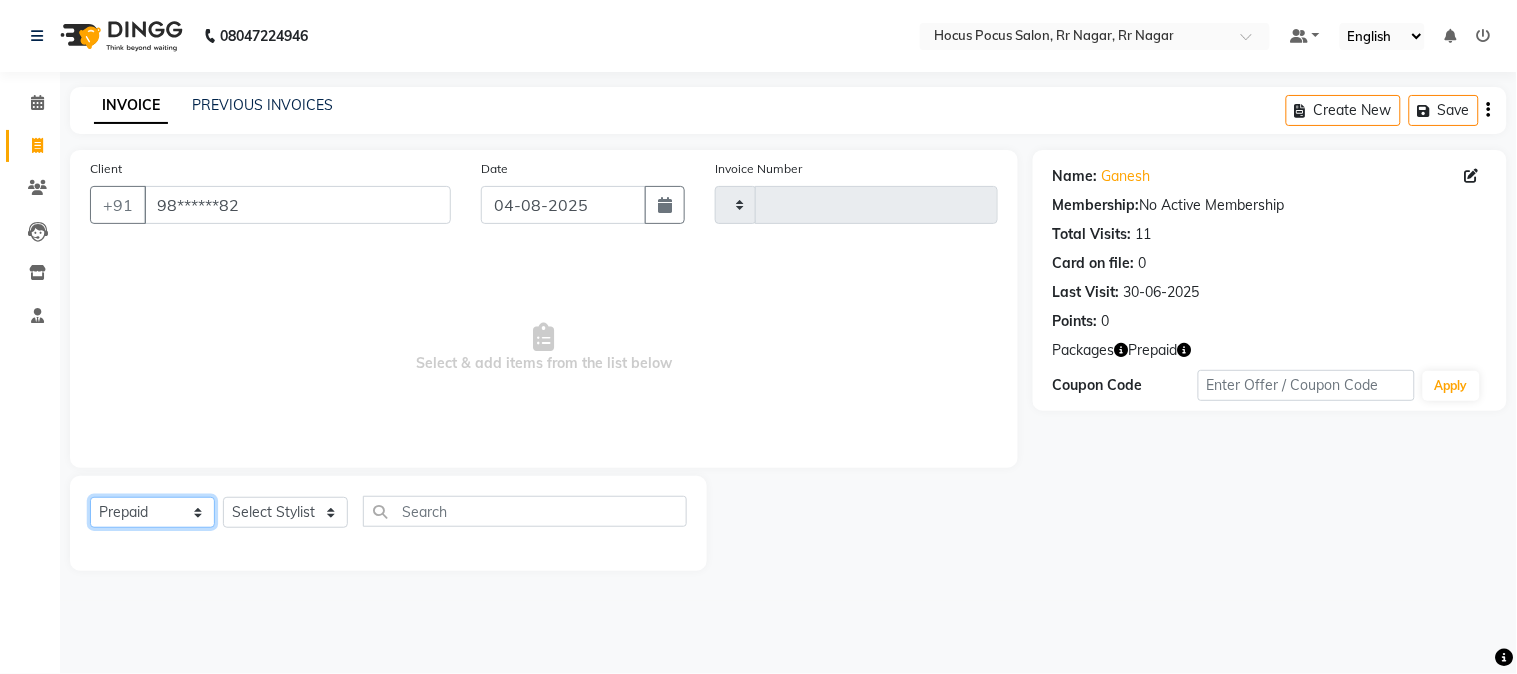 click on "Select  Service  Product  Membership  Package Voucher Prepaid Gift Card" 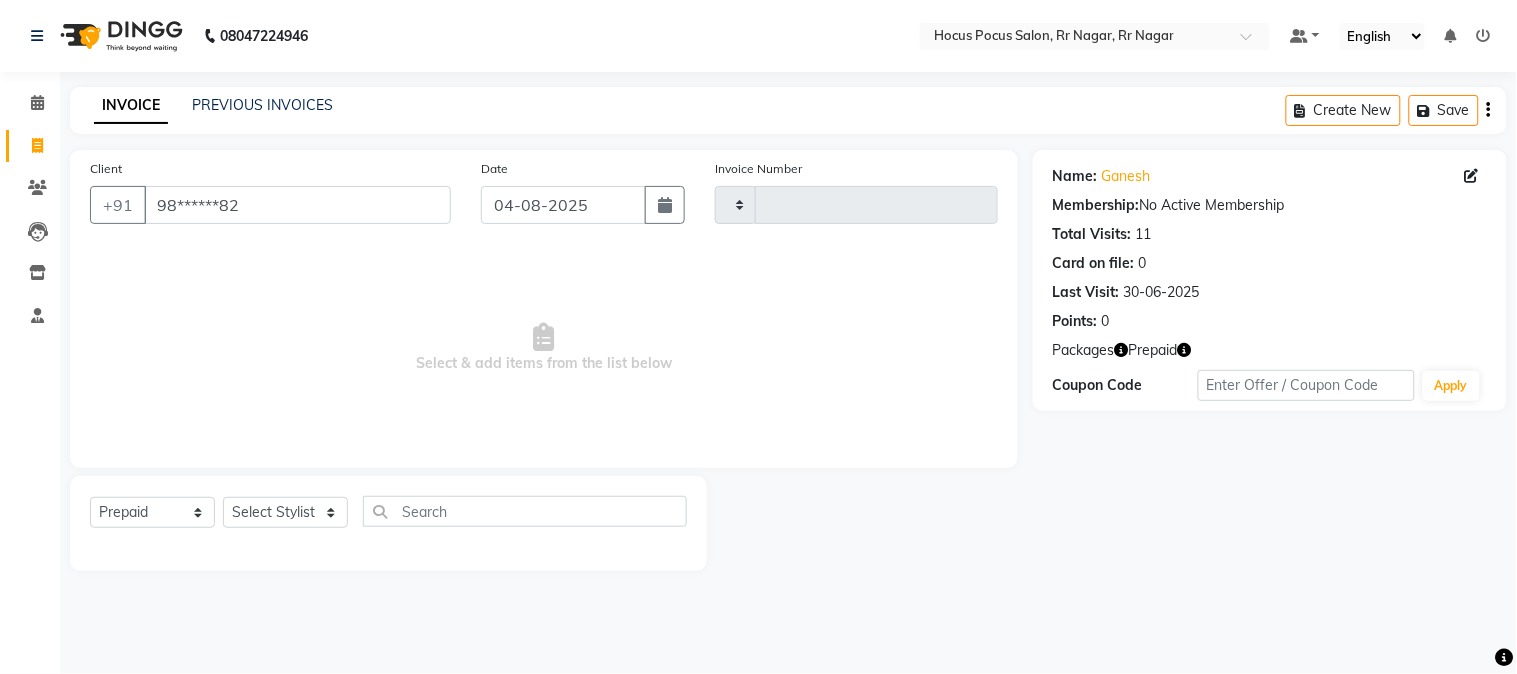 click 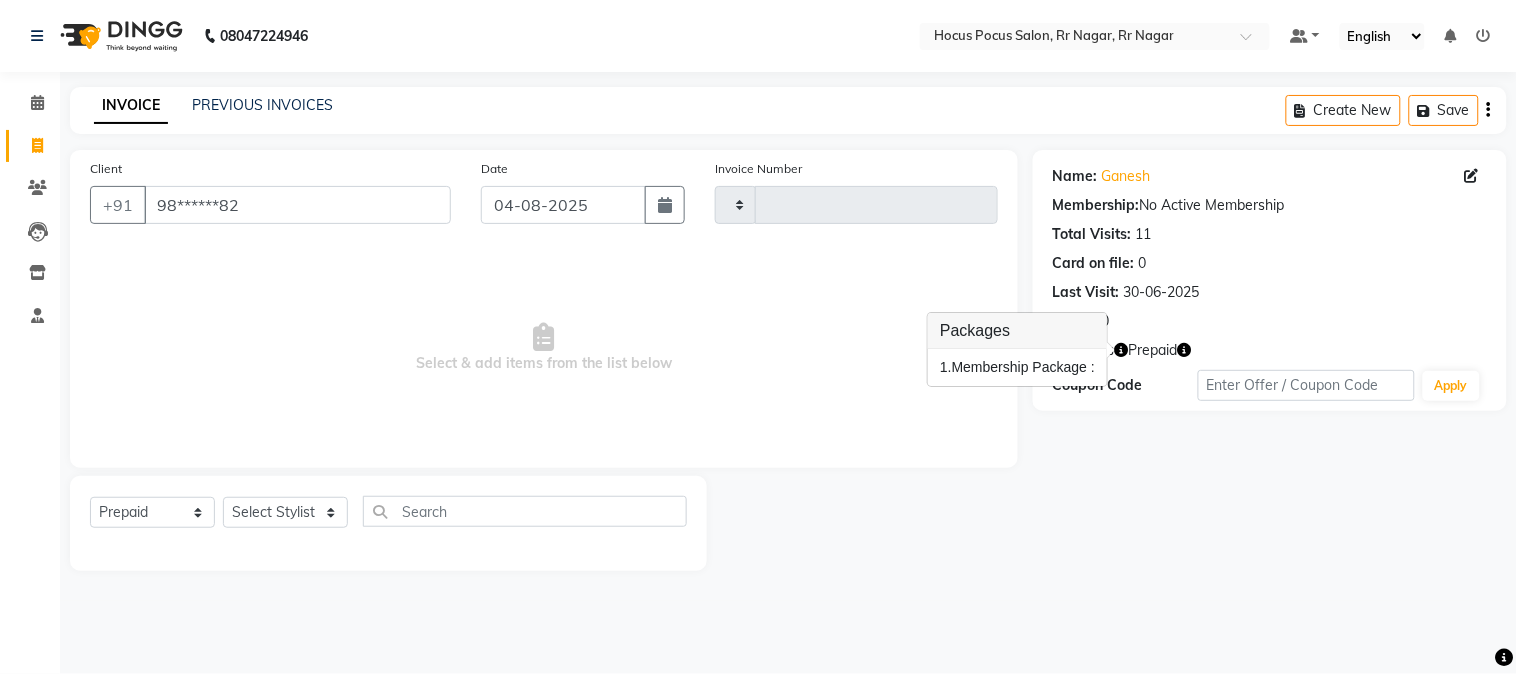 click 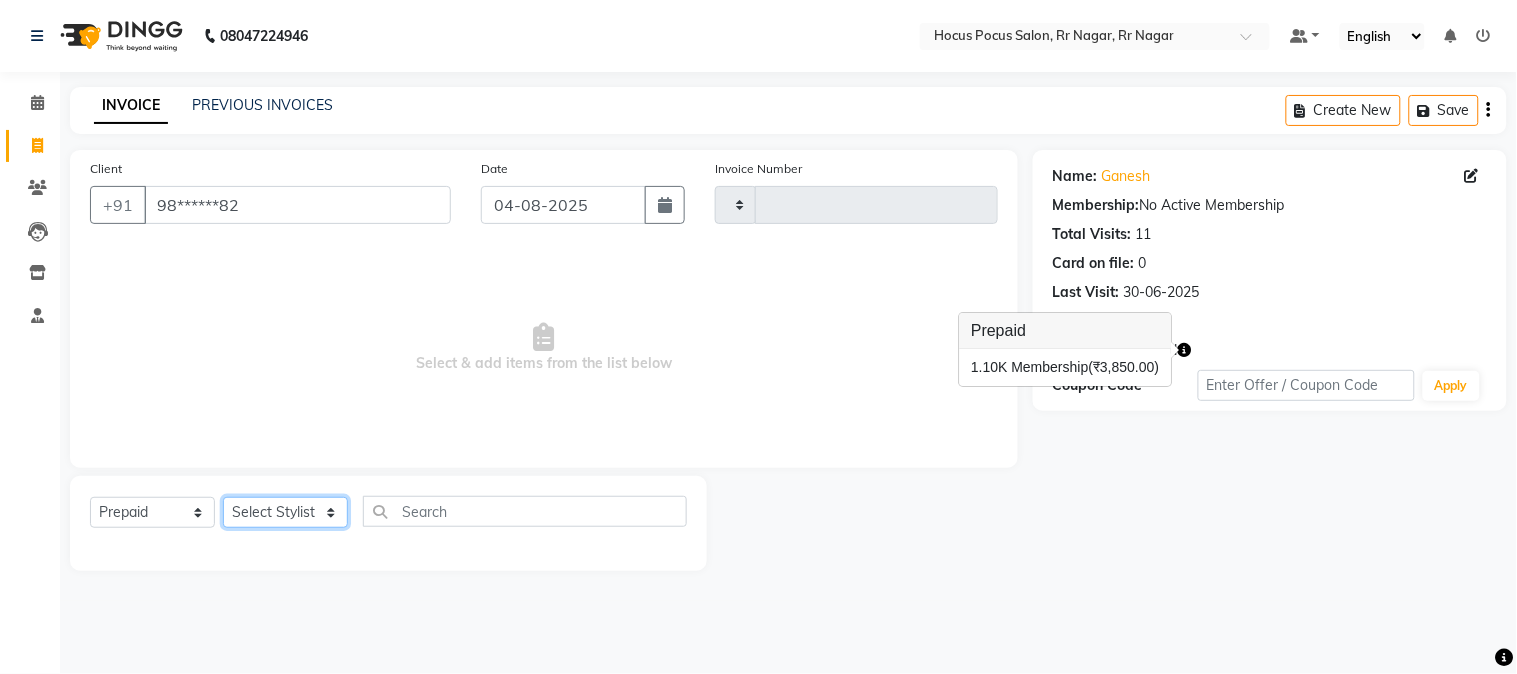 click on "Select Stylist" 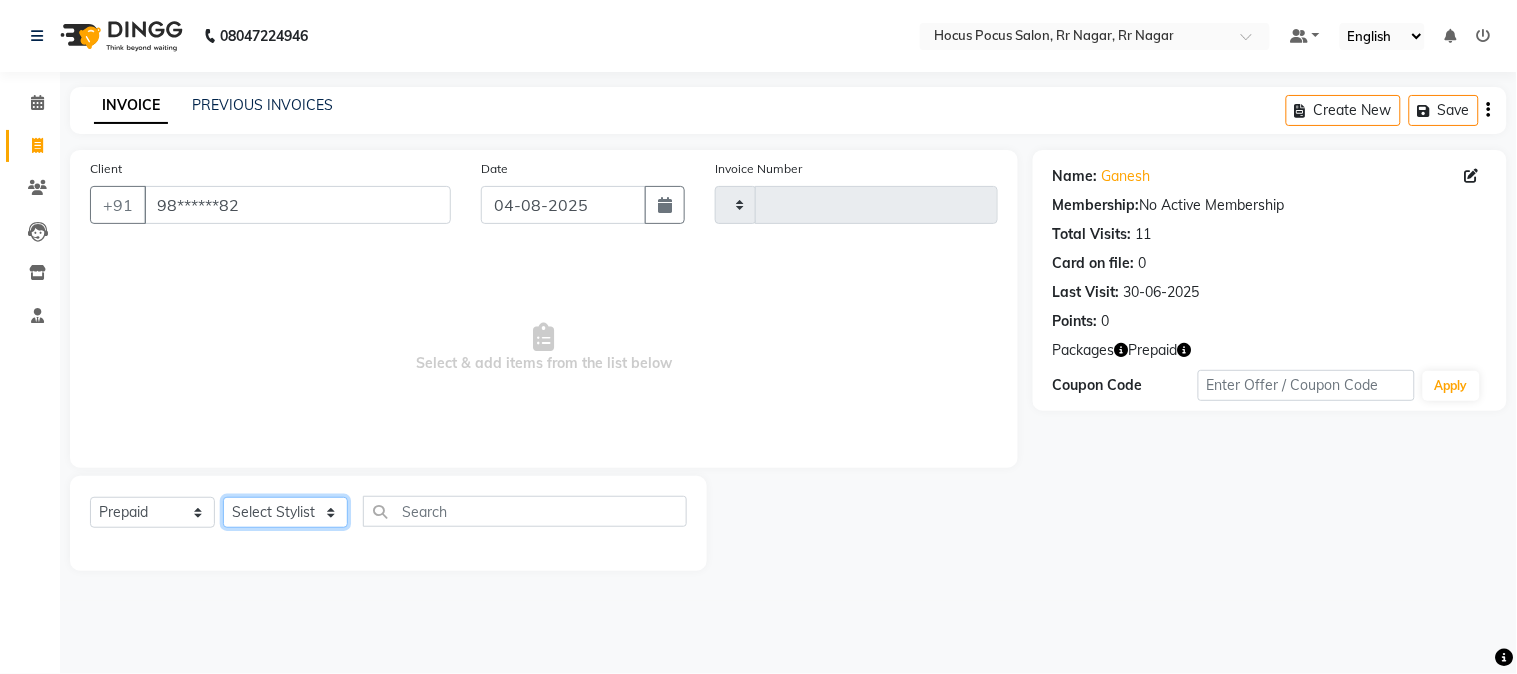 click on "Select Stylist" 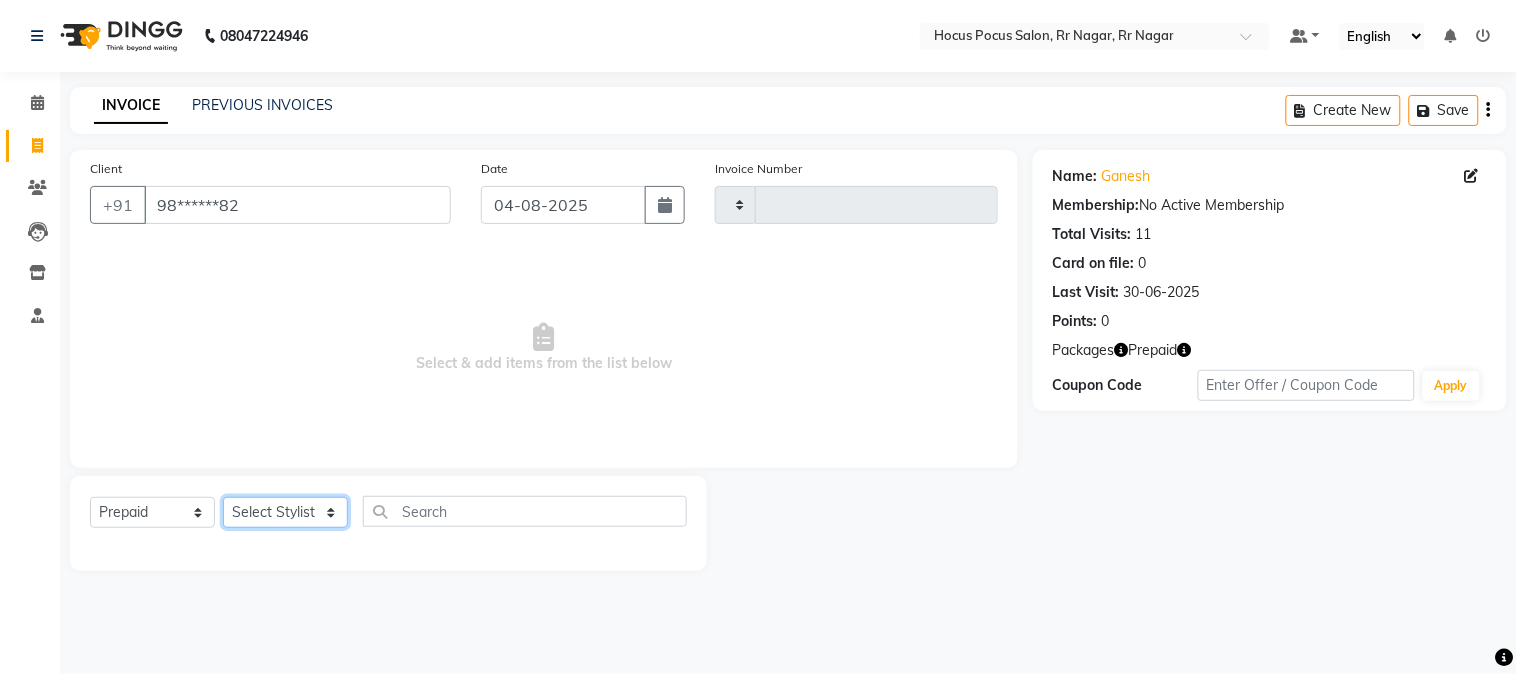 click on "Select Stylist" 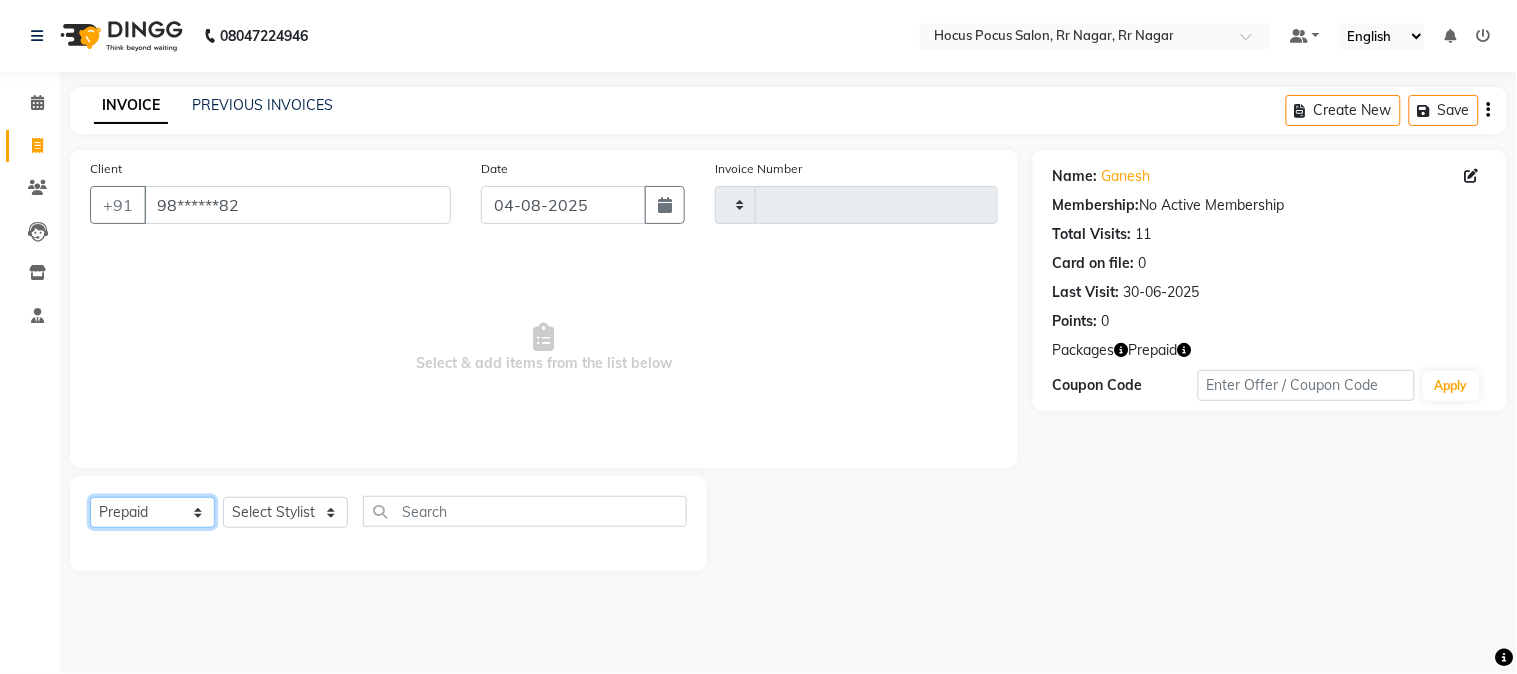click on "Select  Service  Product  Membership  Package Voucher Prepaid Gift Card" 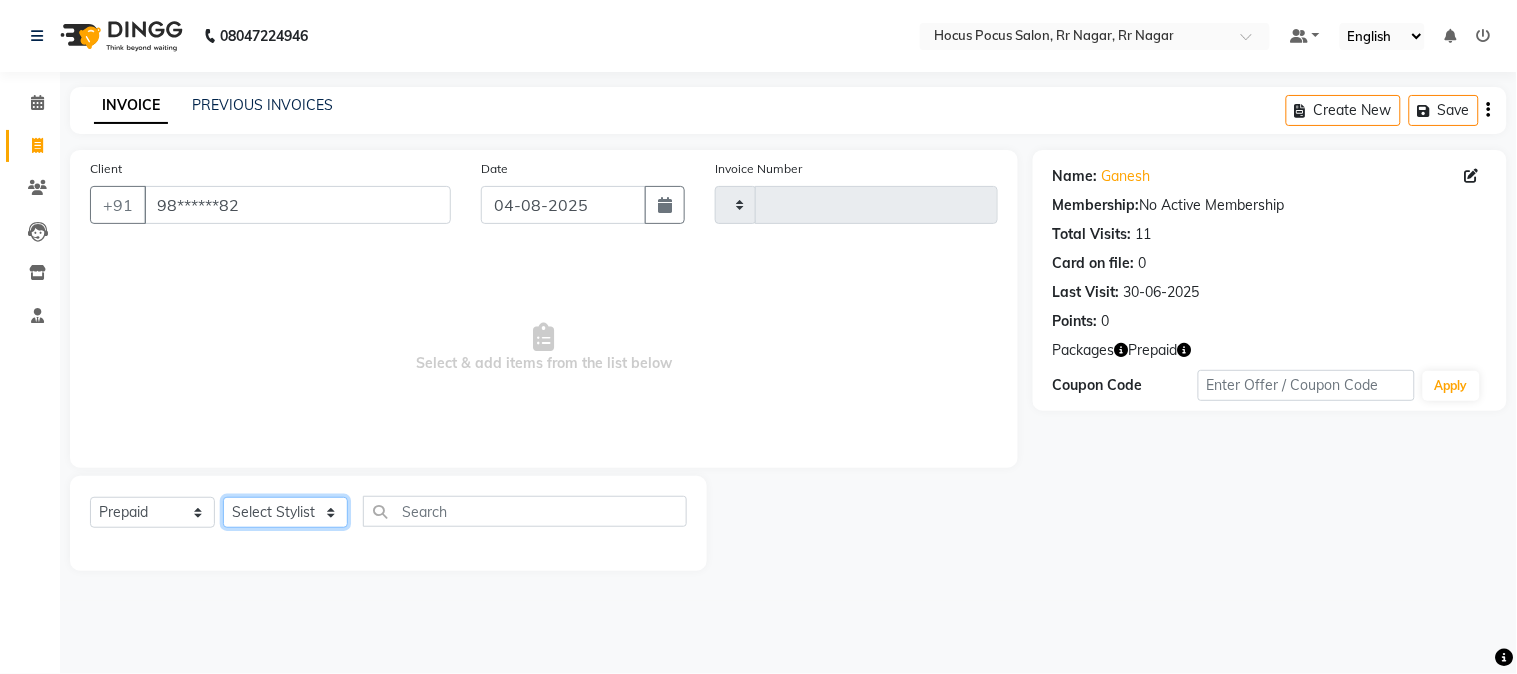 click on "Select Stylist" 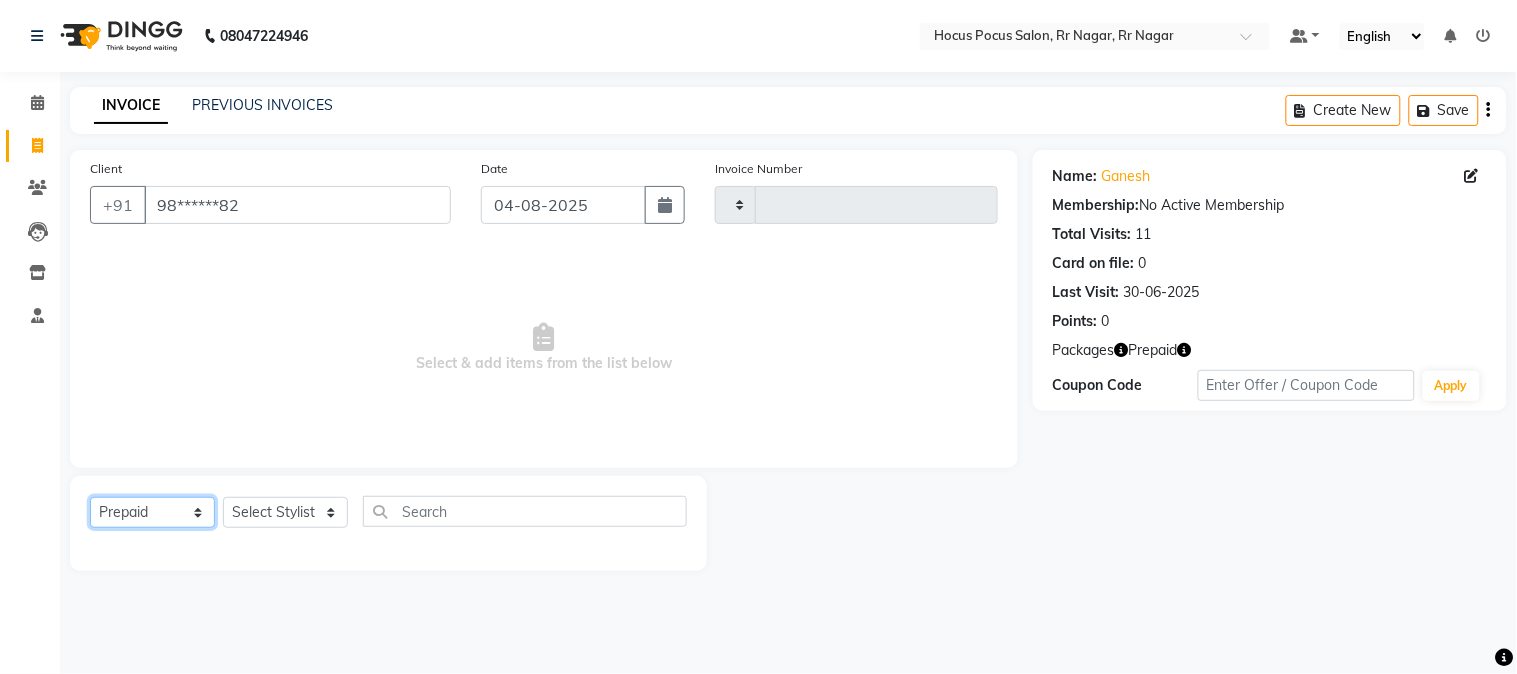 click on "Select  Service  Product  Membership  Package Voucher Prepaid Gift Card" 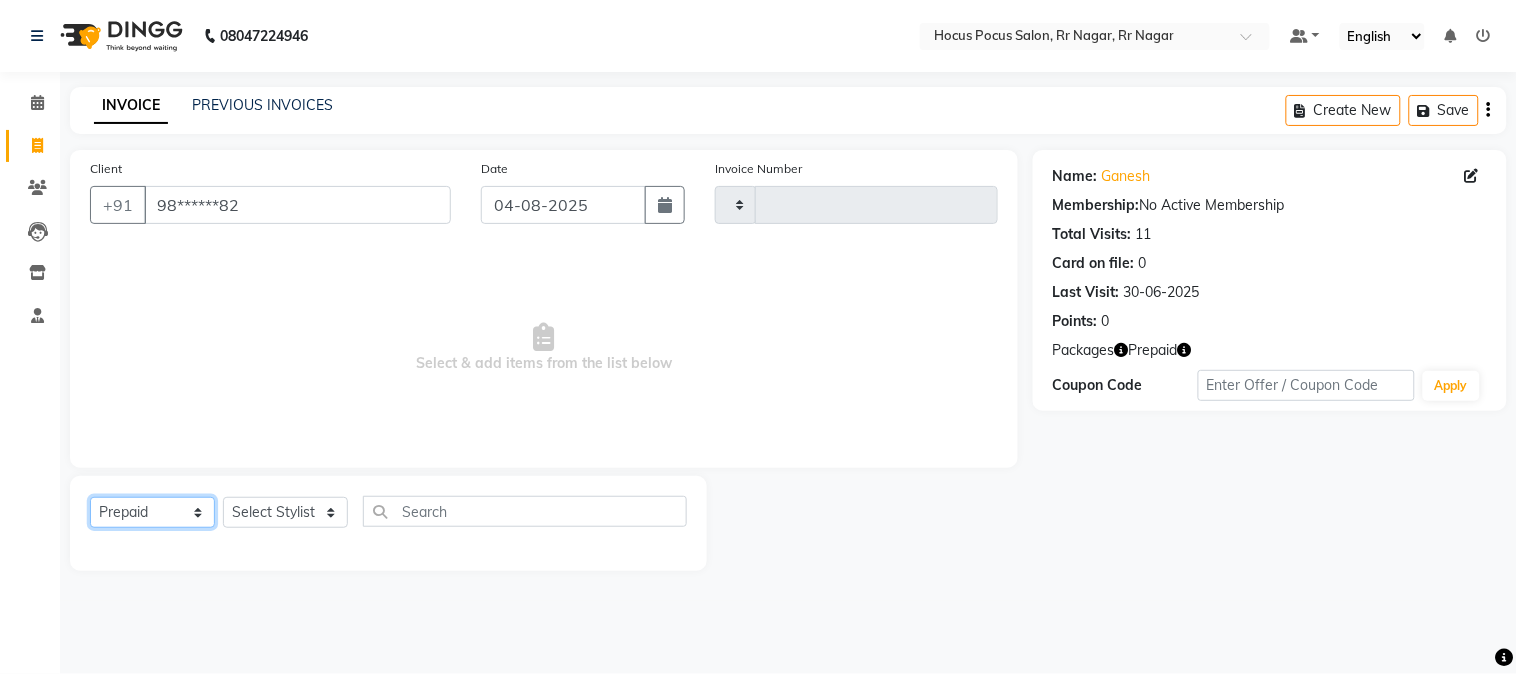 select on "product" 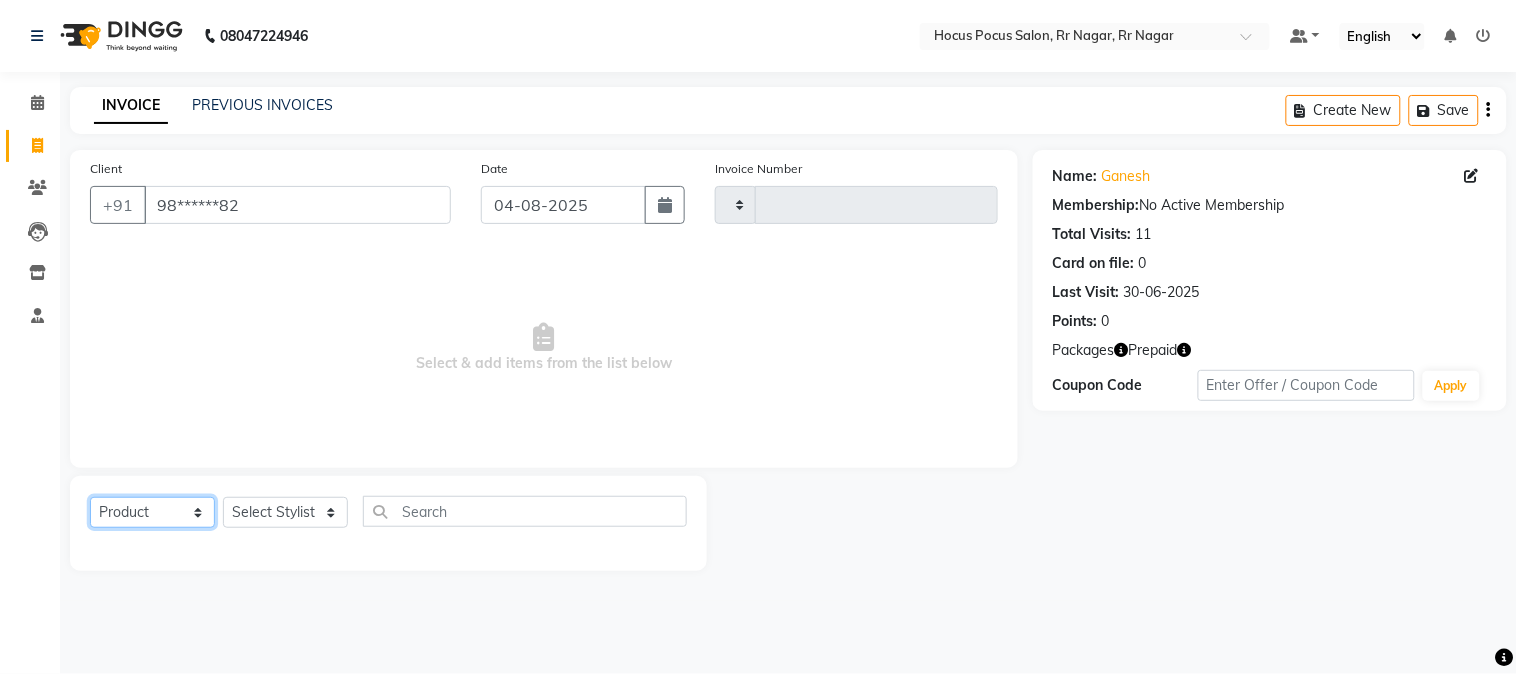 click on "Select  Service  Product  Membership  Package Voucher Prepaid Gift Card" 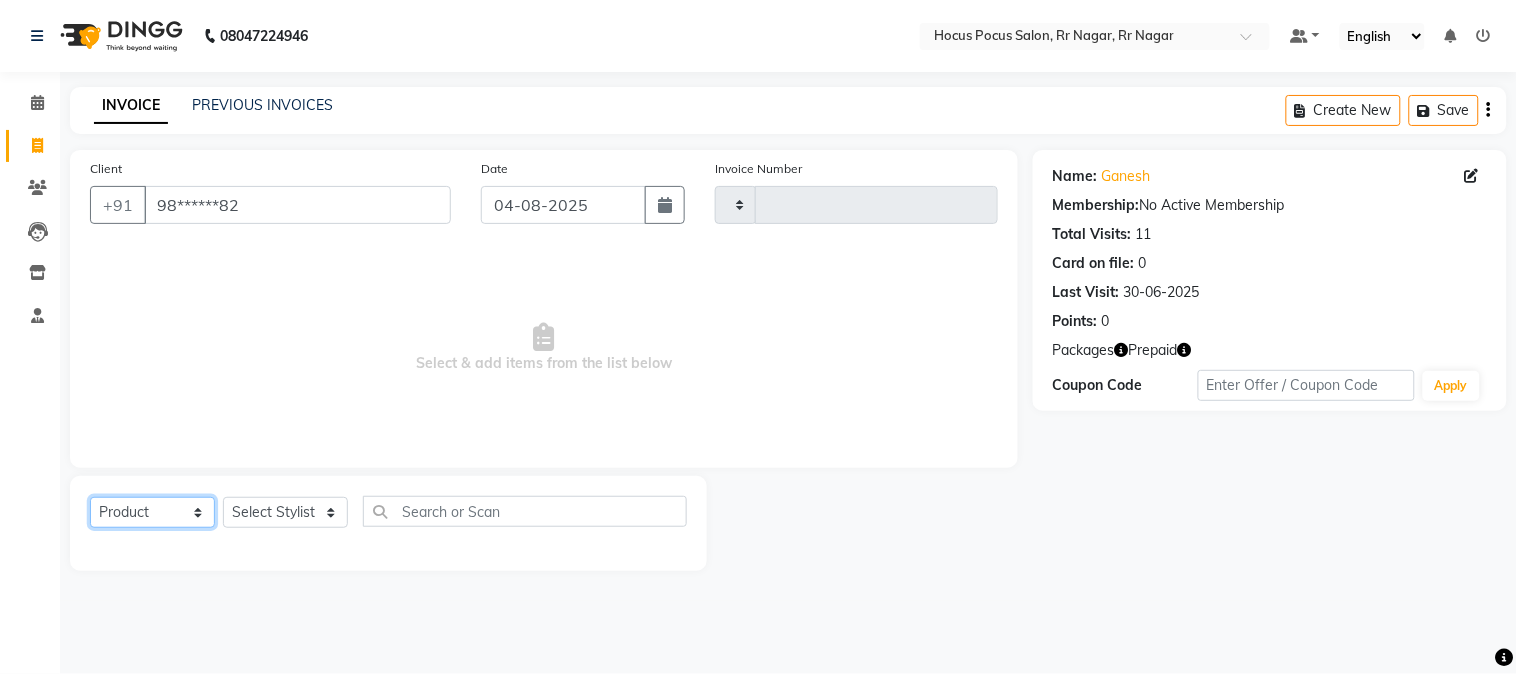 click on "Select  Service  Product  Membership  Package Voucher Prepaid Gift Card" 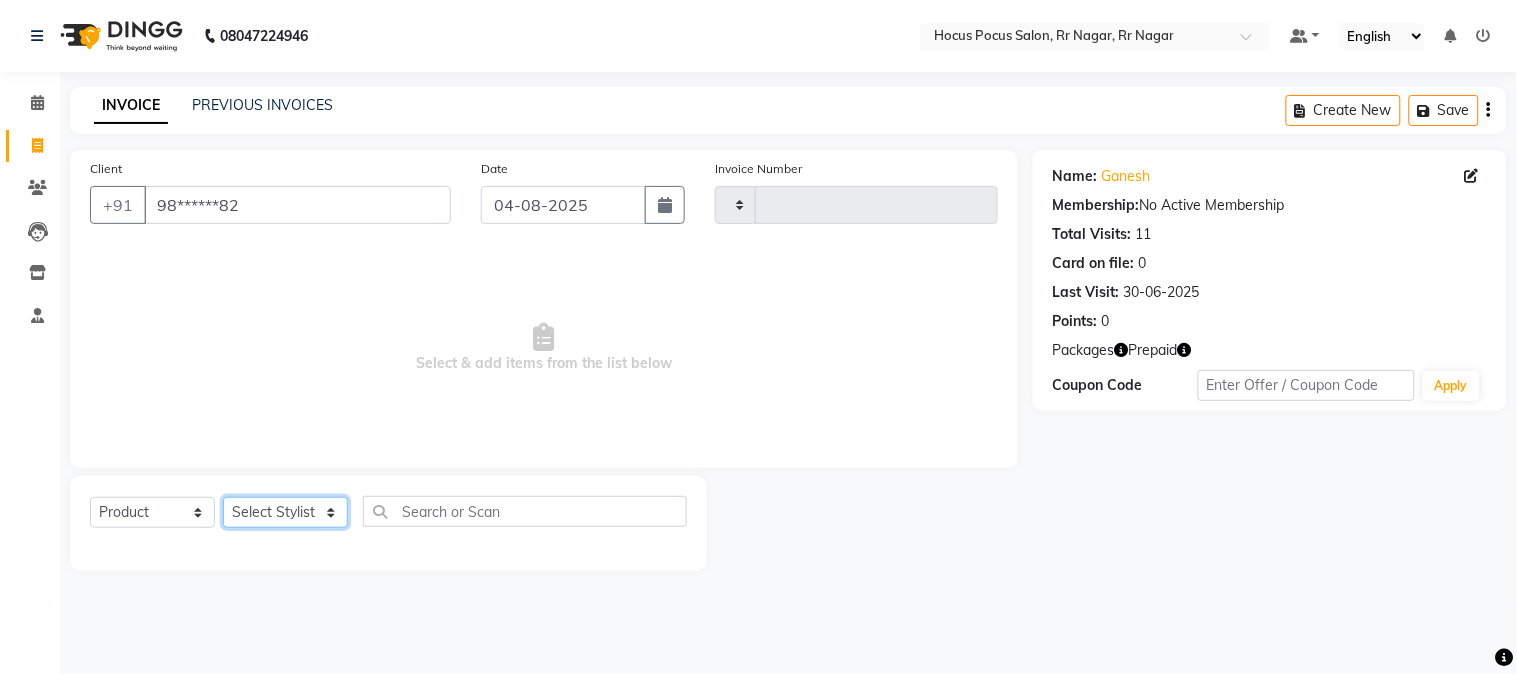 click on "Select Stylist" 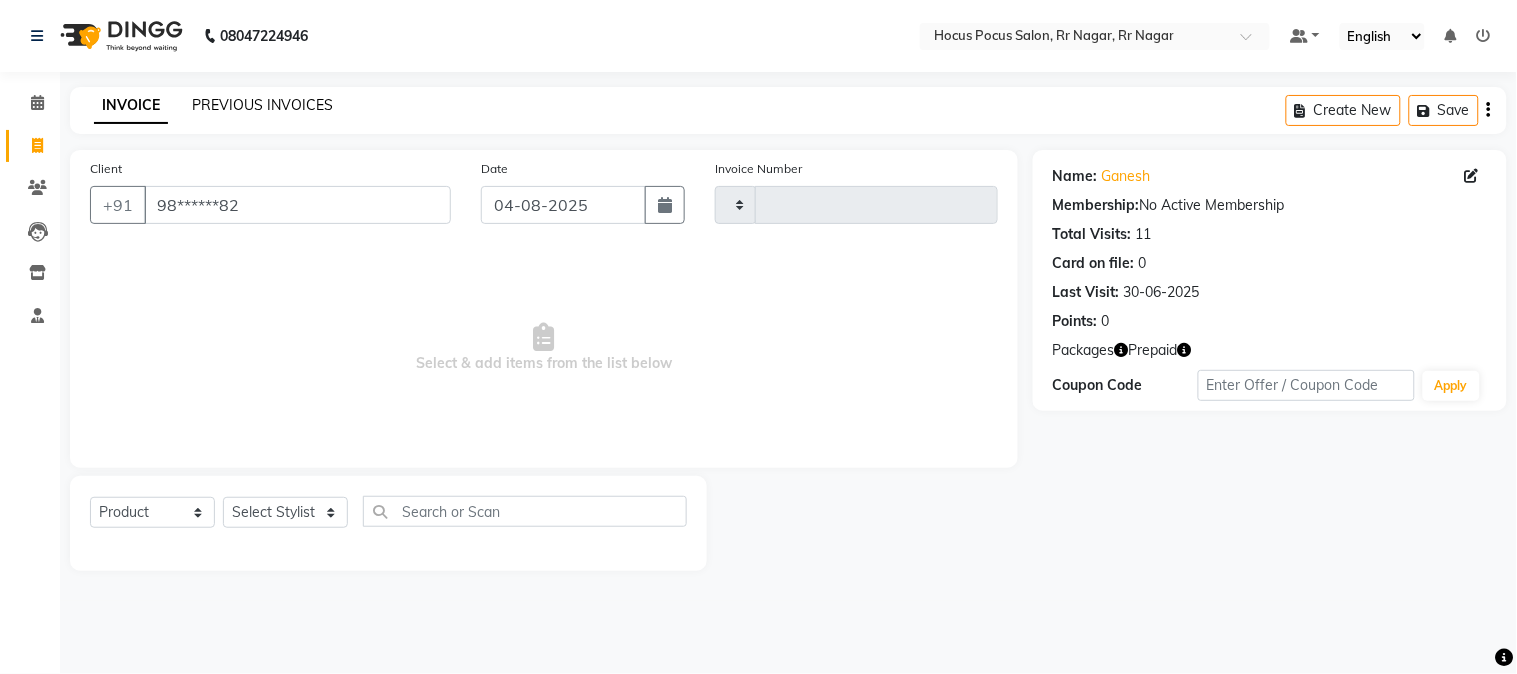 click on "PREVIOUS INVOICES" 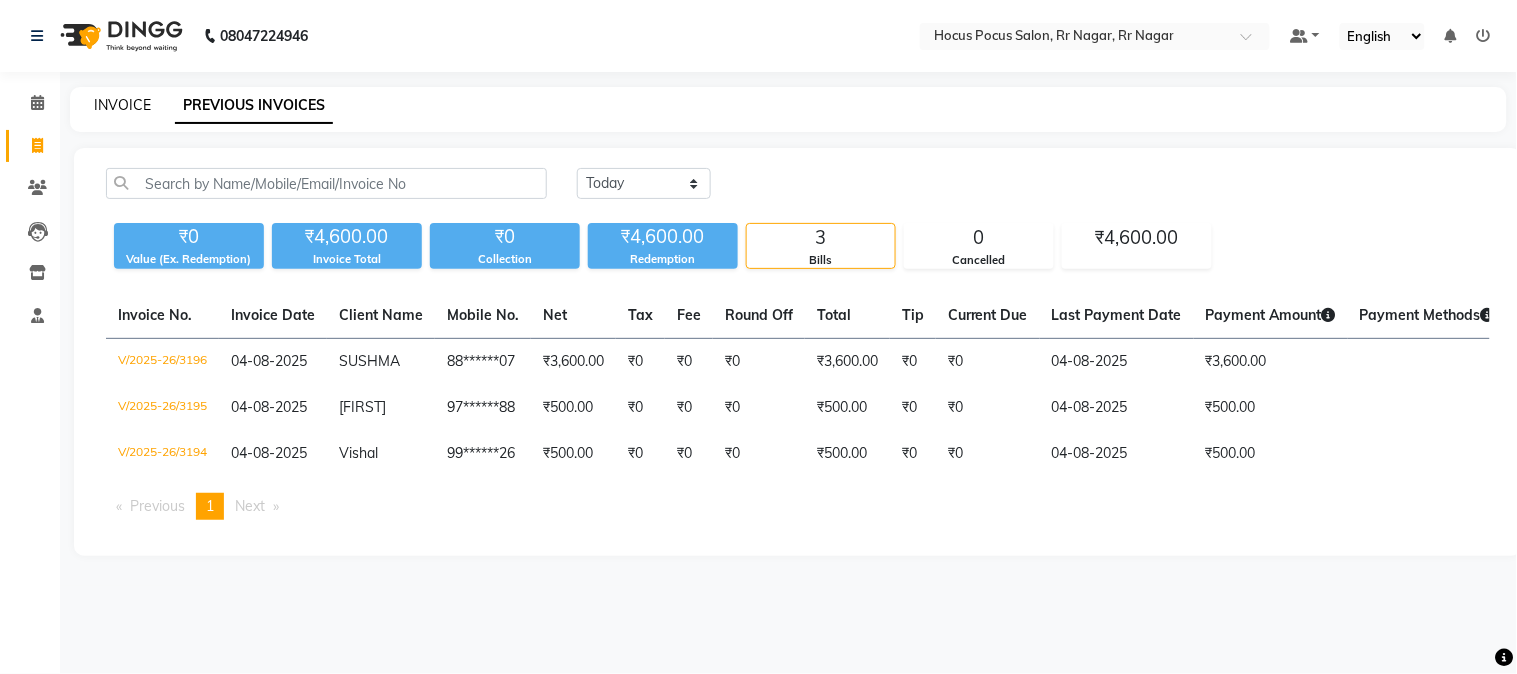 click on "INVOICE" 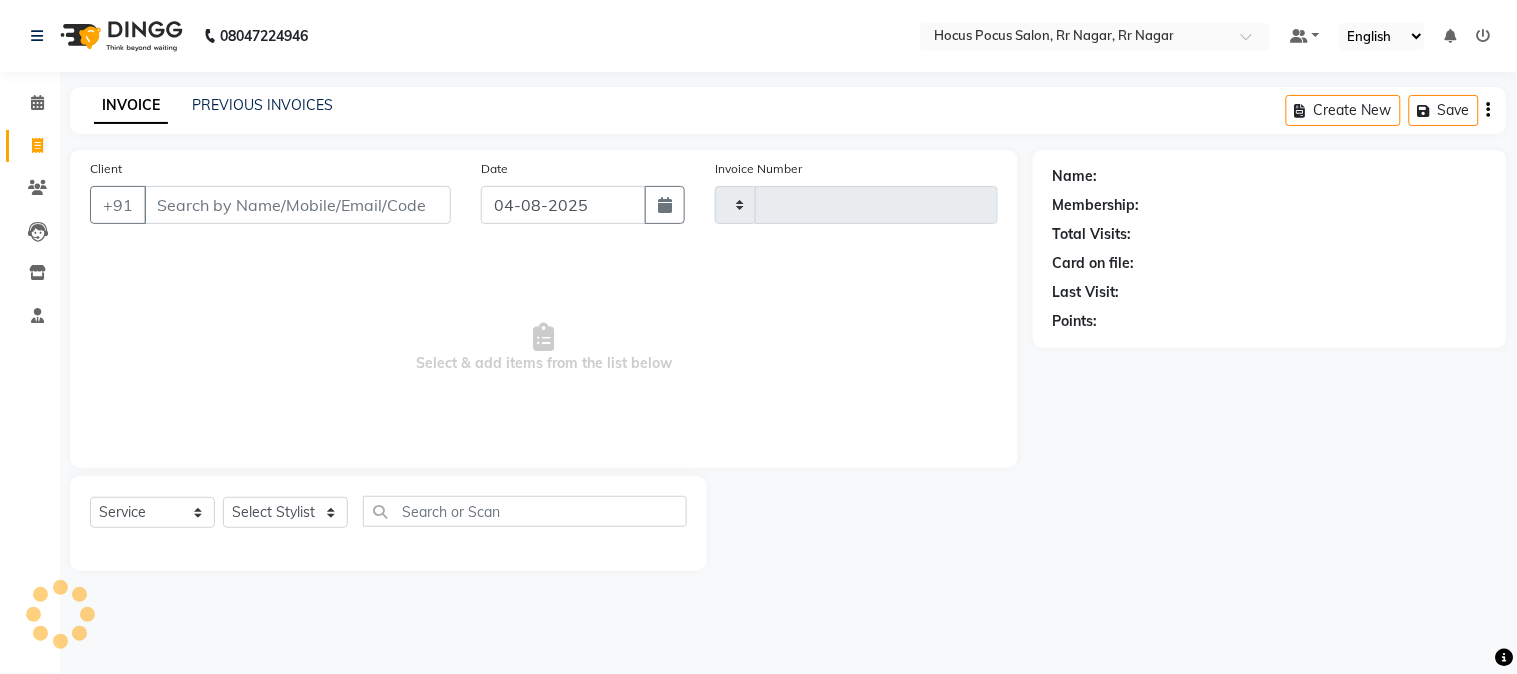 type on "3197" 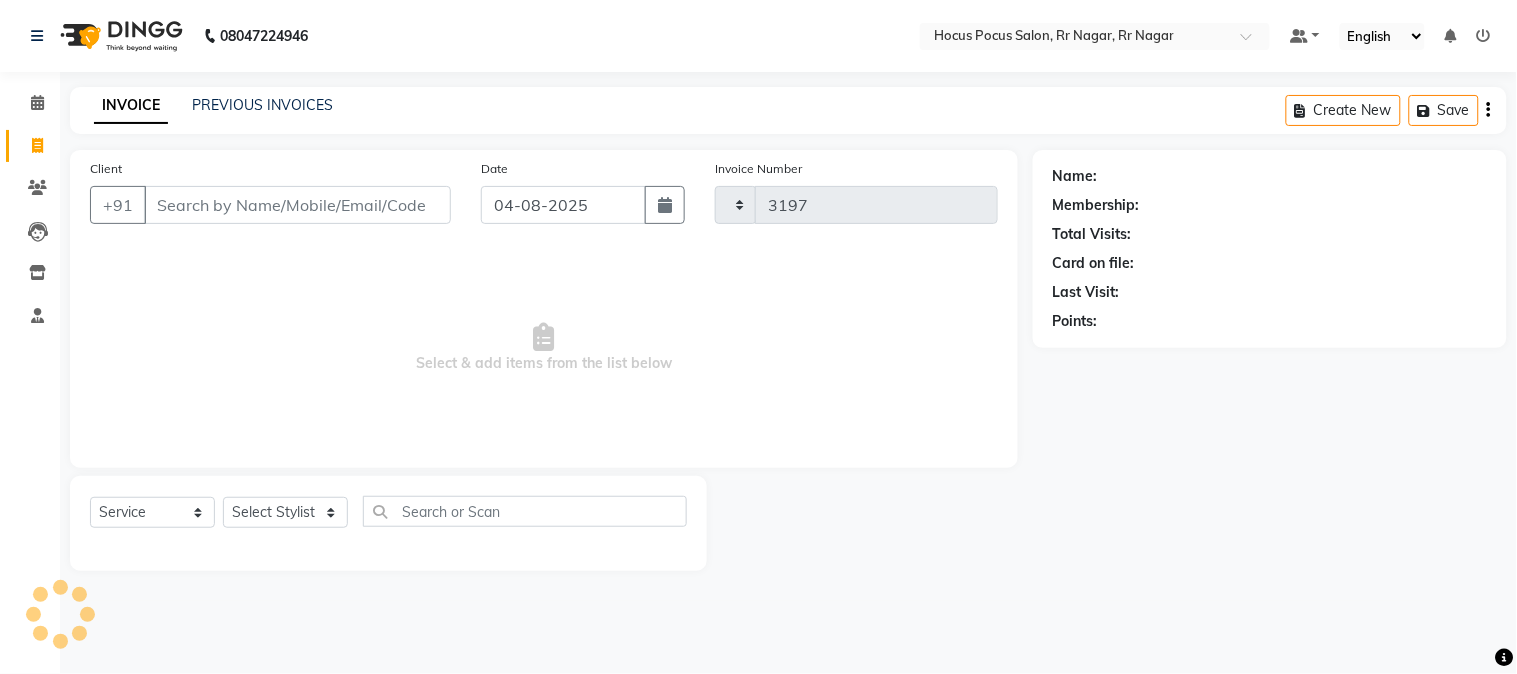 select on "5019" 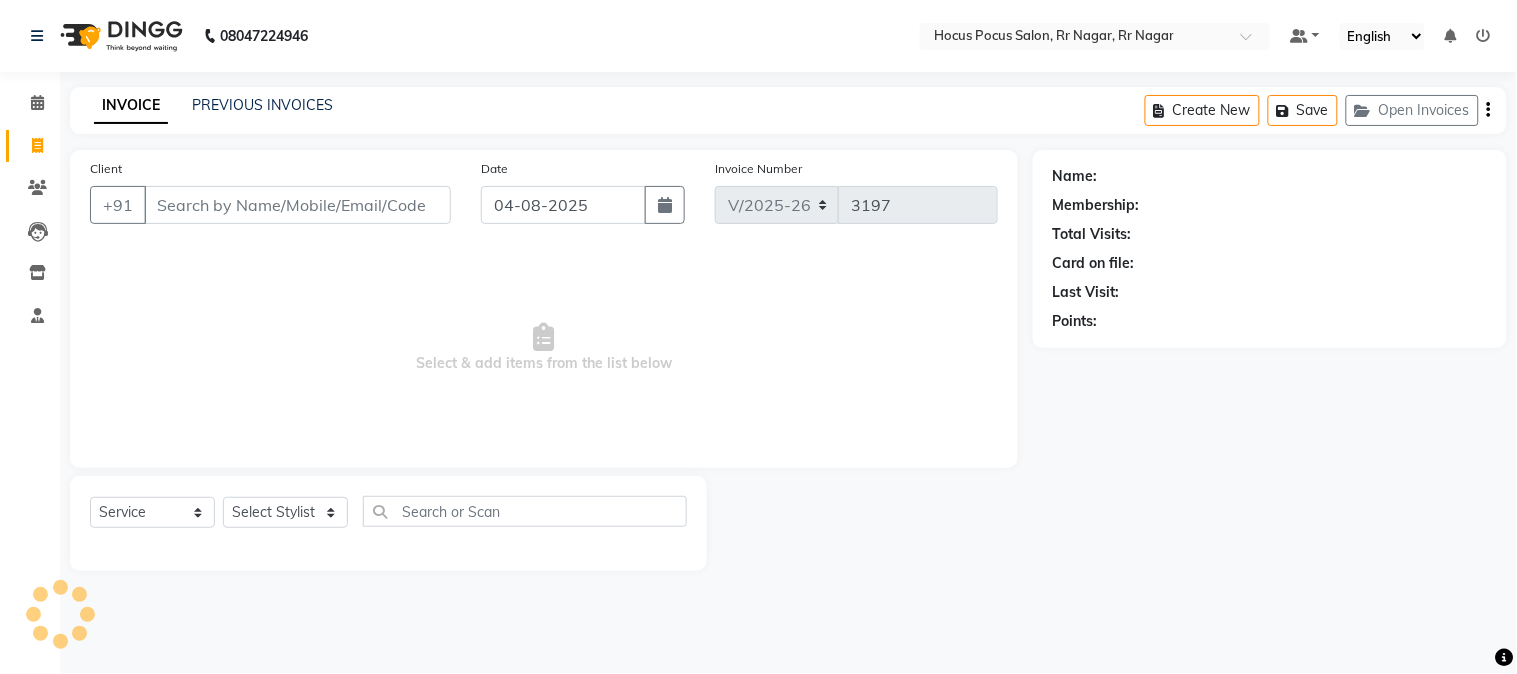 click on "Client" at bounding box center (297, 205) 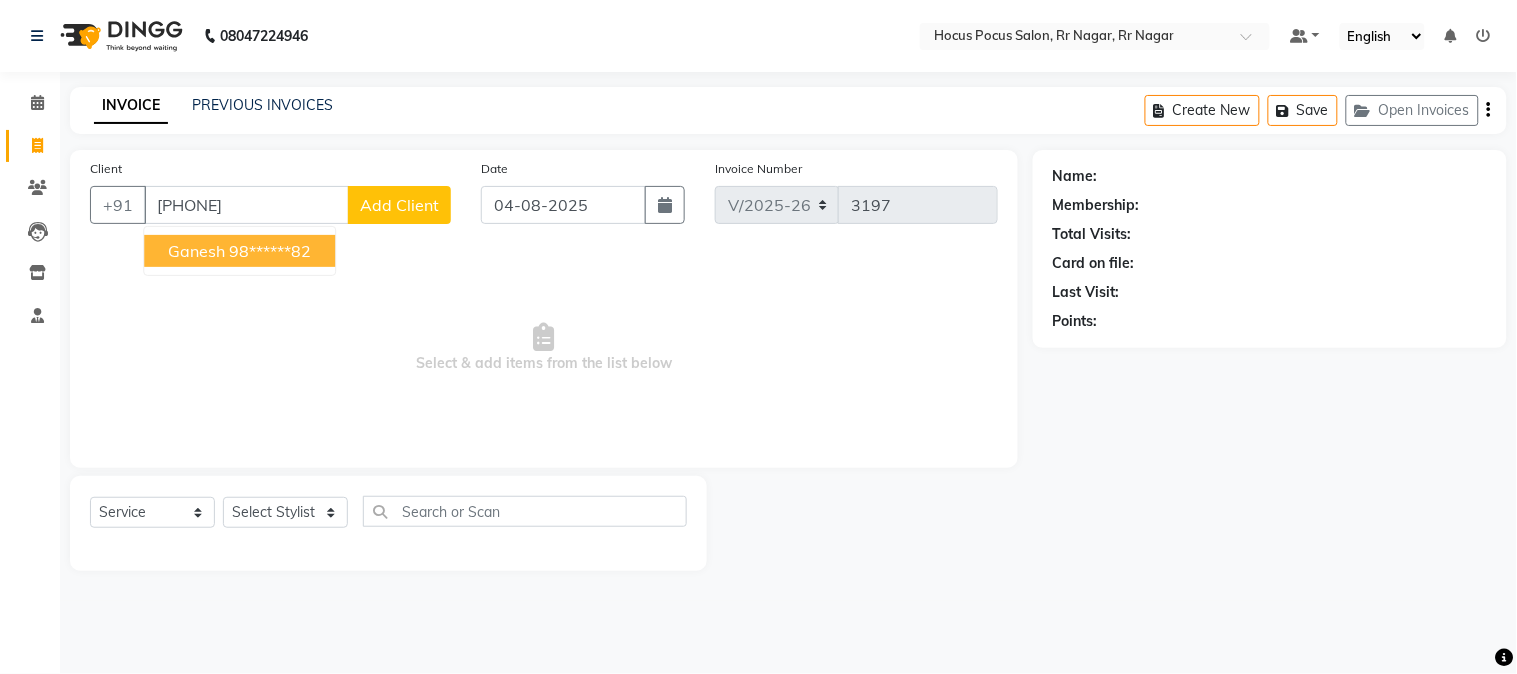 click on "Ganesh  98******82" at bounding box center (239, 251) 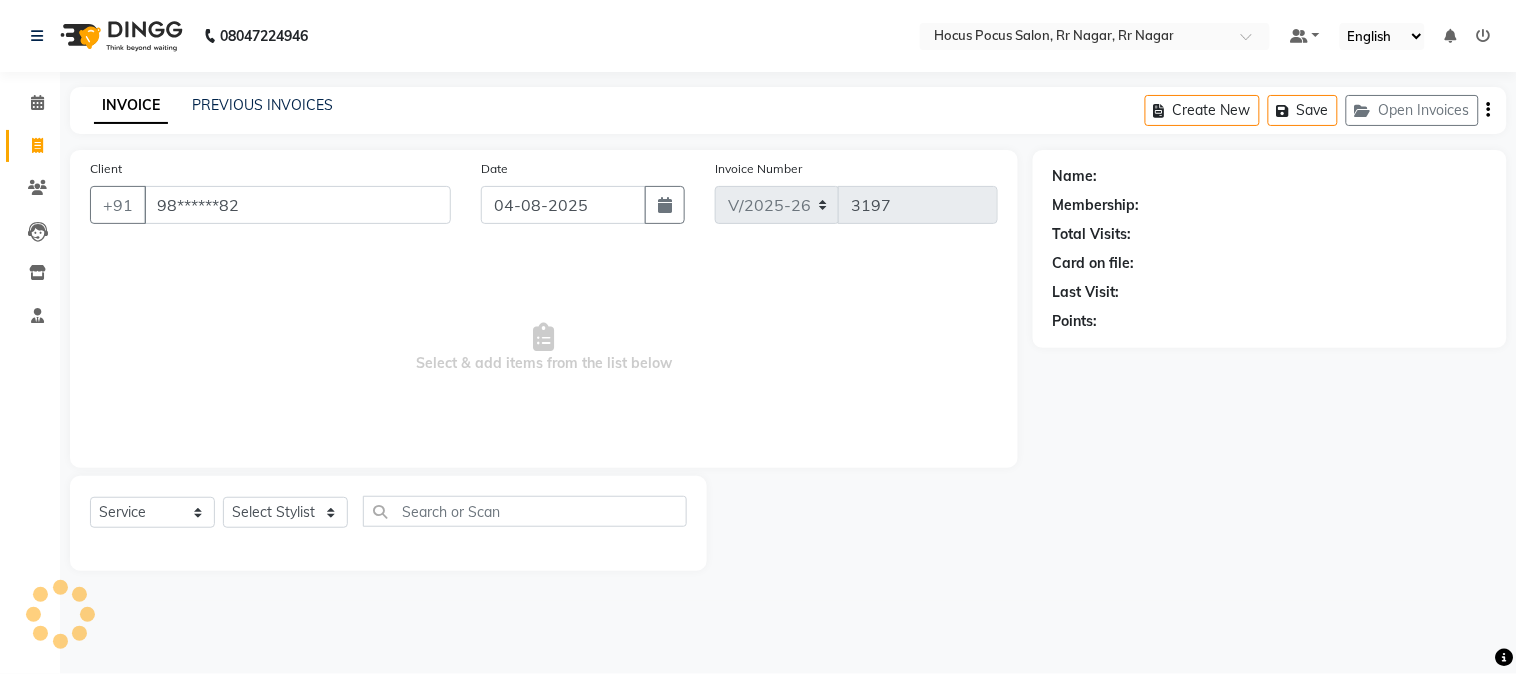 type on "98******82" 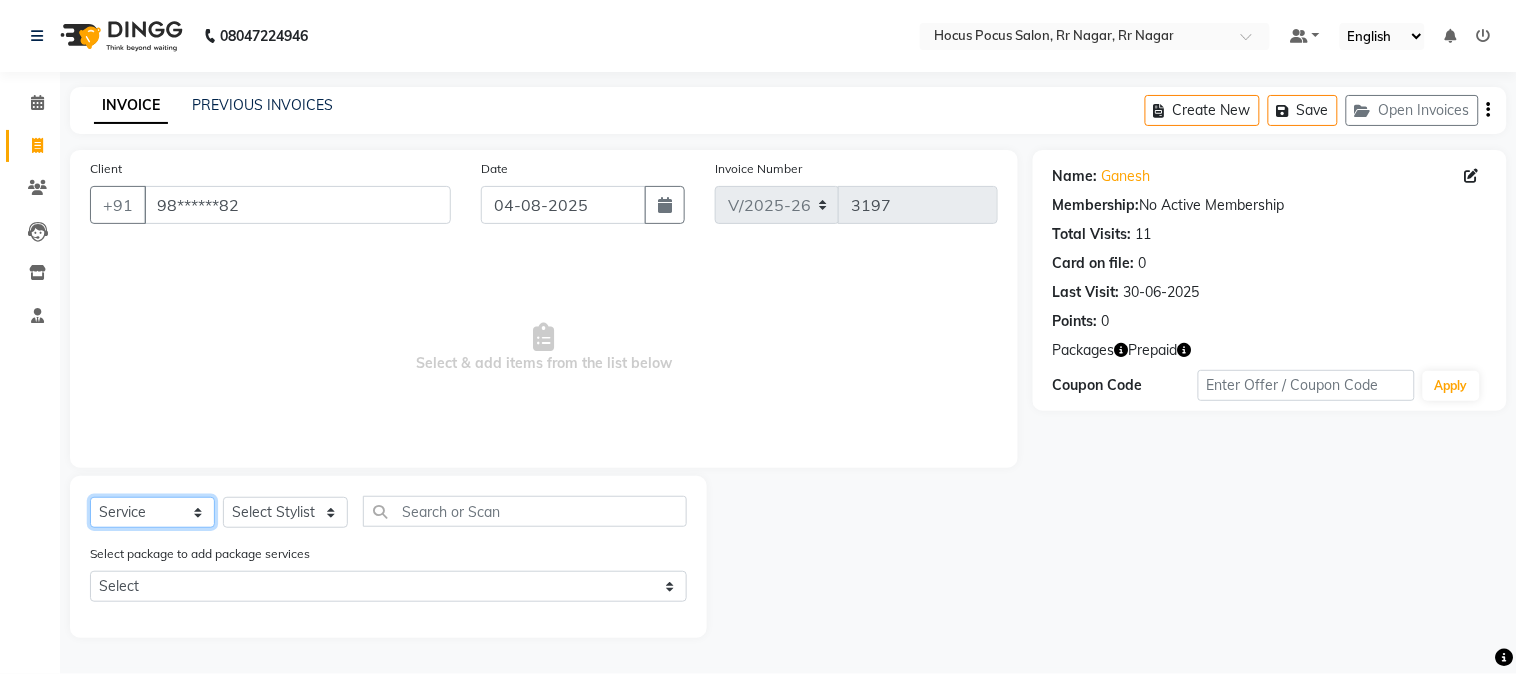 click on "Select  Service  Product  Membership  Package Voucher Prepaid Gift Card" 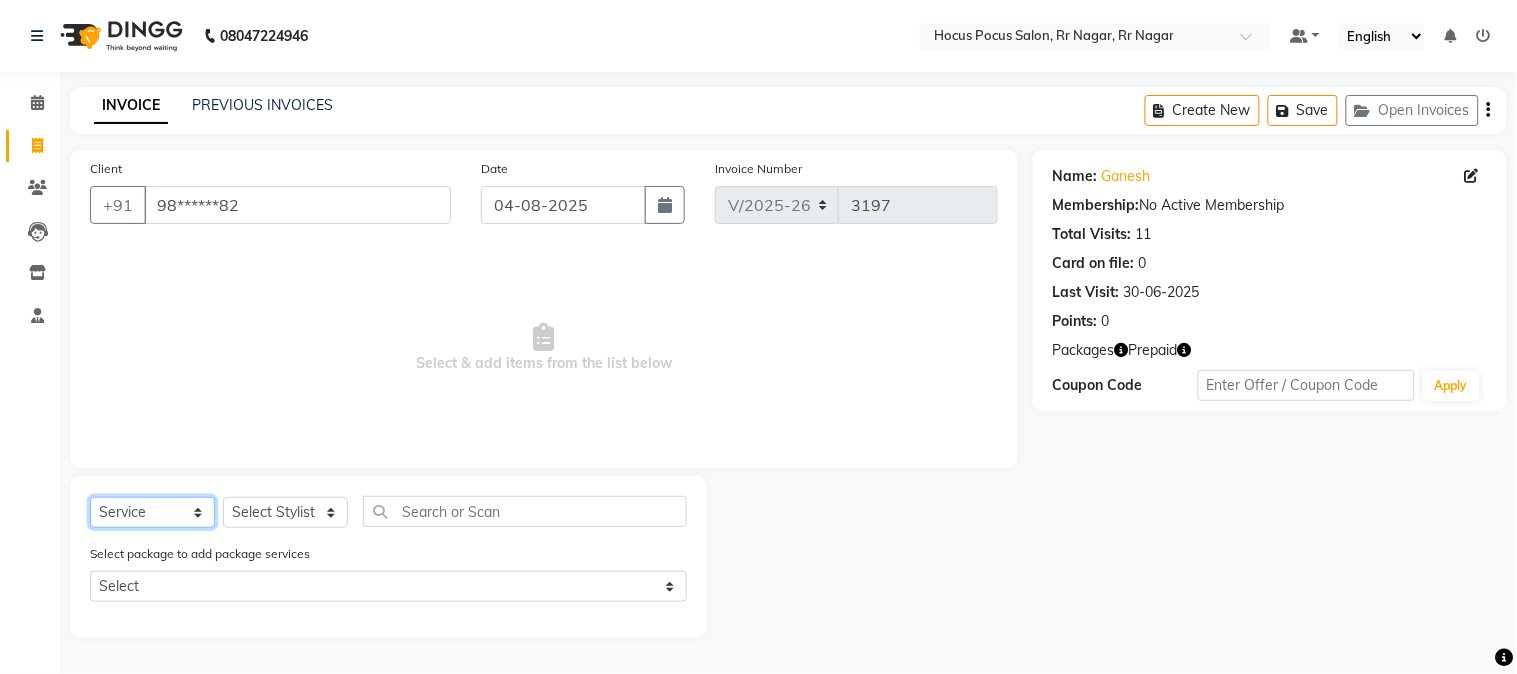 select on "P" 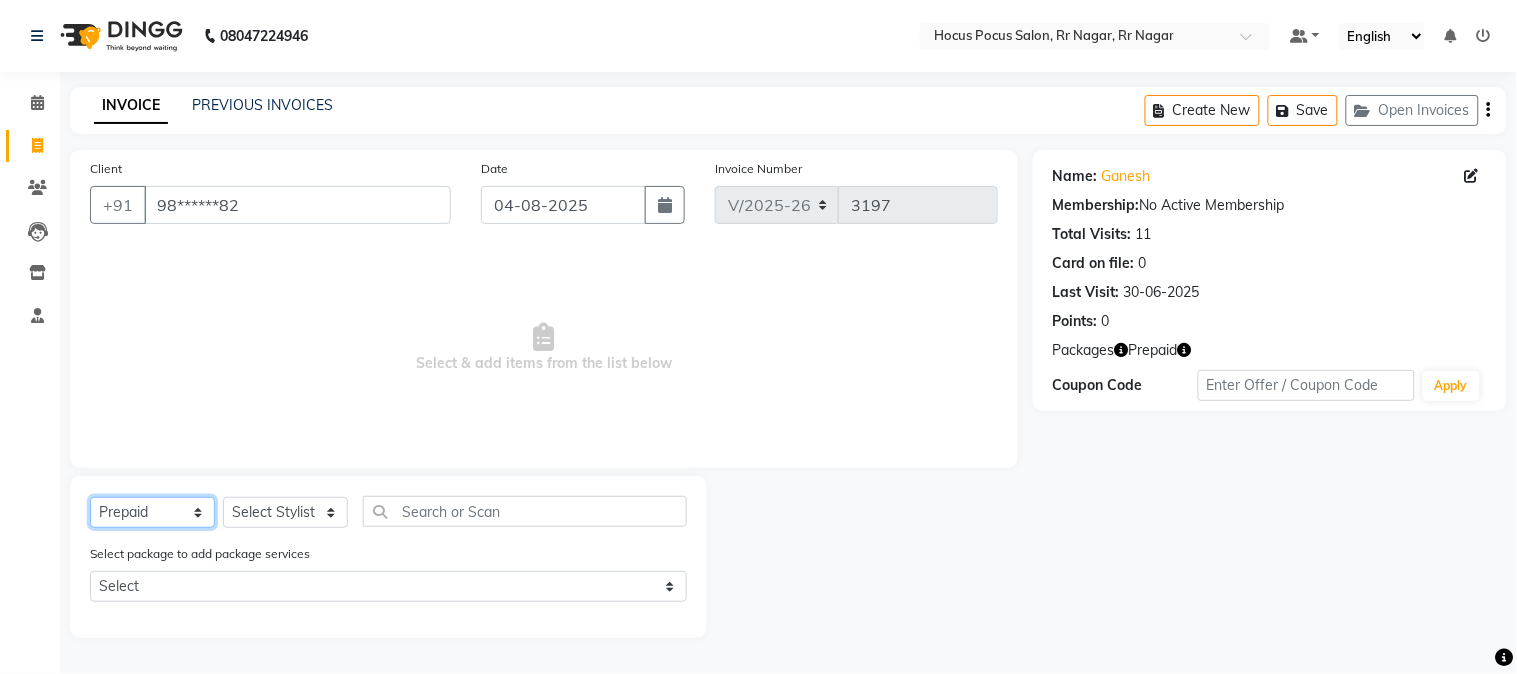 click on "Select  Service  Product  Membership  Package Voucher Prepaid Gift Card" 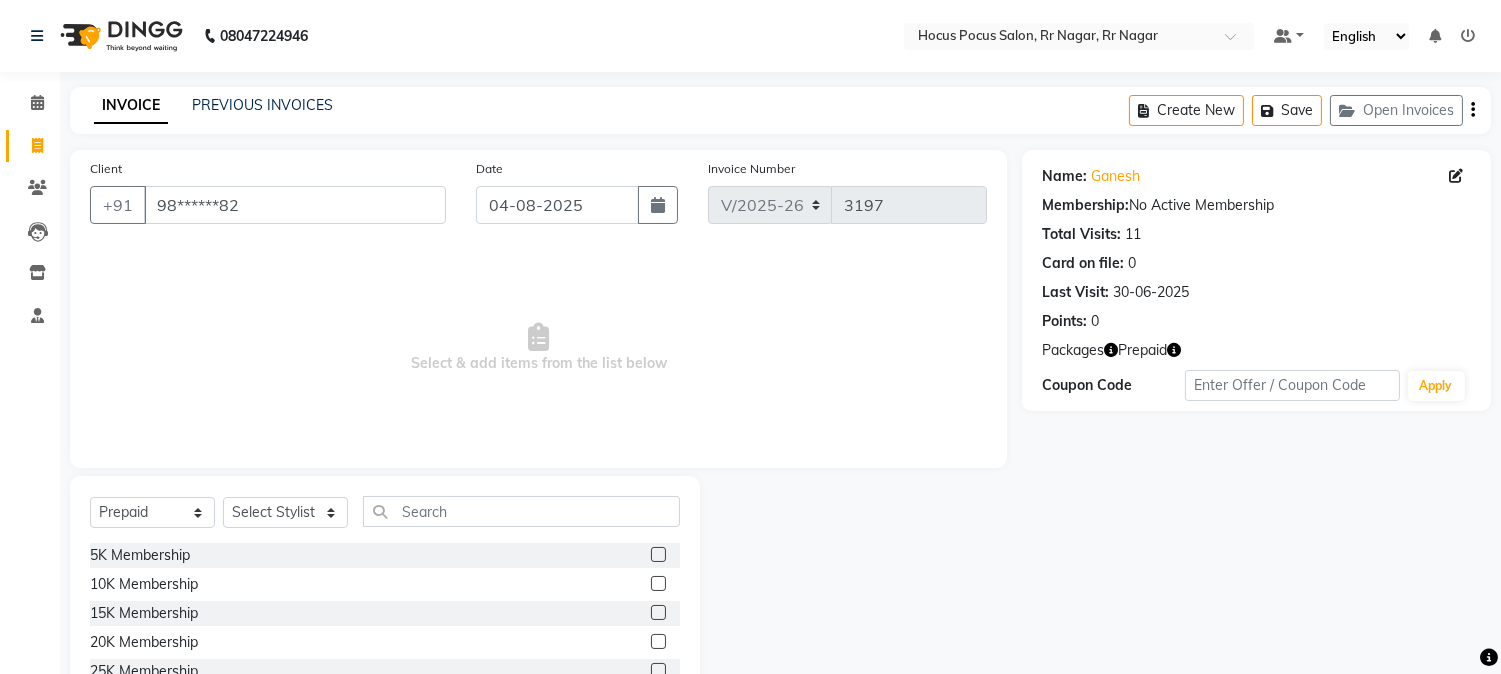 click 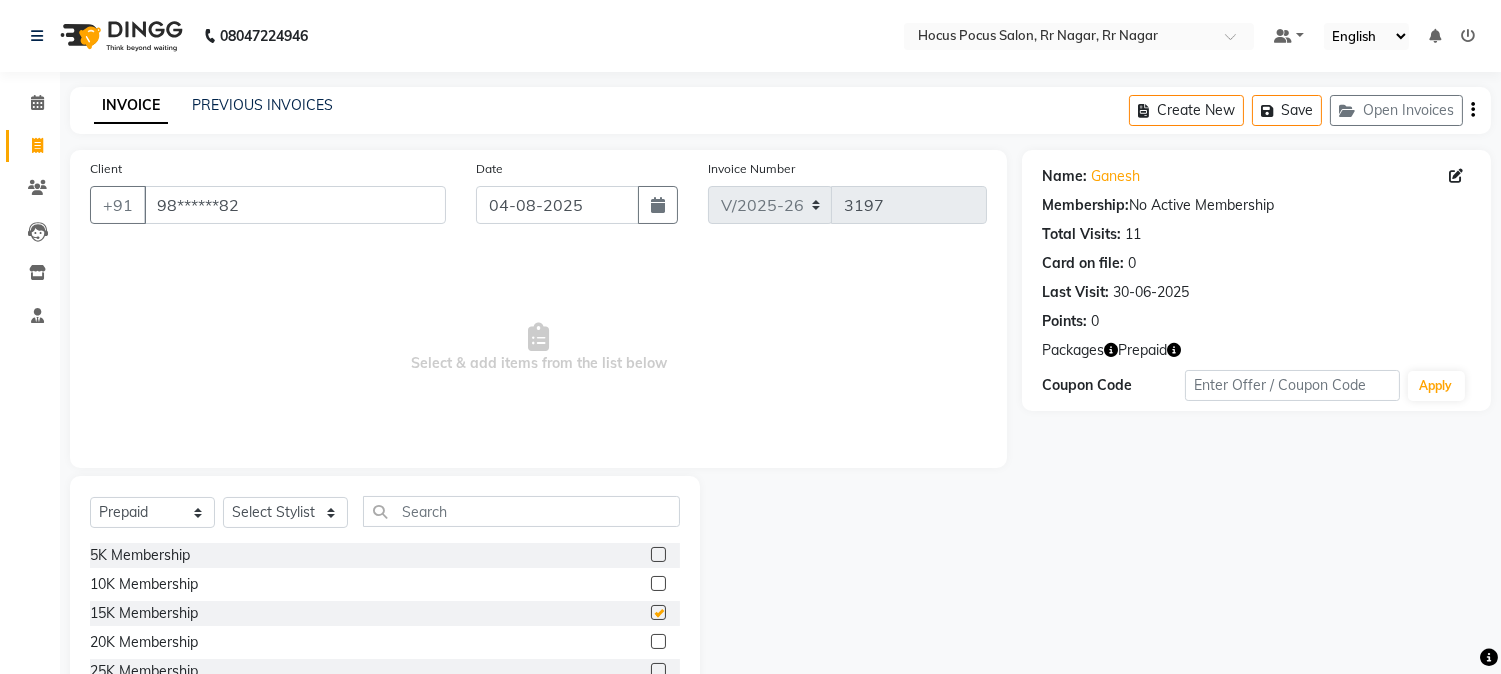 checkbox on "false" 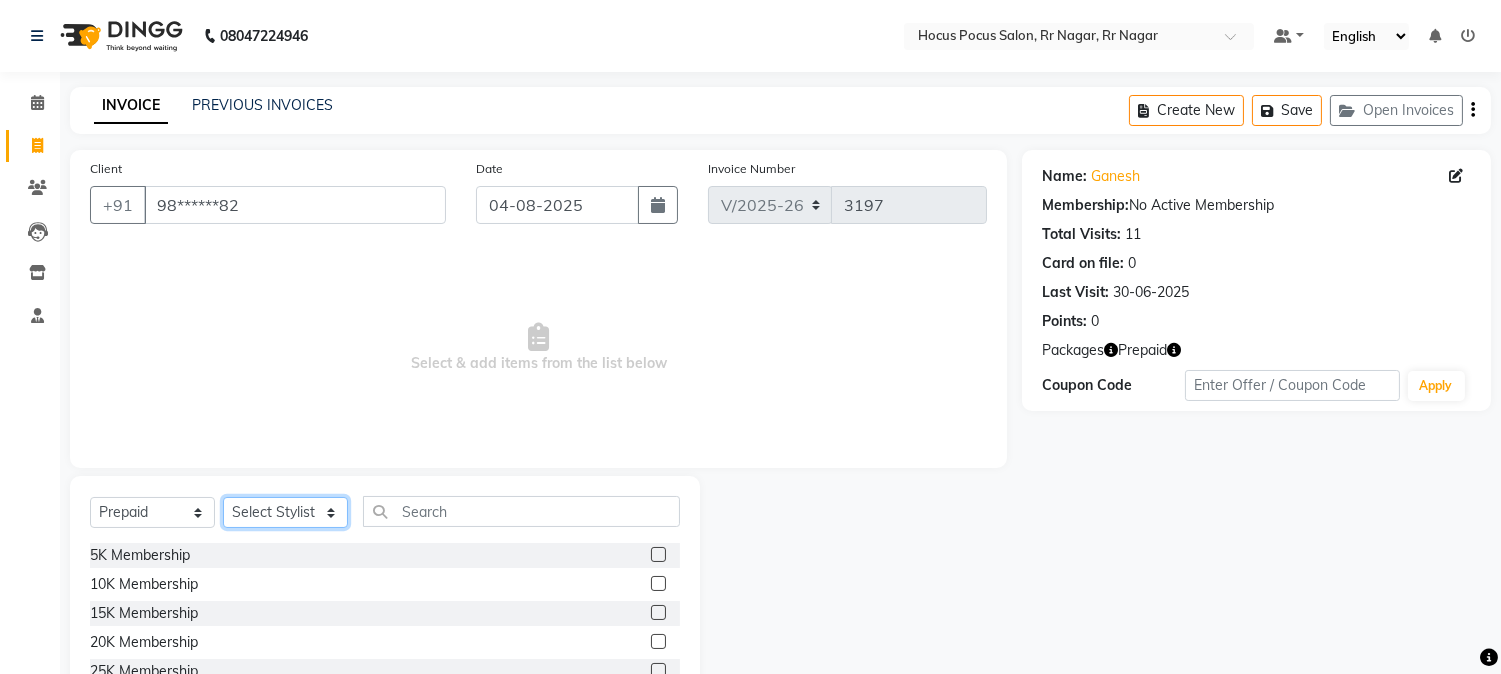 click on "Select Stylist Amar  Arjun Eliza hocus pocus Jonathan Maya Mona Neha Ravi Salima Sonam" 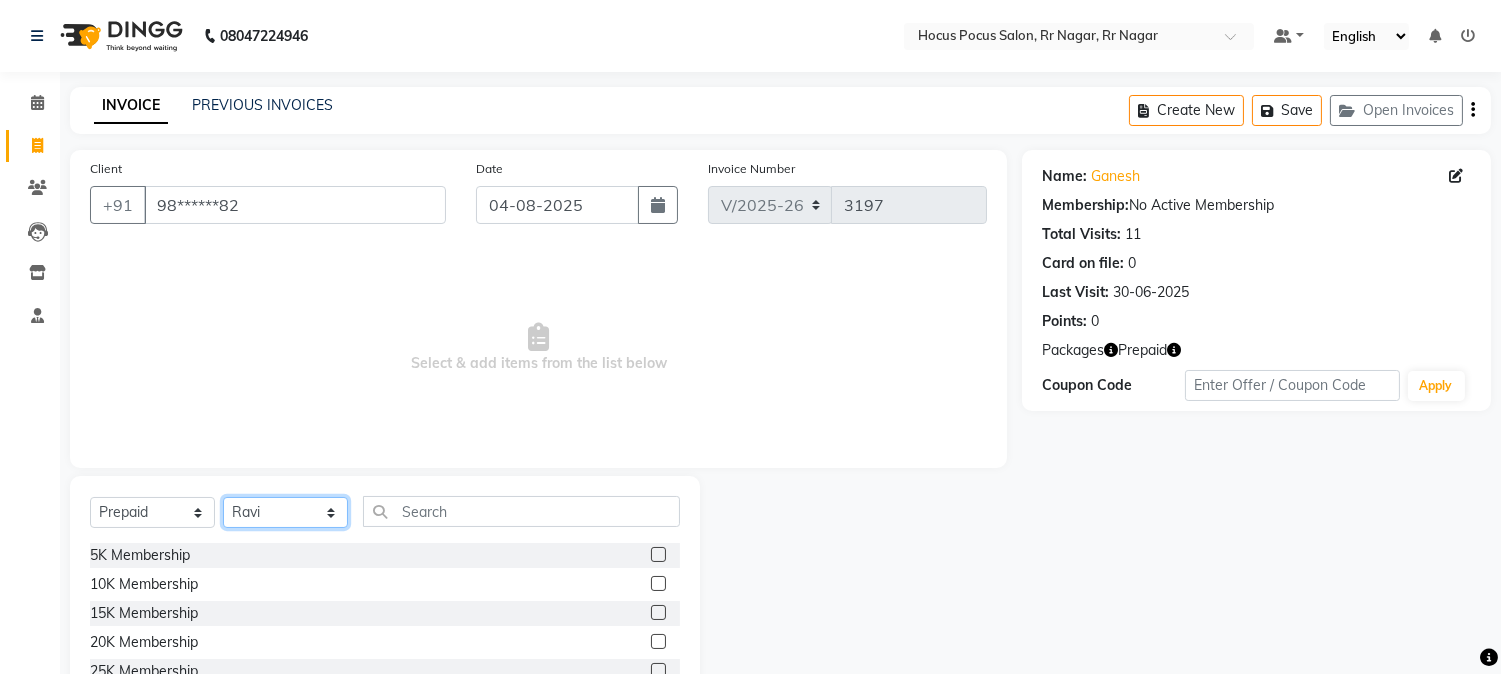 click on "Select Stylist Amar  Arjun Eliza hocus pocus Jonathan Maya Mona Neha Ravi Salima Sonam" 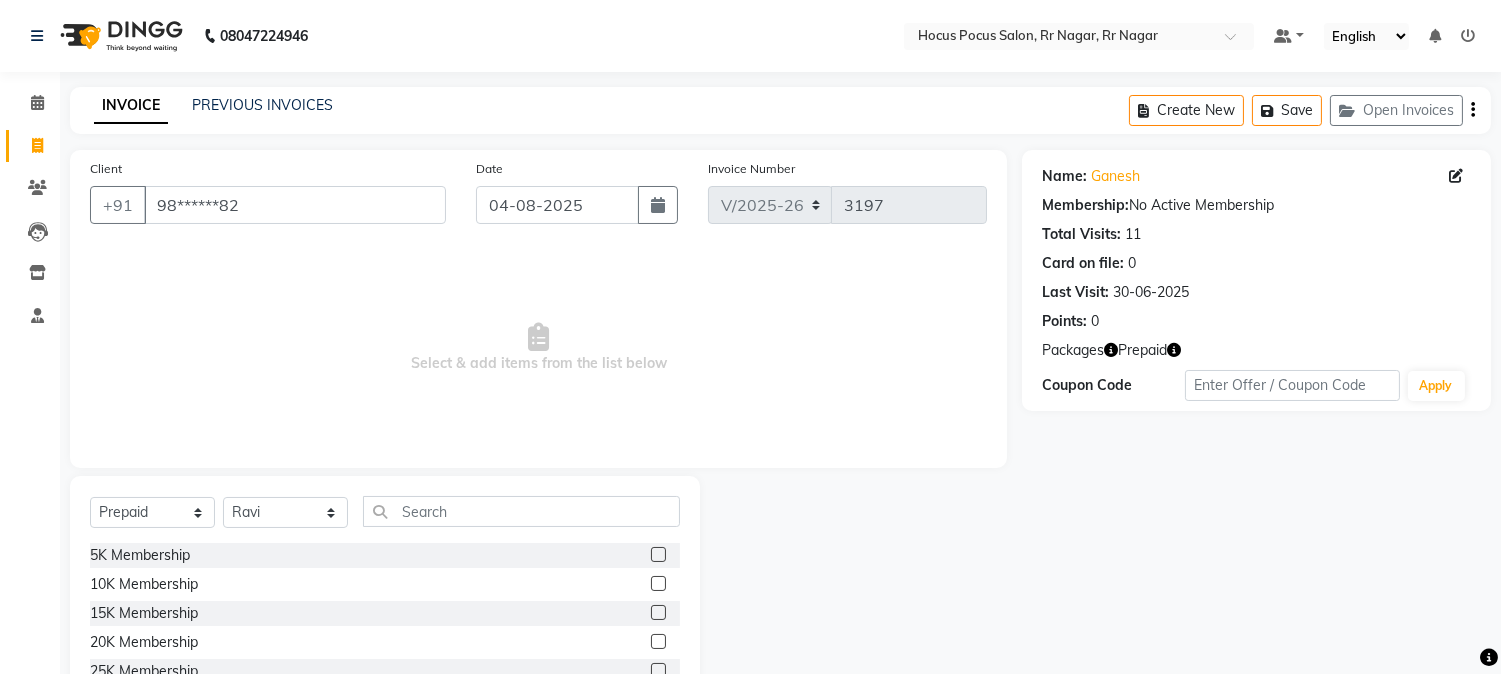 click 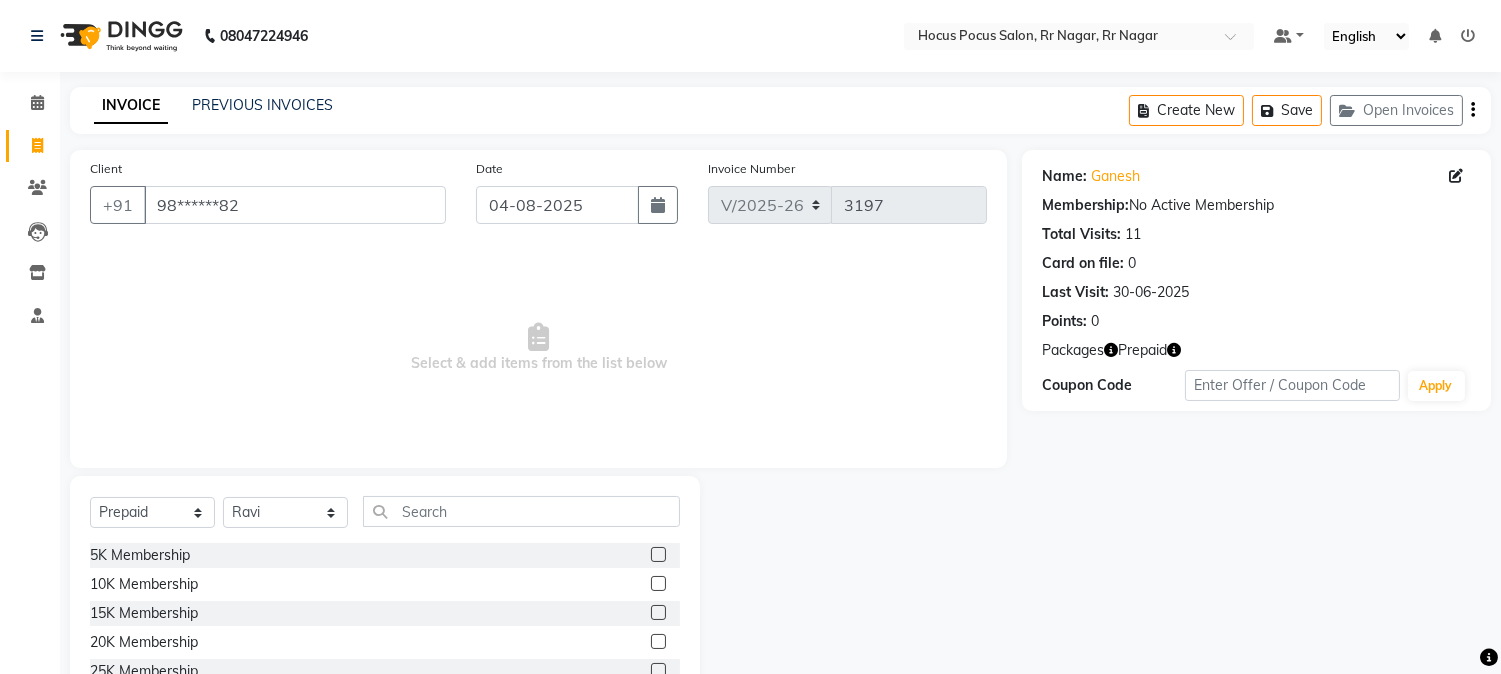 click at bounding box center (657, 613) 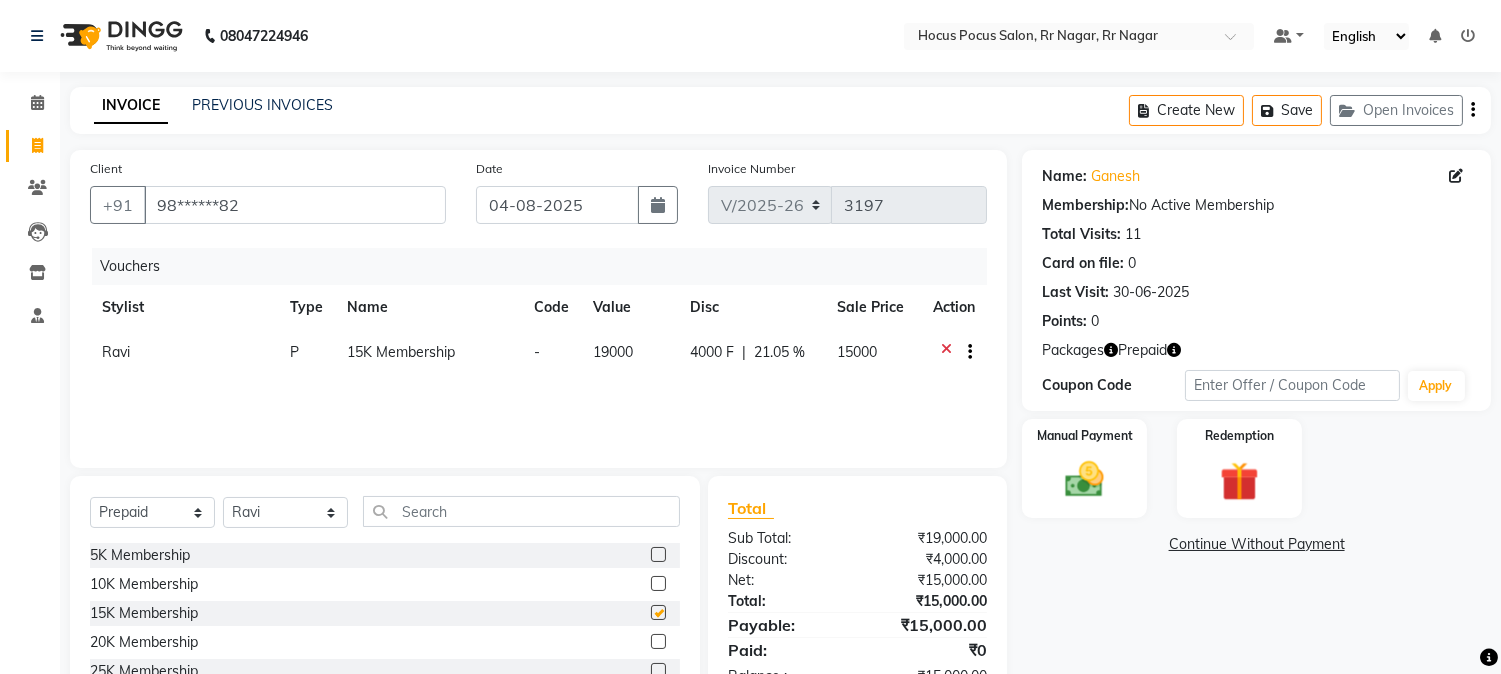checkbox on "false" 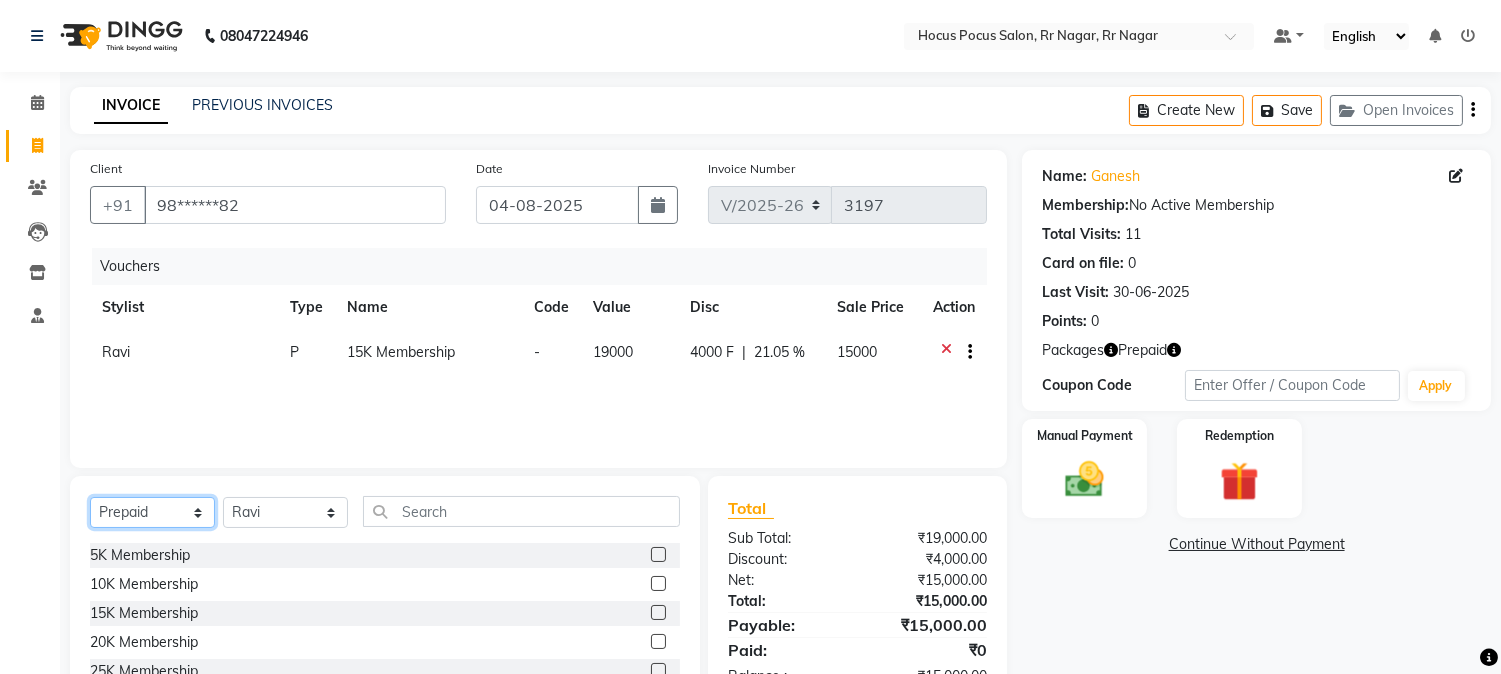 click on "Select  Service  Product  Membership  Package Voucher Prepaid Gift Card" 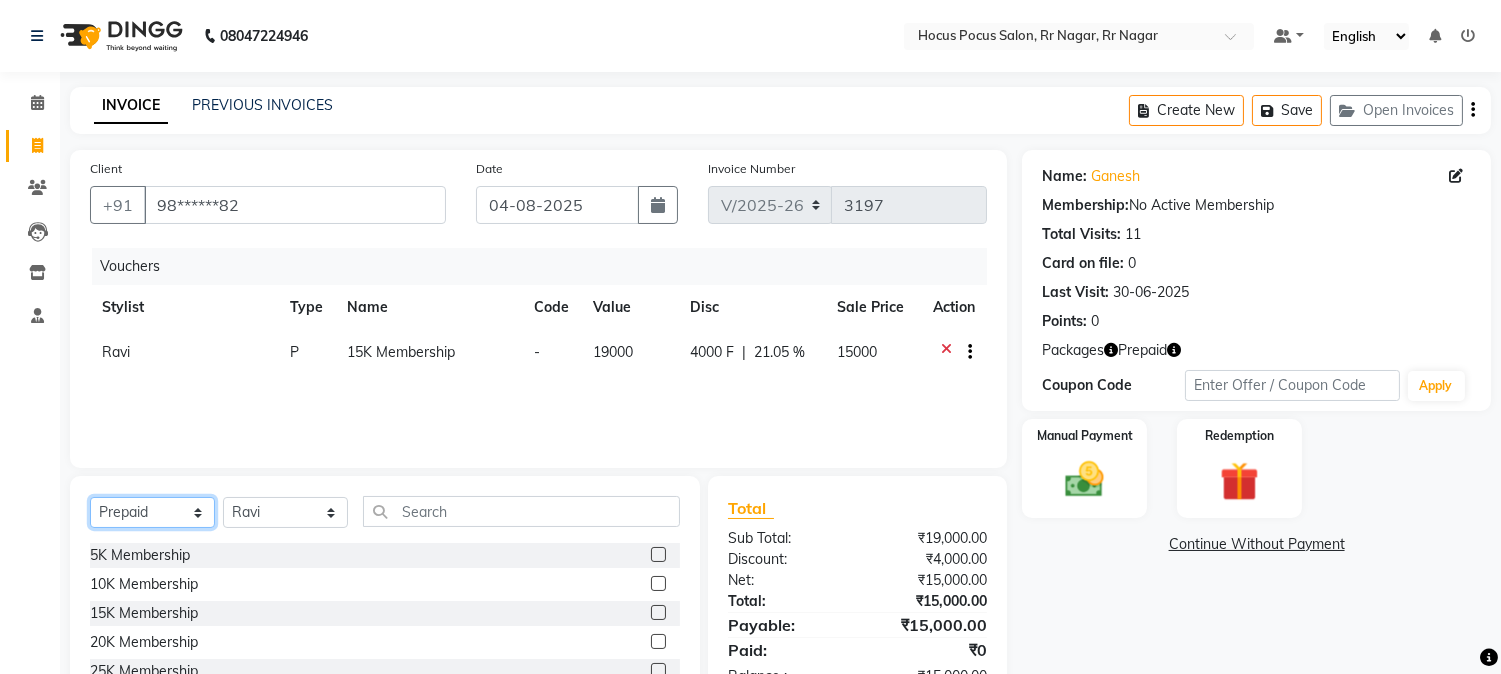 select on "V" 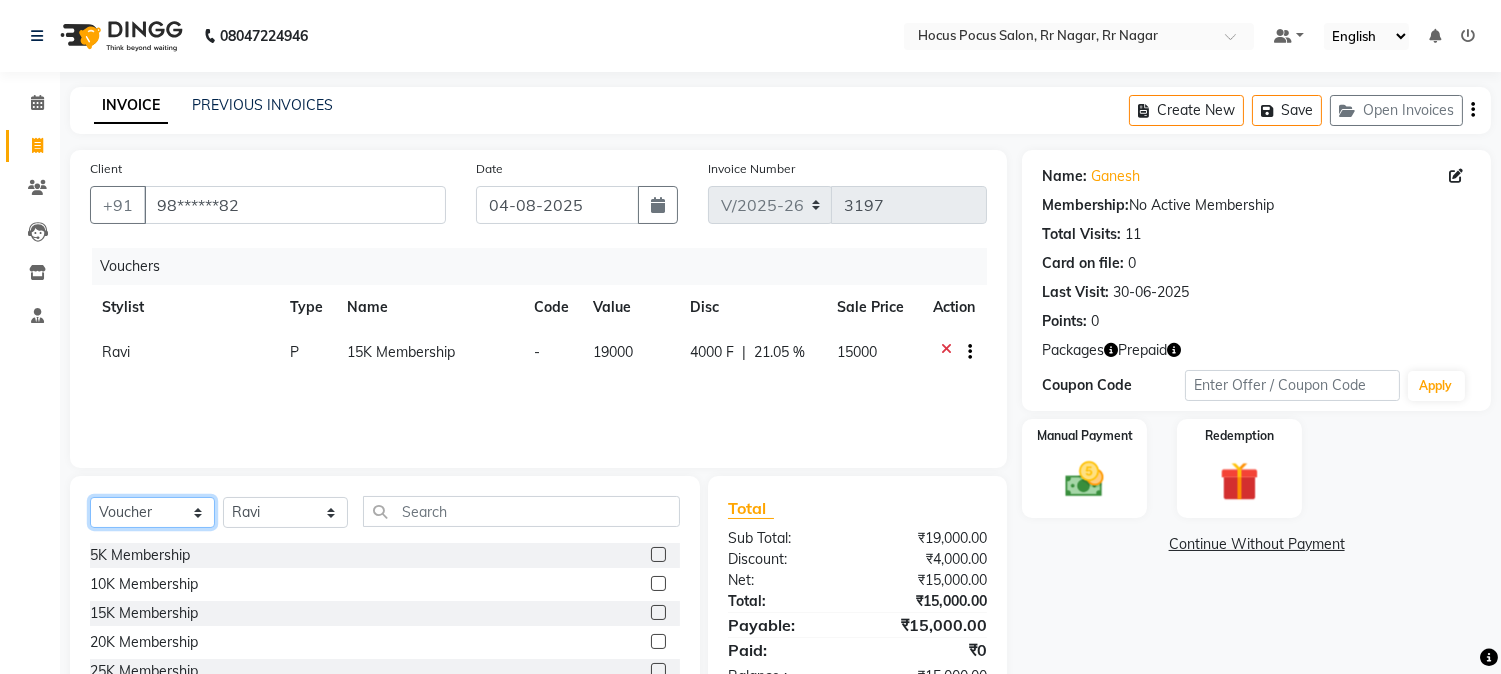 click on "Select  Service  Product  Membership  Package Voucher Prepaid Gift Card" 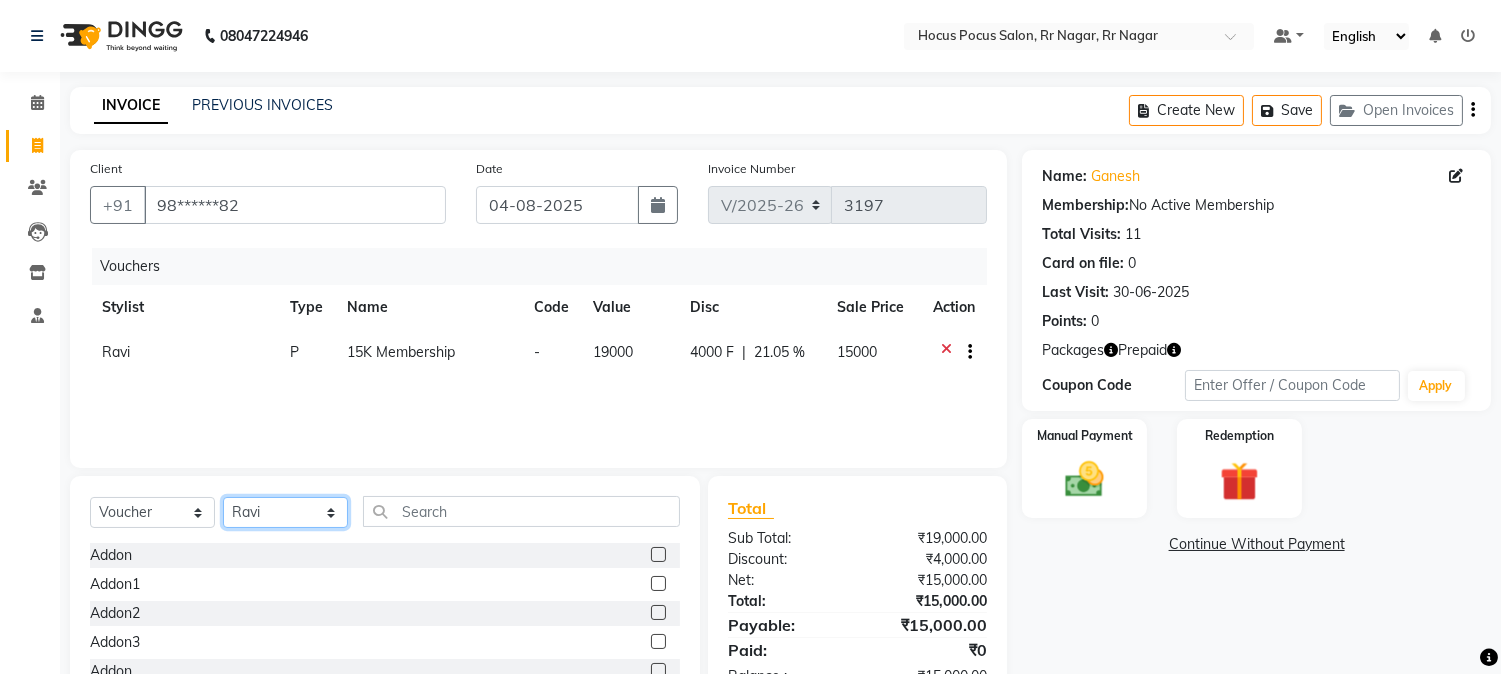 click on "Select Stylist Amar  Arjun Eliza hocus pocus Jonathan Maya Mona Neha Ravi Salima Sonam" 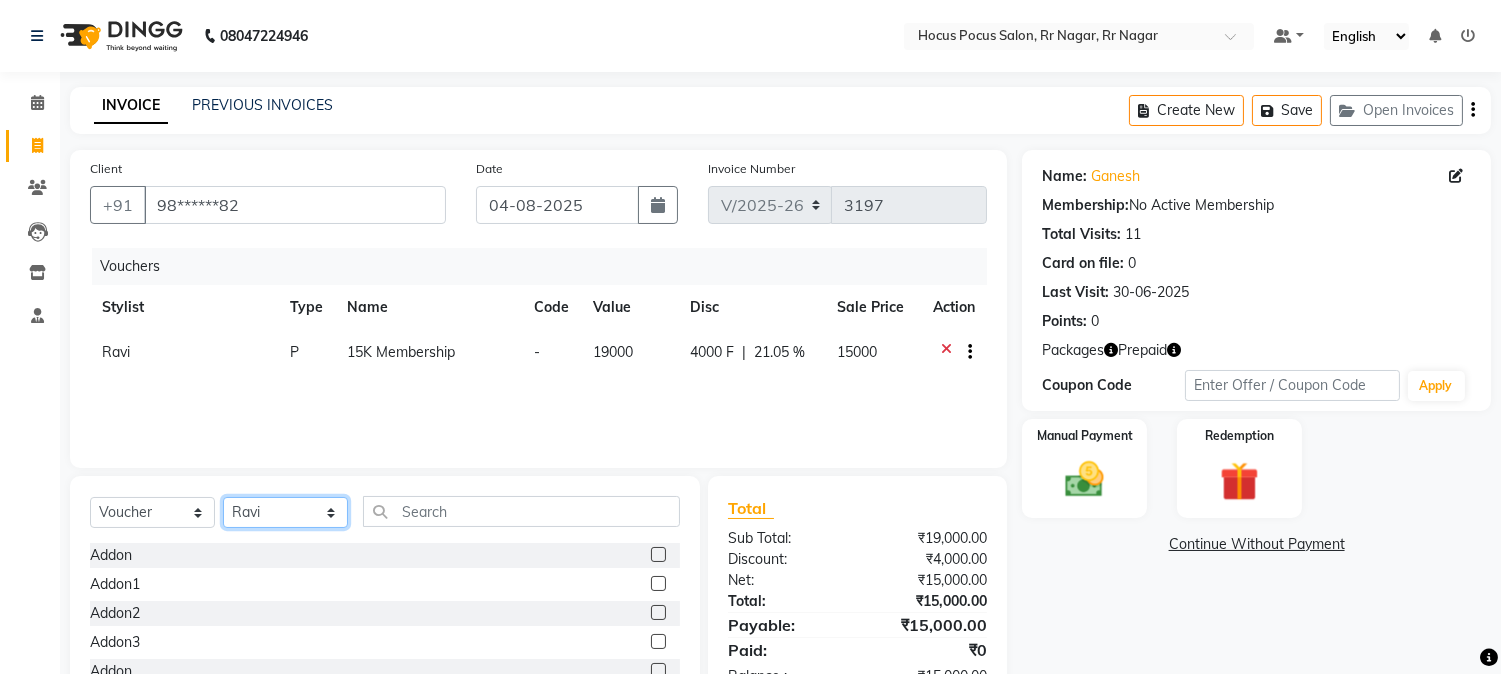 select on "31834" 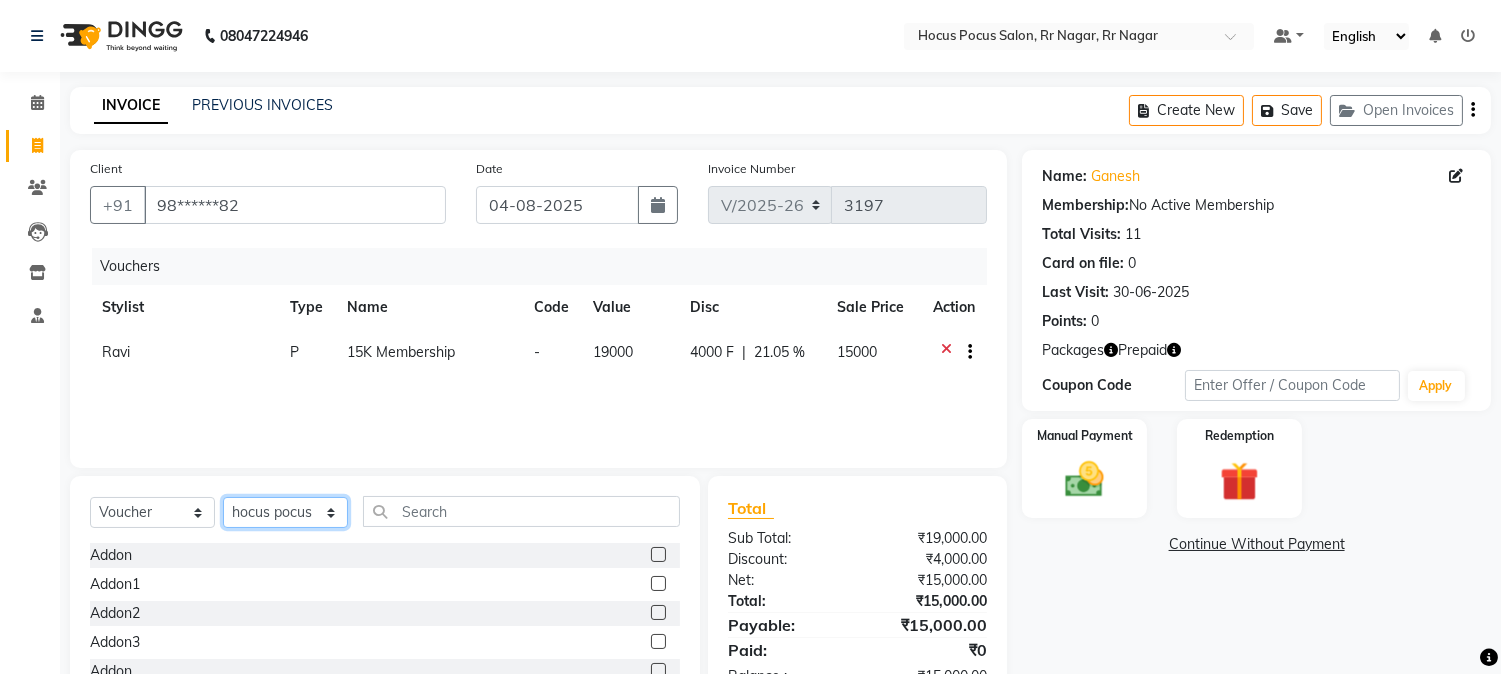 click on "Select Stylist Amar  Arjun Eliza hocus pocus Jonathan Maya Mona Neha Ravi Salima Sonam" 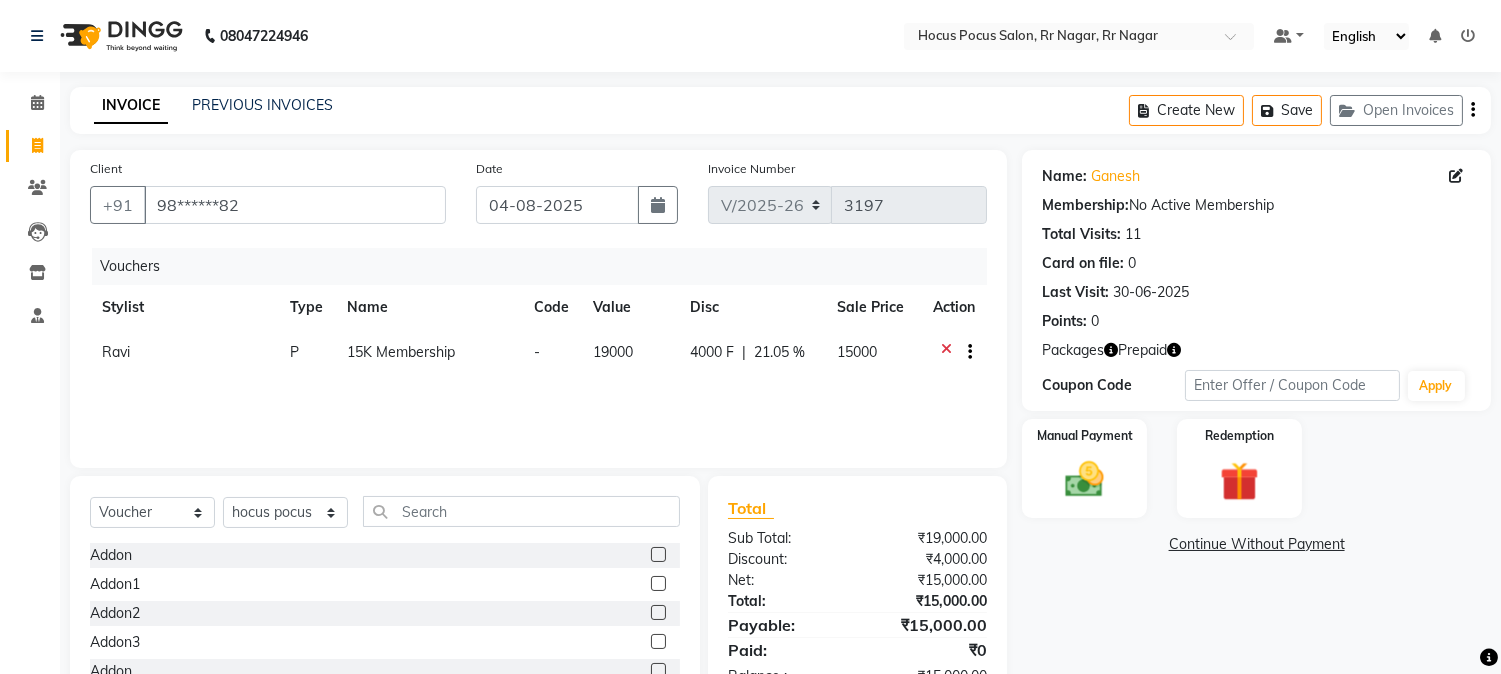 click 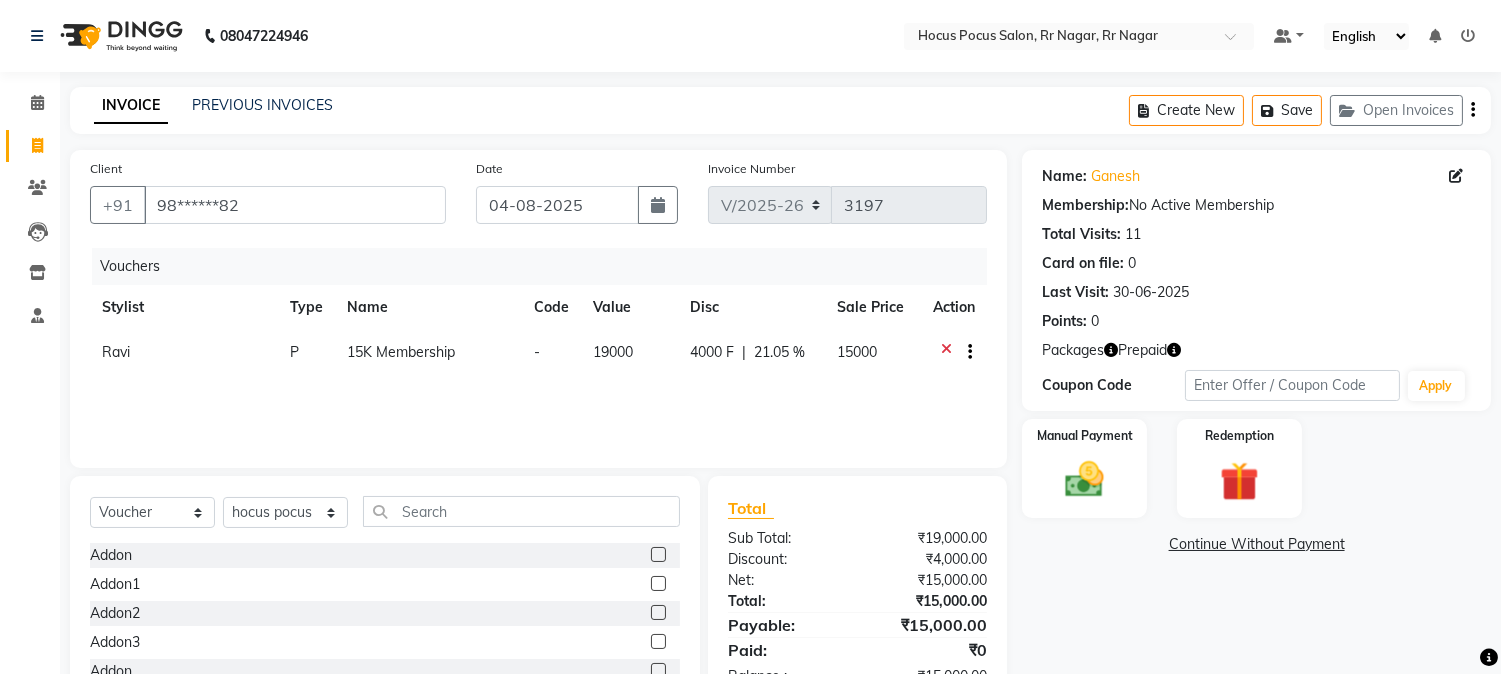 click at bounding box center (657, 584) 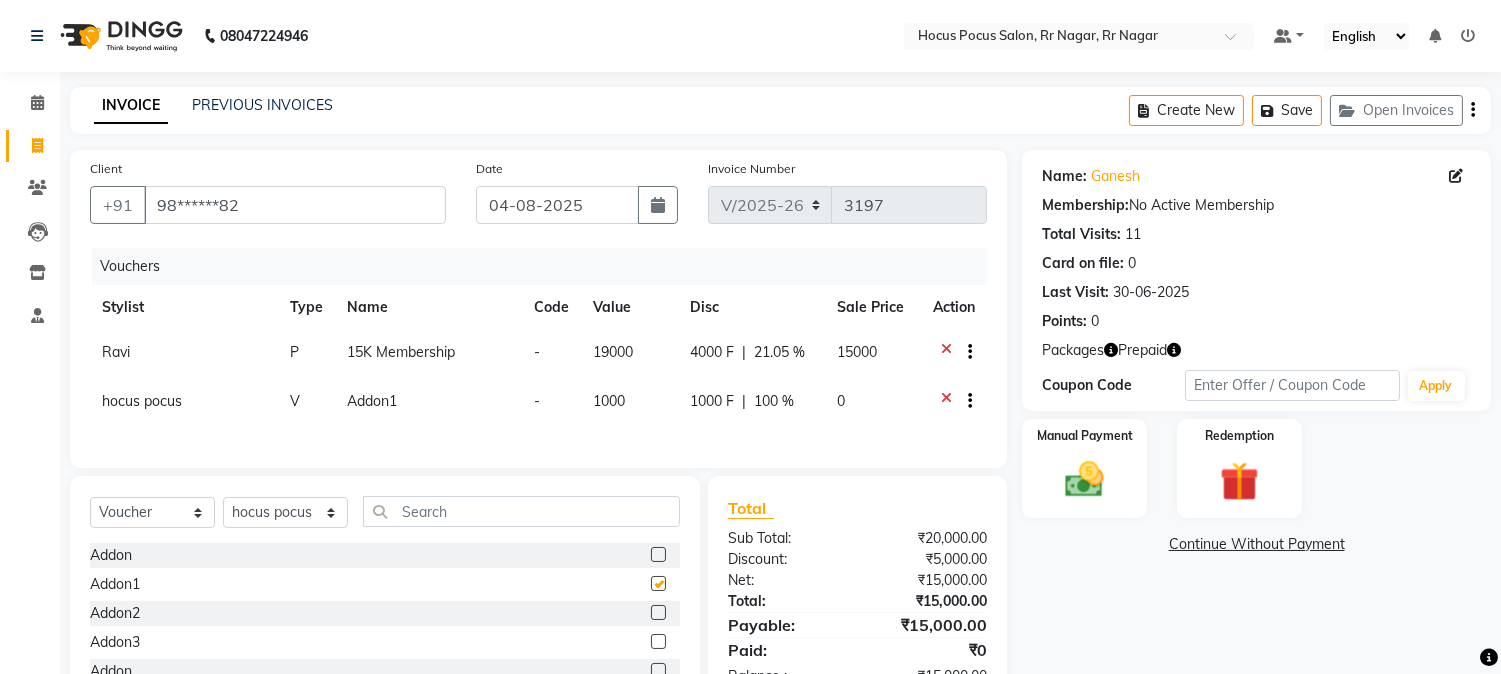 checkbox on "false" 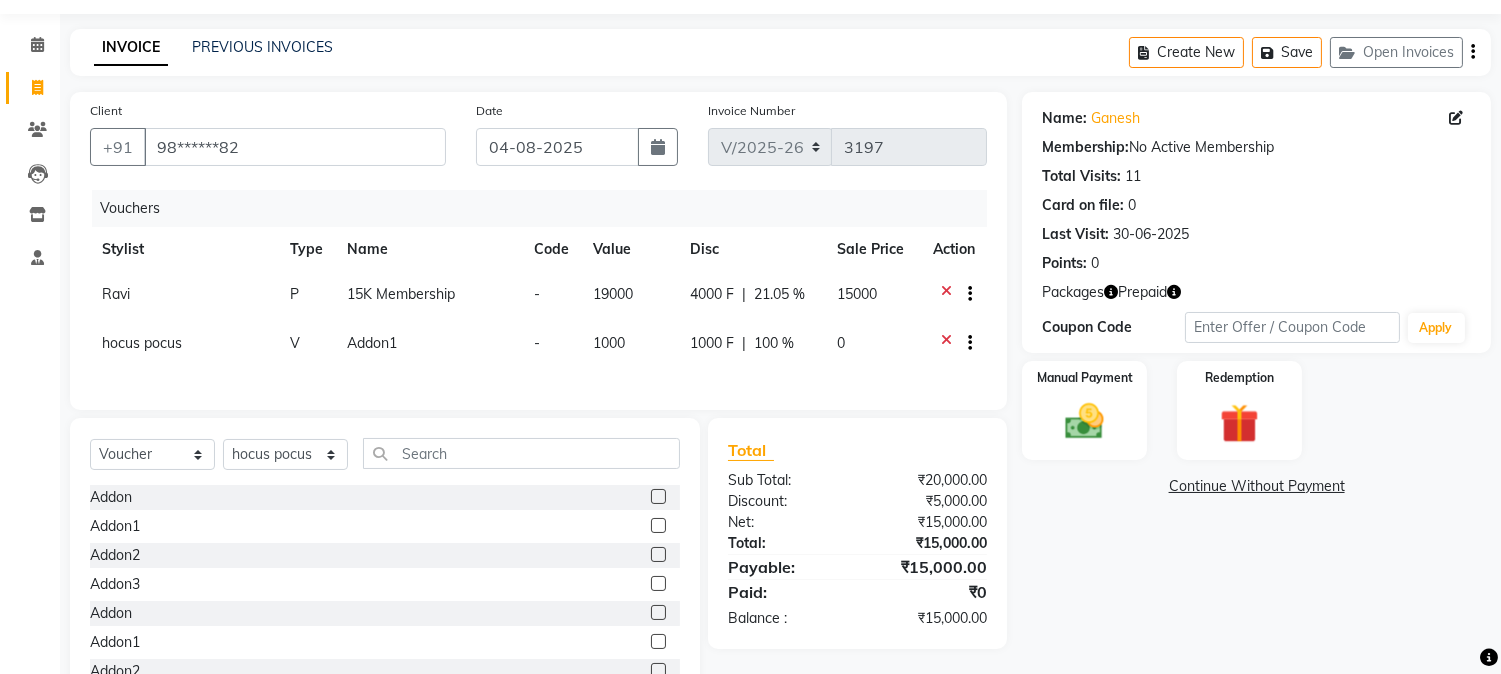 scroll, scrollTop: 111, scrollLeft: 0, axis: vertical 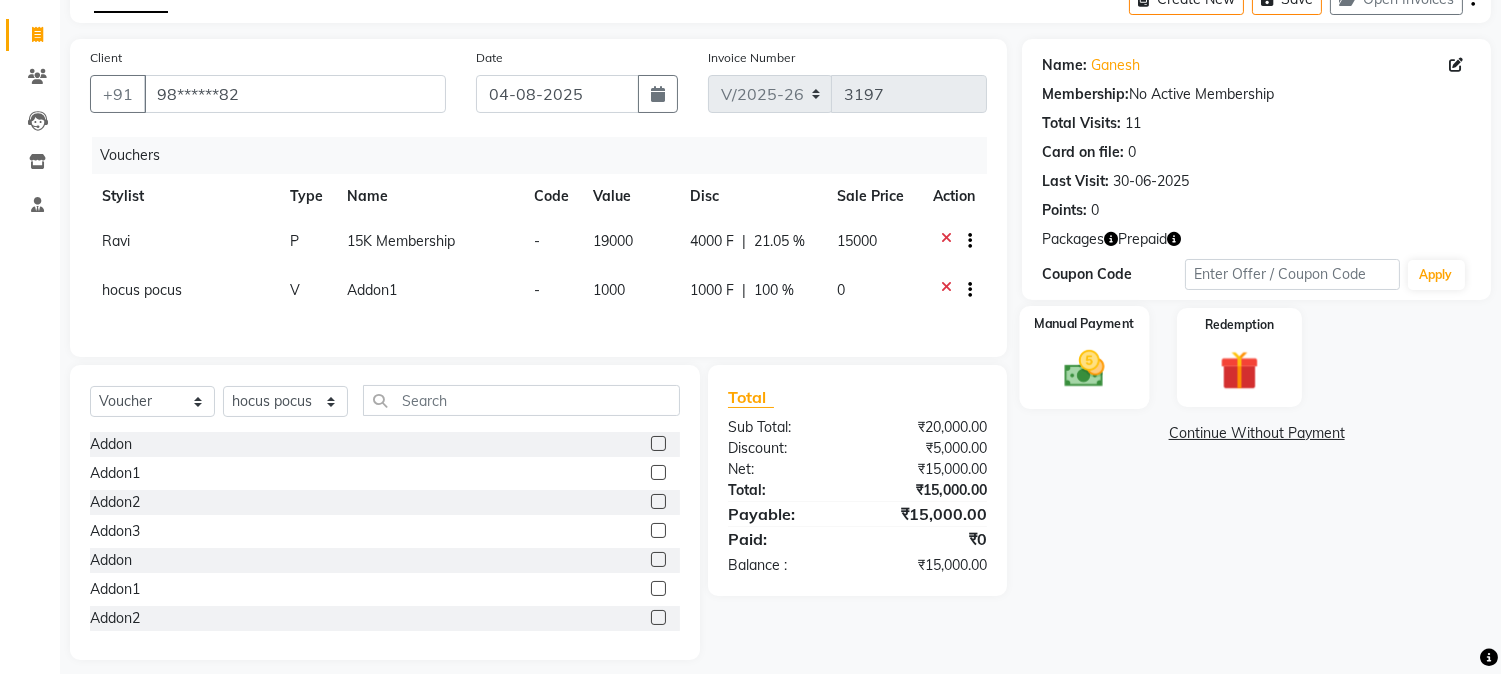 click 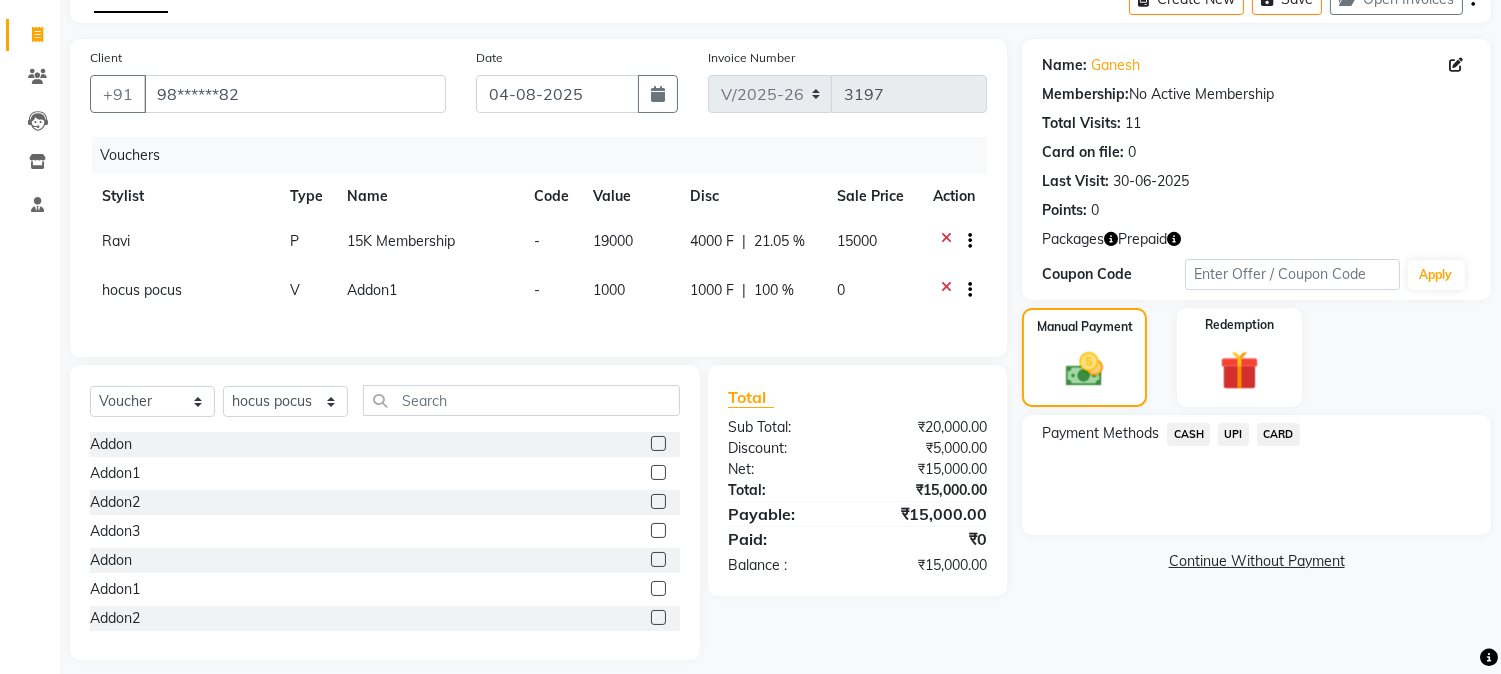 click on "CARD" 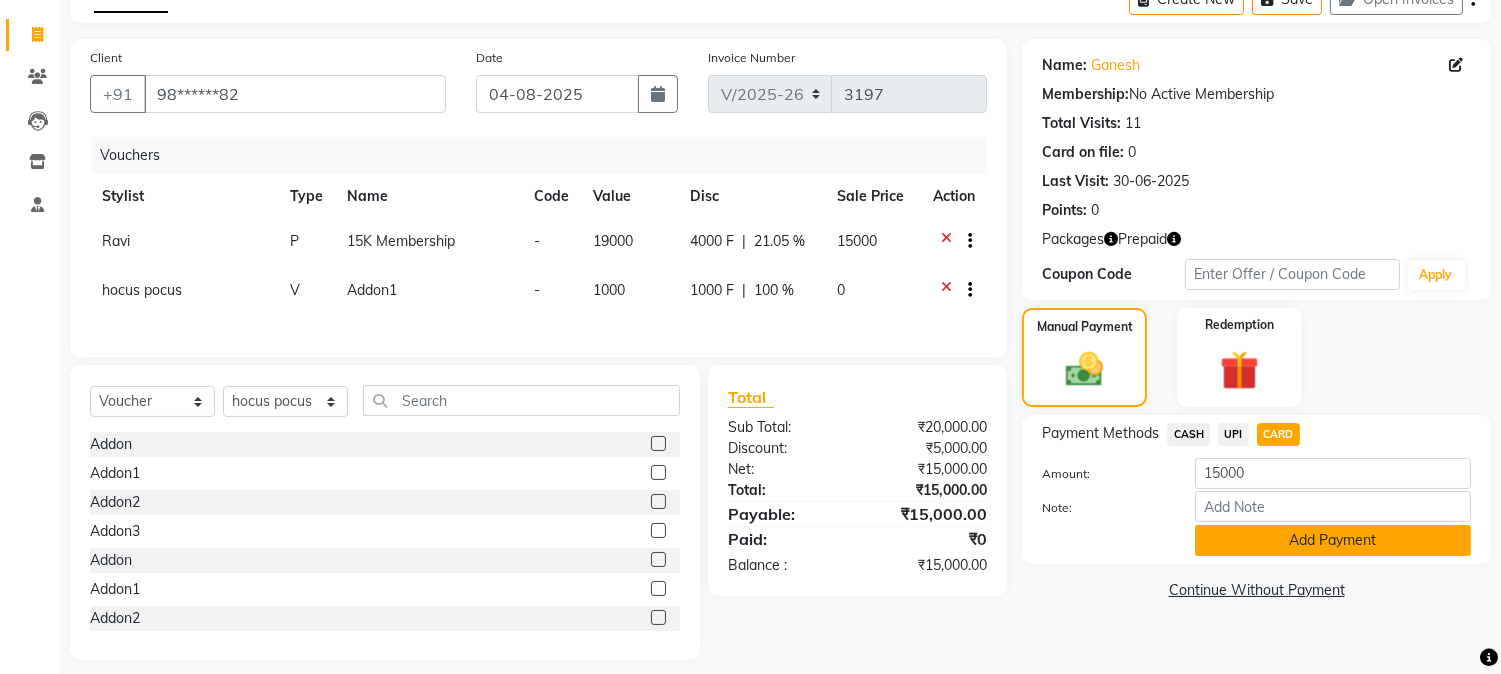 click on "Add Payment" 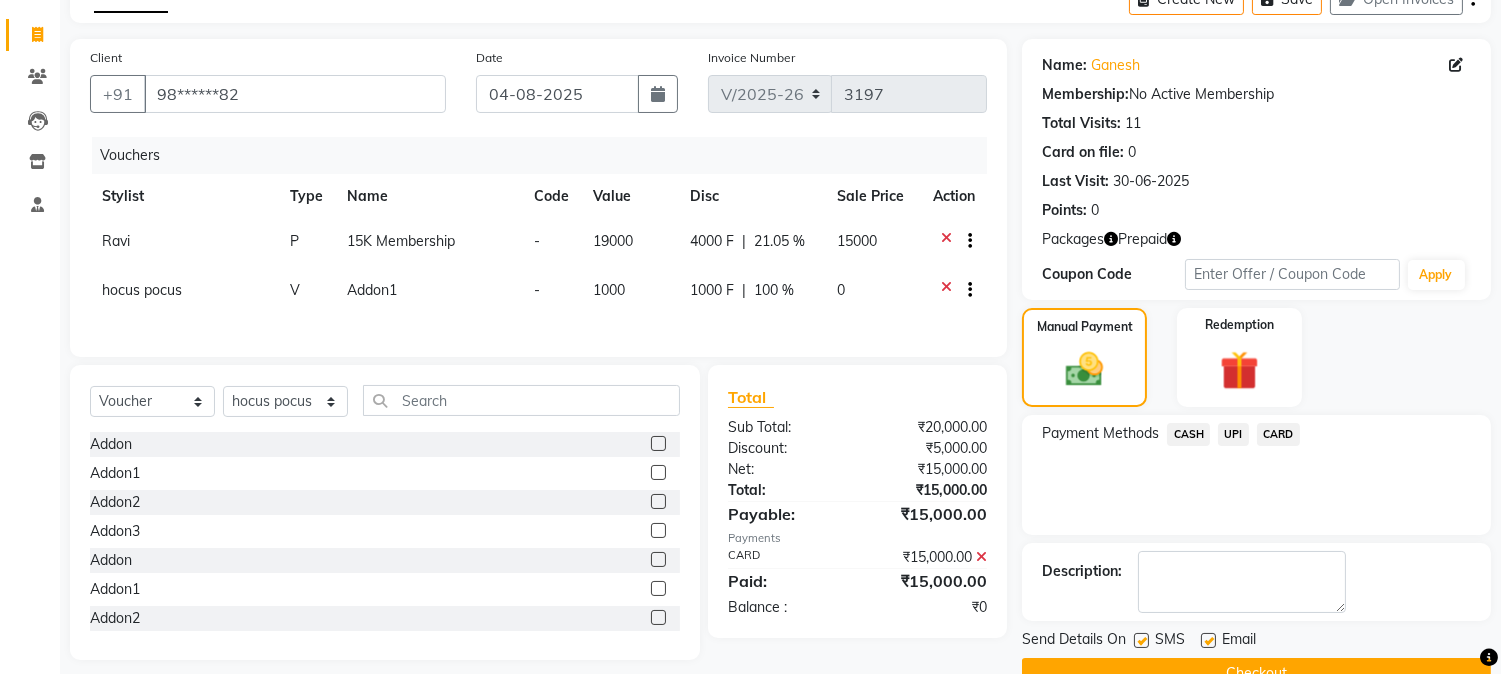 click 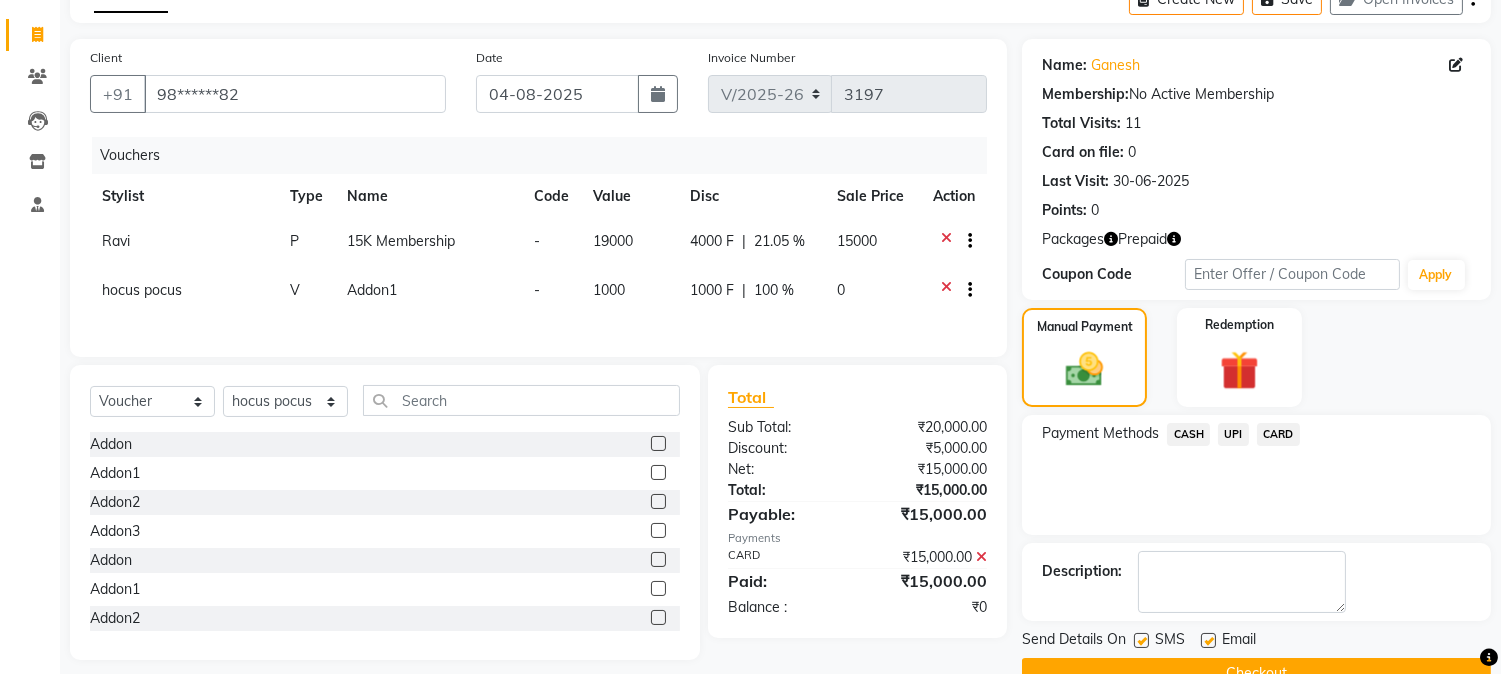 click at bounding box center [1140, 641] 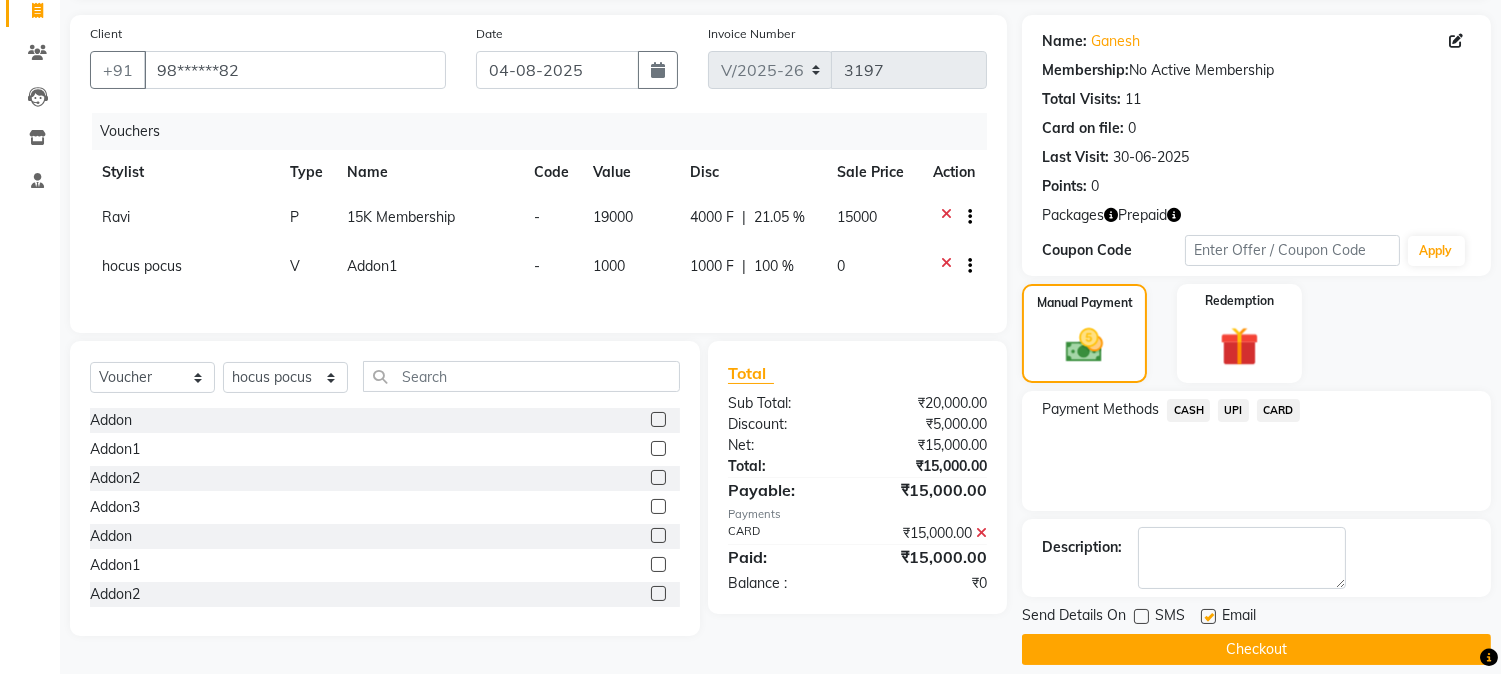 scroll, scrollTop: 155, scrollLeft: 0, axis: vertical 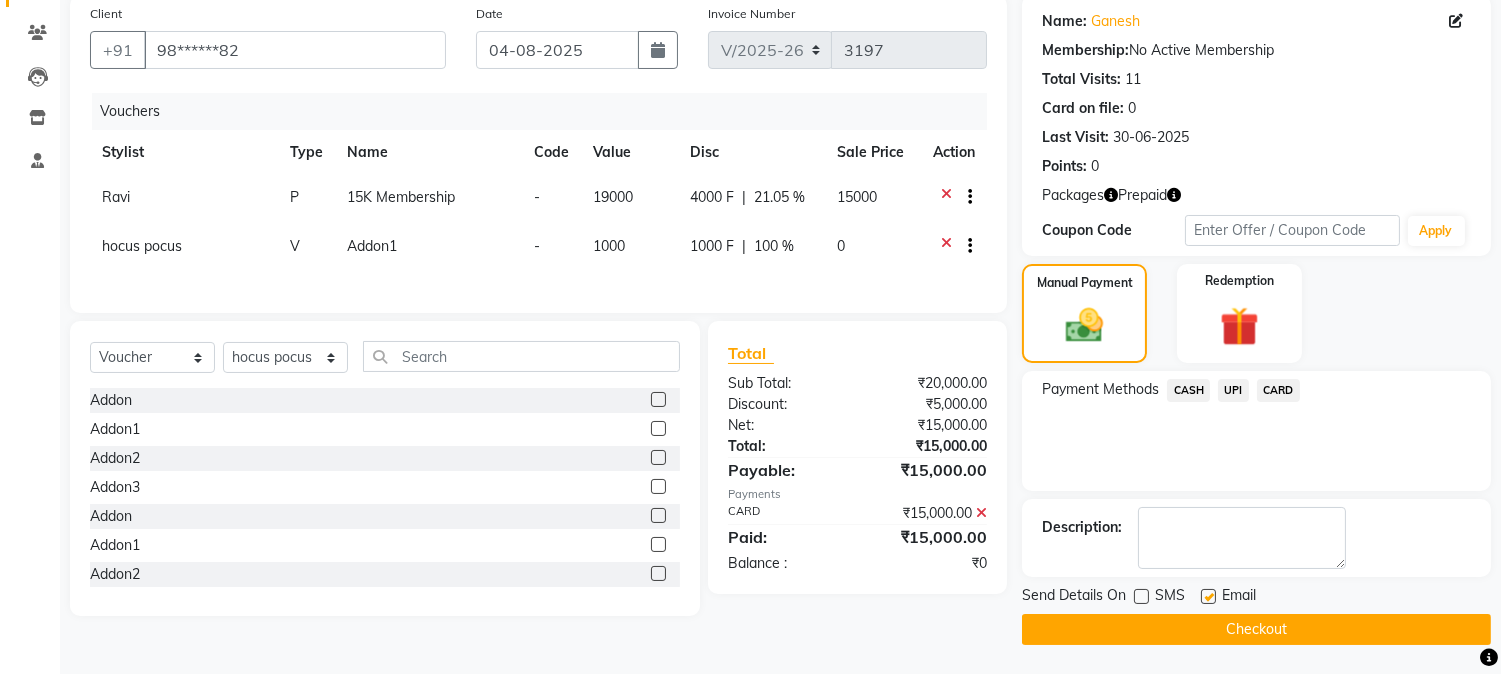 click on "Checkout" 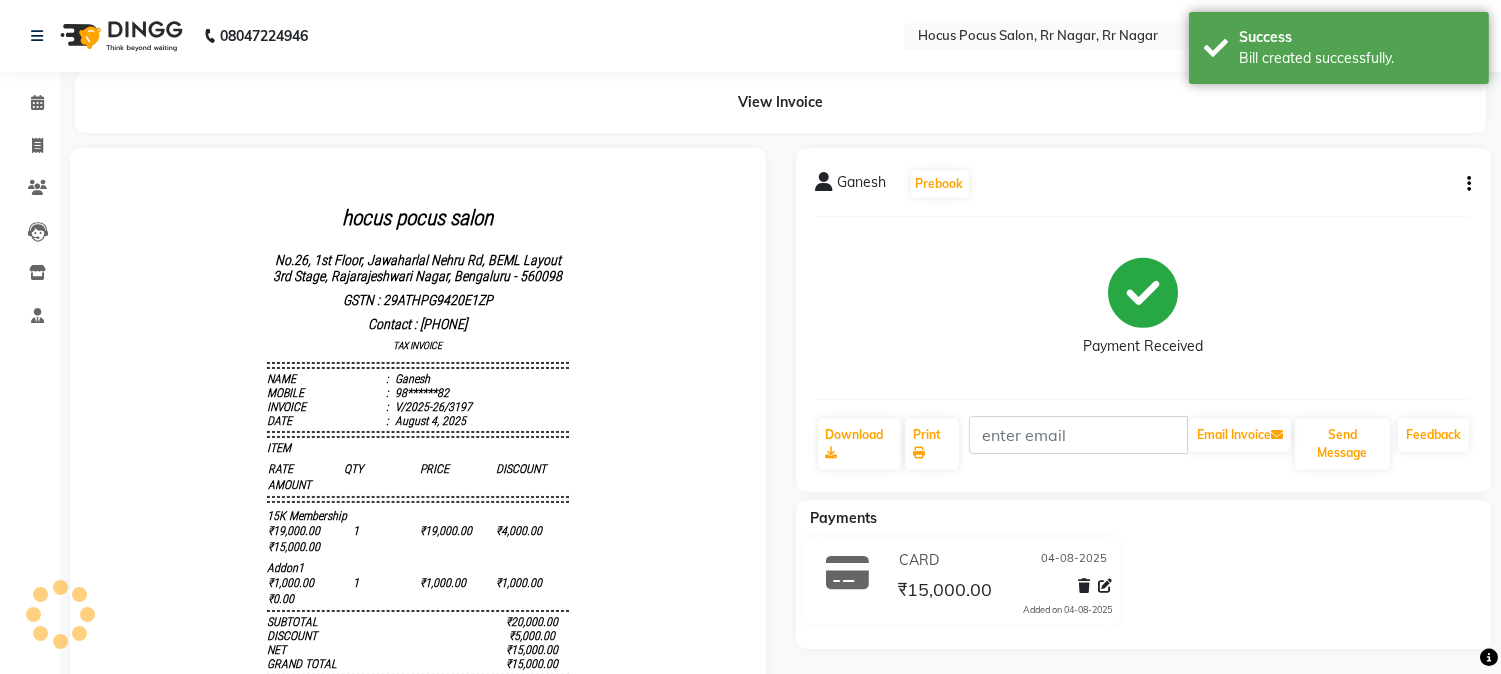 scroll, scrollTop: 0, scrollLeft: 0, axis: both 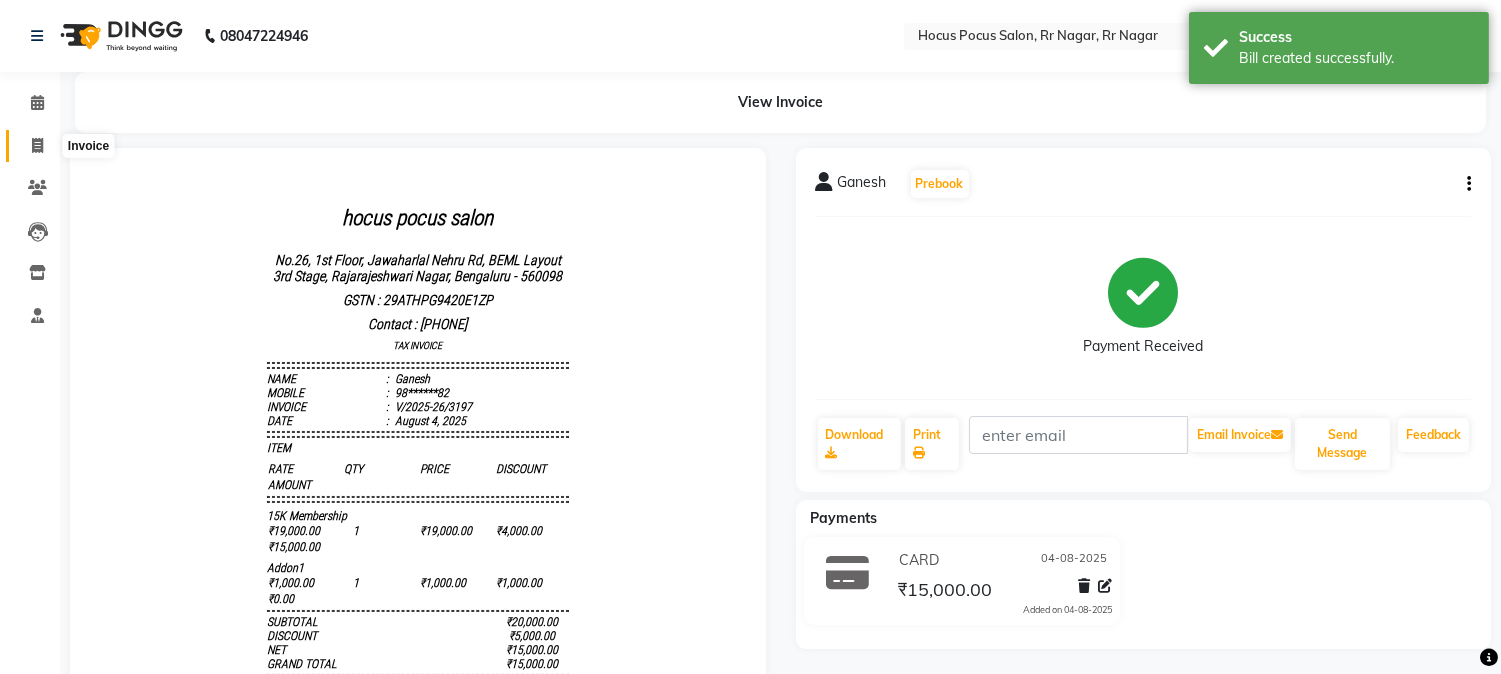click 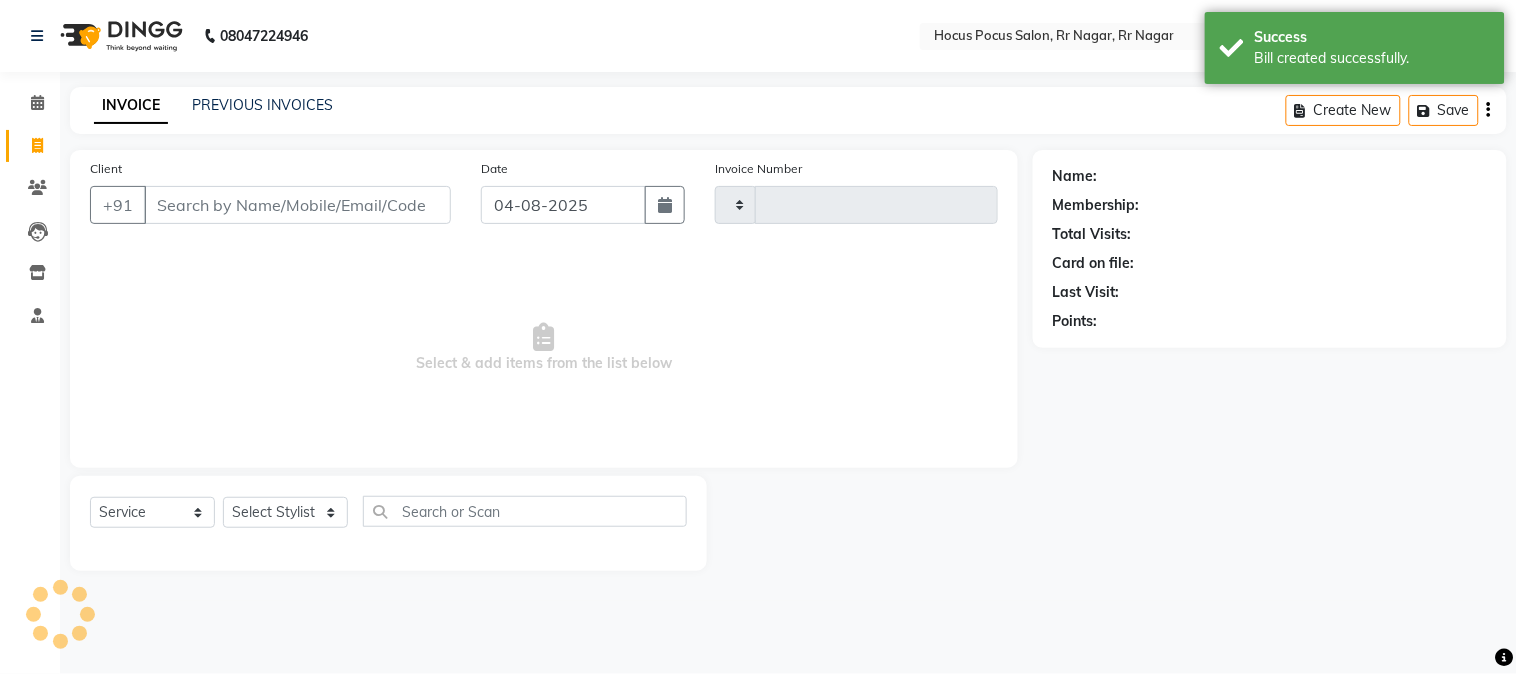 type on "3198" 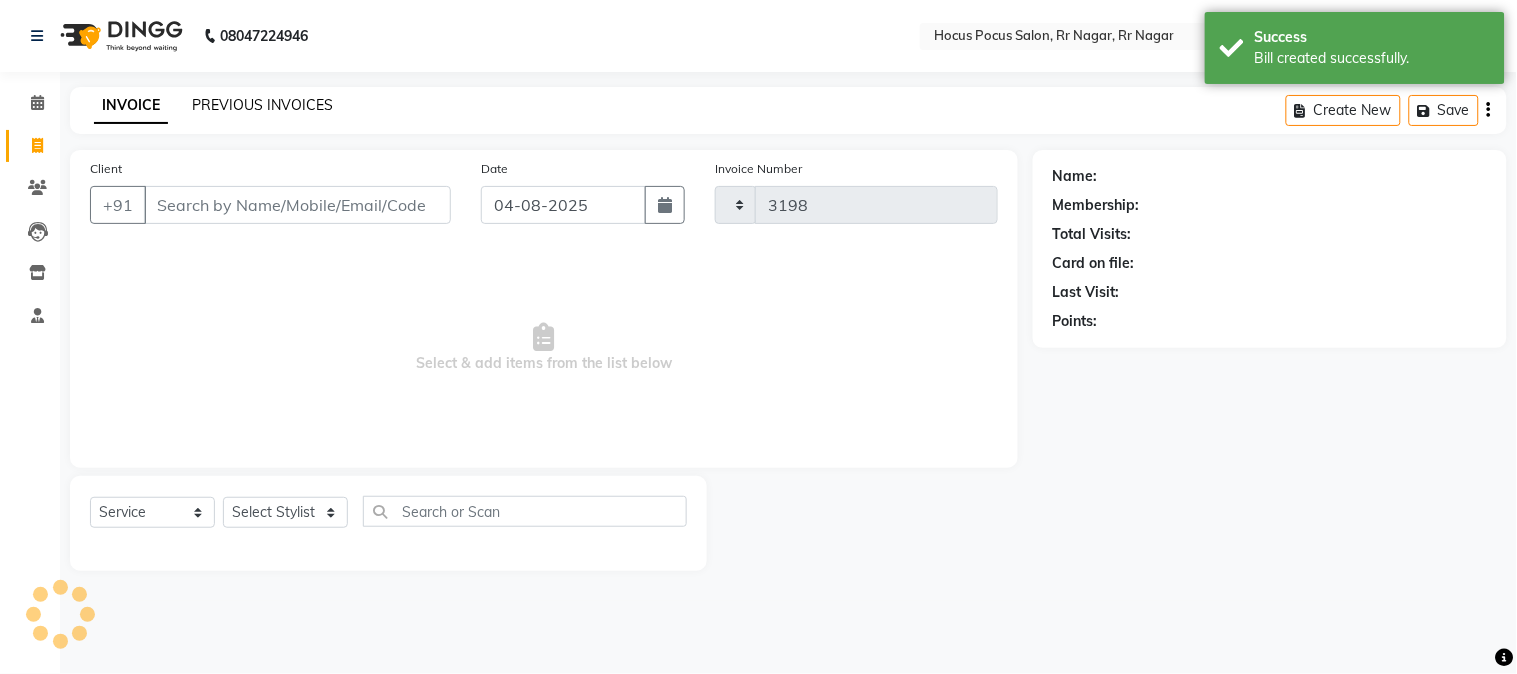 select on "5019" 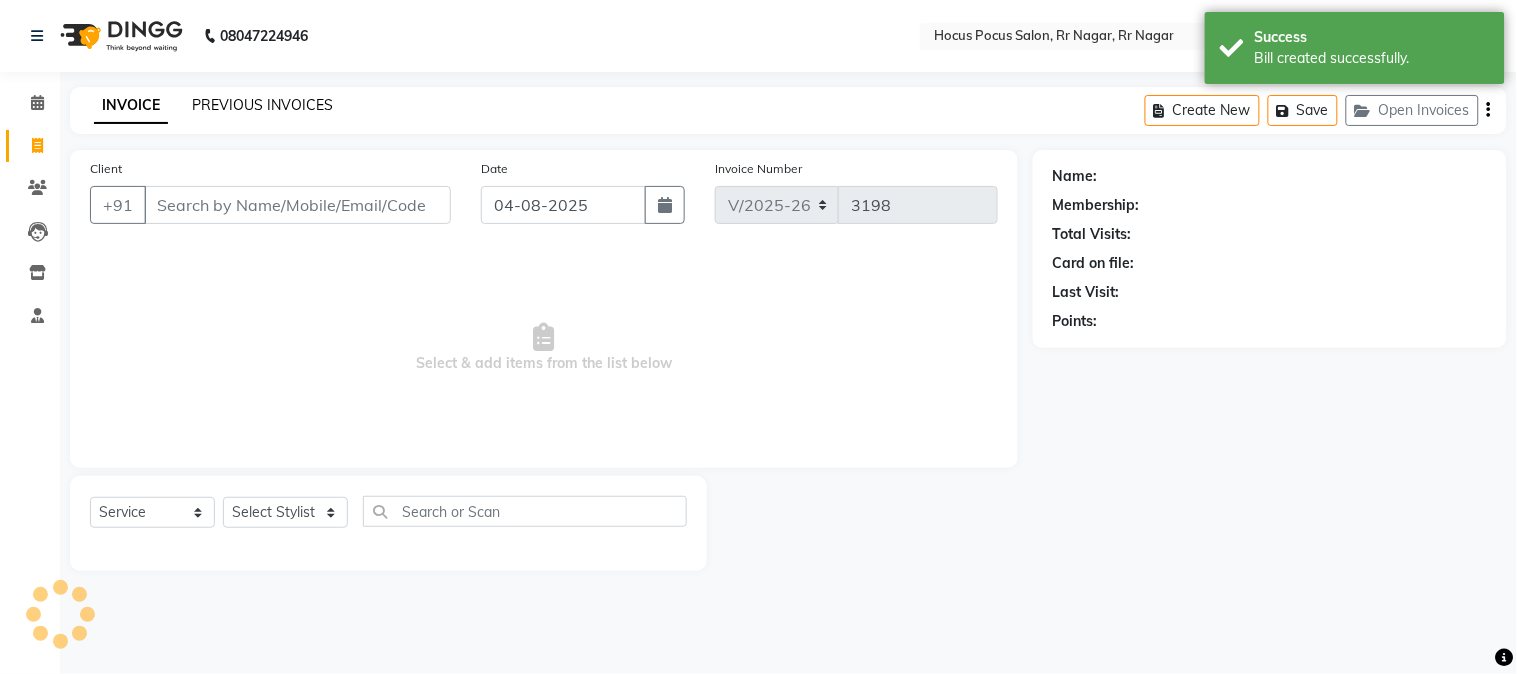 click on "PREVIOUS INVOICES" 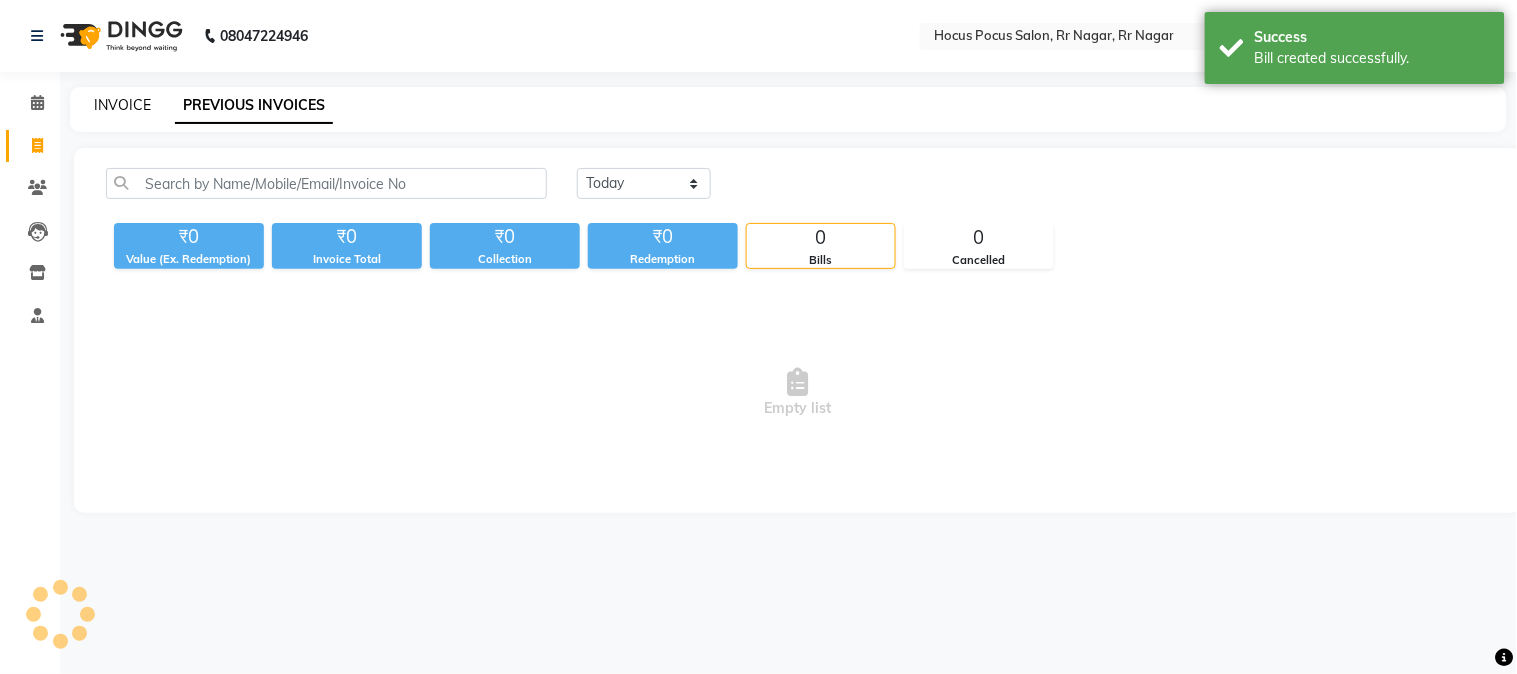 click on "INVOICE" 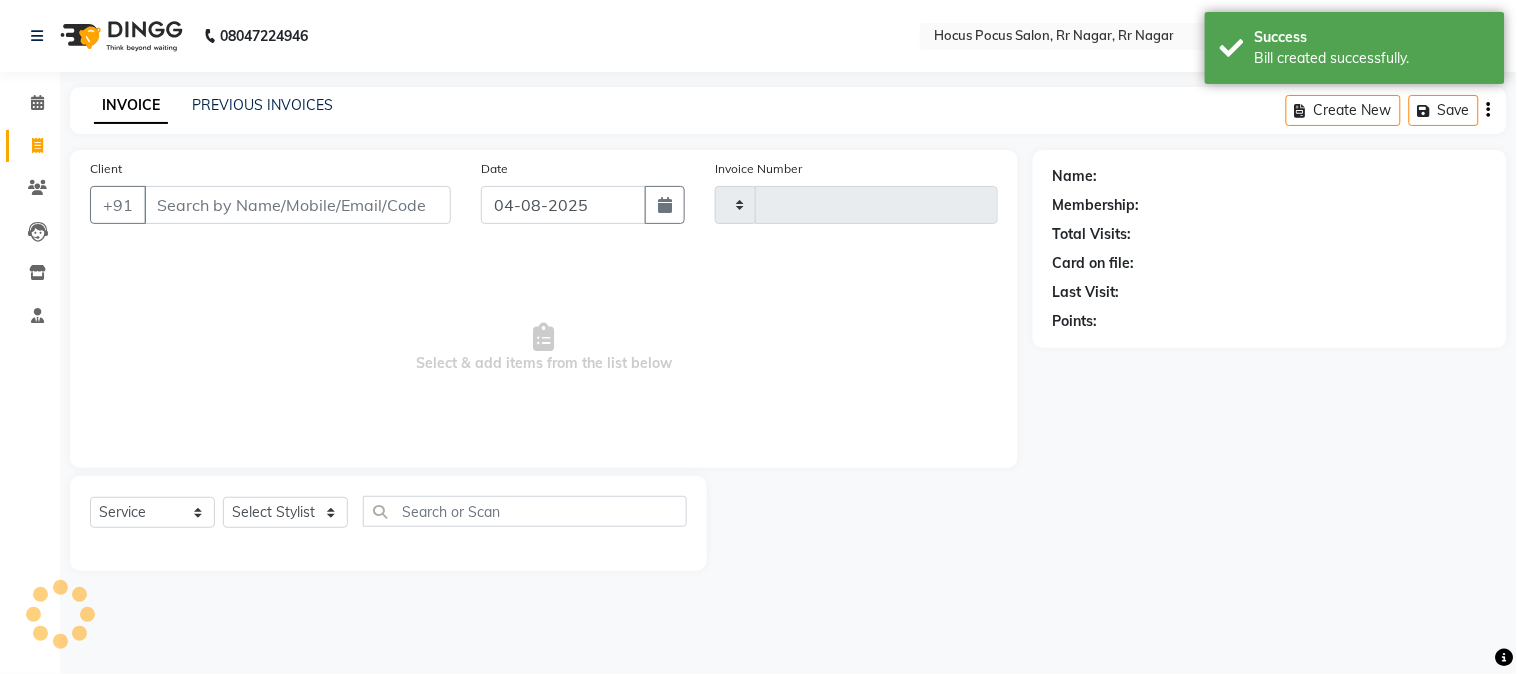 type on "3198" 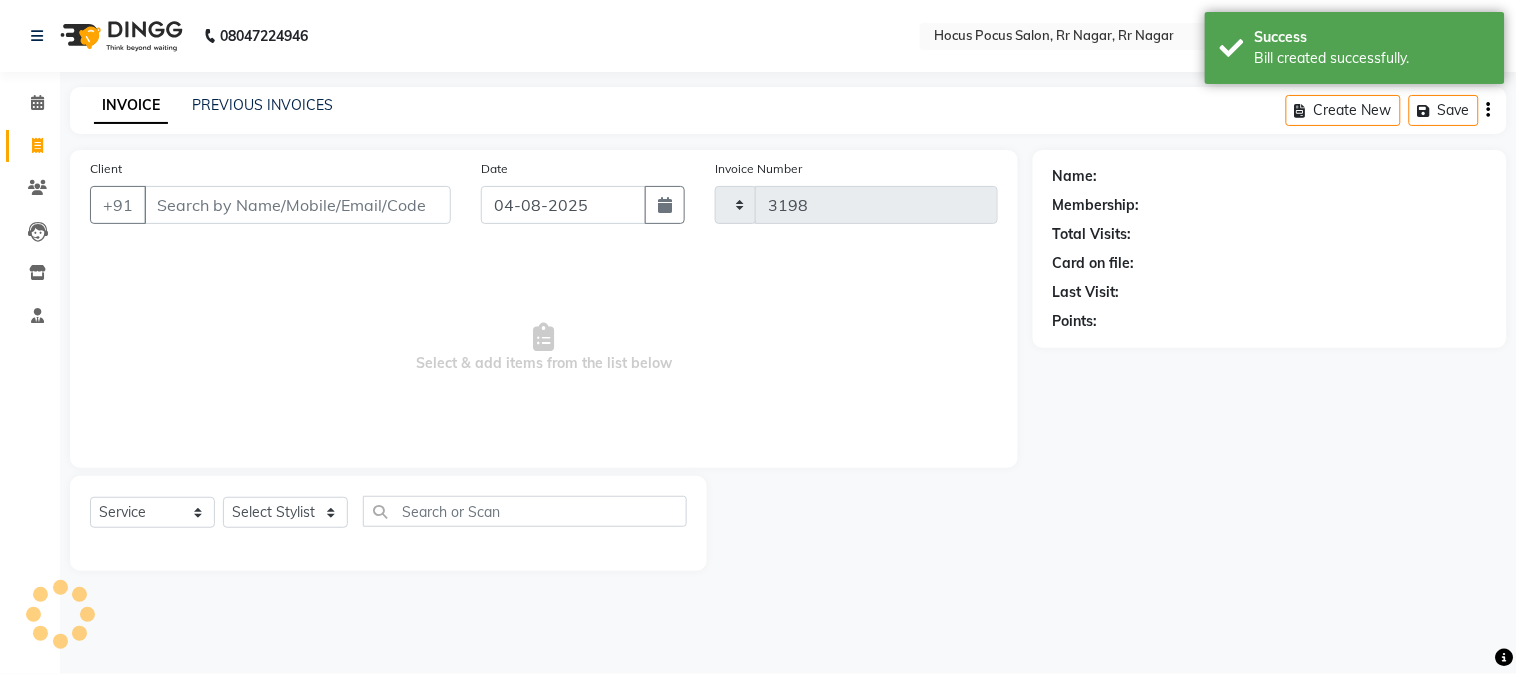 select on "5019" 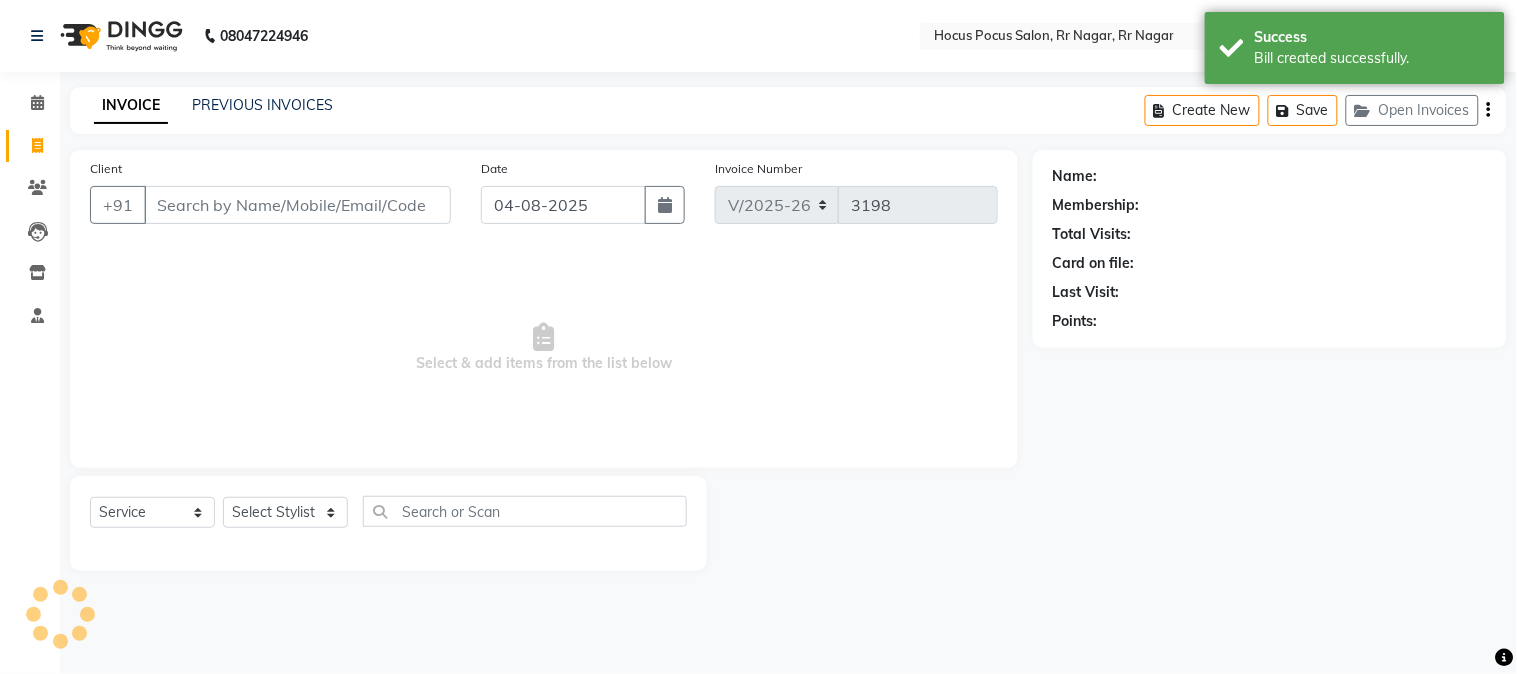 click on "Client" at bounding box center (297, 205) 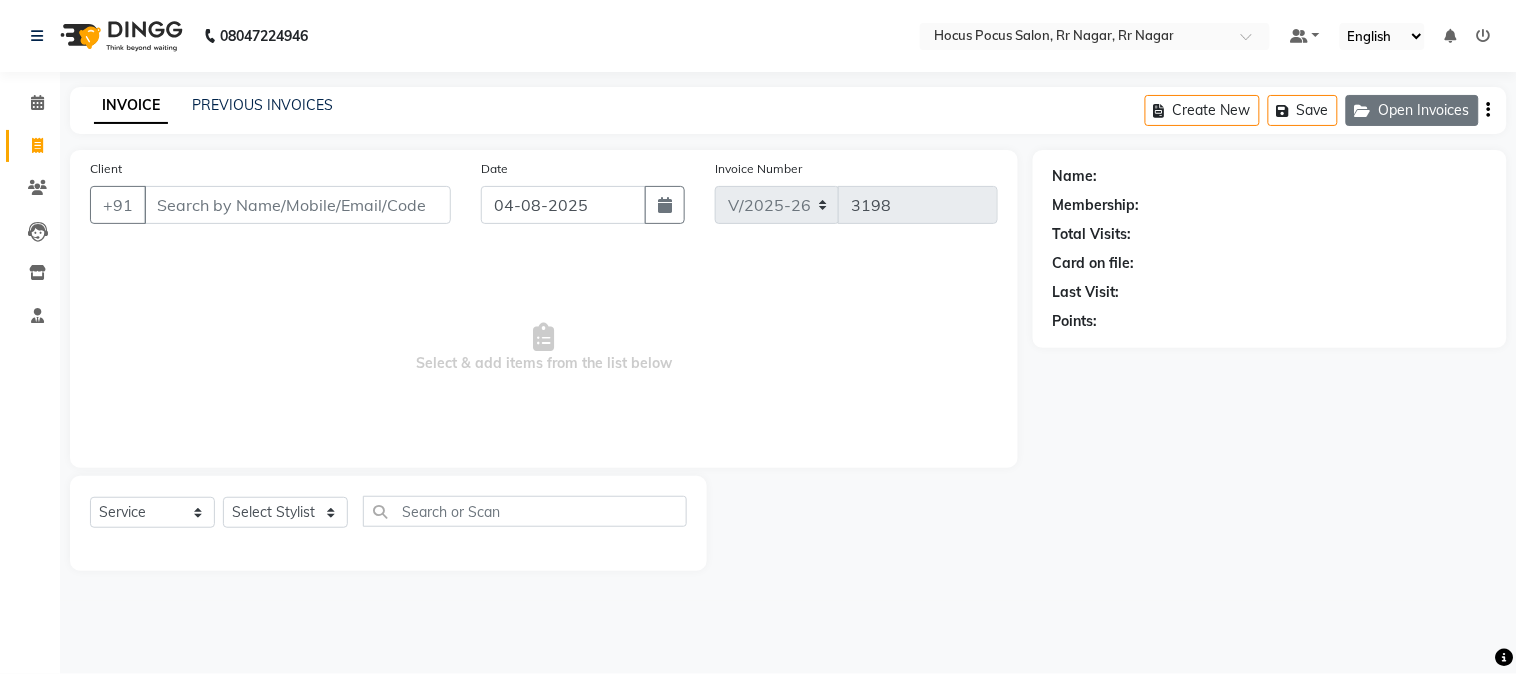 click on "Open Invoices" 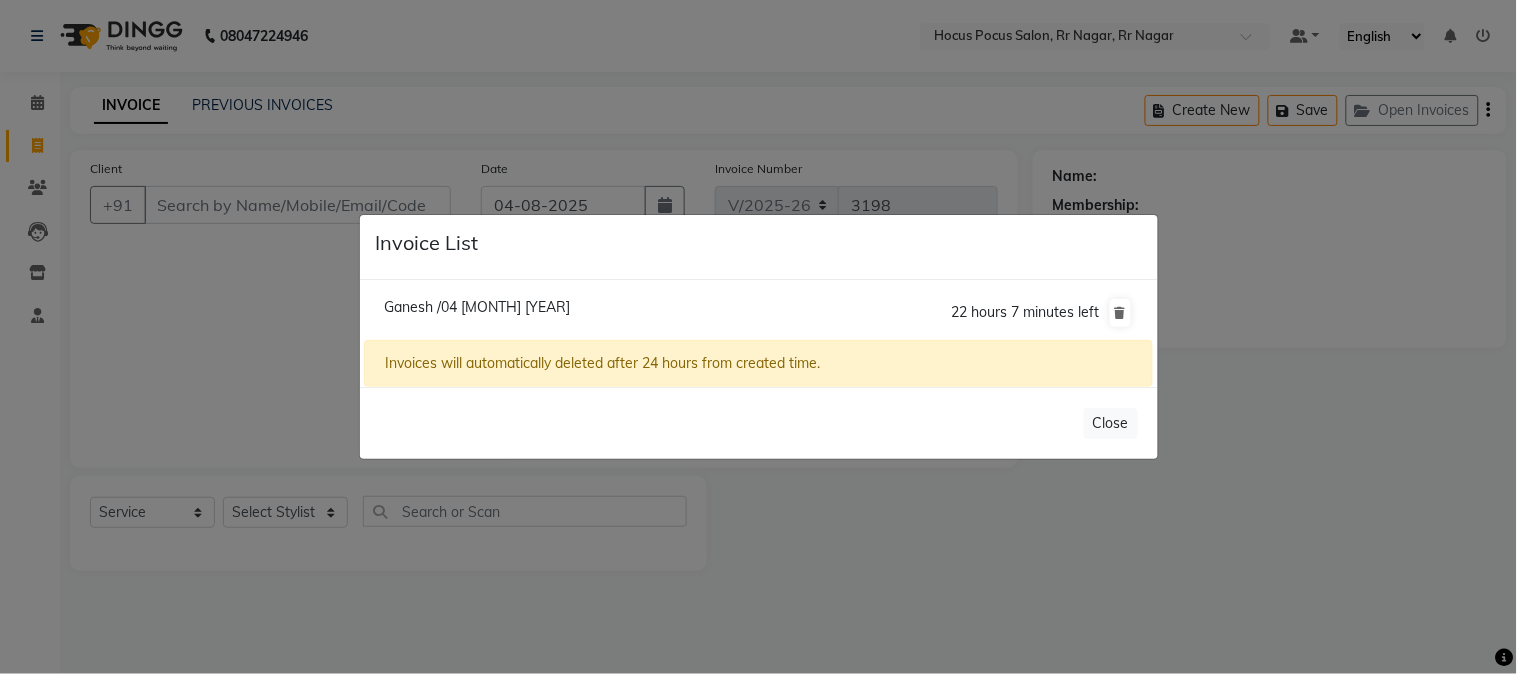 click on "Ganesh /04 August 2025  22 hours 7 minutes left" 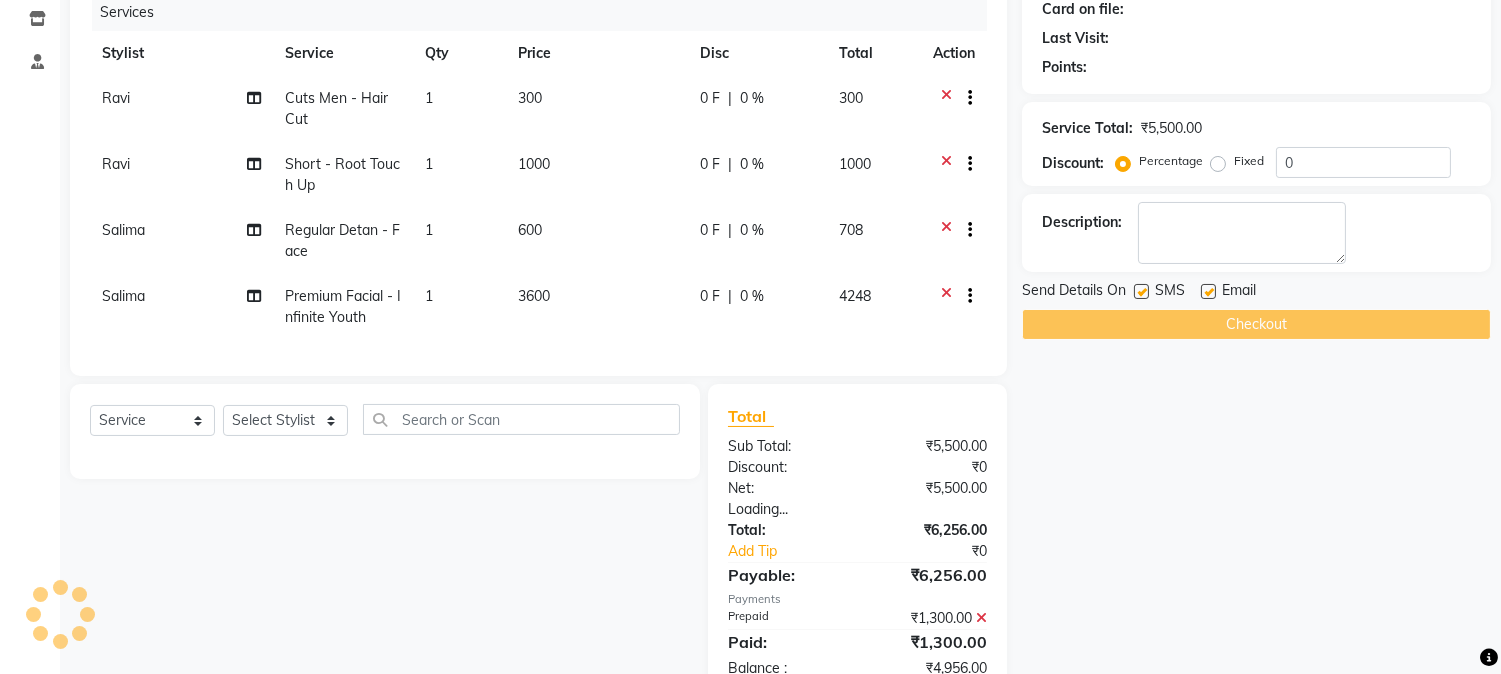 scroll, scrollTop: 325, scrollLeft: 0, axis: vertical 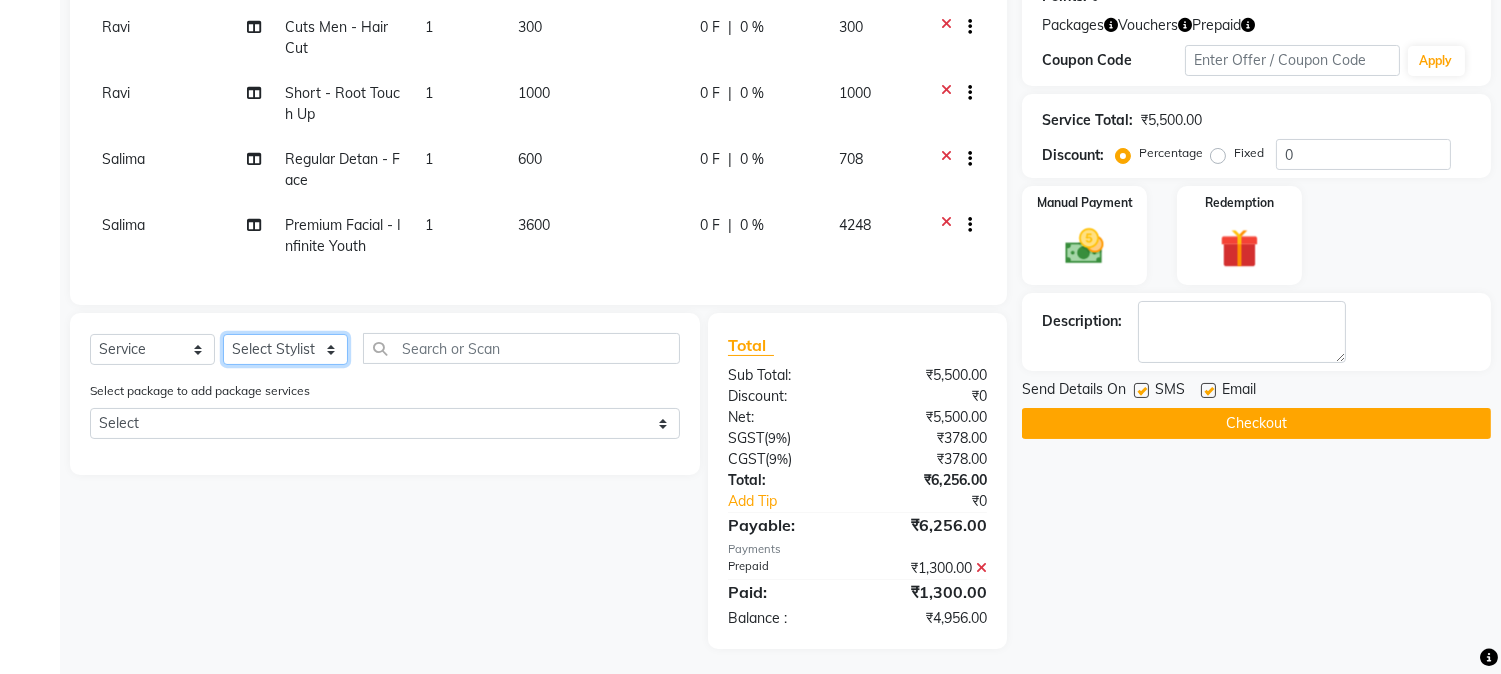 click on "Select Stylist Amar  Arjun Eliza hocus pocus Jonathan Maya Mona Neha Ravi Salima Sonam" 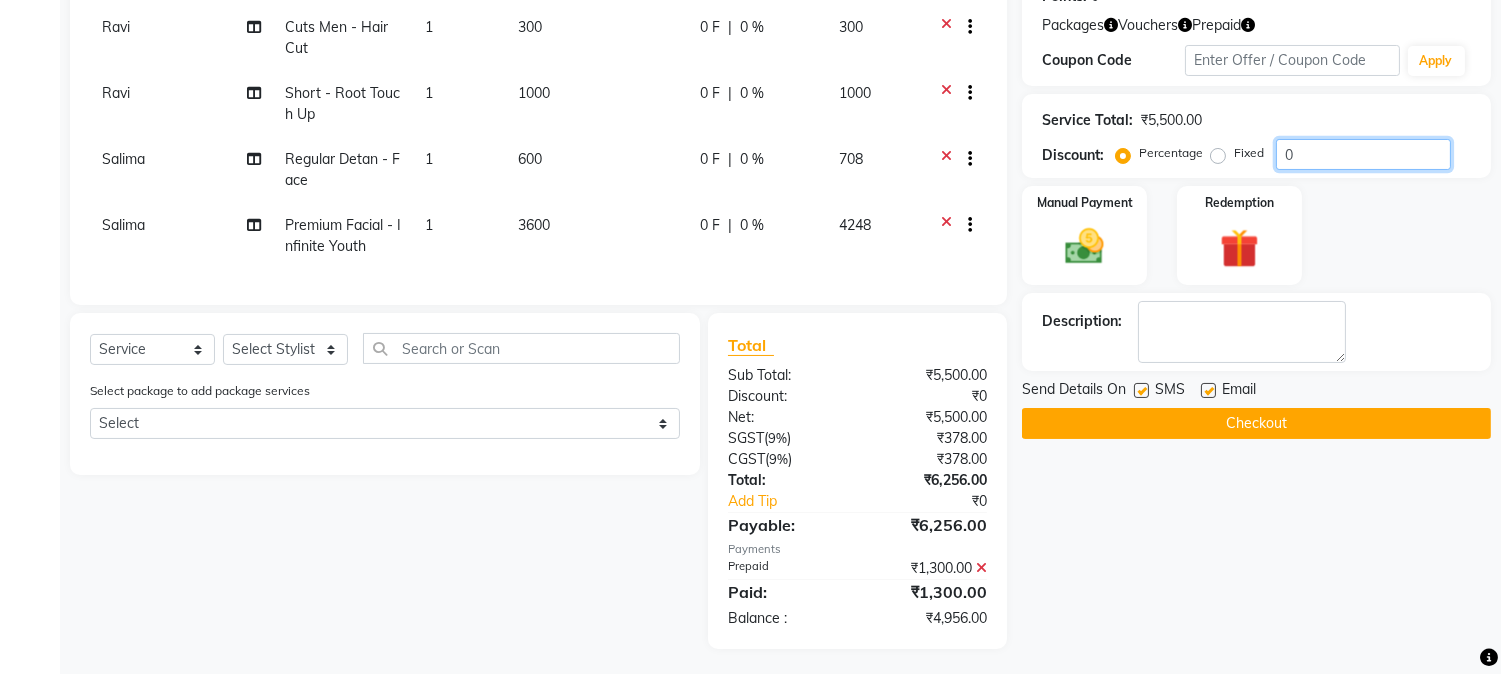 click on "Name: Ganesh  Membership:  No Active Membership  Total Visits:  12 Card on file:  0 Last Visit:   04-08-2025 Points:   0  Packages Vouchers Prepaid Coupon Code Apply Service Total:  ₹5,500.00  Discount:  Percentage   Fixed  0 Manual Payment Redemption Description:                  Send Details On SMS Email  Checkout" 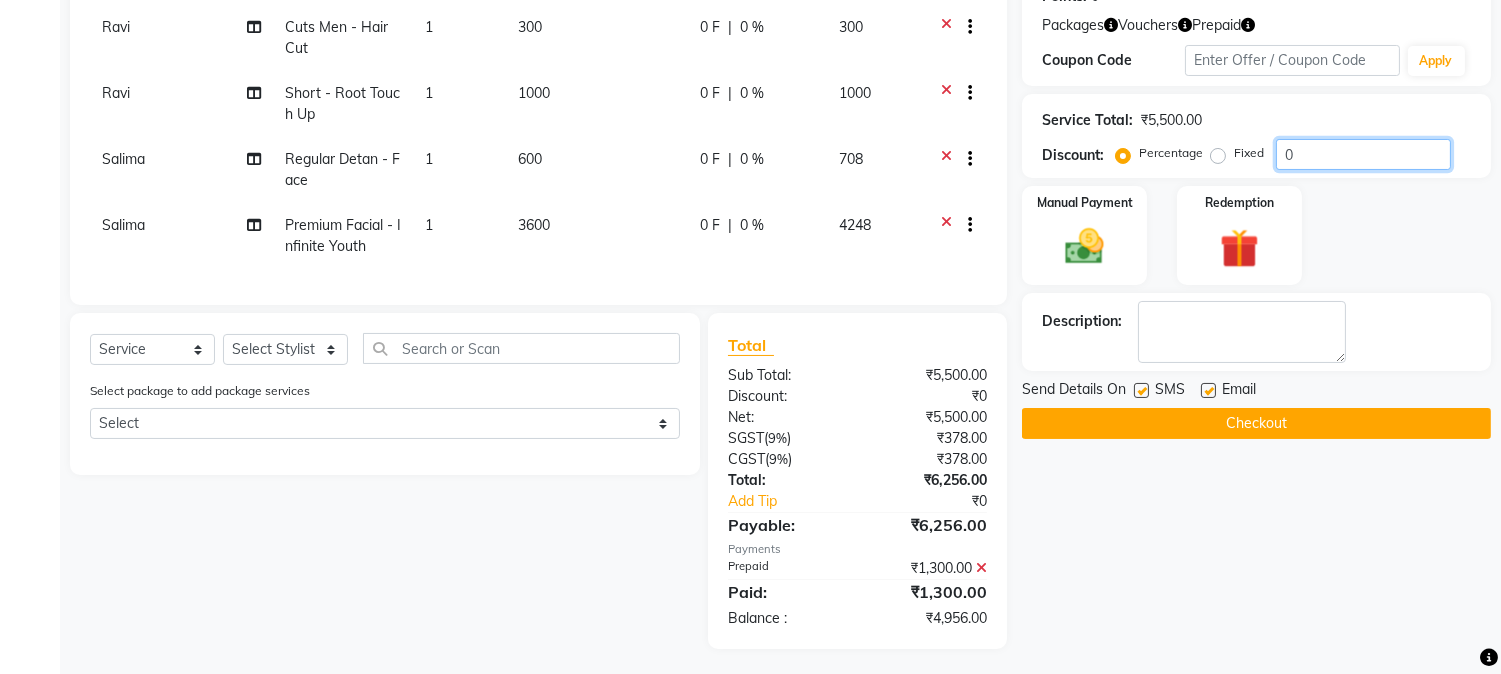 scroll, scrollTop: 0, scrollLeft: 0, axis: both 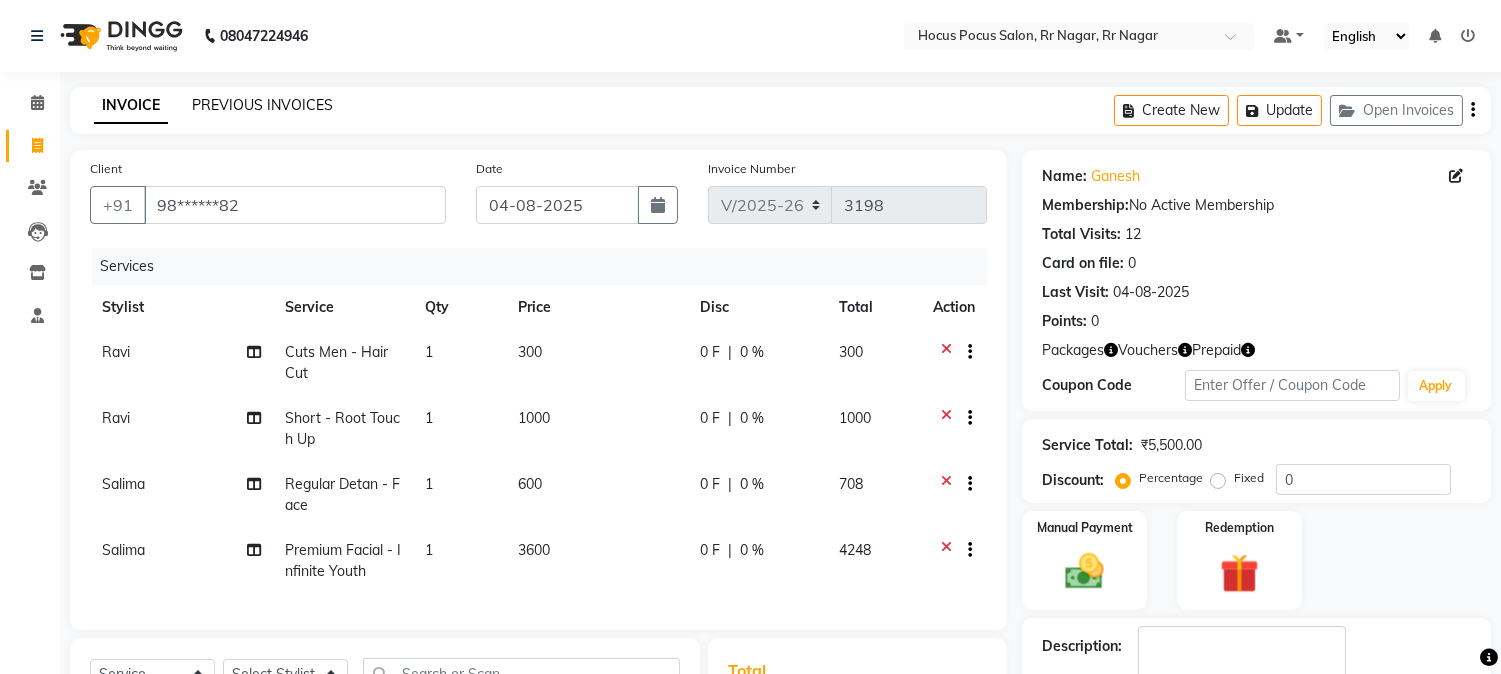 click on "PREVIOUS INVOICES" 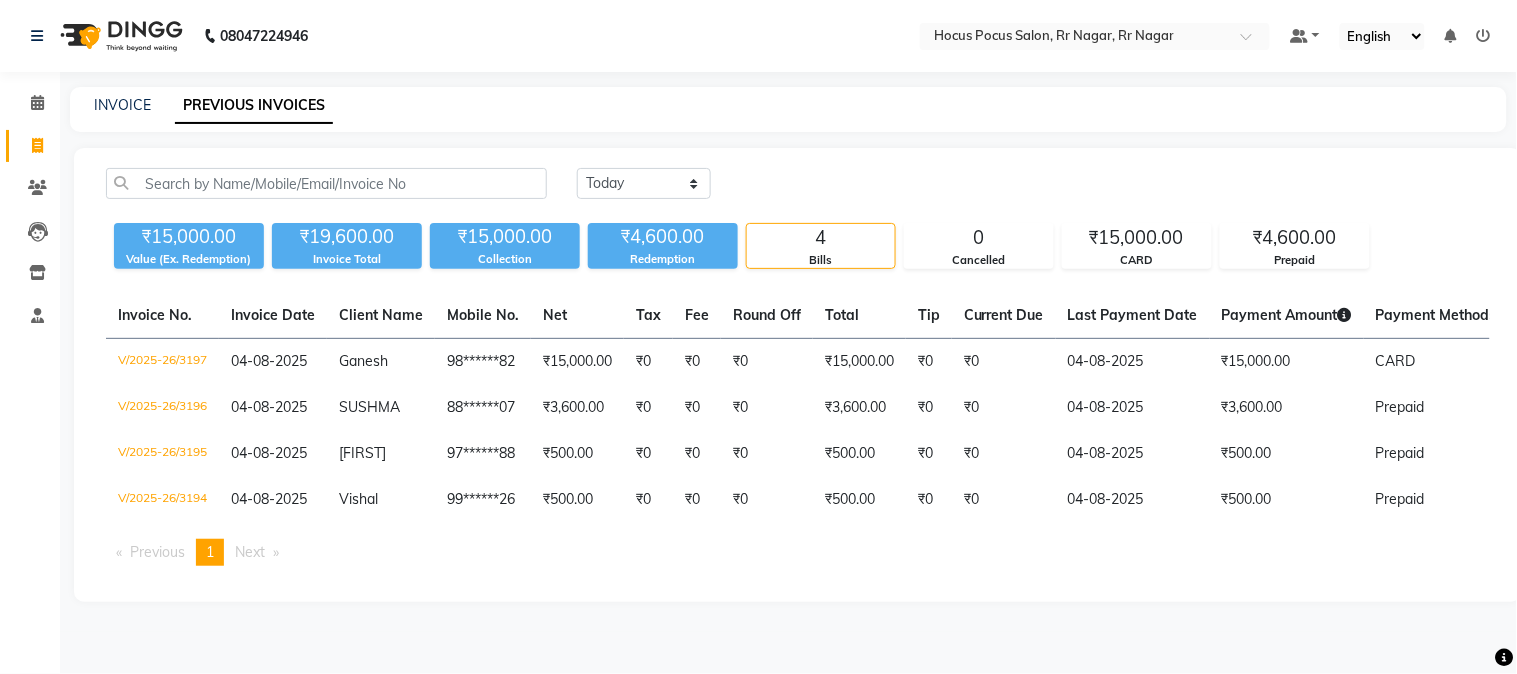 click on "INVOICE PREVIOUS INVOICES" 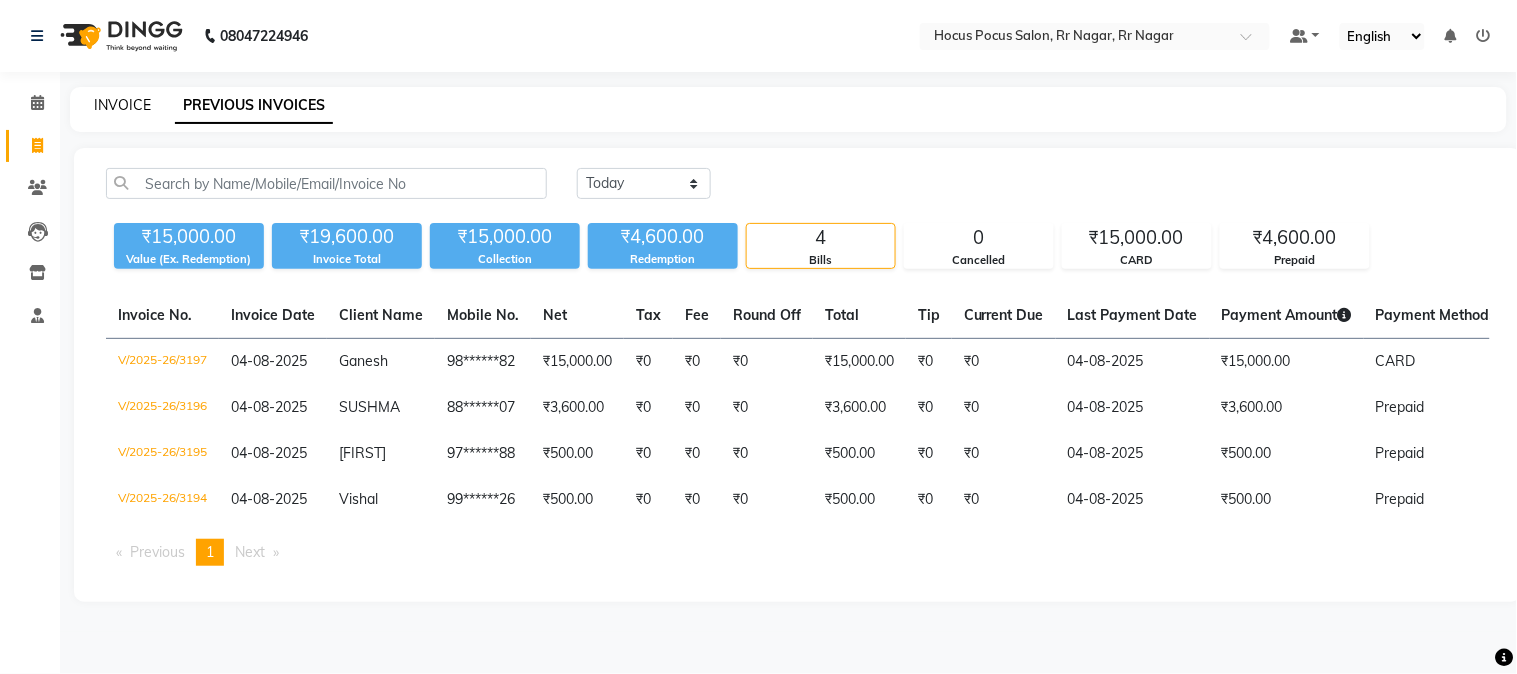 click on "INVOICE" 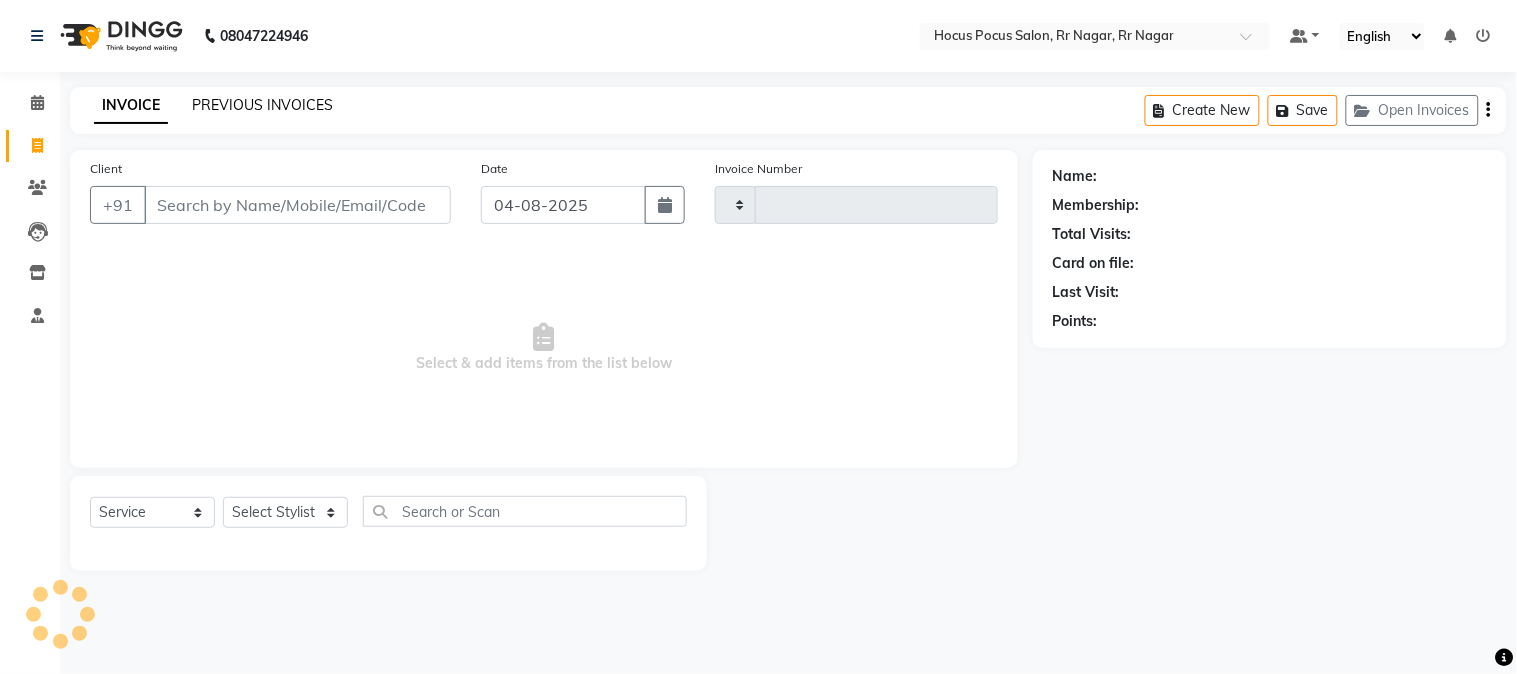 type on "3198" 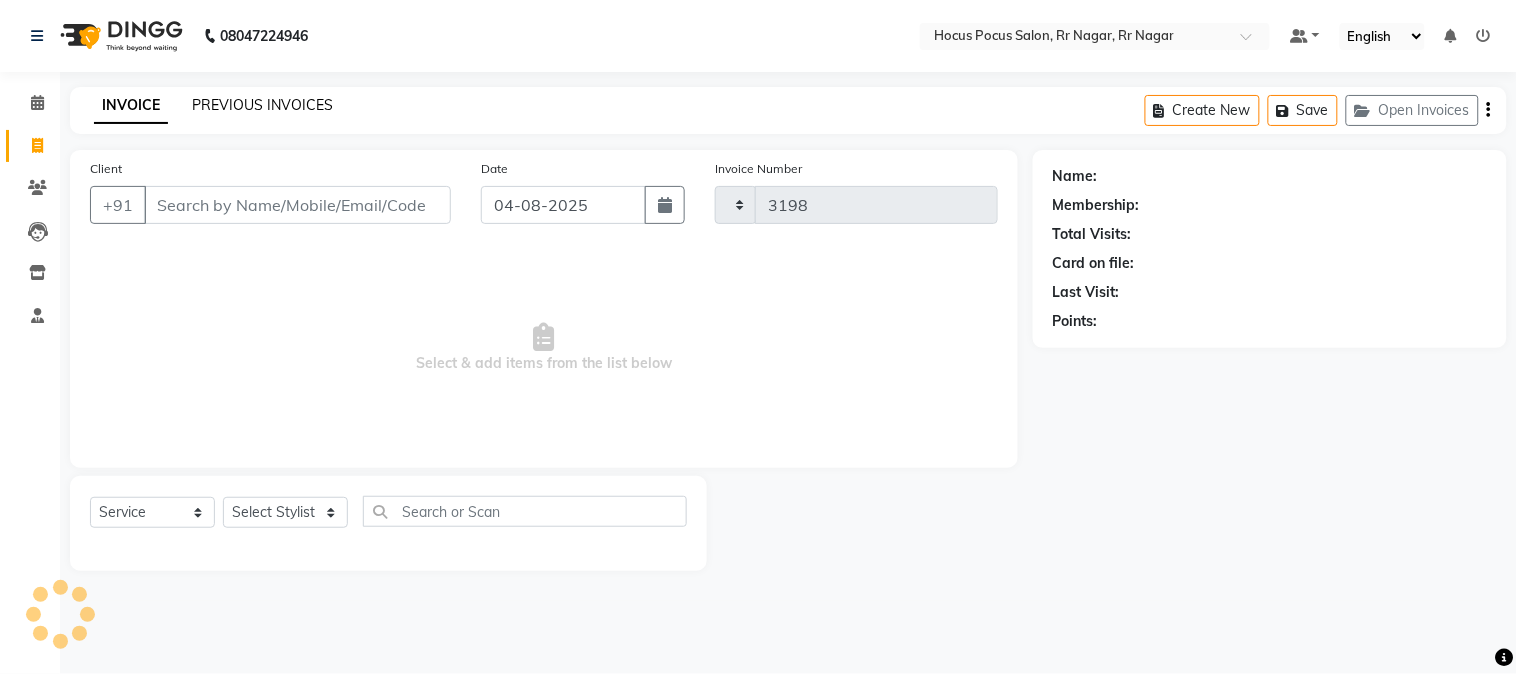select on "5019" 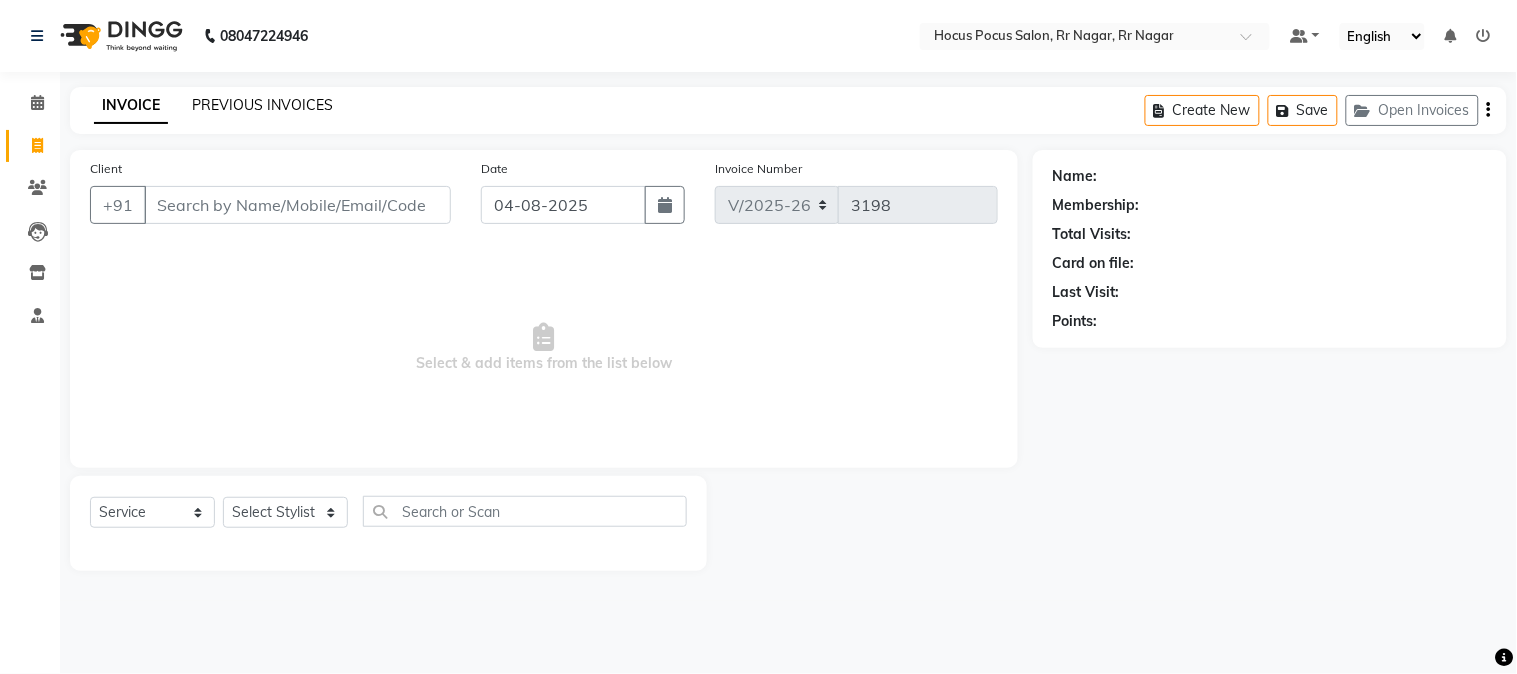 click on "PREVIOUS INVOICES" 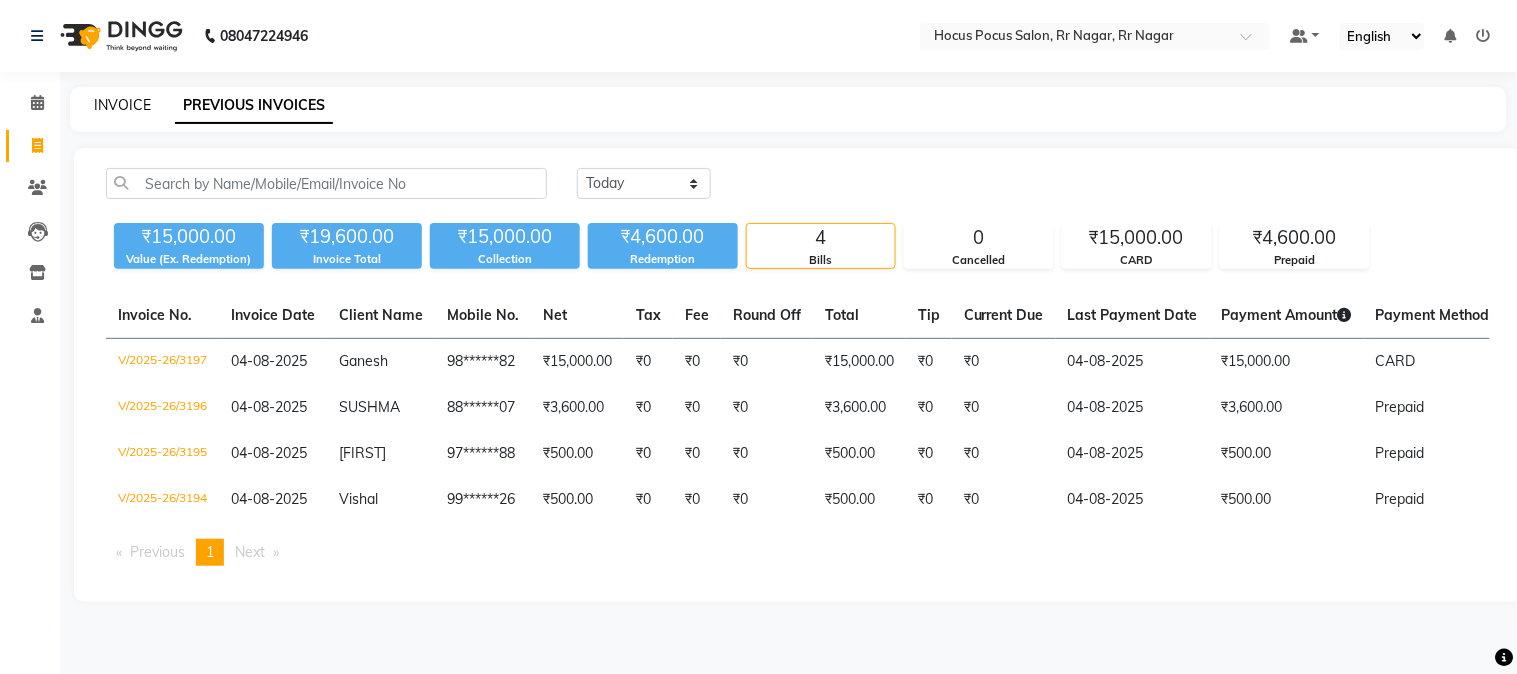 click on "INVOICE" 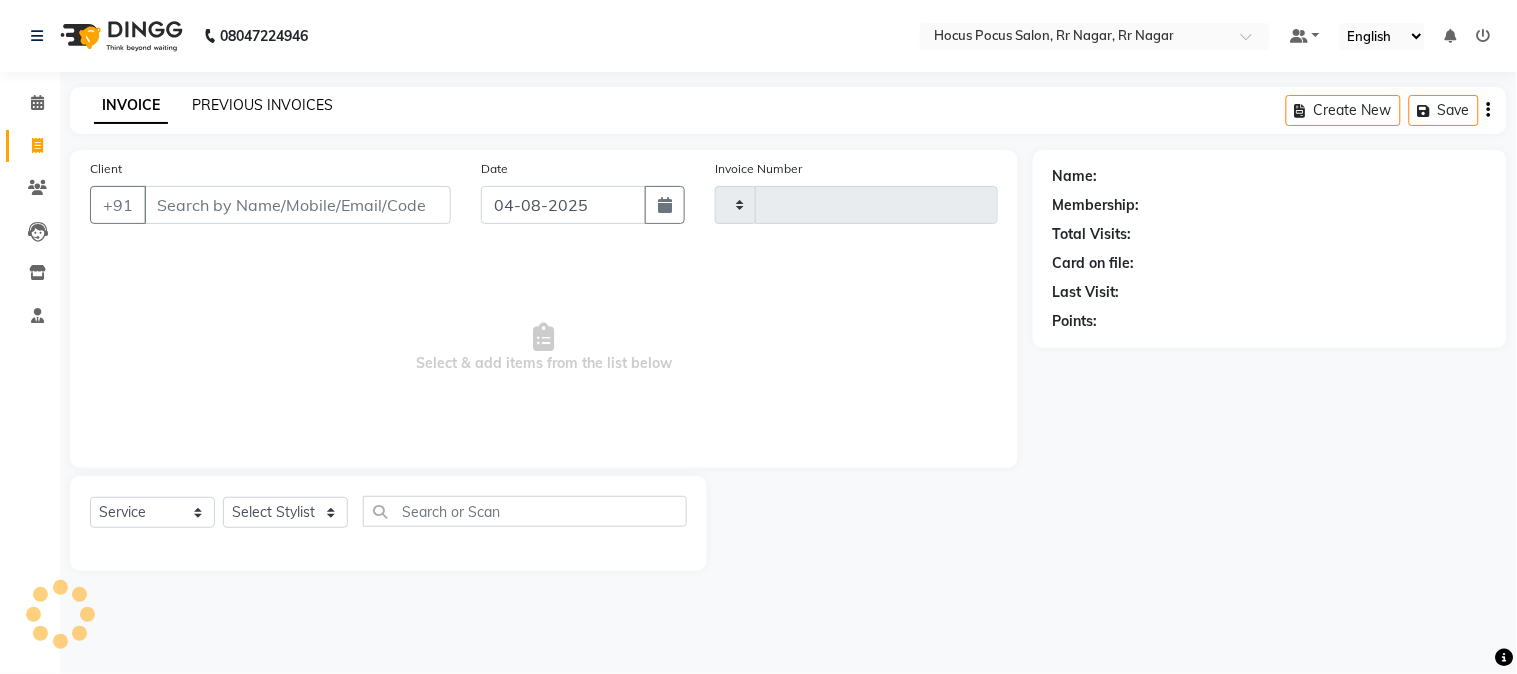 click on "PREVIOUS INVOICES" 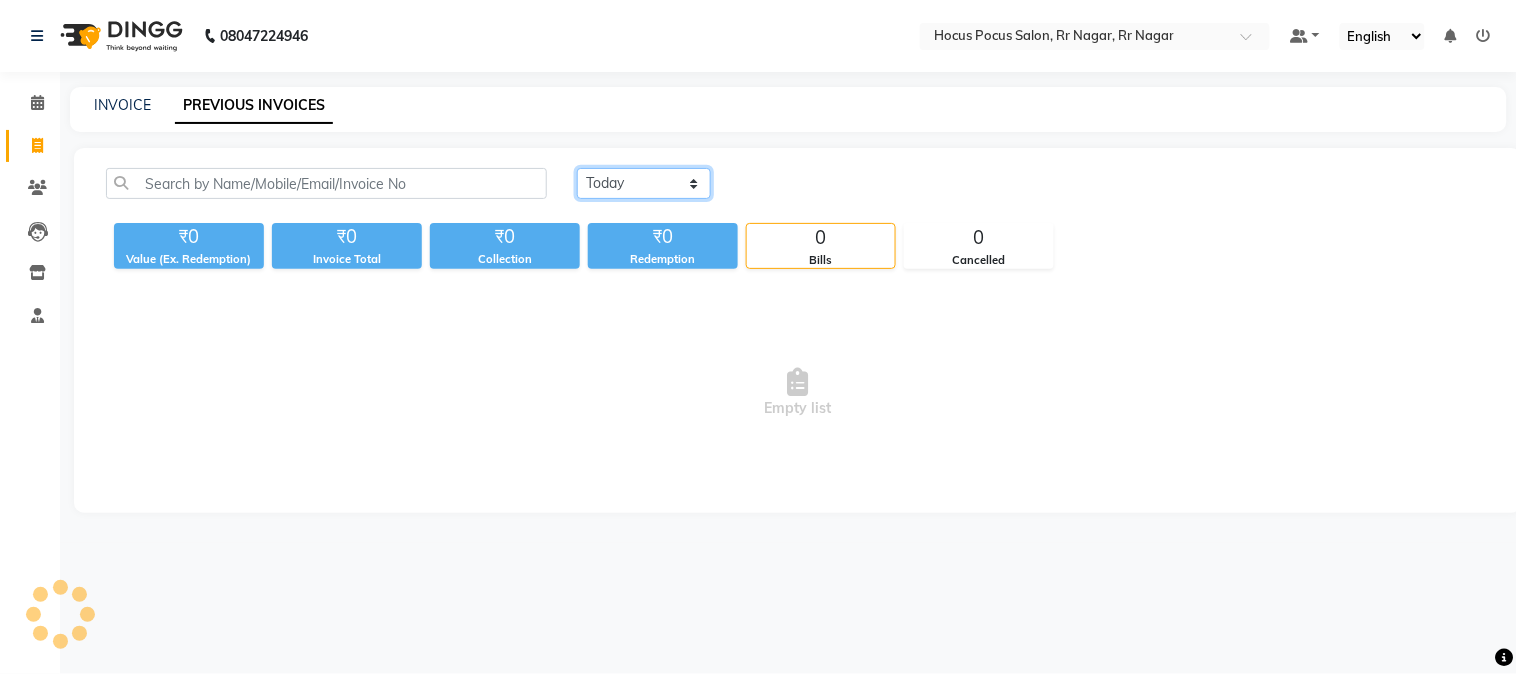 click on "Today Yesterday Custom Range" 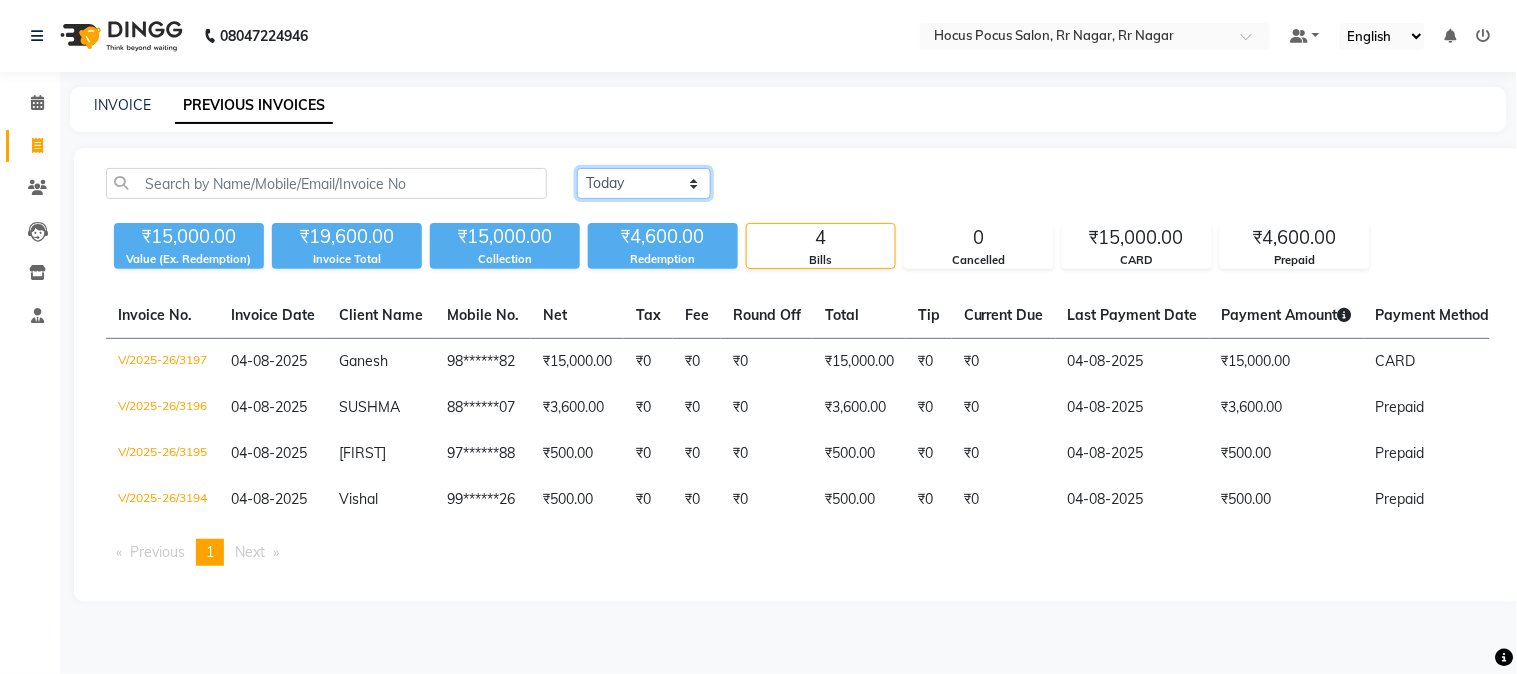 select on "yesterday" 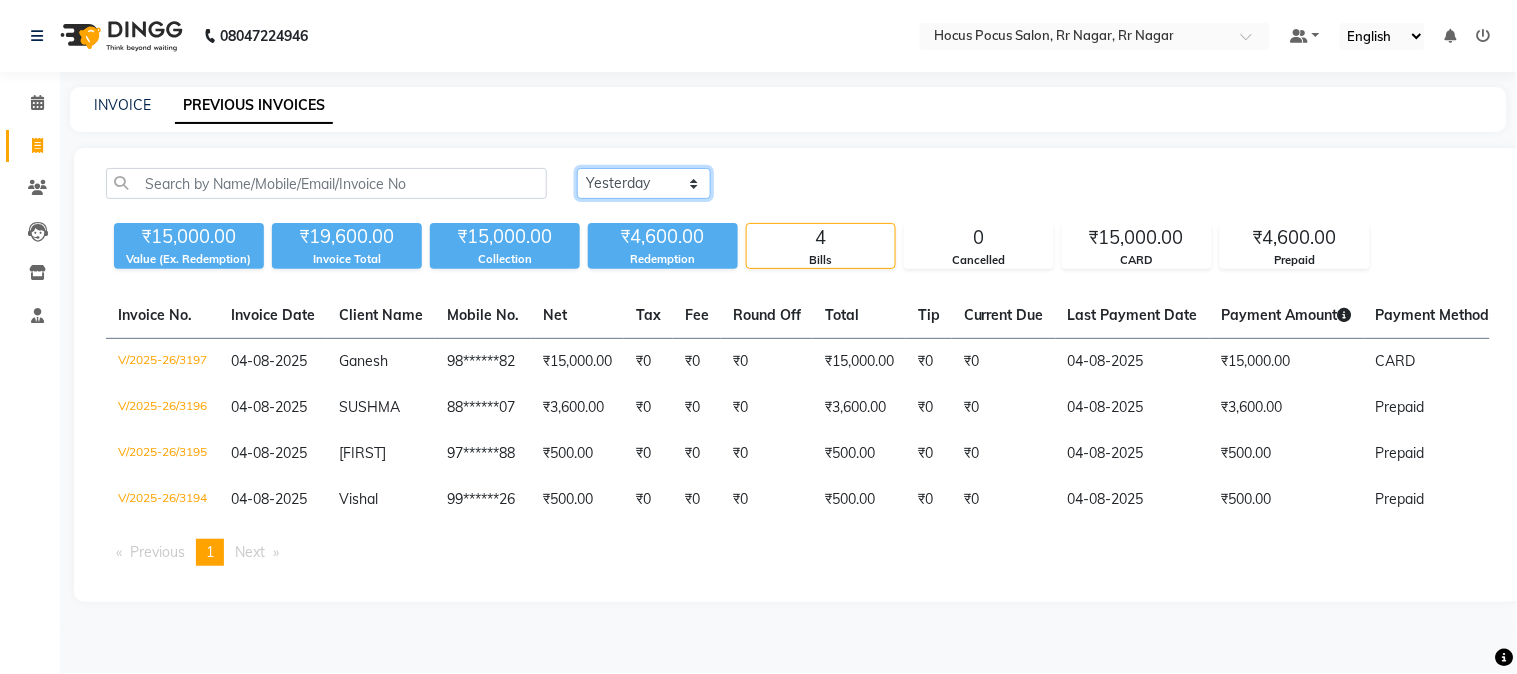 click on "Today Yesterday Custom Range" 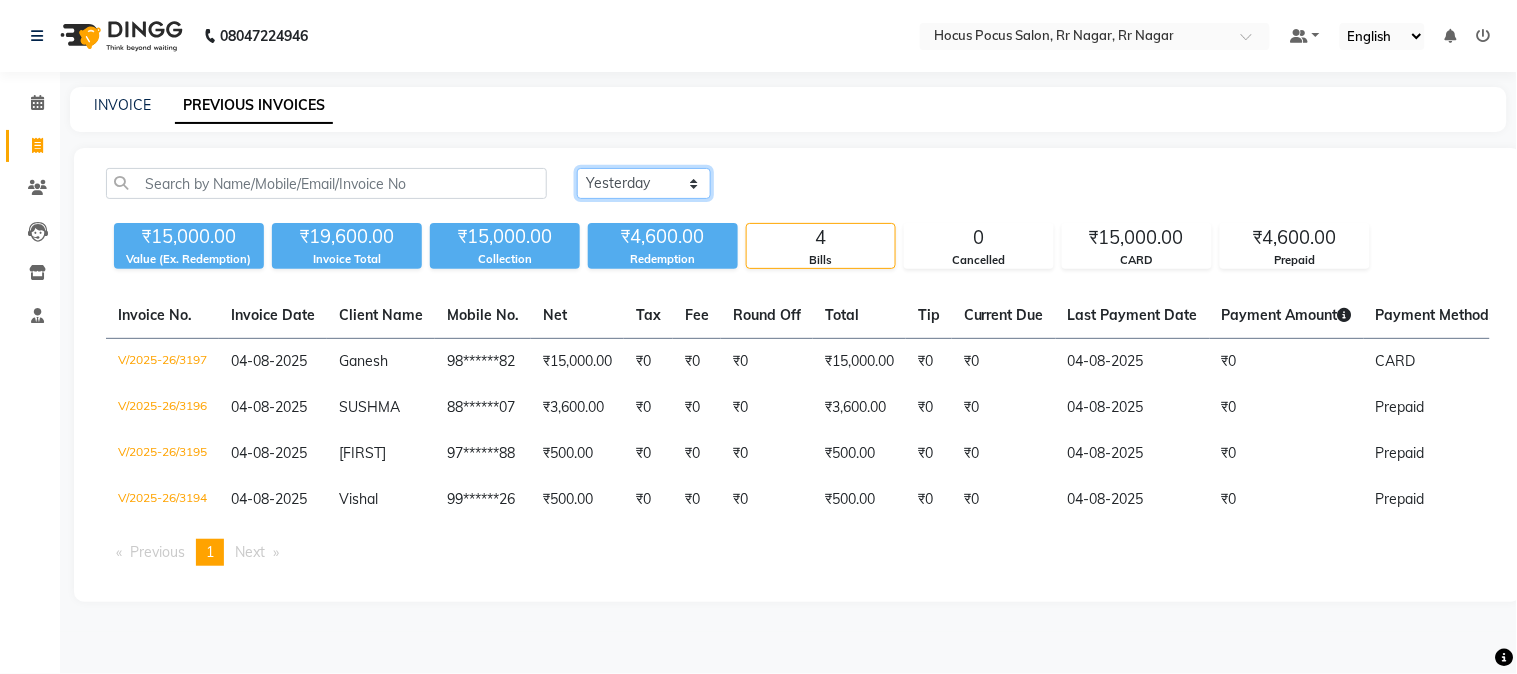 click on "Today Yesterday Custom Range" 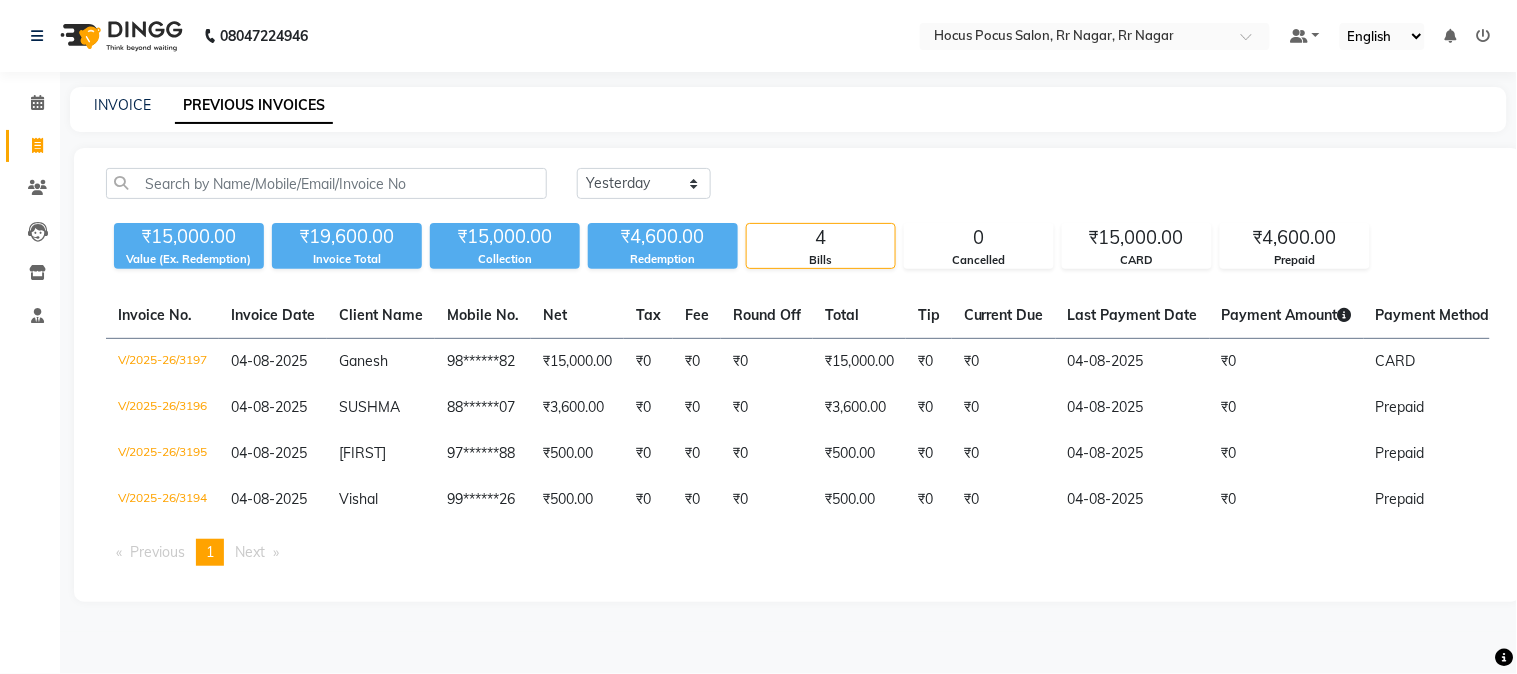 click on "Invoice No.   Invoice Date   Client Name   Mobile No.   Net   Tax   Fee   Round Off   Total   Tip   Current Due   Last Payment Date   Payment Amount   Payment Methods   Cancel Reason   Status   V/2025-26/3197  04-08-2025 Ganesh   98******82 ₹15,000.00 ₹0  ₹0  ₹0 ₹15,000.00 ₹0 ₹0 04-08-2025 ₹0  CARD - PAID  V/2025-26/3196  04-08-2025 SUSHMA   88******07 ₹3,600.00 ₹0  ₹0  ₹0 ₹3,600.00 ₹0 ₹0 04-08-2025 ₹0  Prepaid - PAID  V/2025-26/3195  04-08-2025 Vikesh   97******88 ₹500.00 ₹0  ₹0  ₹0 ₹500.00 ₹0 ₹0 04-08-2025 ₹0  Prepaid - PAID  V/2025-26/3194  04-08-2025 Vishal   99******26 ₹500.00 ₹0  ₹0  ₹0 ₹500.00 ₹0 ₹0 04-08-2025 ₹0  Prepaid - PAID  Previous  page  1 / 1  You're on page  1  Next  page" 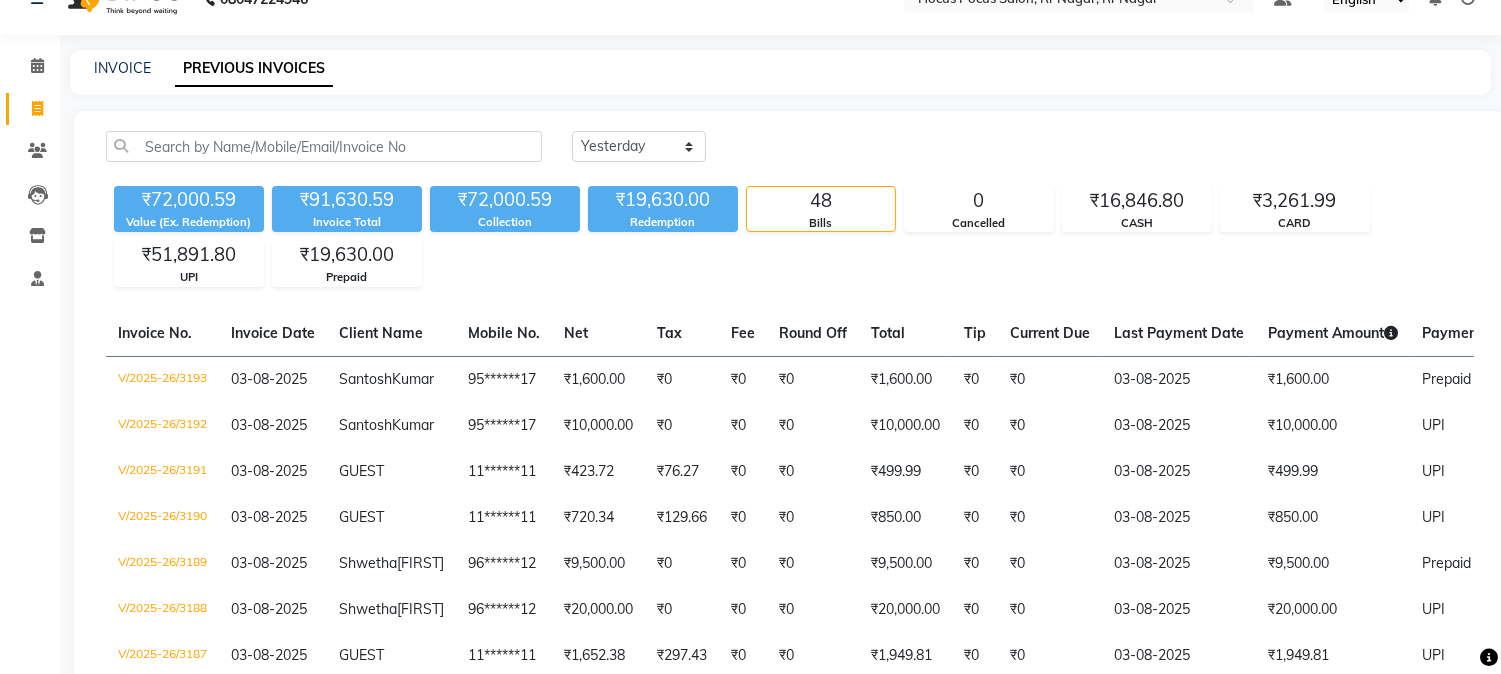 scroll, scrollTop: 590, scrollLeft: 0, axis: vertical 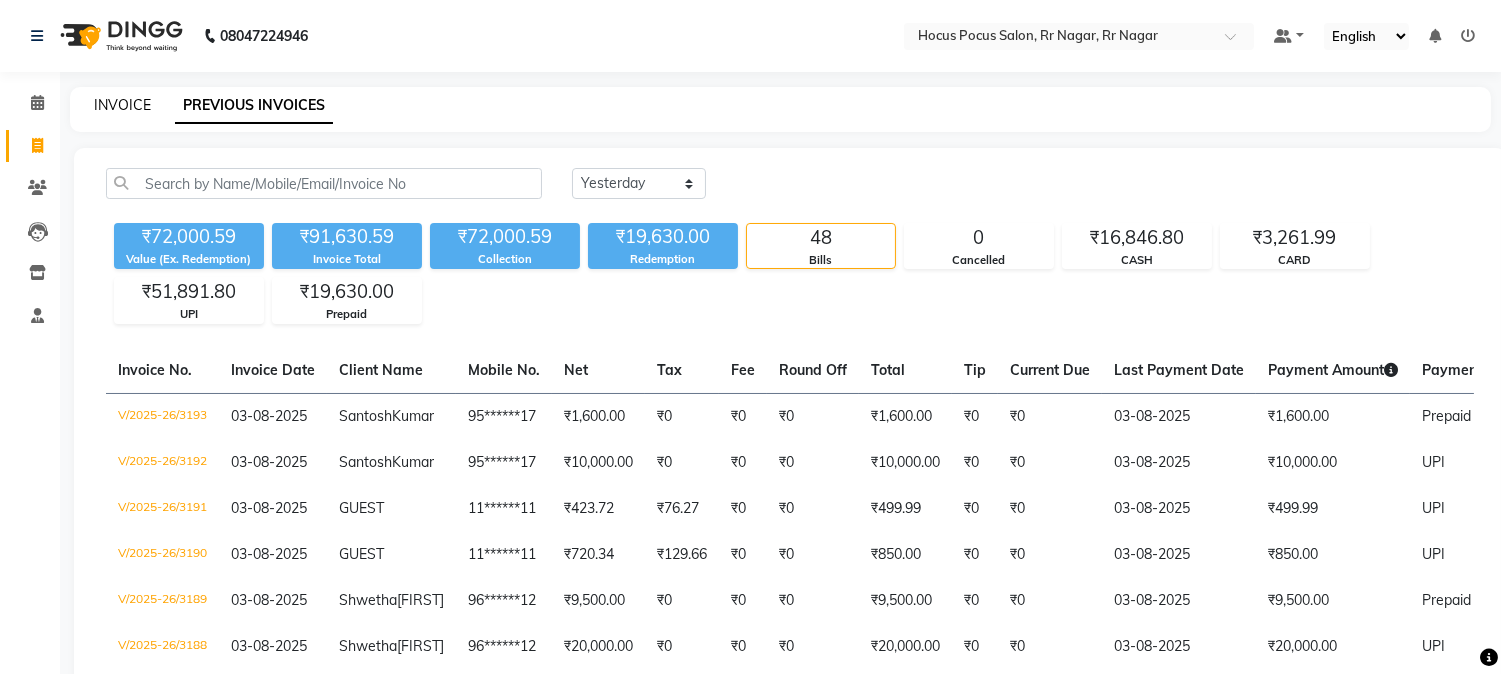 click on "INVOICE" 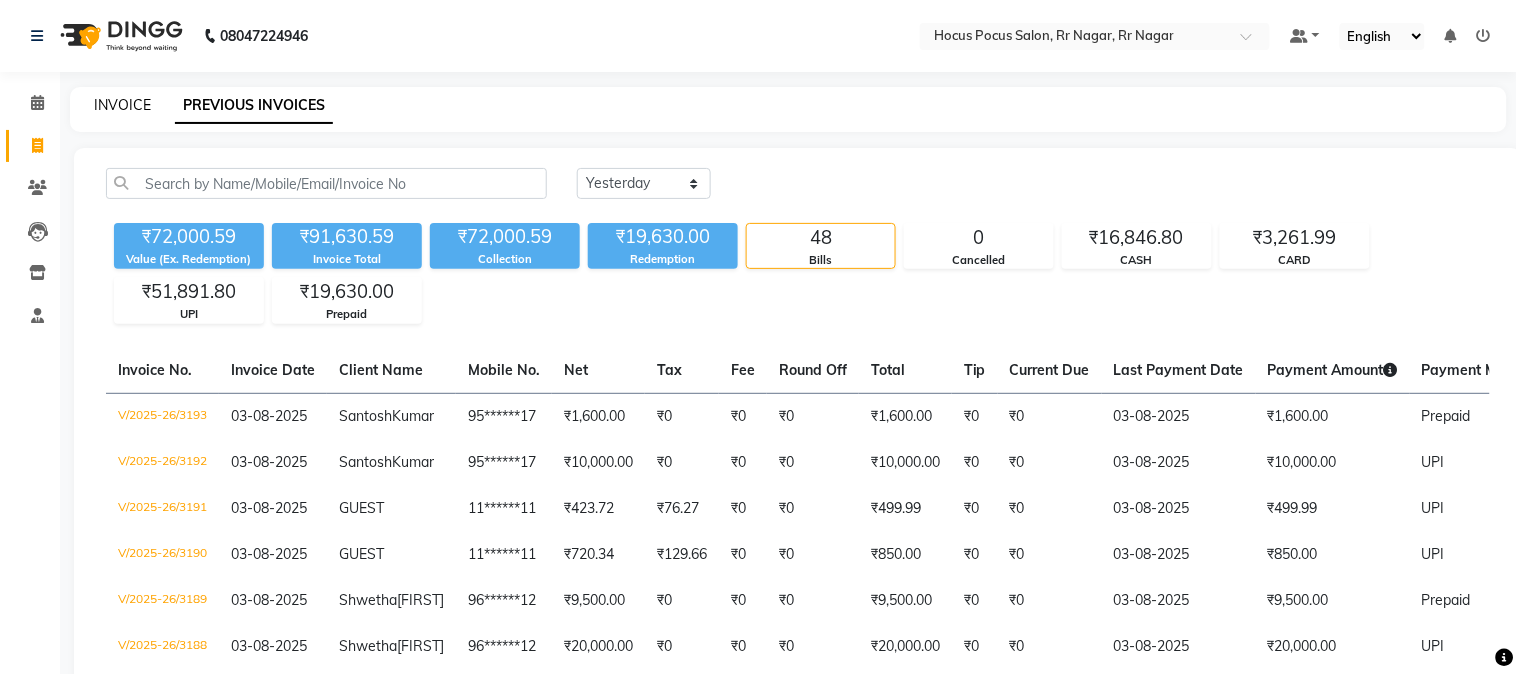 select on "service" 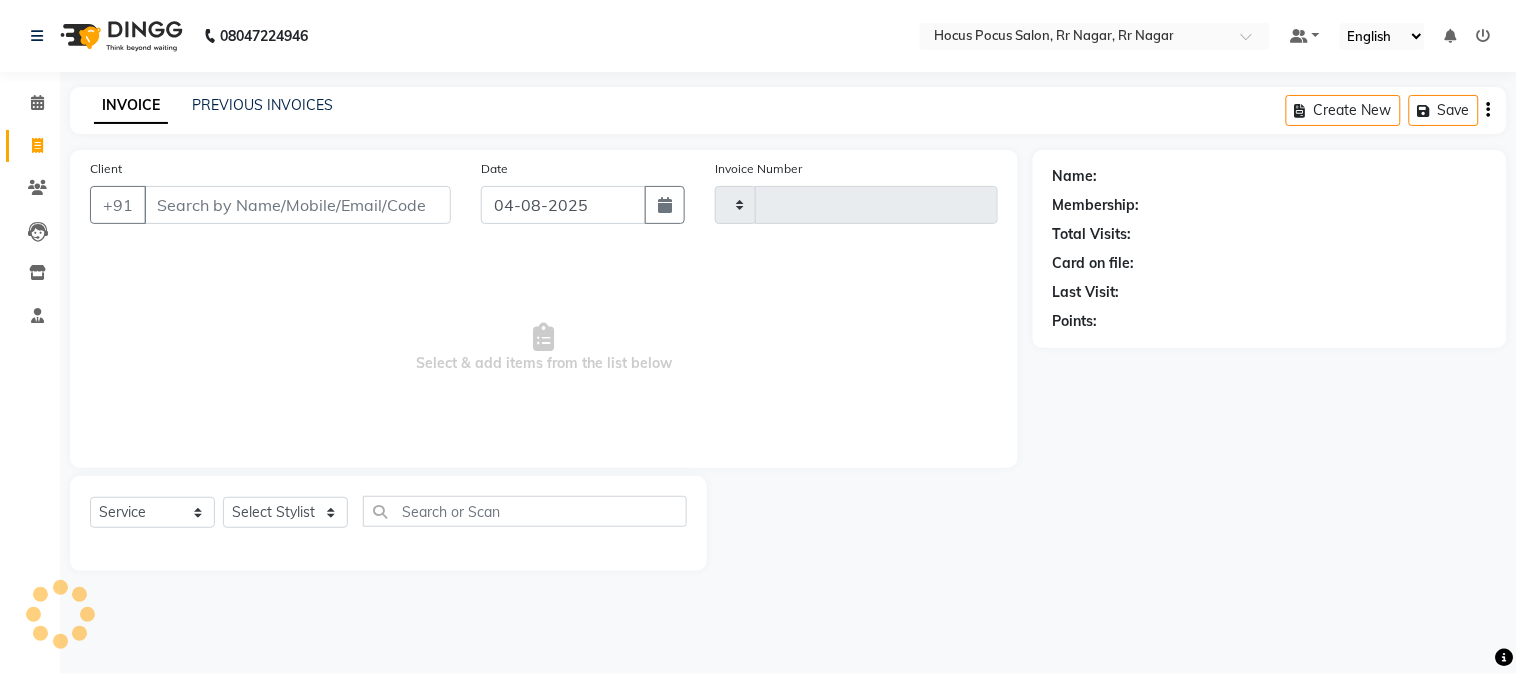 type on "3198" 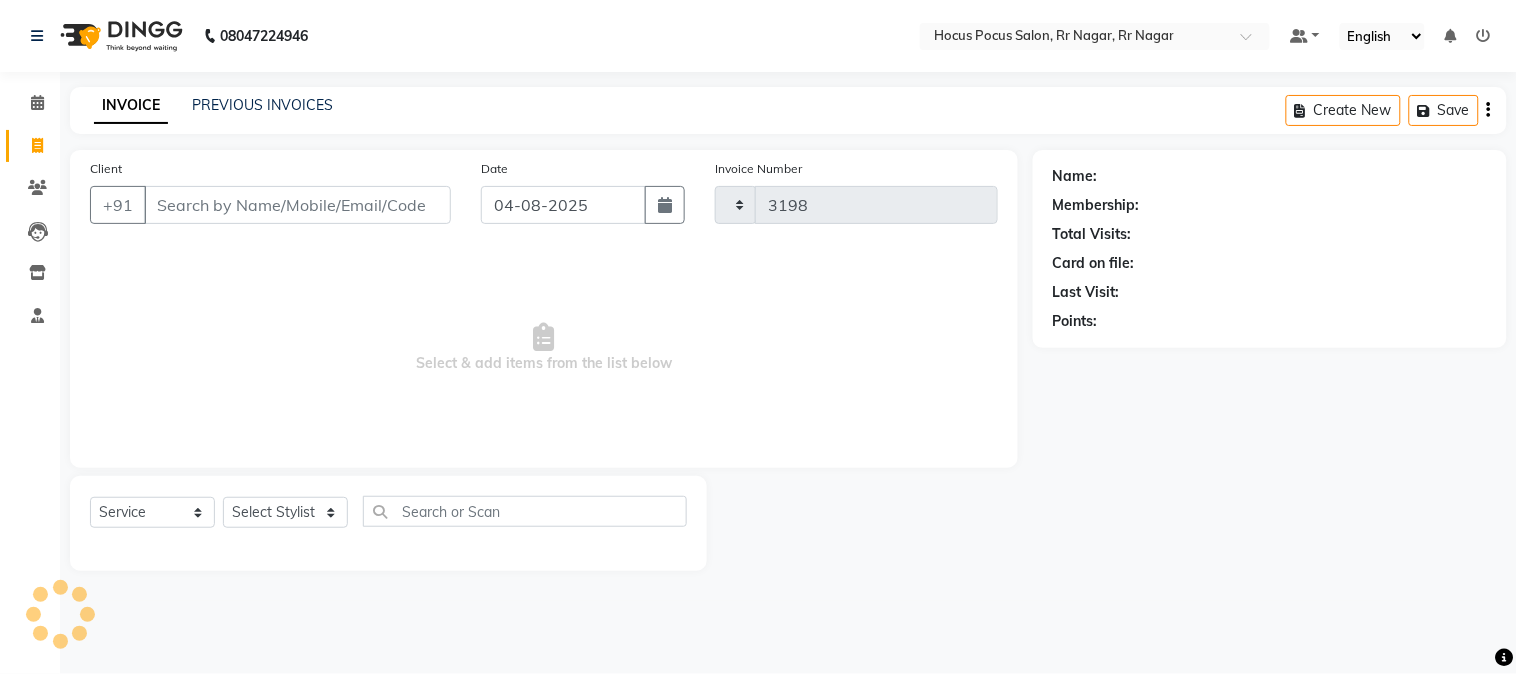 select on "5019" 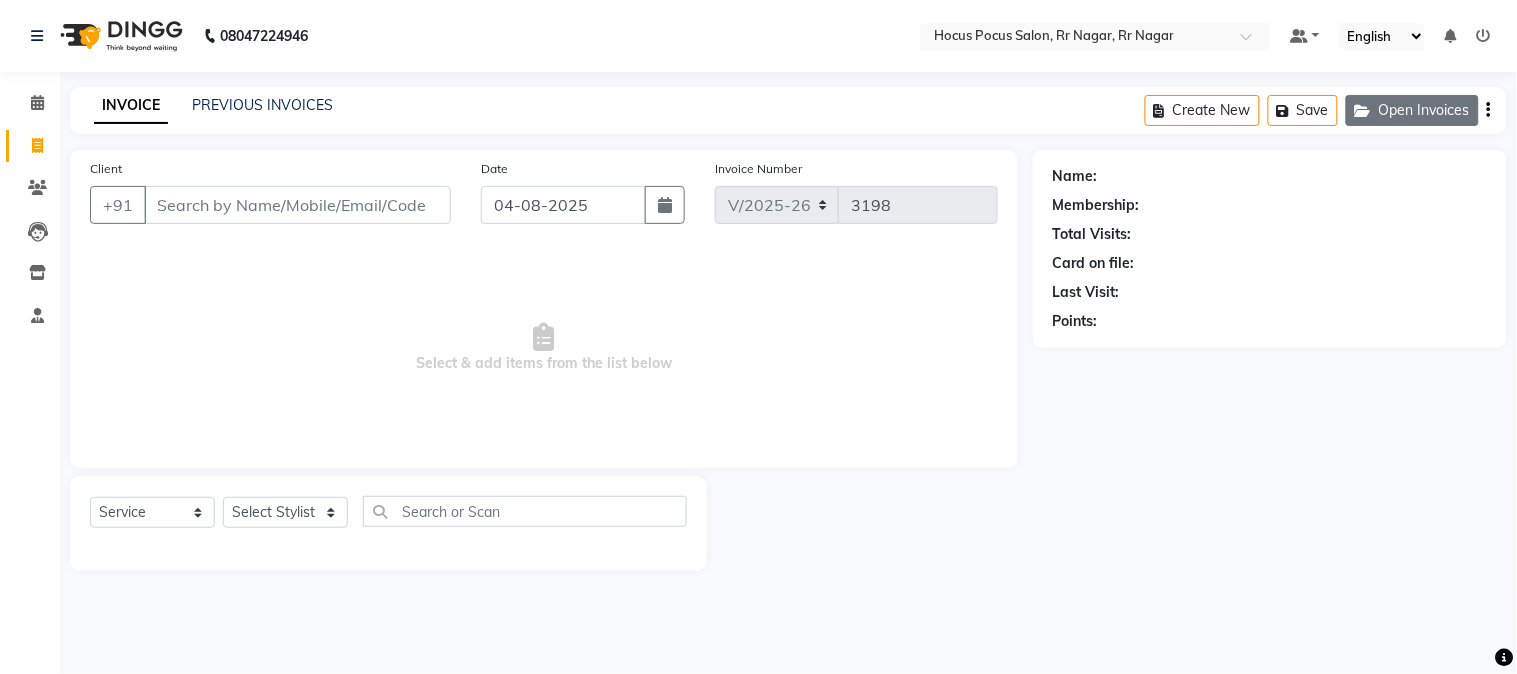 click on "Open Invoices" 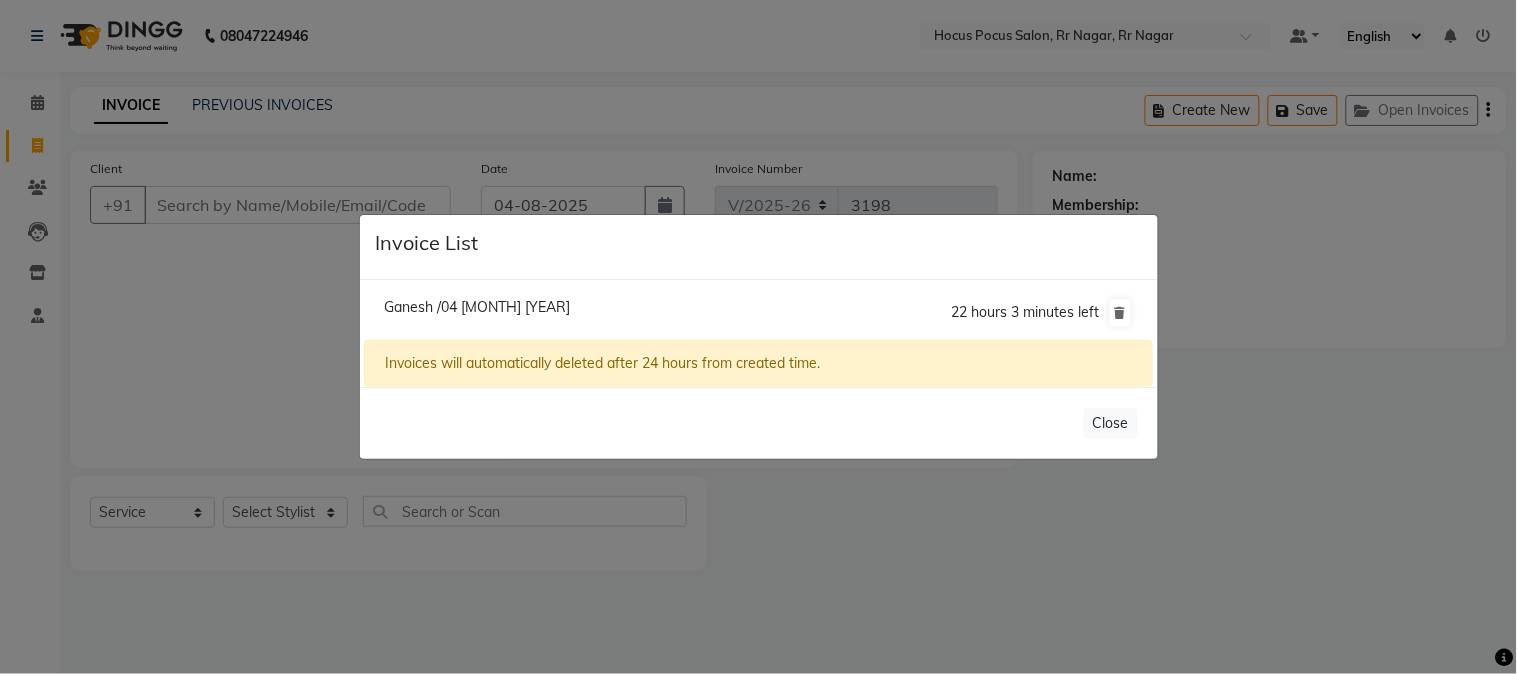 click on "Ganesh /04 August 2025" 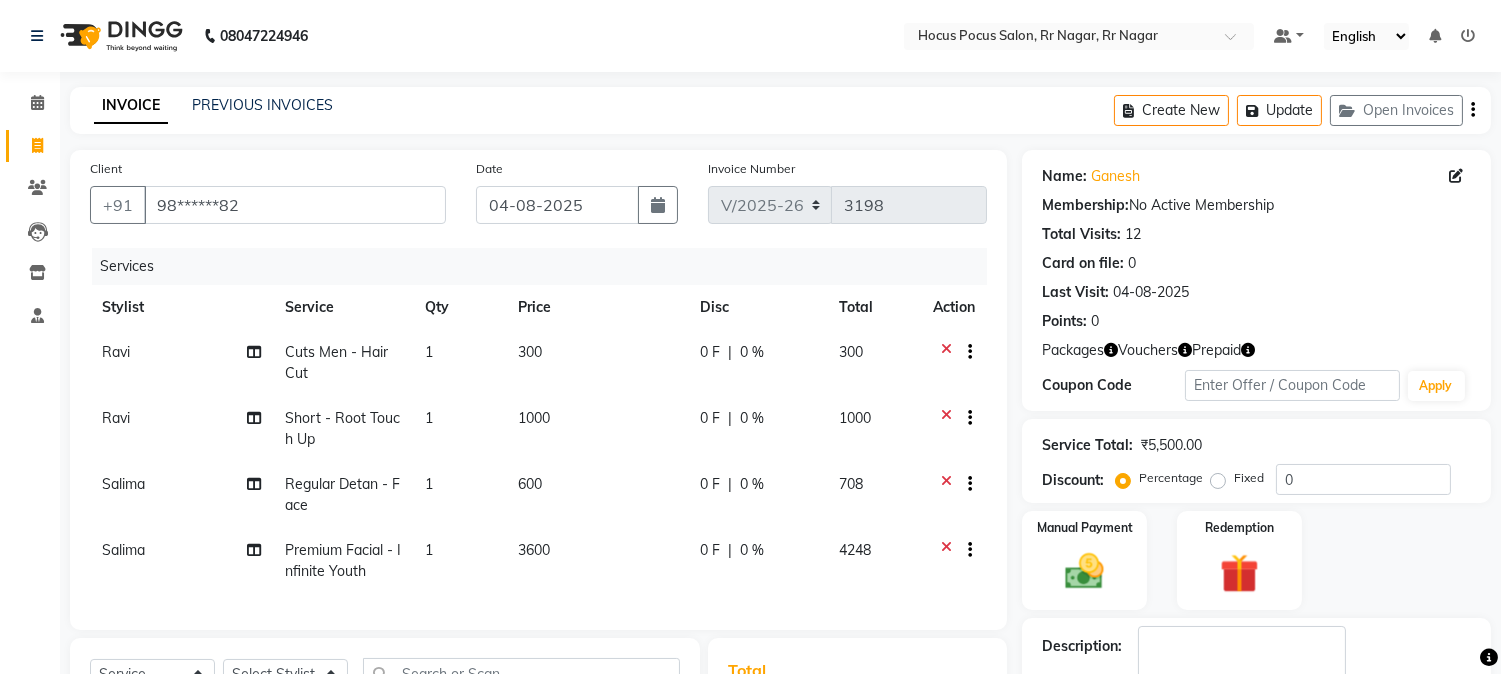 click on "Manual Payment Redemption" 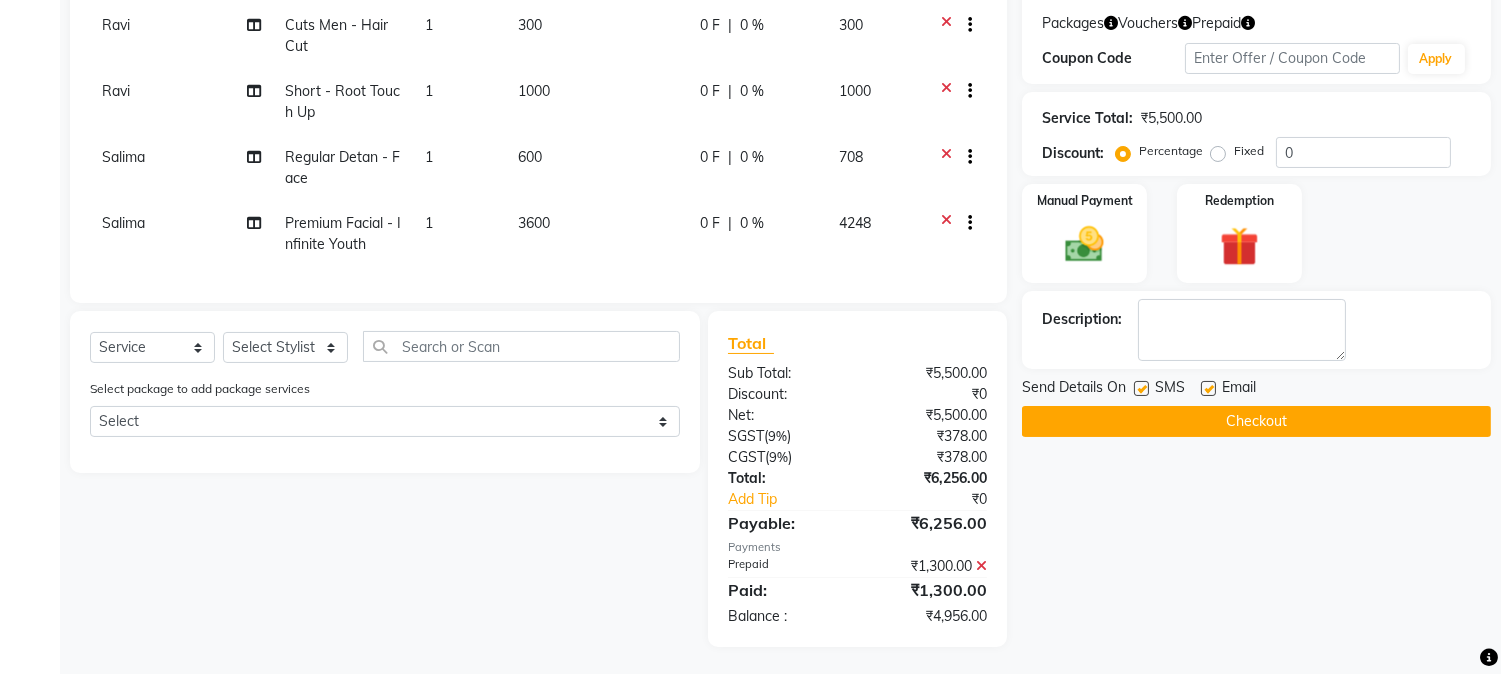 scroll, scrollTop: 346, scrollLeft: 0, axis: vertical 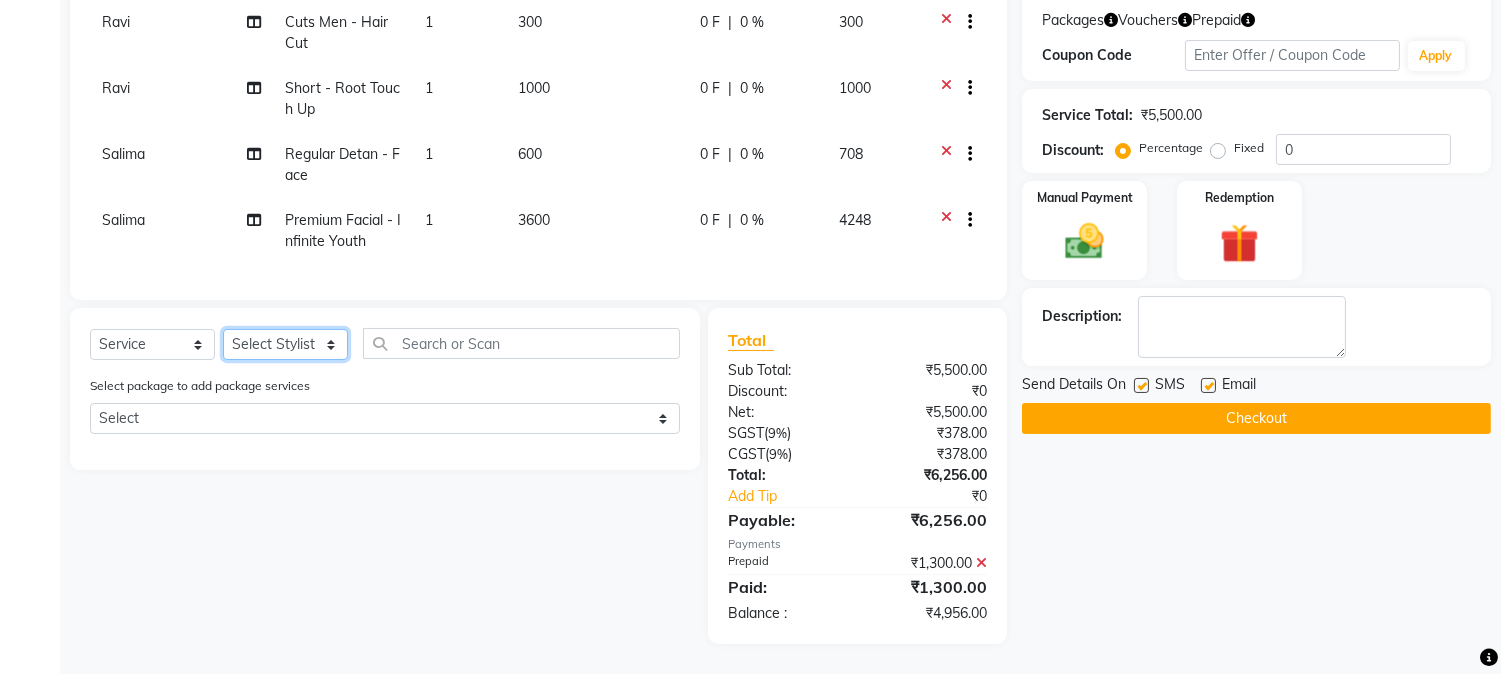 click on "Select Stylist Amar  Arjun Eliza hocus pocus Jonathan Maya Mona Neha Ravi Salima Sonam" 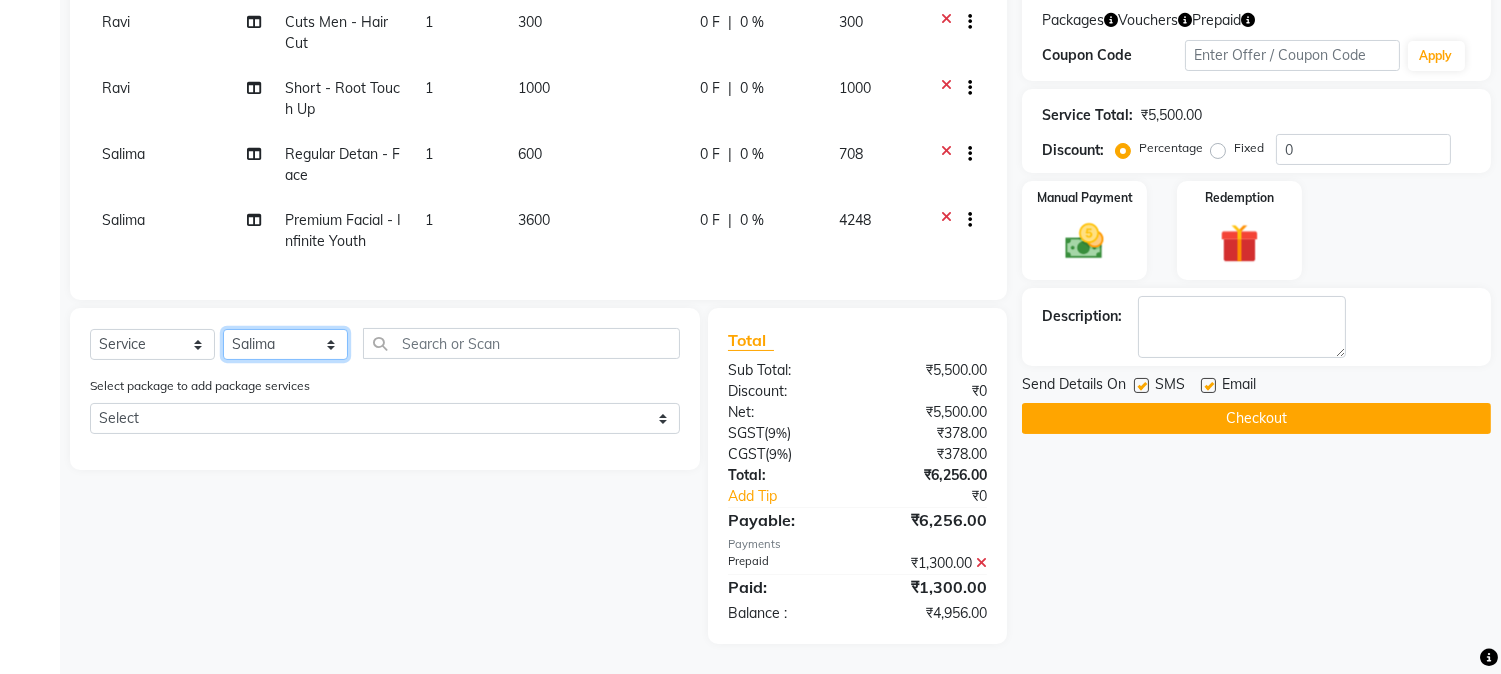 click on "Select Stylist Amar  Arjun Eliza hocus pocus Jonathan Maya Mona Neha Ravi Salima Sonam" 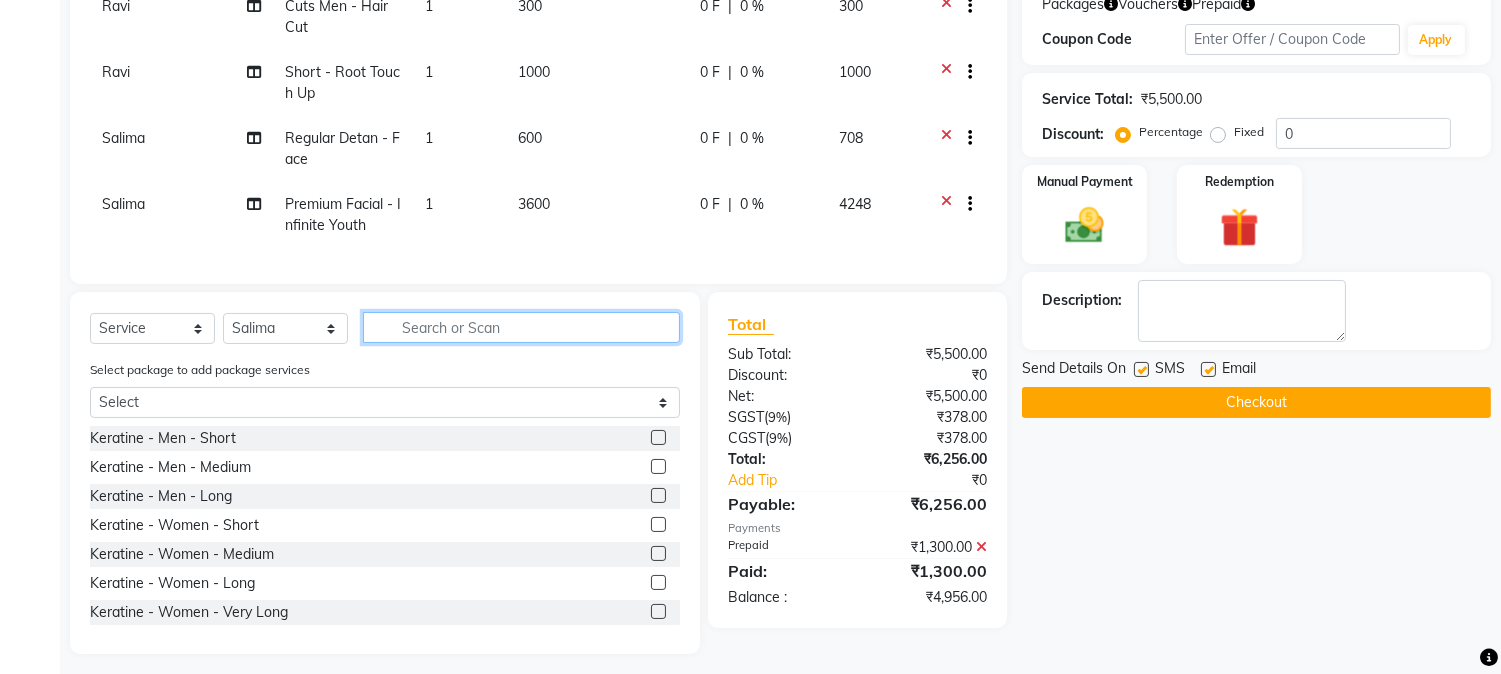 click 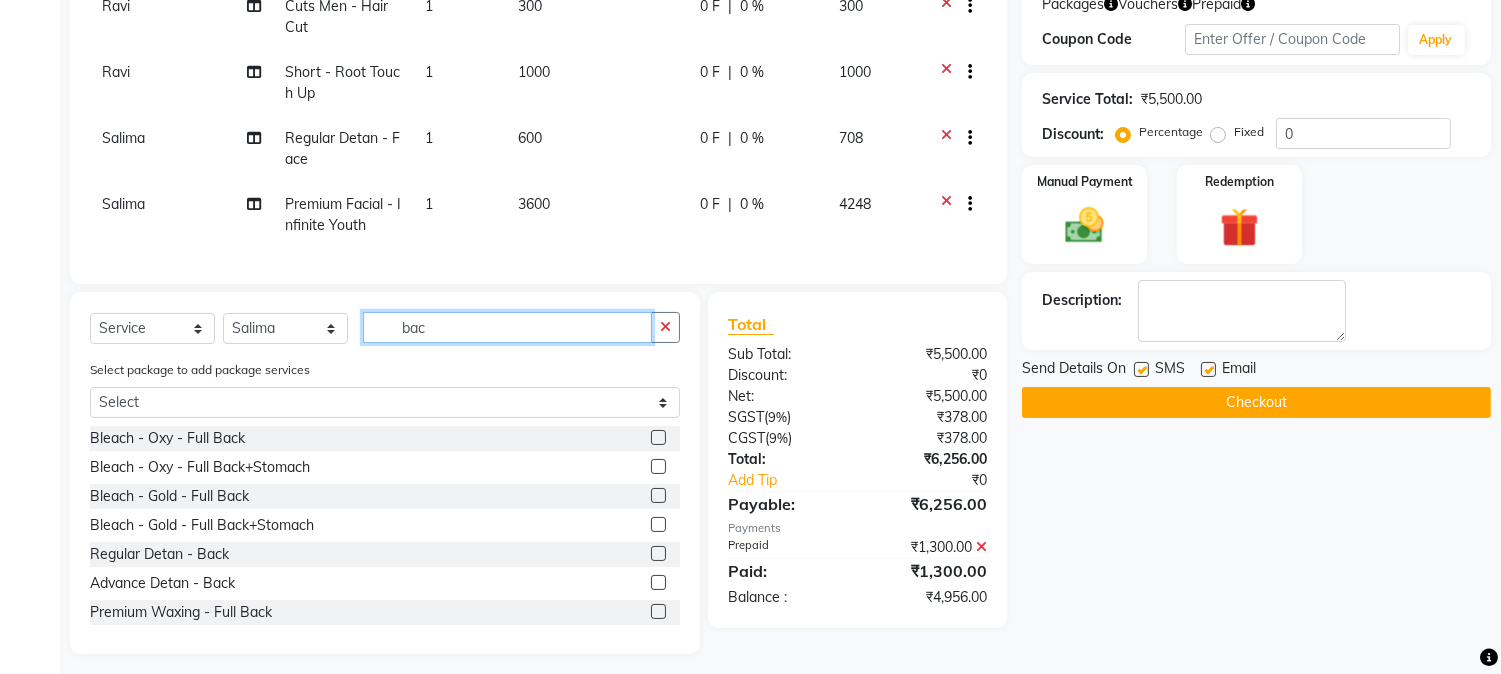 type on "bac" 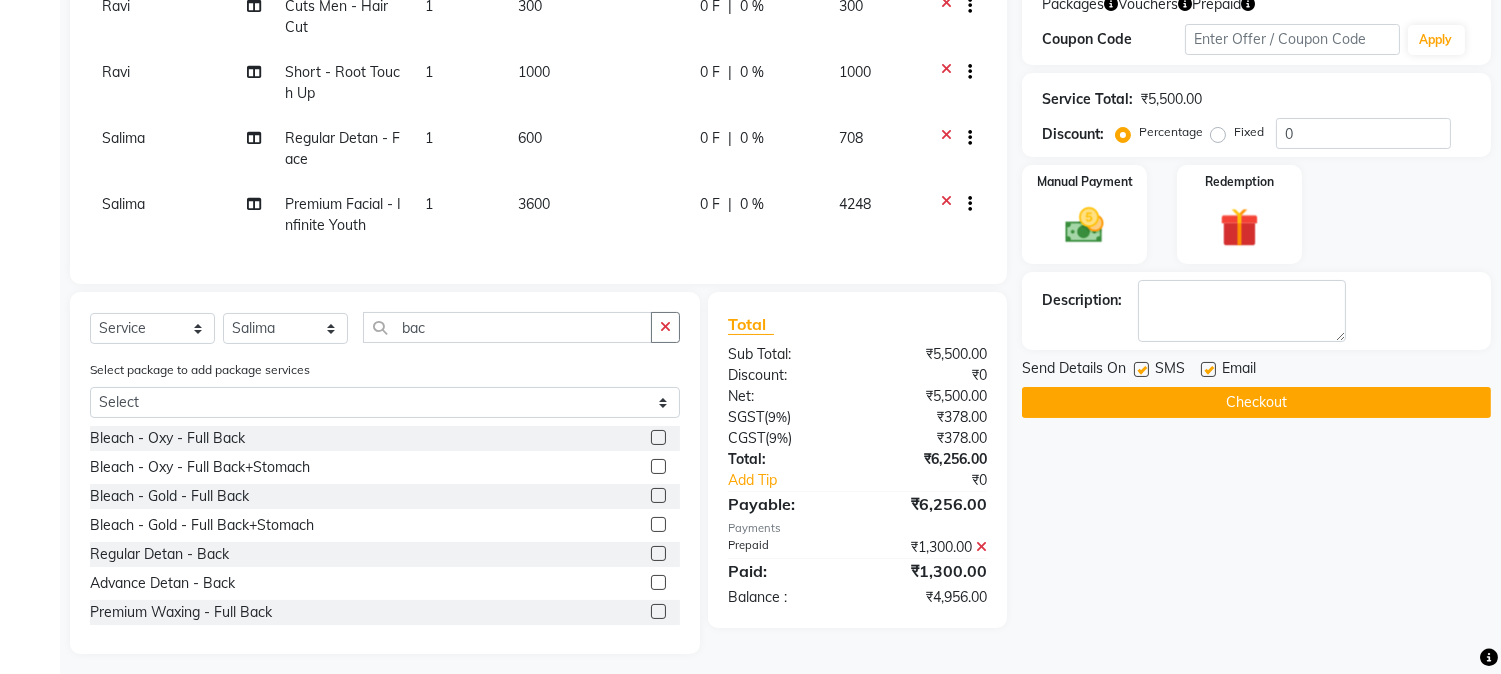 click 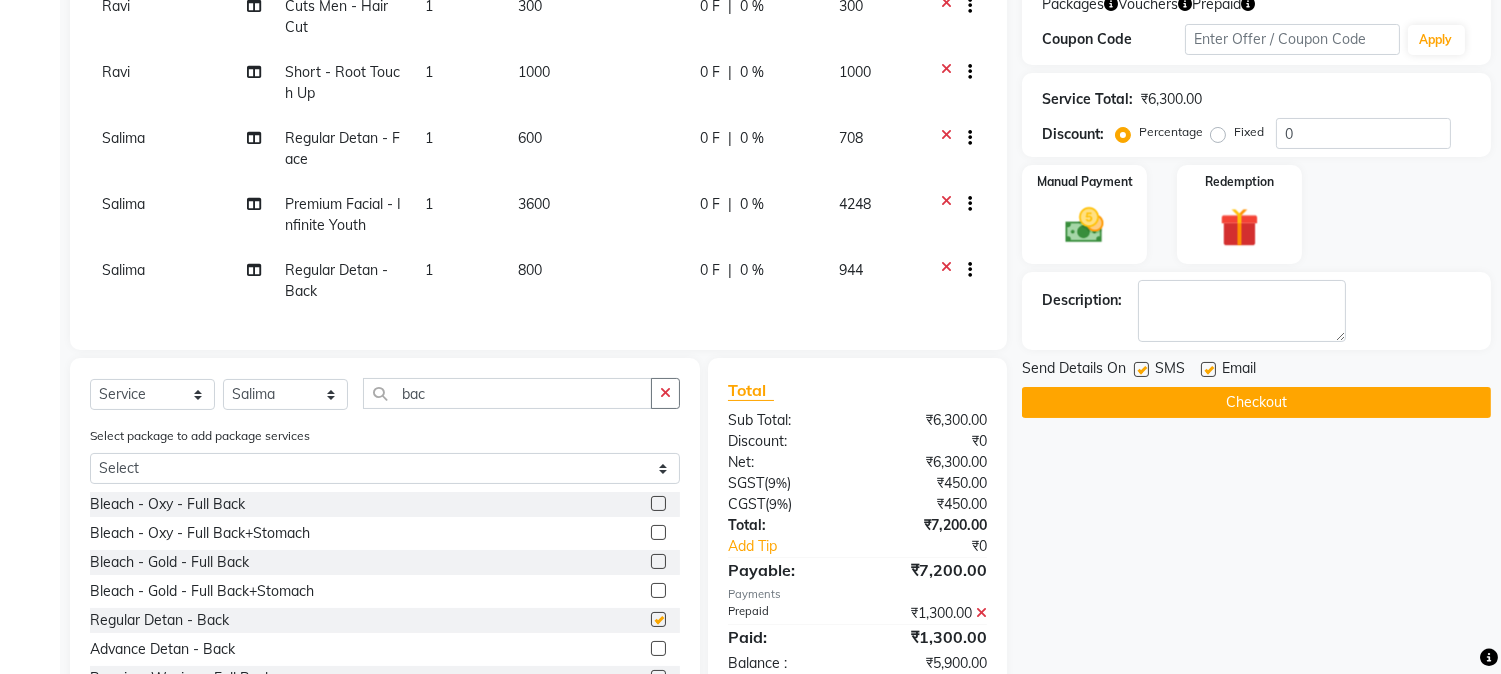 checkbox on "false" 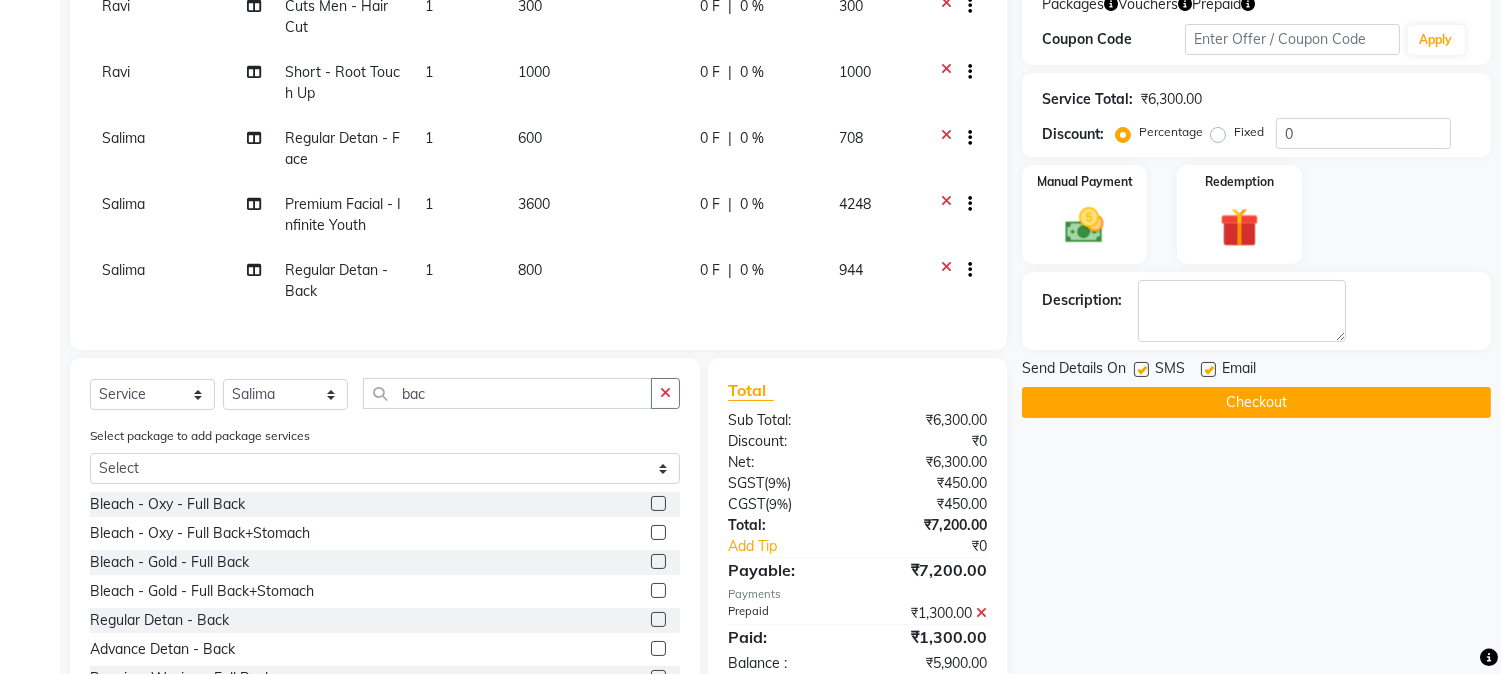 click on "800" 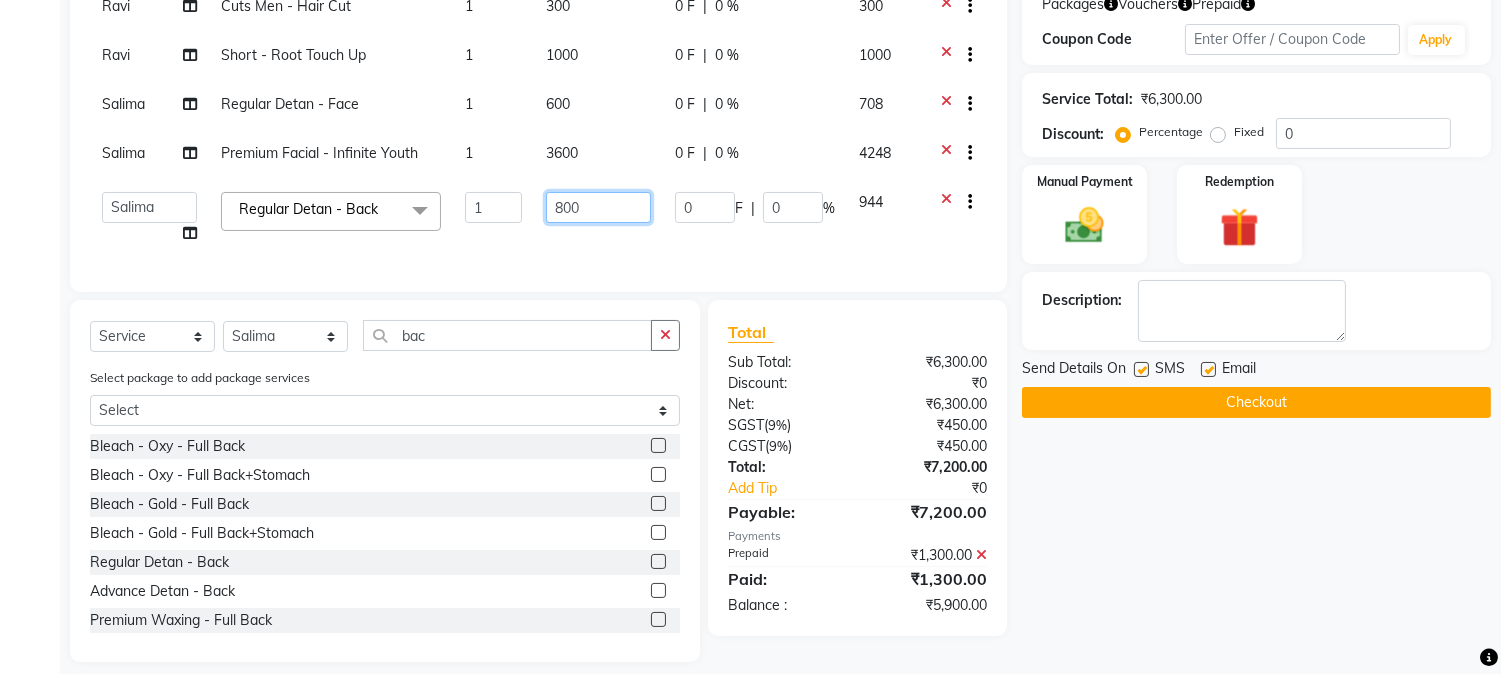 click on "800" 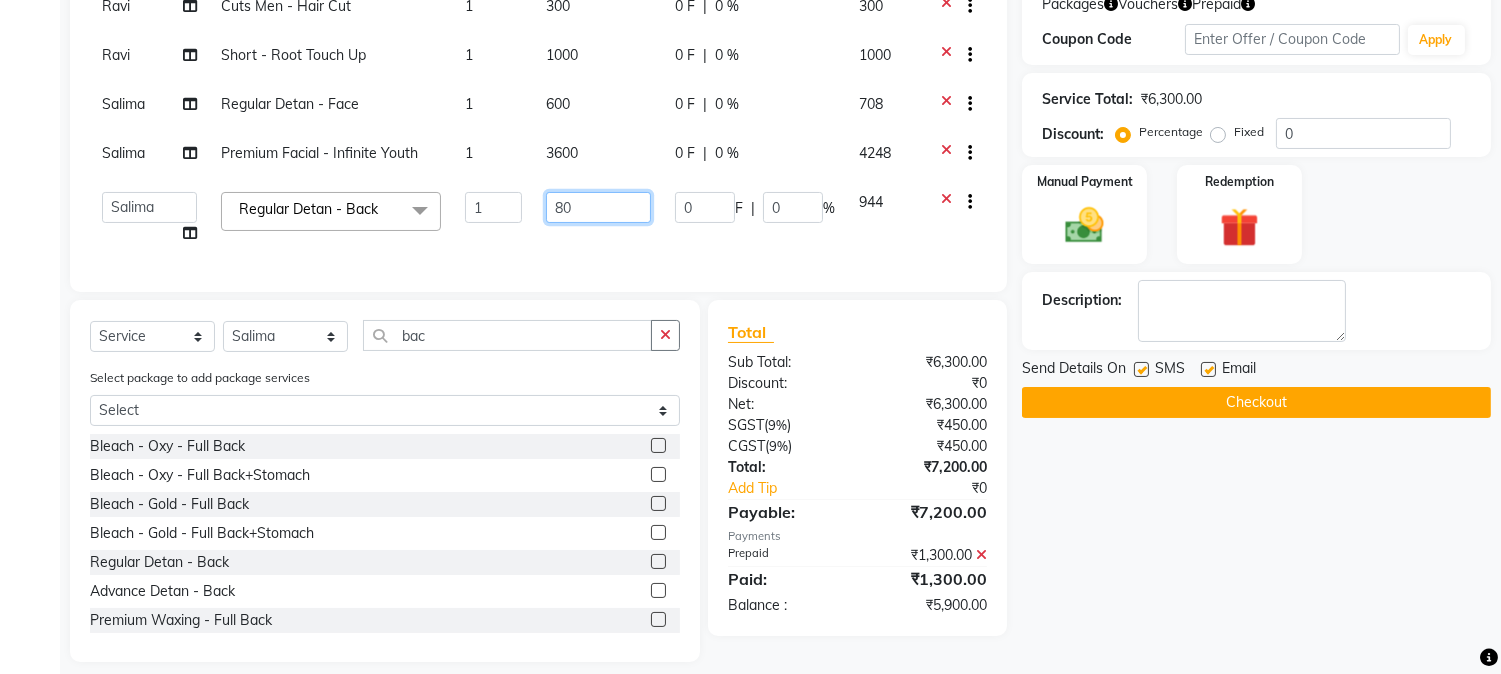 type on "8" 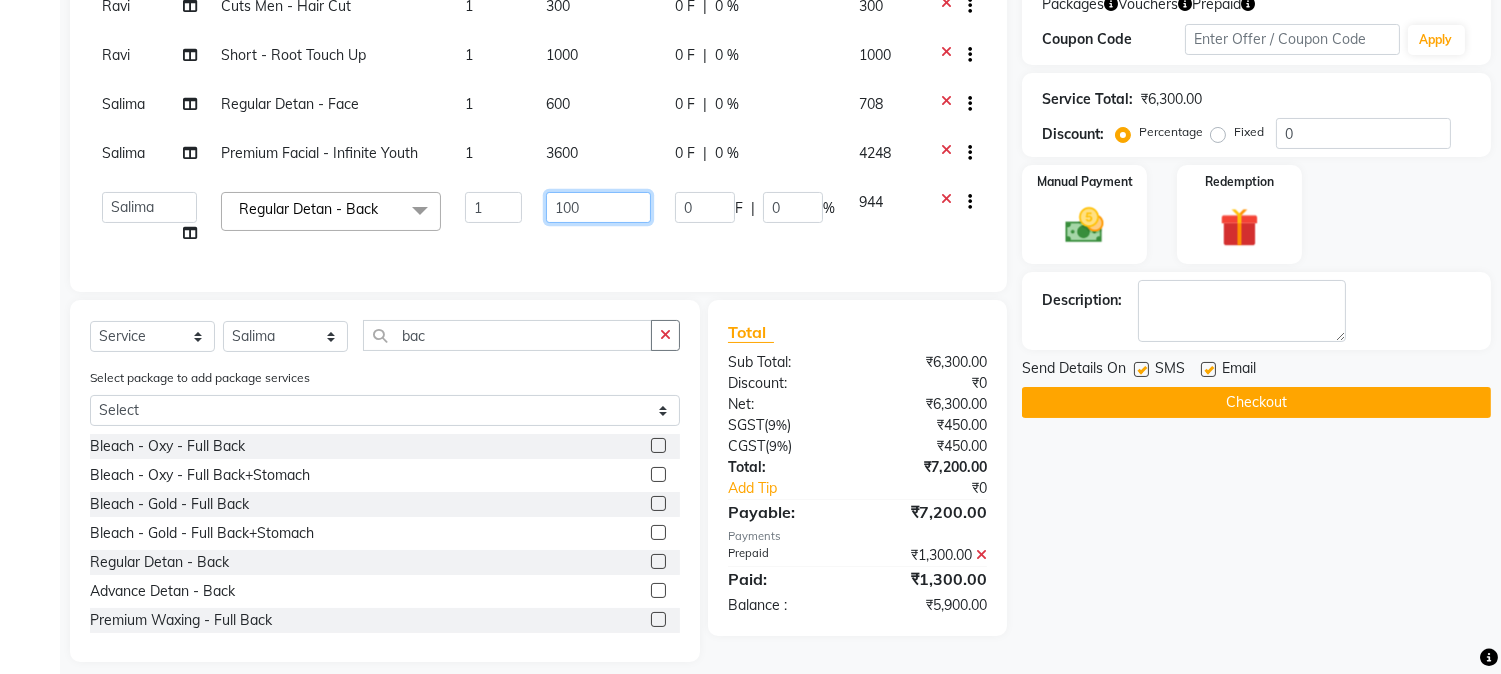 type on "1000" 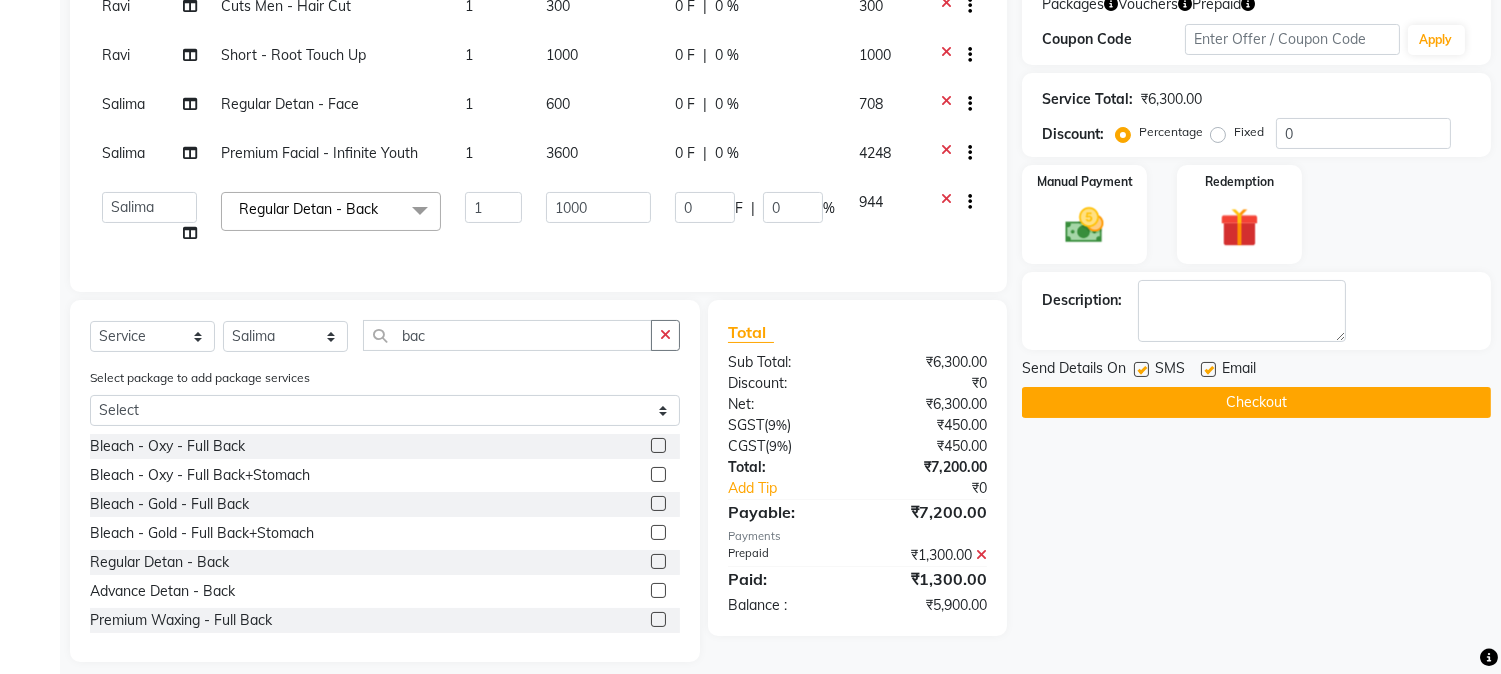 click 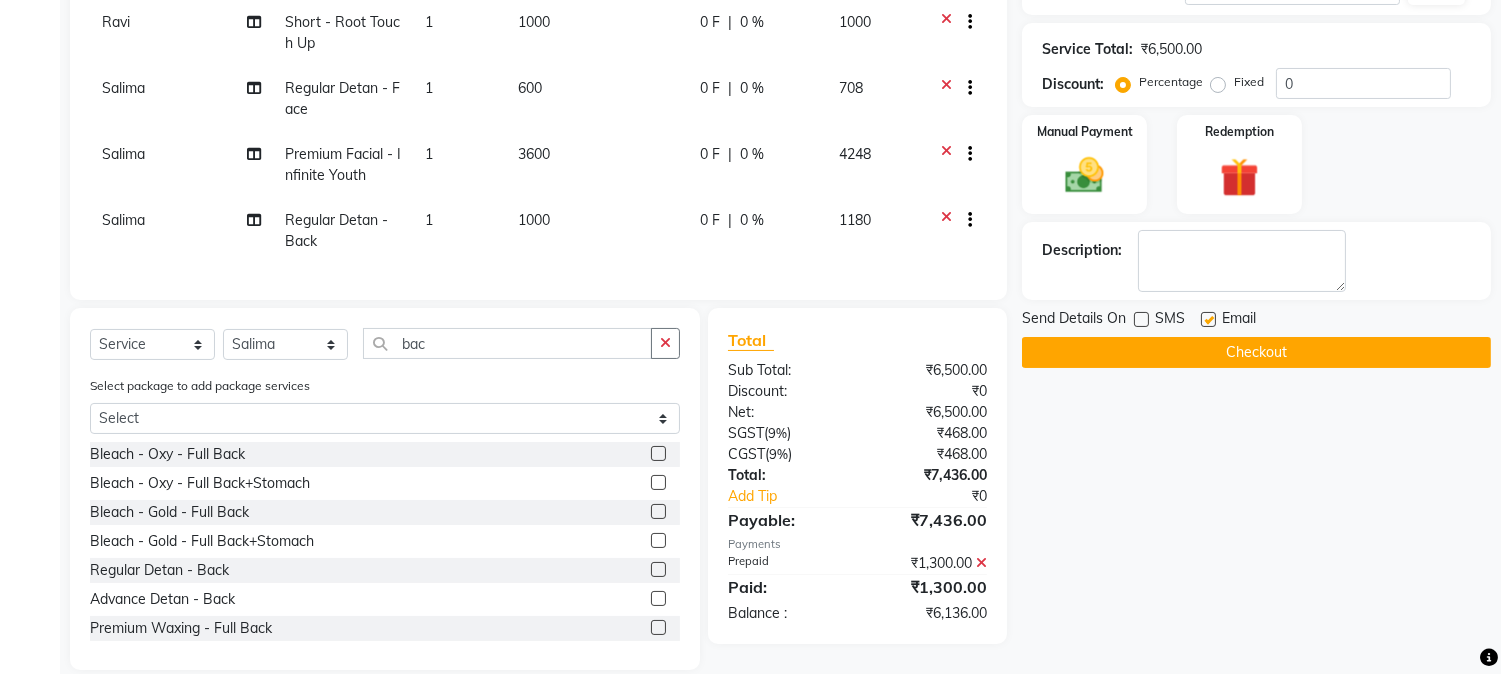 scroll, scrollTop: 438, scrollLeft: 0, axis: vertical 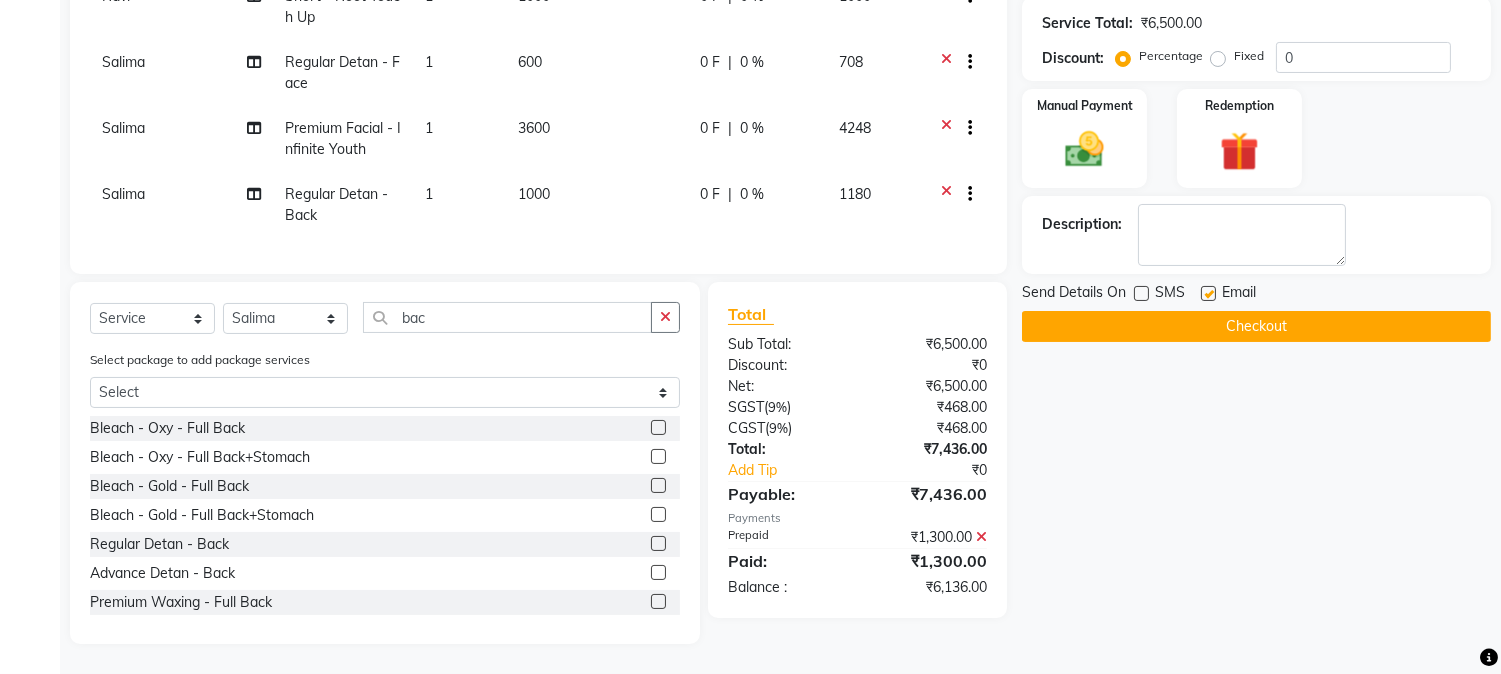 click 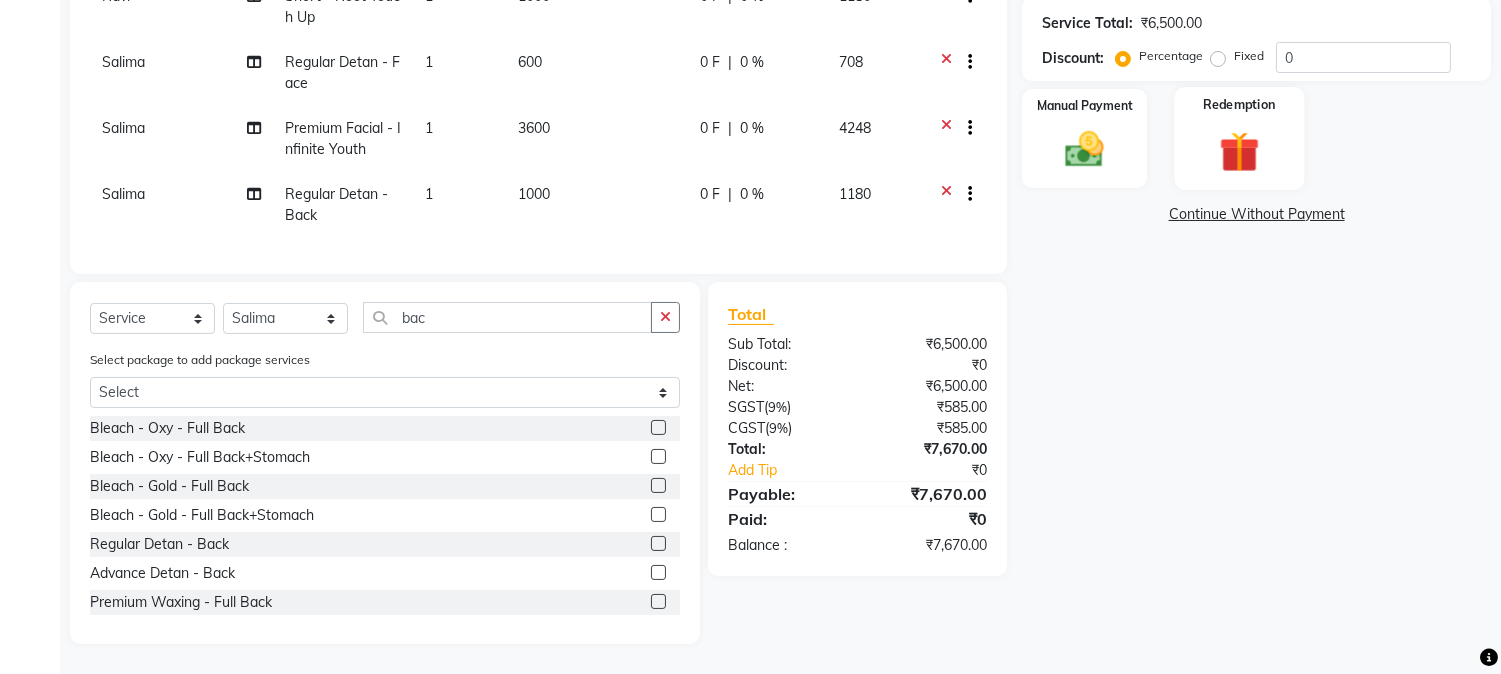 click 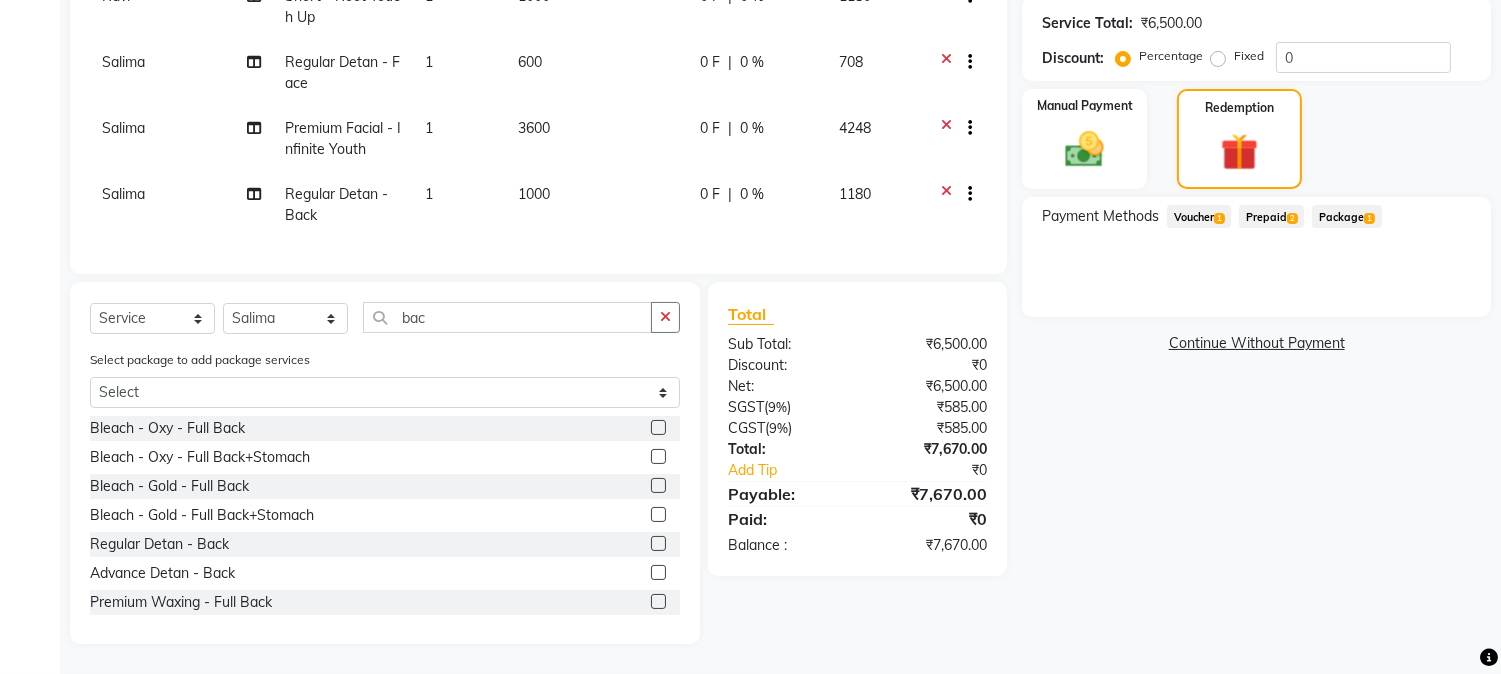click on "Prepaid  2" 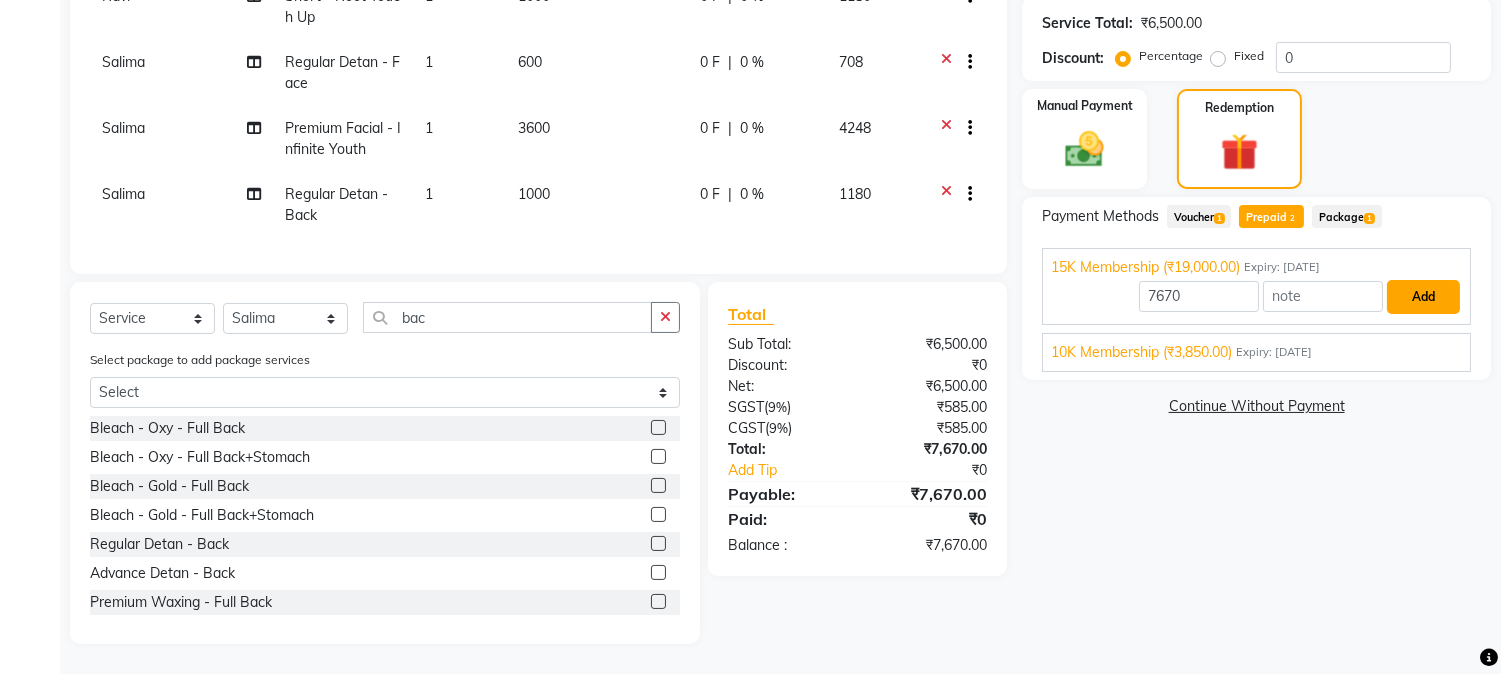click on "Add" at bounding box center [1423, 297] 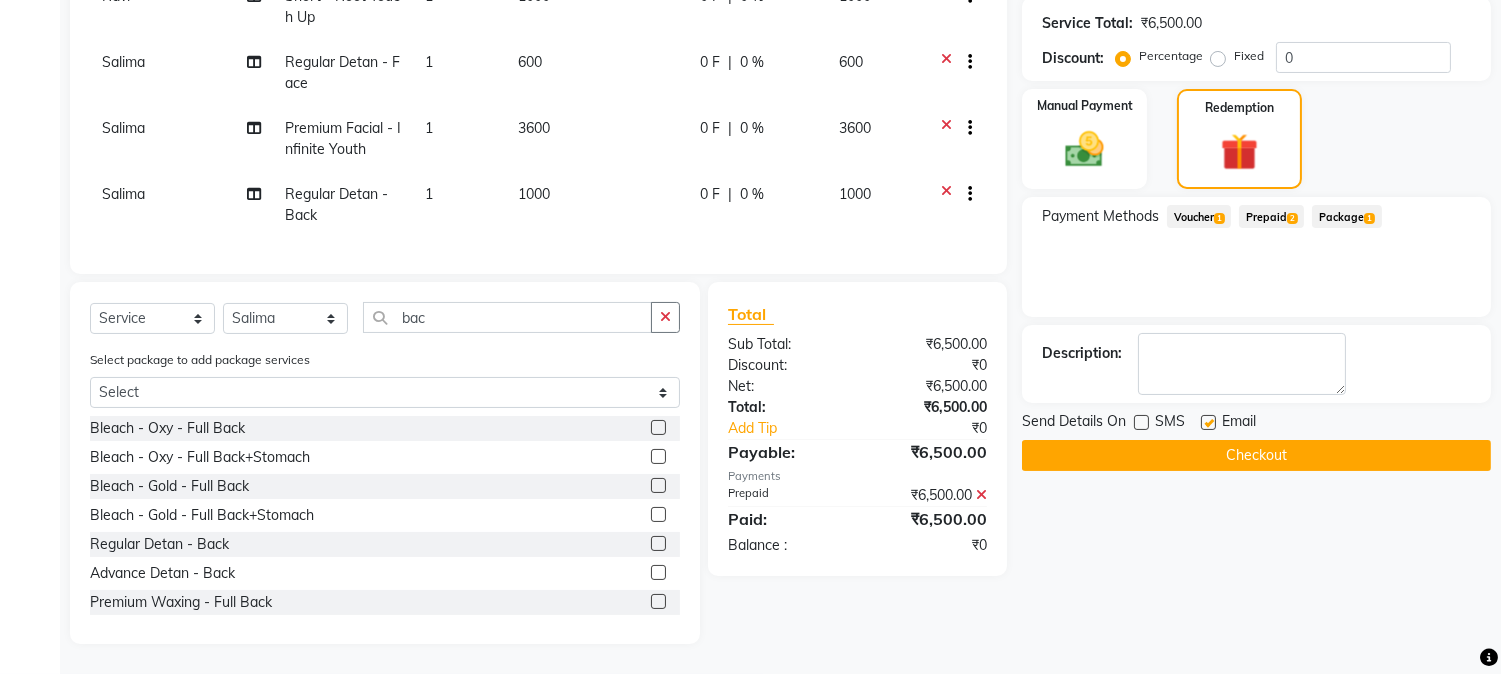click on "Checkout" 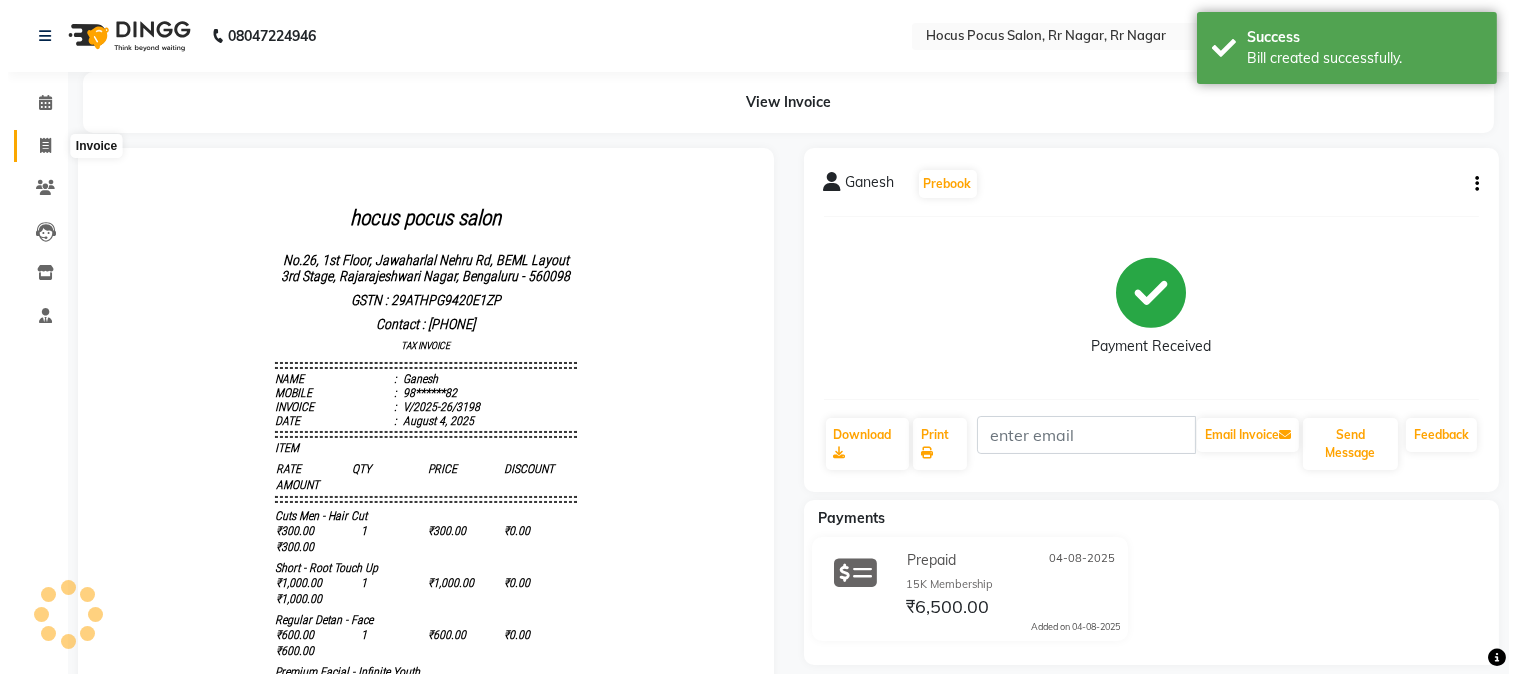 scroll, scrollTop: 0, scrollLeft: 0, axis: both 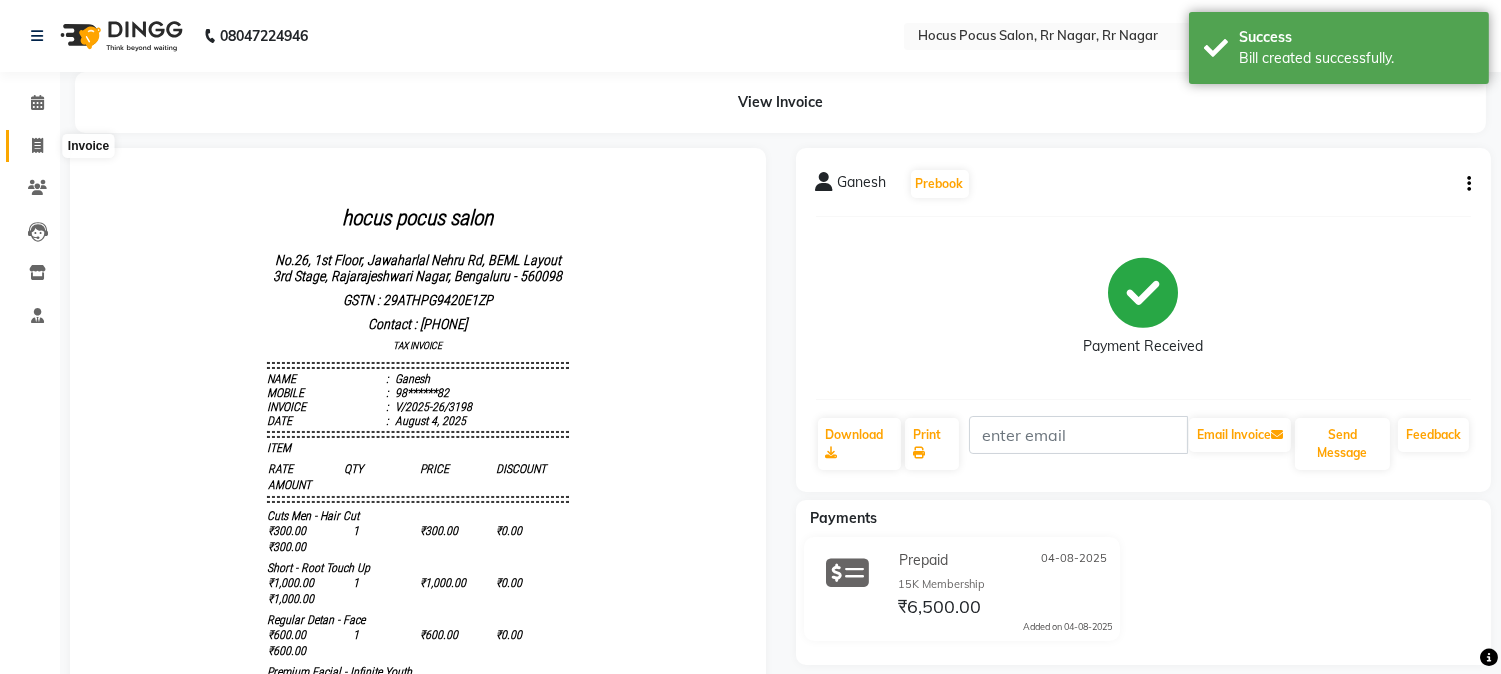 click 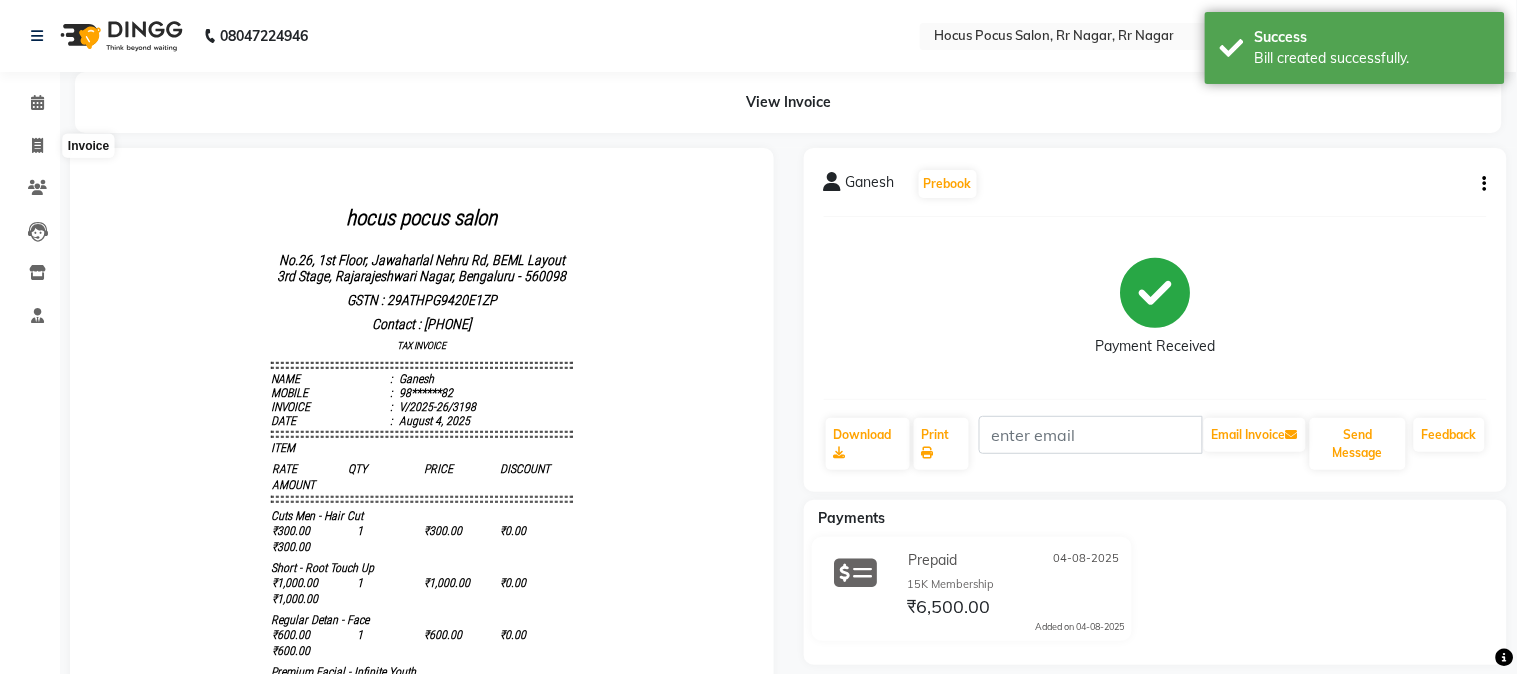 select on "service" 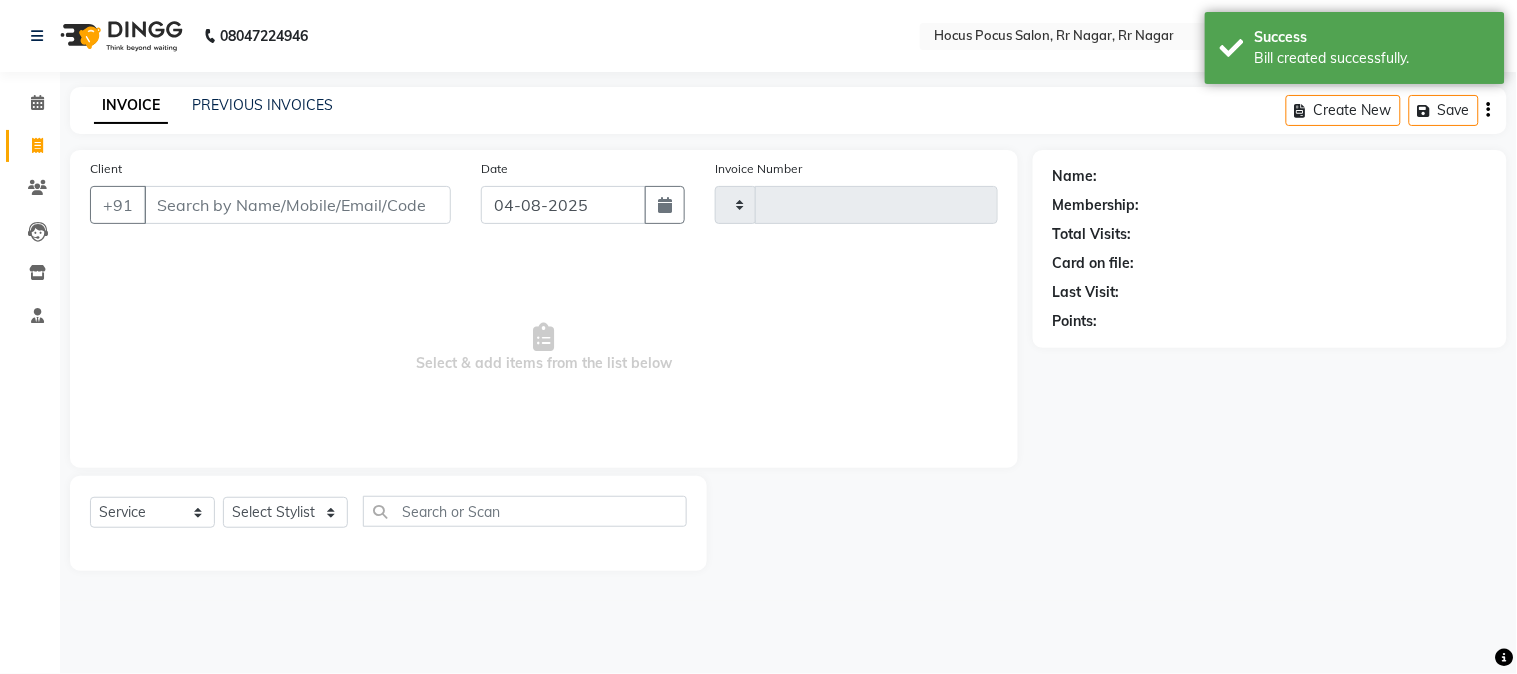 type on "3199" 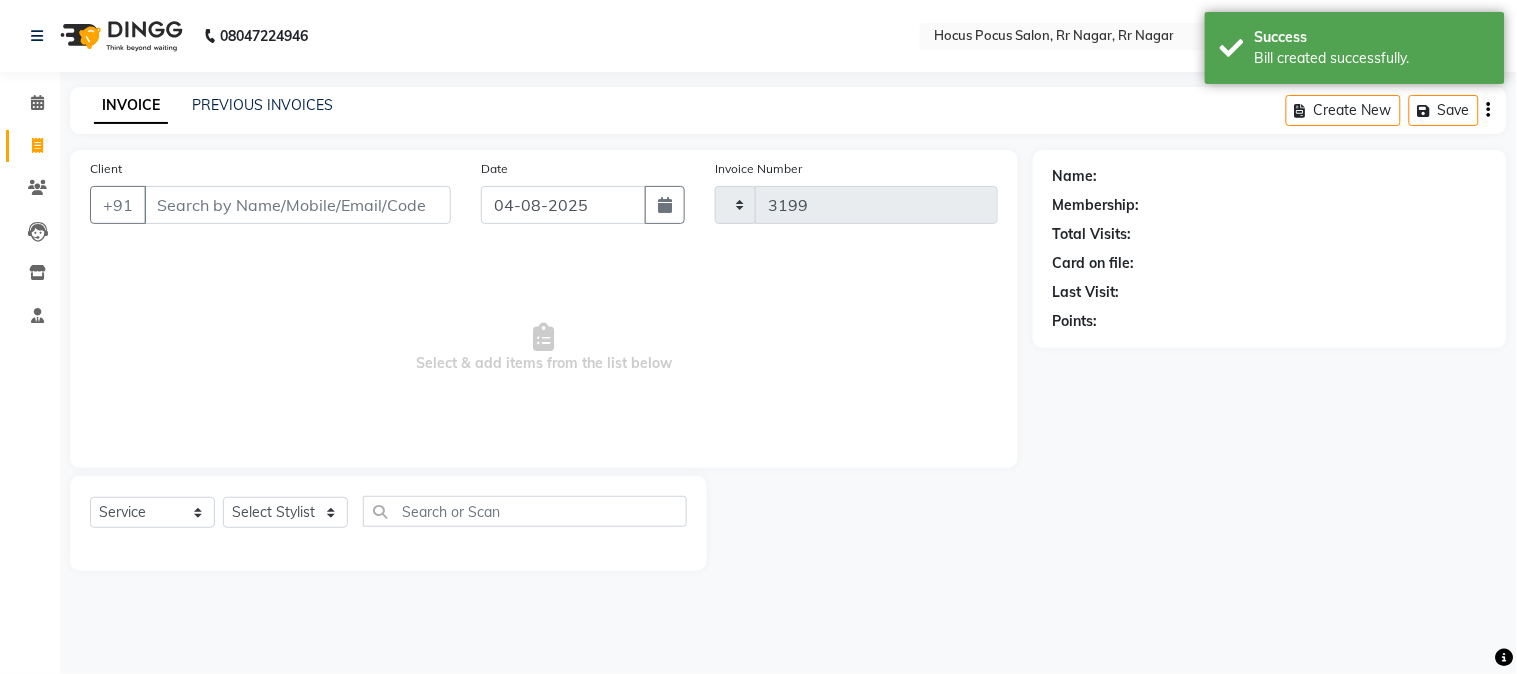 select on "5019" 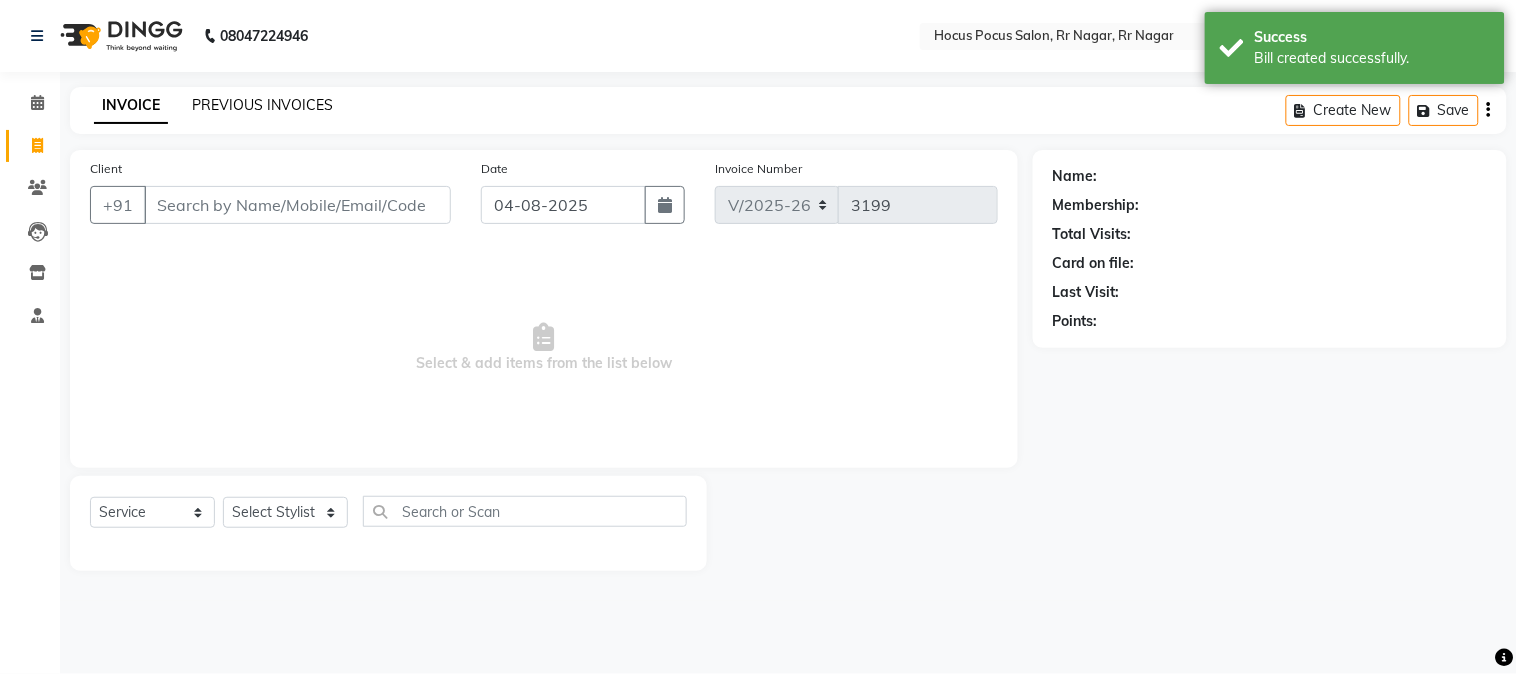 click on "PREVIOUS INVOICES" 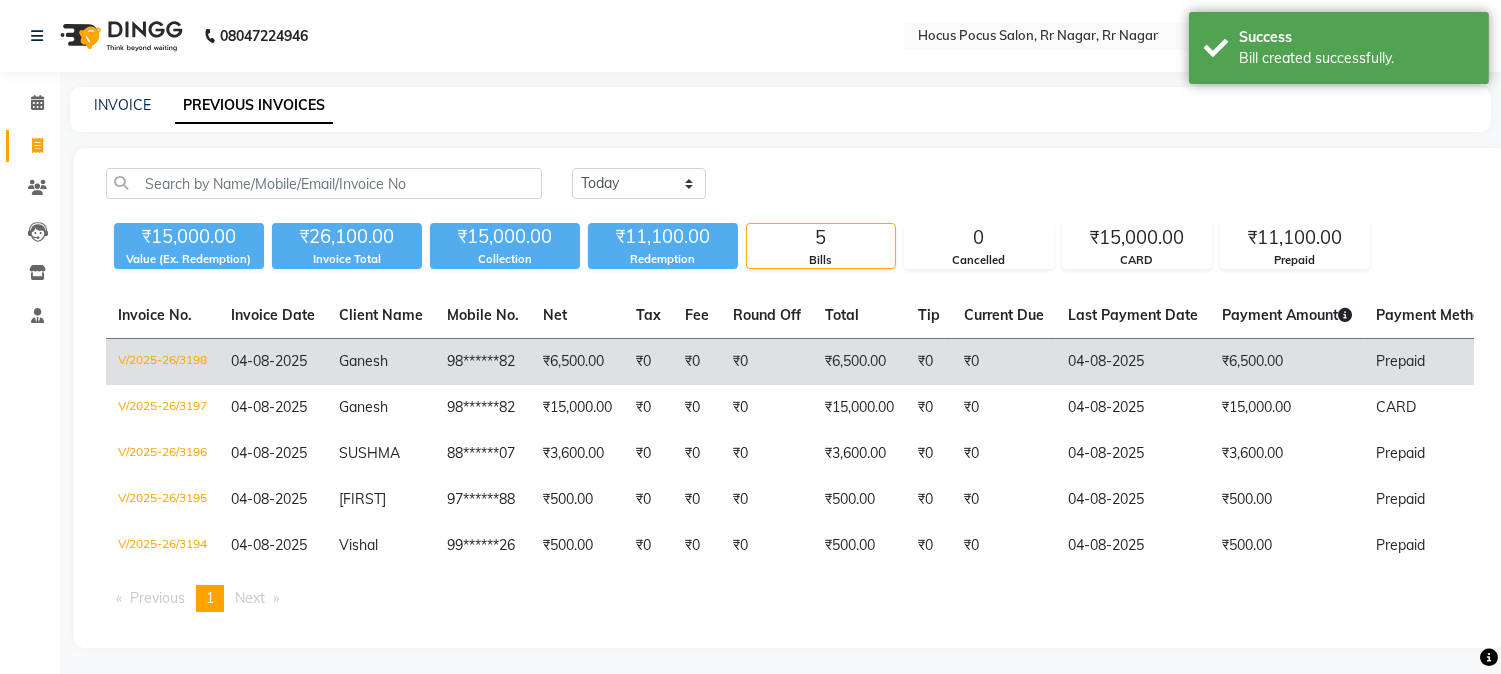 click on "98******82" 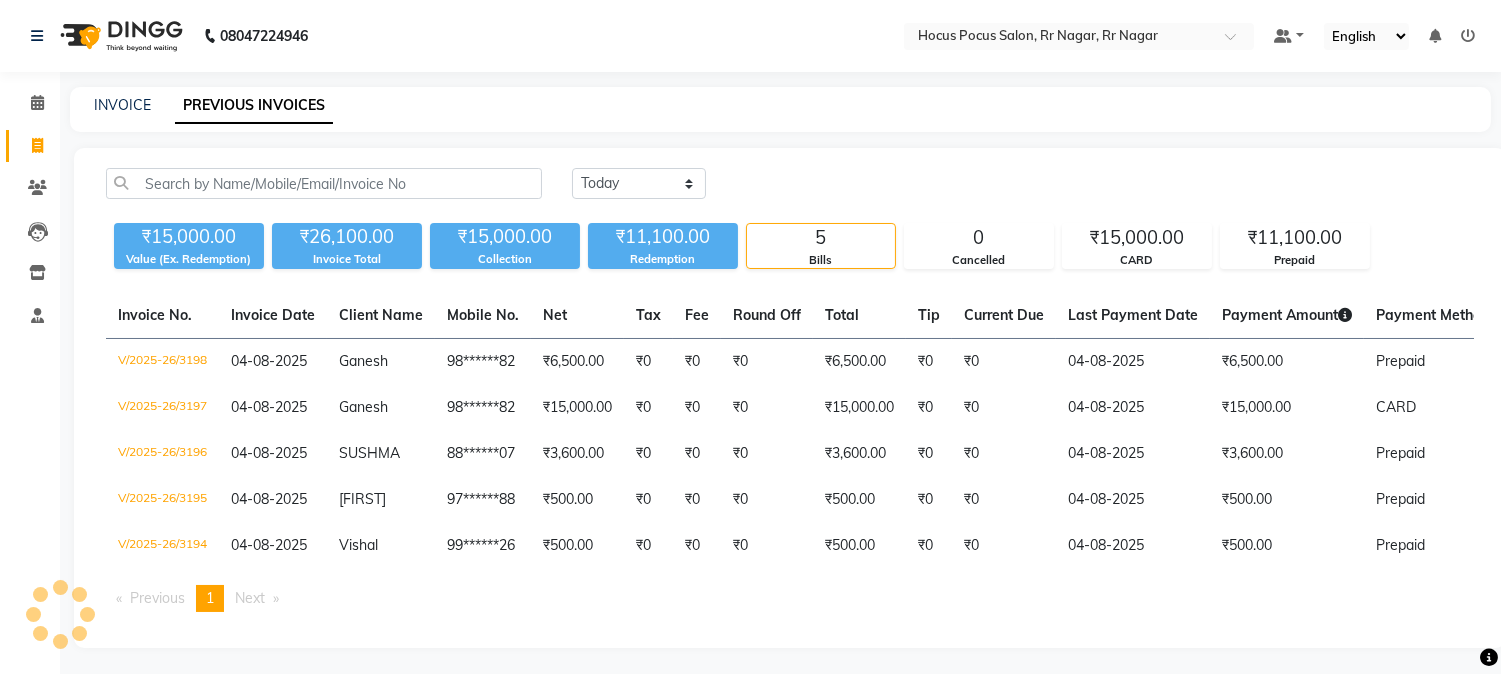 click on "INVOICE PREVIOUS INVOICES" 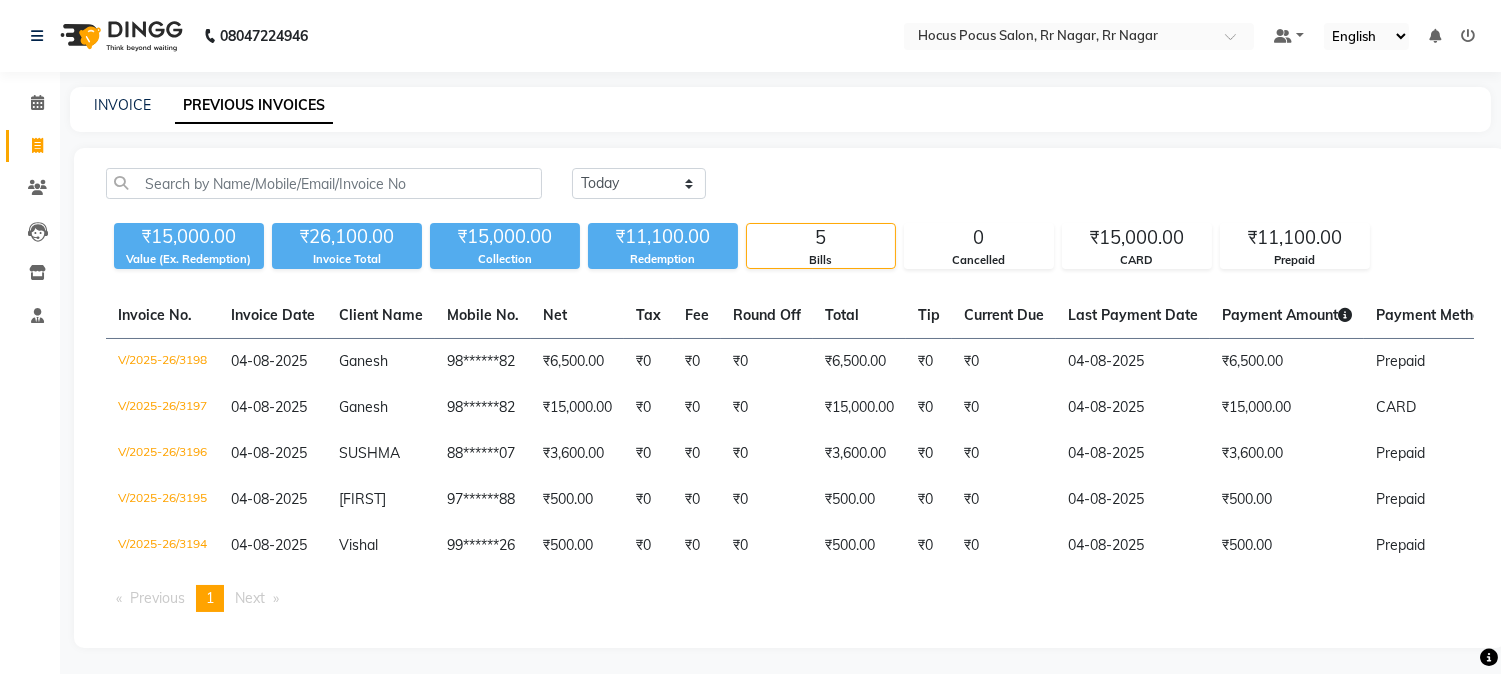 click on "INVOICE PREVIOUS INVOICES" 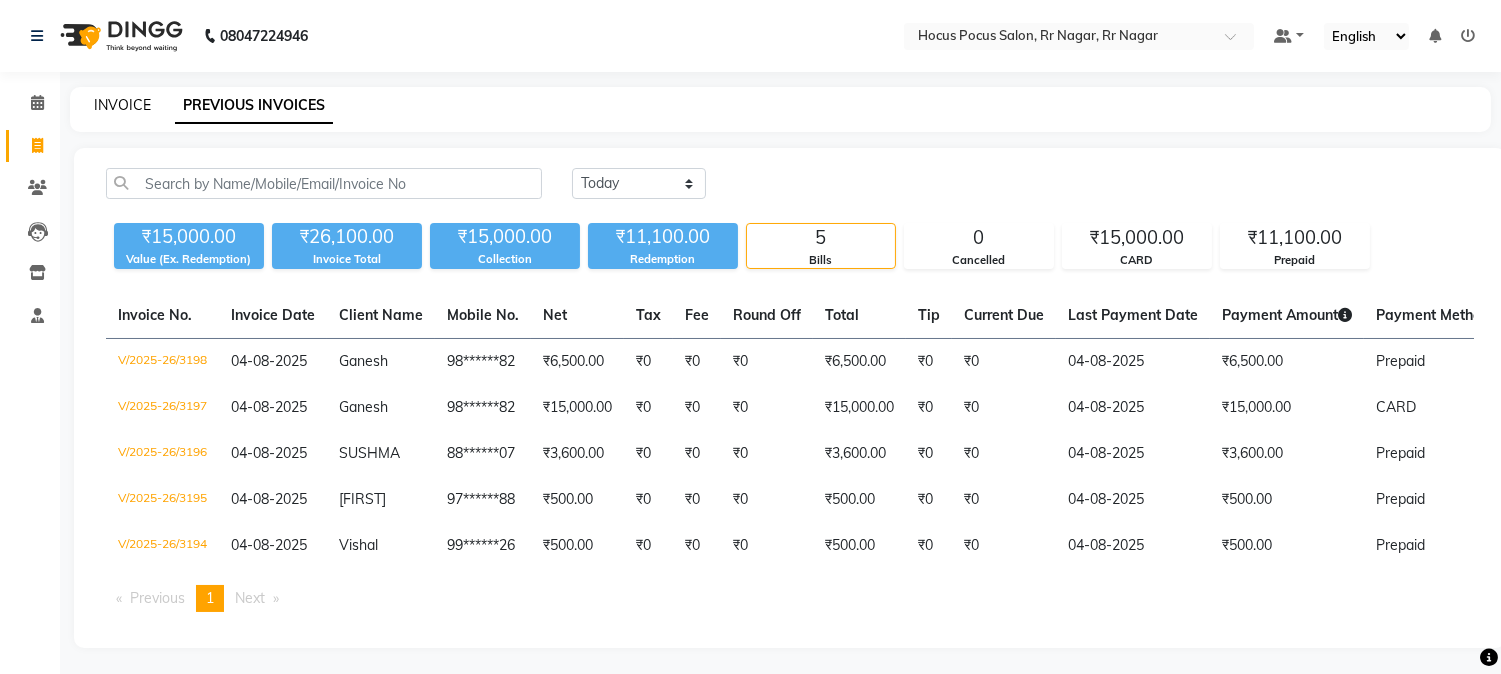 click on "INVOICE" 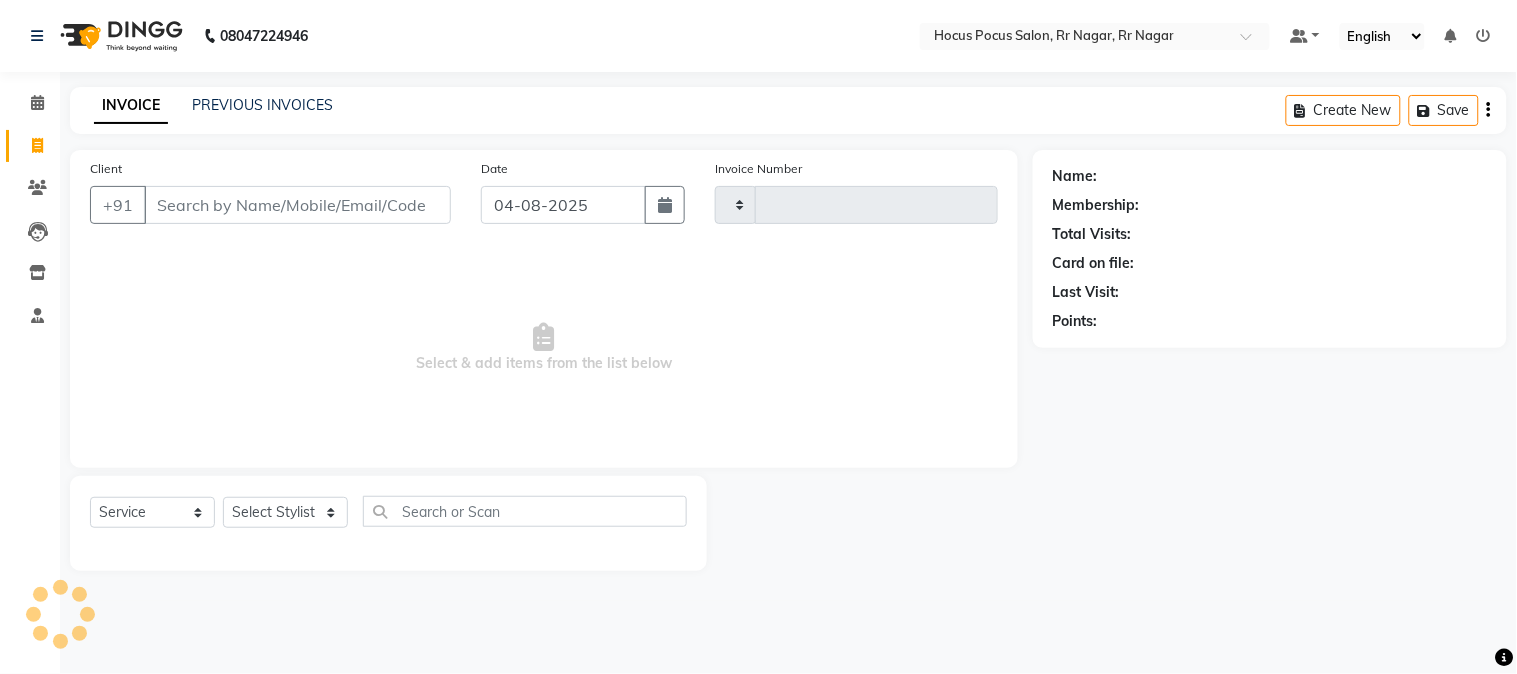 type on "3199" 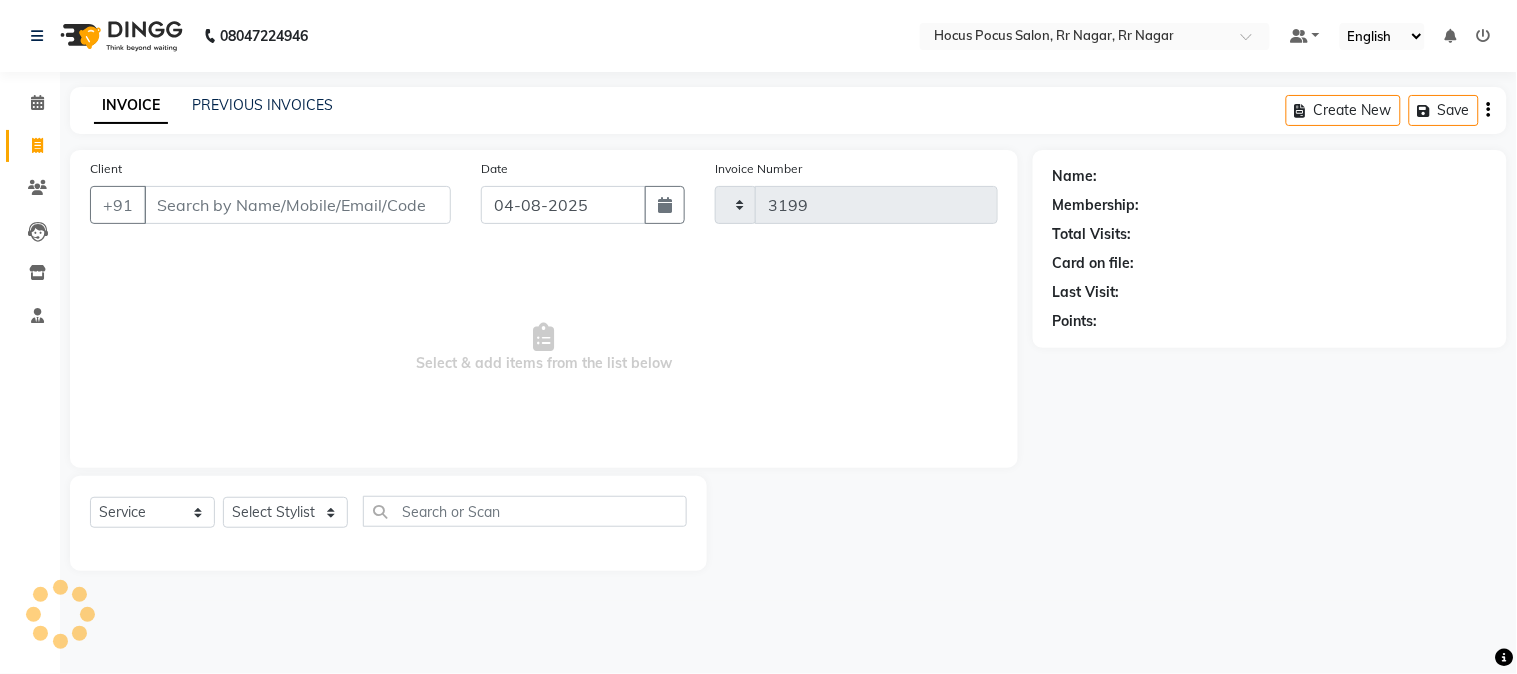select on "5019" 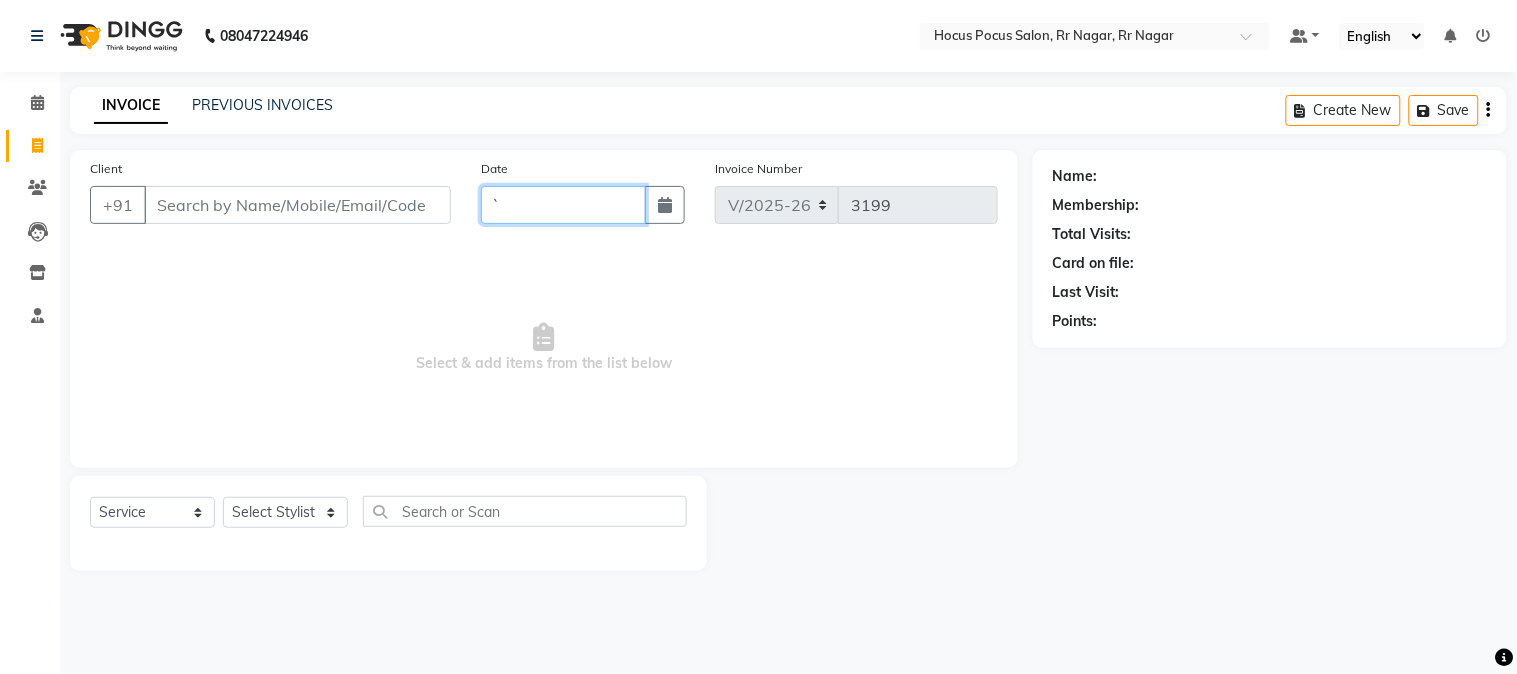 type on "`" 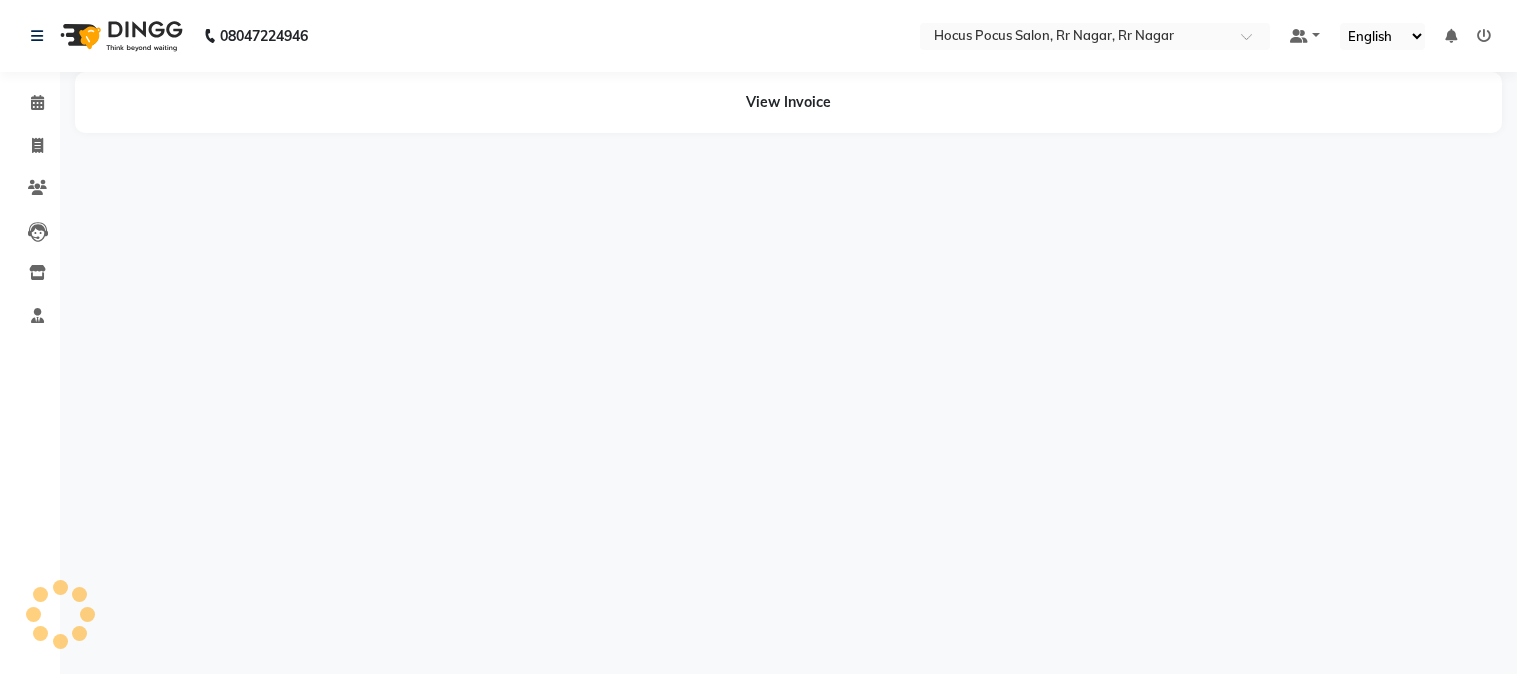 scroll, scrollTop: 0, scrollLeft: 0, axis: both 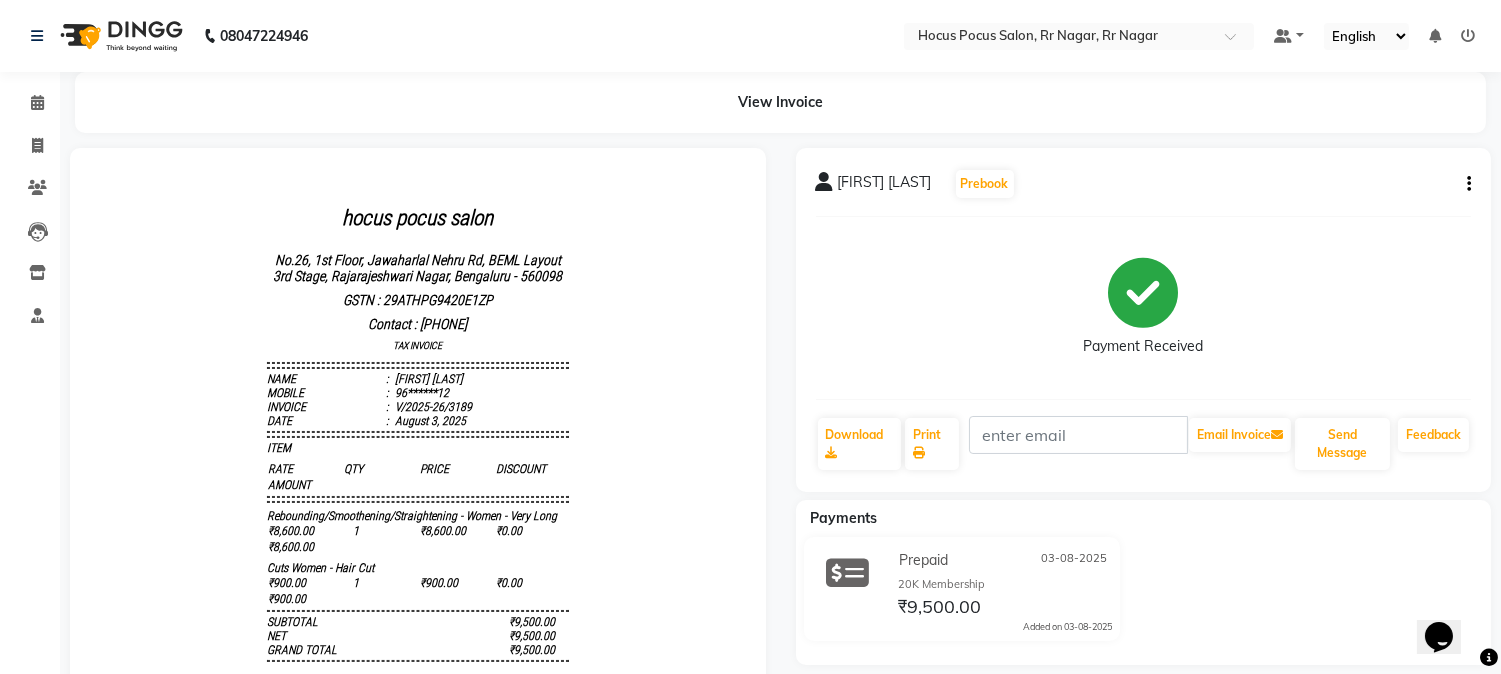 click 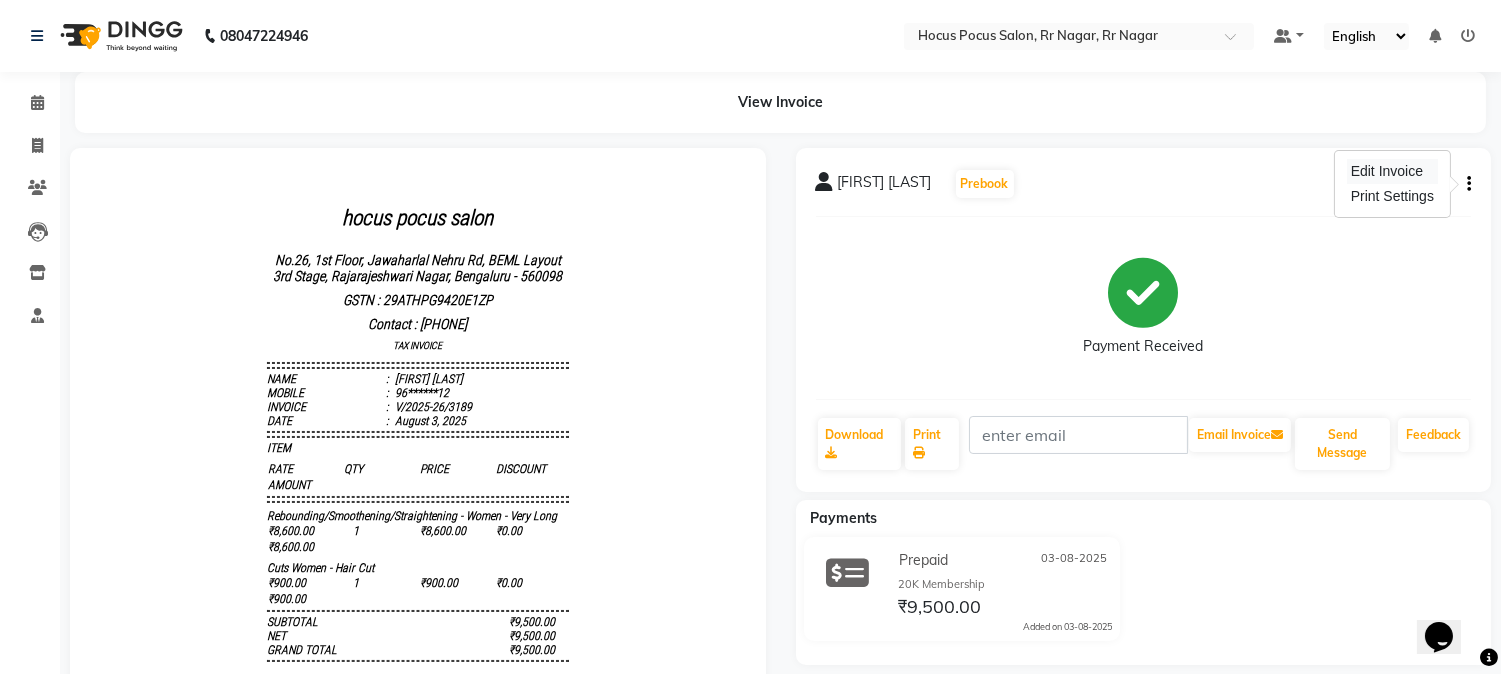 click on "Edit Invoice" at bounding box center (1392, 171) 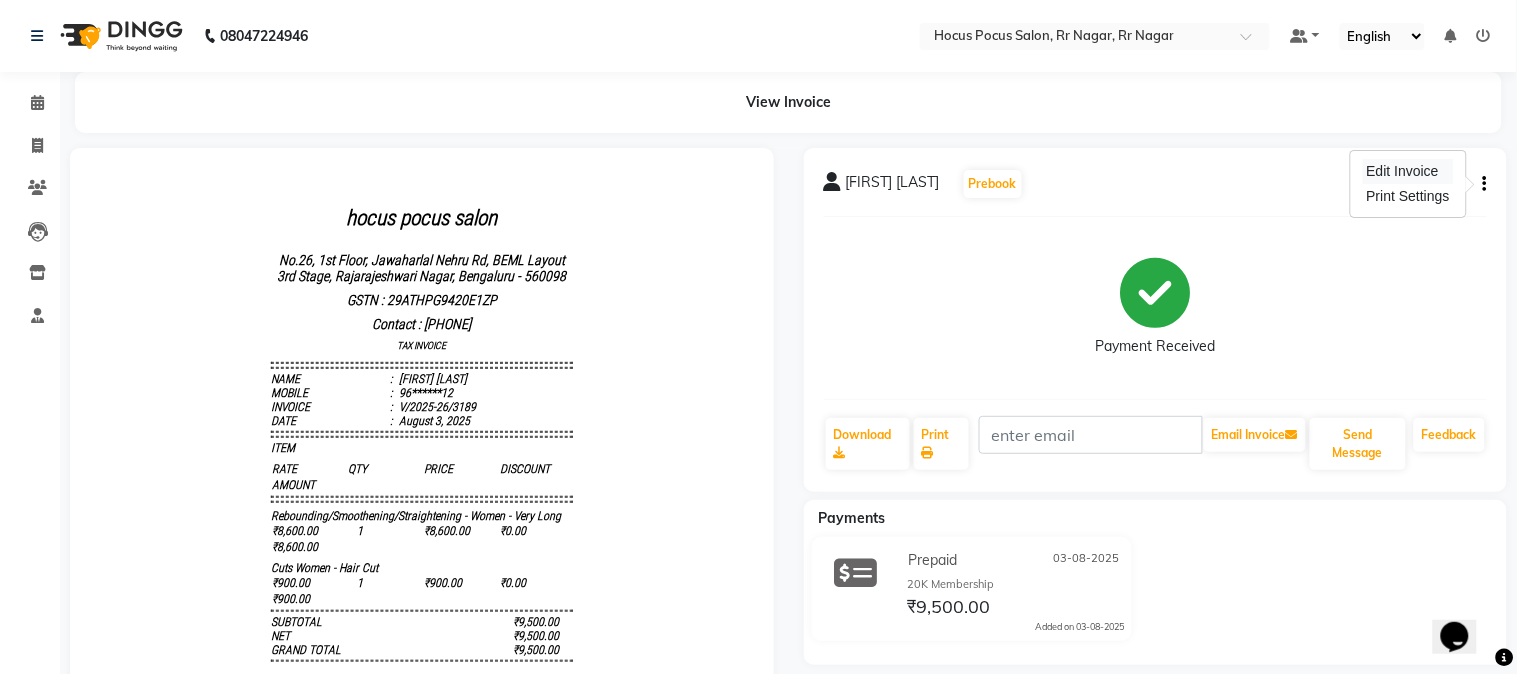 select on "service" 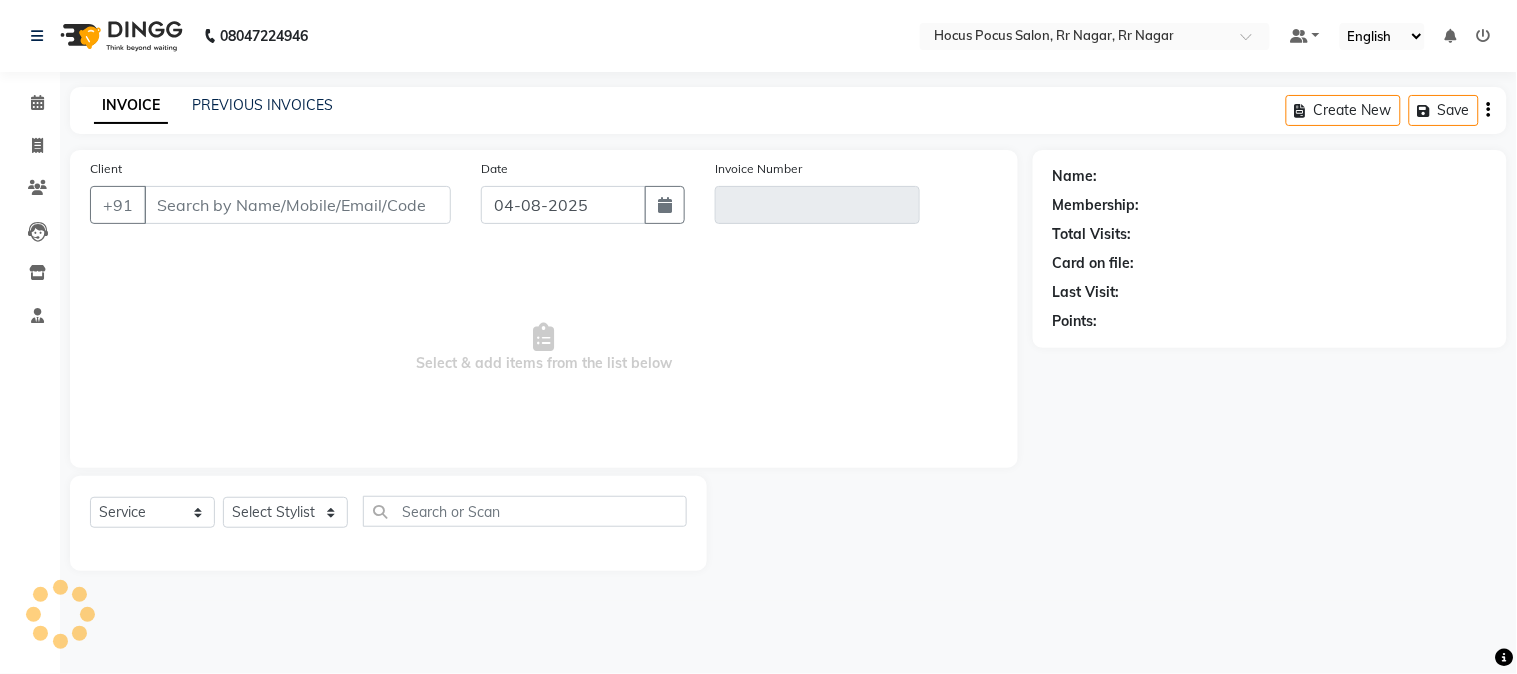 type on "96******12" 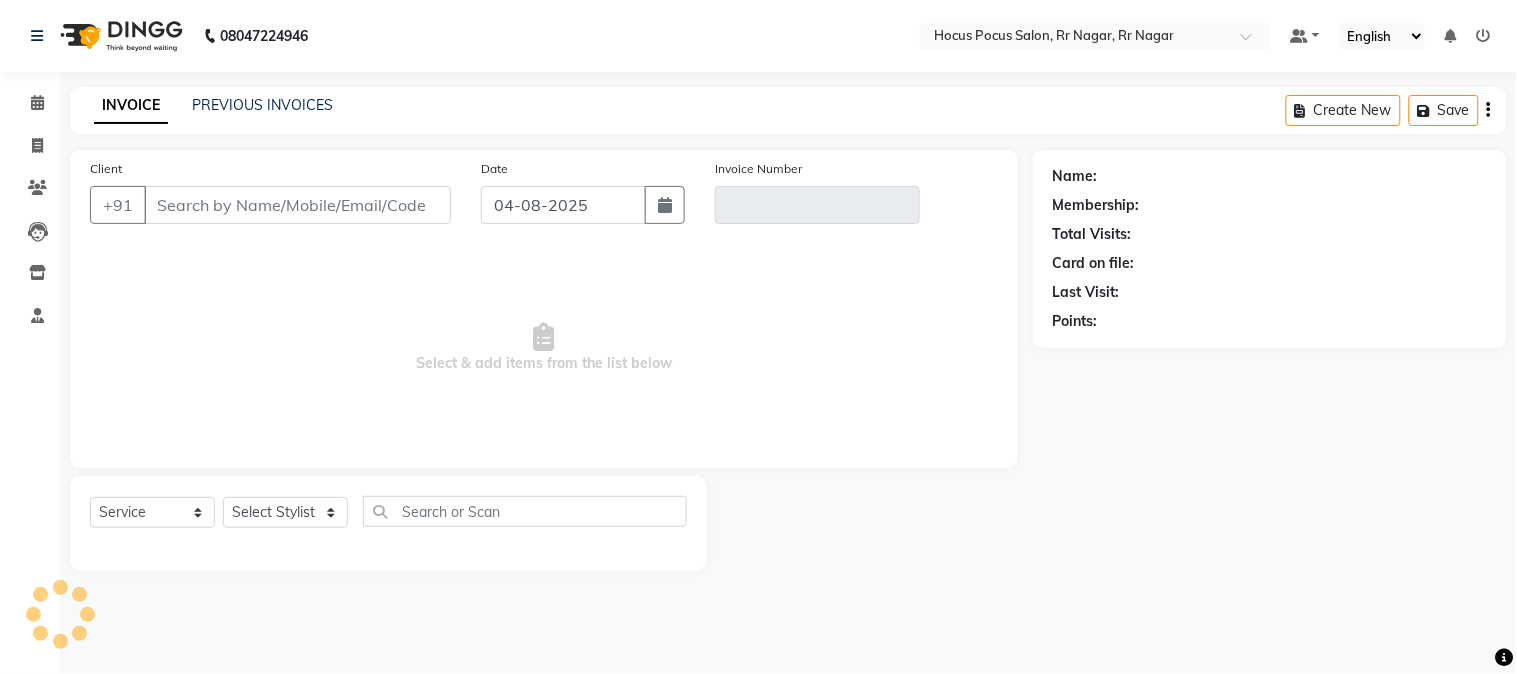 type on "V/2025-26/3189" 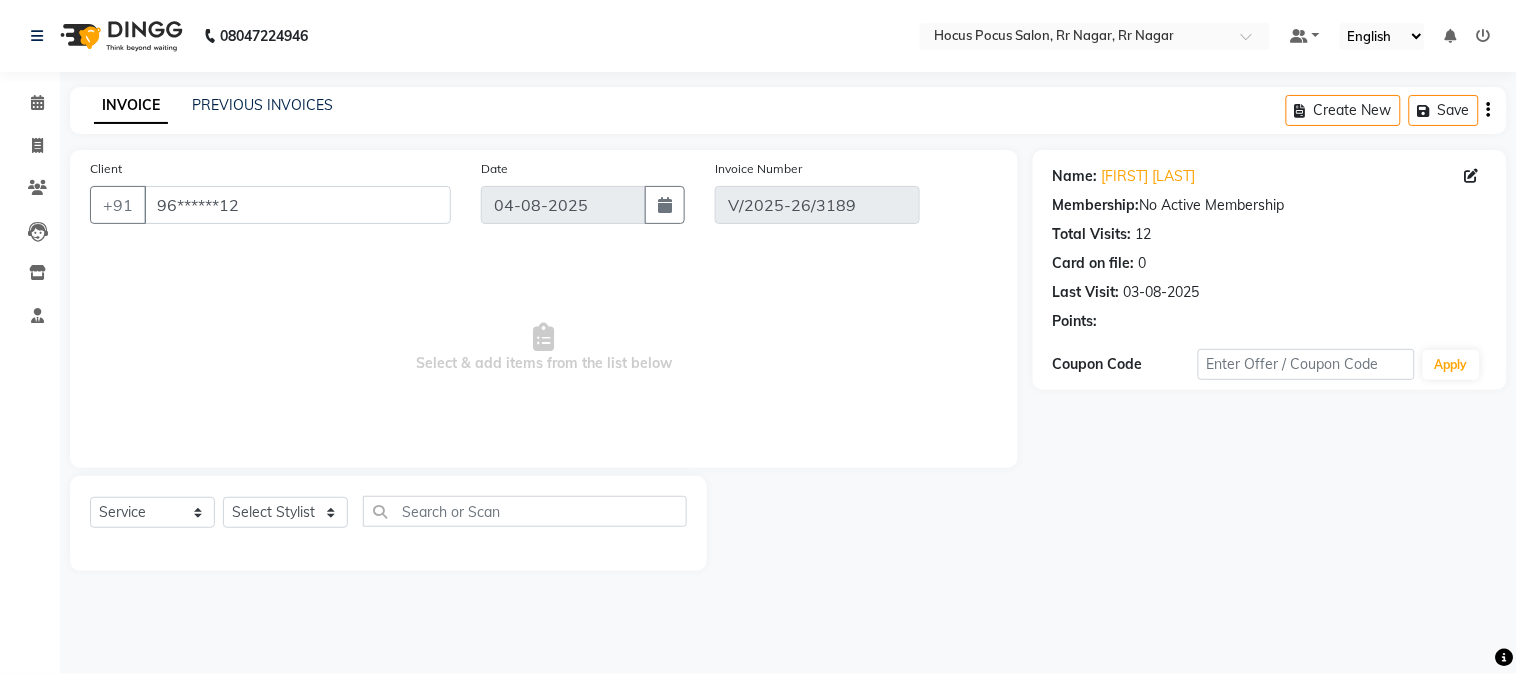 type on "03-08-2025" 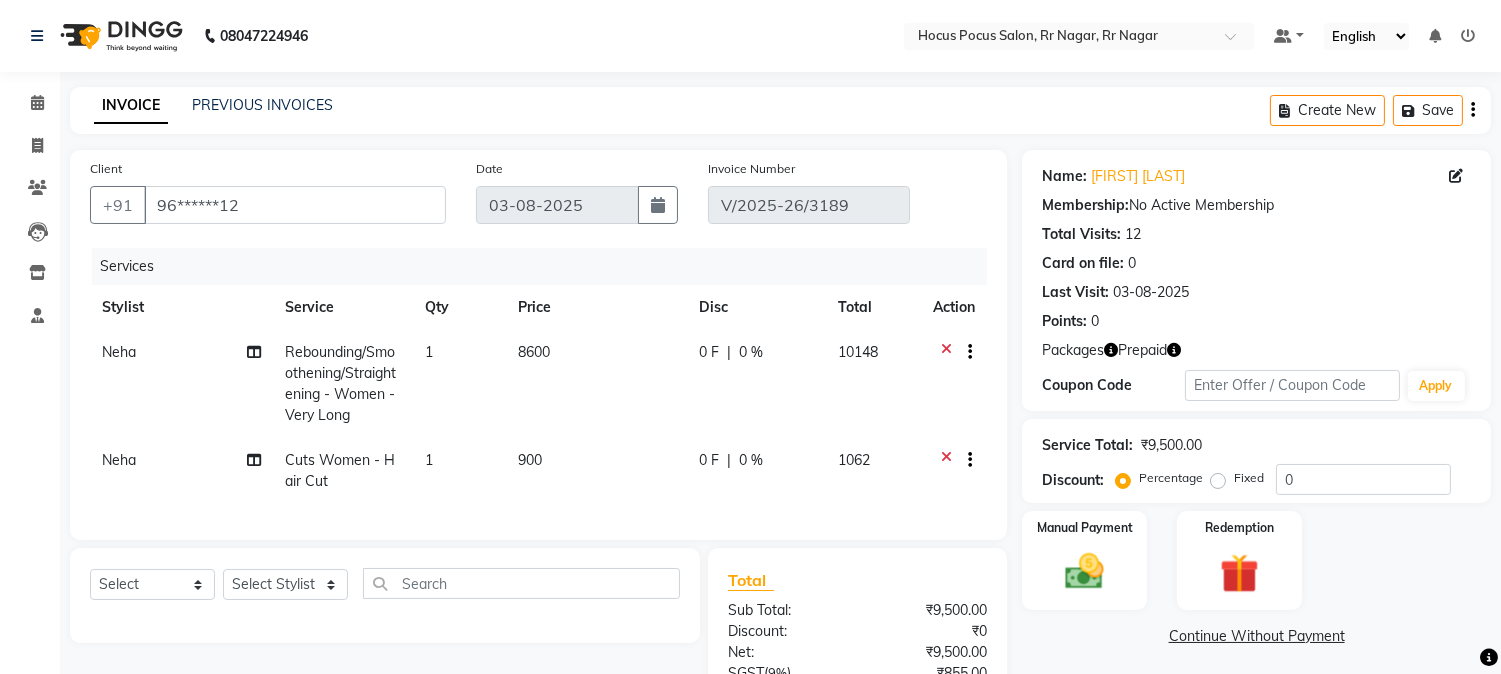 click 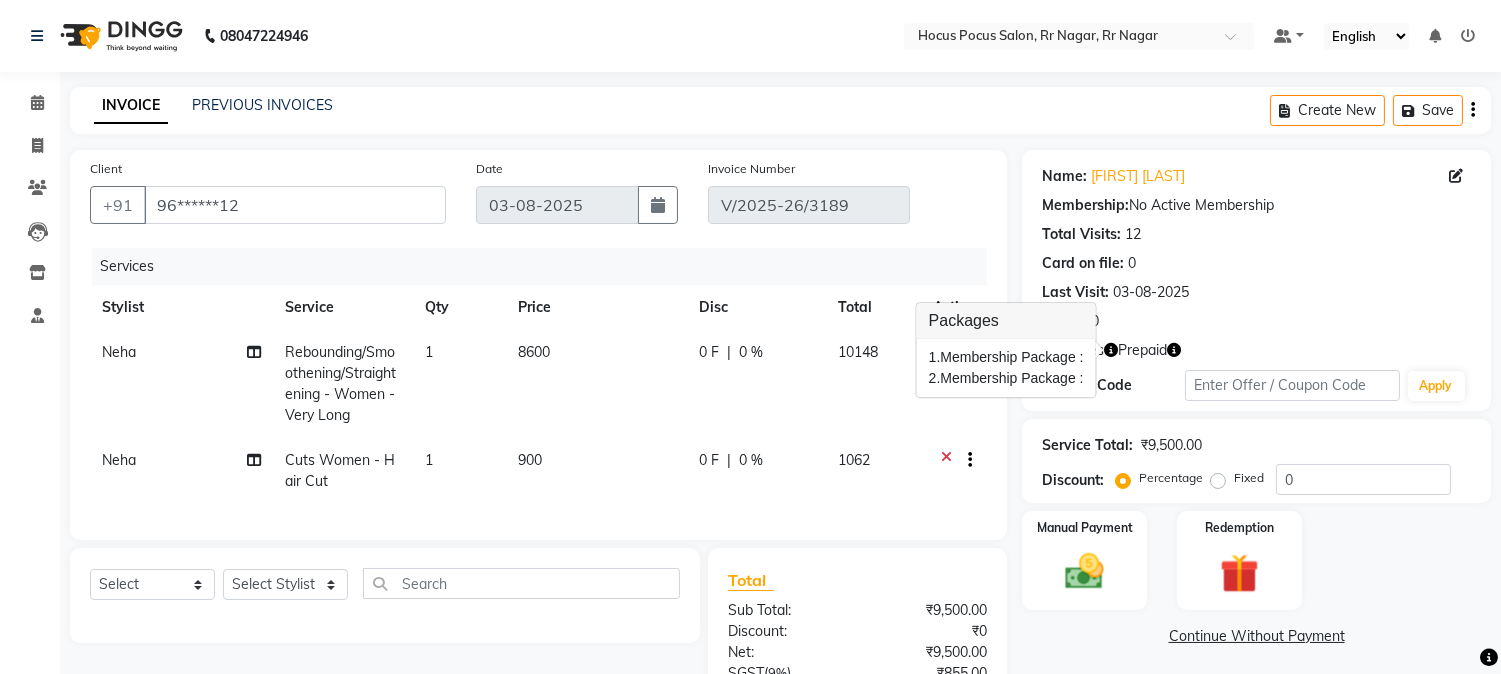 click 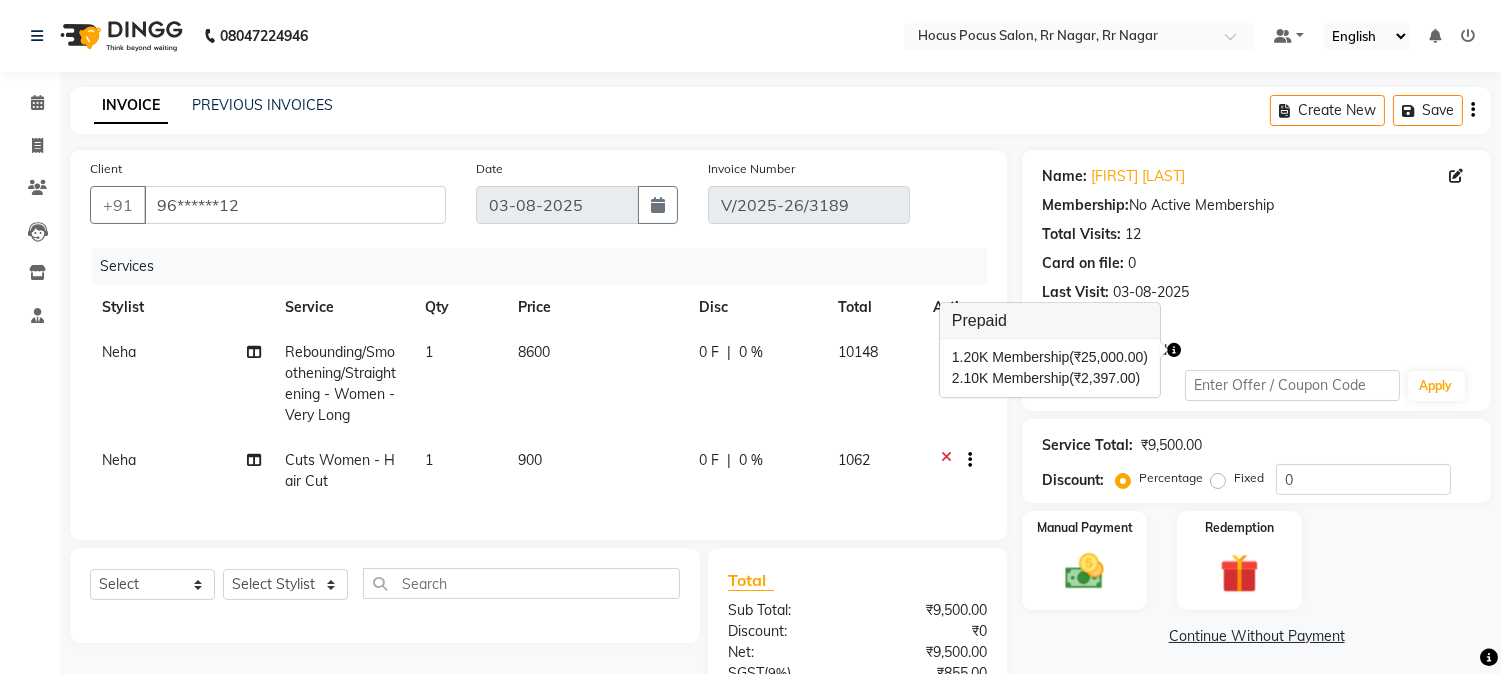 click on "Points:   0" 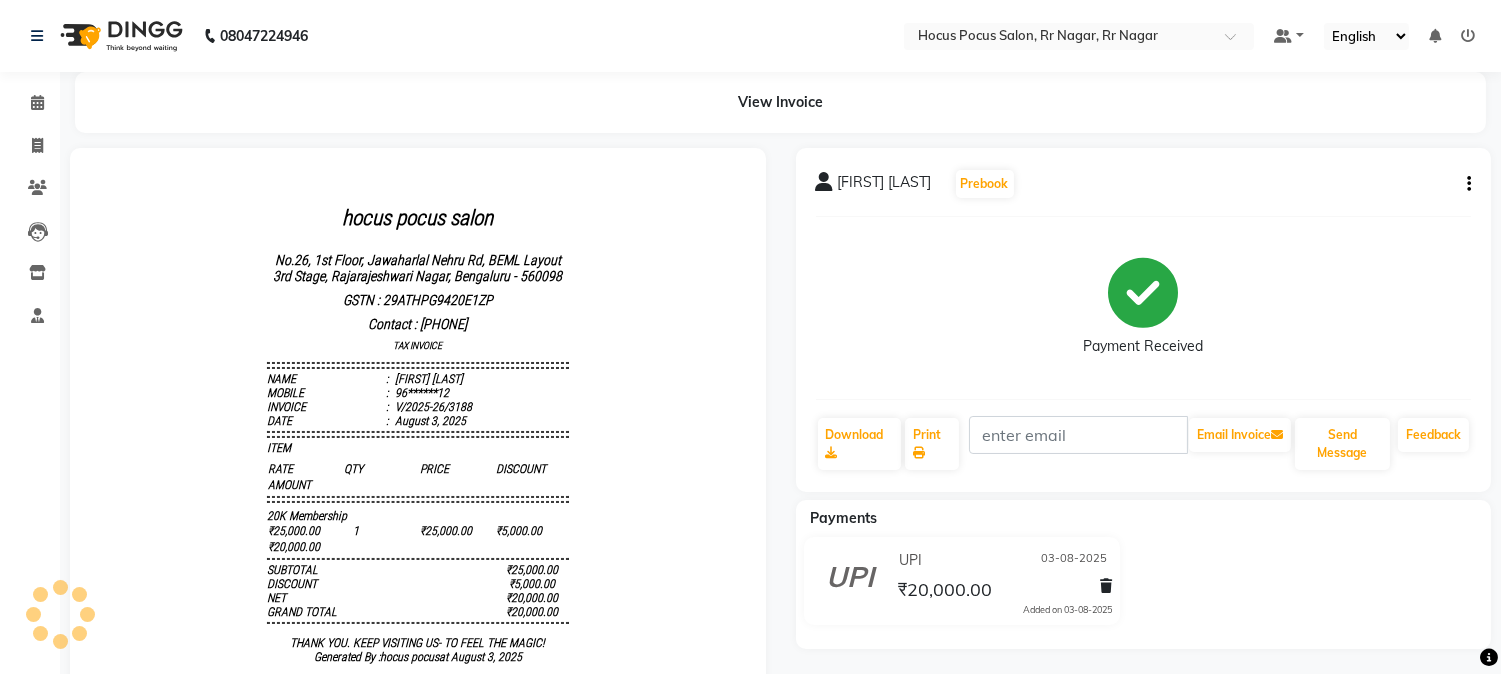 scroll, scrollTop: 0, scrollLeft: 0, axis: both 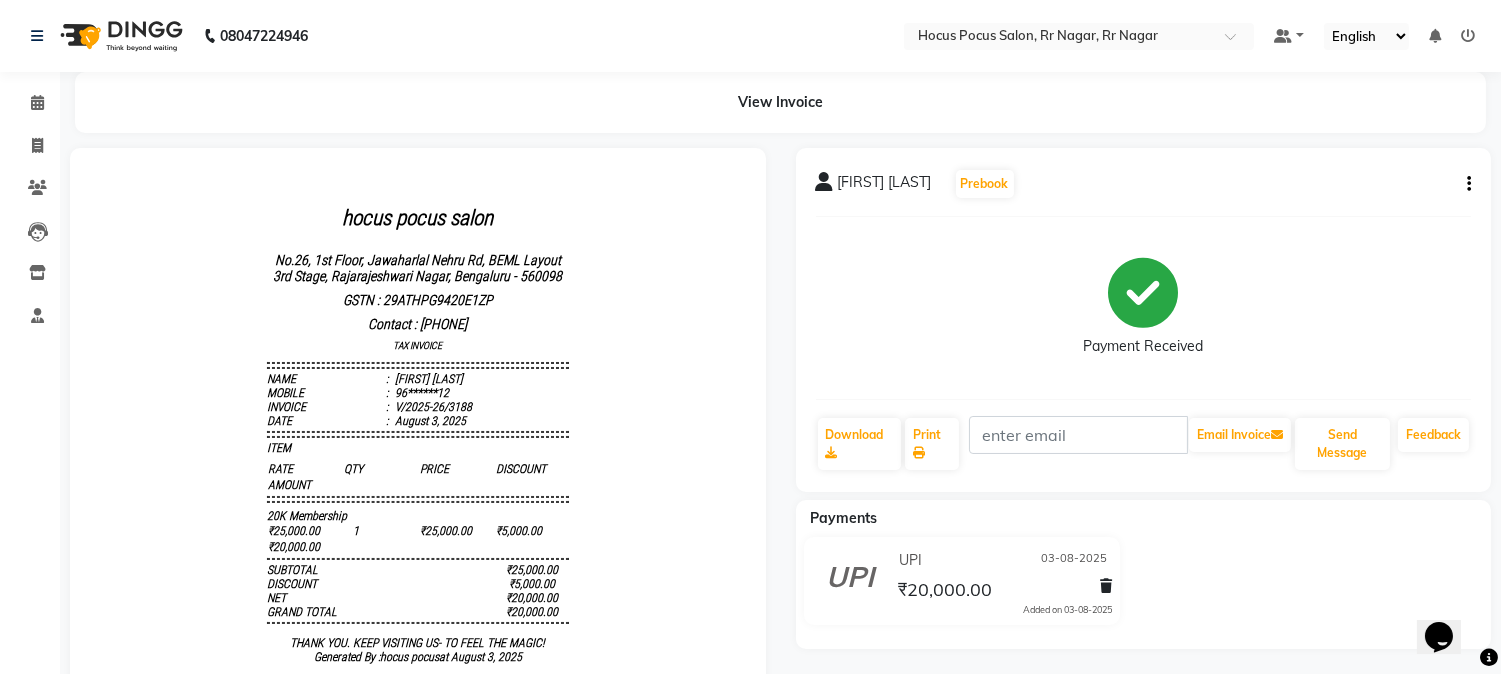 click on "Shwetha Veeraiah  Prebook   Payment Received  Download  Print   Email Invoice   Send Message Feedback" 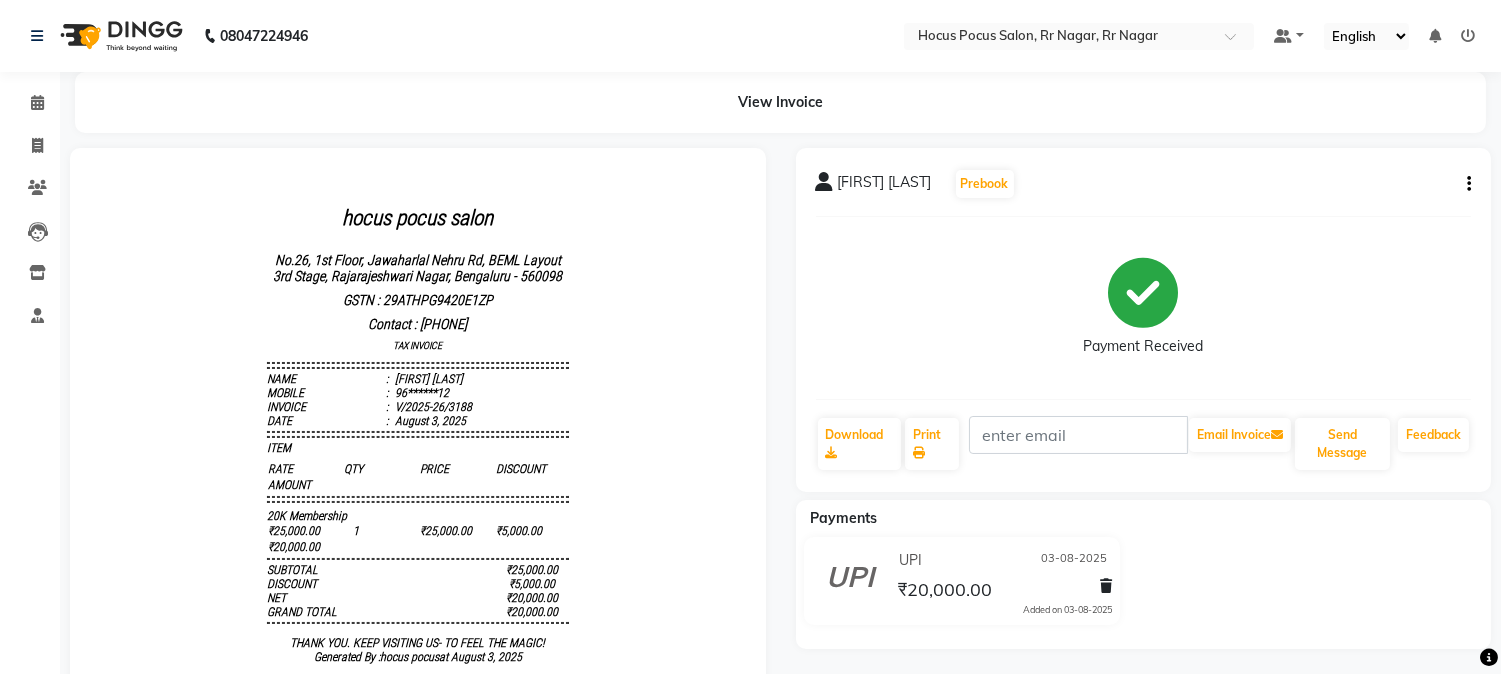 click 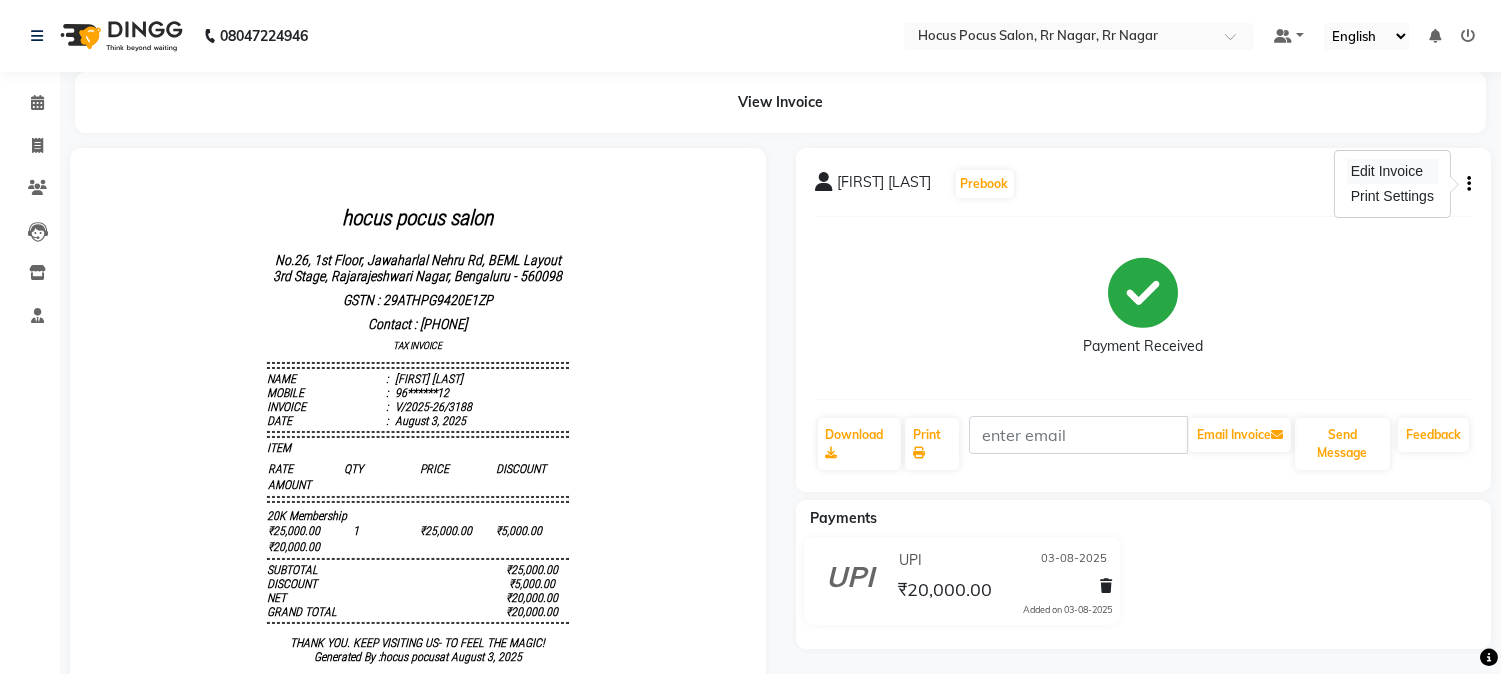 click on "Edit Invoice" at bounding box center (1392, 171) 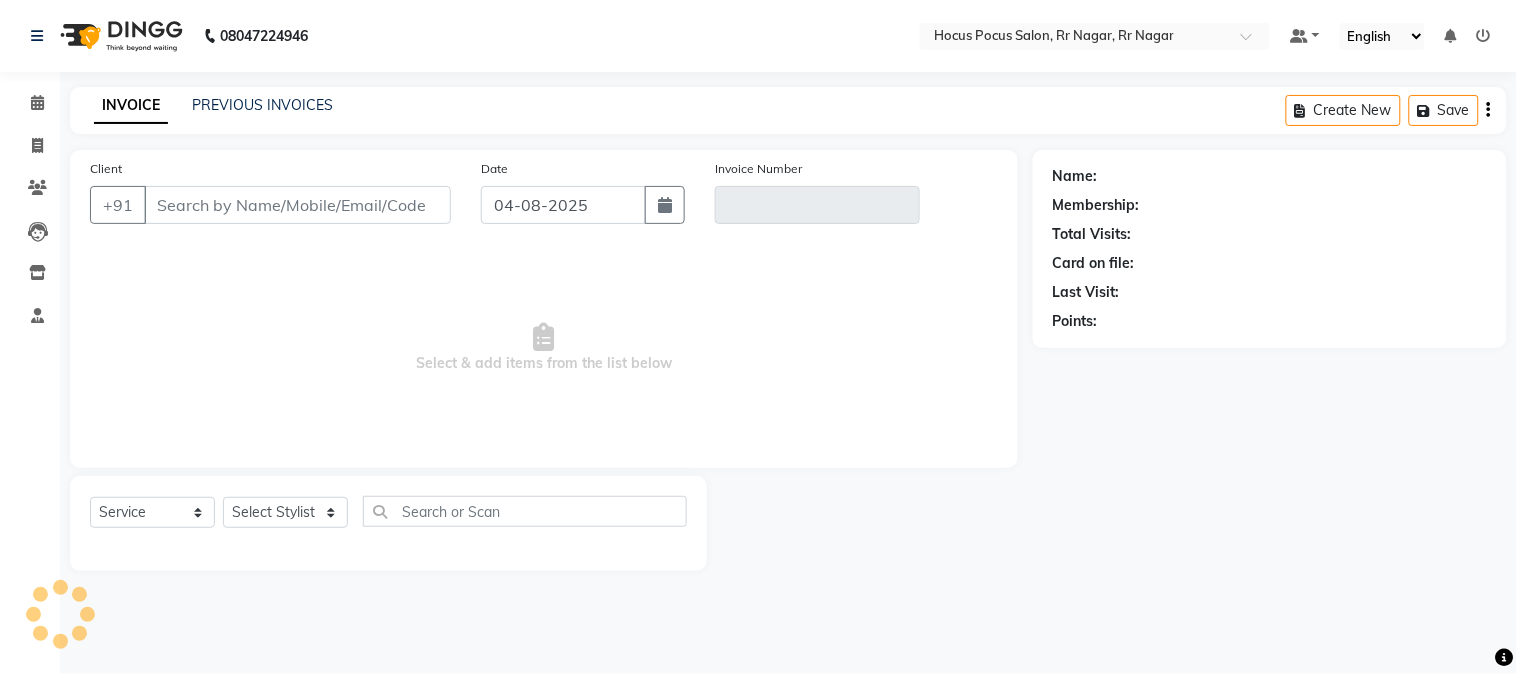 type on "96******12" 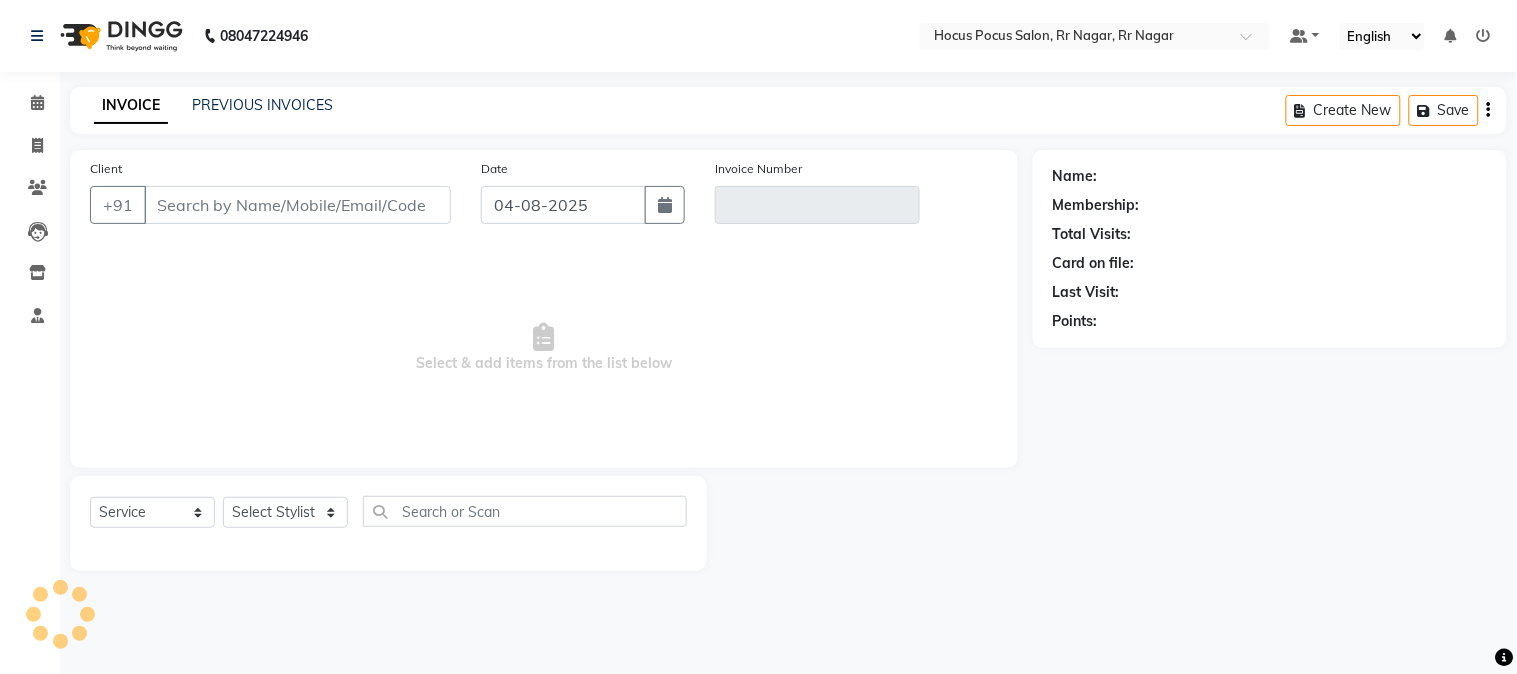 type on "V/2025-26/3188" 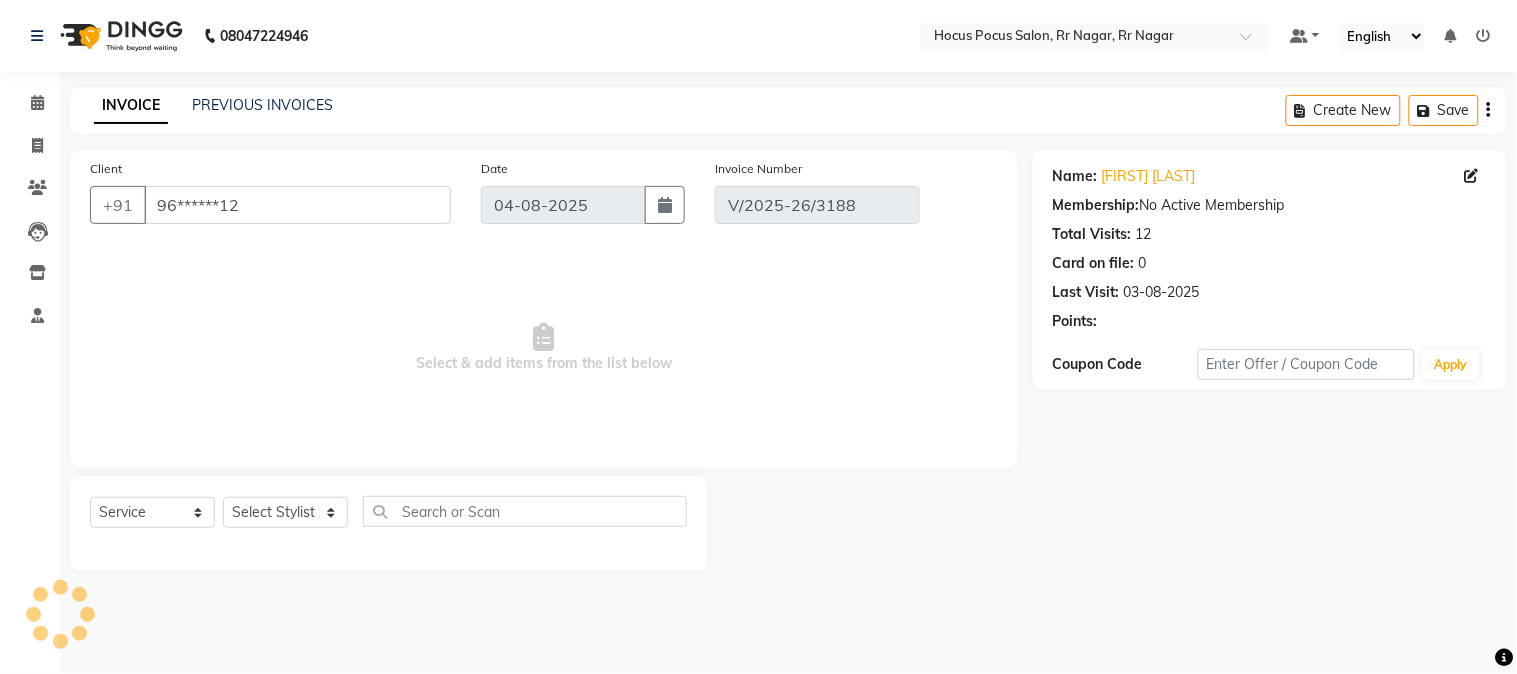 type on "03-08-2025" 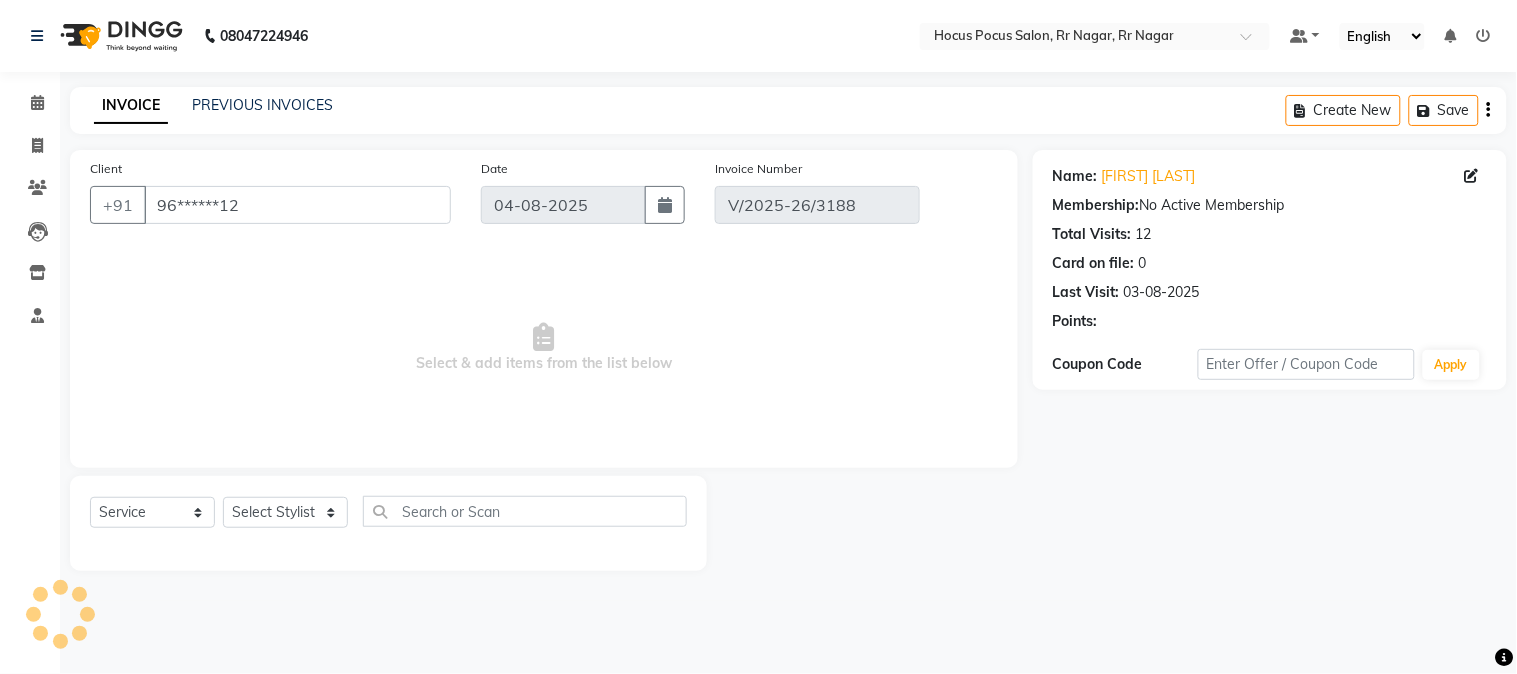 select on "select" 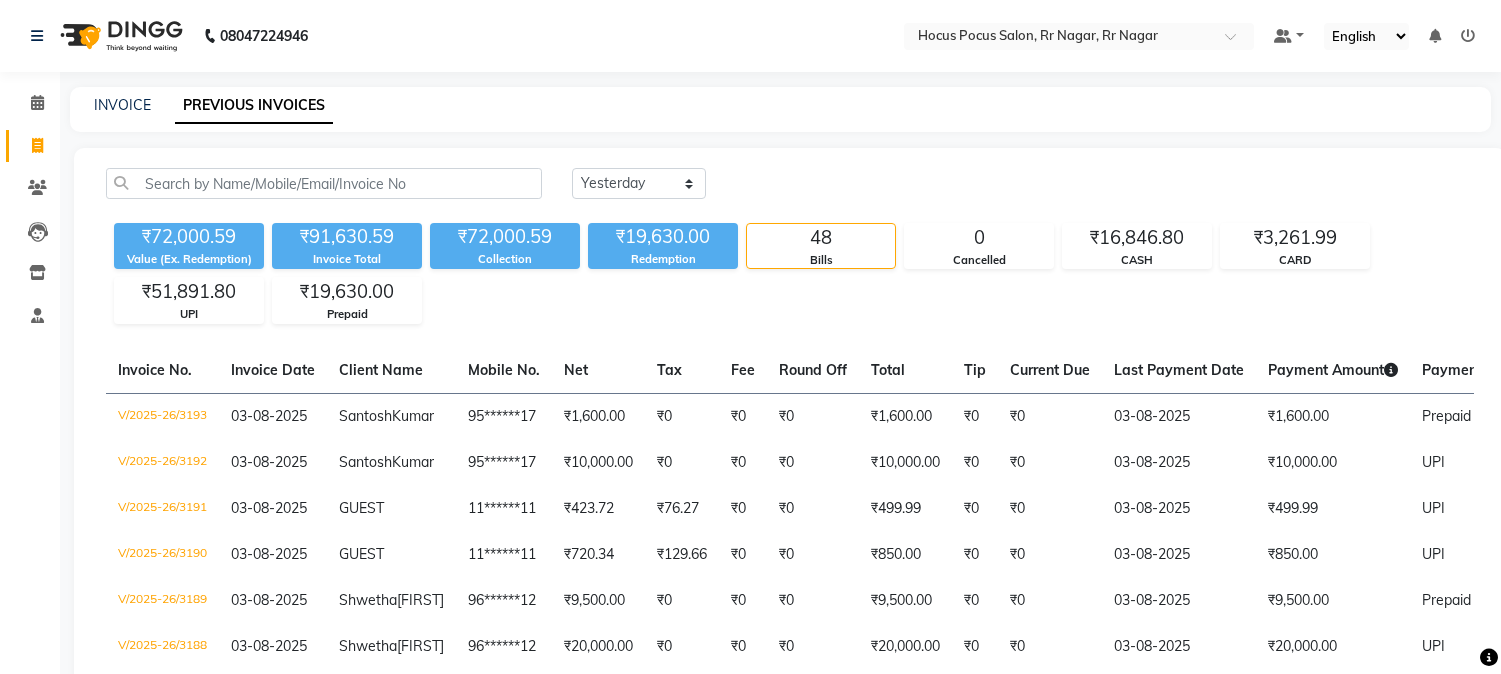 scroll, scrollTop: 0, scrollLeft: 0, axis: both 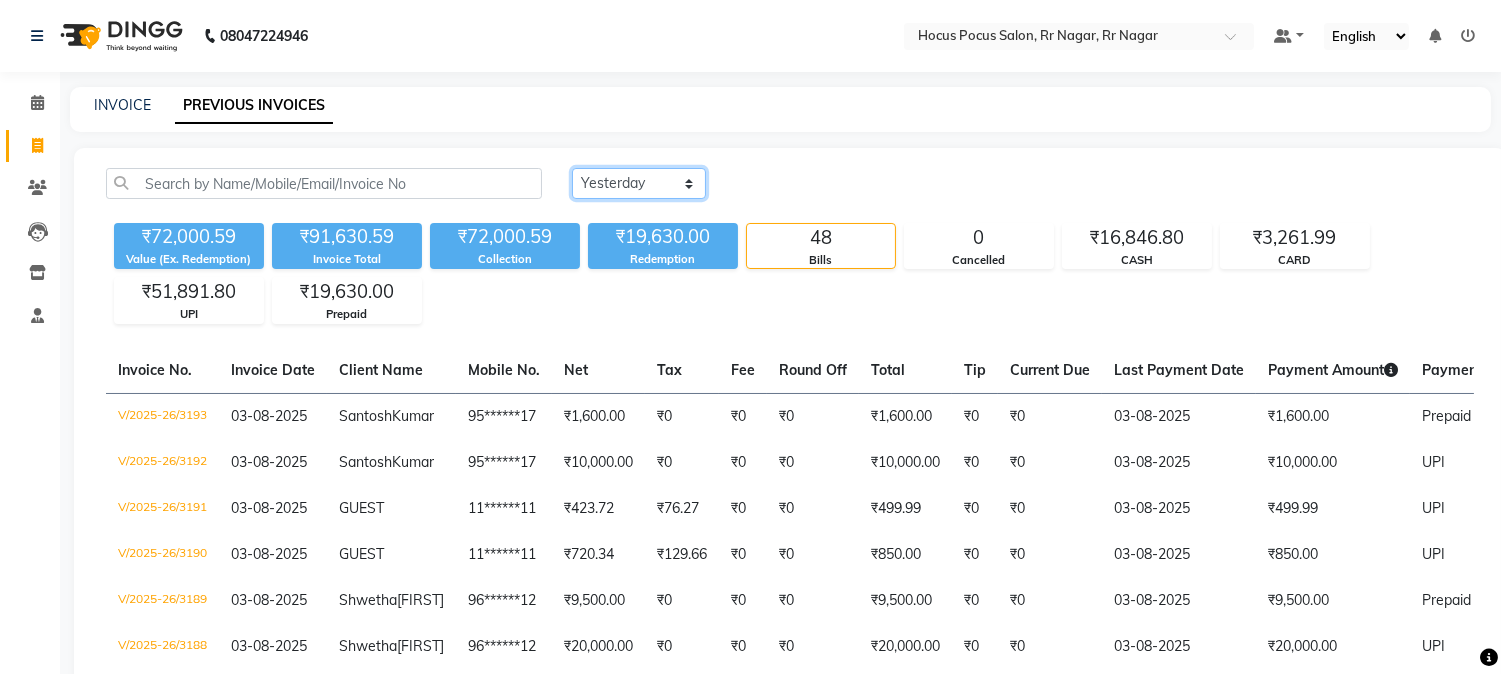 click on "Today Yesterday Custom Range" 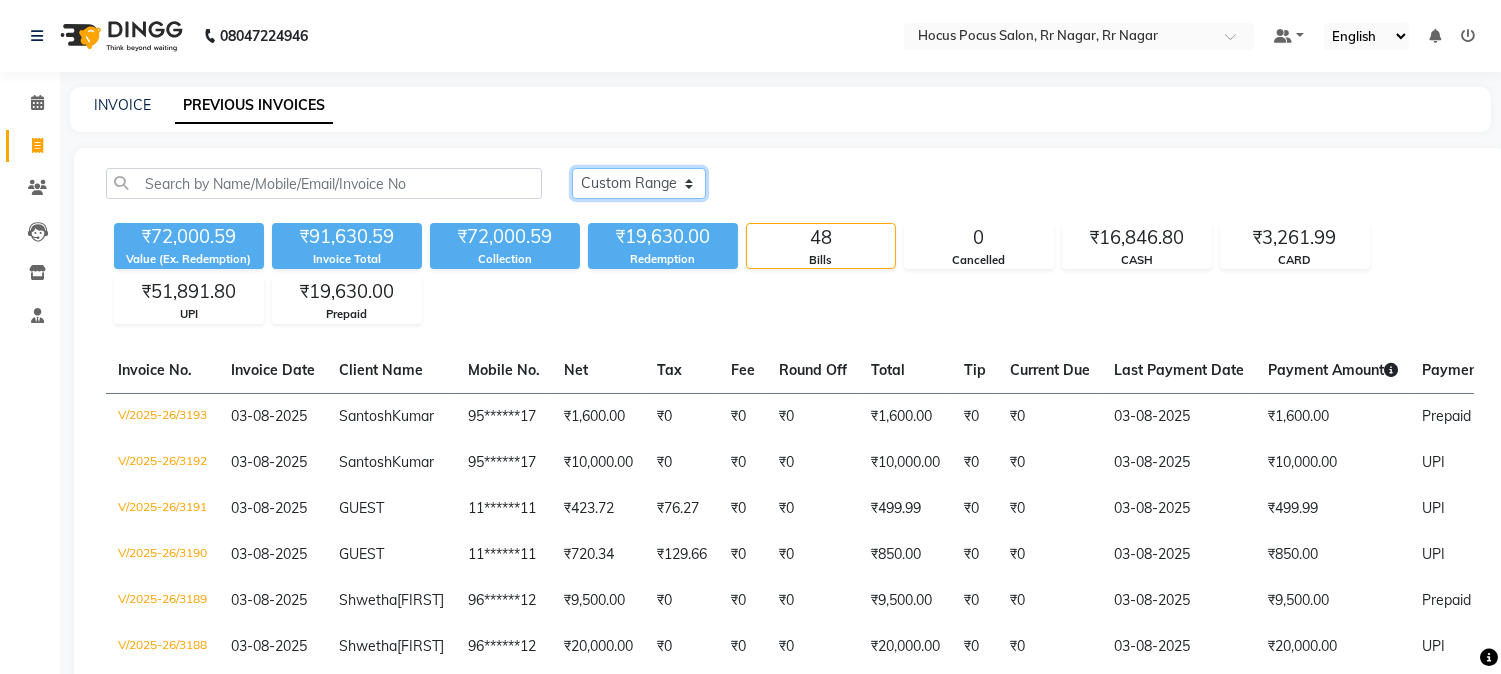 click on "Today Yesterday Custom Range" 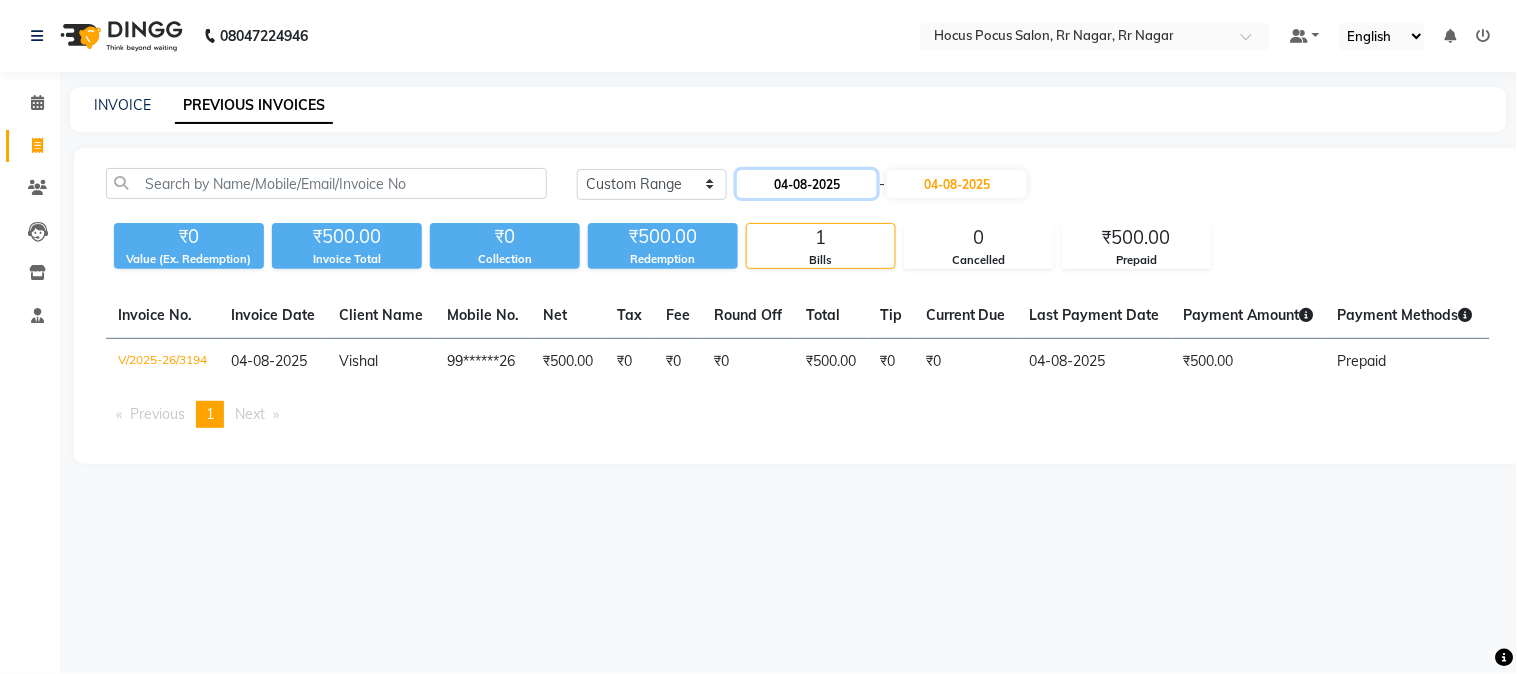 click on "04-08-2025" 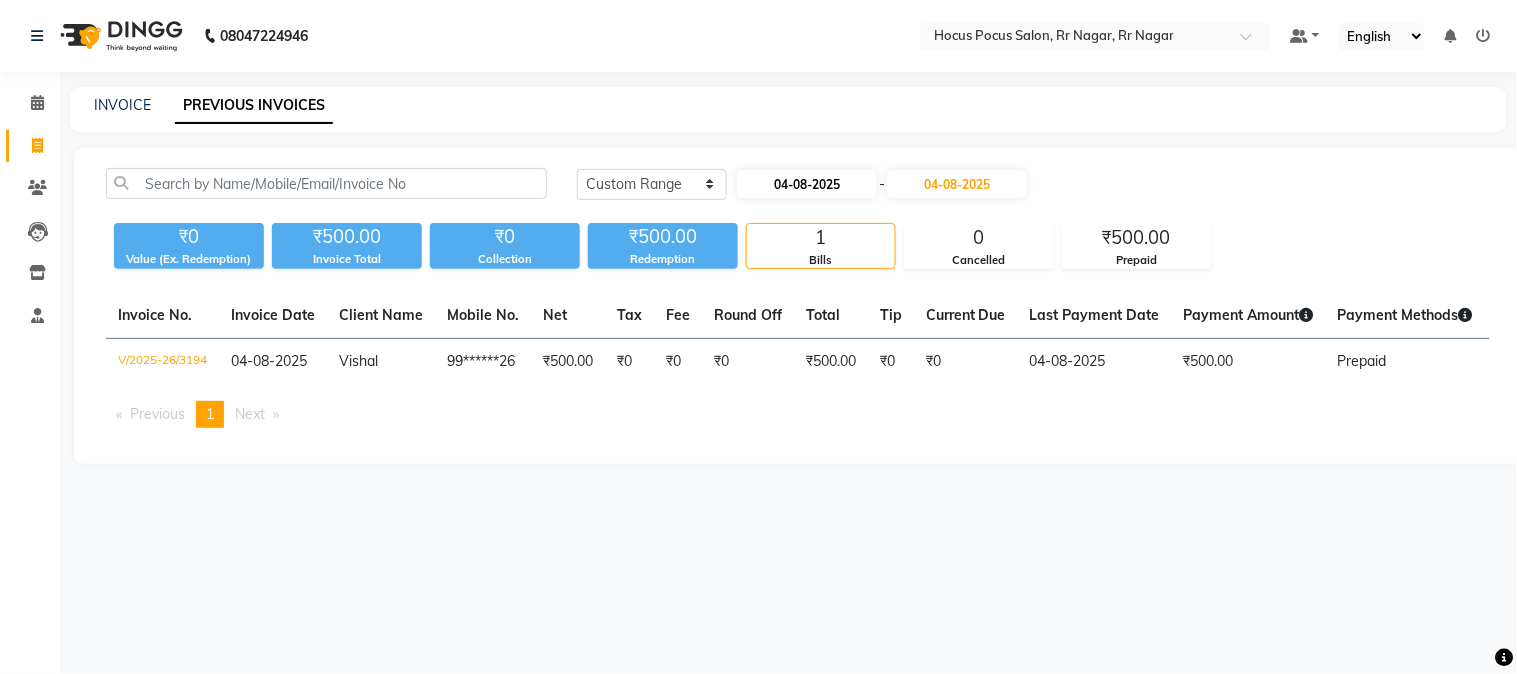 select on "8" 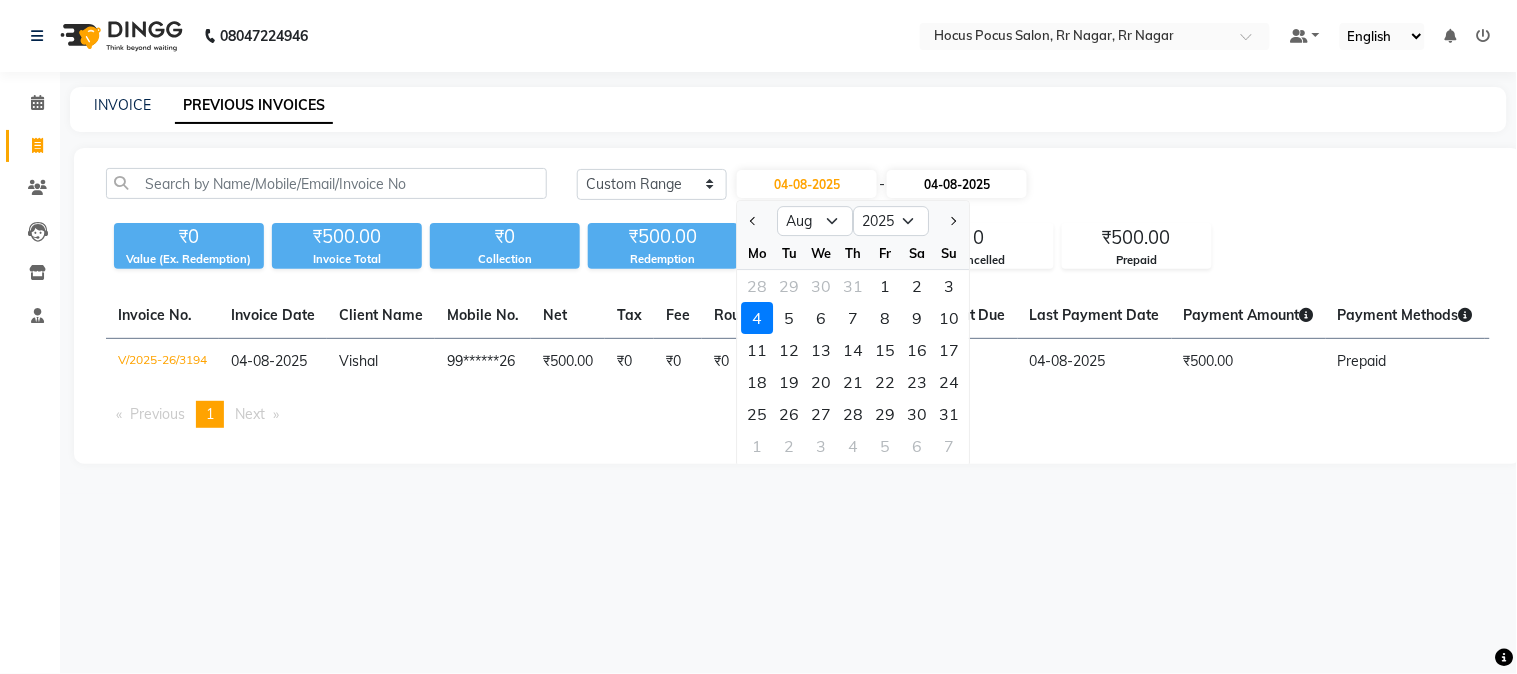 drag, startPoint x: 917, startPoint y: 291, endPoint x: 966, endPoint y: 175, distance: 125.92458 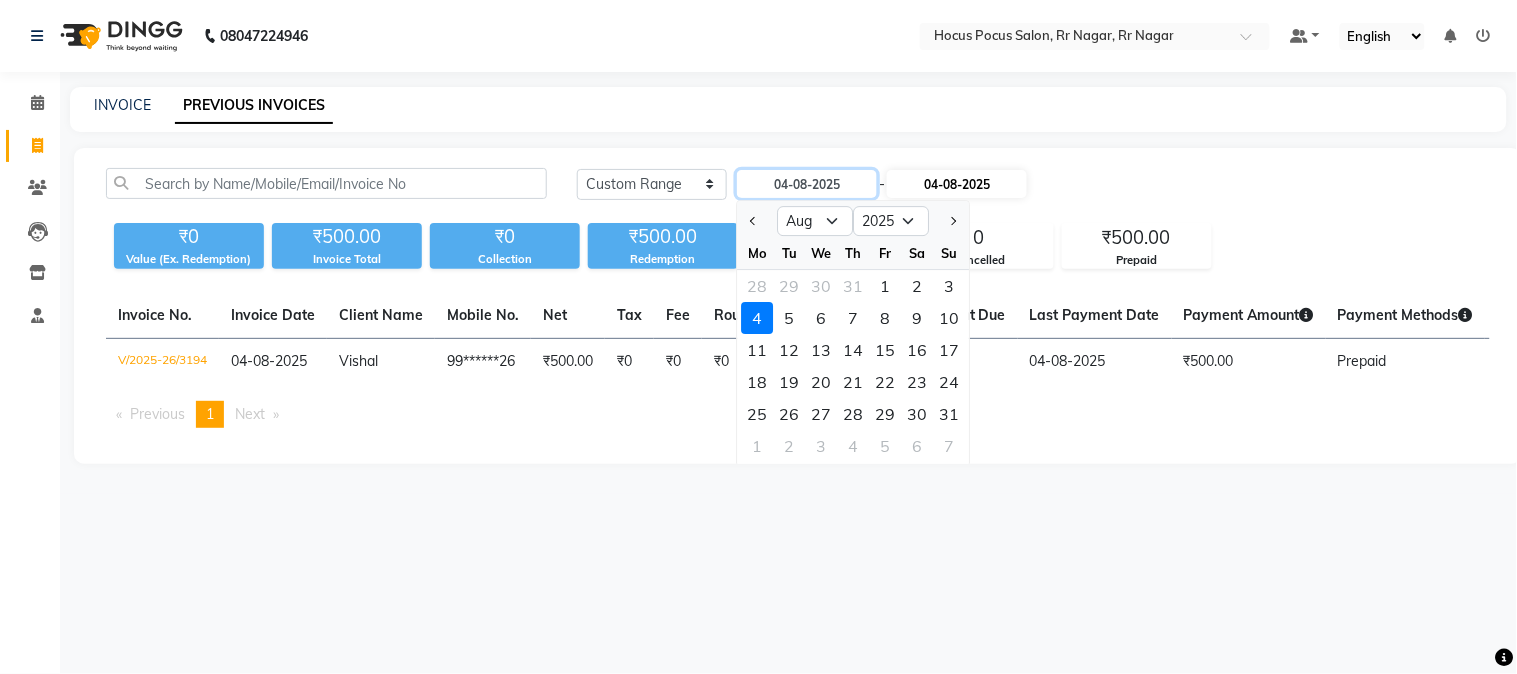type on "02-08-2025" 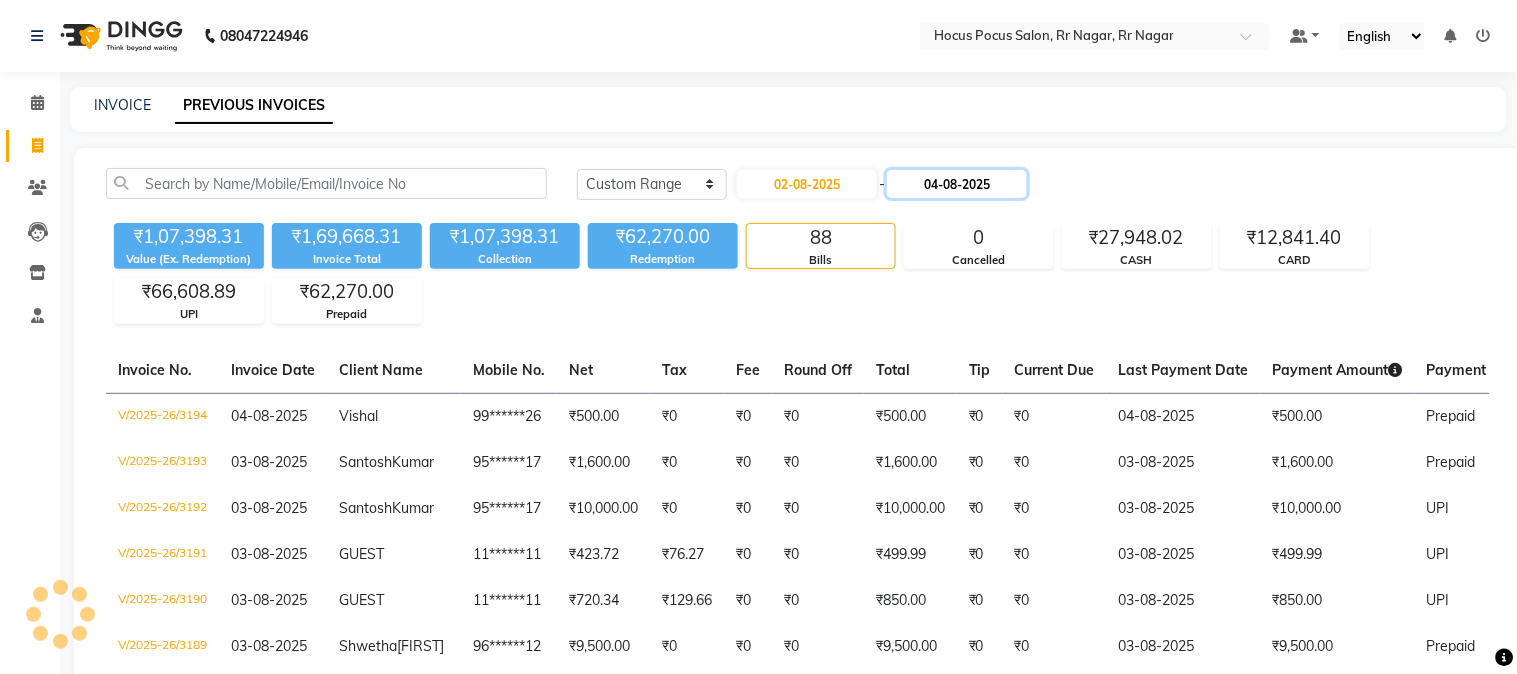 click on "04-08-2025" 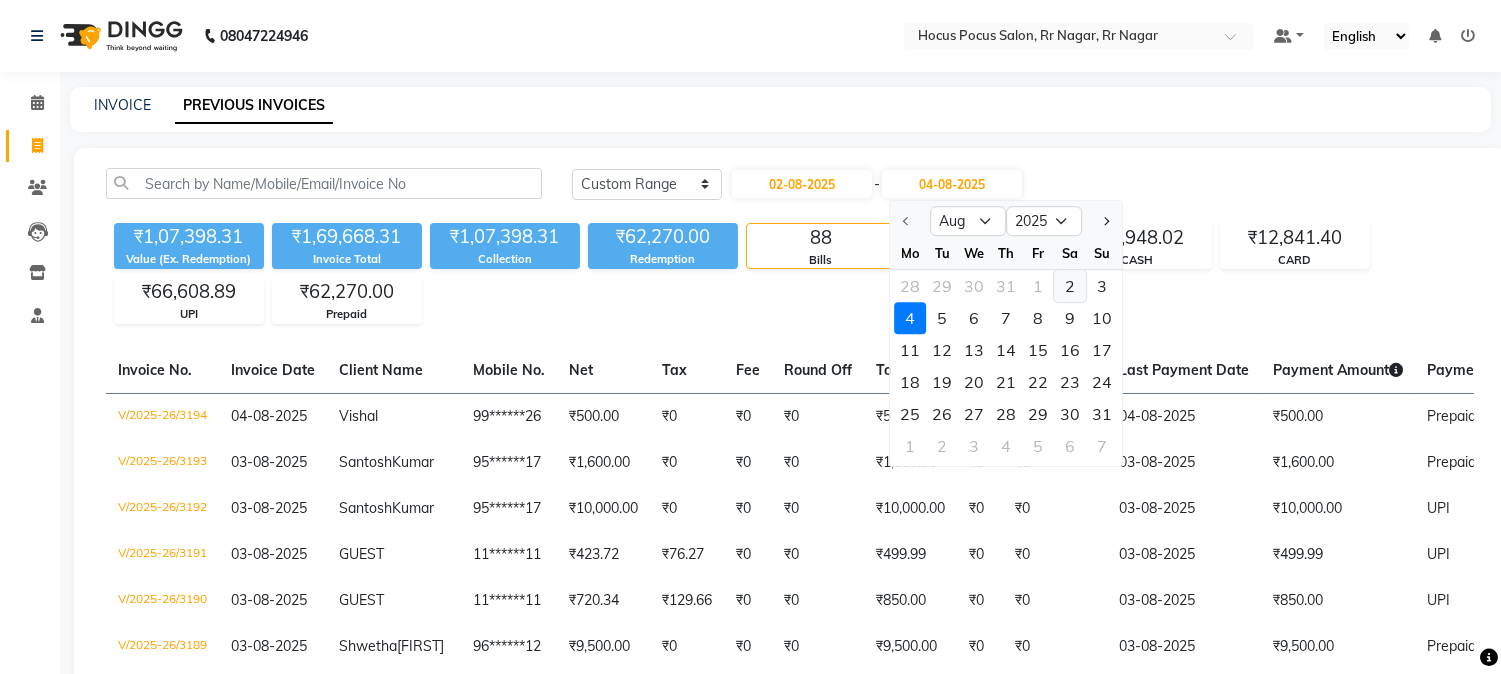 click on "2" 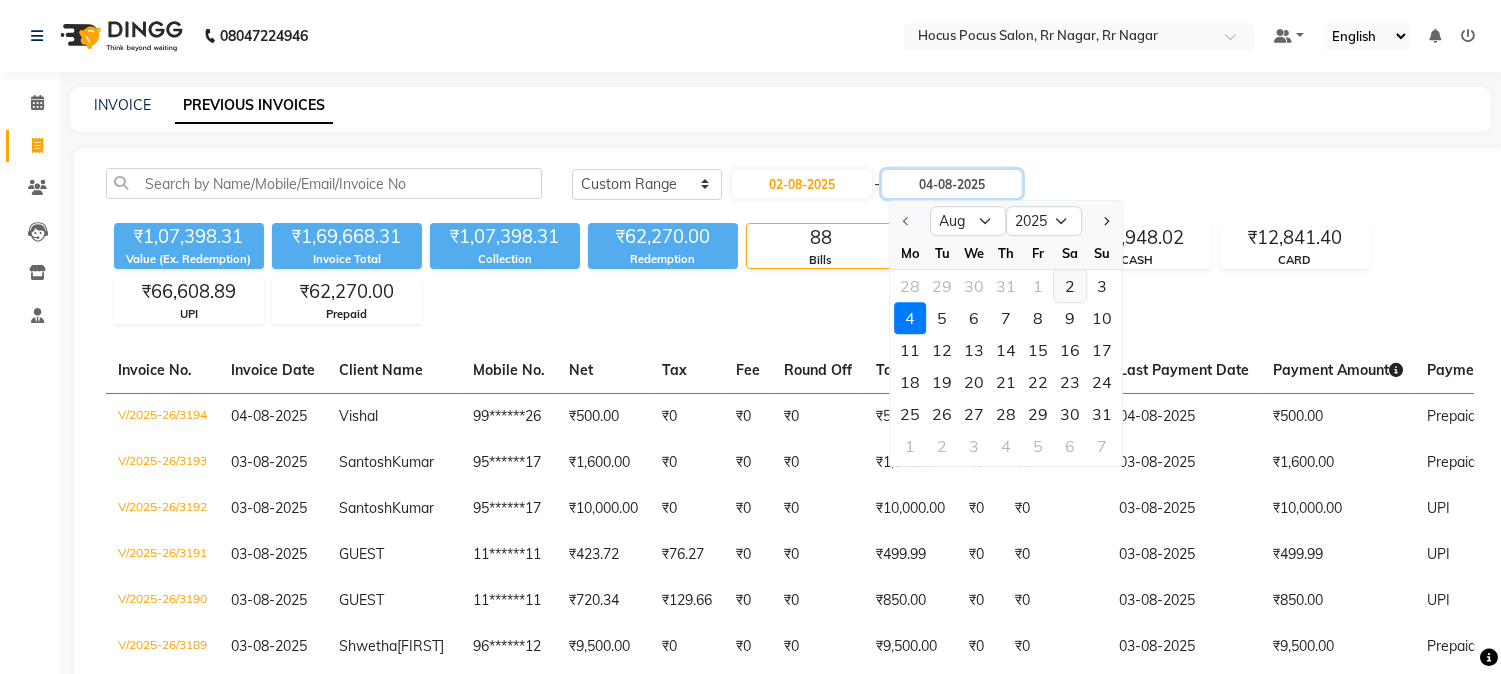 type on "02-08-2025" 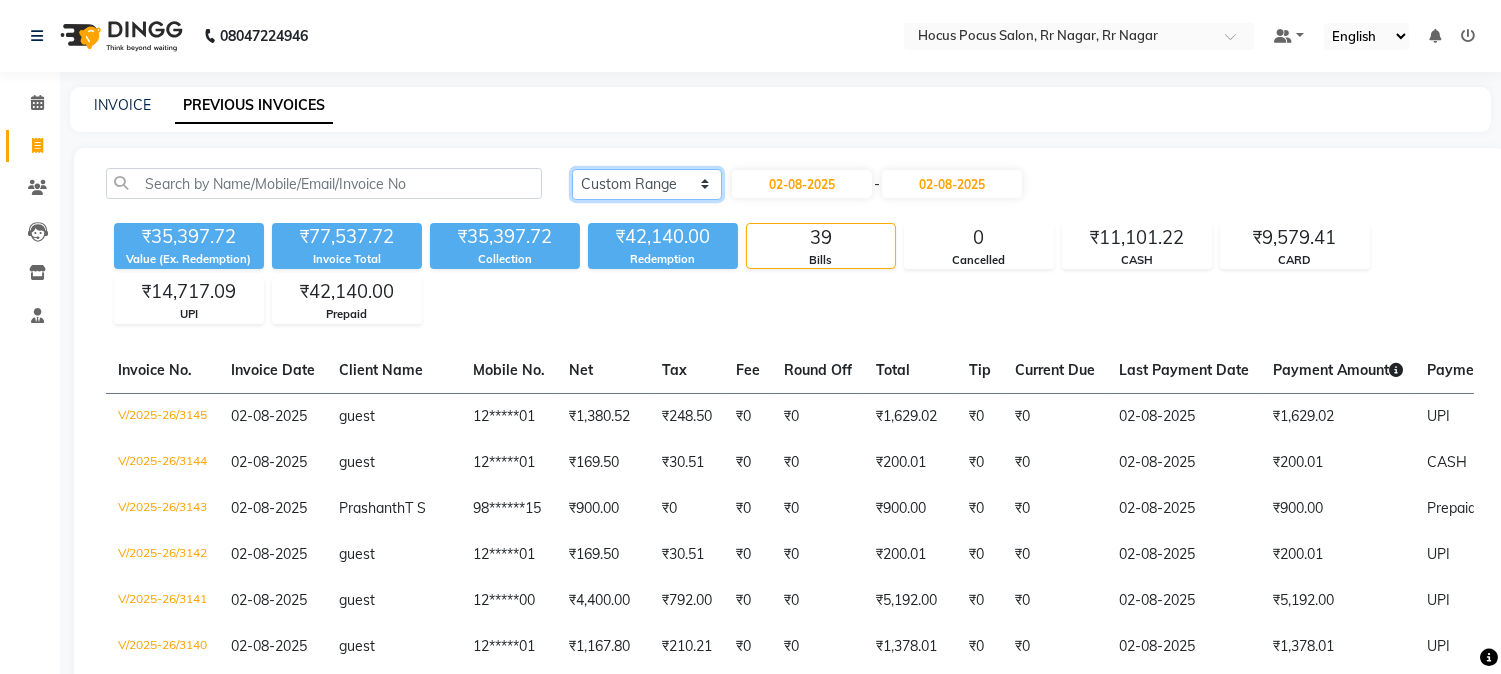 click on "Today Yesterday Custom Range" 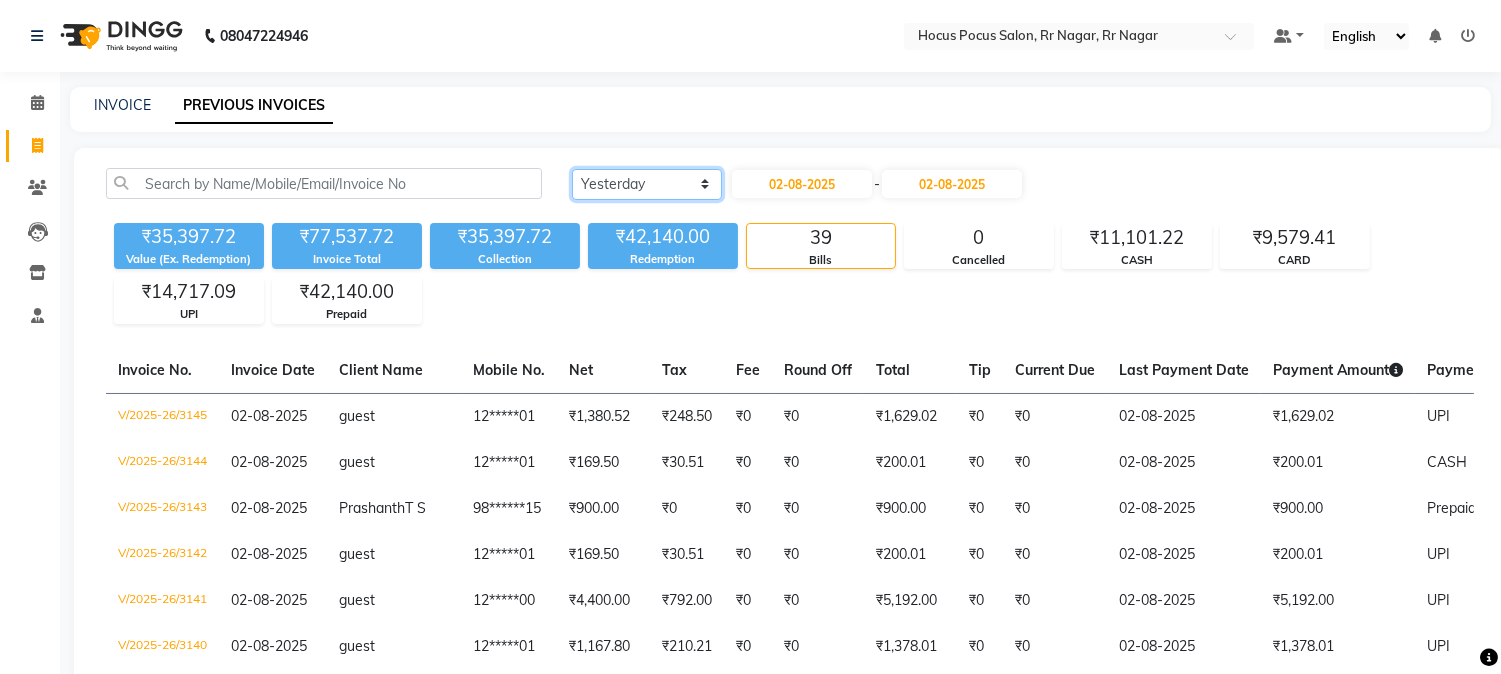 click on "Today Yesterday Custom Range" 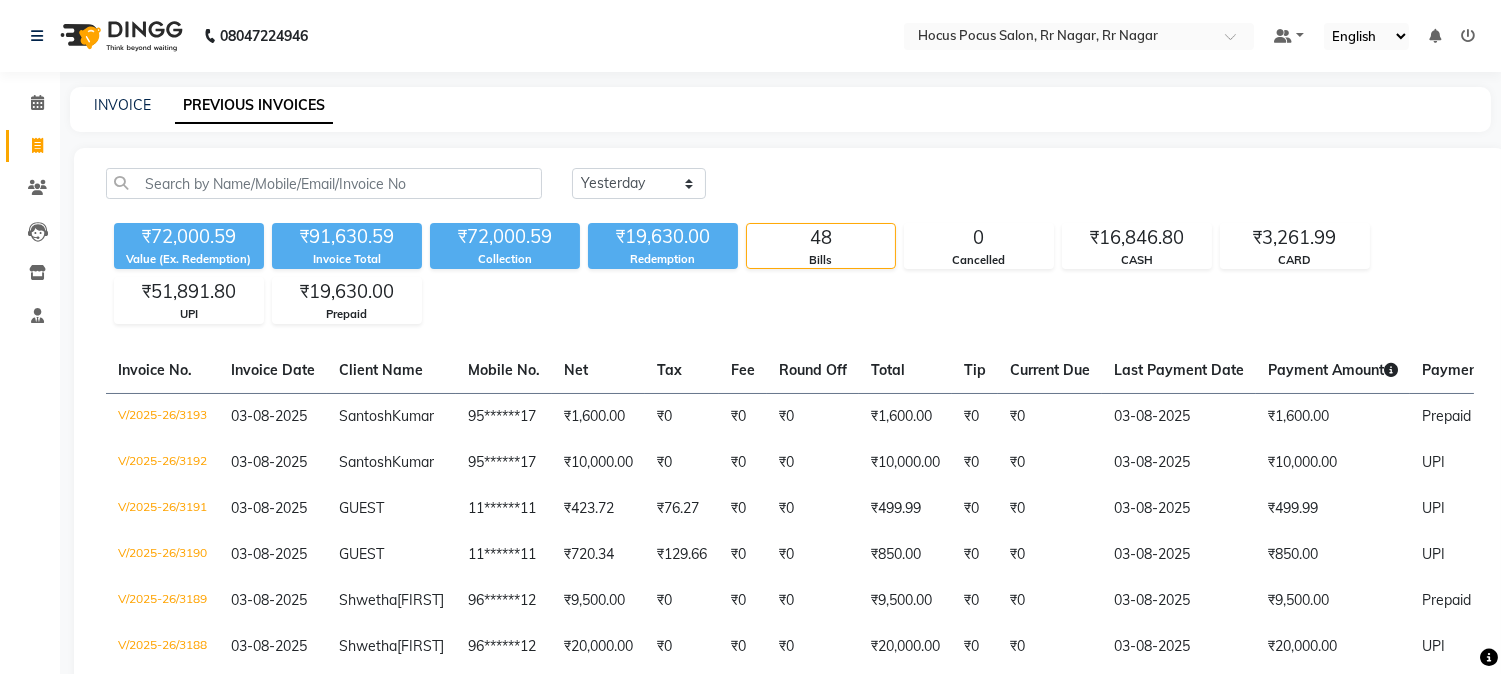 click on "INVOICE PREVIOUS INVOICES" 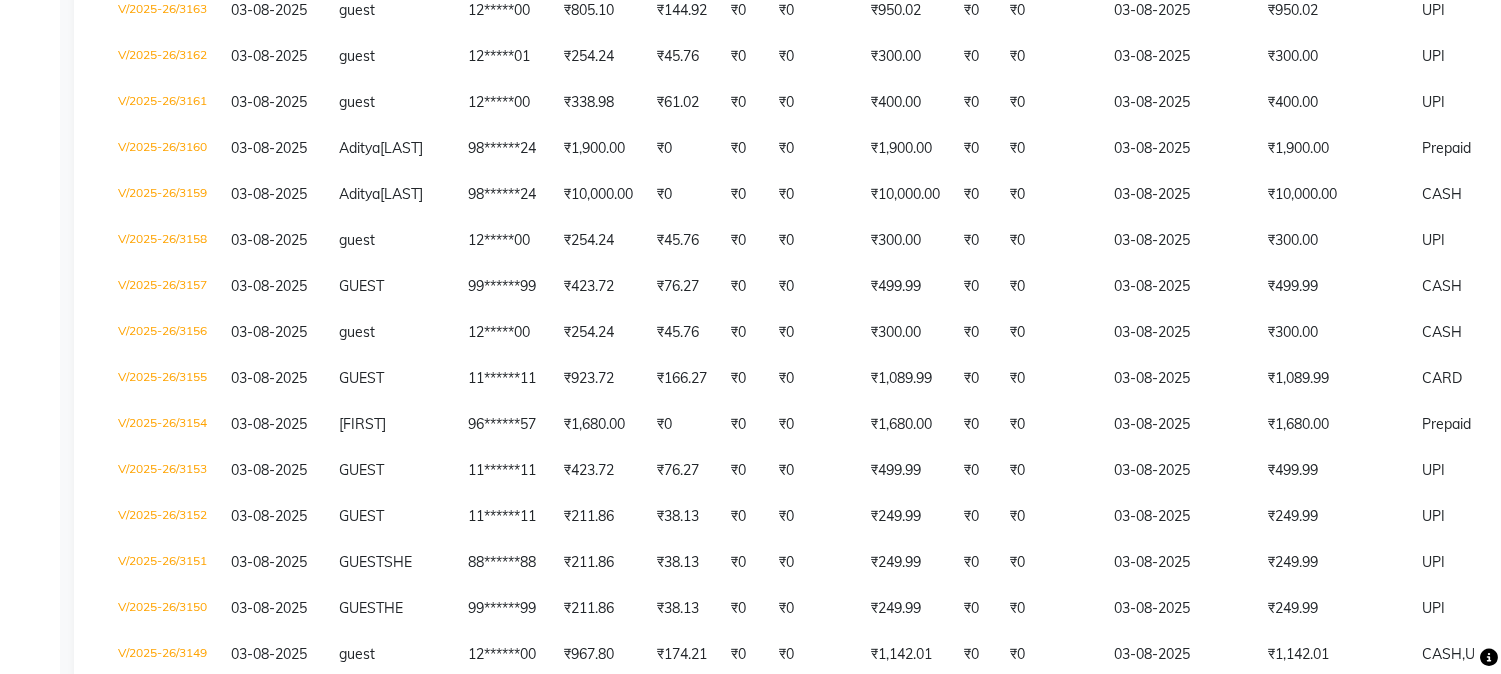 scroll, scrollTop: 2200, scrollLeft: 0, axis: vertical 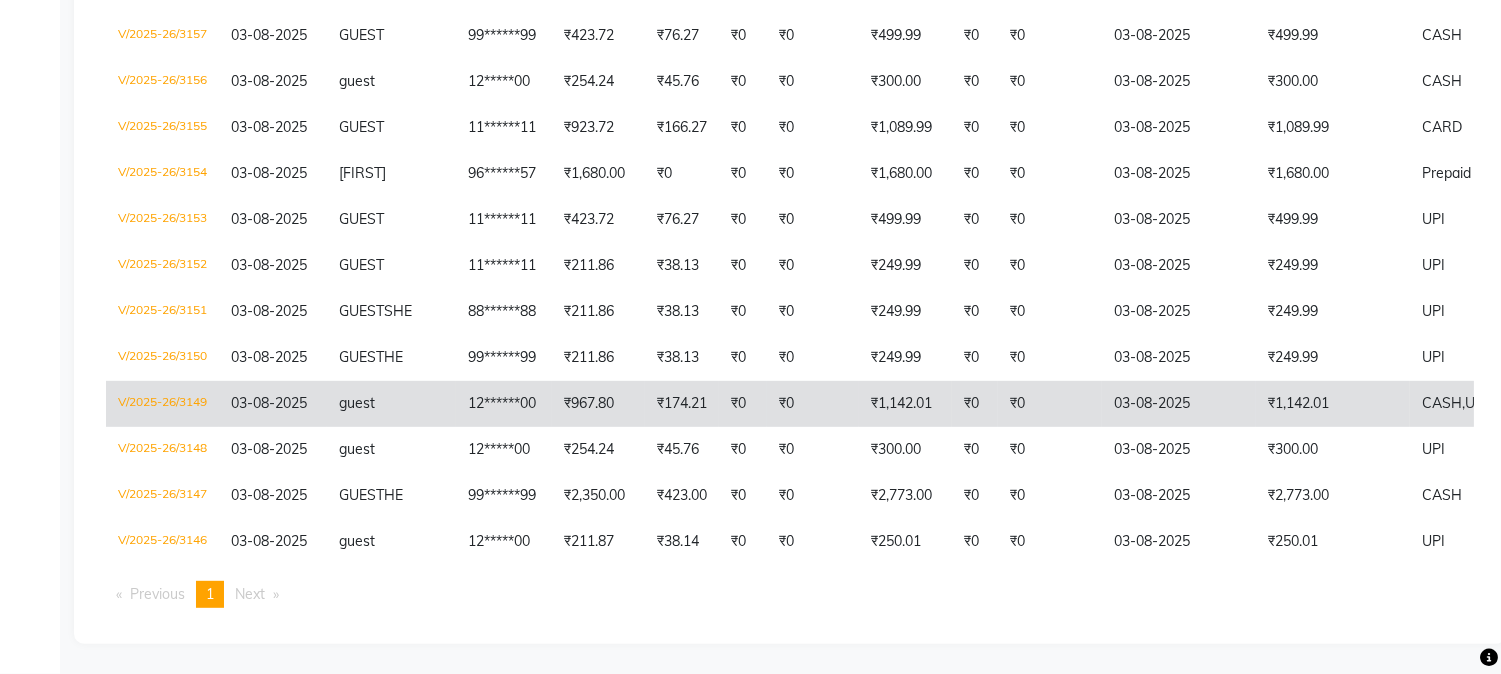 click on "03-08-2025" 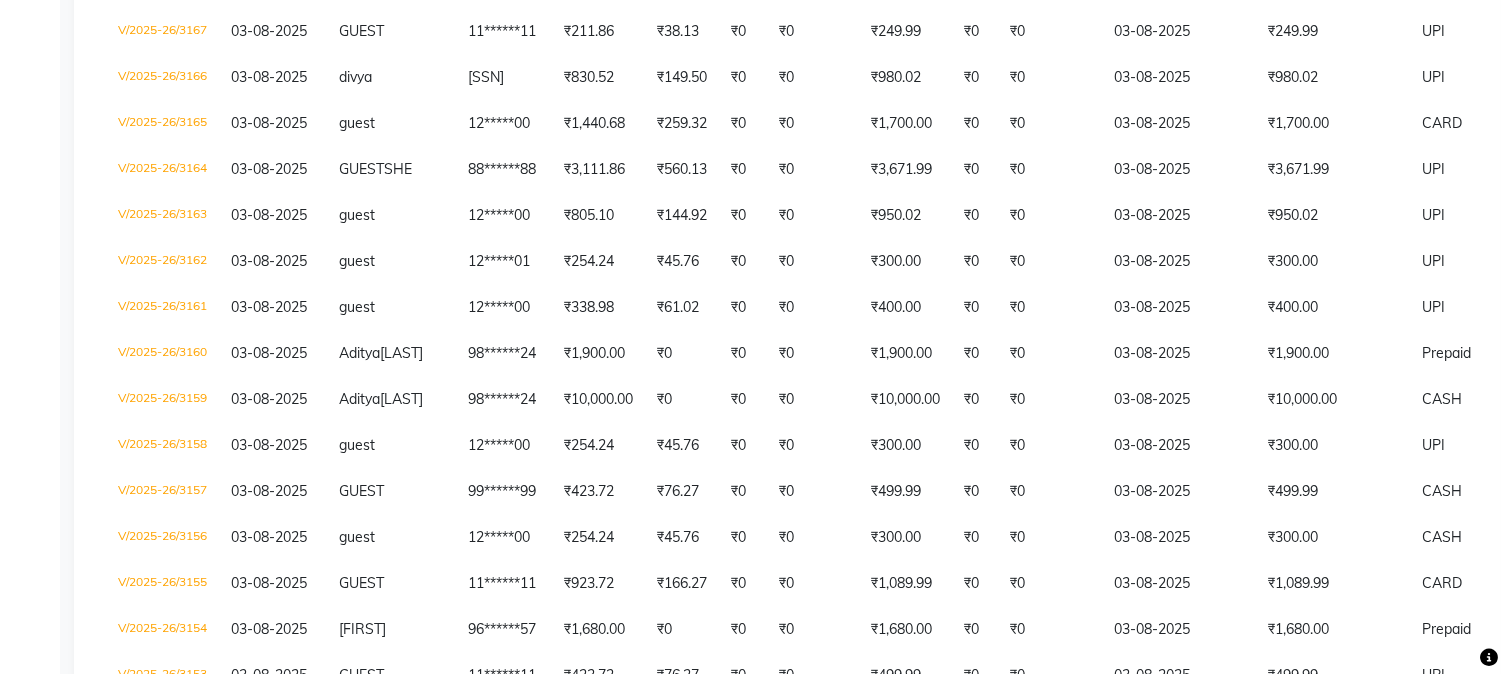 scroll, scrollTop: 1530, scrollLeft: 0, axis: vertical 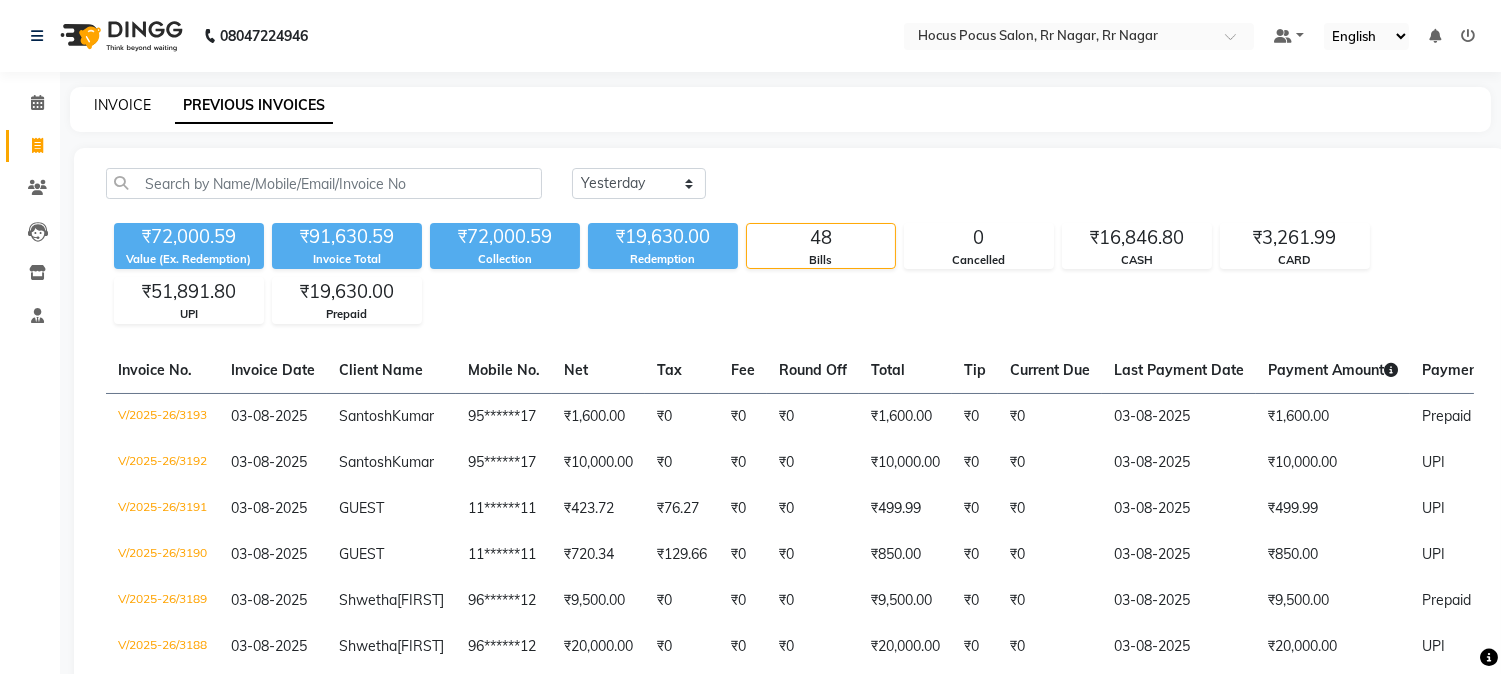 click on "INVOICE" 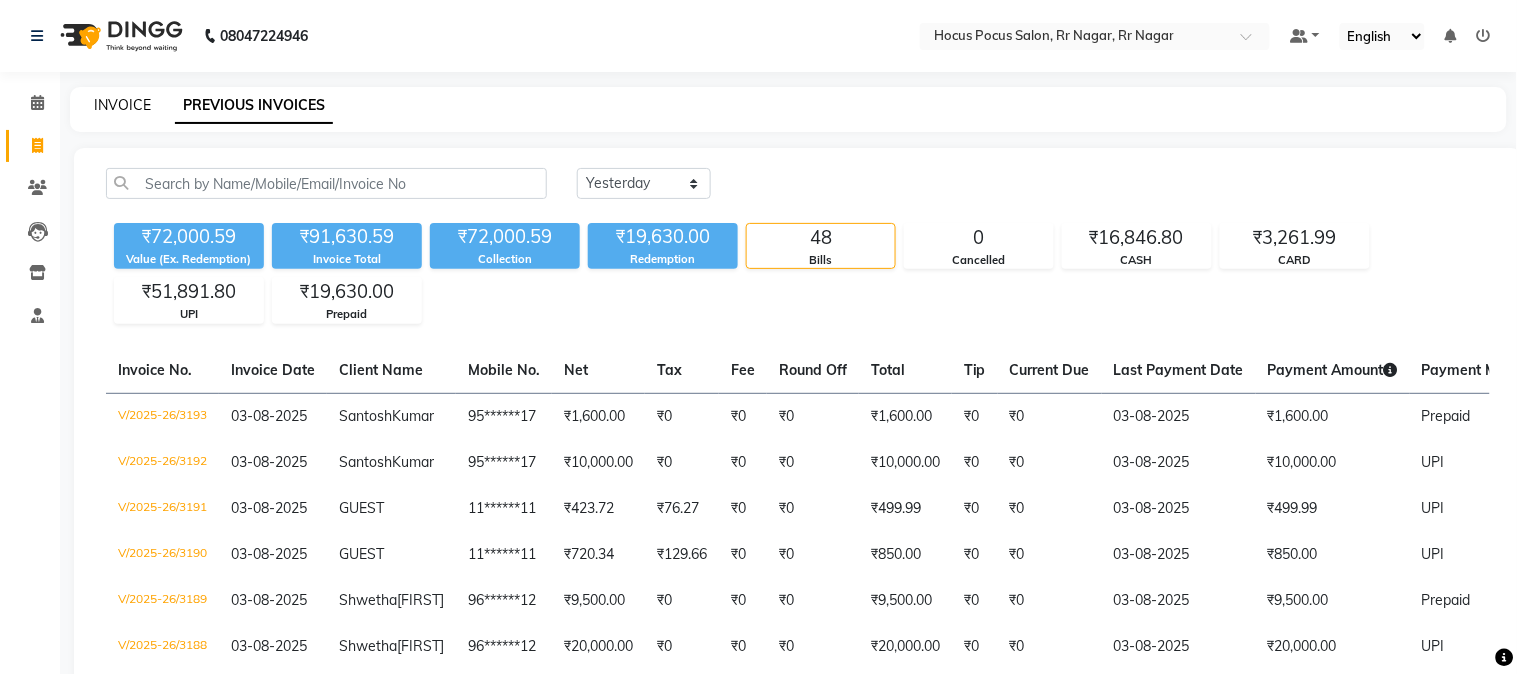 select on "5019" 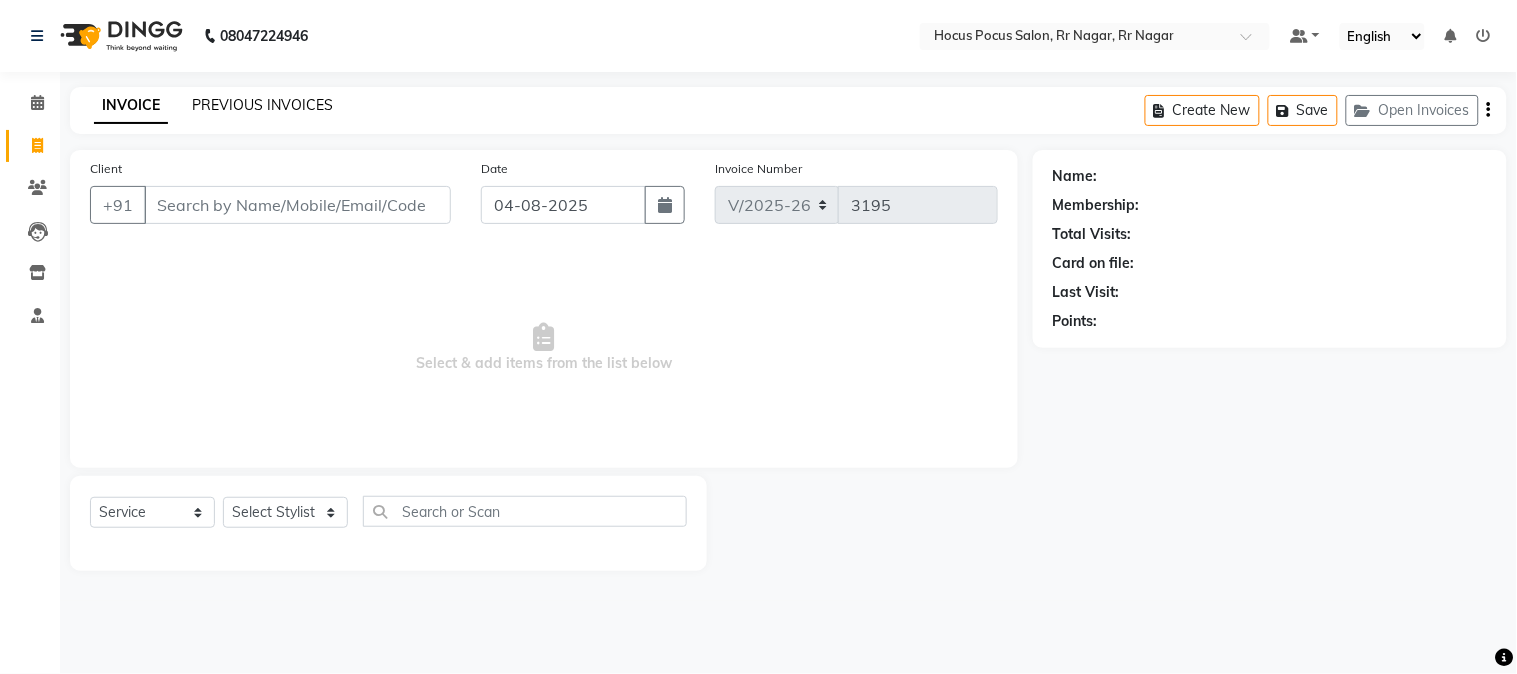 click on "PREVIOUS INVOICES" 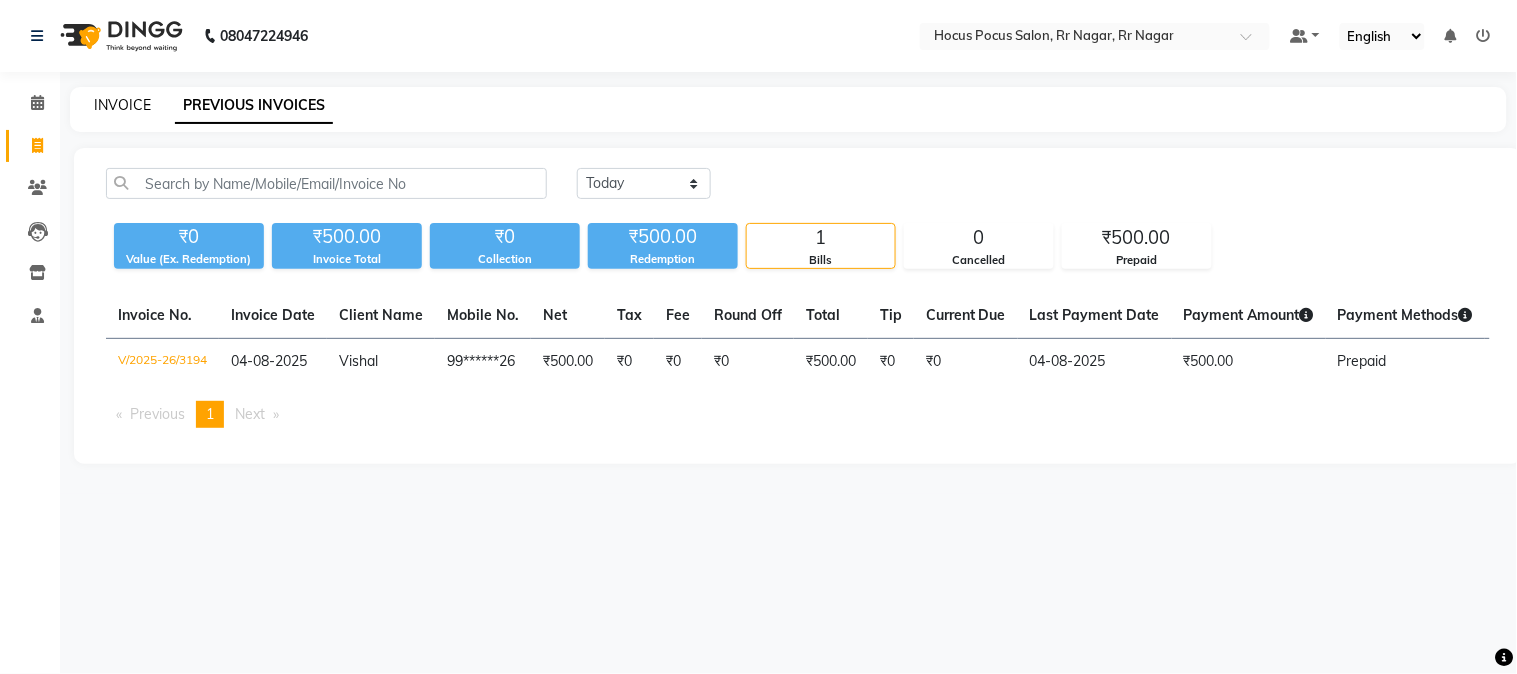 click on "INVOICE" 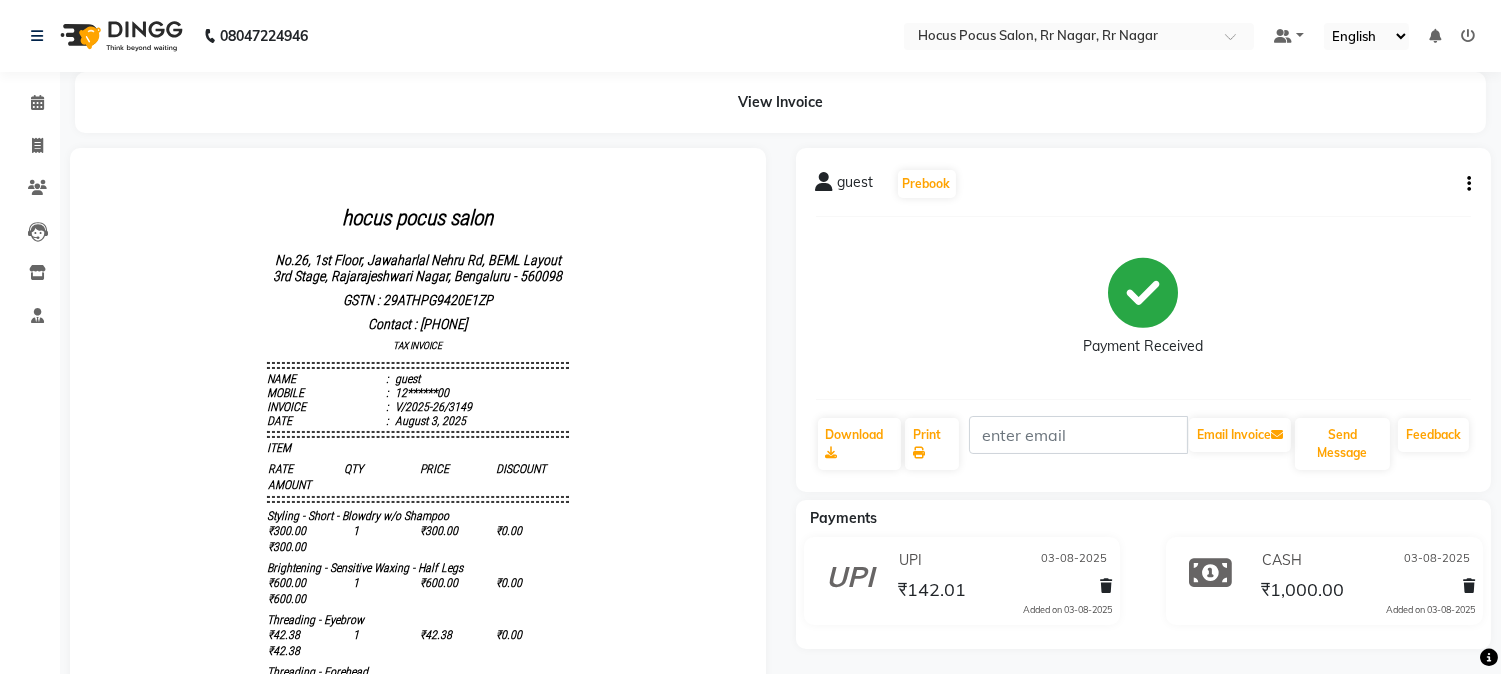 scroll, scrollTop: 0, scrollLeft: 0, axis: both 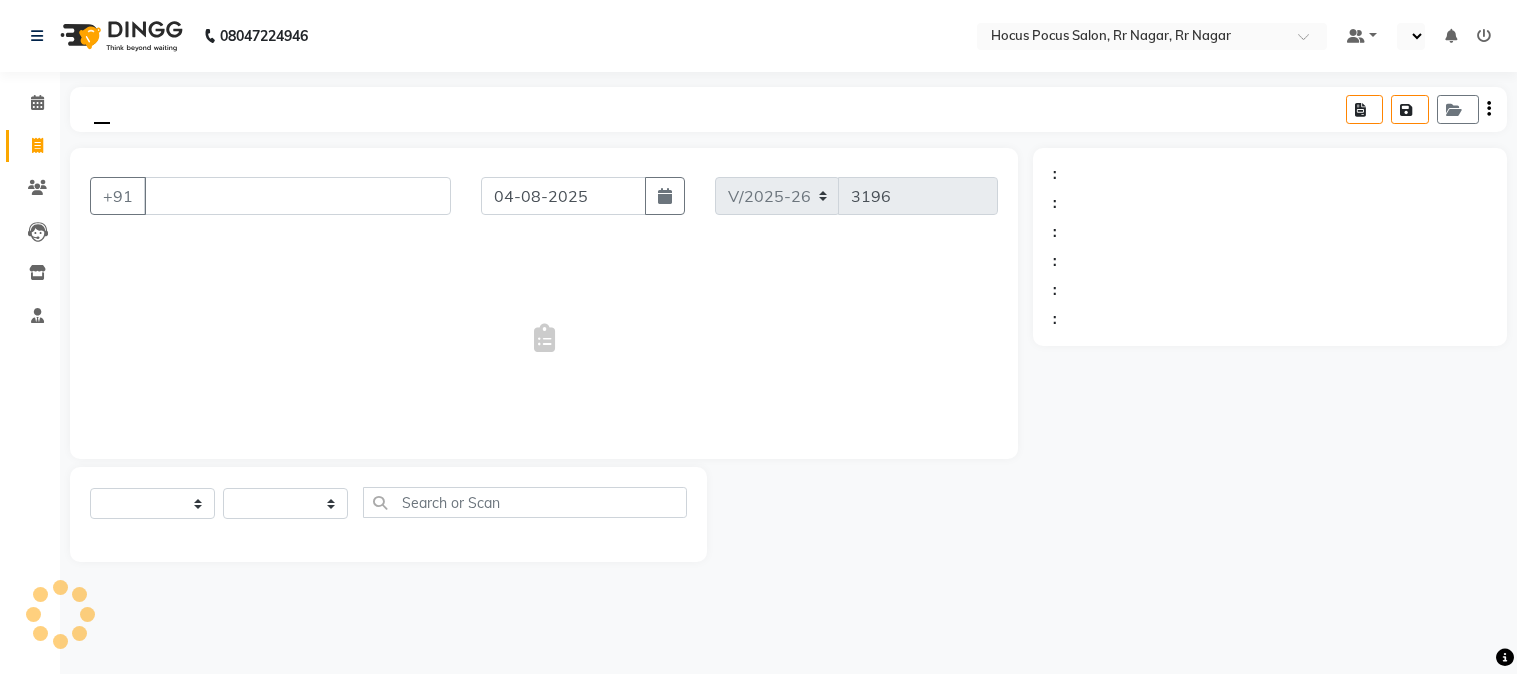 select on "5019" 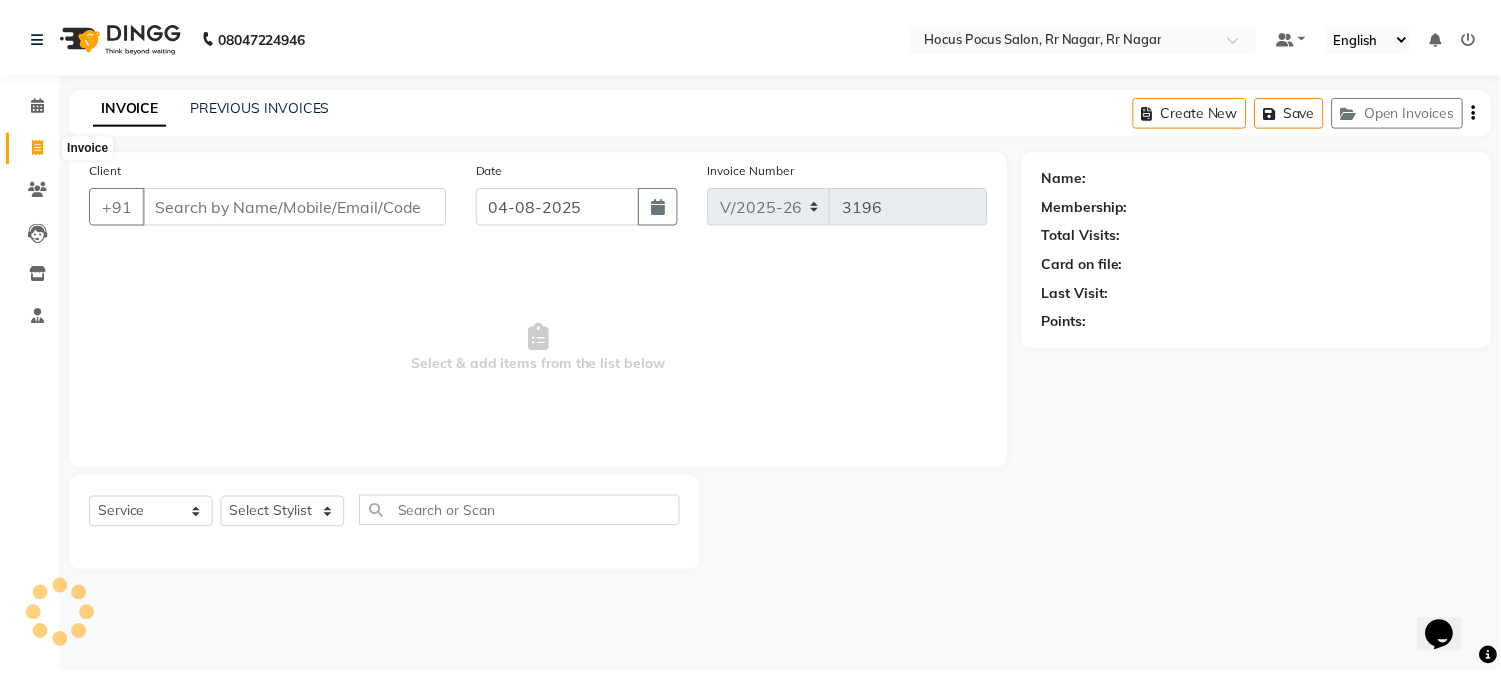 scroll, scrollTop: 0, scrollLeft: 0, axis: both 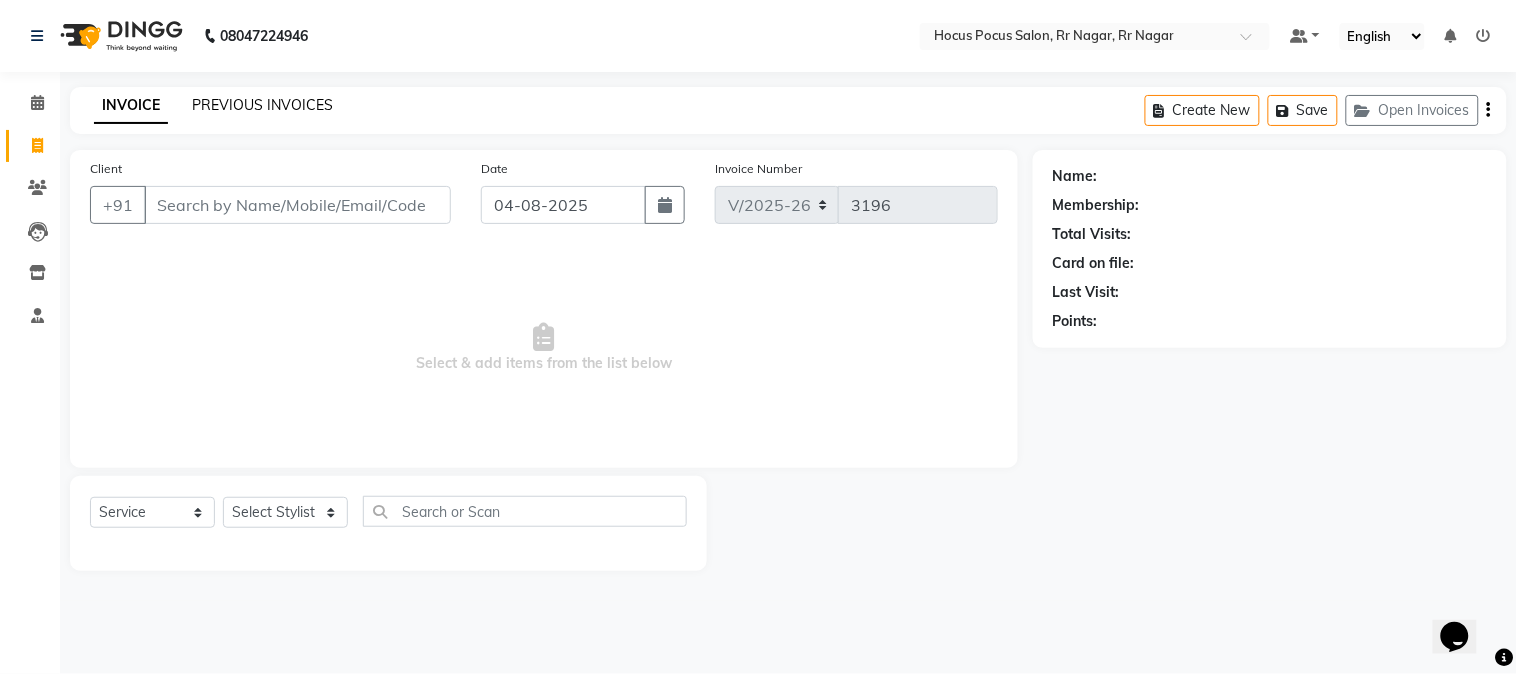 click on "PREVIOUS INVOICES" 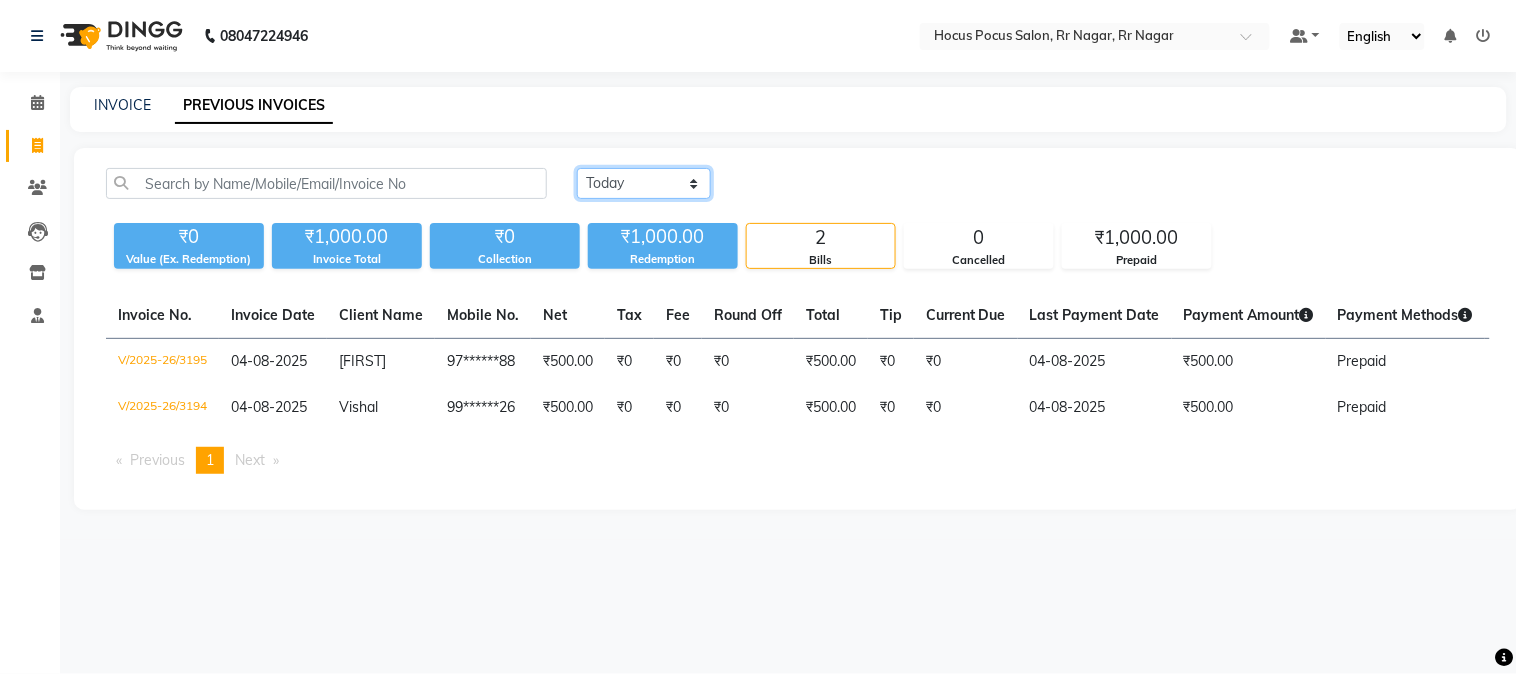 click on "Today Yesterday Custom Range" 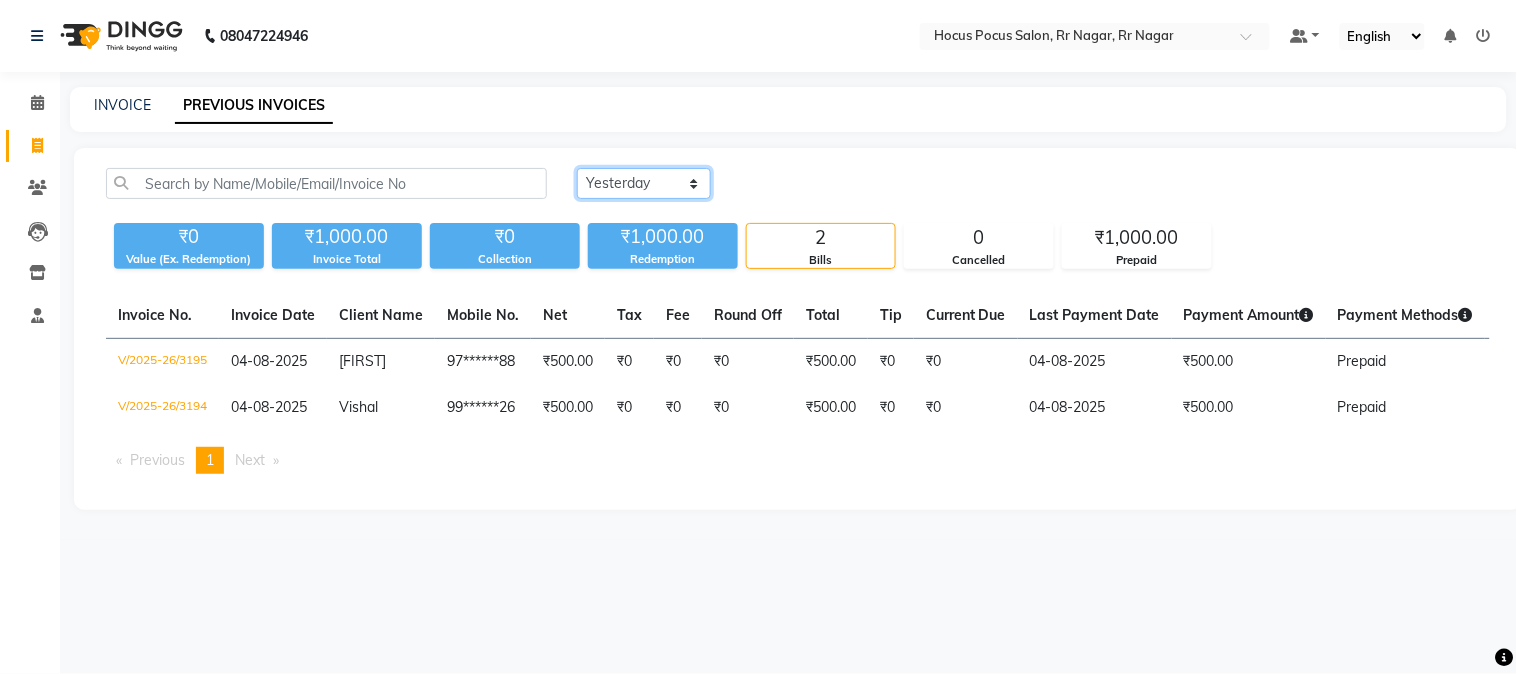 click on "Today Yesterday Custom Range" 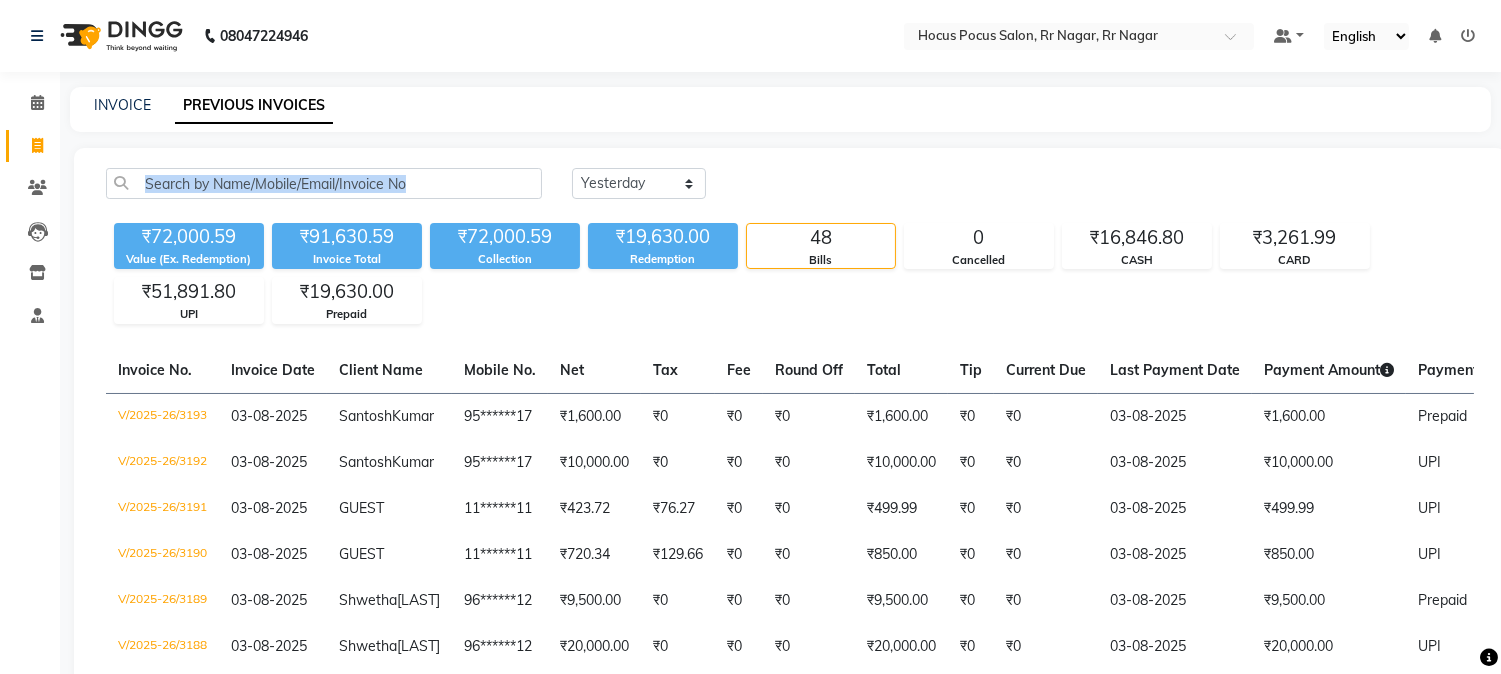 drag, startPoint x: 1498, startPoint y: 106, endPoint x: 1504, endPoint y: 204, distance: 98.1835 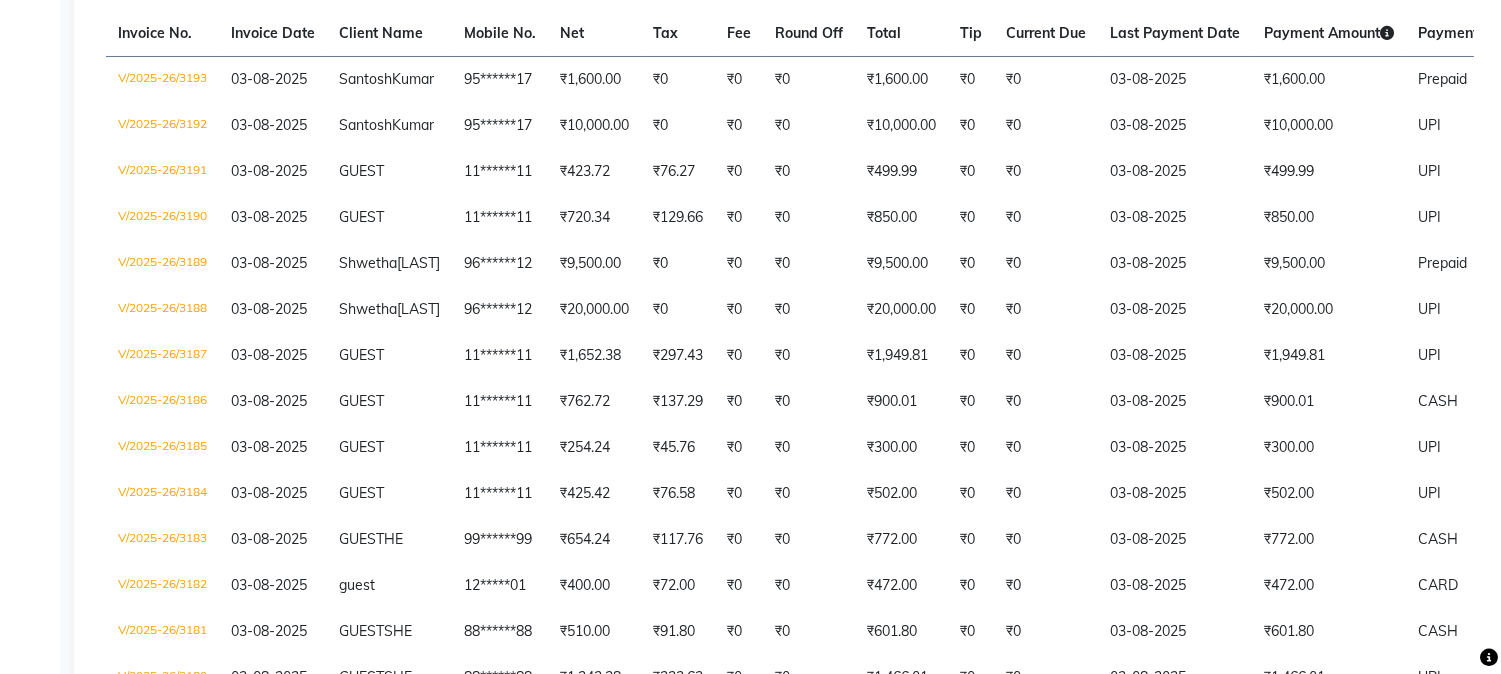 scroll, scrollTop: 332, scrollLeft: 0, axis: vertical 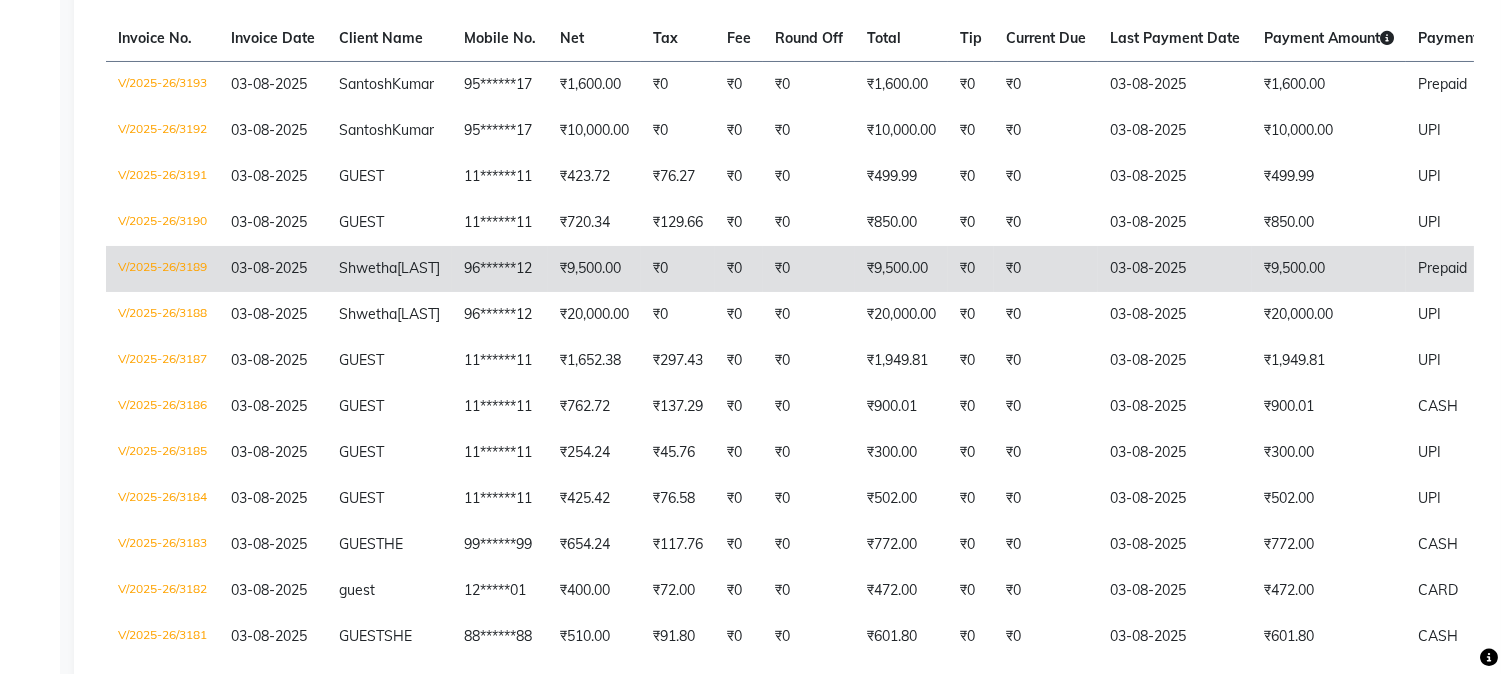 click on "₹9,500.00" 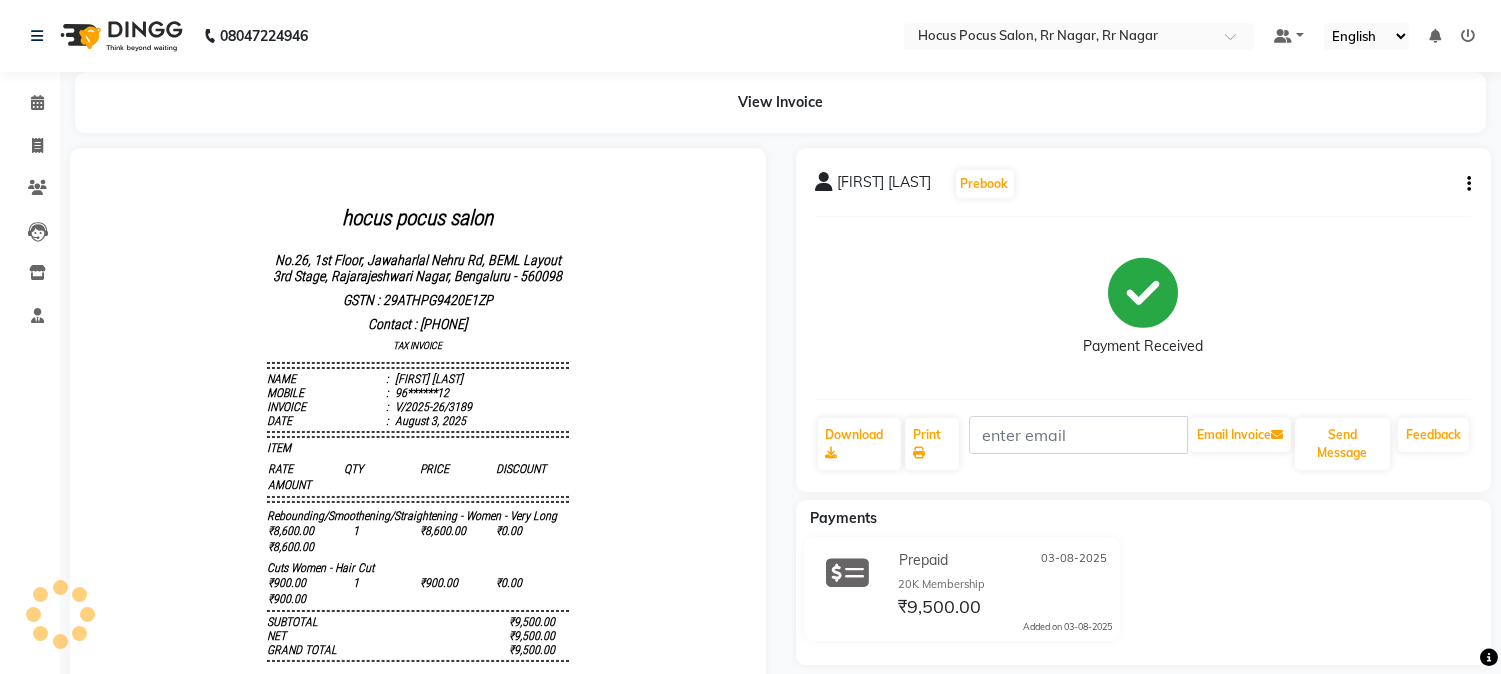 scroll, scrollTop: 0, scrollLeft: 0, axis: both 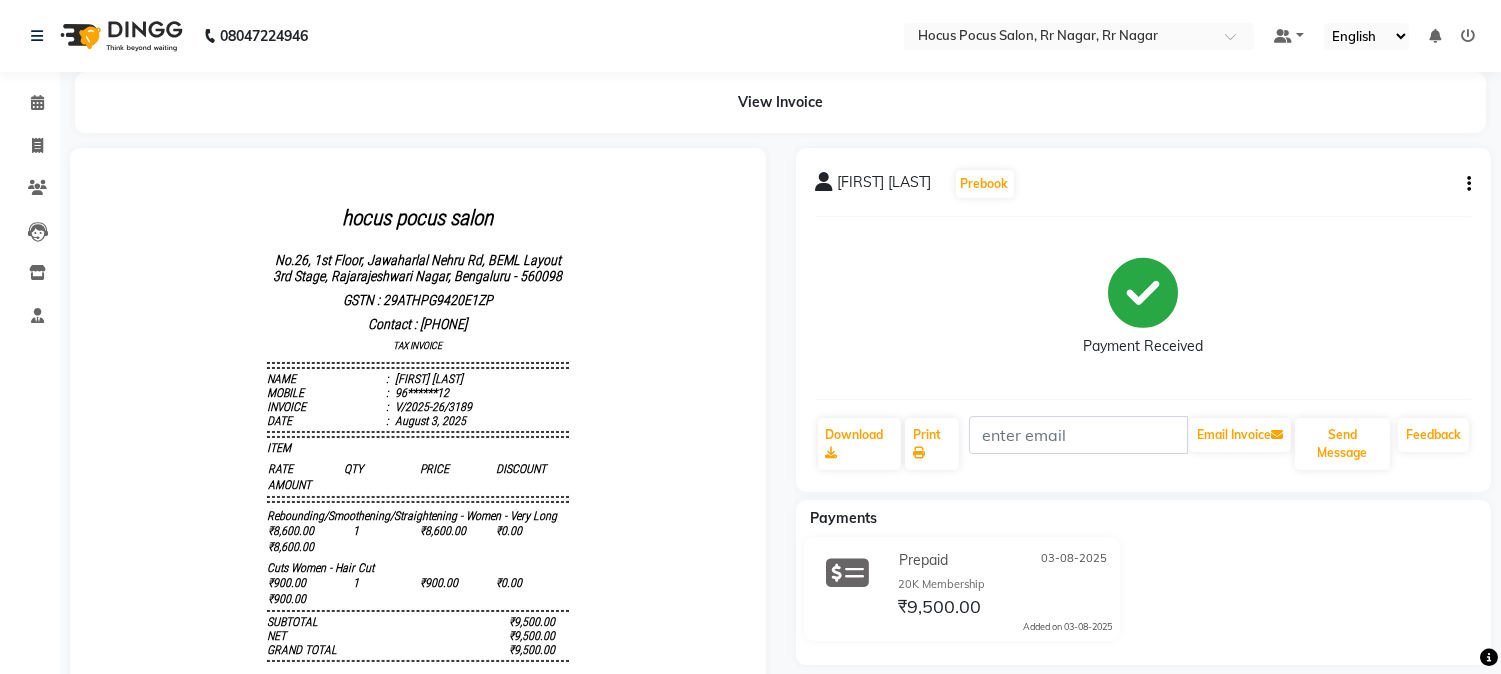 click 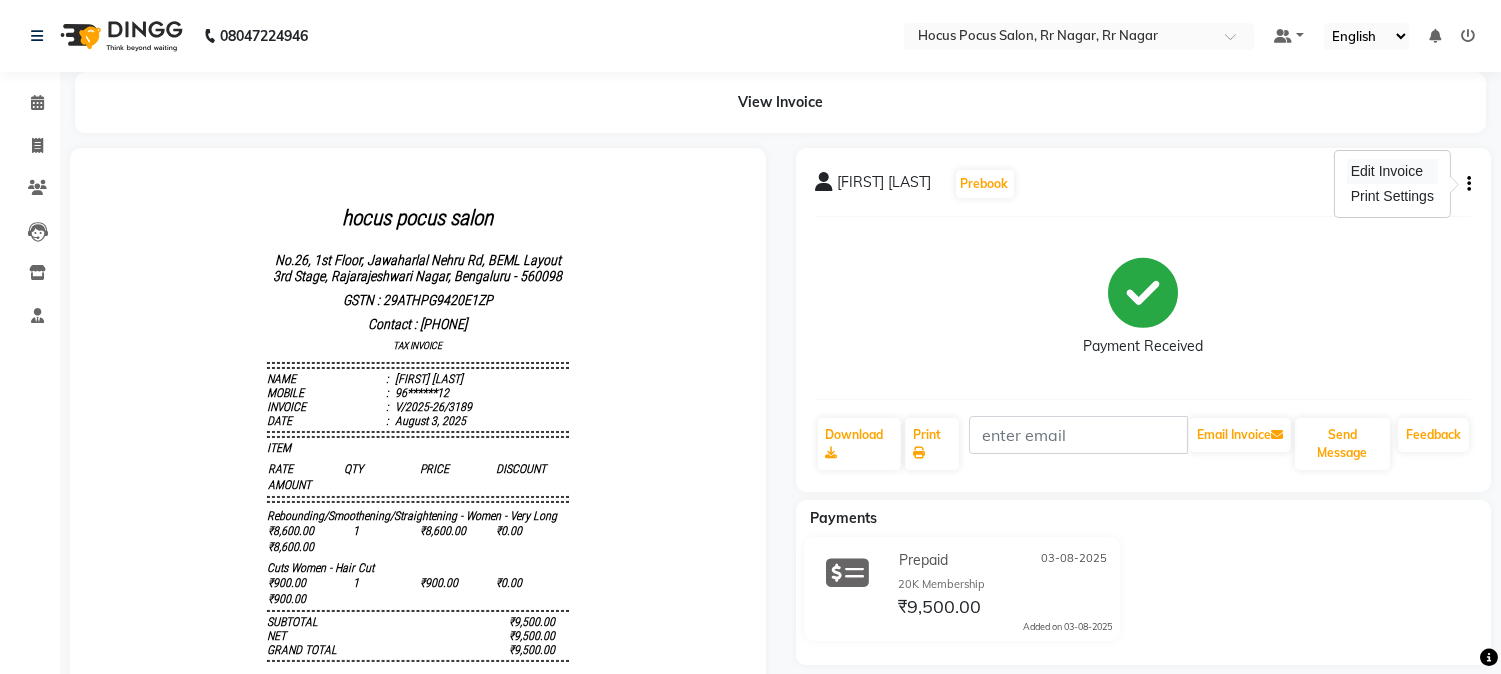 click on "Edit Invoice" at bounding box center (1392, 171) 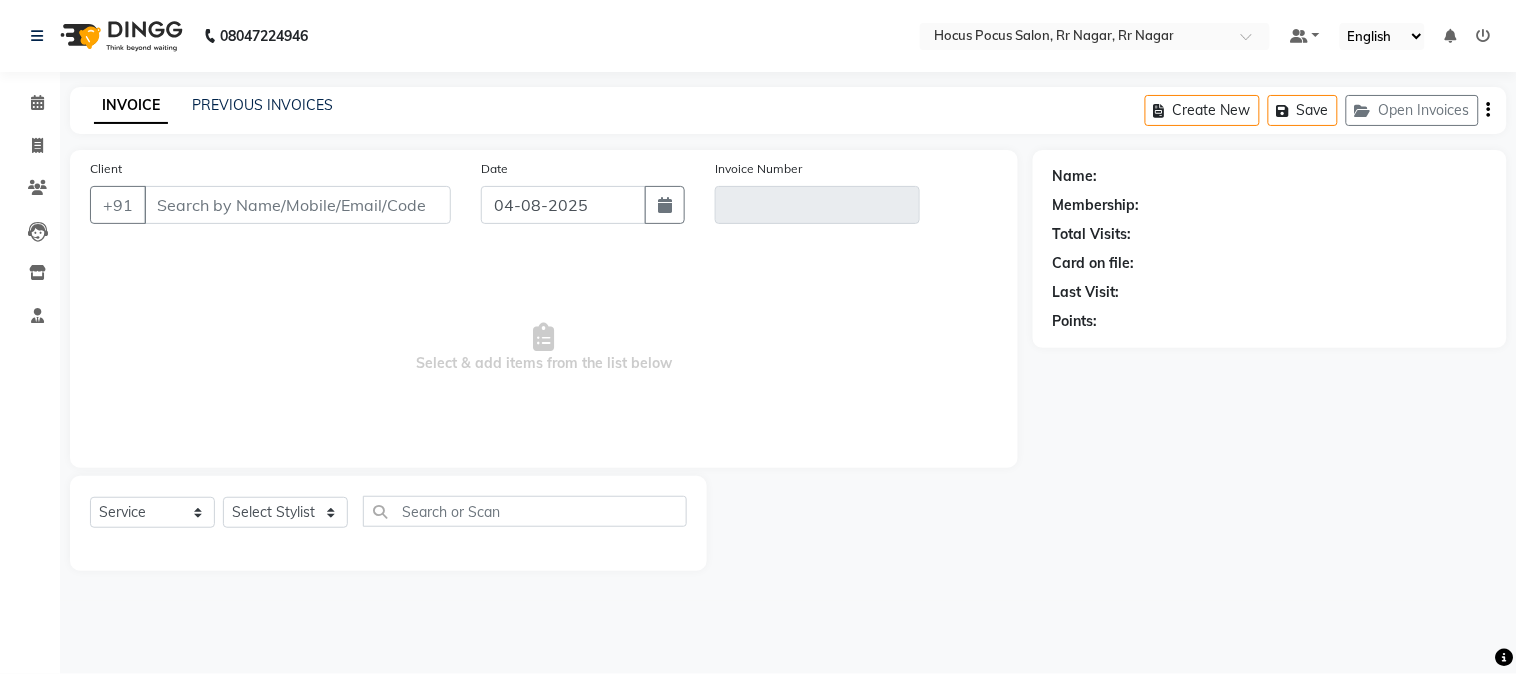 type on "96******12" 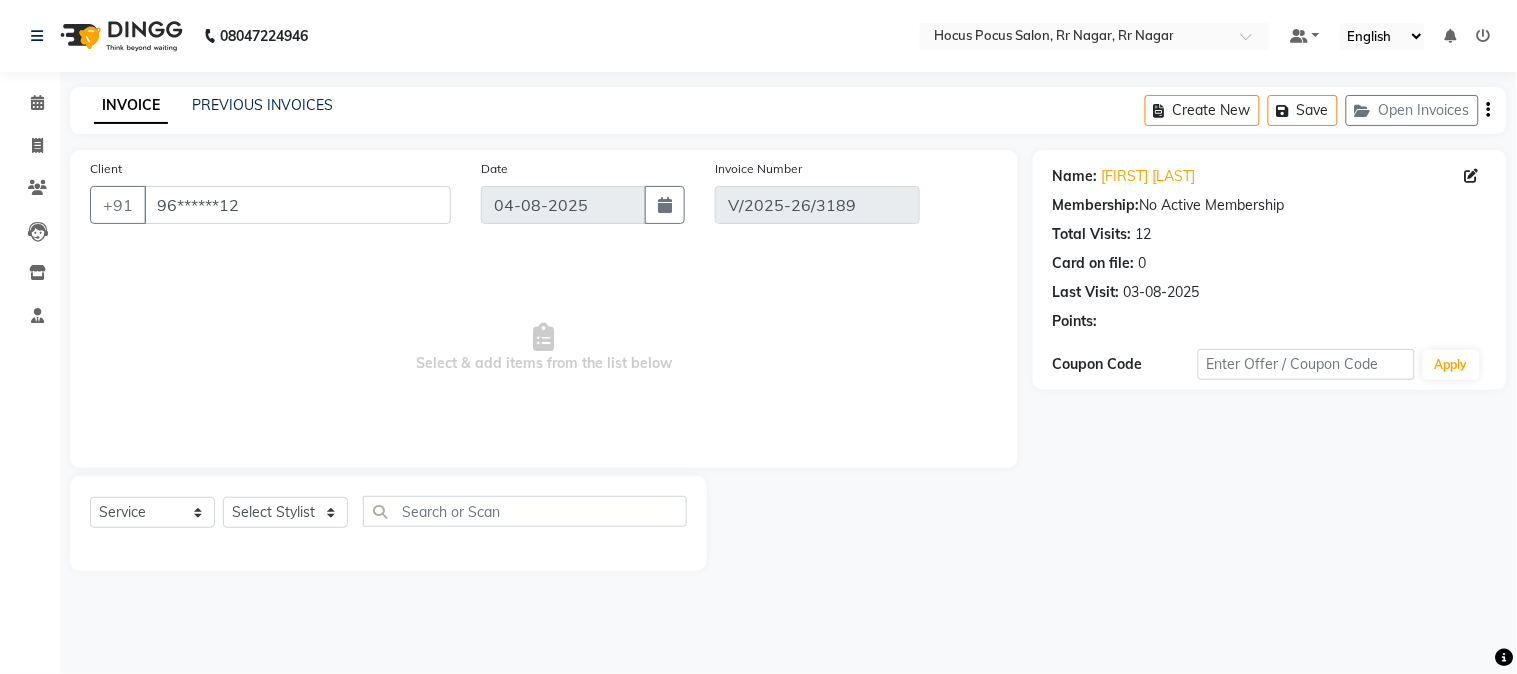 type on "03-08-2025" 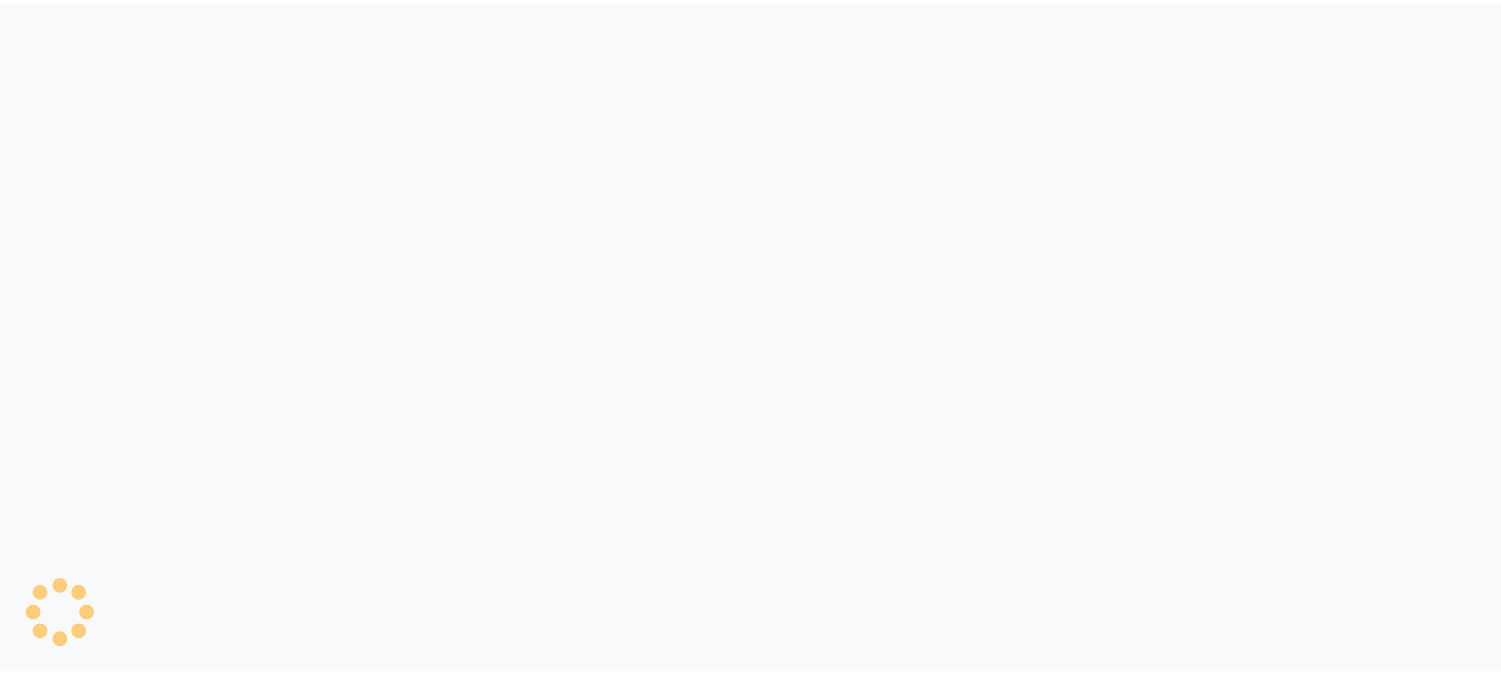 scroll, scrollTop: 0, scrollLeft: 0, axis: both 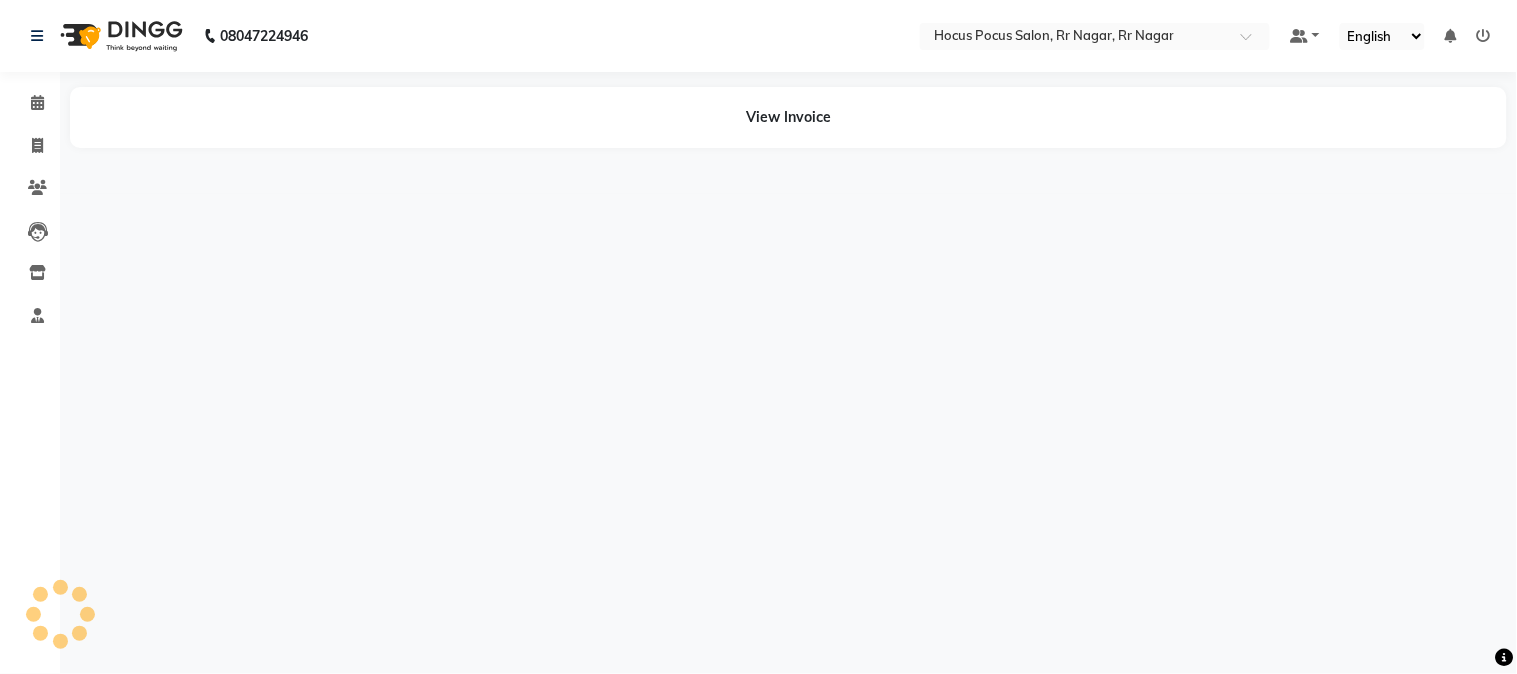 select on "en" 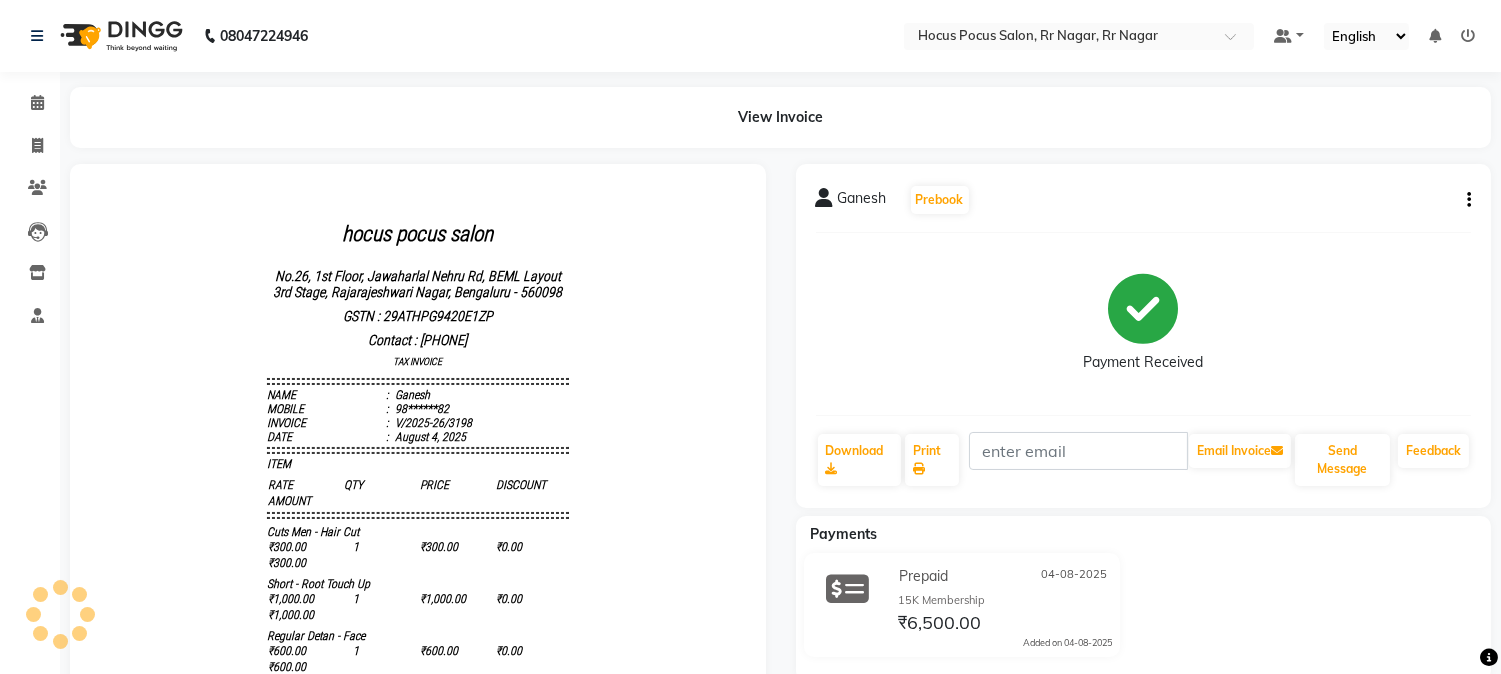 scroll, scrollTop: 0, scrollLeft: 0, axis: both 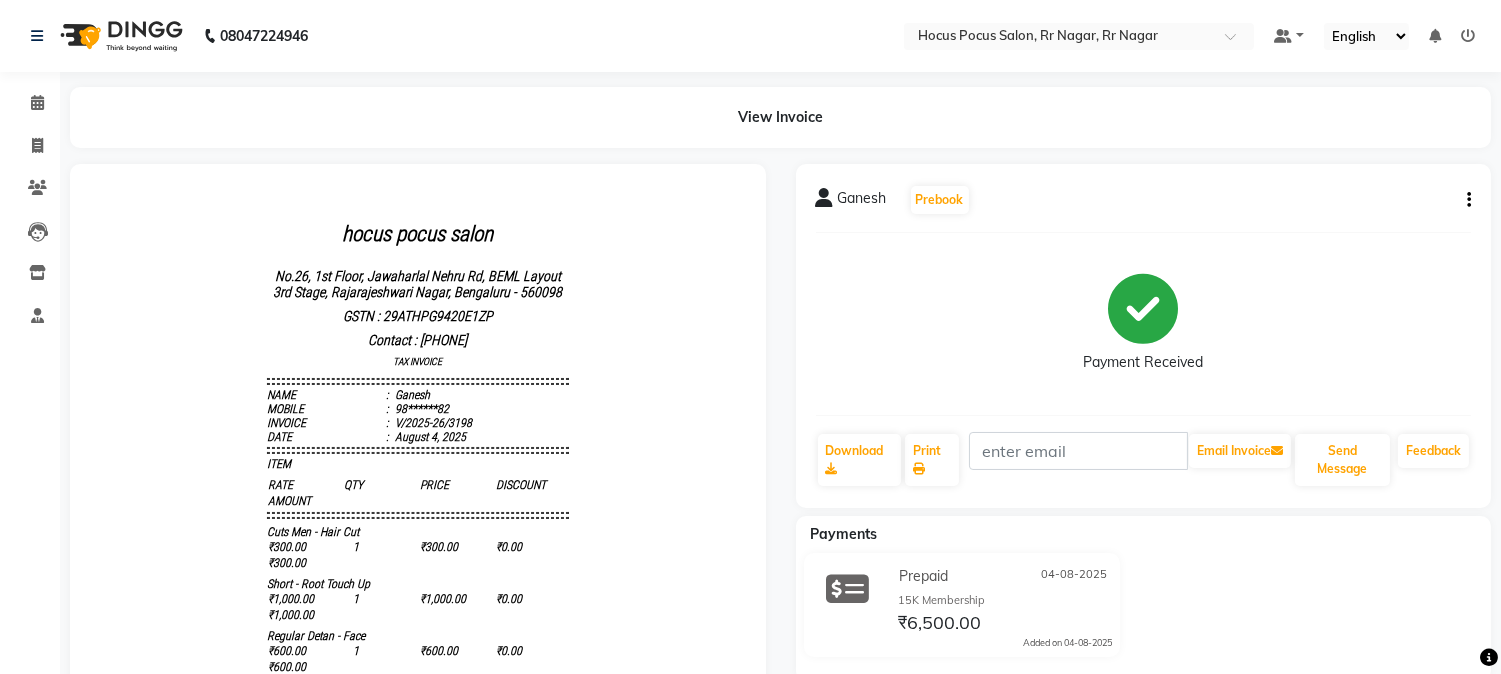 click 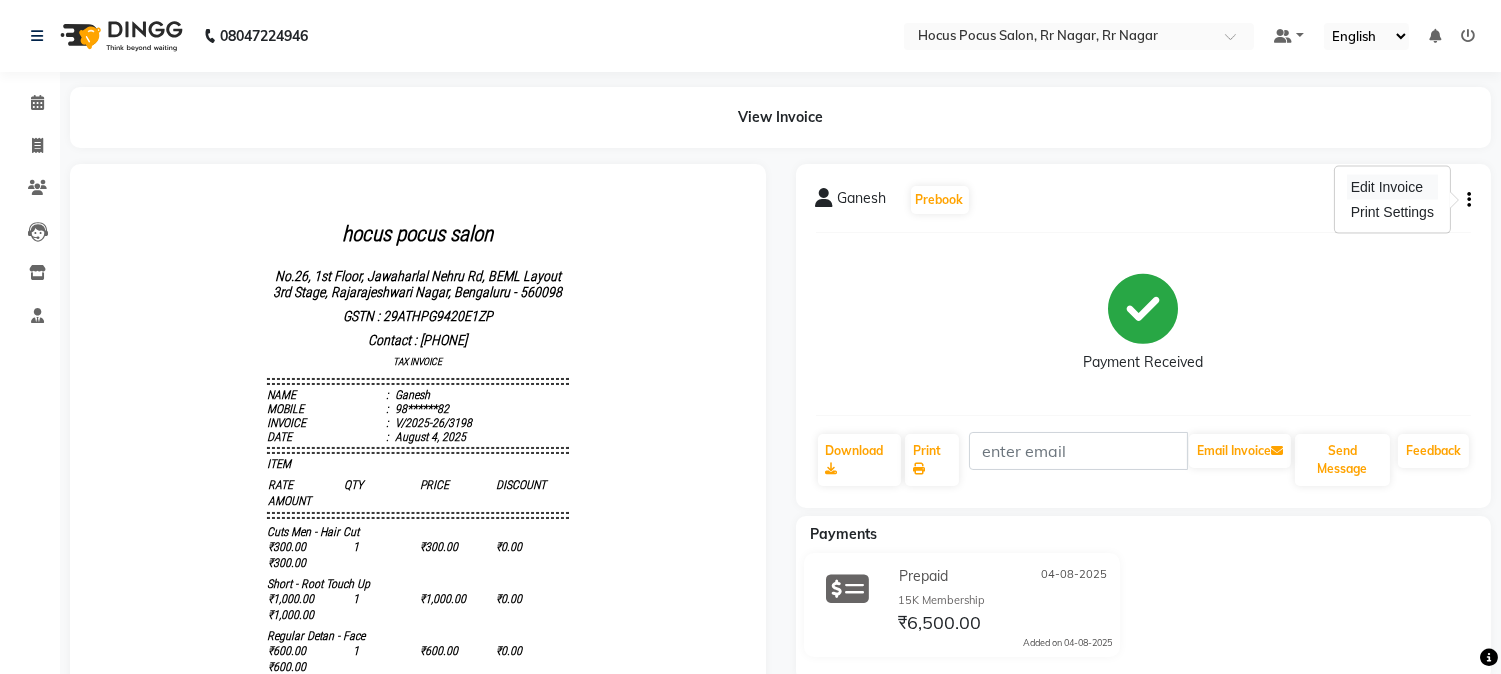 click on "Edit Invoice" at bounding box center [1392, 187] 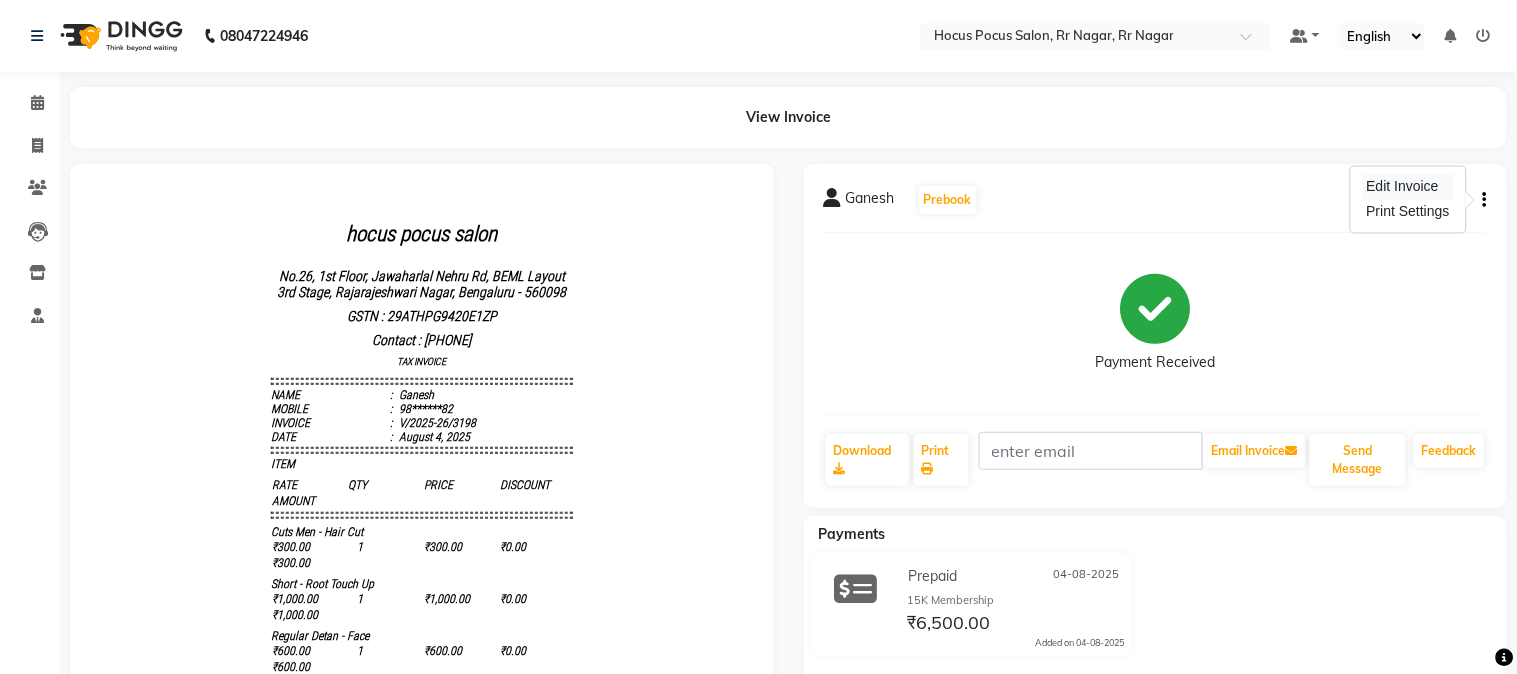 select on "service" 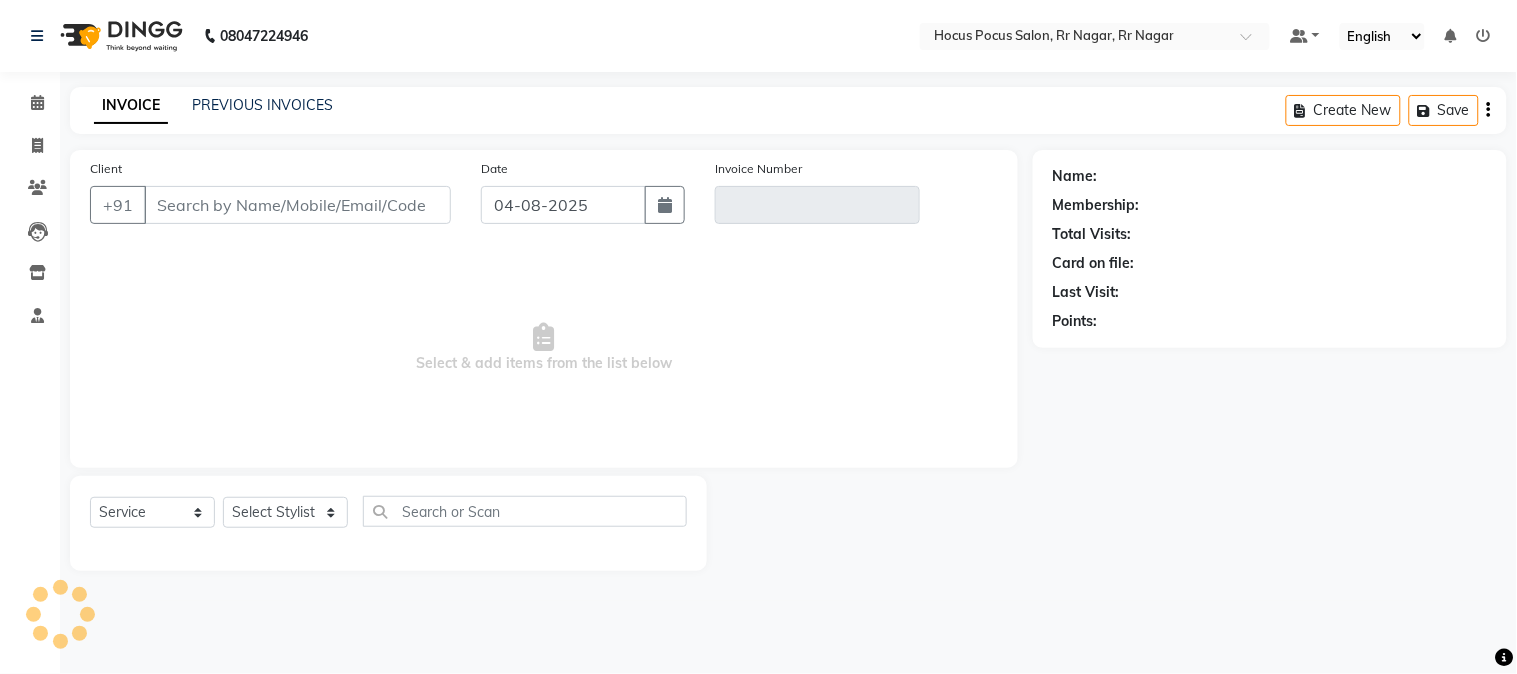 type on "98******82" 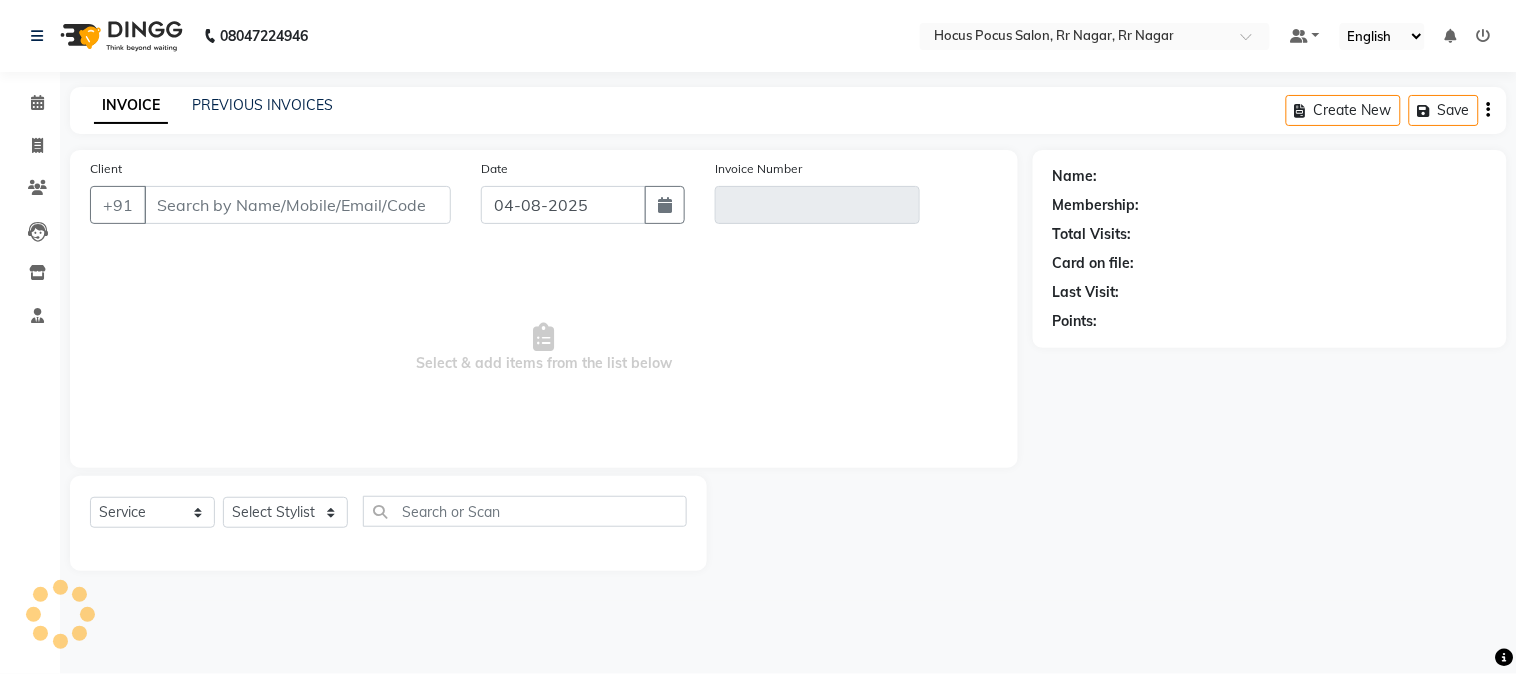 type on "V/2025-26/3198" 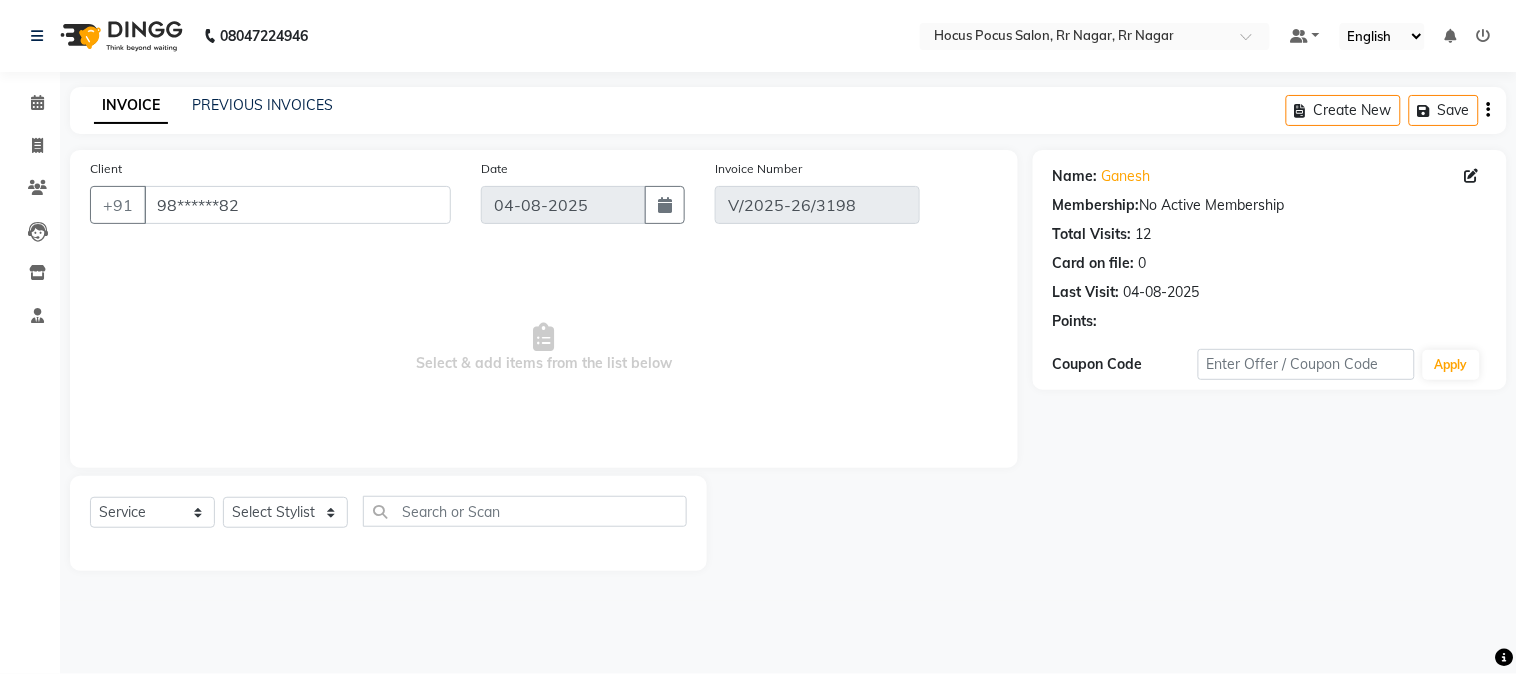 select on "select" 